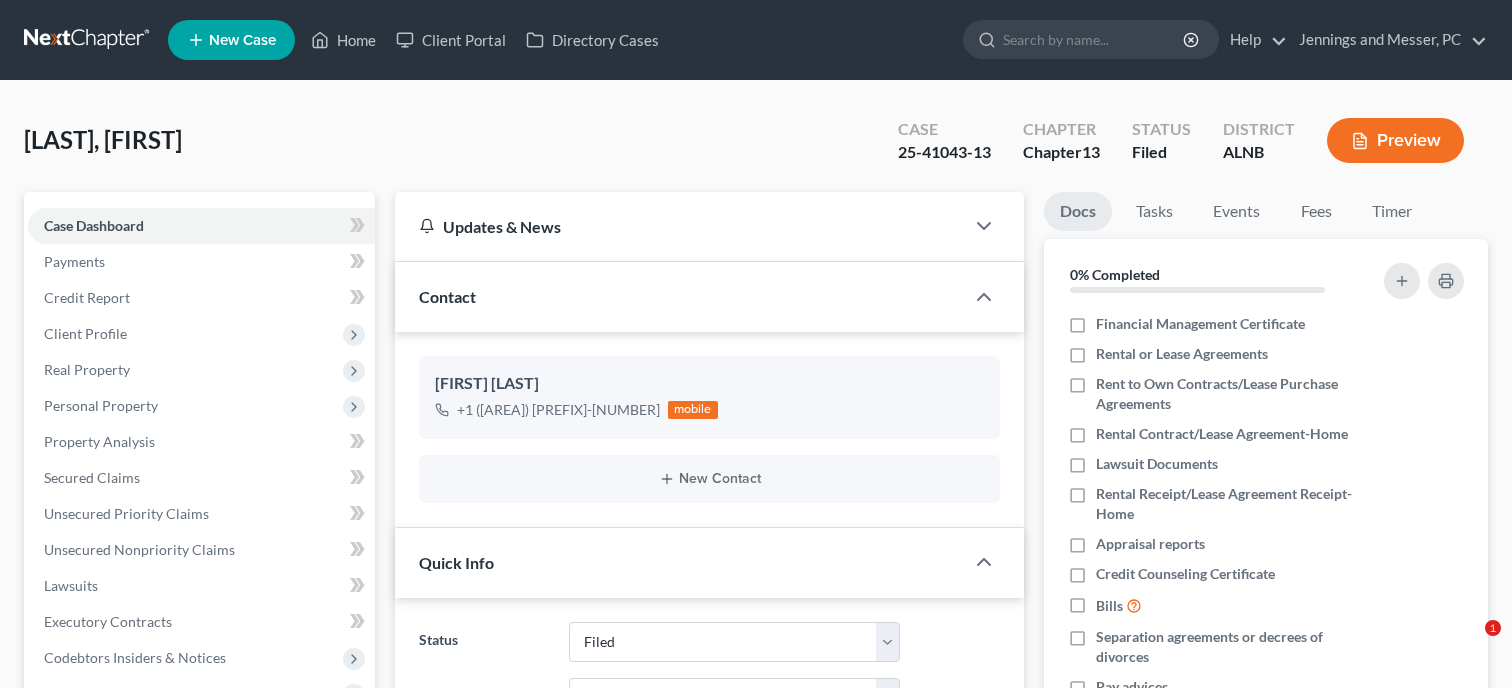 select on "6" 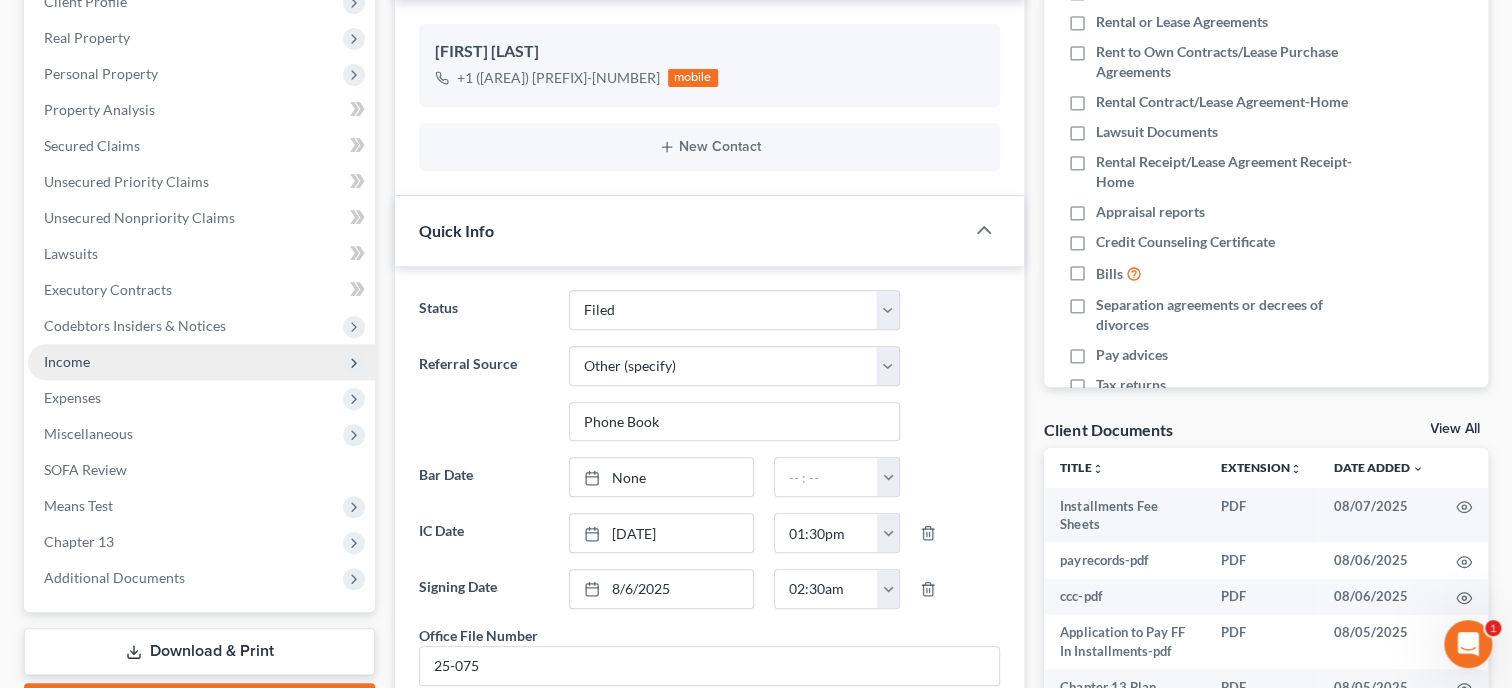 scroll, scrollTop: 0, scrollLeft: 0, axis: both 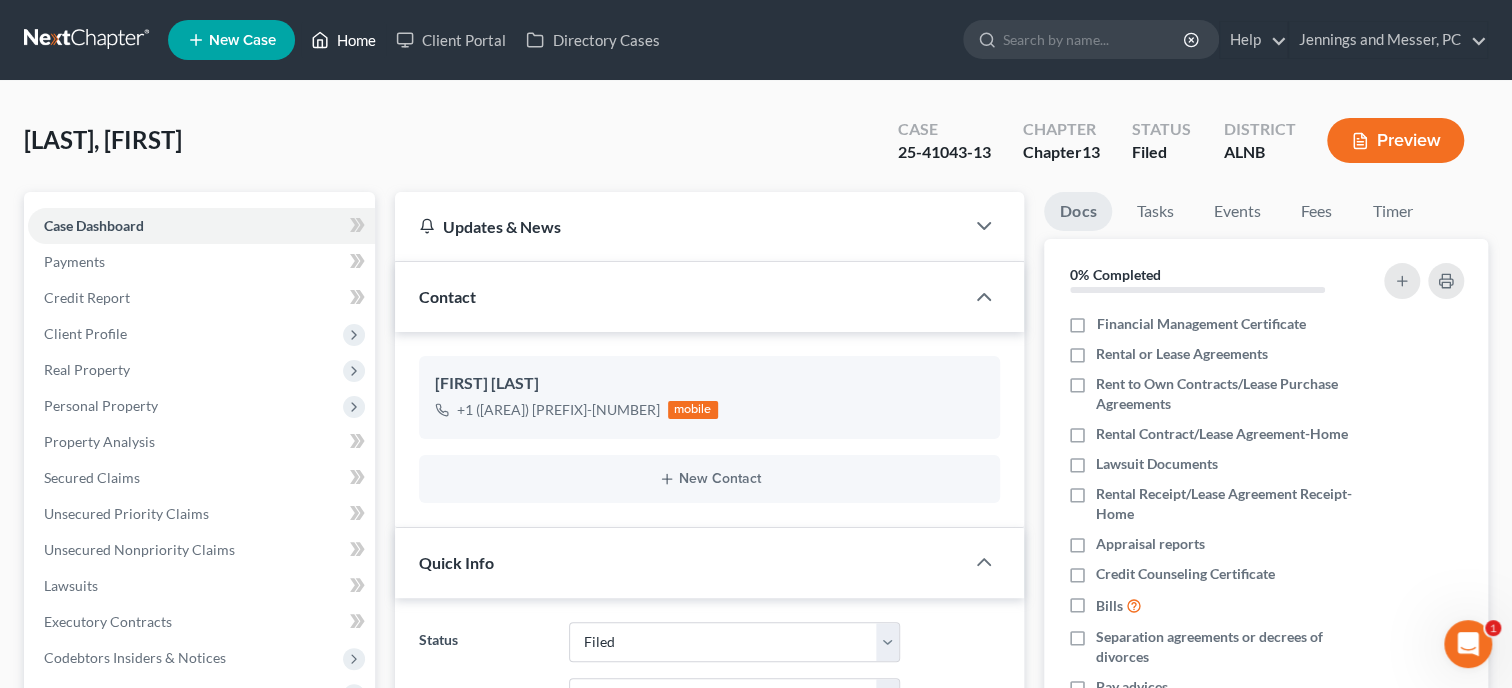click on "Home" at bounding box center (343, 40) 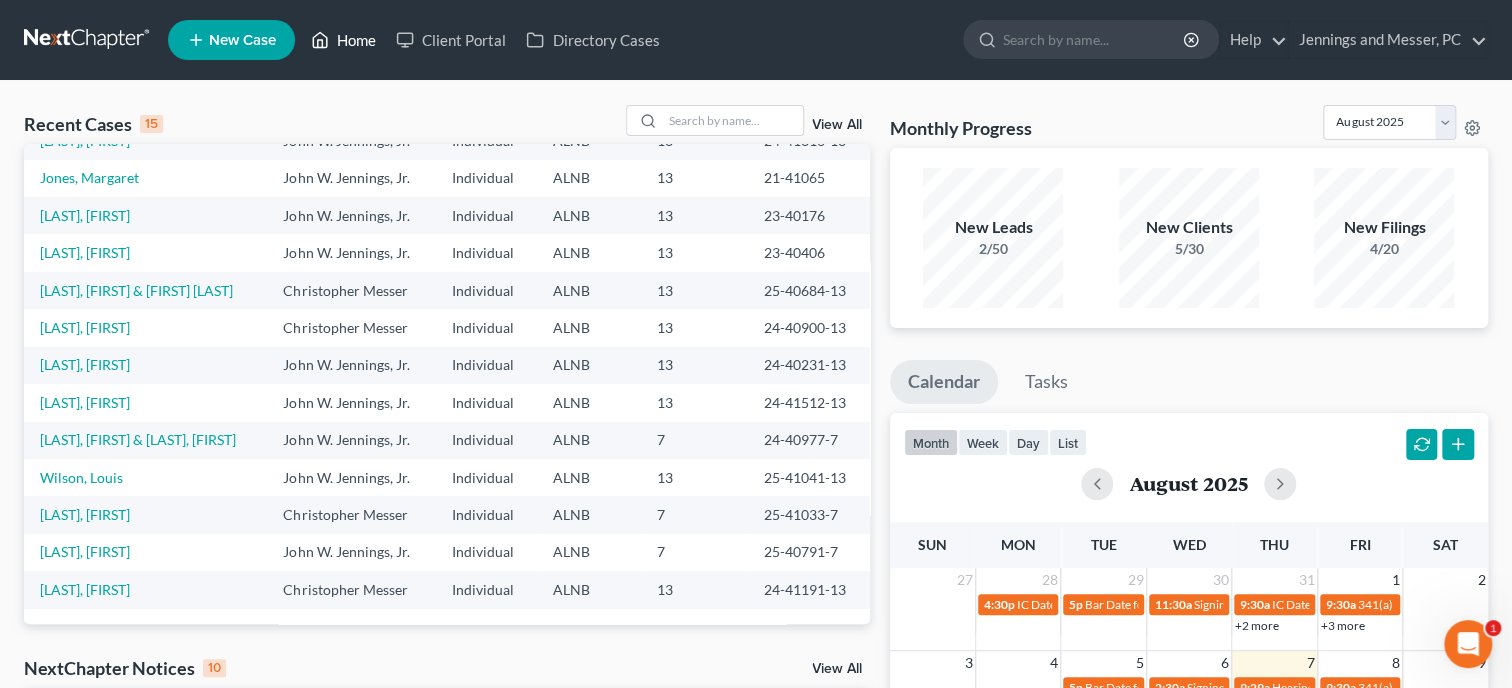 scroll, scrollTop: 138, scrollLeft: 0, axis: vertical 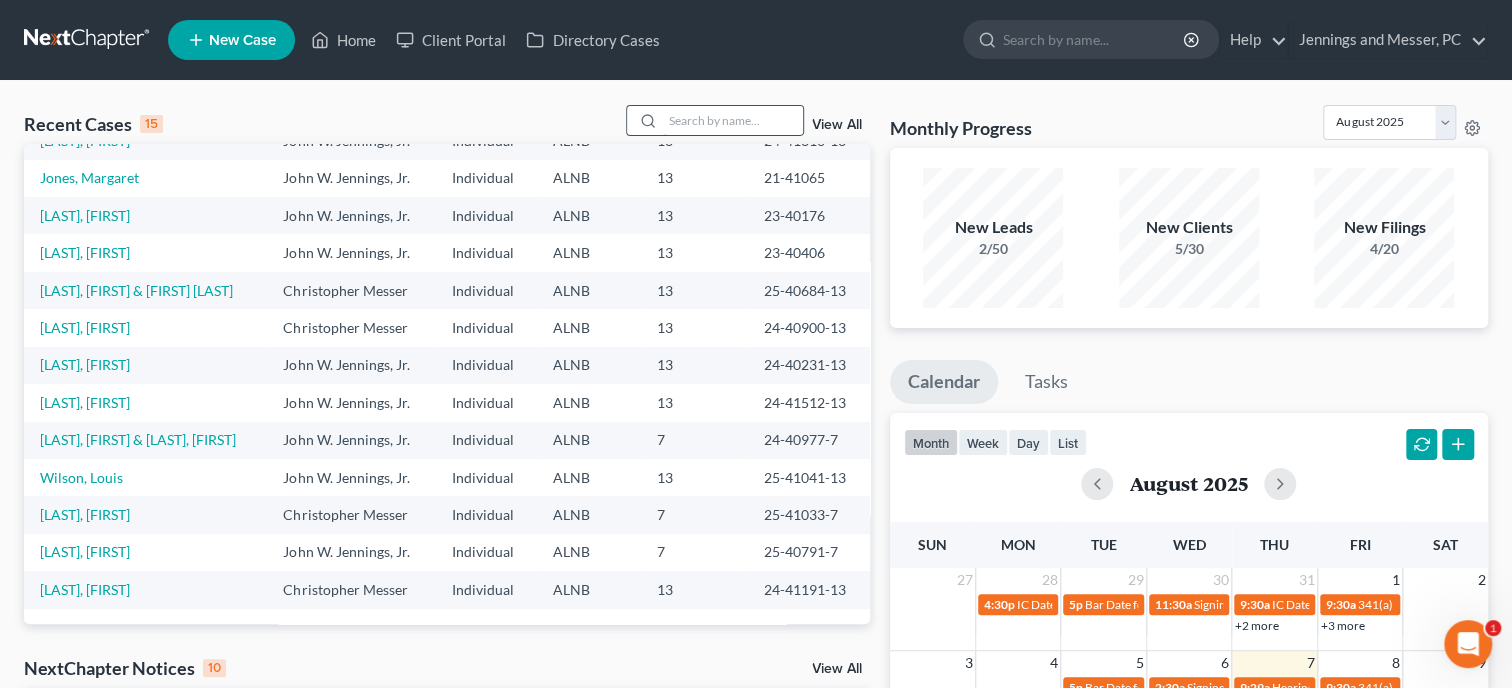 click at bounding box center [733, 120] 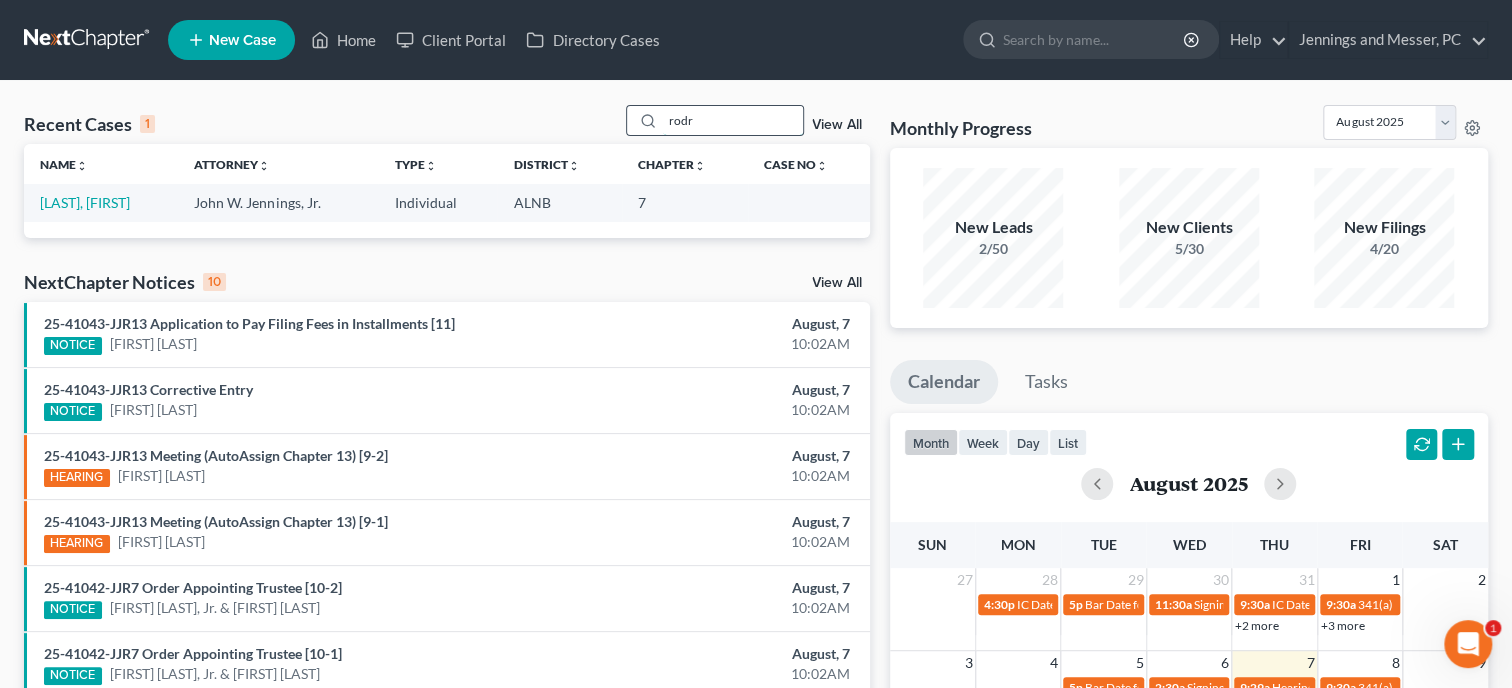 scroll, scrollTop: 0, scrollLeft: 0, axis: both 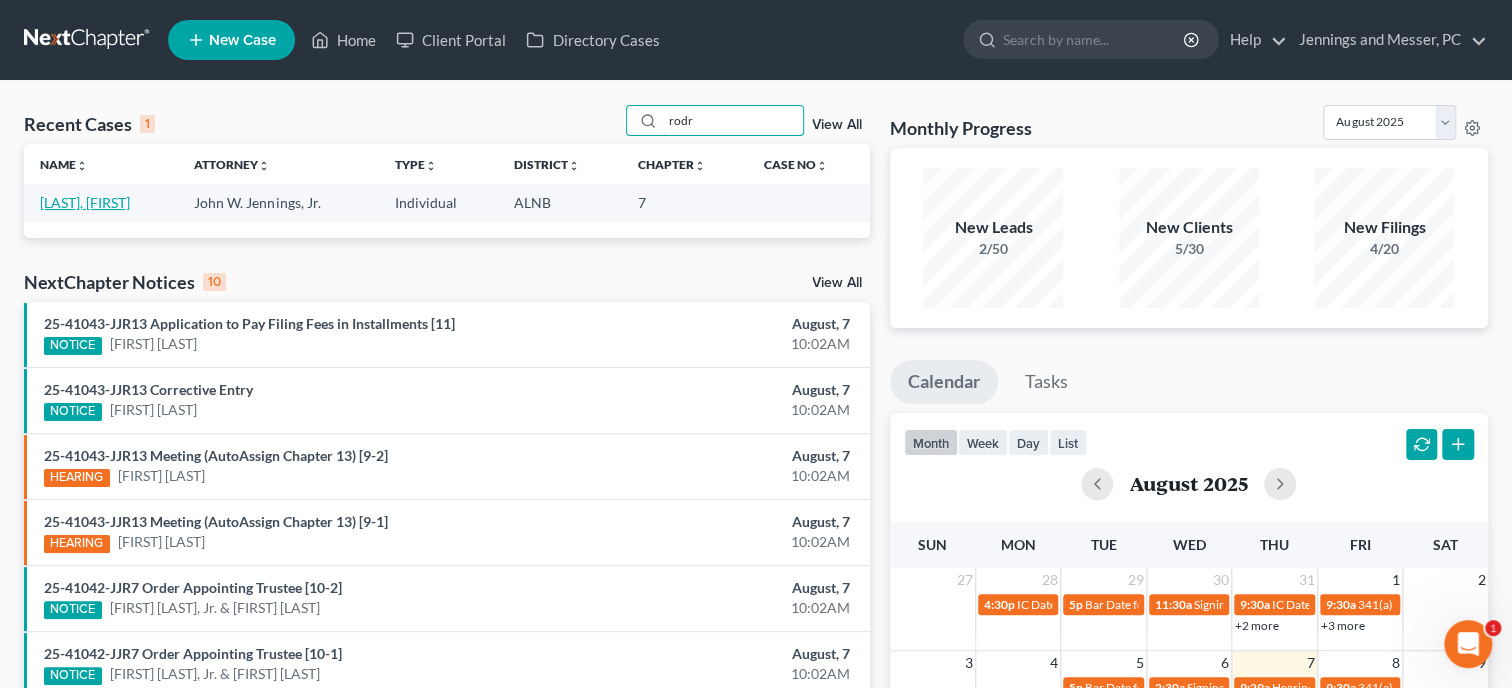 type on "rodr" 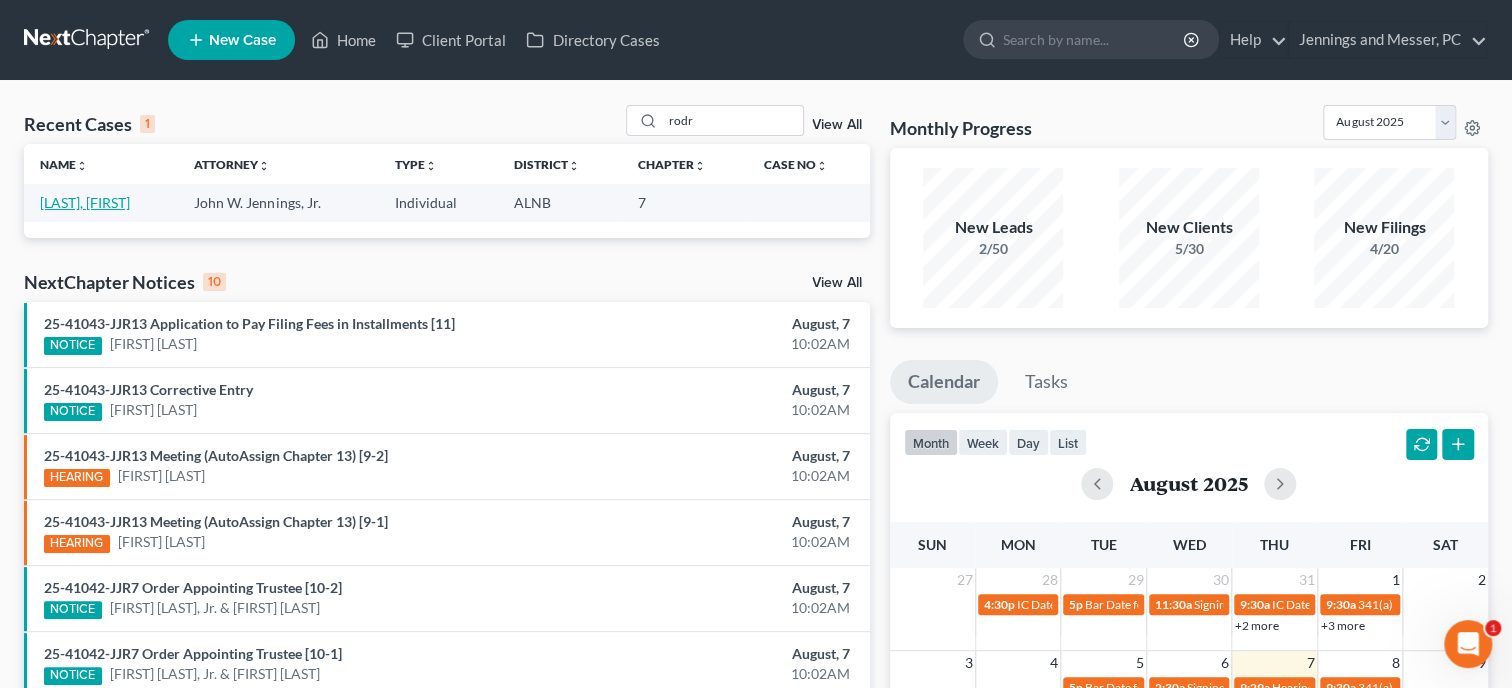 click on "[LAST], [FIRST]" at bounding box center (85, 202) 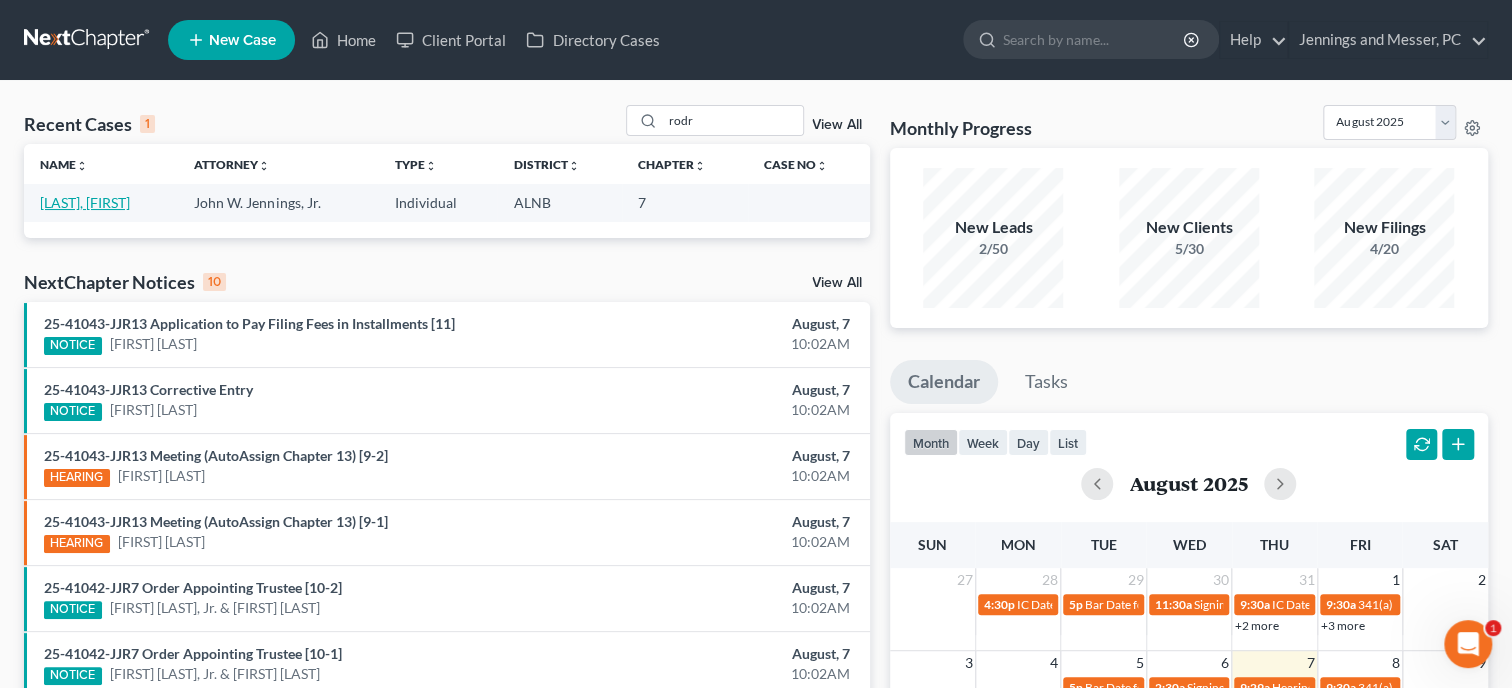 select on "6" 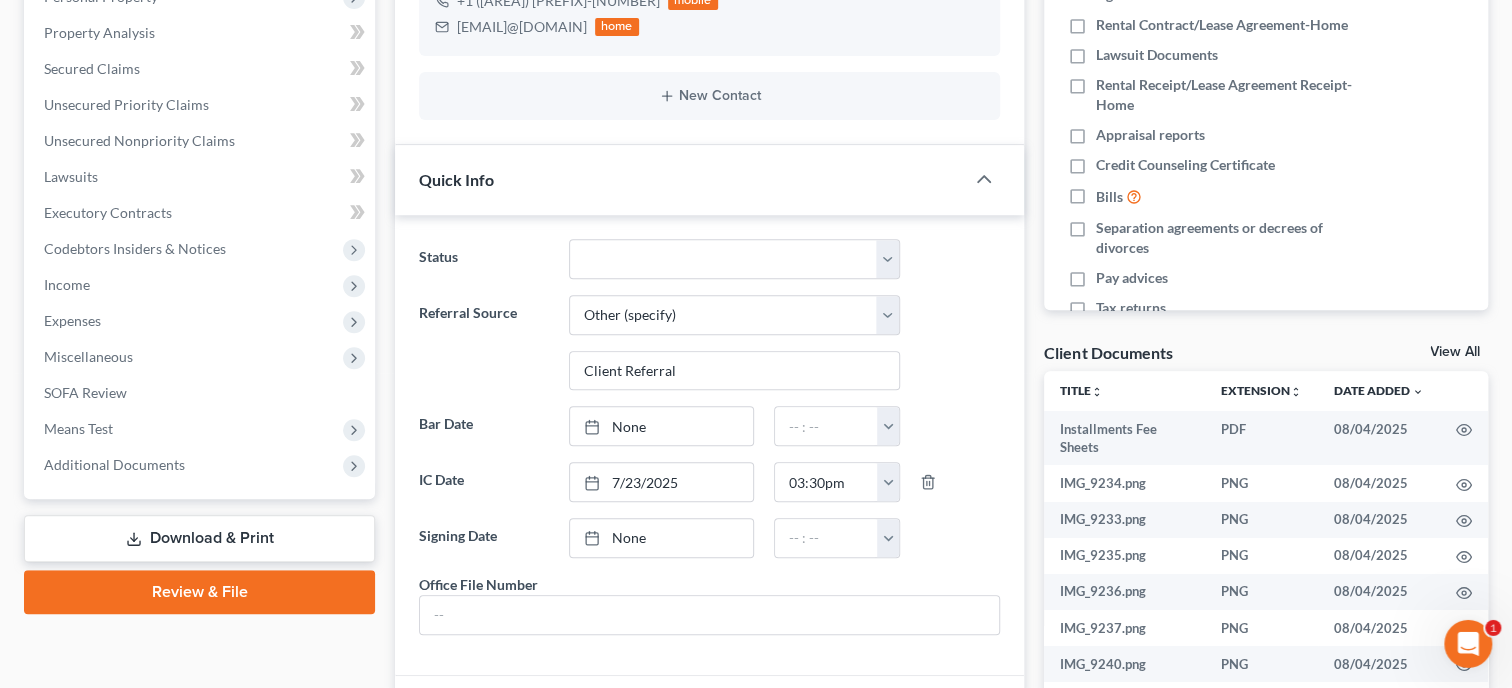 scroll, scrollTop: 411, scrollLeft: 0, axis: vertical 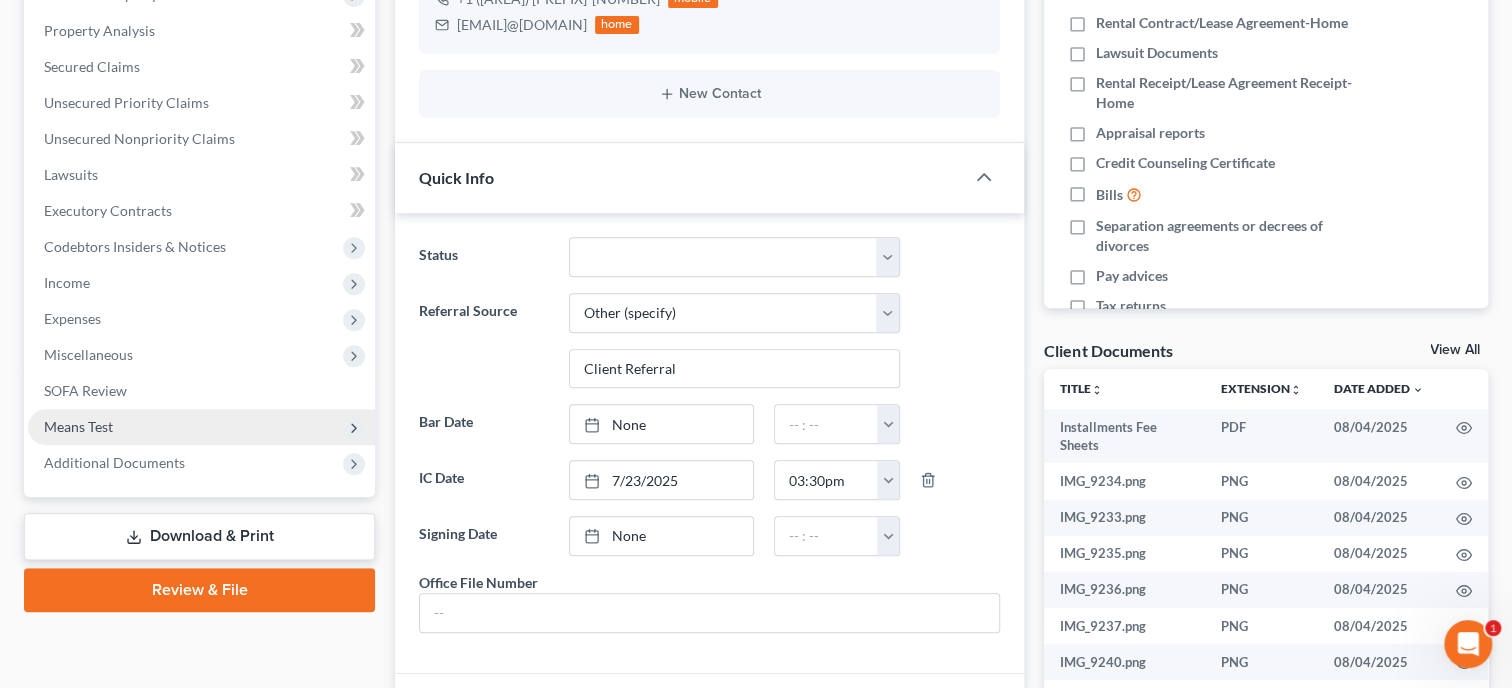 click on "Means Test" at bounding box center (201, 427) 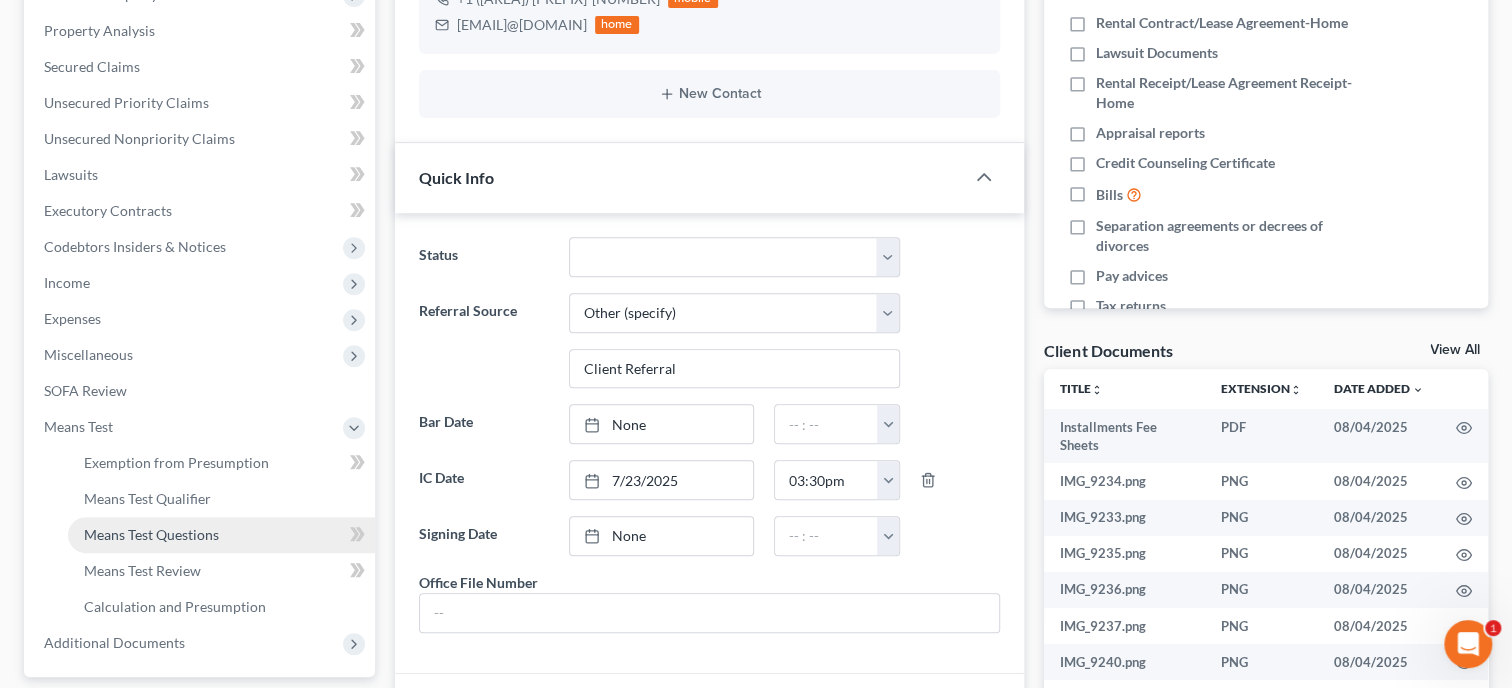 click on "Means Test Questions" at bounding box center [151, 534] 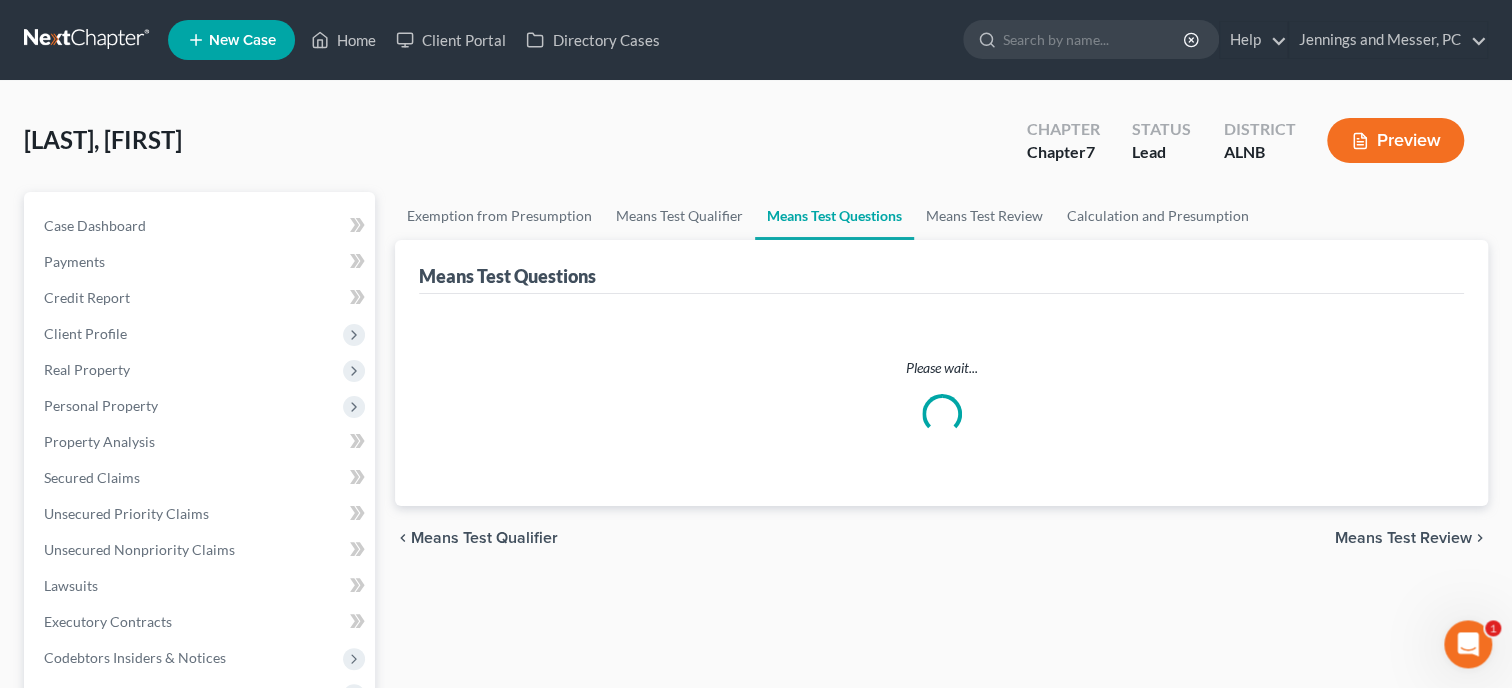 scroll, scrollTop: 0, scrollLeft: 0, axis: both 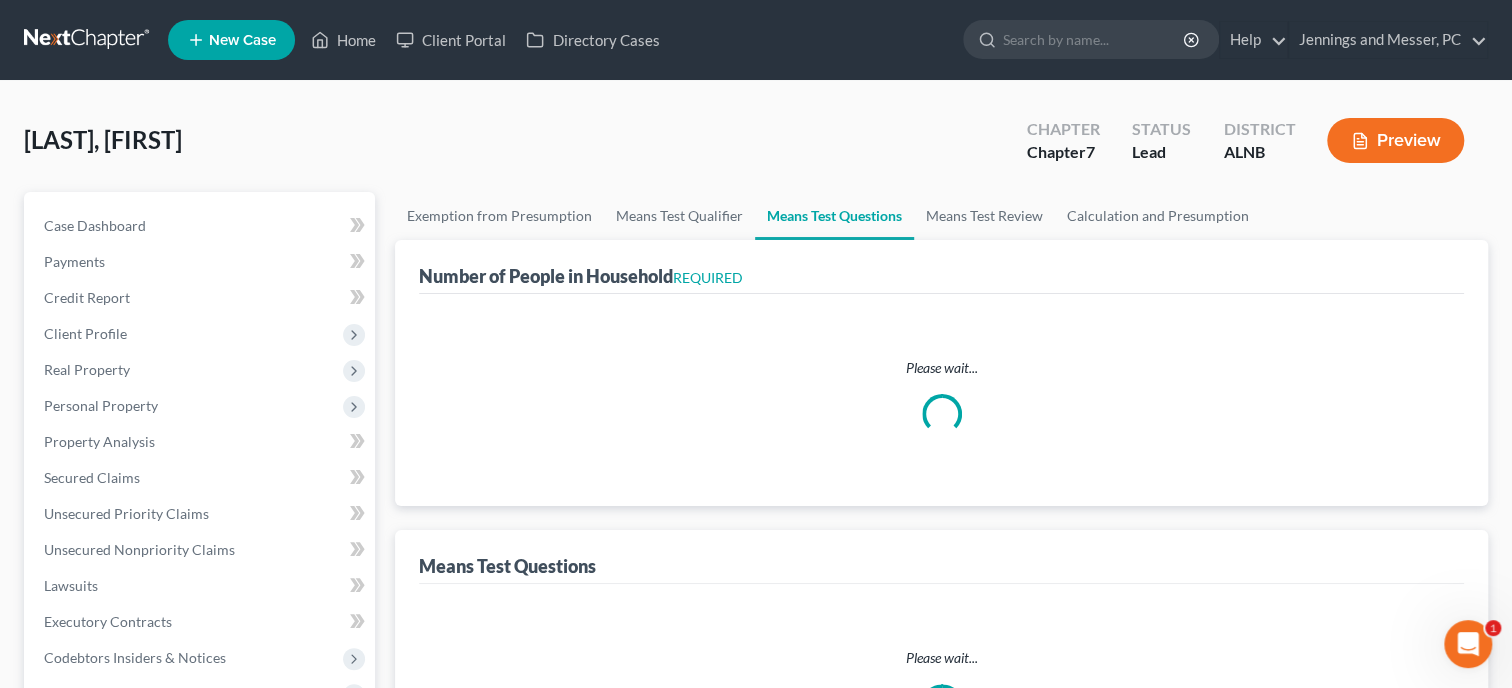 select on "1" 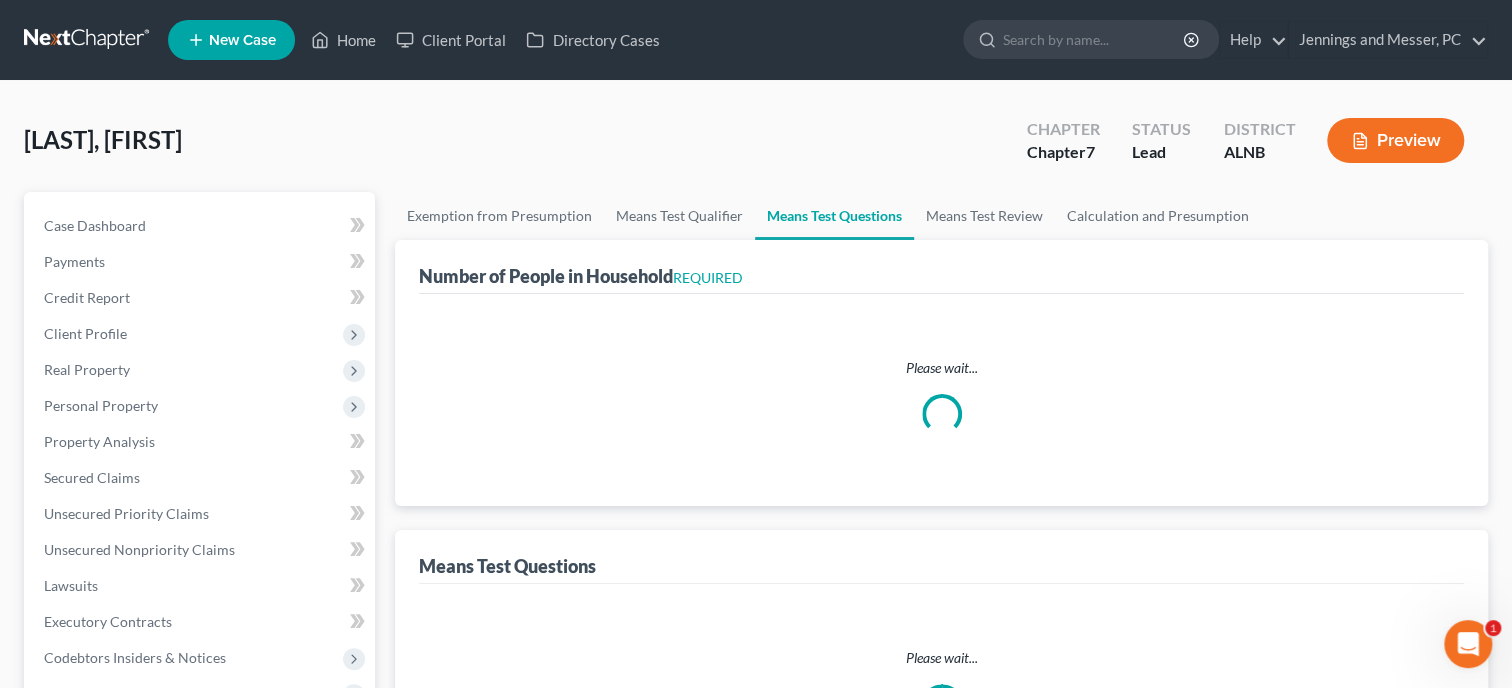 select on "60" 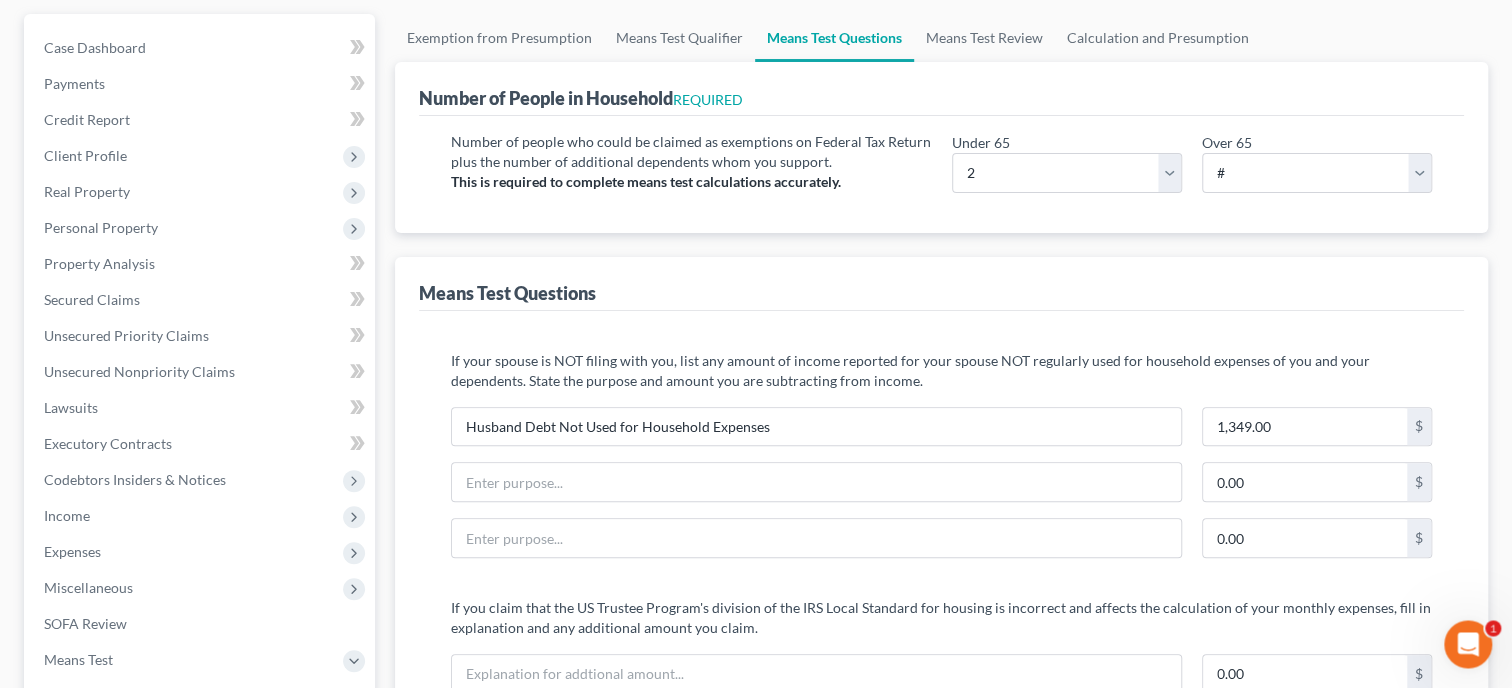 scroll, scrollTop: 205, scrollLeft: 0, axis: vertical 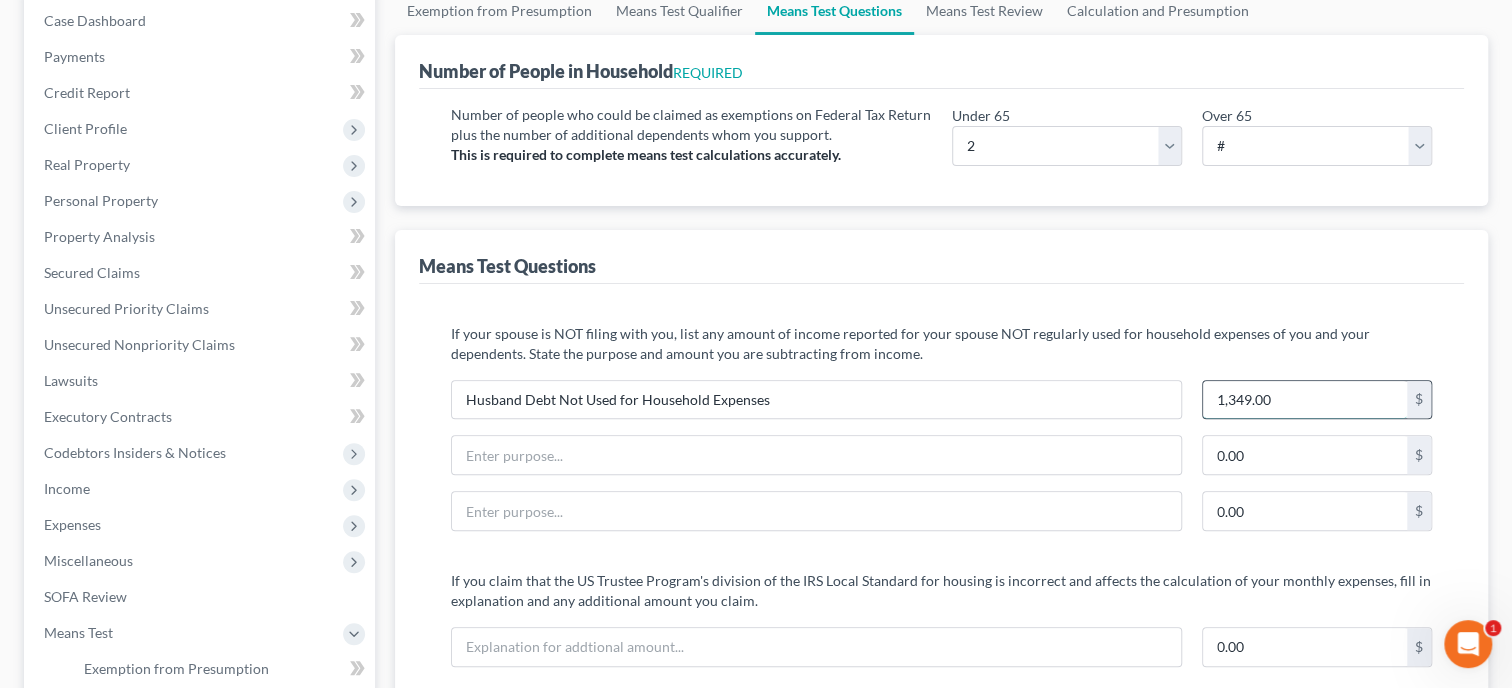 click on "1,349.00" at bounding box center (1305, 400) 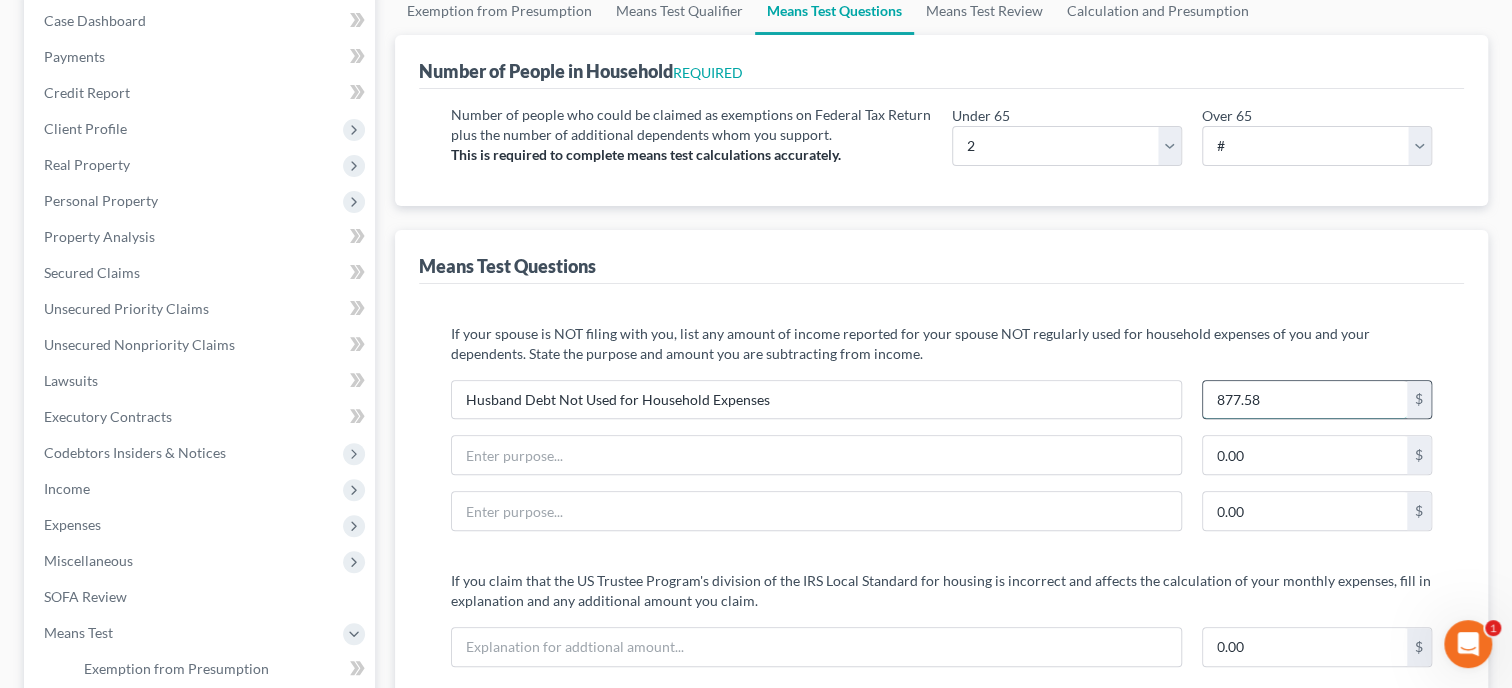 type on "877.58" 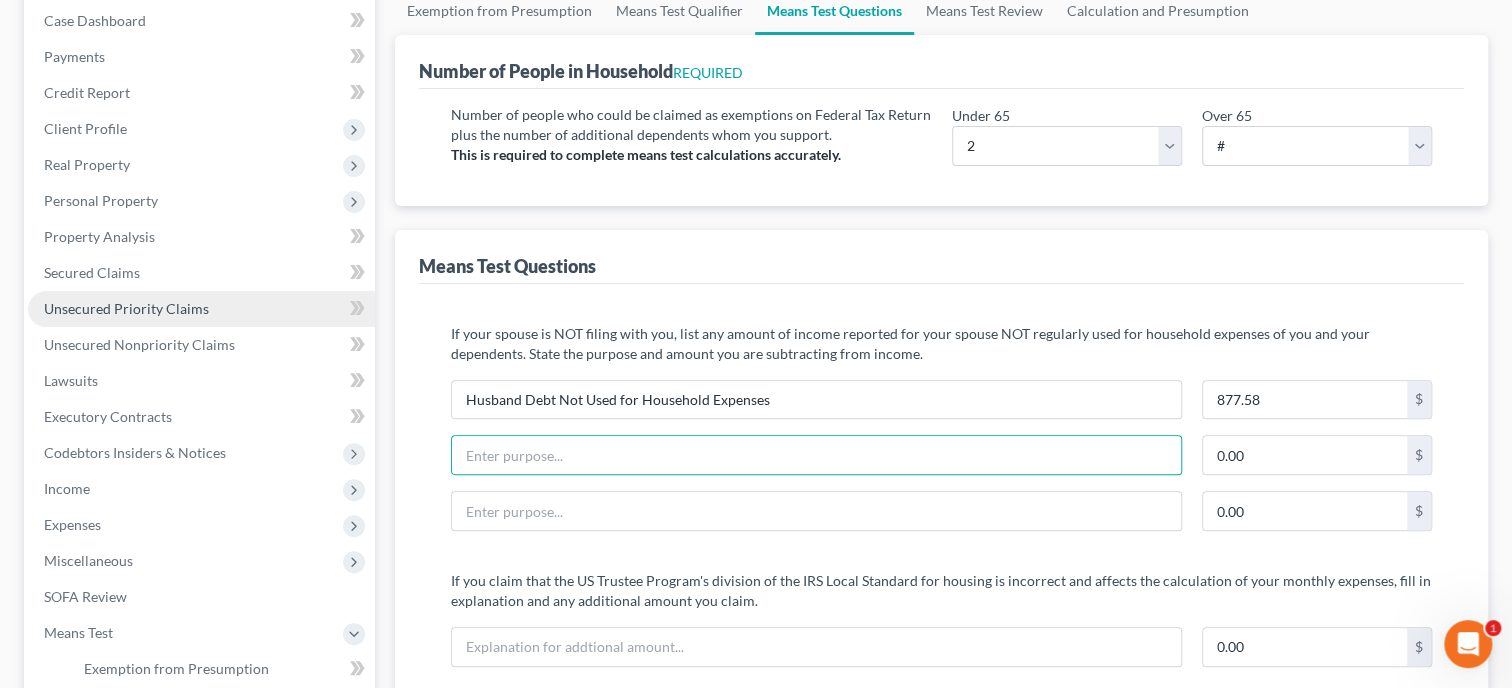 click on "Unsecured Priority Claims" at bounding box center [126, 308] 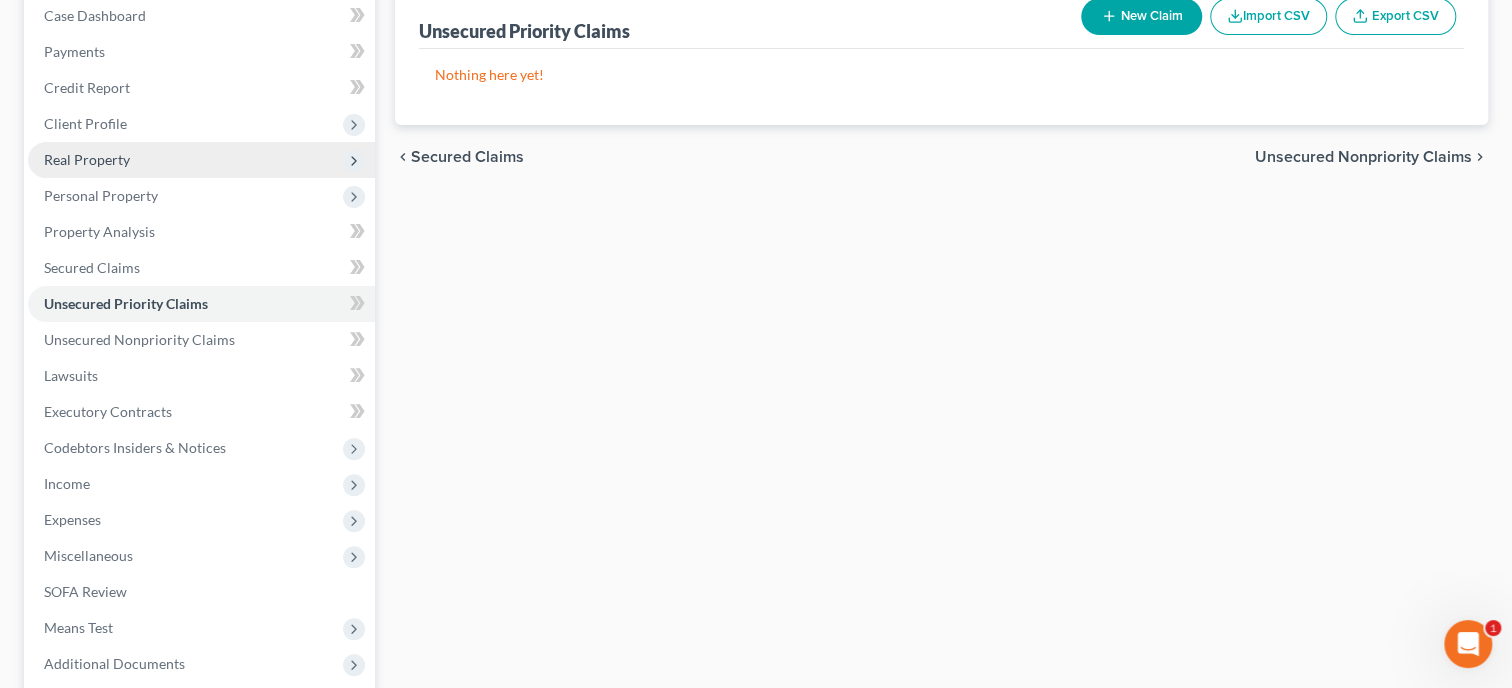 scroll, scrollTop: 408, scrollLeft: 0, axis: vertical 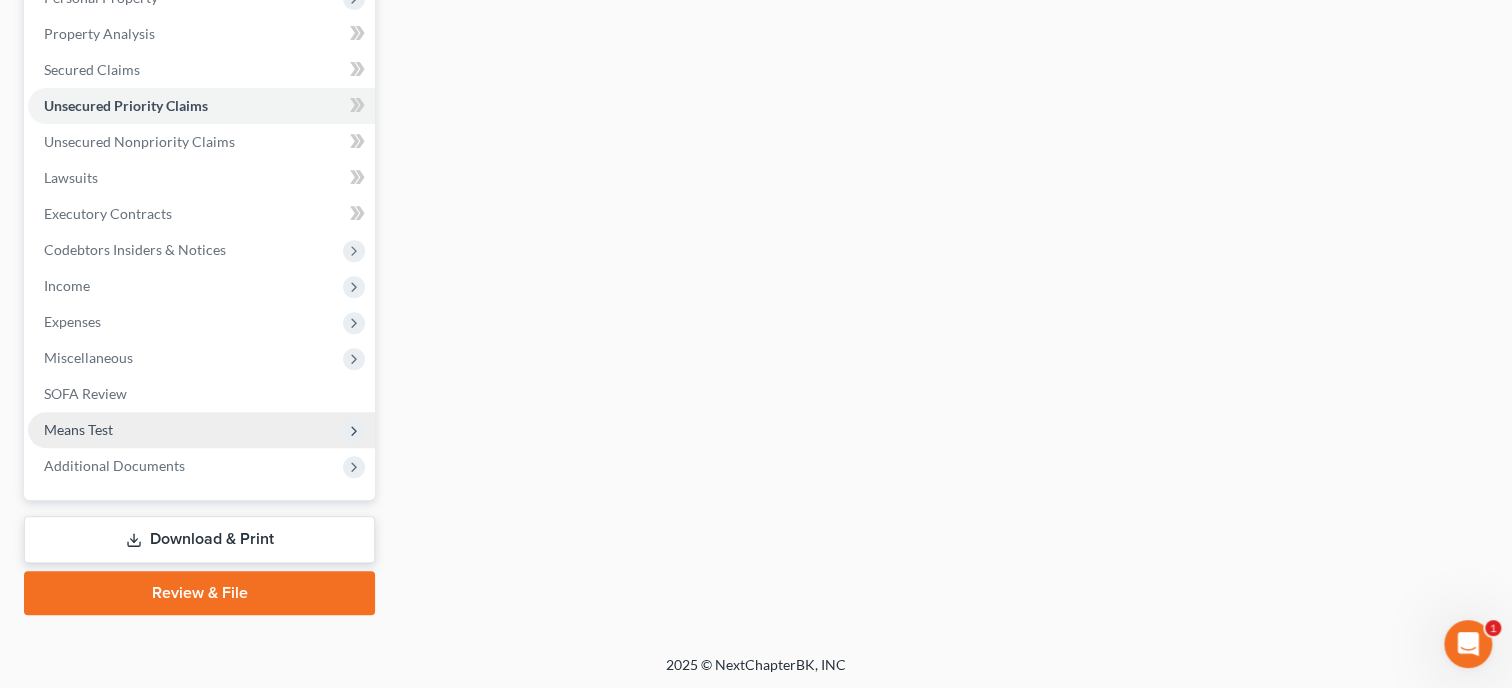 click on "Means Test" at bounding box center (201, 430) 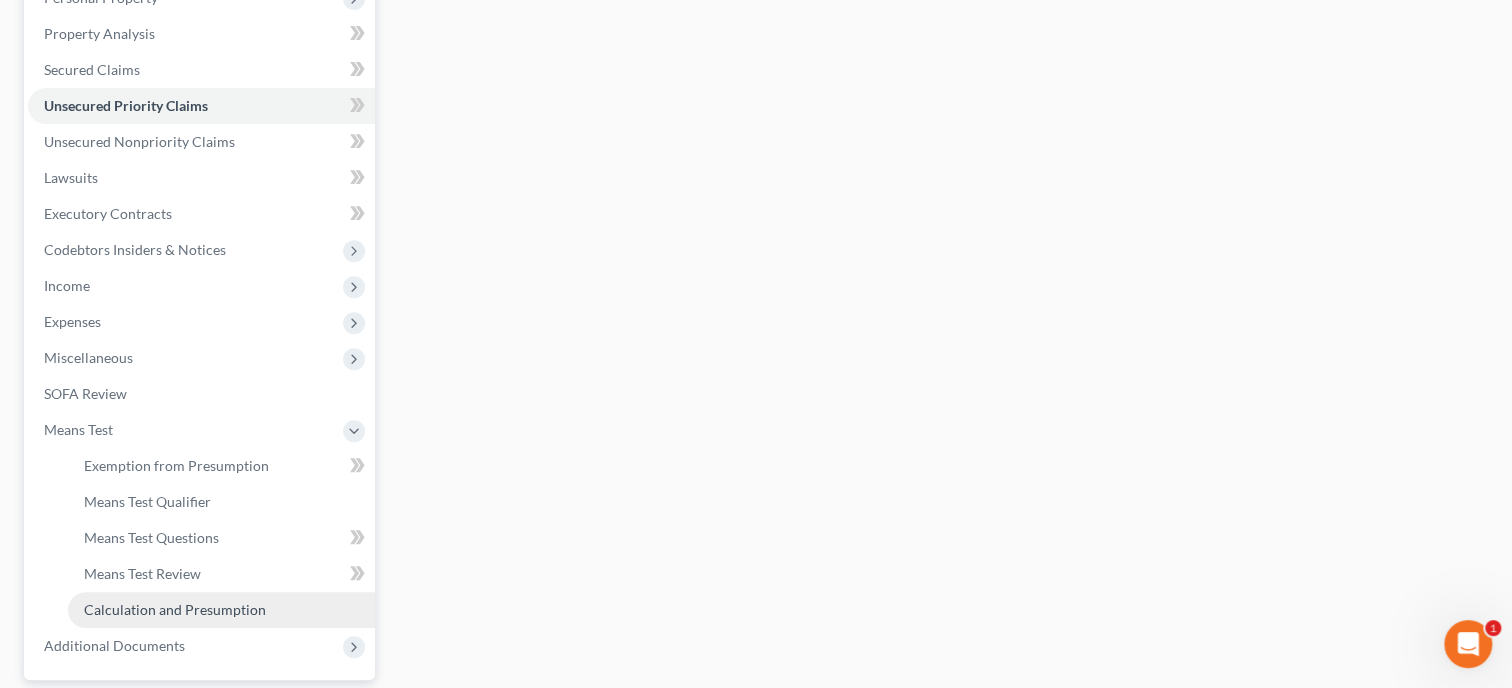 click on "Calculation and Presumption" at bounding box center (175, 609) 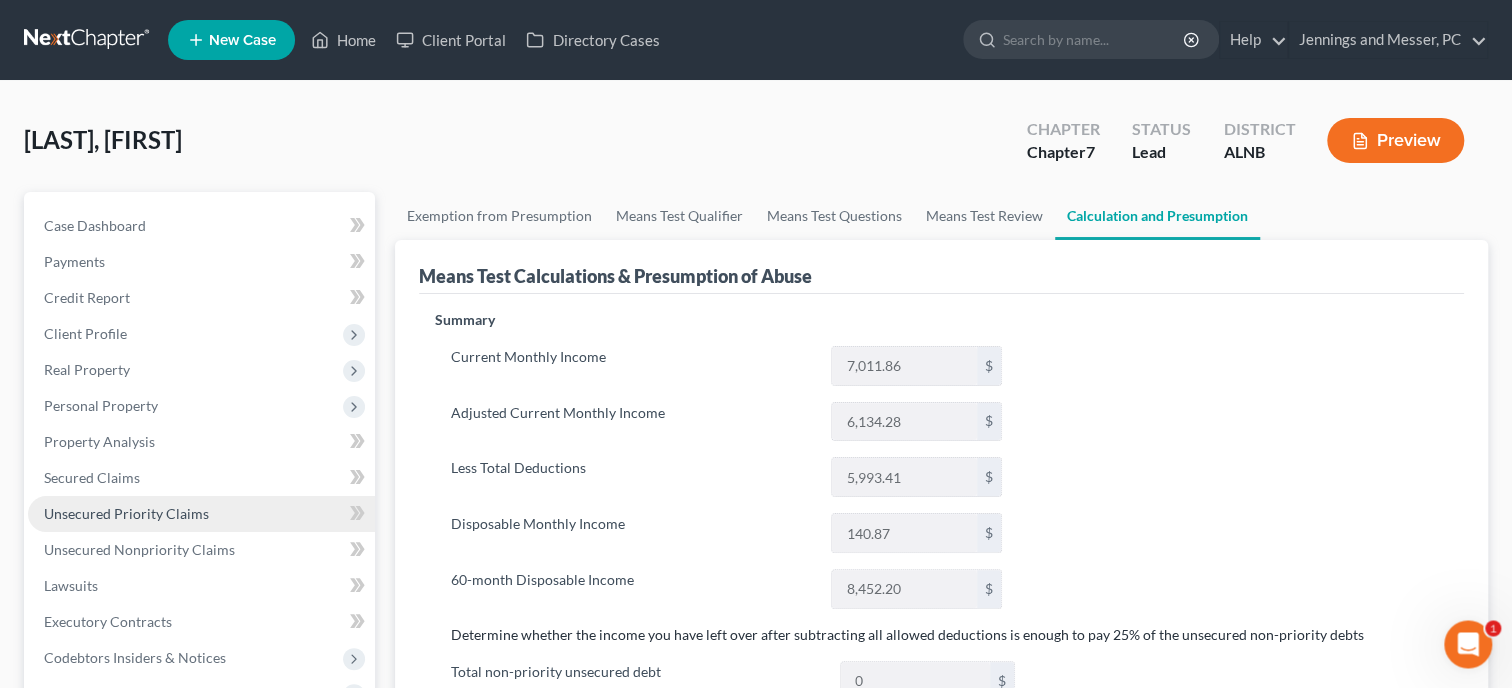 scroll, scrollTop: 0, scrollLeft: 0, axis: both 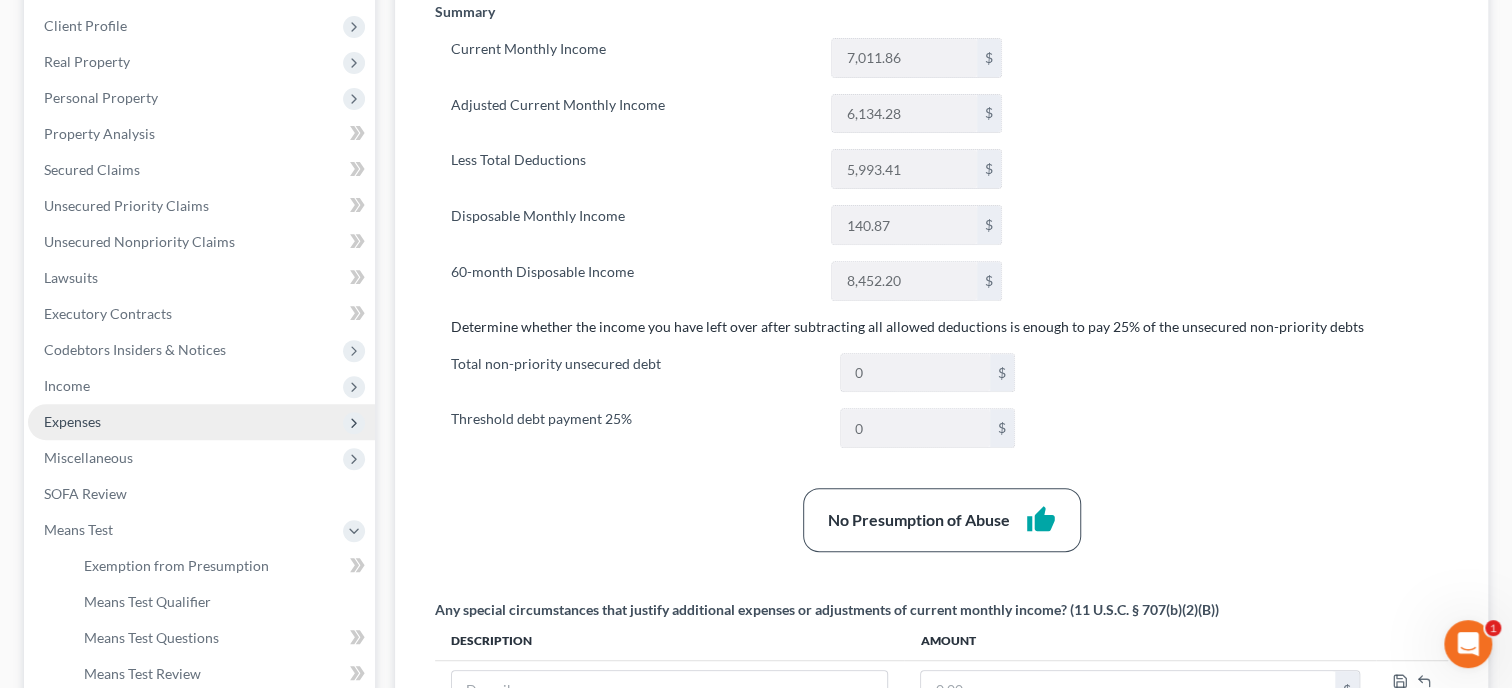 click on "Expenses" at bounding box center (201, 422) 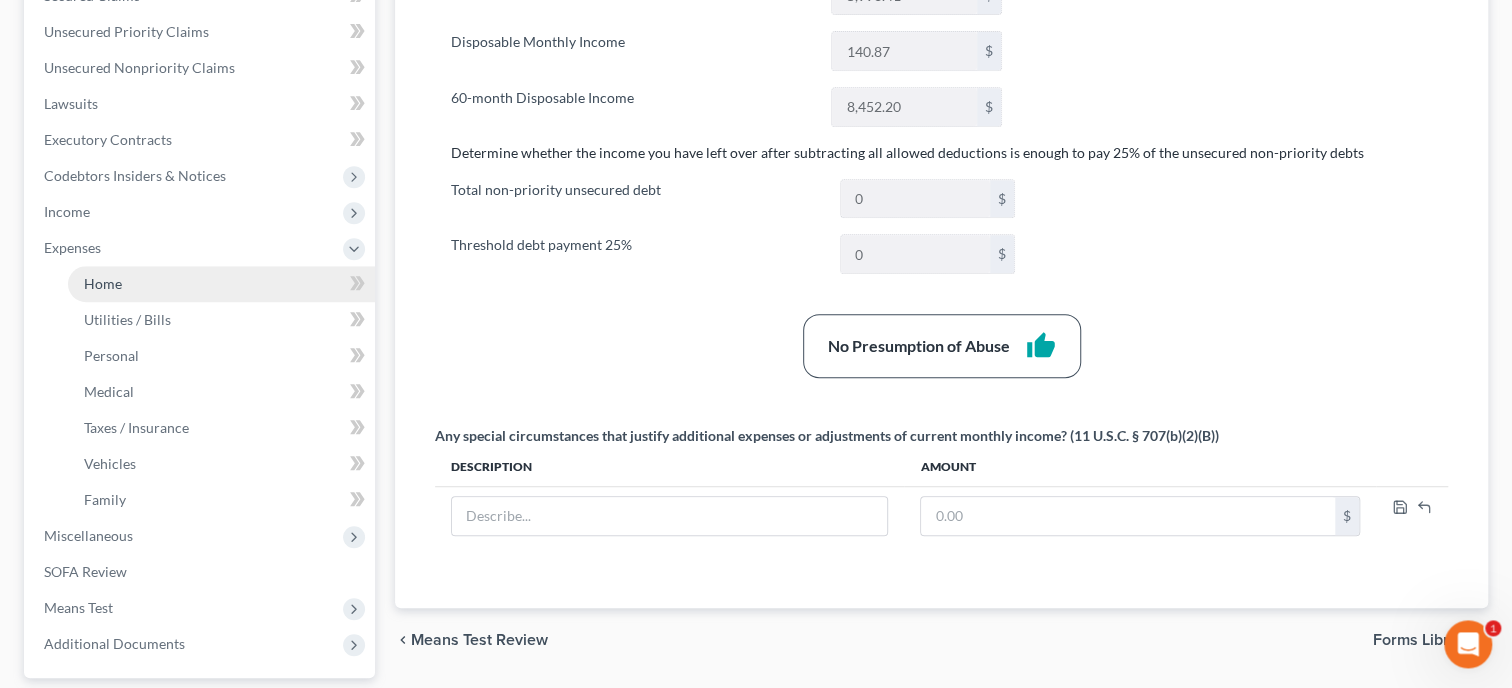 scroll, scrollTop: 514, scrollLeft: 0, axis: vertical 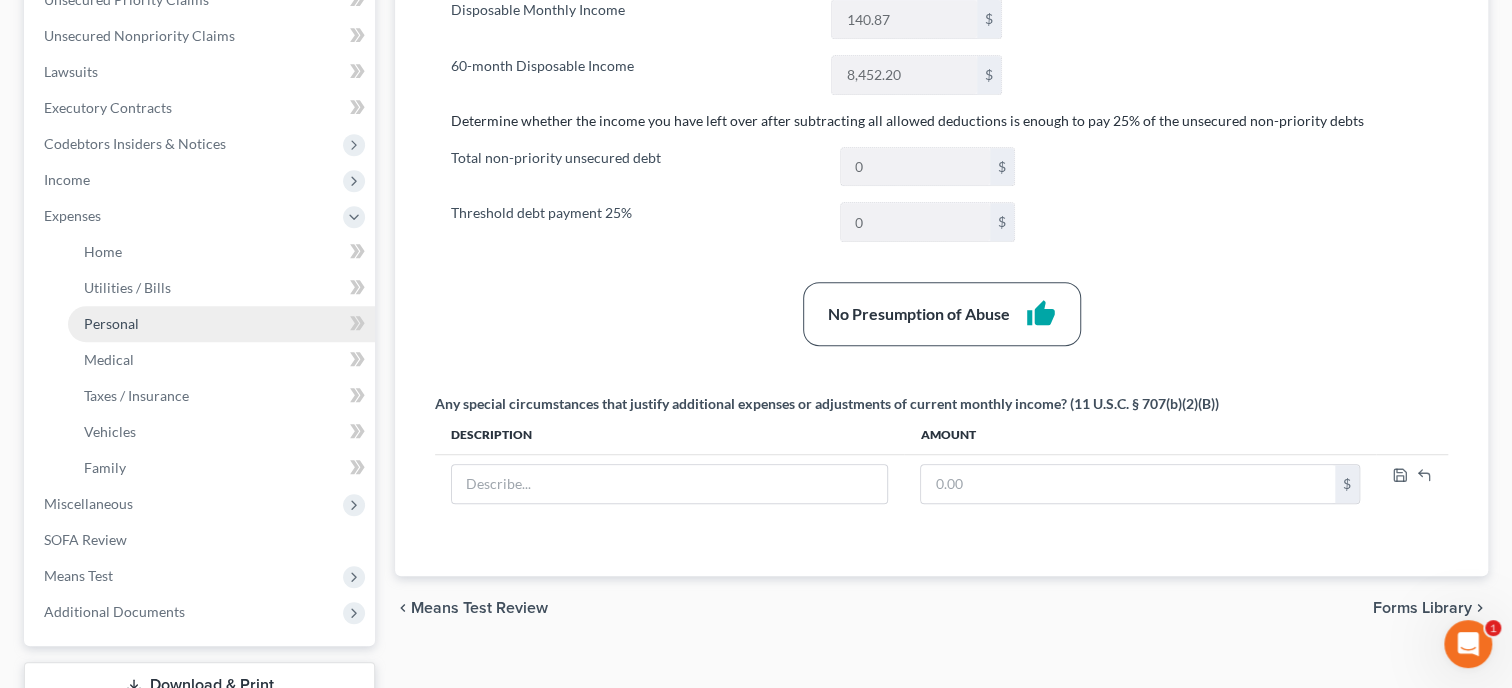 click on "Personal" at bounding box center [221, 324] 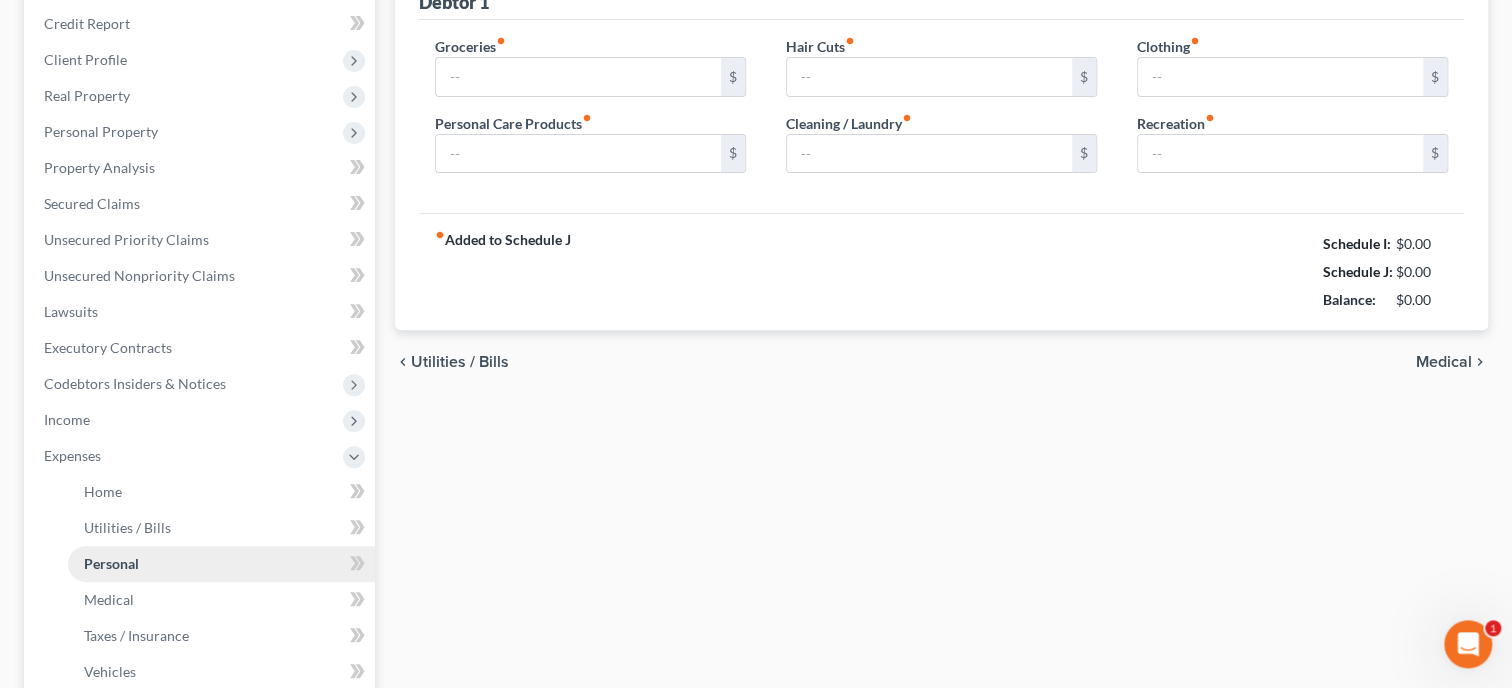 type on "820.00" 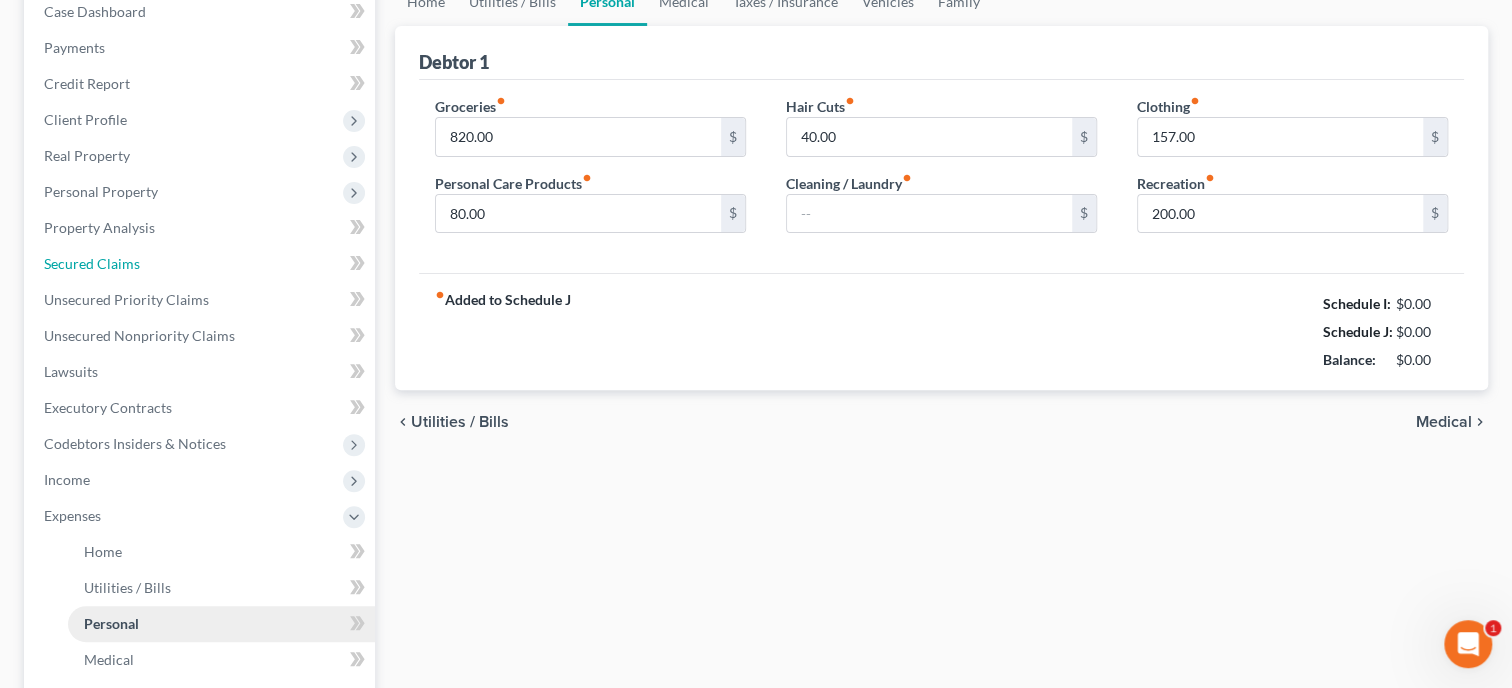 scroll, scrollTop: 123, scrollLeft: 0, axis: vertical 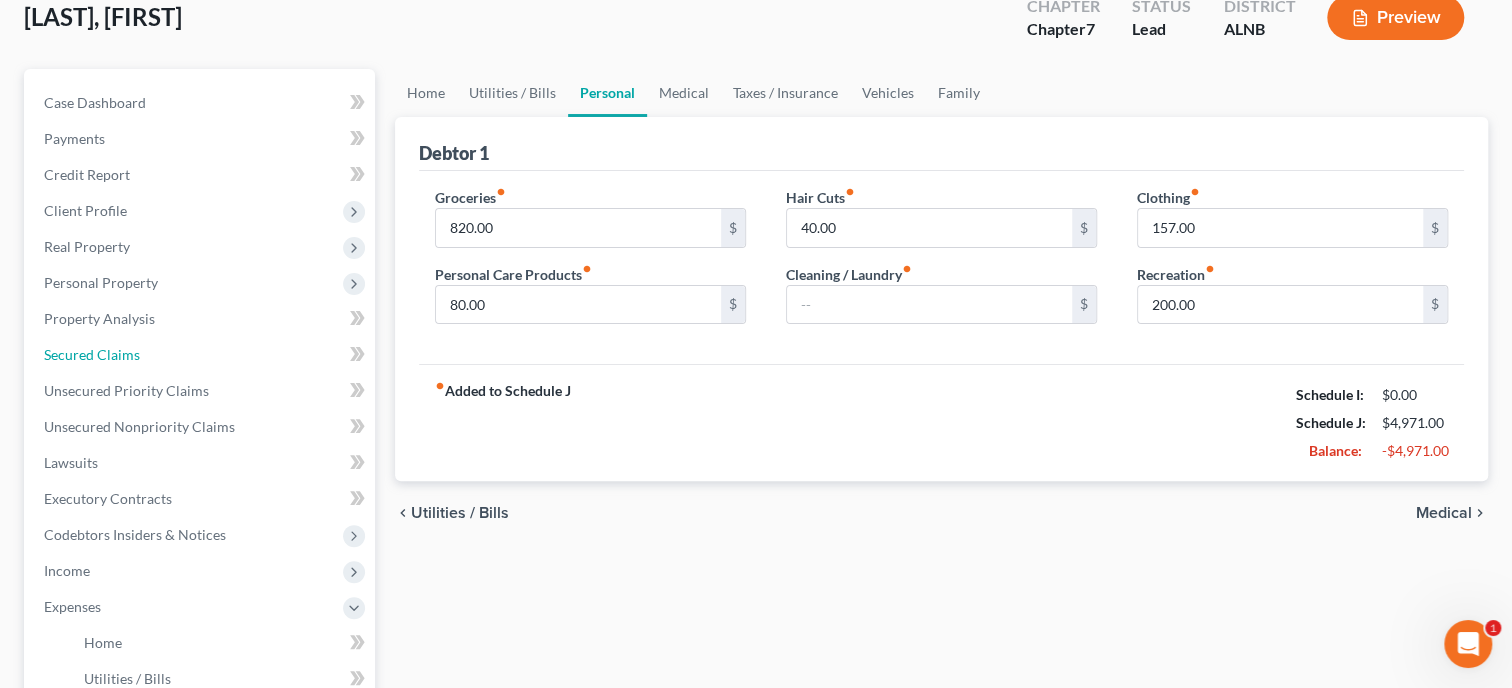 click on "Case Dashboard
Payments
Invoices
Payments
Payments
Credit Report
Client Profile" at bounding box center [201, 553] 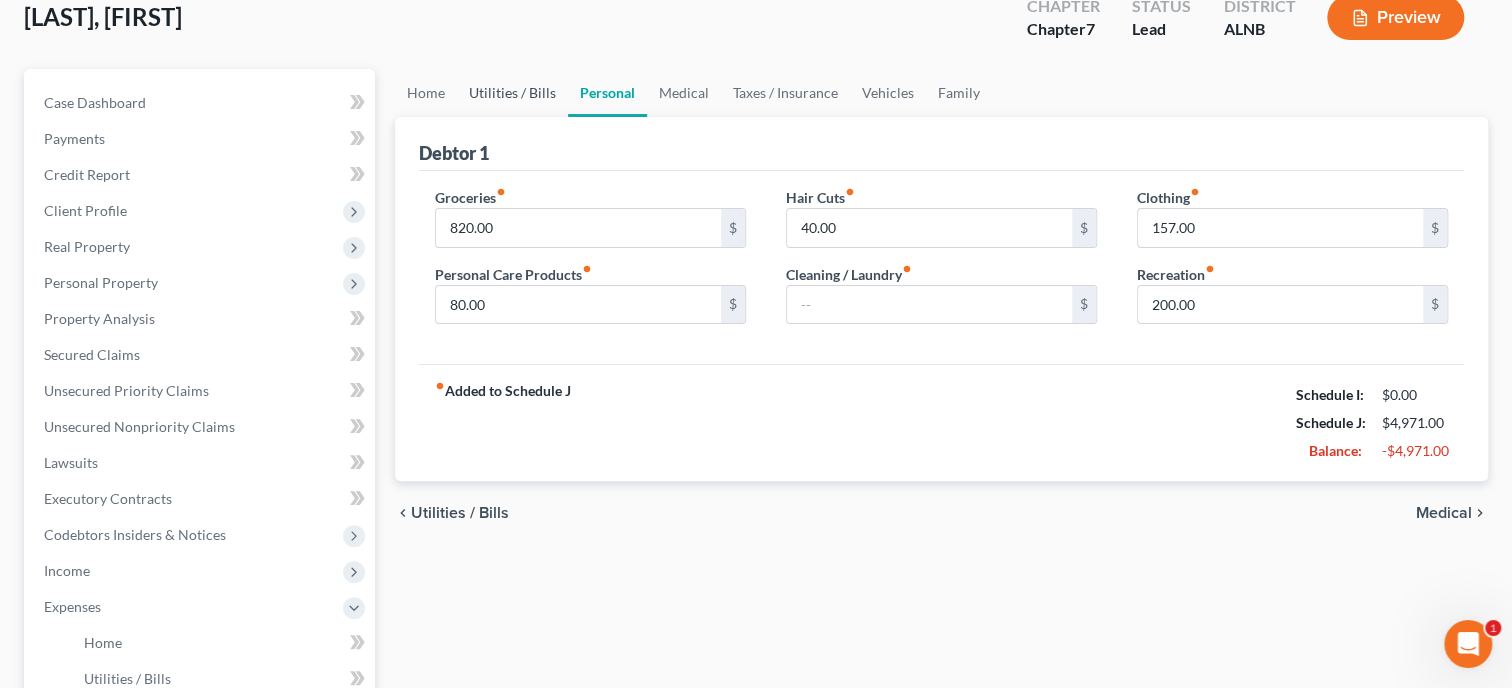 click on "Utilities / Bills" at bounding box center (512, 93) 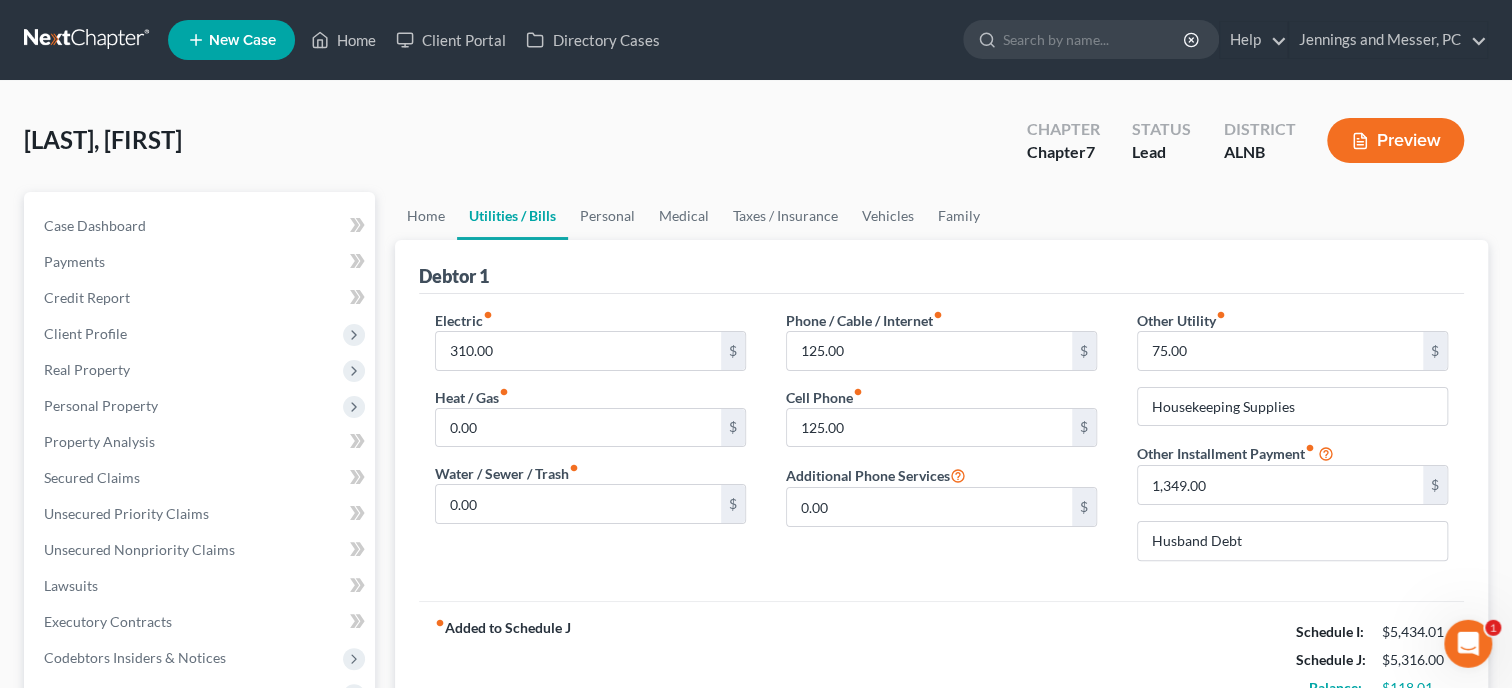 scroll, scrollTop: 0, scrollLeft: 0, axis: both 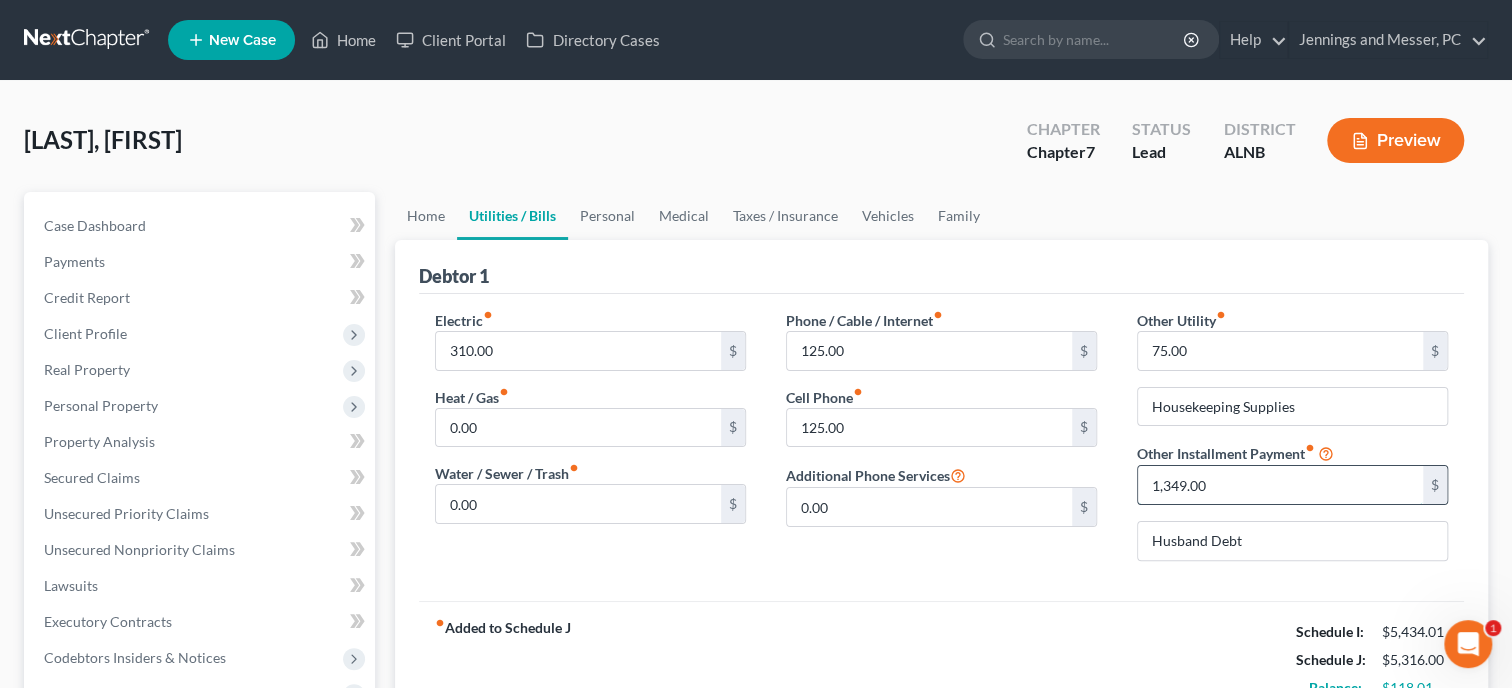 click on "1,349.00" at bounding box center (1280, 485) 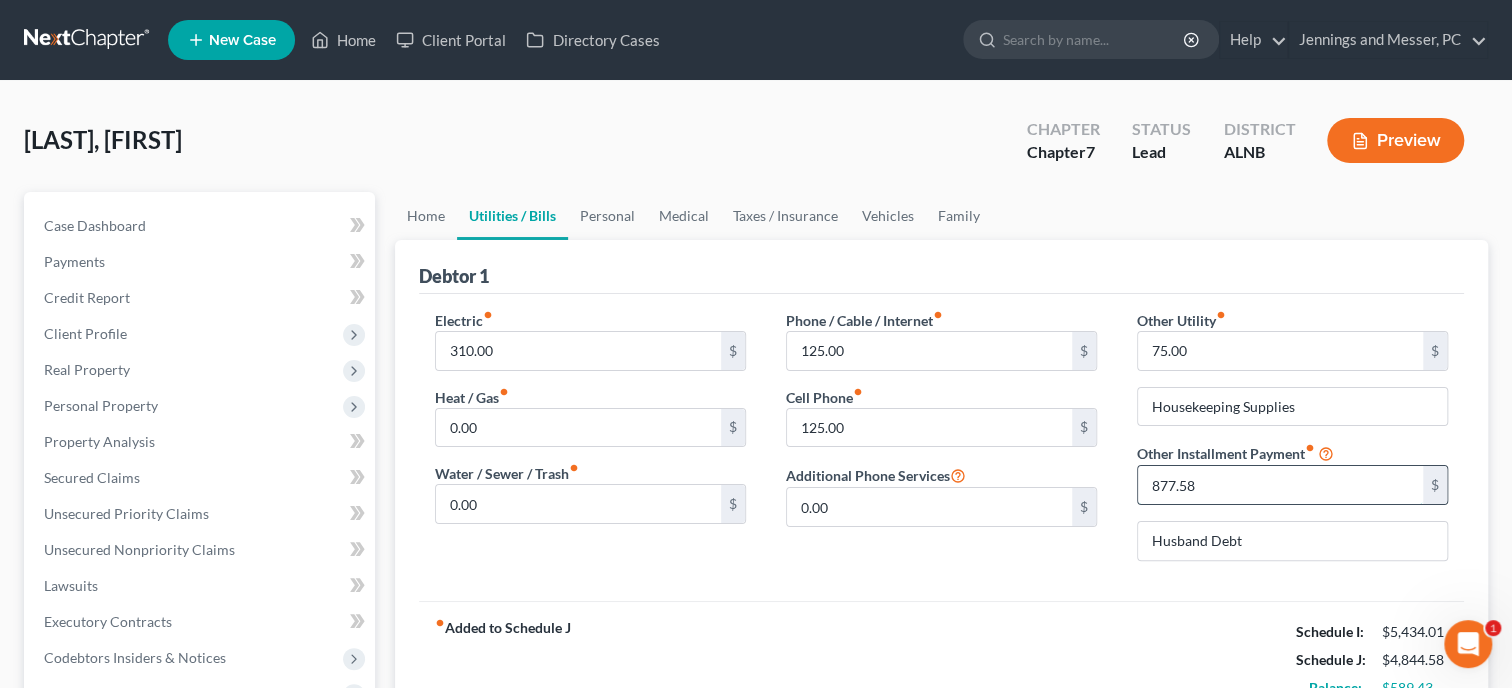 type on "877.58" 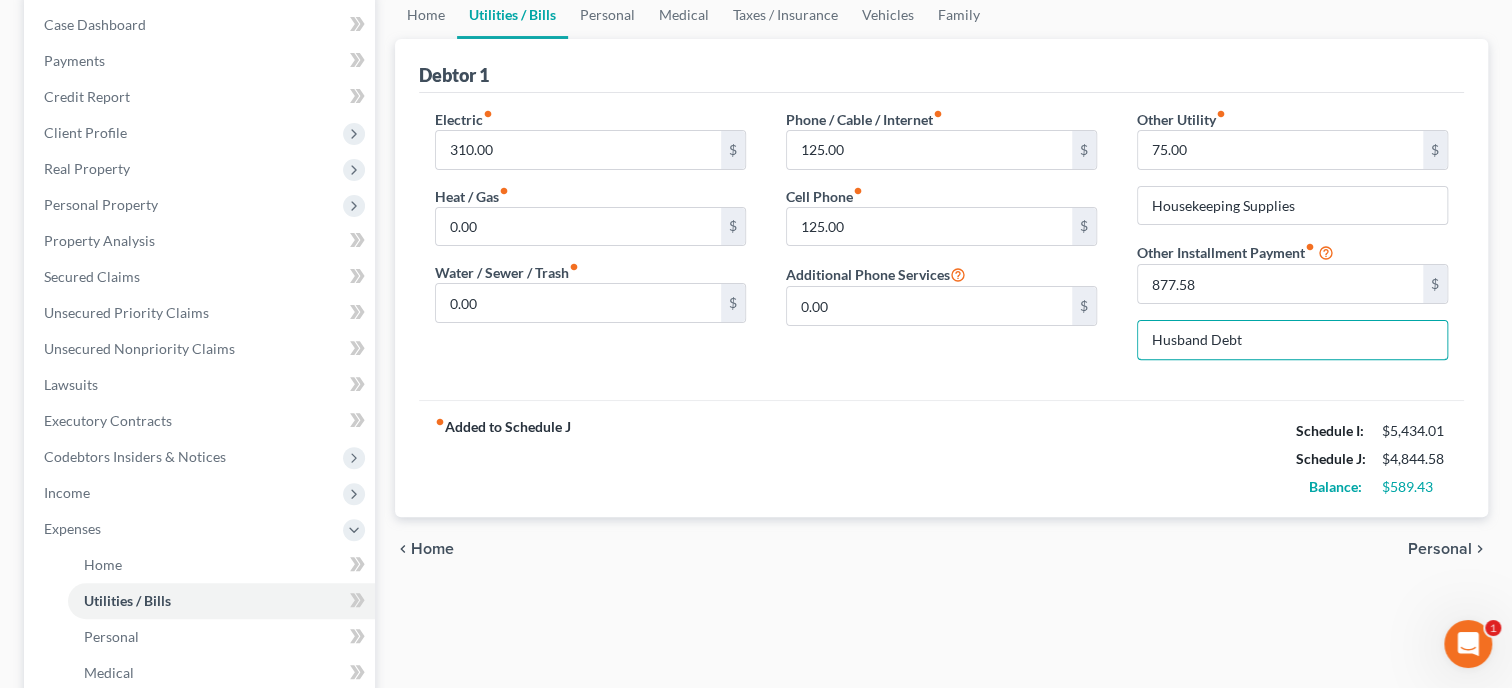 scroll, scrollTop: 205, scrollLeft: 0, axis: vertical 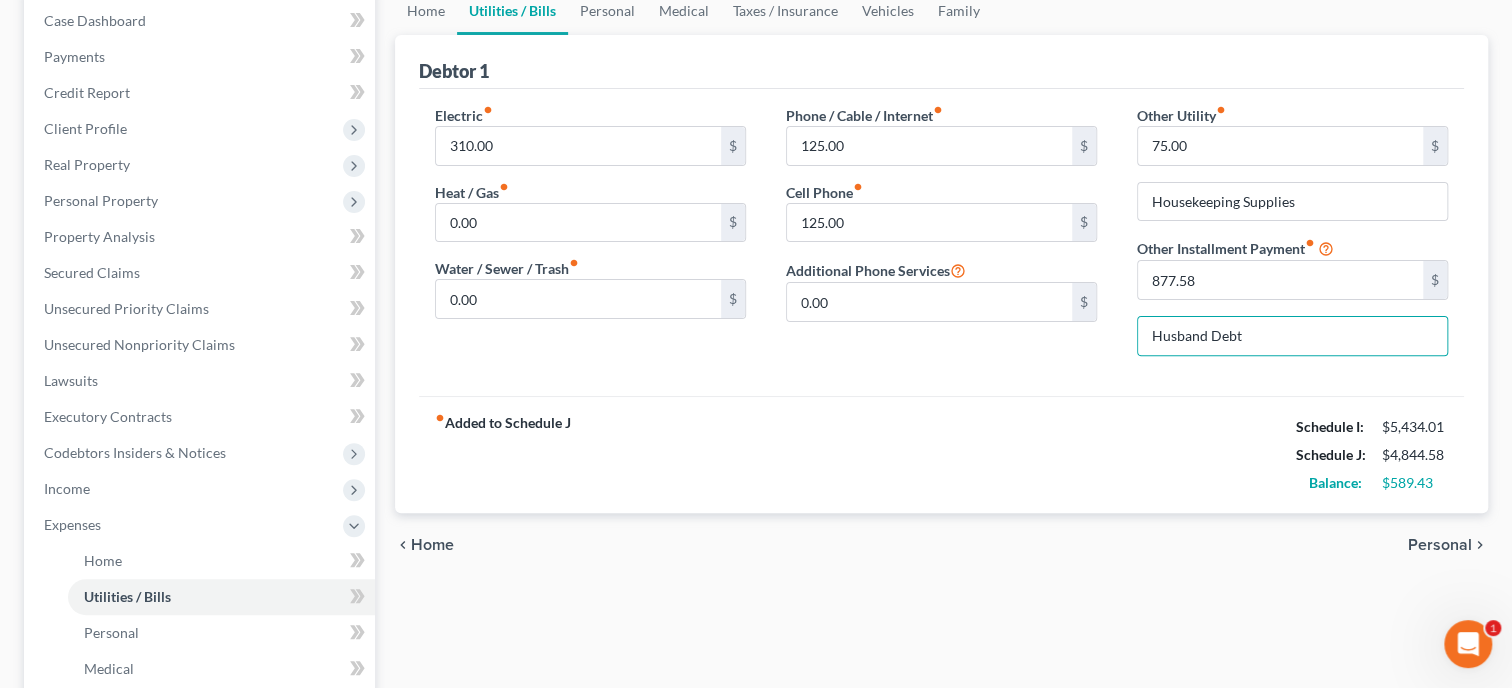 click on "fiber_manual_record  Added to Schedule J Schedule I: $5,434.01 Schedule J: $4,844.58 Balance: $589.43" at bounding box center [941, 454] 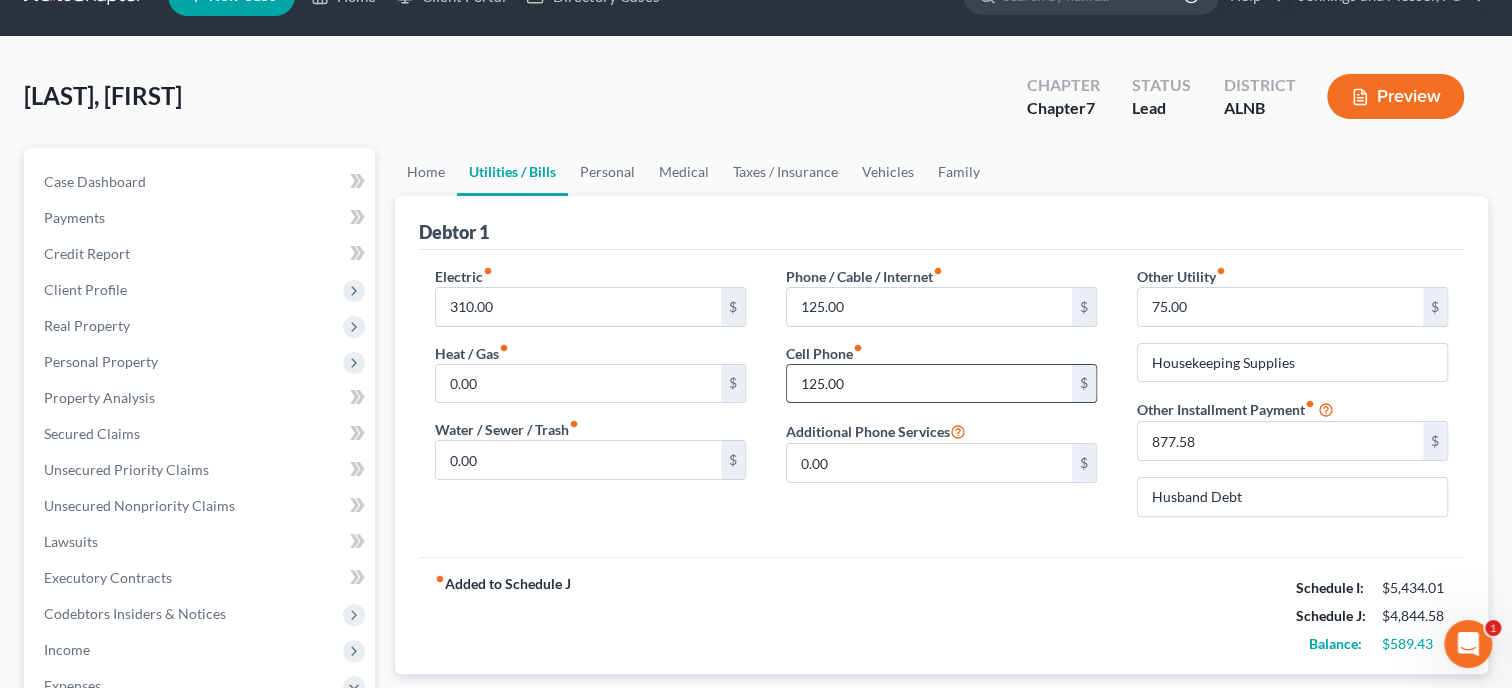 scroll, scrollTop: 0, scrollLeft: 0, axis: both 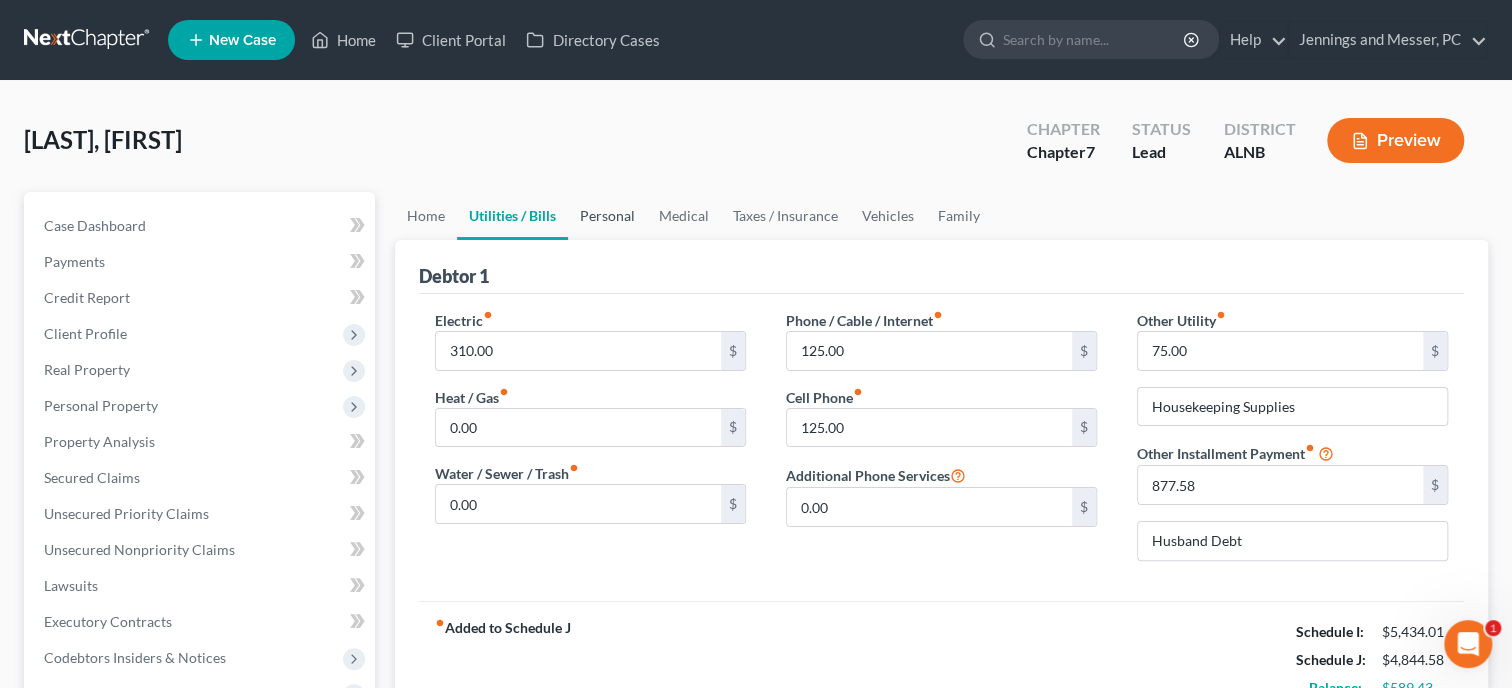 click on "Personal" at bounding box center (607, 216) 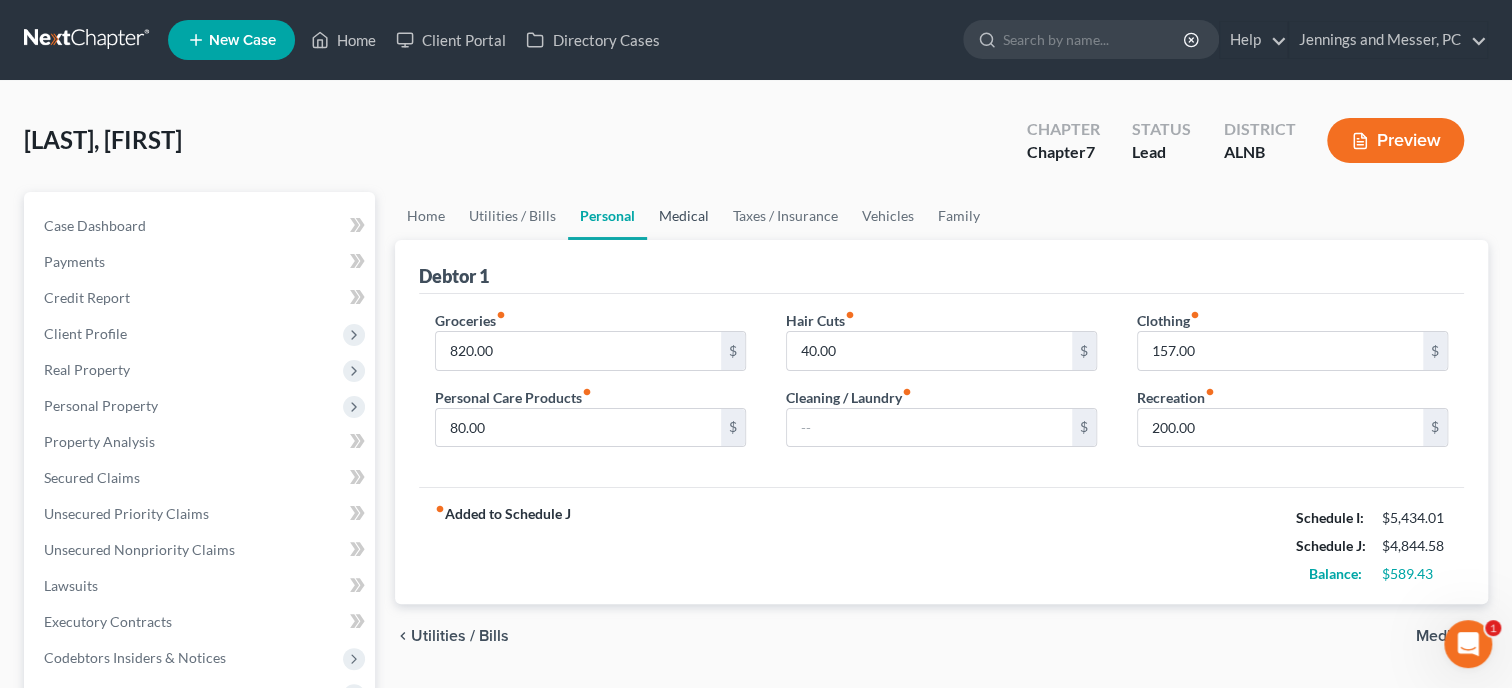 click on "Medical" at bounding box center (684, 216) 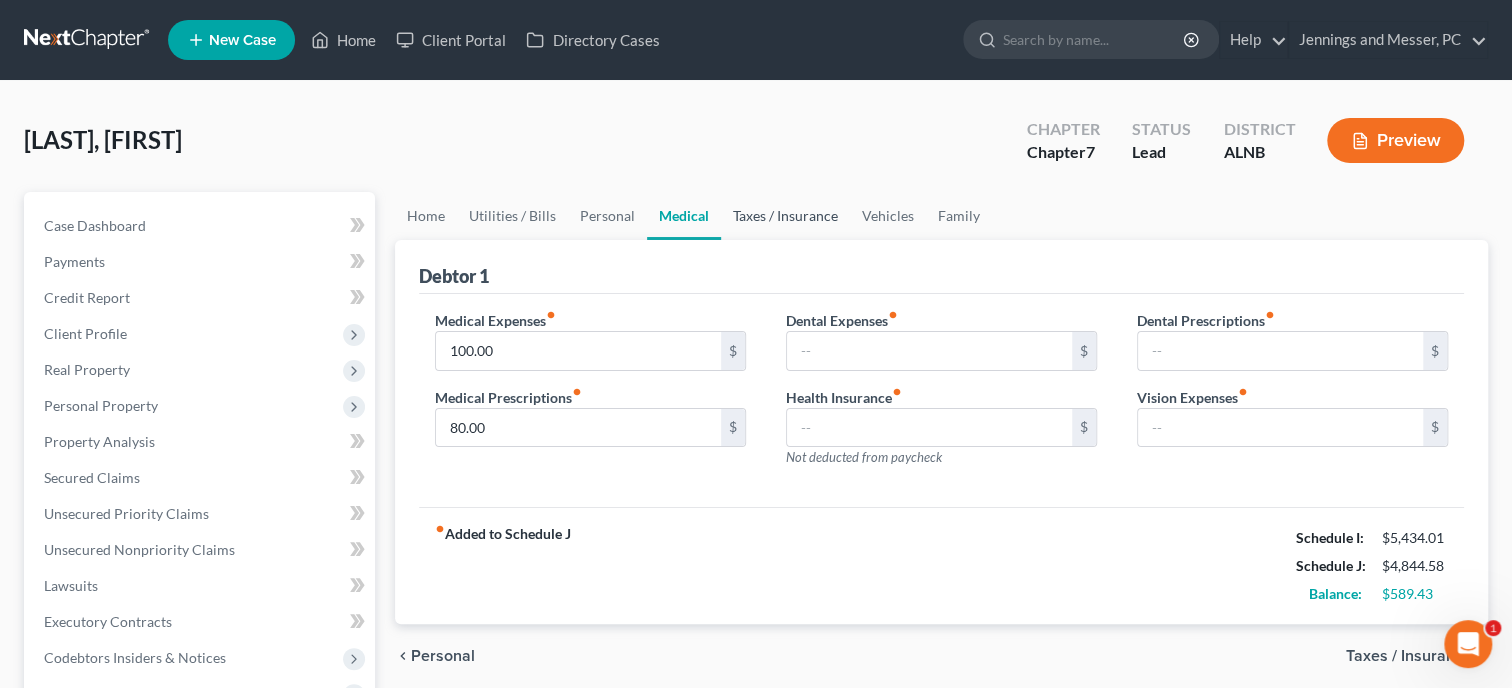 click on "Taxes / Insurance" at bounding box center (785, 216) 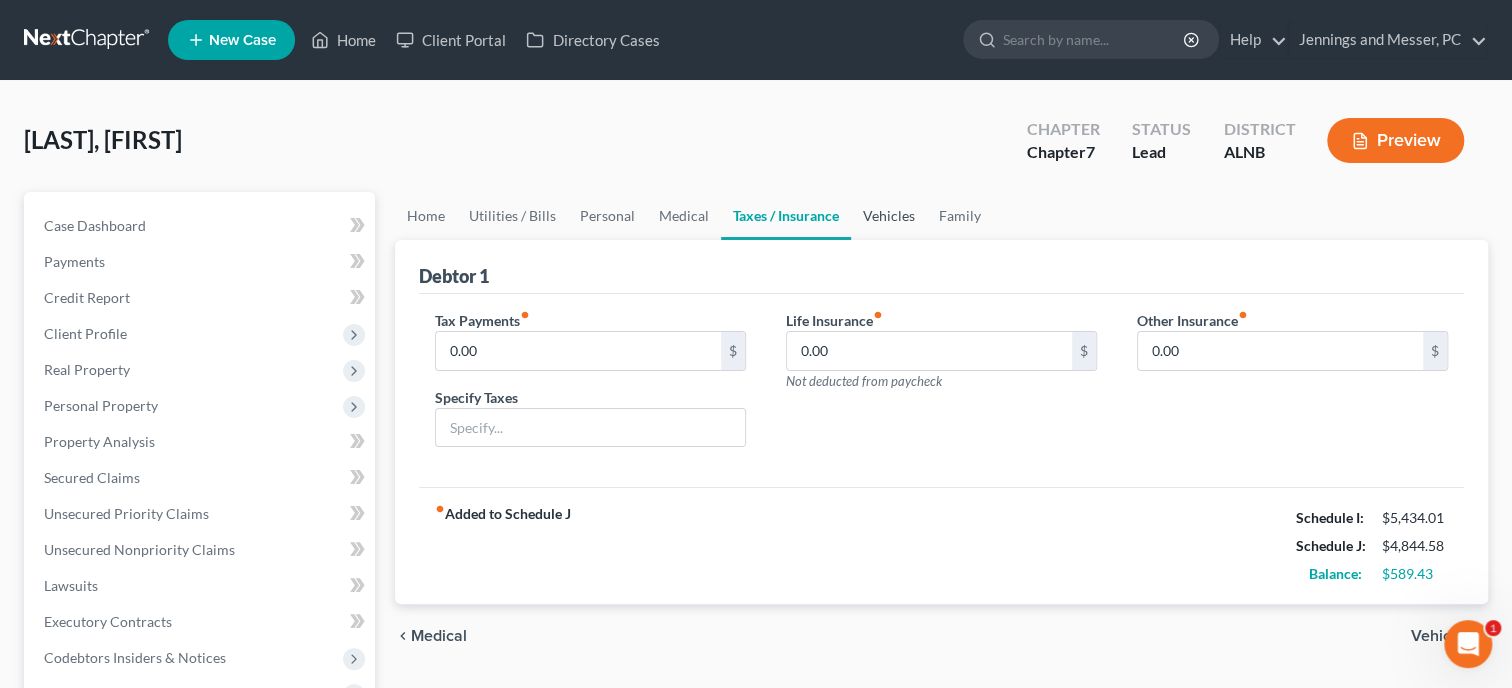 click on "Vehicles" at bounding box center [889, 216] 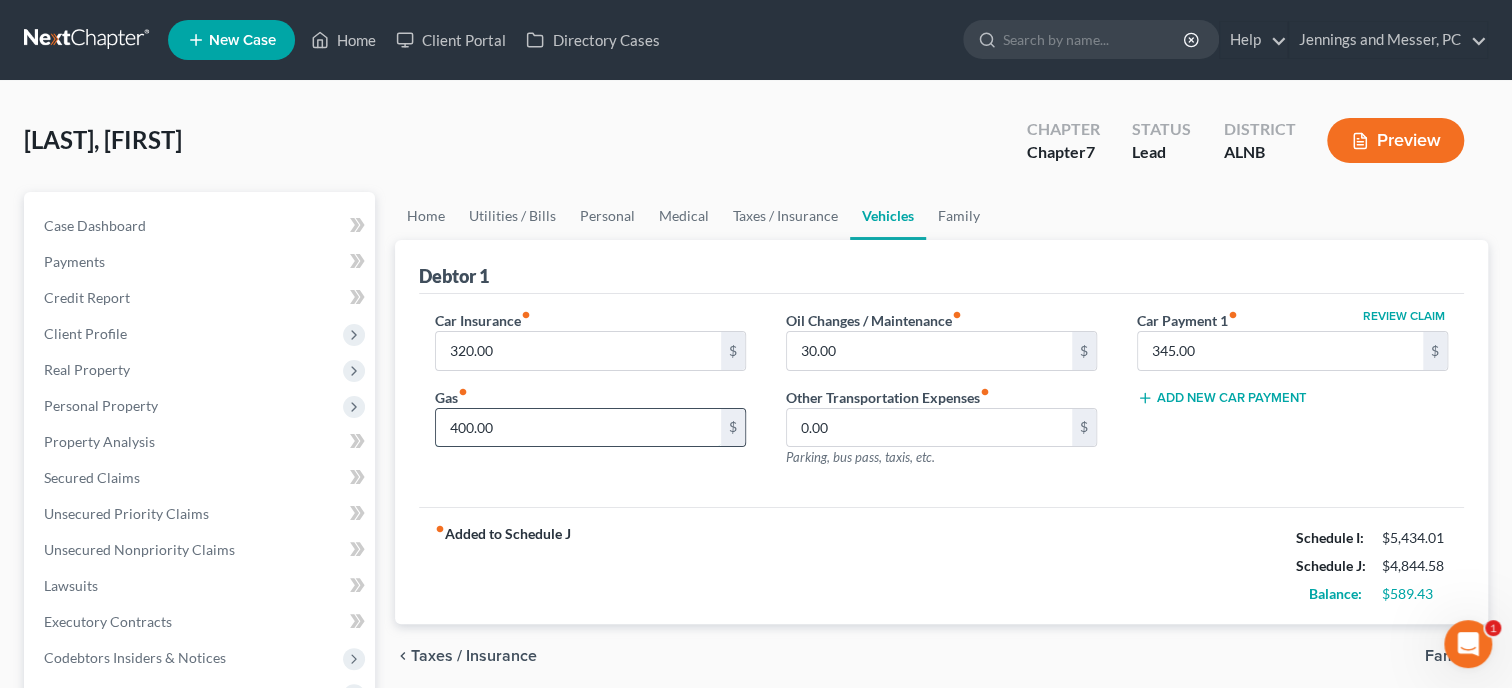 click on "400.00" at bounding box center (578, 428) 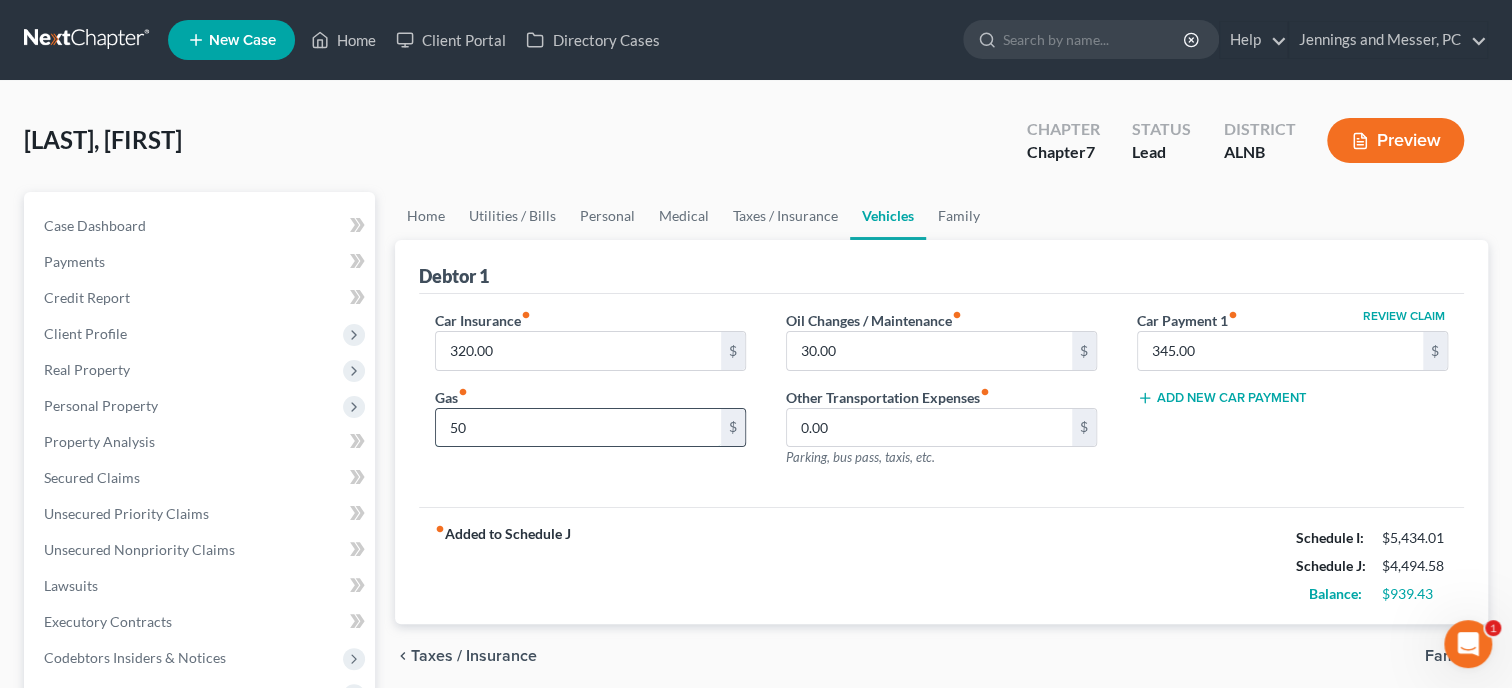 type on "5" 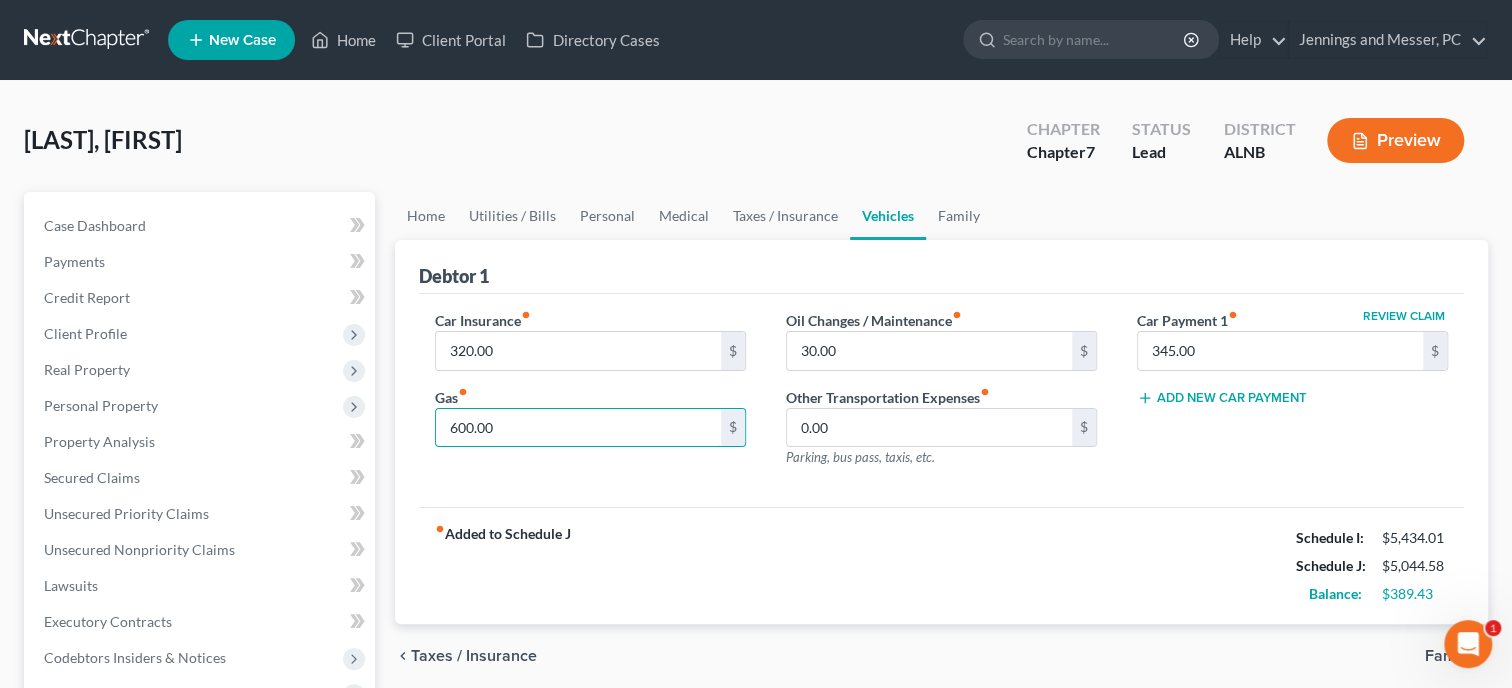 type on "600.00" 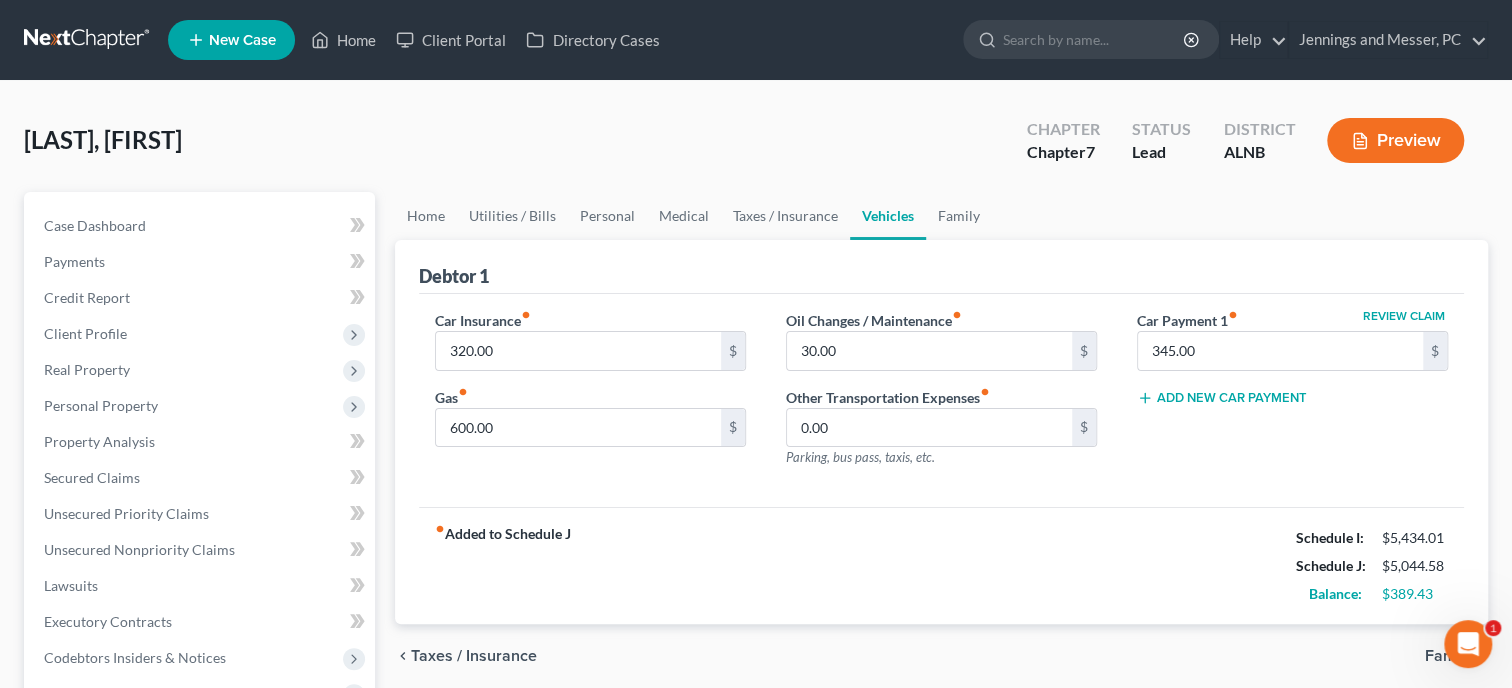 click on "fiber_manual_record  Added to Schedule J Schedule I: $5,434.01 Schedule J: $5,044.58 Balance: $389.43" at bounding box center (941, 565) 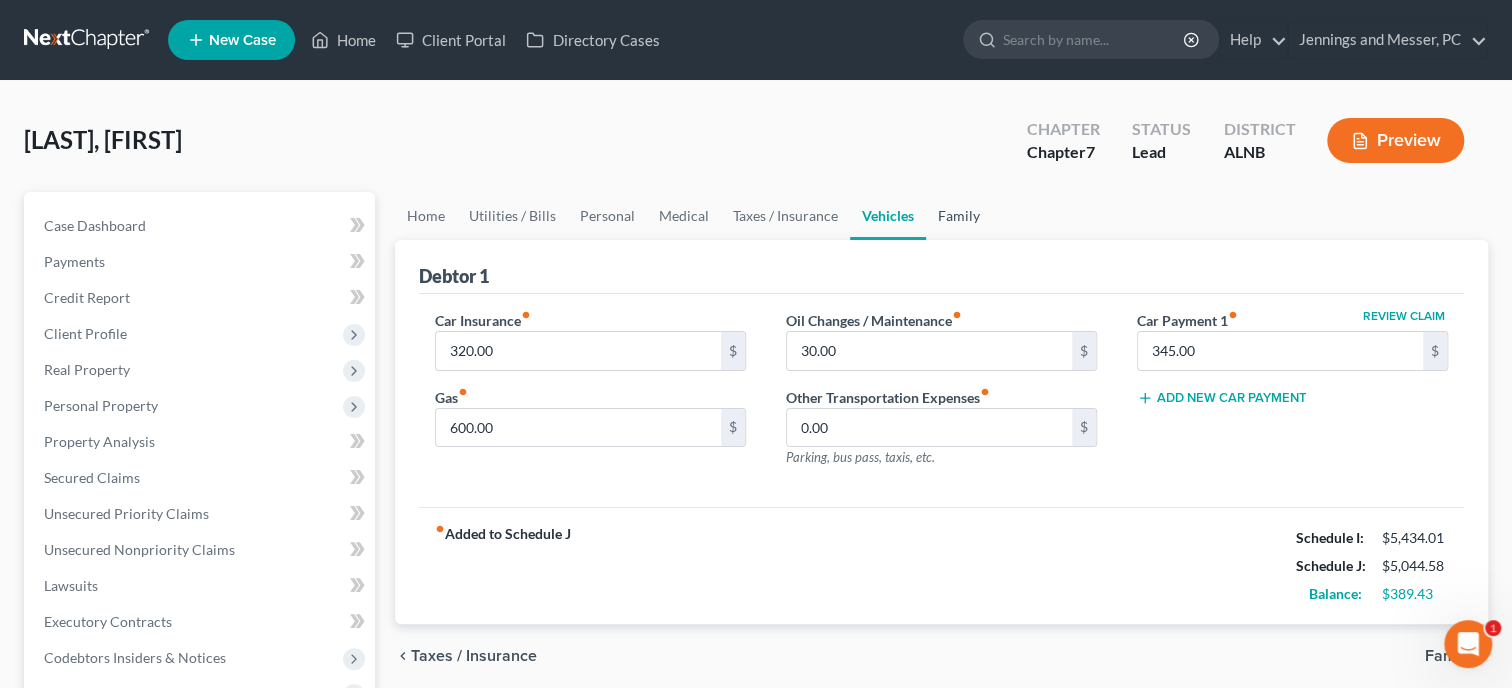click on "Family" at bounding box center [959, 216] 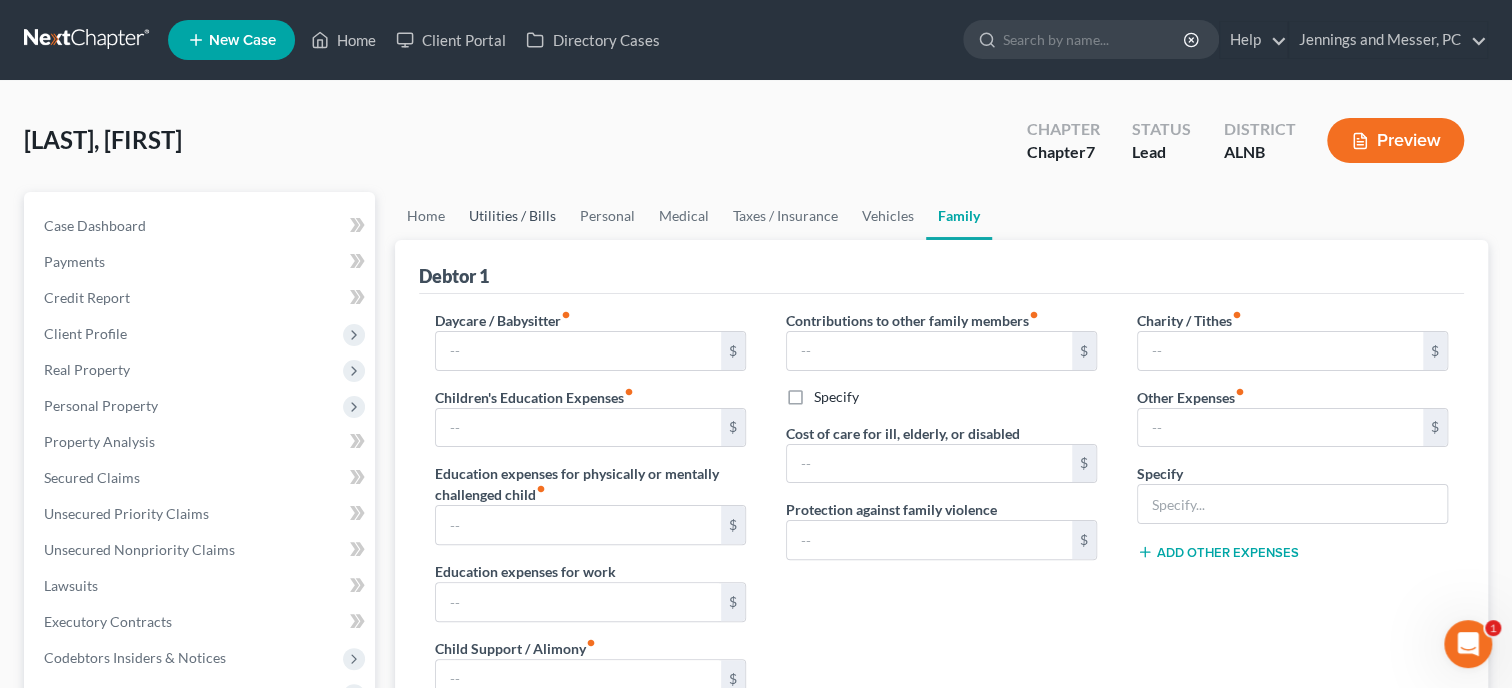 click on "Utilities / Bills" at bounding box center [512, 216] 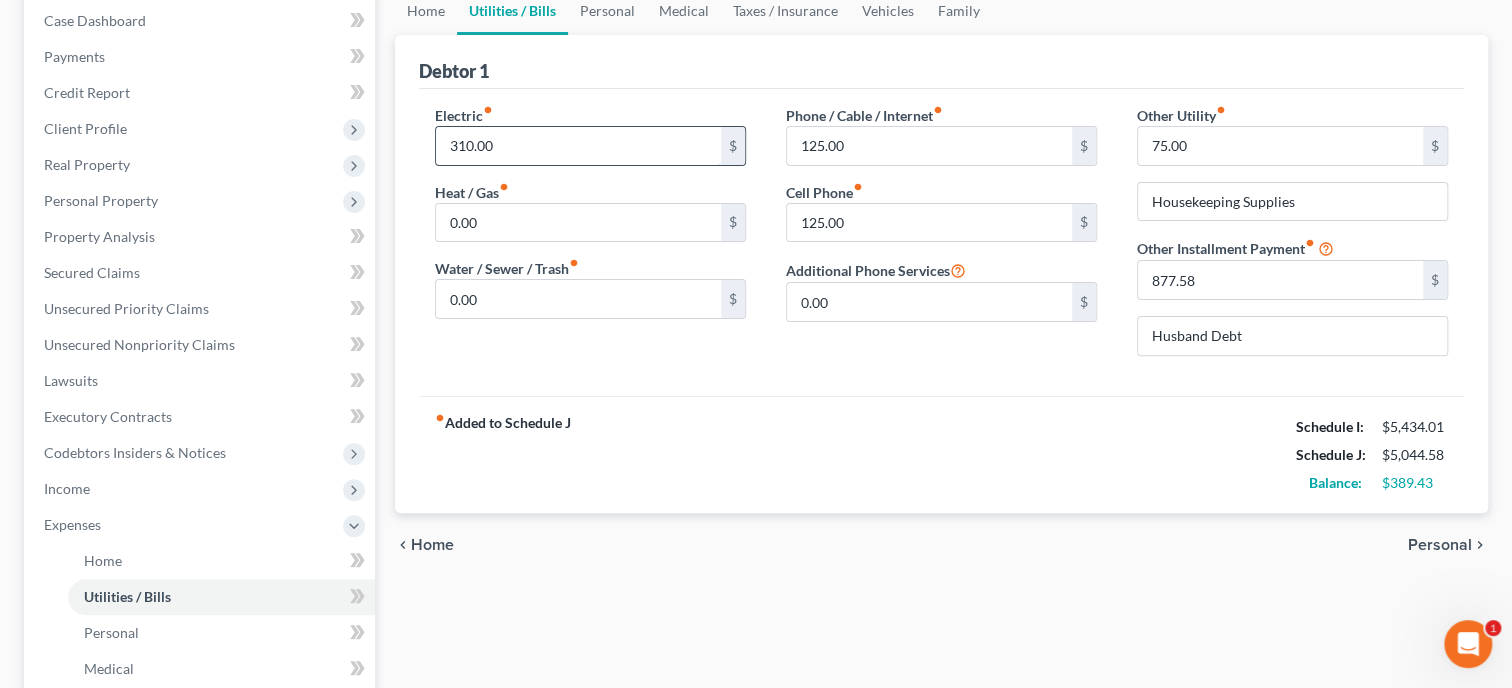scroll, scrollTop: 102, scrollLeft: 0, axis: vertical 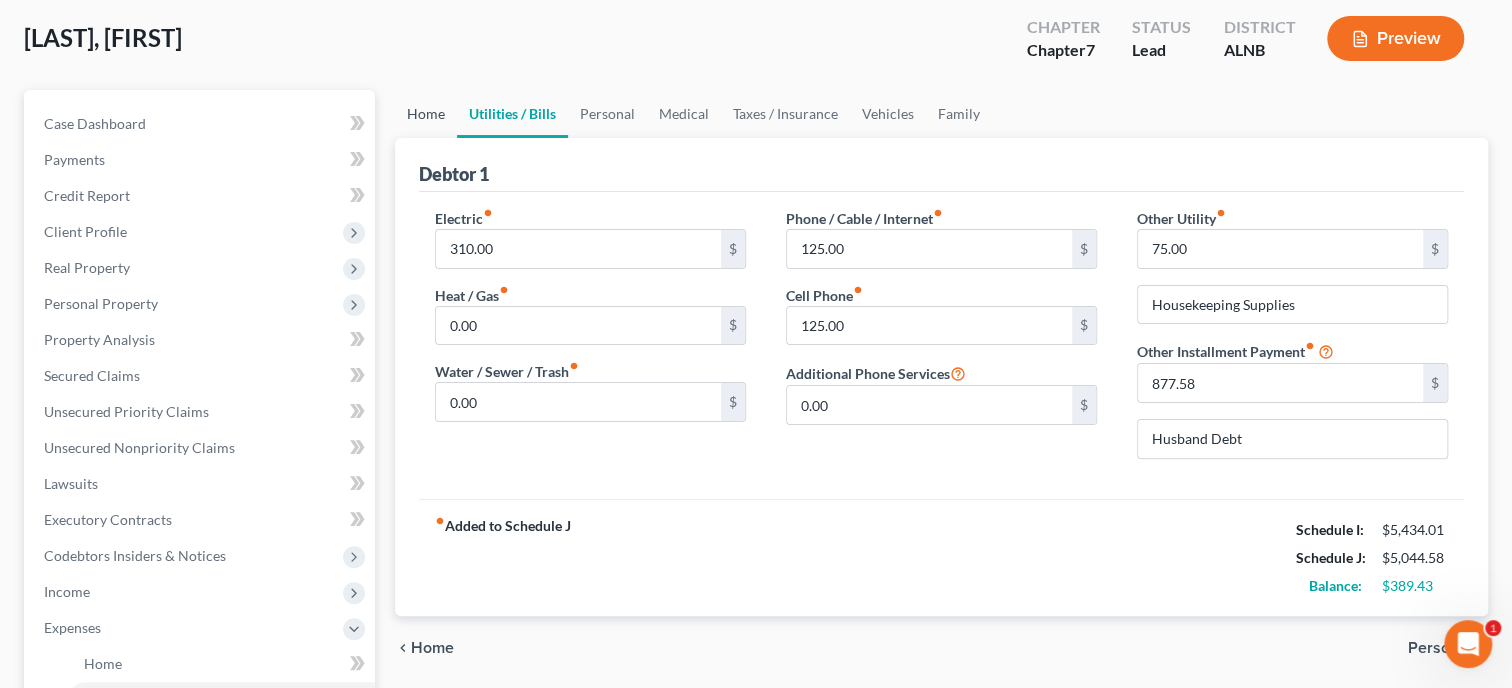 click on "Home" at bounding box center (426, 114) 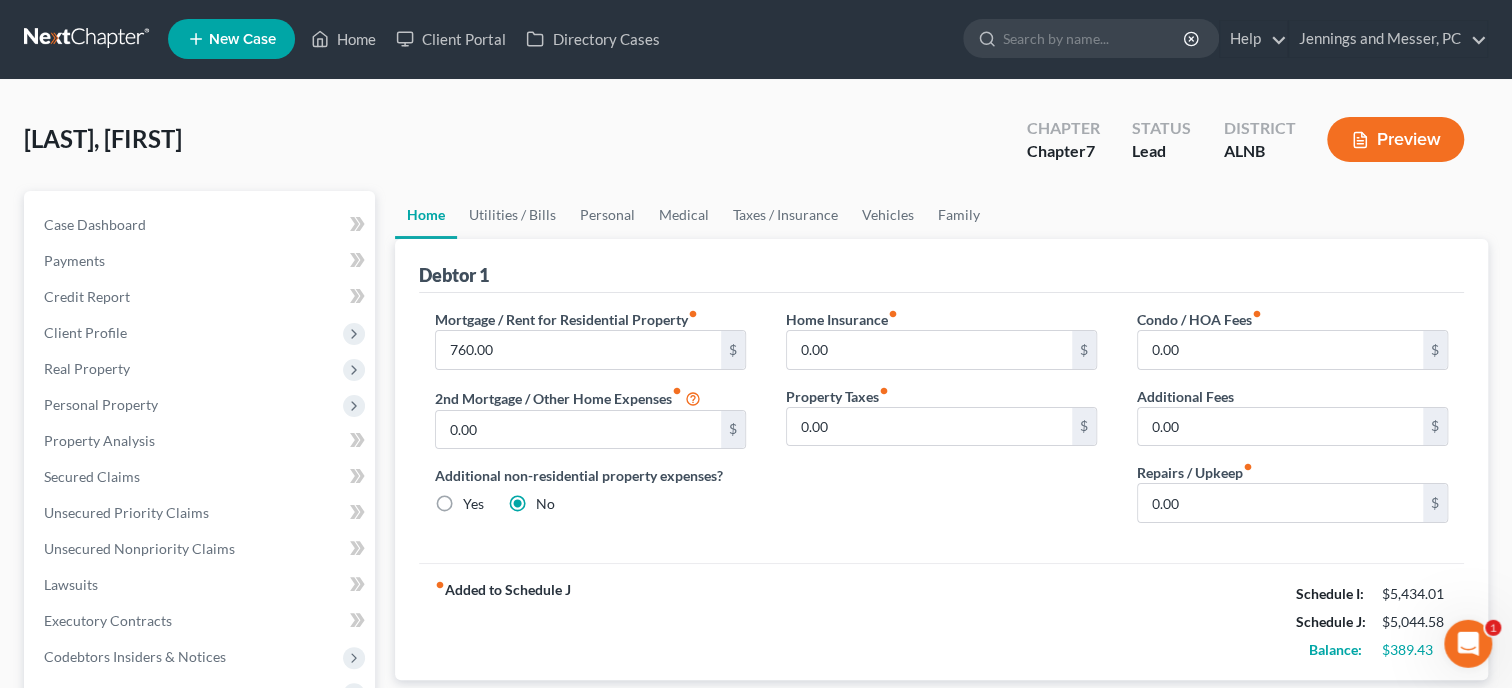 scroll, scrollTop: 0, scrollLeft: 0, axis: both 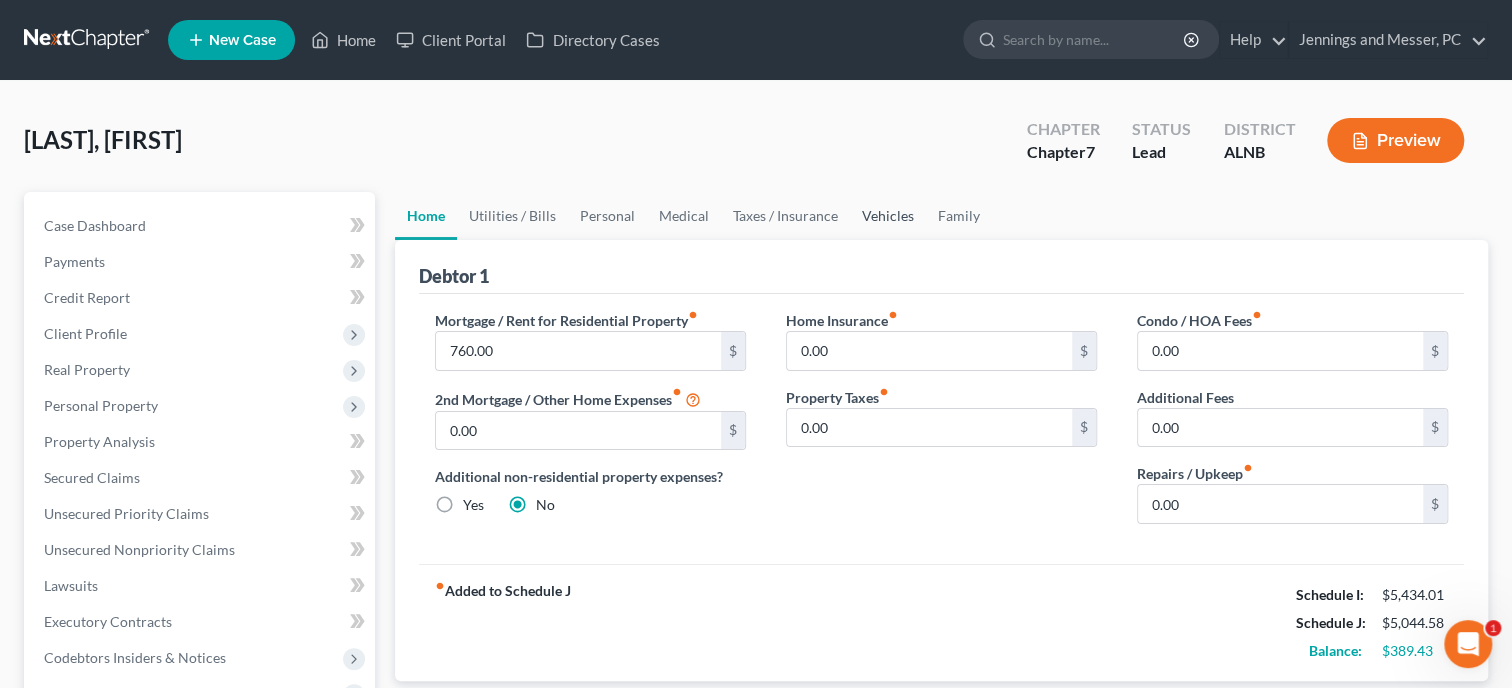 click on "Vehicles" at bounding box center [888, 216] 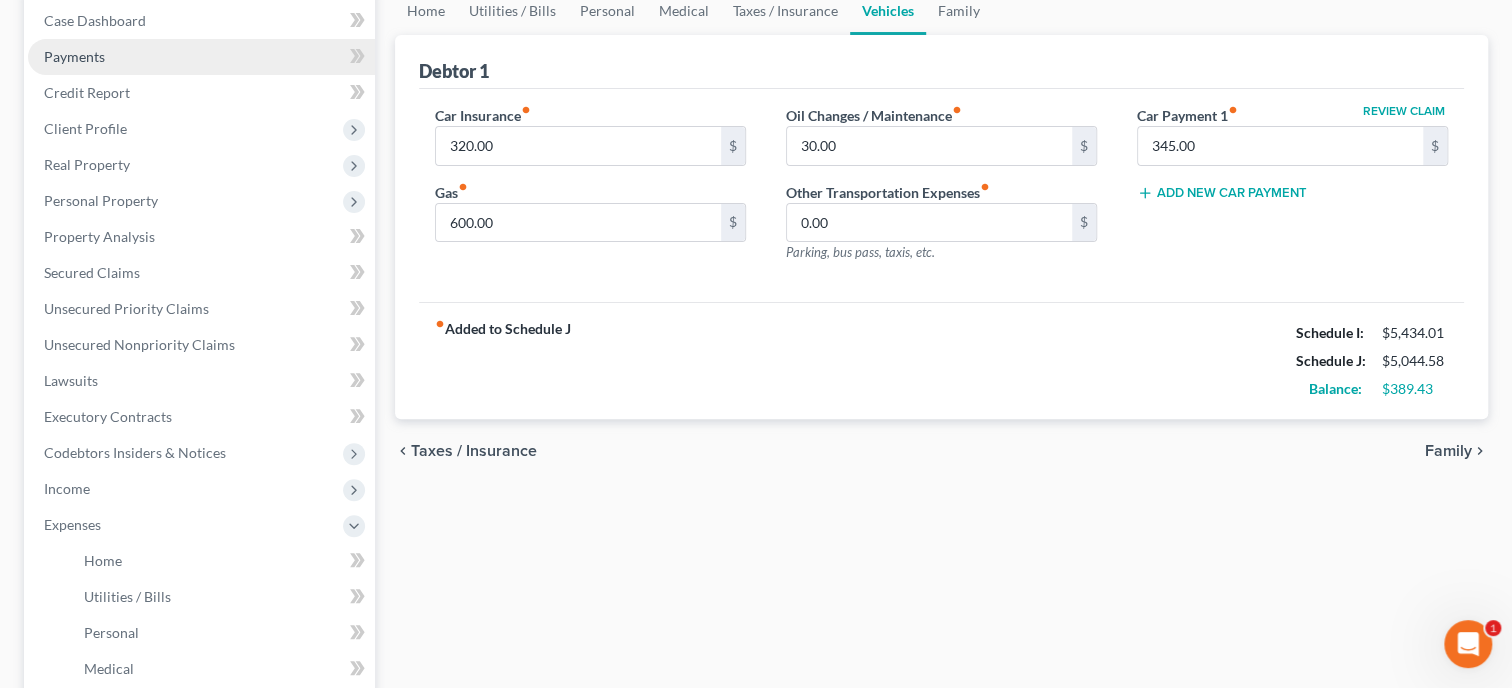 scroll, scrollTop: 102, scrollLeft: 0, axis: vertical 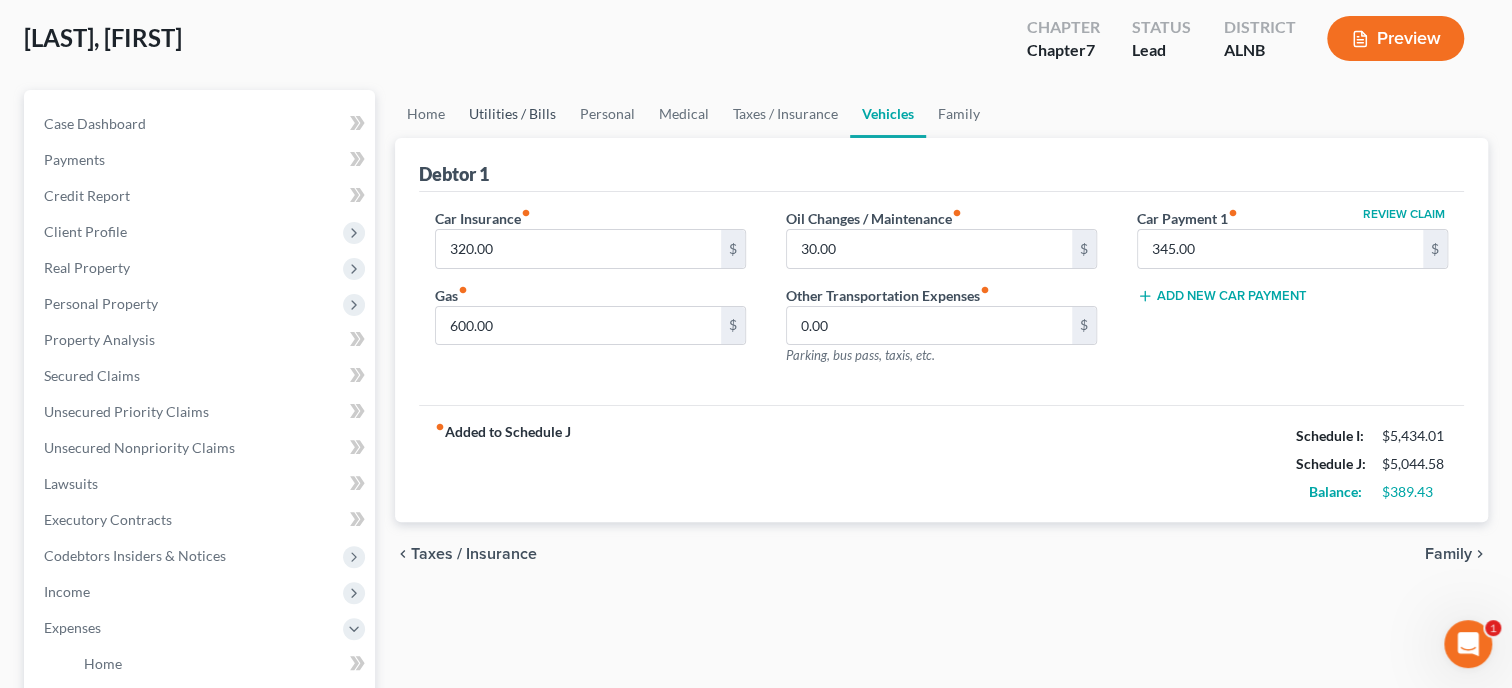 click on "Utilities / Bills" at bounding box center (512, 114) 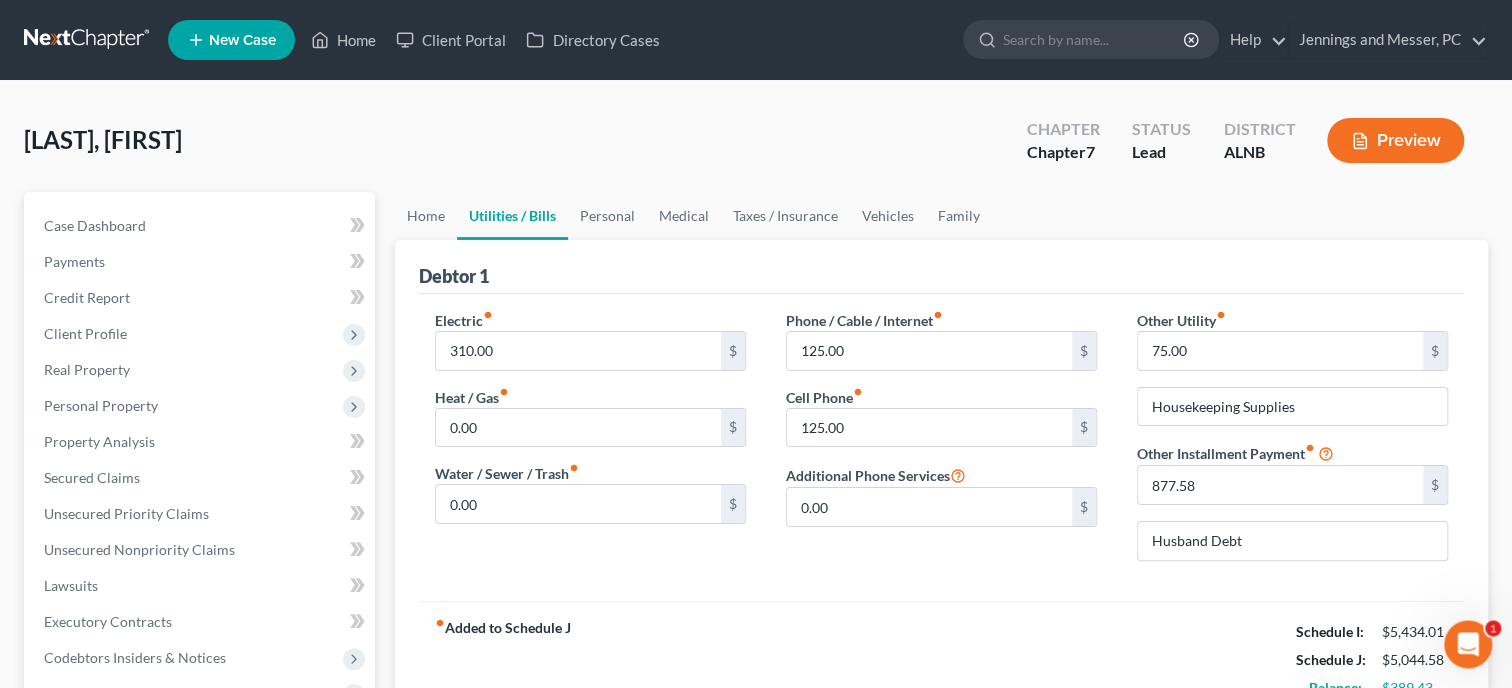 scroll, scrollTop: 0, scrollLeft: 0, axis: both 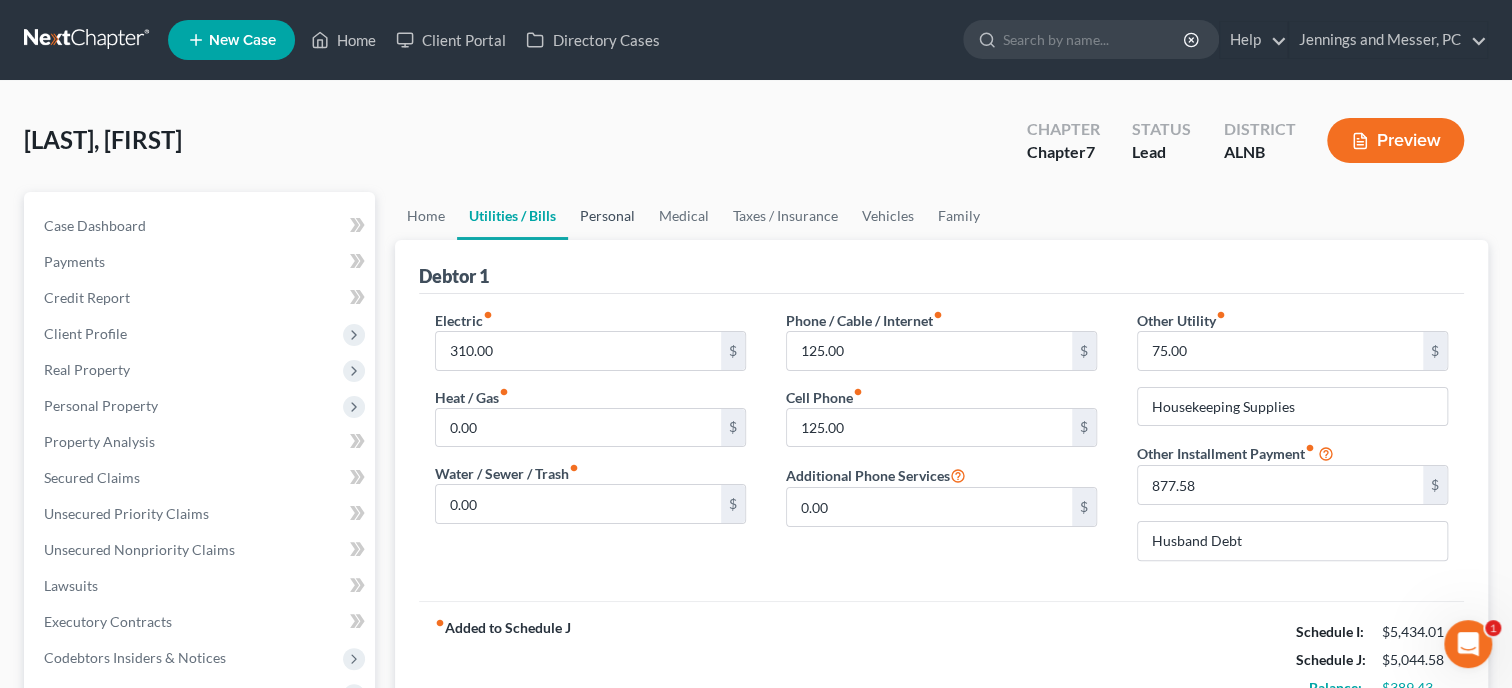 click on "Personal" at bounding box center (607, 216) 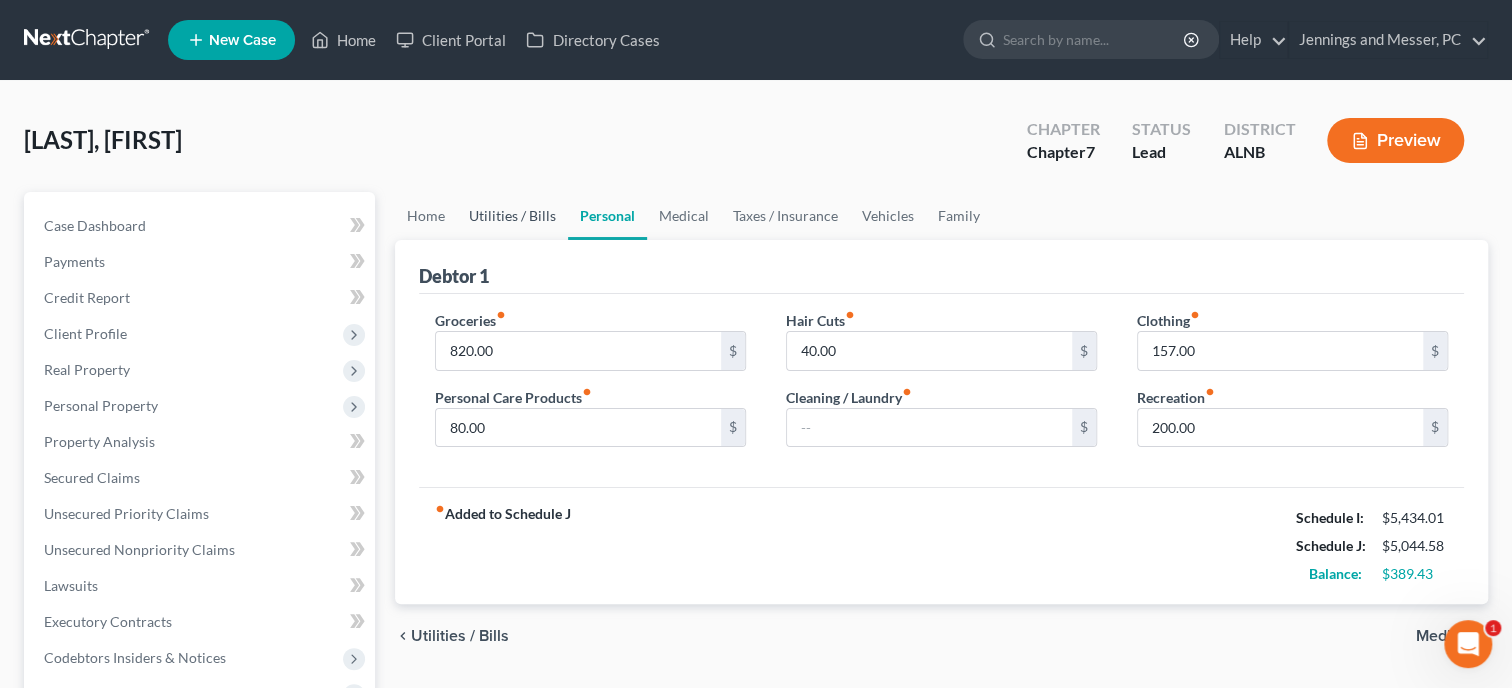 click on "Utilities / Bills" at bounding box center (512, 216) 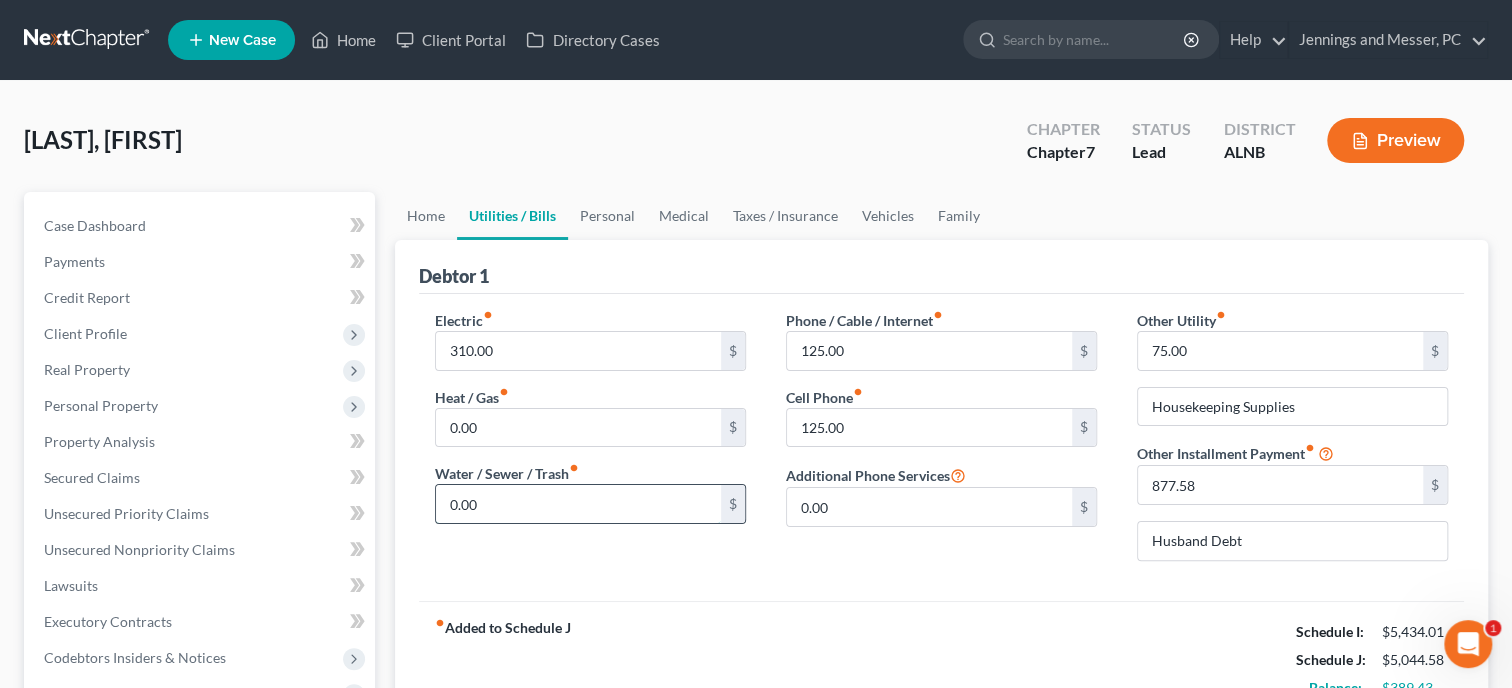 click on "0.00" at bounding box center (578, 504) 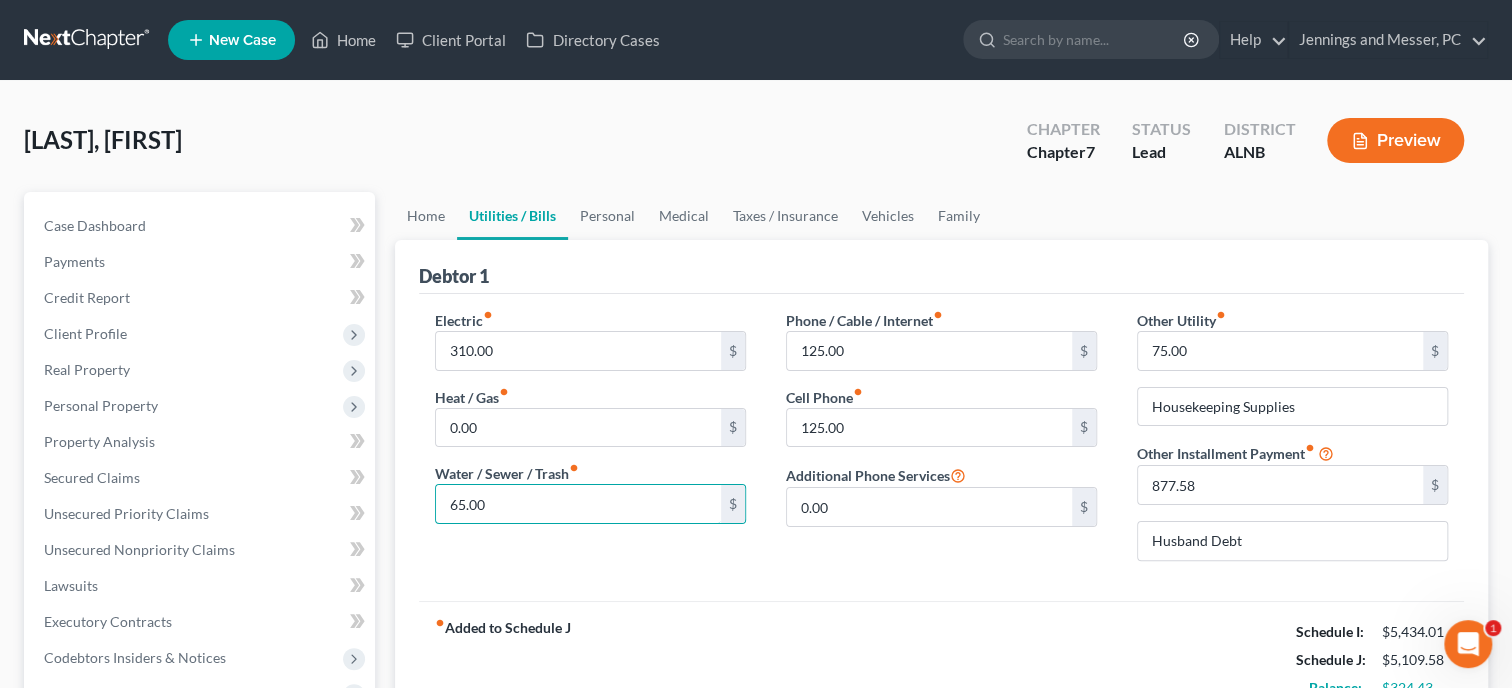 type on "65.00" 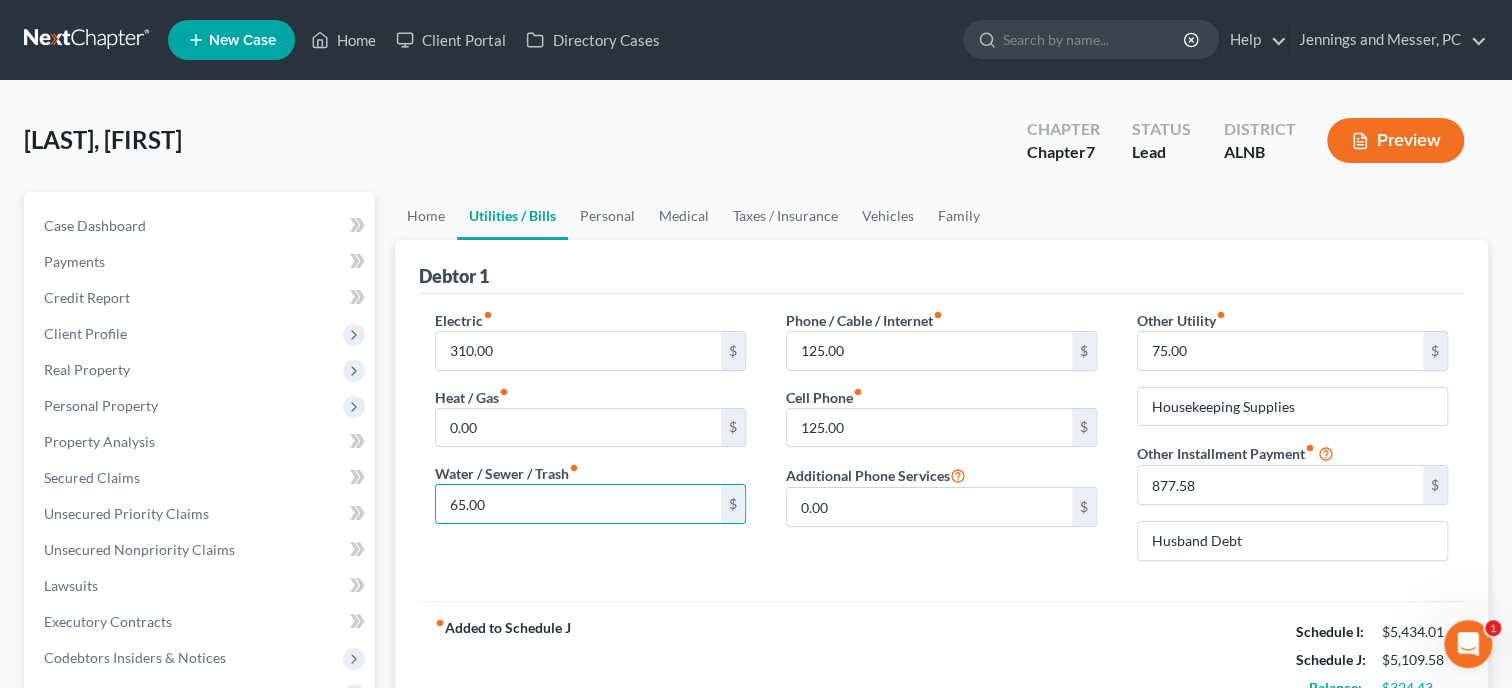 click on "fiber_manual_record  Added to Schedule J Schedule I: $5,434.01 Schedule J: $5,109.58 Balance: $324.43" at bounding box center [941, 659] 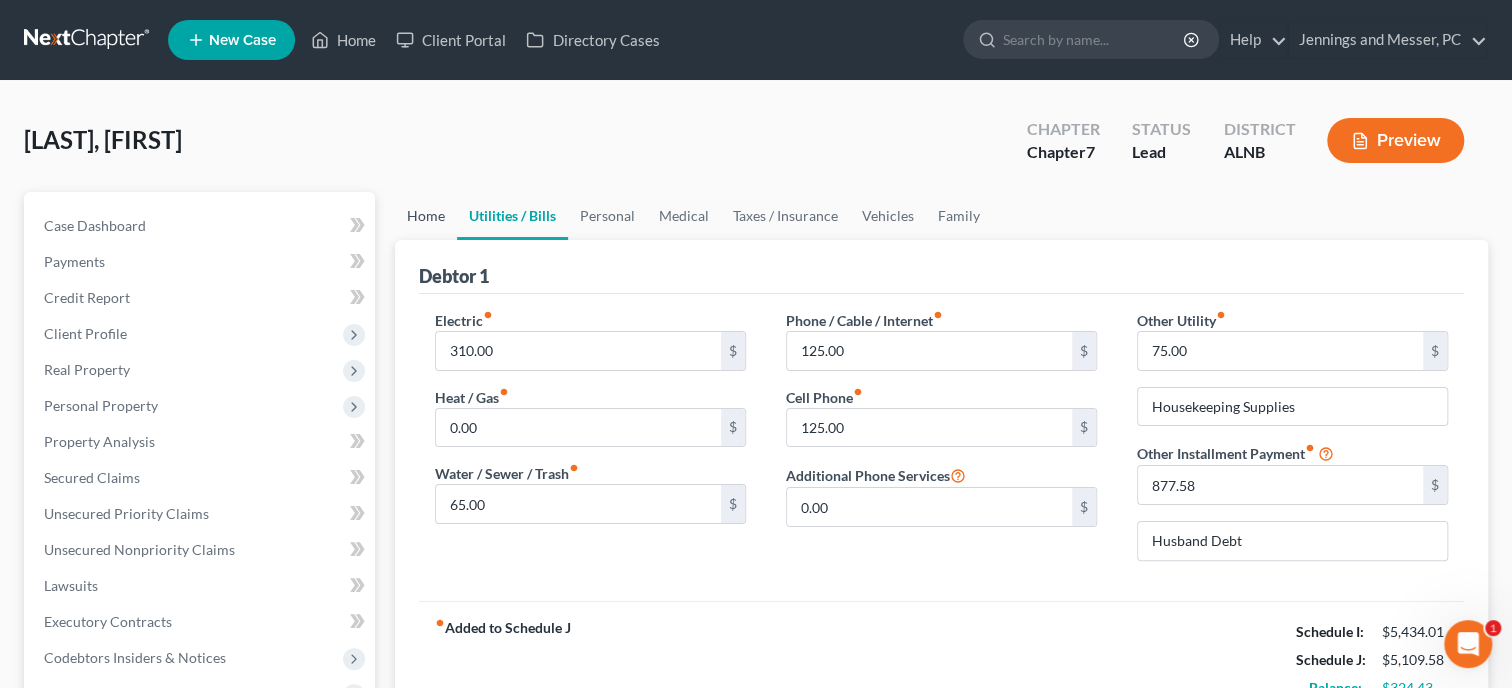 click on "Home" at bounding box center [426, 216] 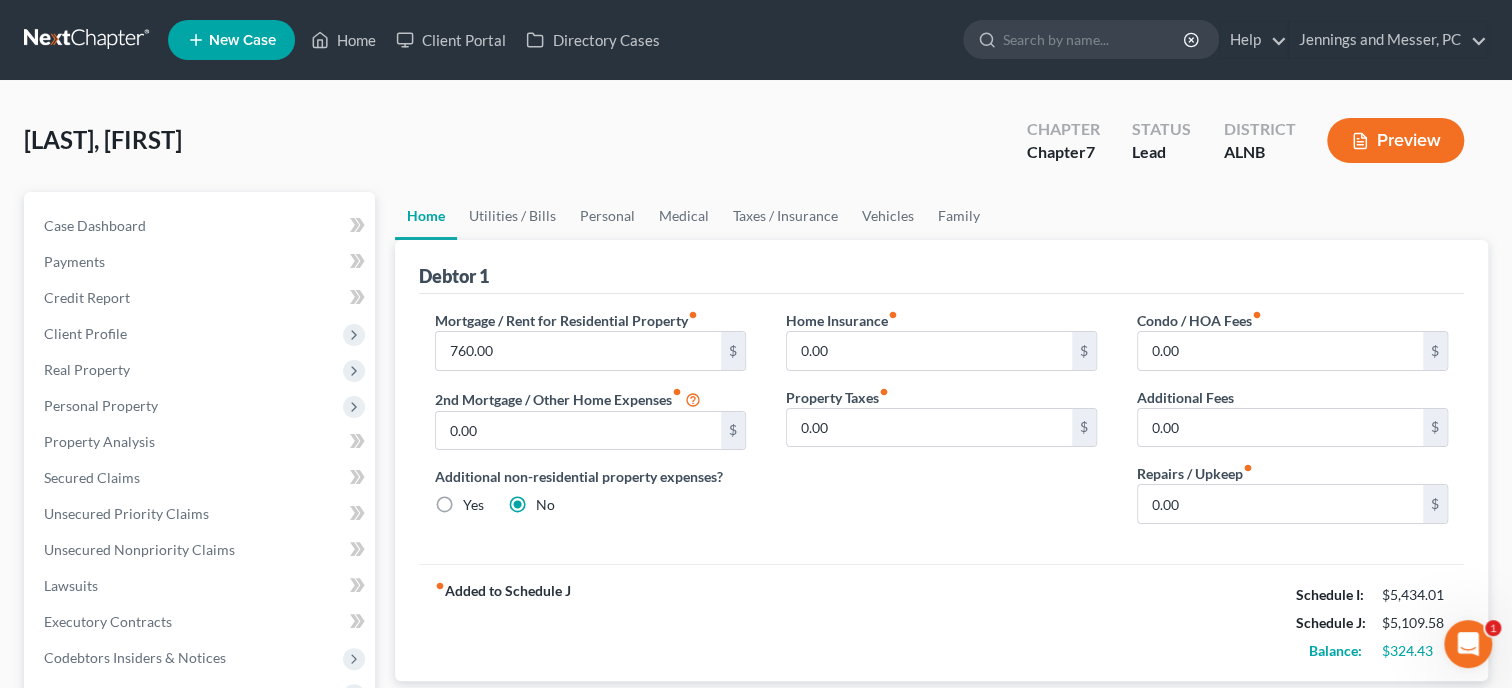 click on "Home" at bounding box center [426, 216] 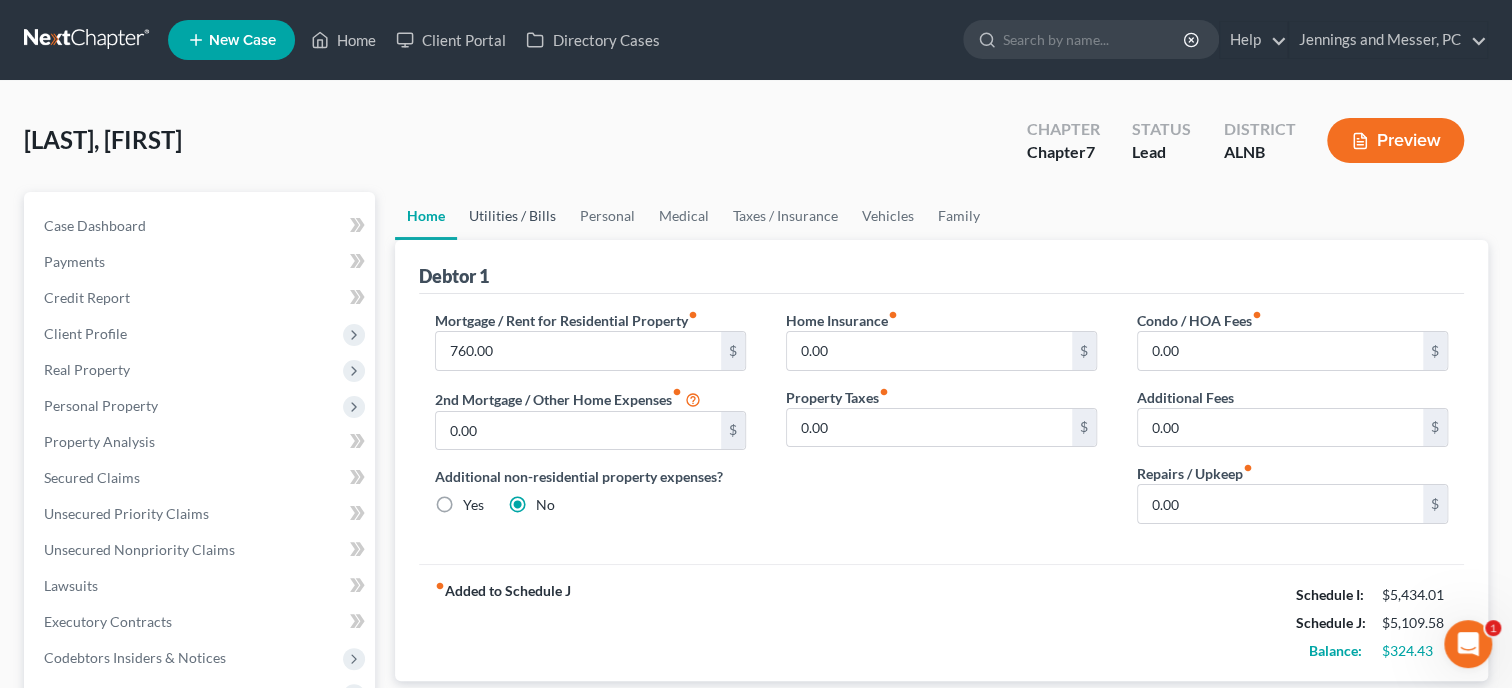 click on "Utilities / Bills" at bounding box center [512, 216] 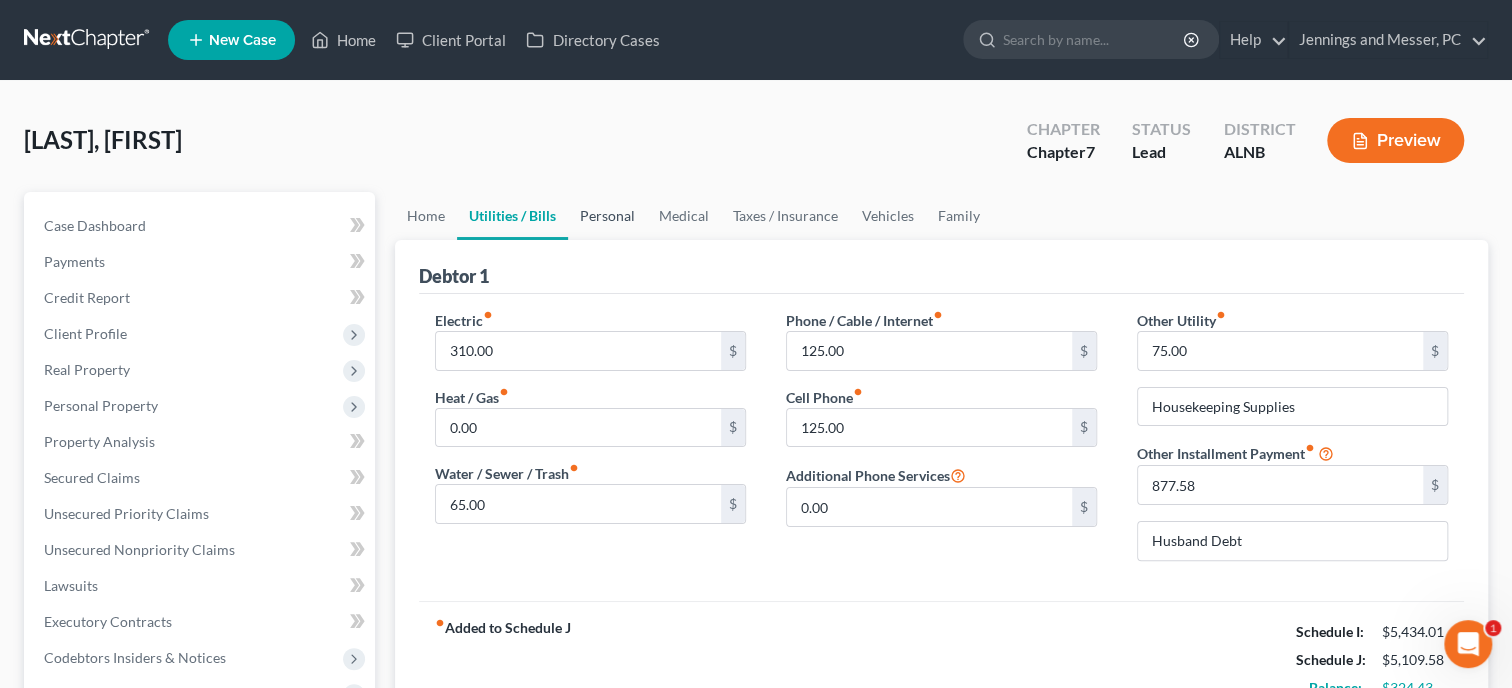 click on "Personal" at bounding box center (607, 216) 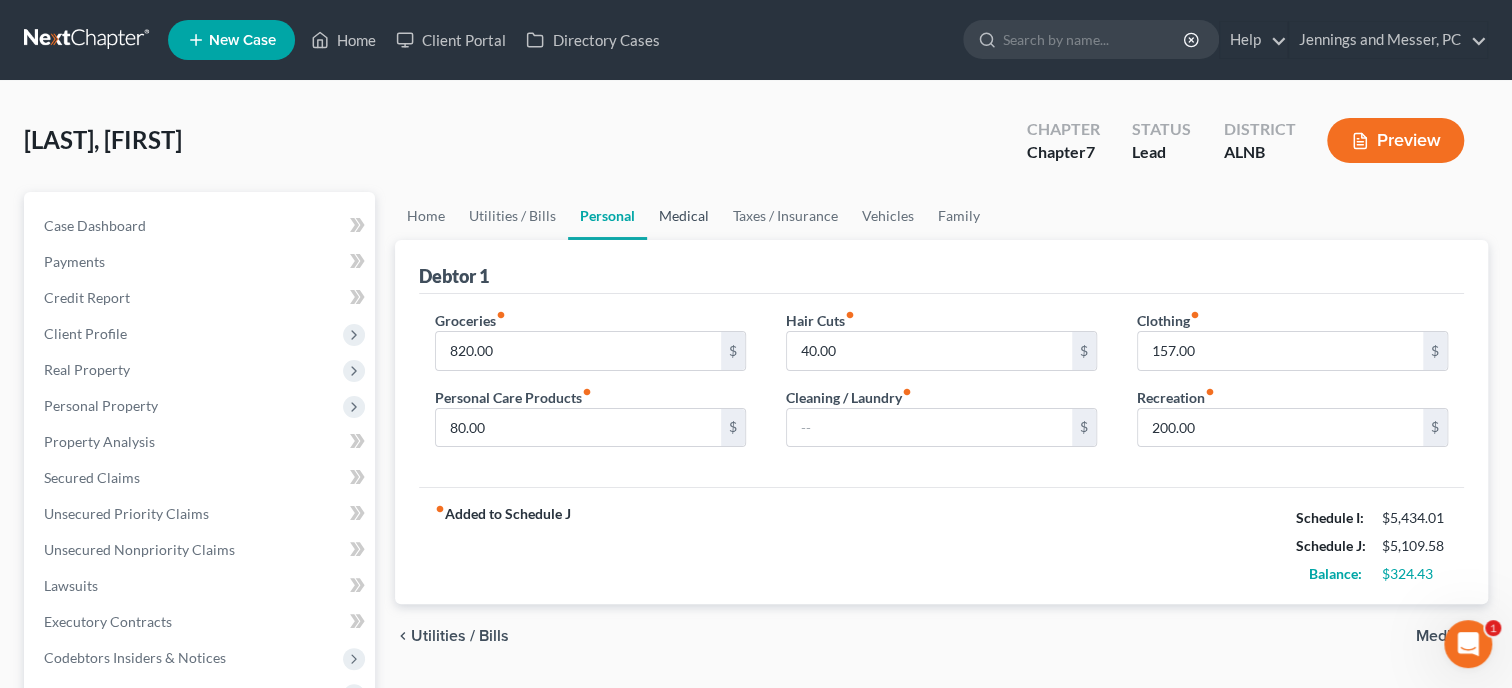 click on "Medical" at bounding box center (684, 216) 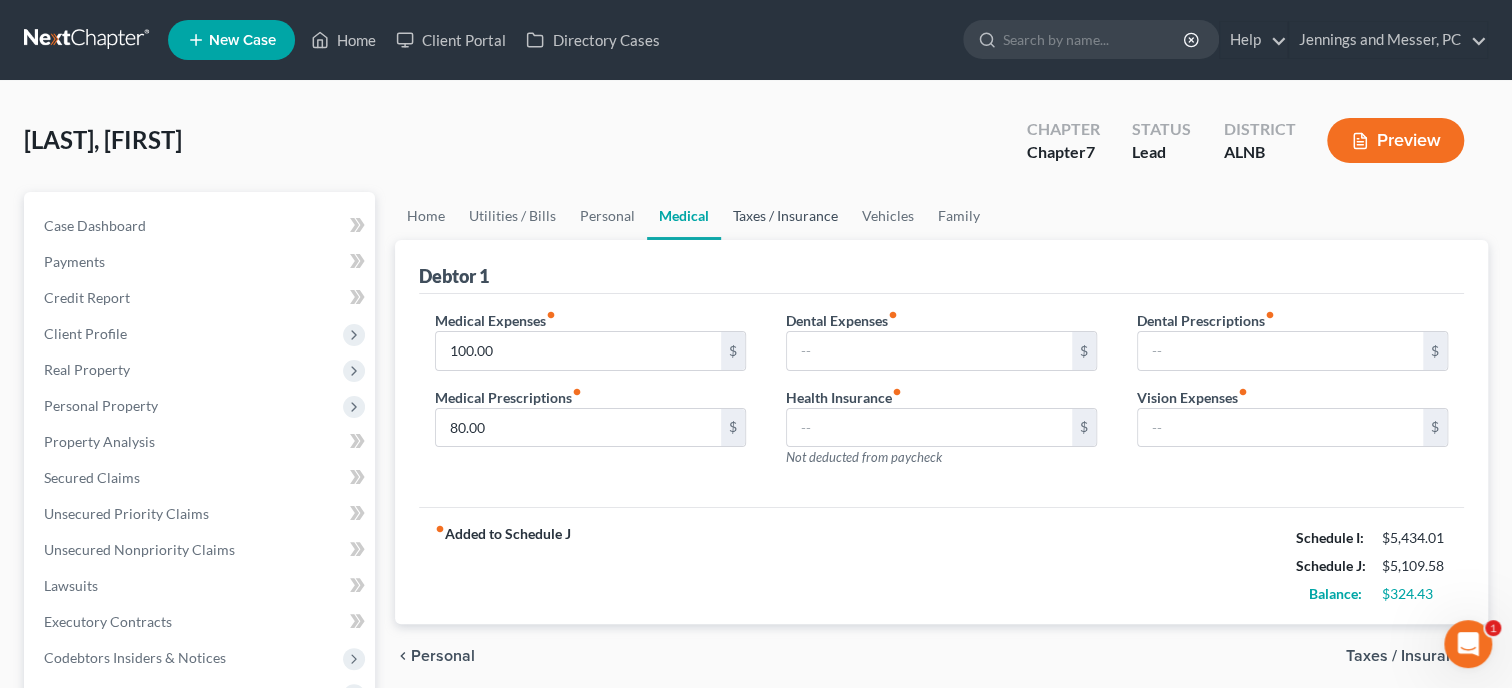 click on "Taxes / Insurance" at bounding box center (785, 216) 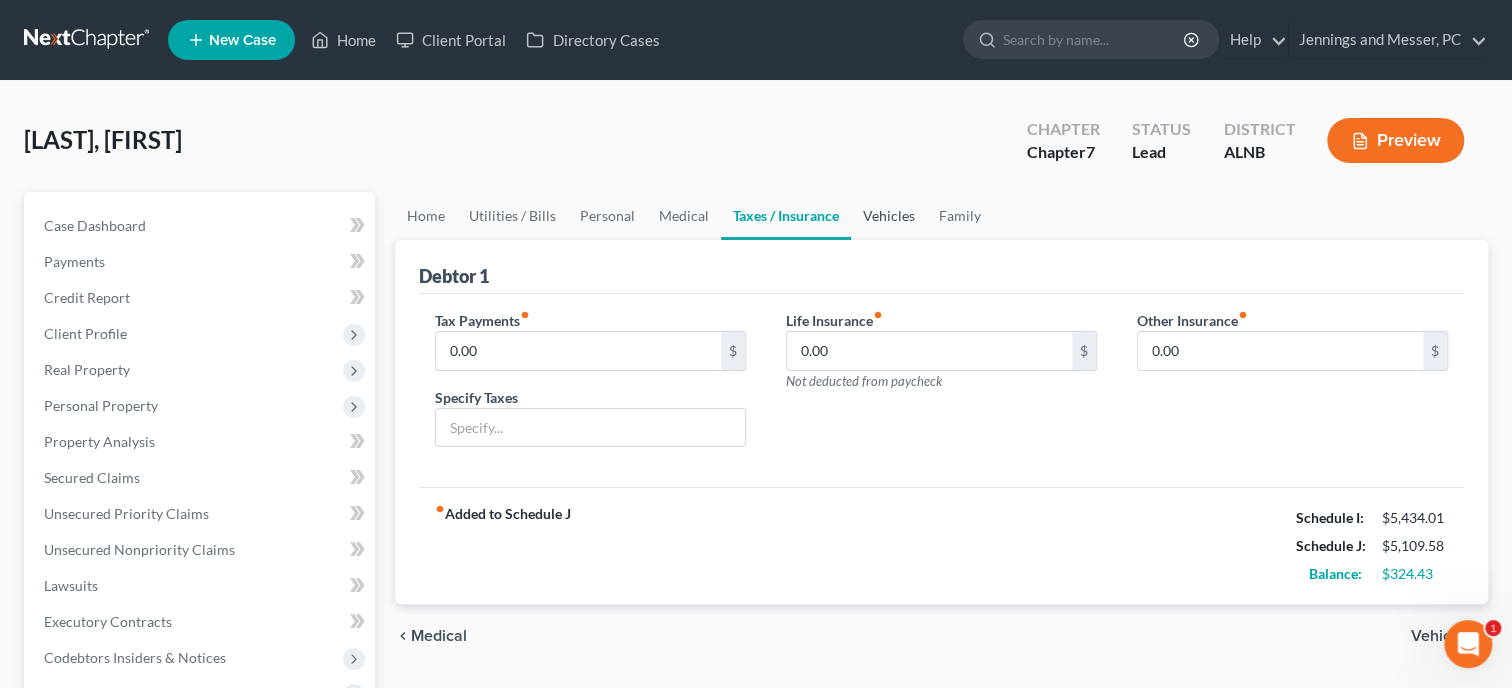 click on "Vehicles" at bounding box center [889, 216] 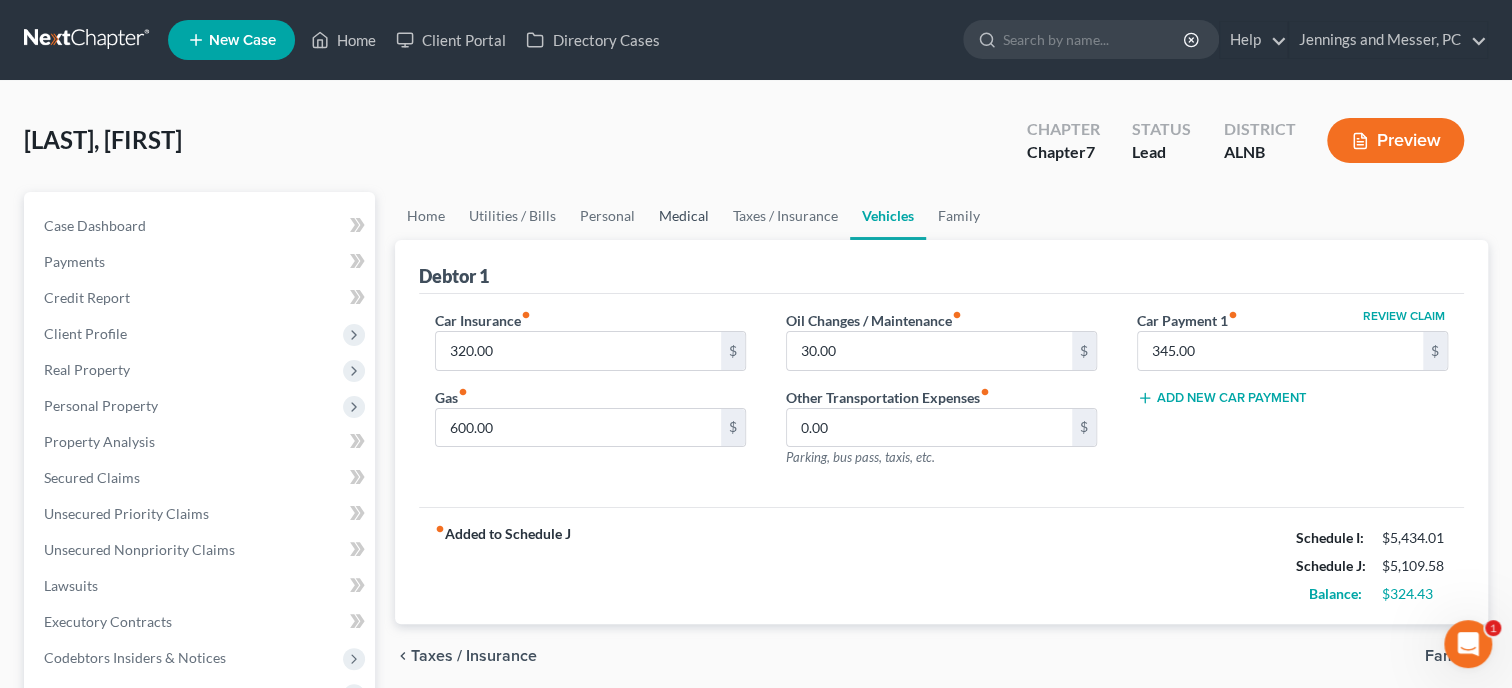 click on "Medical" at bounding box center (684, 216) 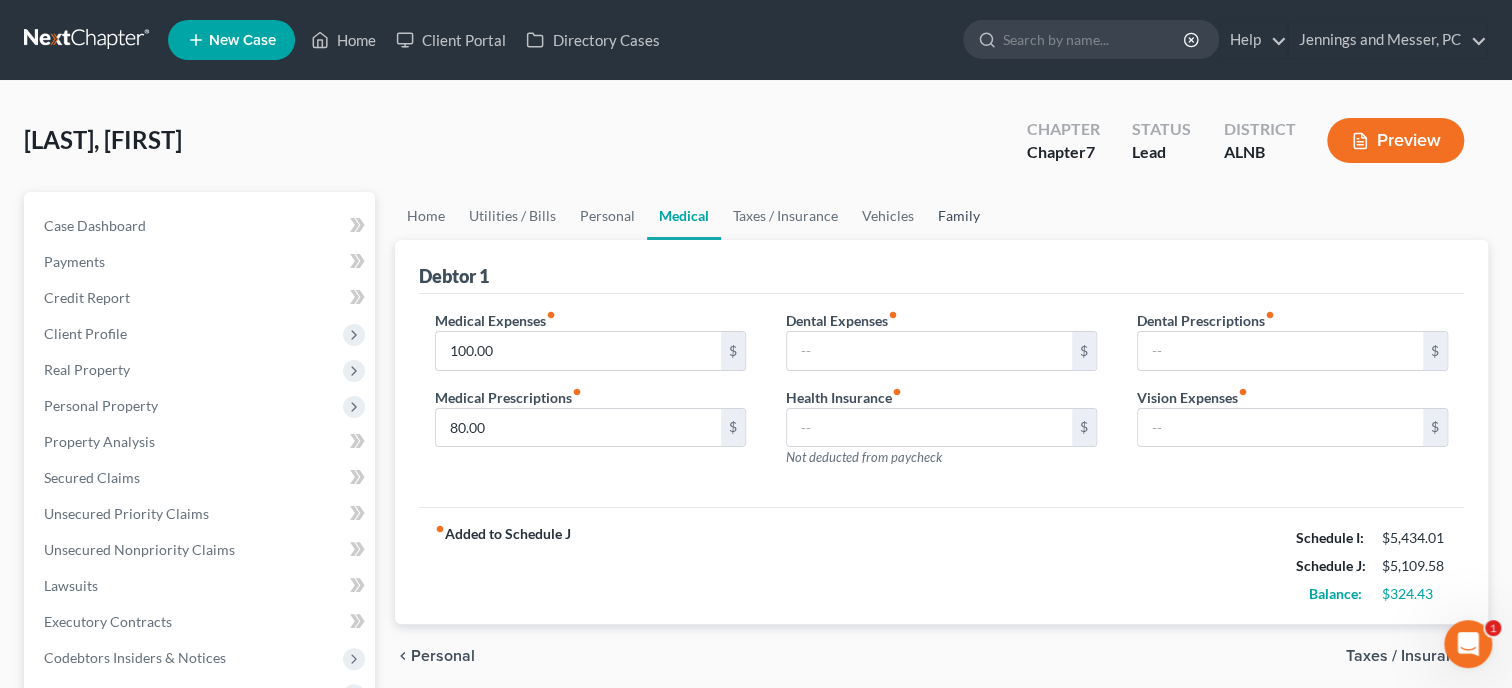 click on "Family" at bounding box center [959, 216] 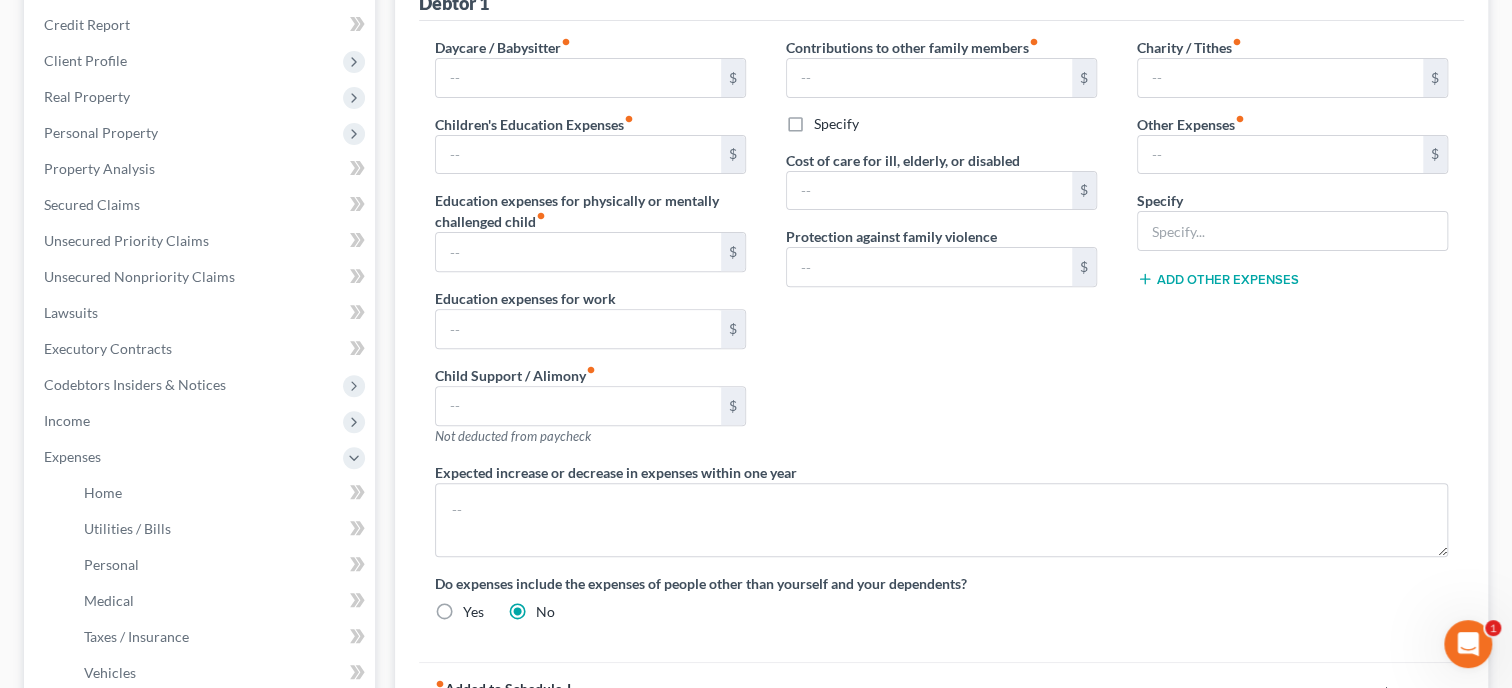 scroll, scrollTop: 102, scrollLeft: 0, axis: vertical 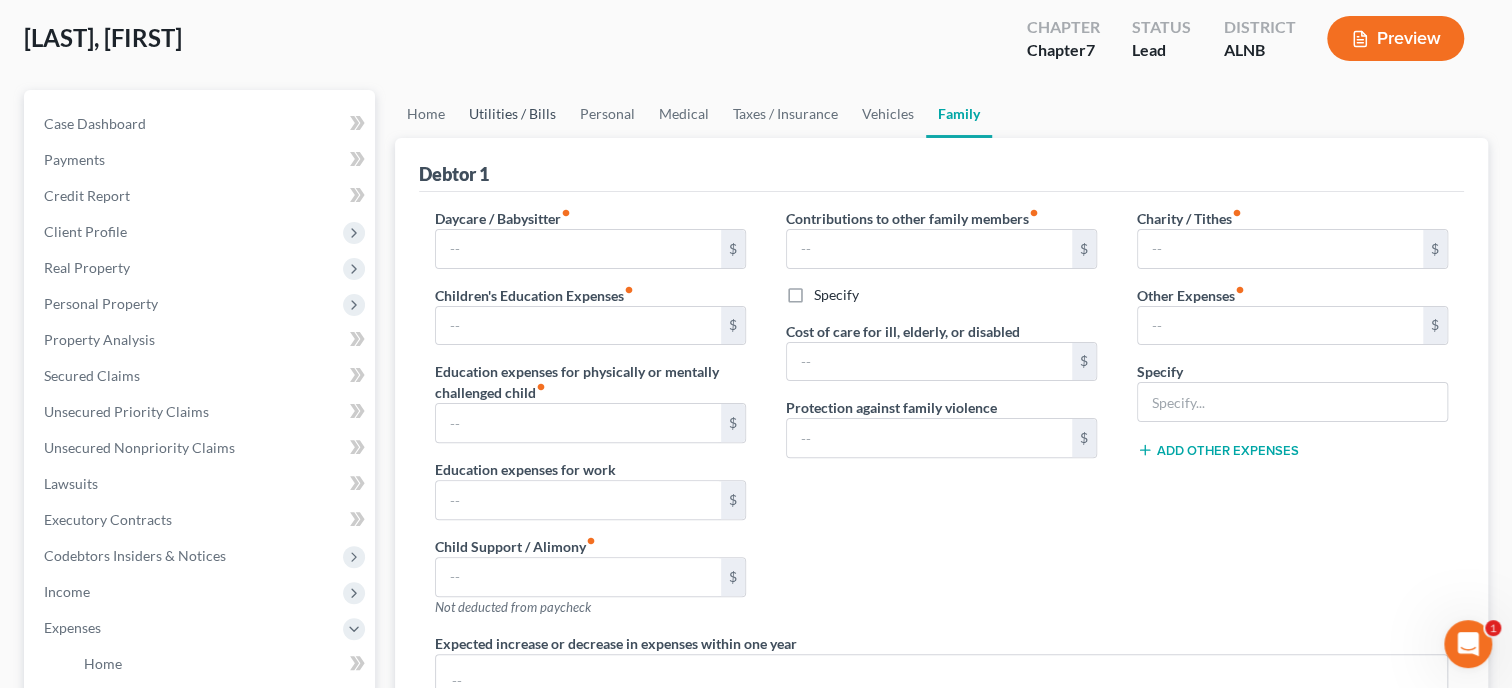 click on "Utilities / Bills" at bounding box center [512, 114] 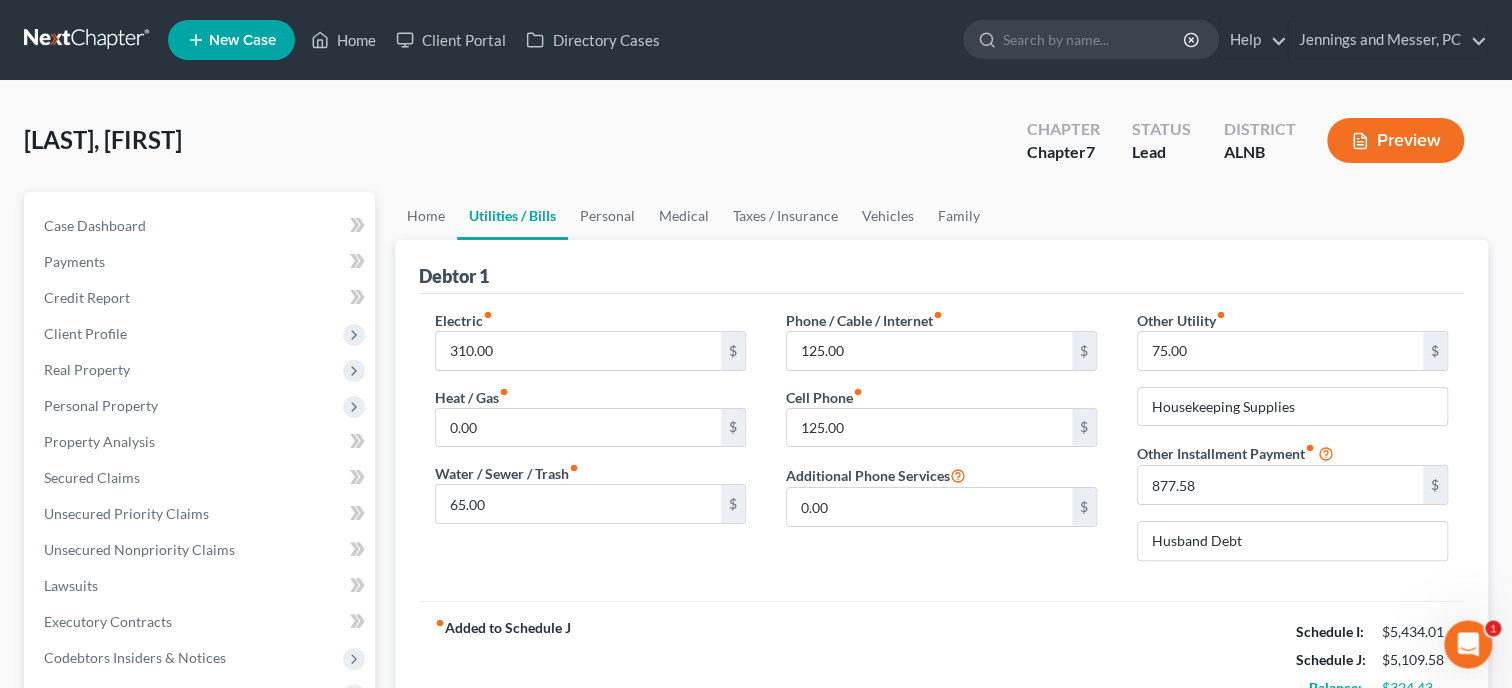 scroll, scrollTop: 0, scrollLeft: 0, axis: both 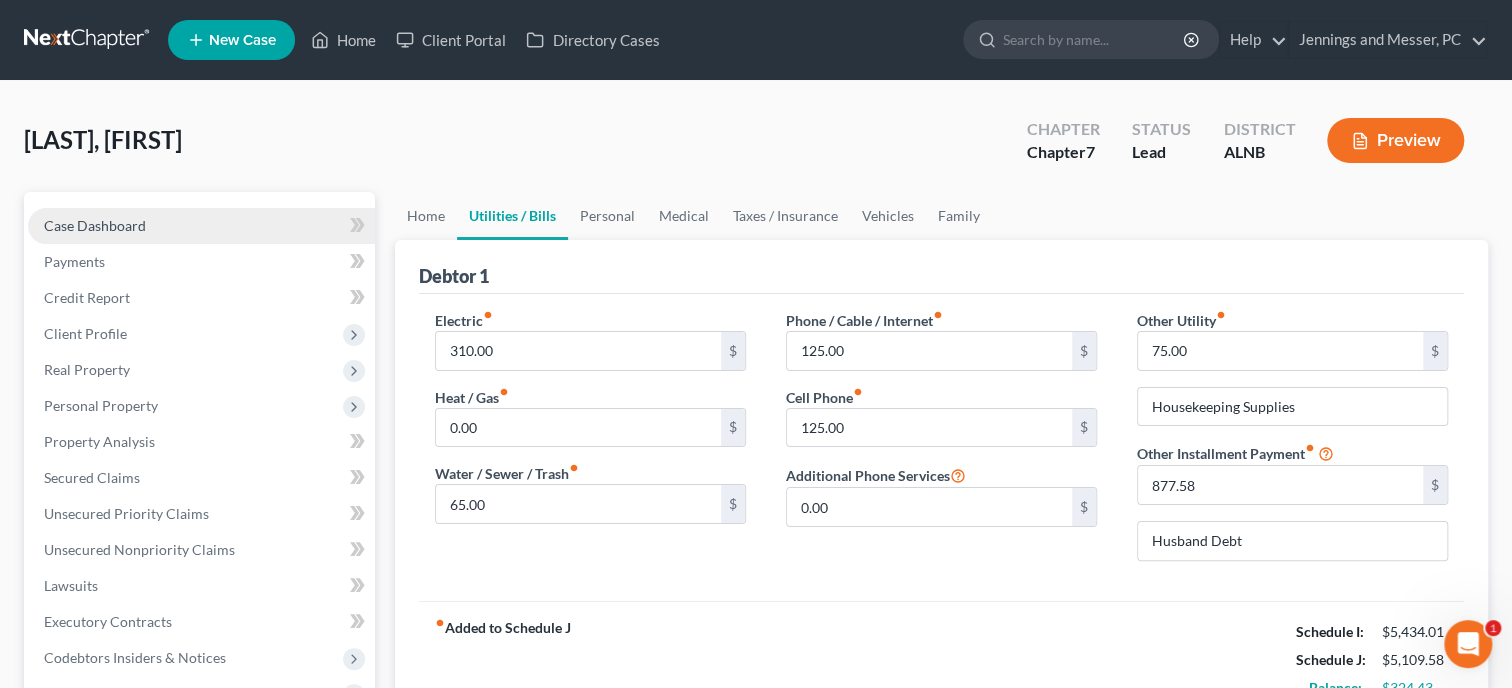 click on "Case Dashboard" at bounding box center [201, 226] 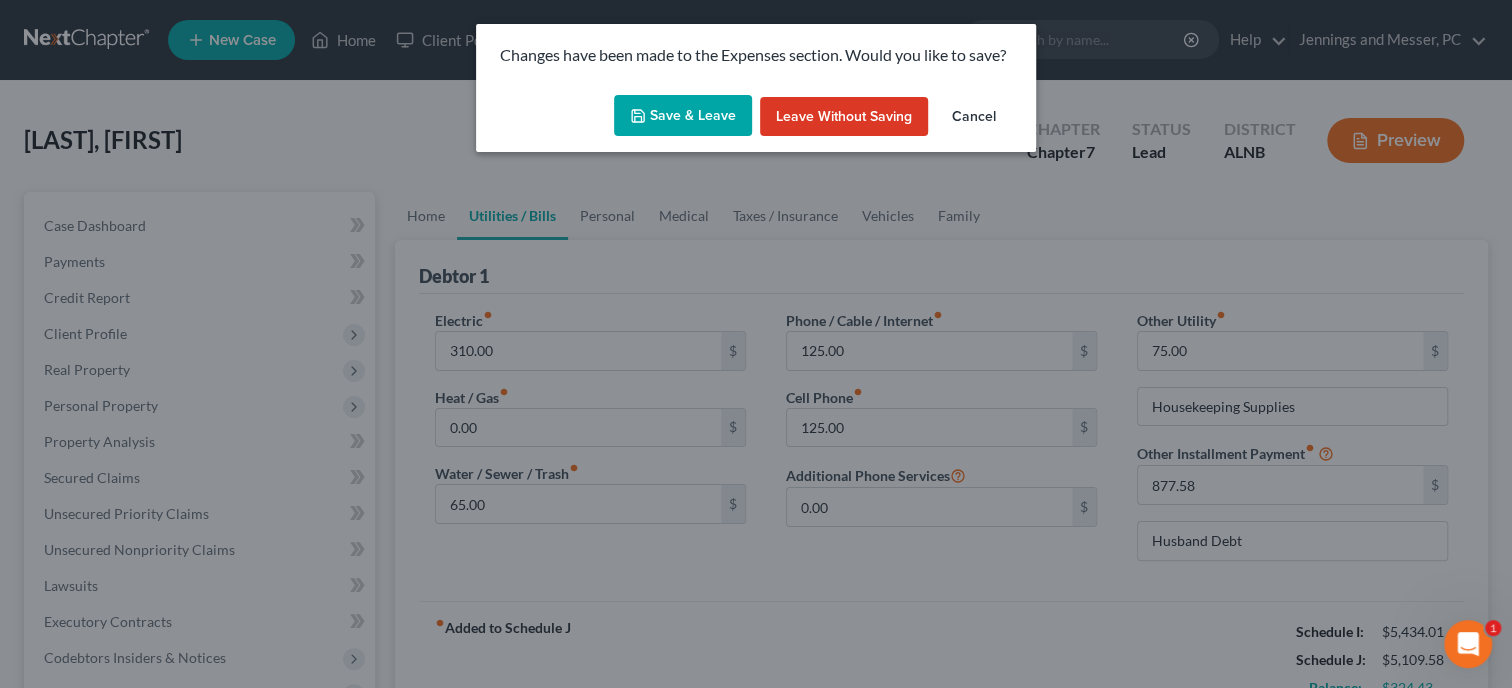 click on "Save & Leave" at bounding box center [683, 116] 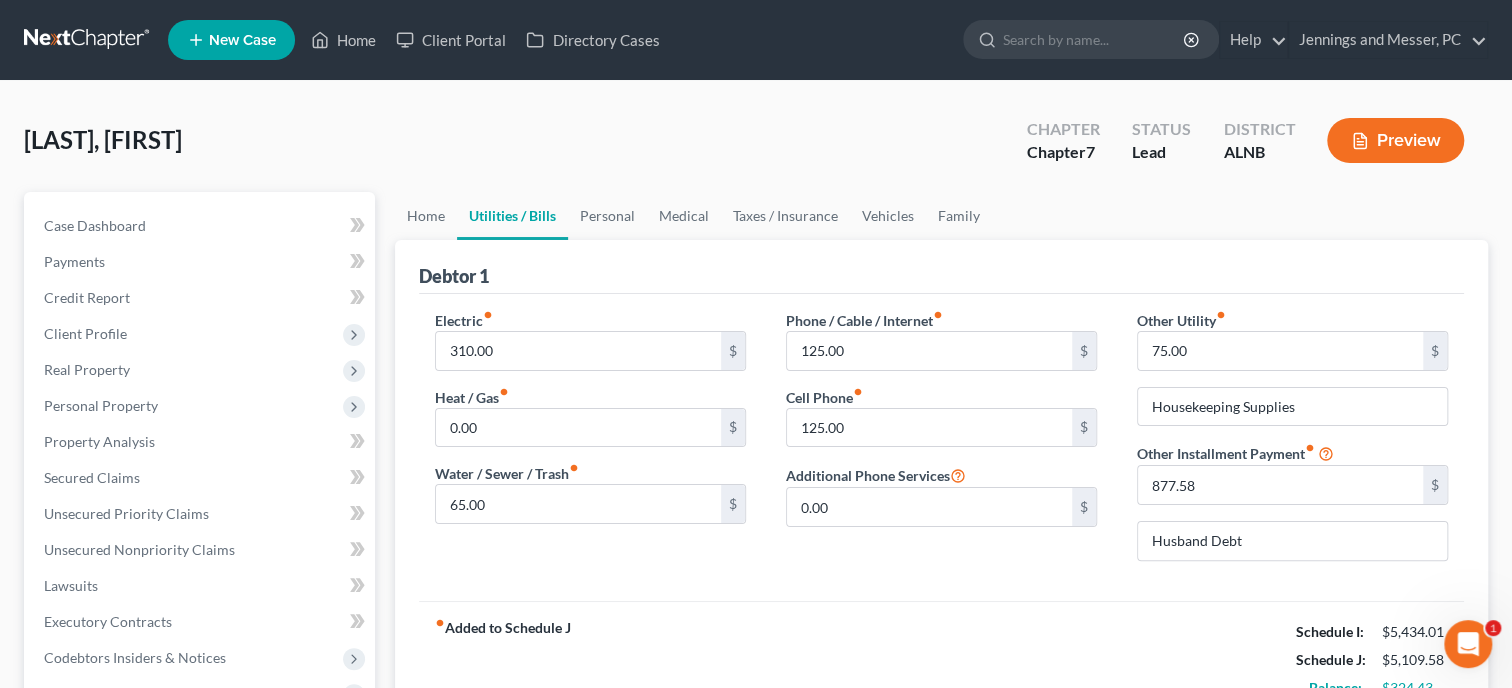 select on "6" 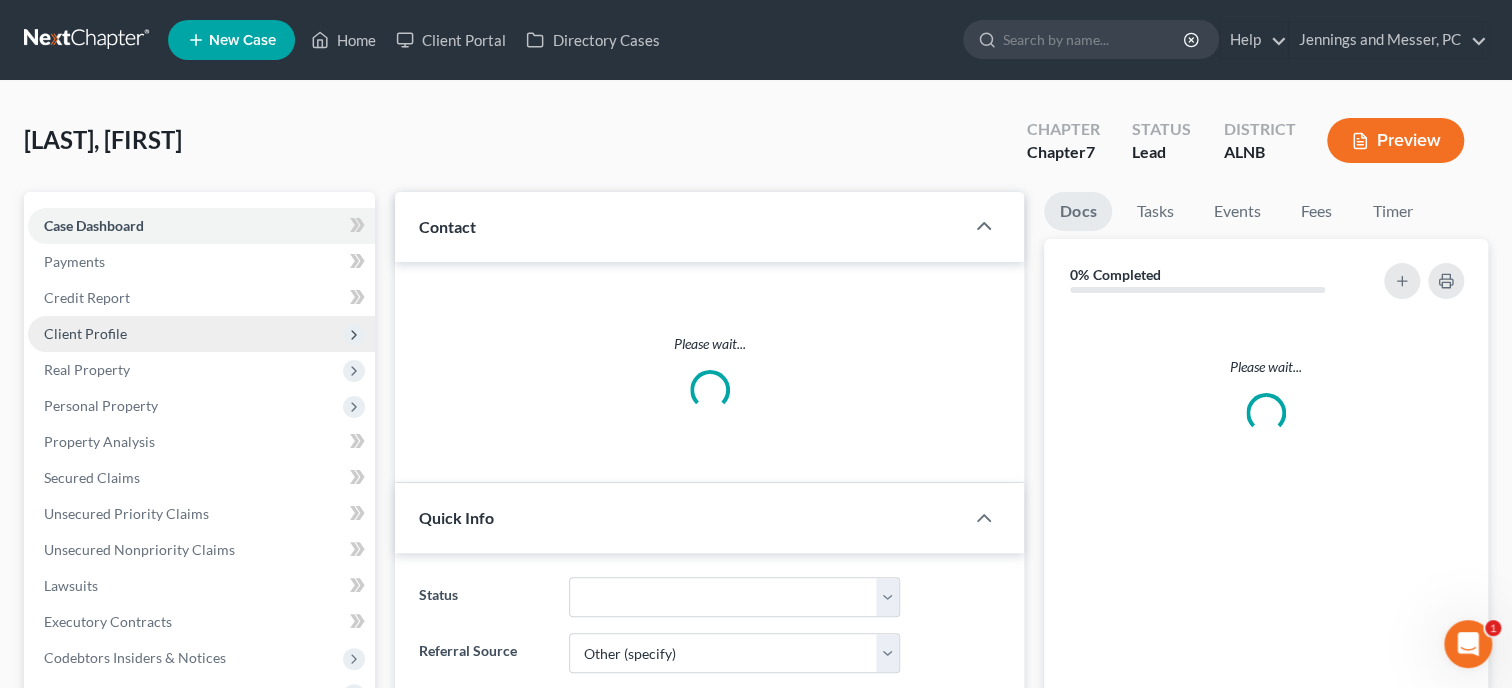 click on "Client Profile" at bounding box center [201, 334] 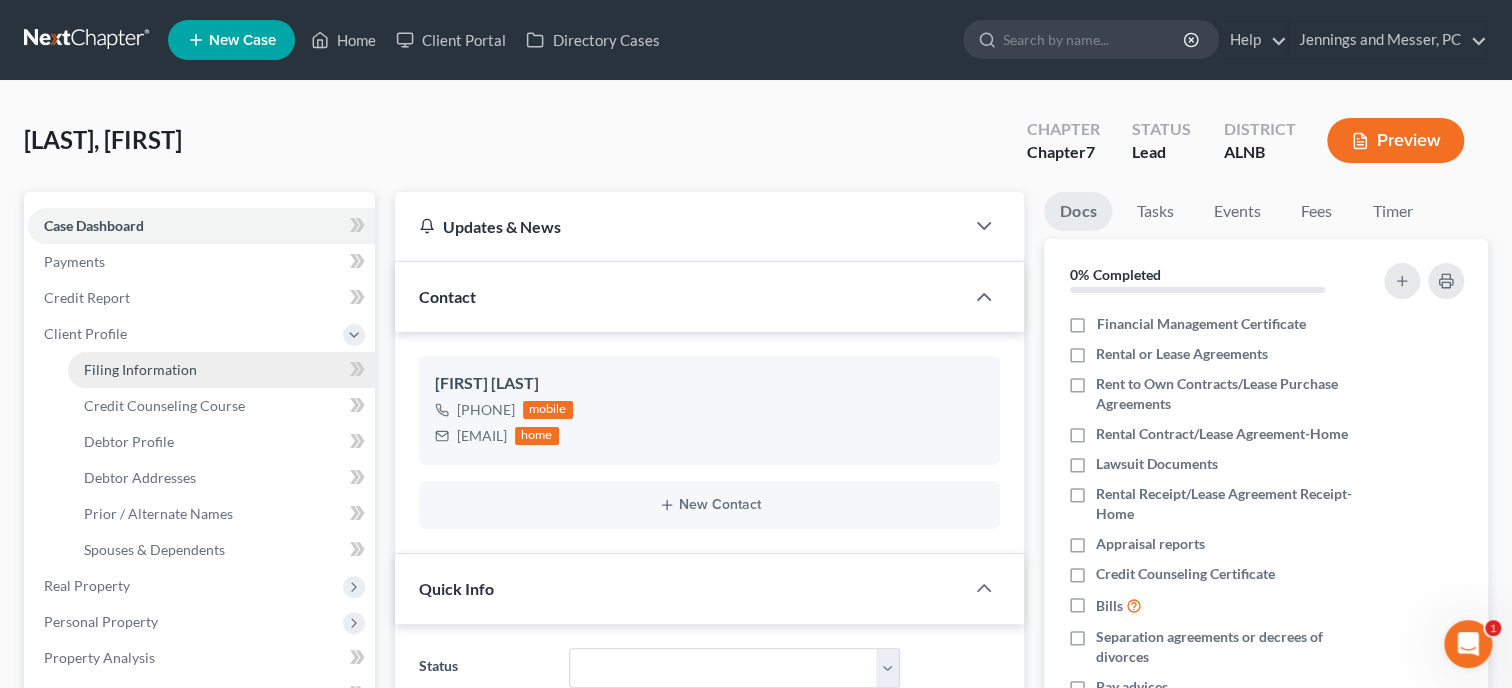 click on "Filing Information" at bounding box center [140, 369] 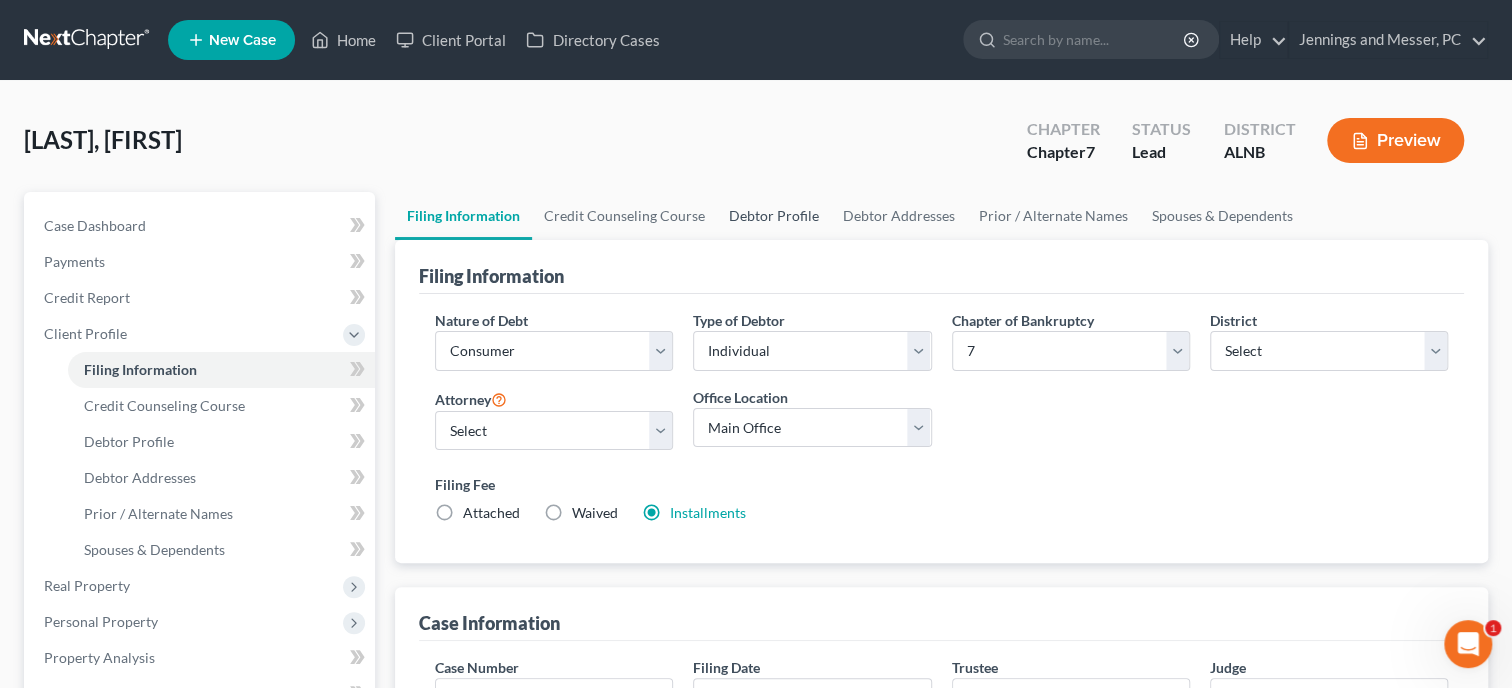 click on "Debtor Profile" at bounding box center [774, 216] 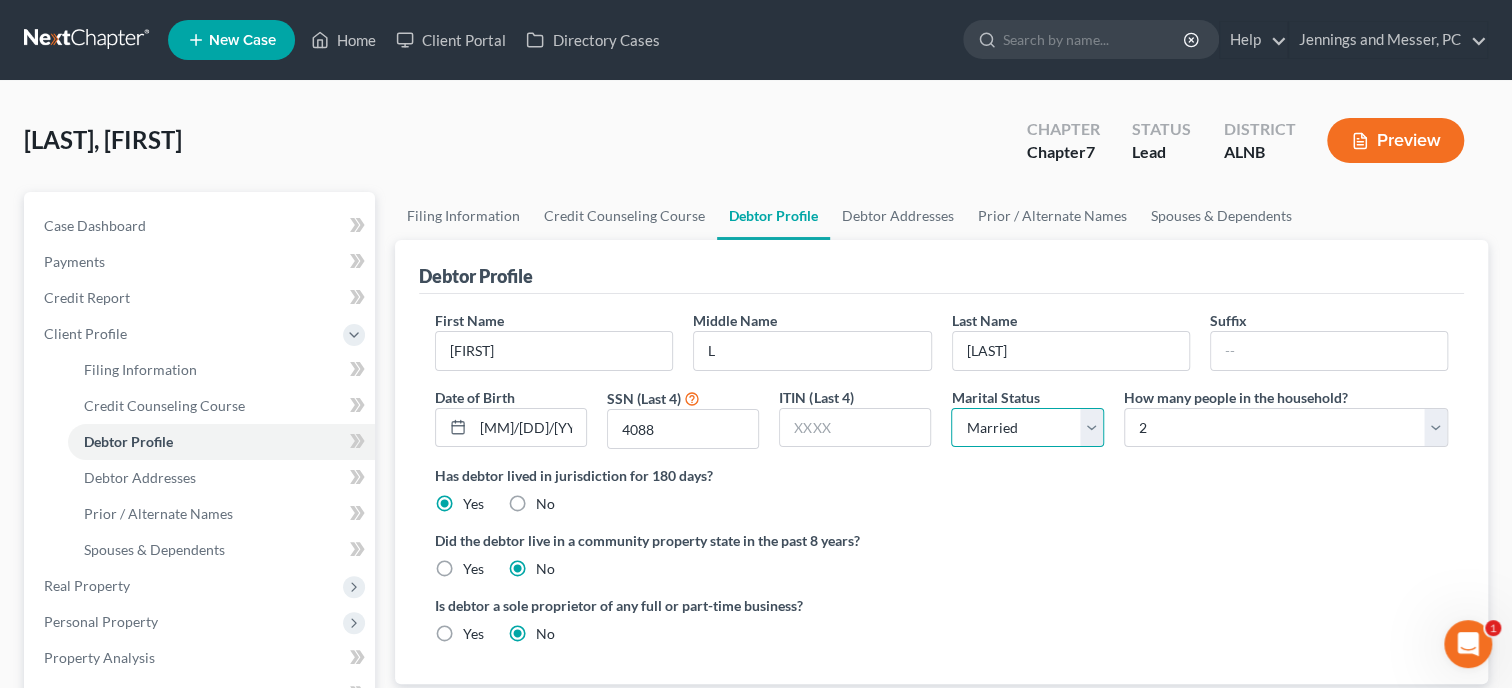 select on "2" 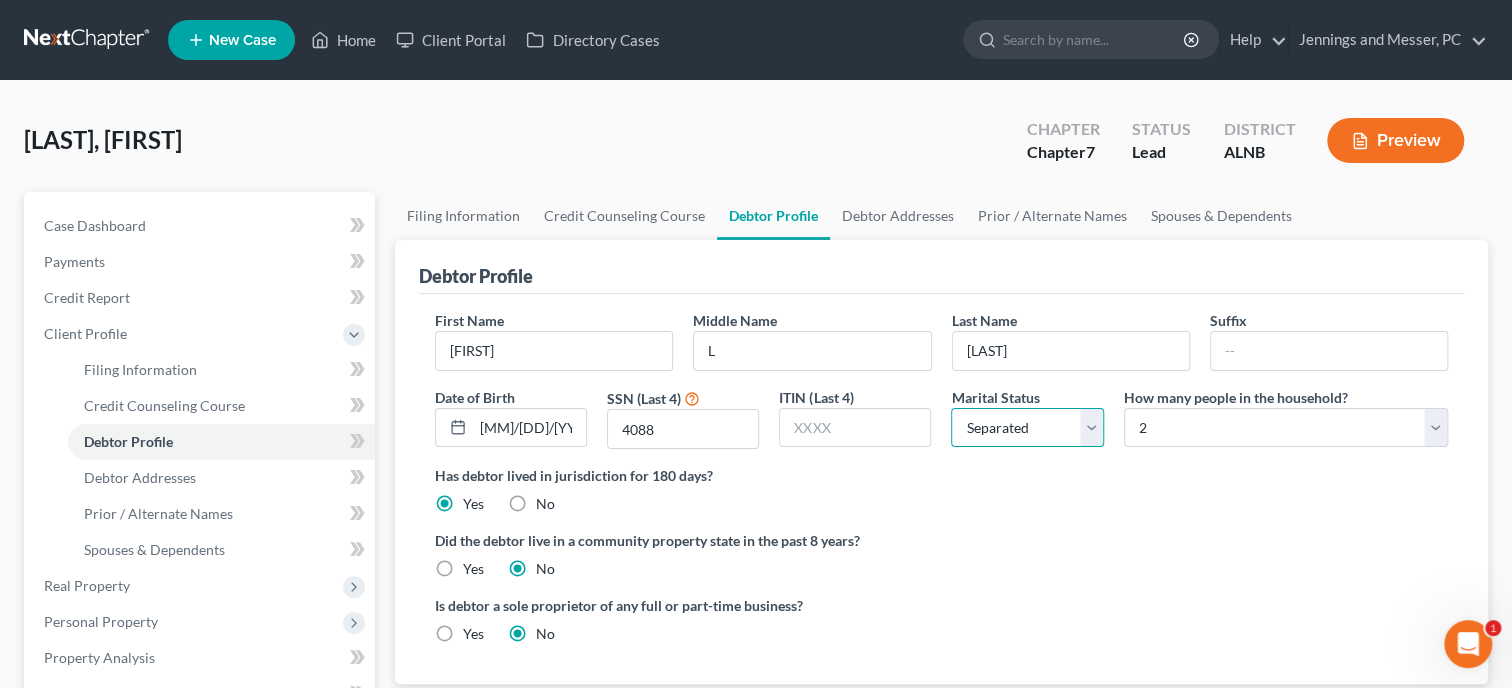 click on "Separated" at bounding box center (0, 0) 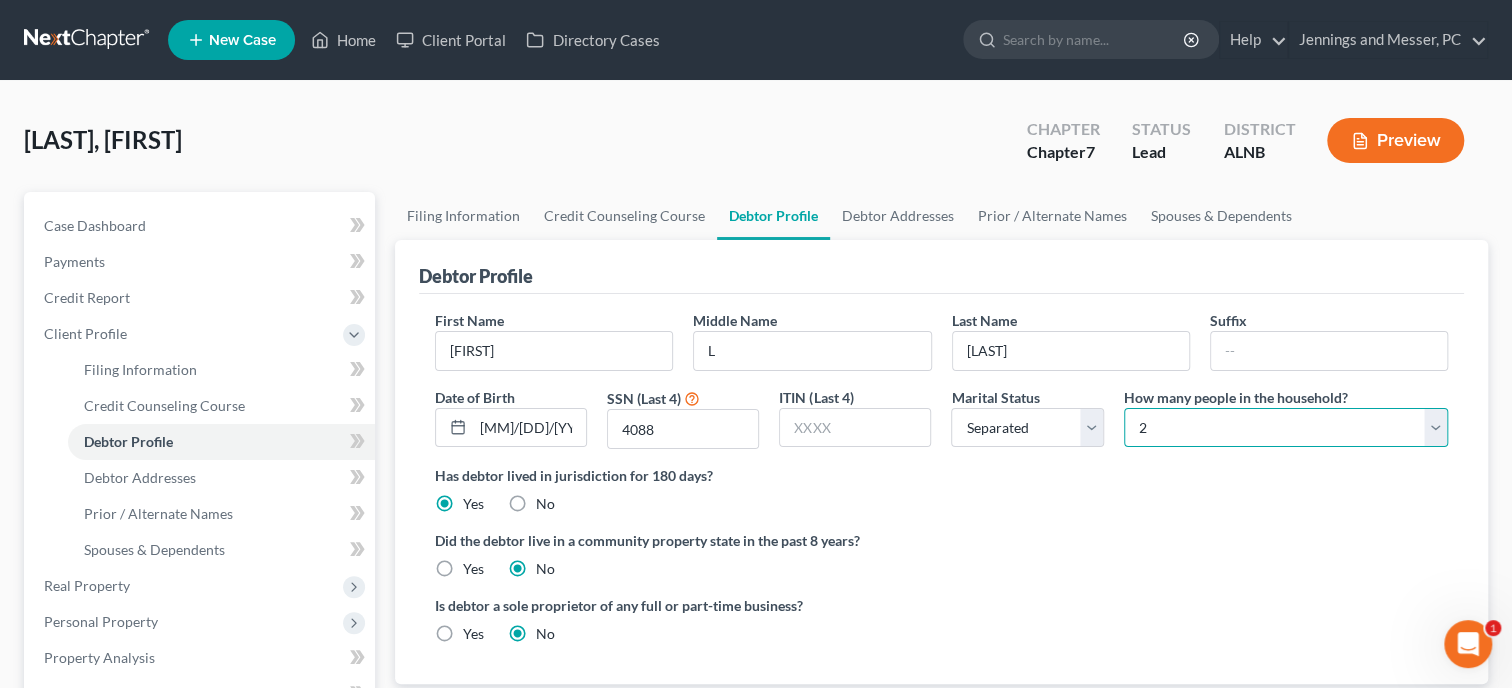 select on "0" 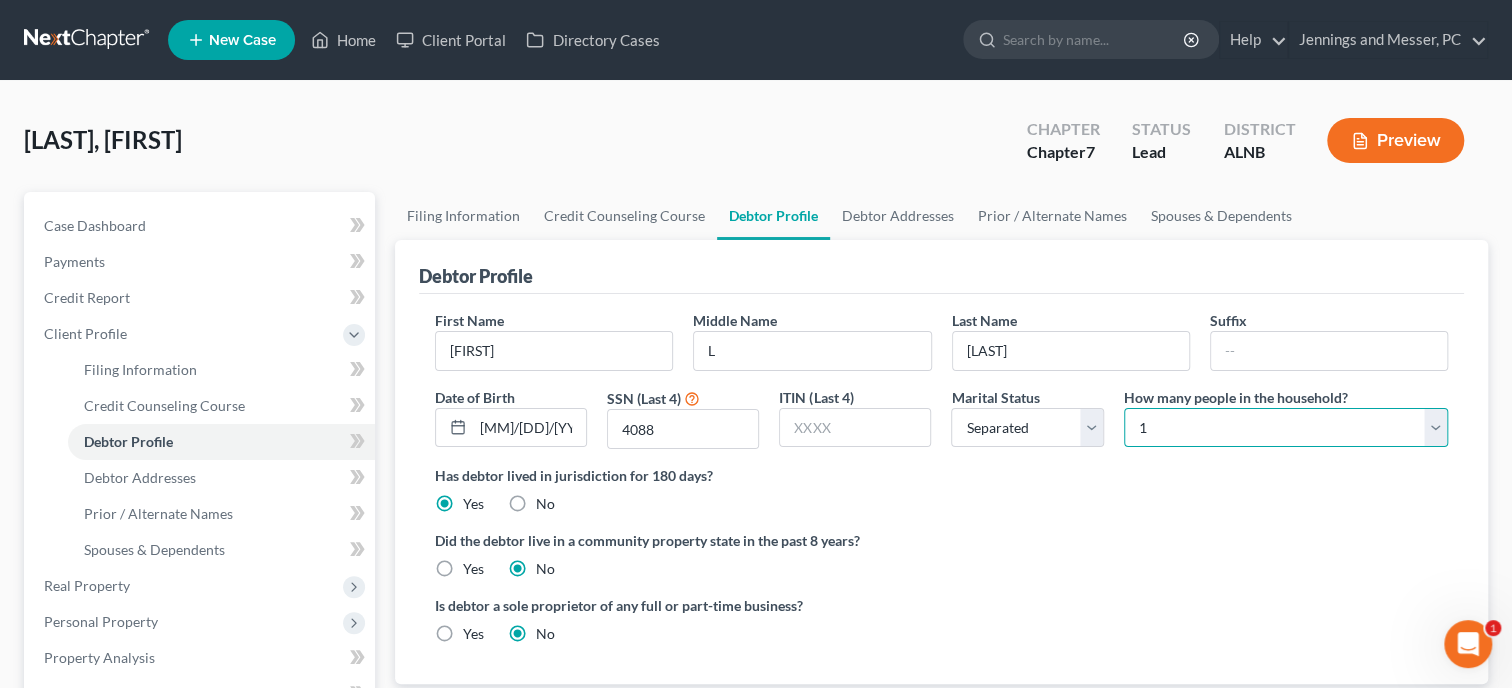 click on "1" at bounding box center [0, 0] 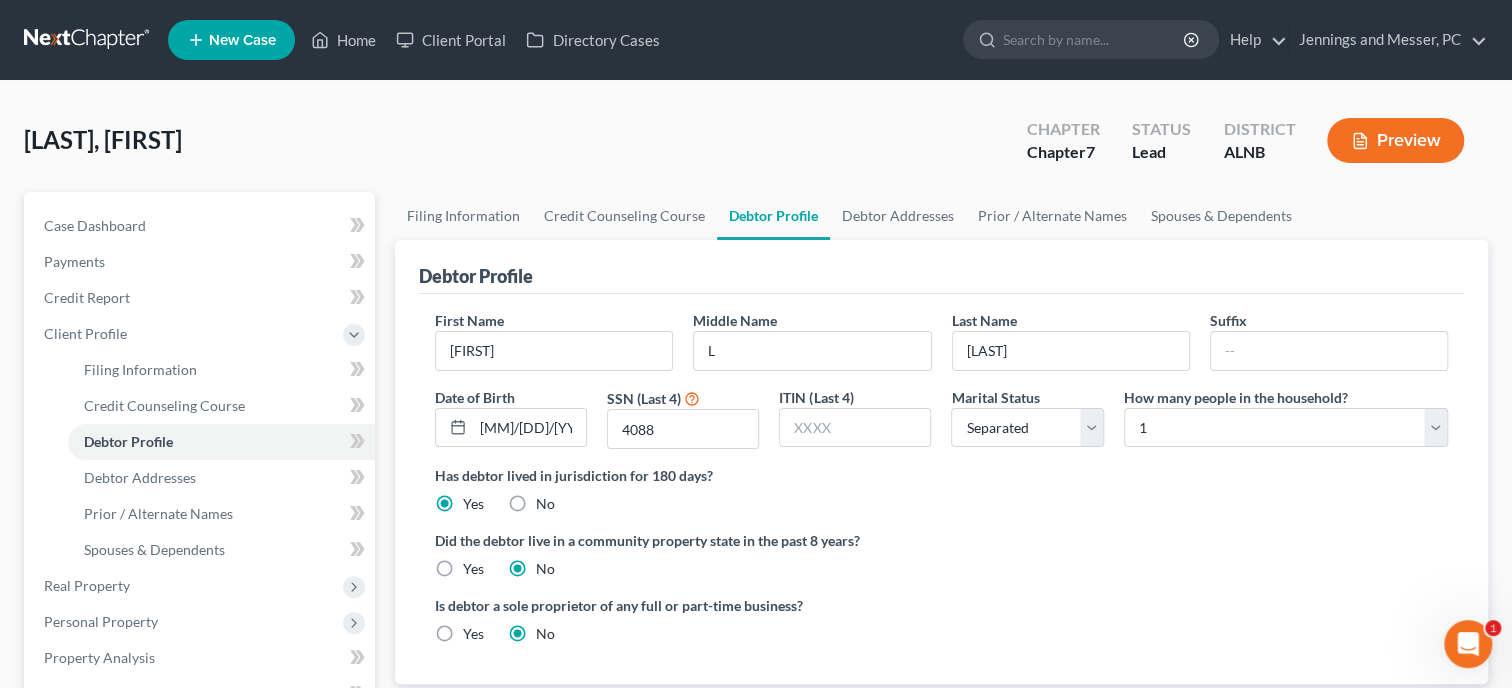 click on "Rodriguez, Rikki Upgraded Chapter Chapter  7 Status Lead District ALNB Preview" at bounding box center (756, 148) 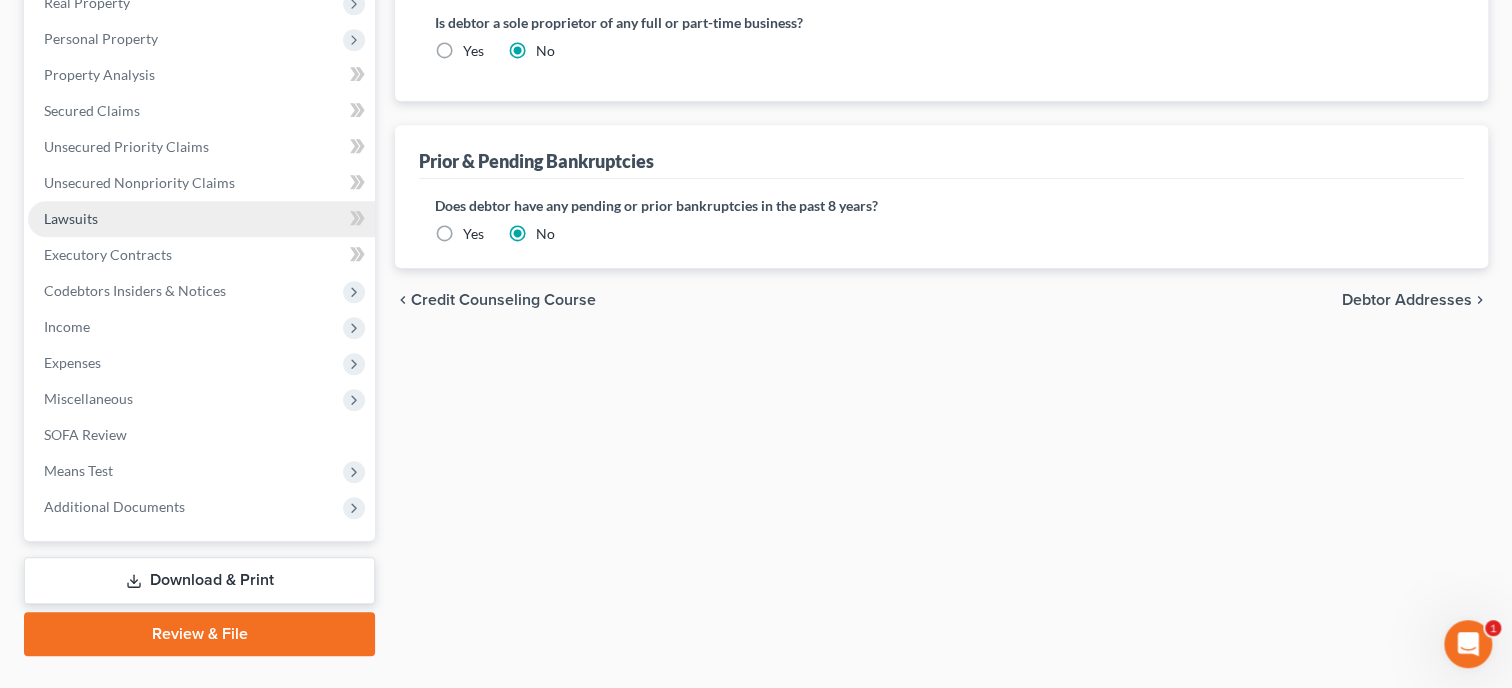 scroll, scrollTop: 617, scrollLeft: 0, axis: vertical 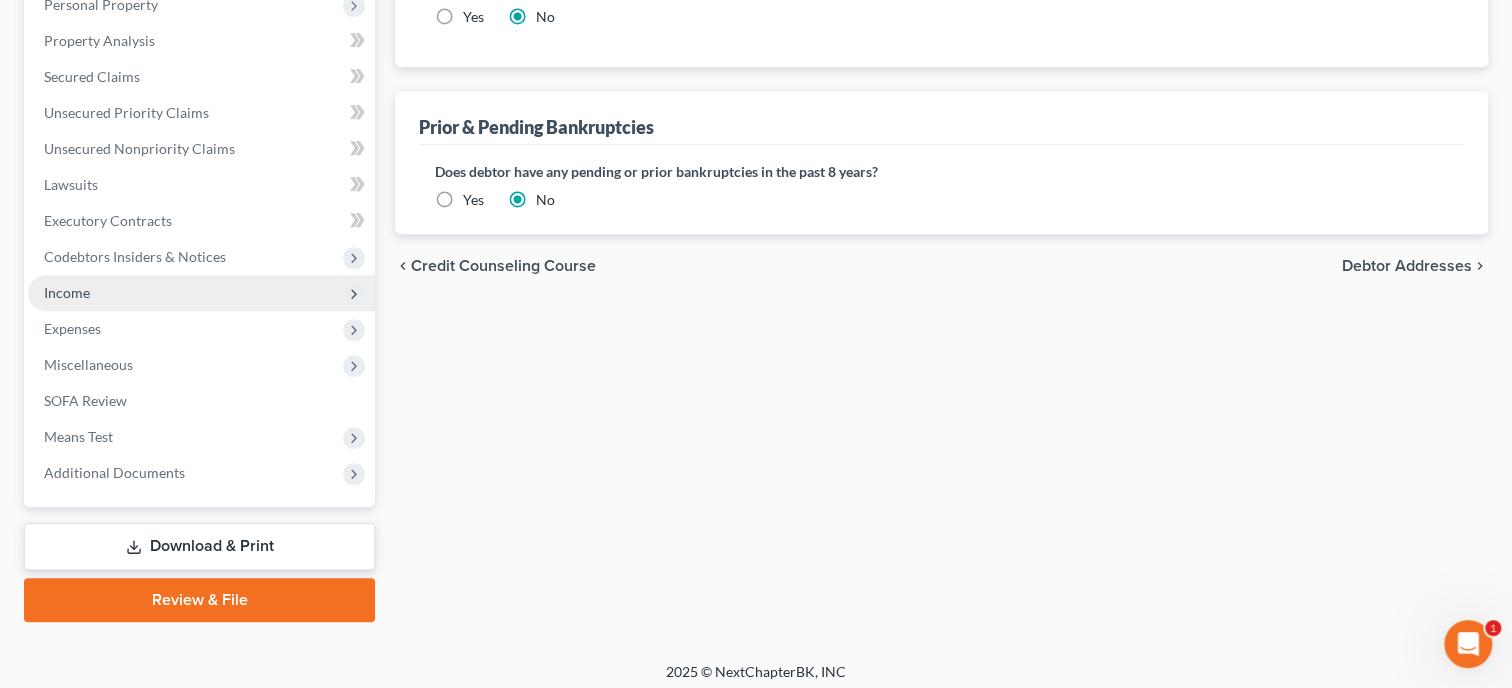 click on "Income" at bounding box center (201, 293) 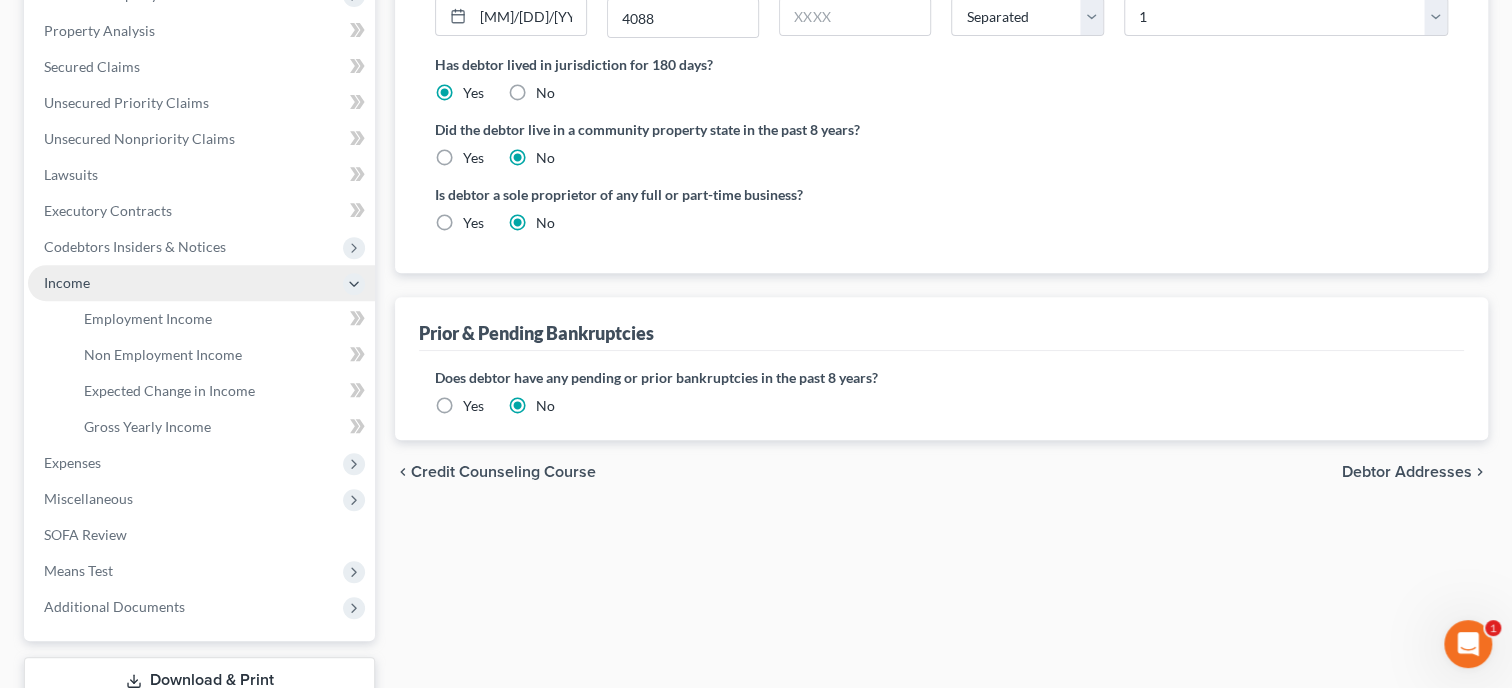 scroll, scrollTop: 401, scrollLeft: 0, axis: vertical 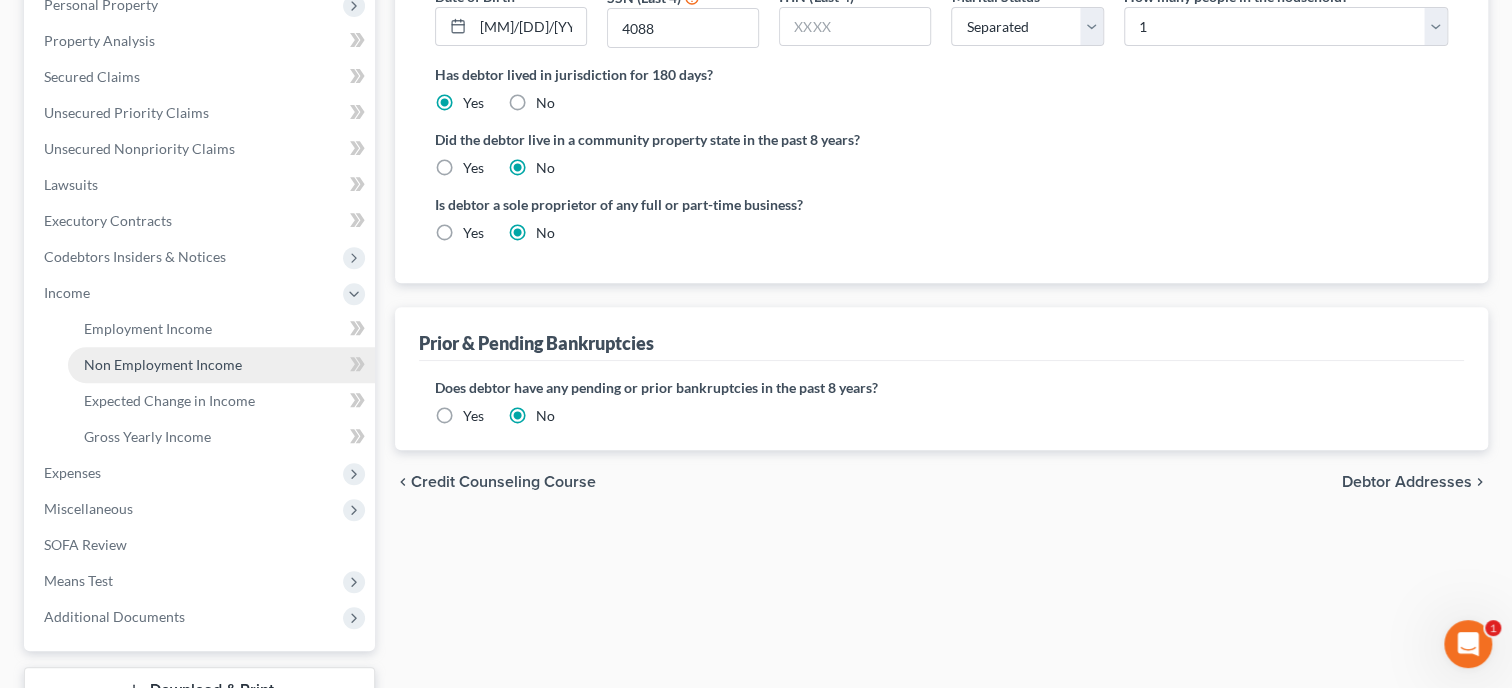 click on "Non Employment Income" at bounding box center (221, 365) 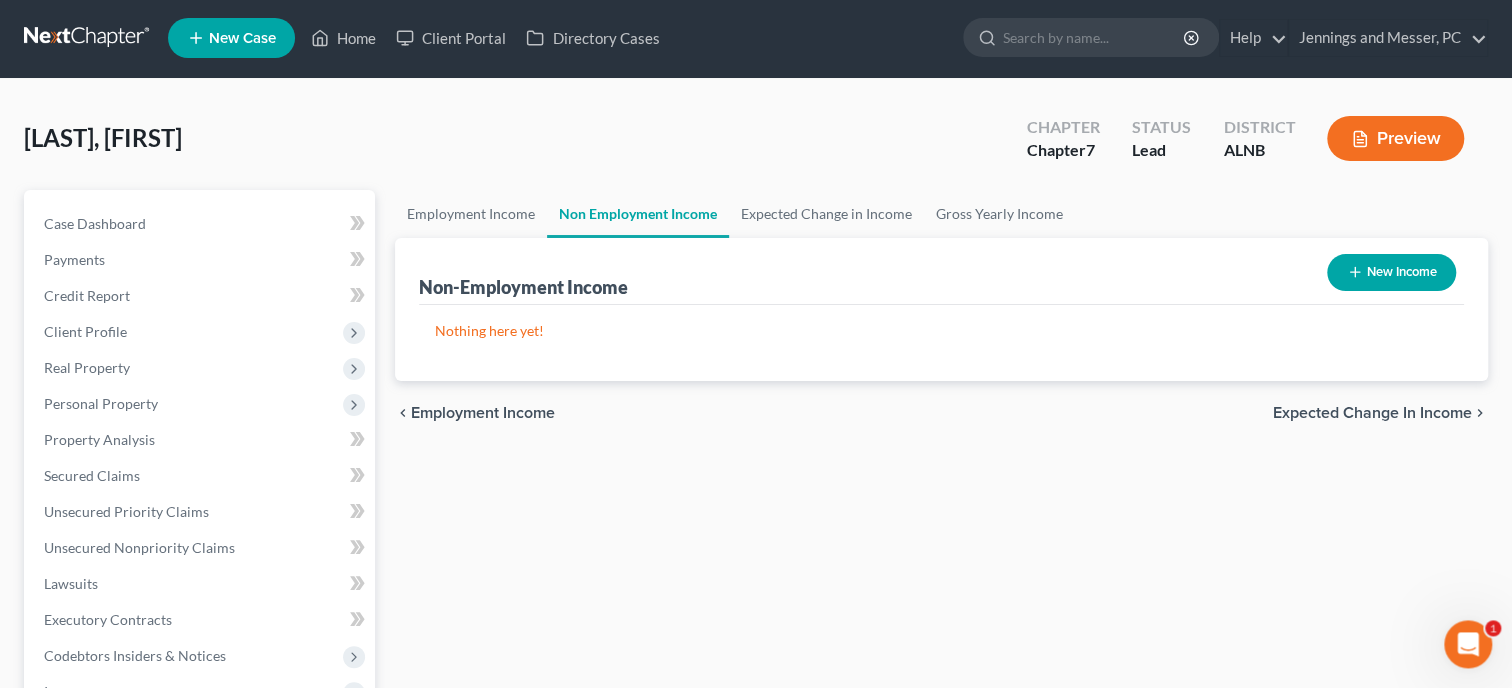 scroll, scrollTop: 0, scrollLeft: 0, axis: both 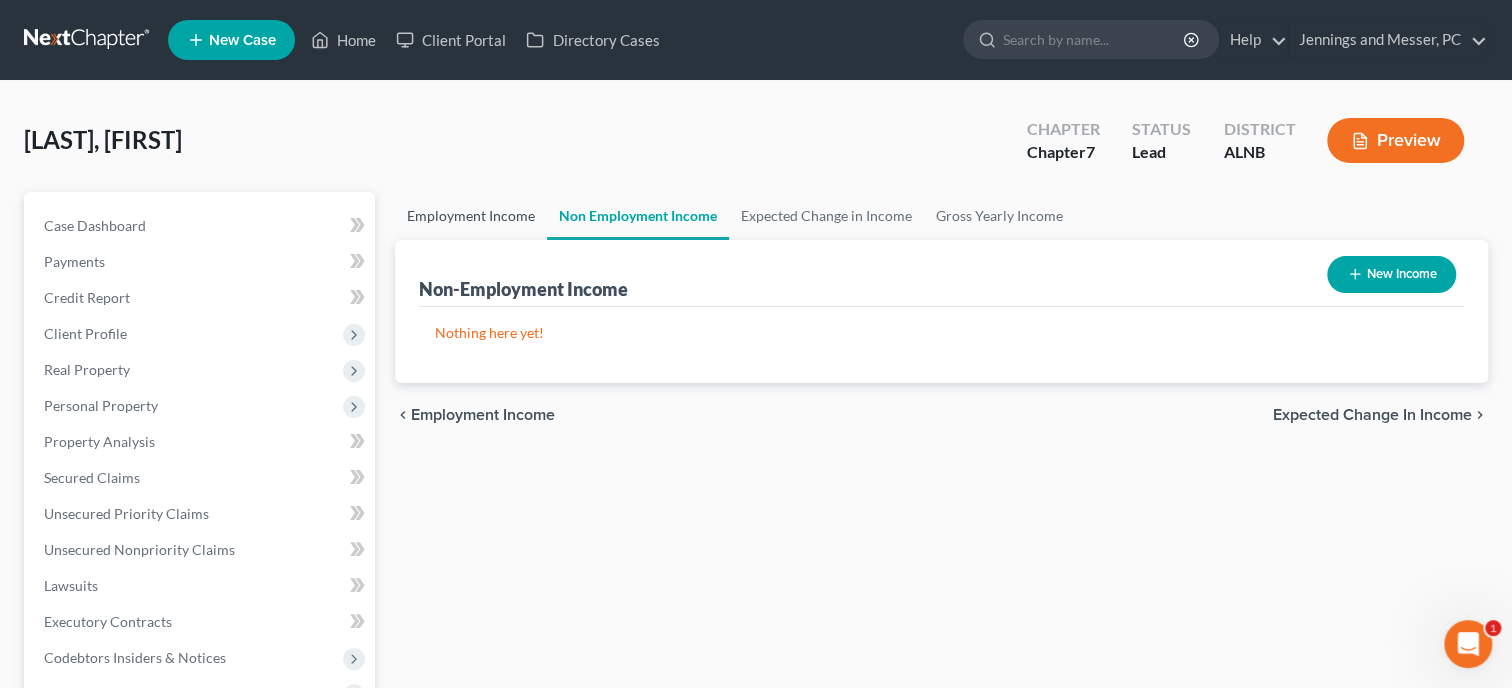 click on "Employment Income" at bounding box center (471, 216) 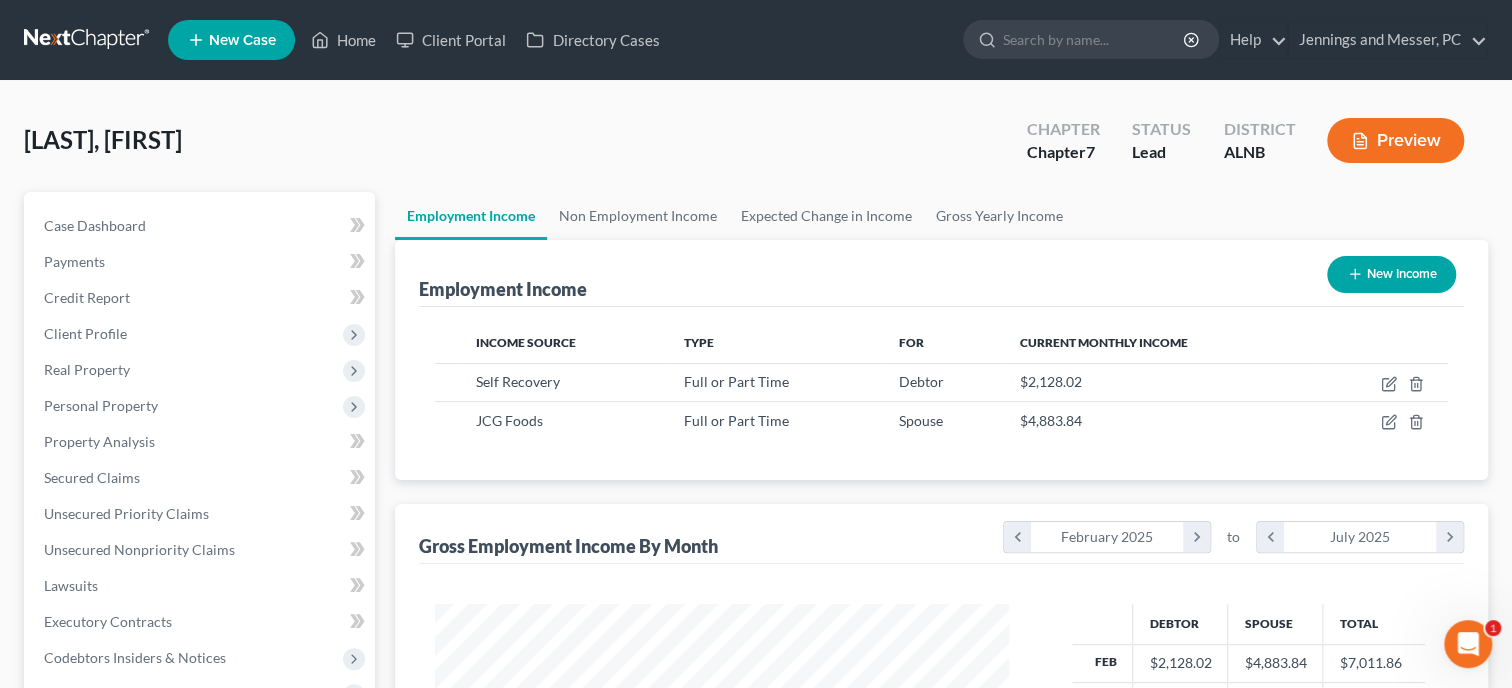 scroll, scrollTop: 999642, scrollLeft: 999386, axis: both 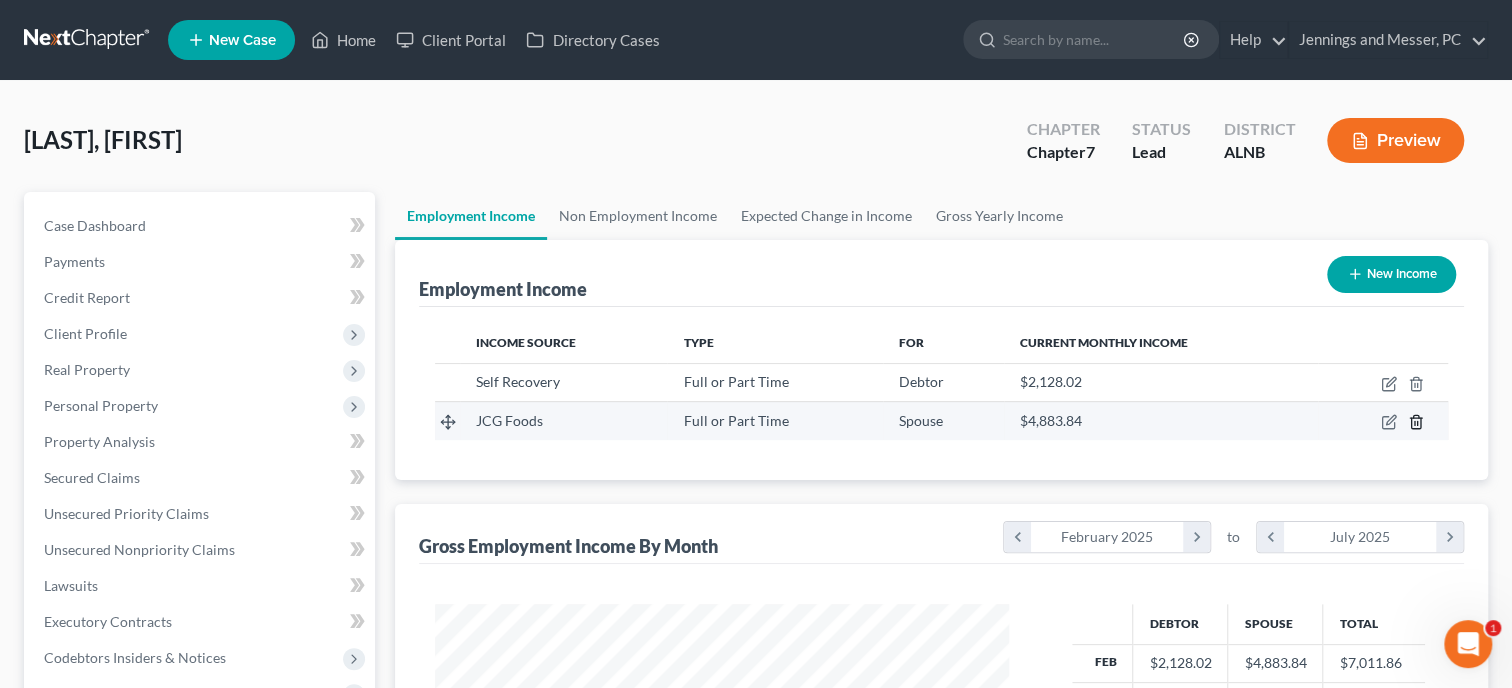click 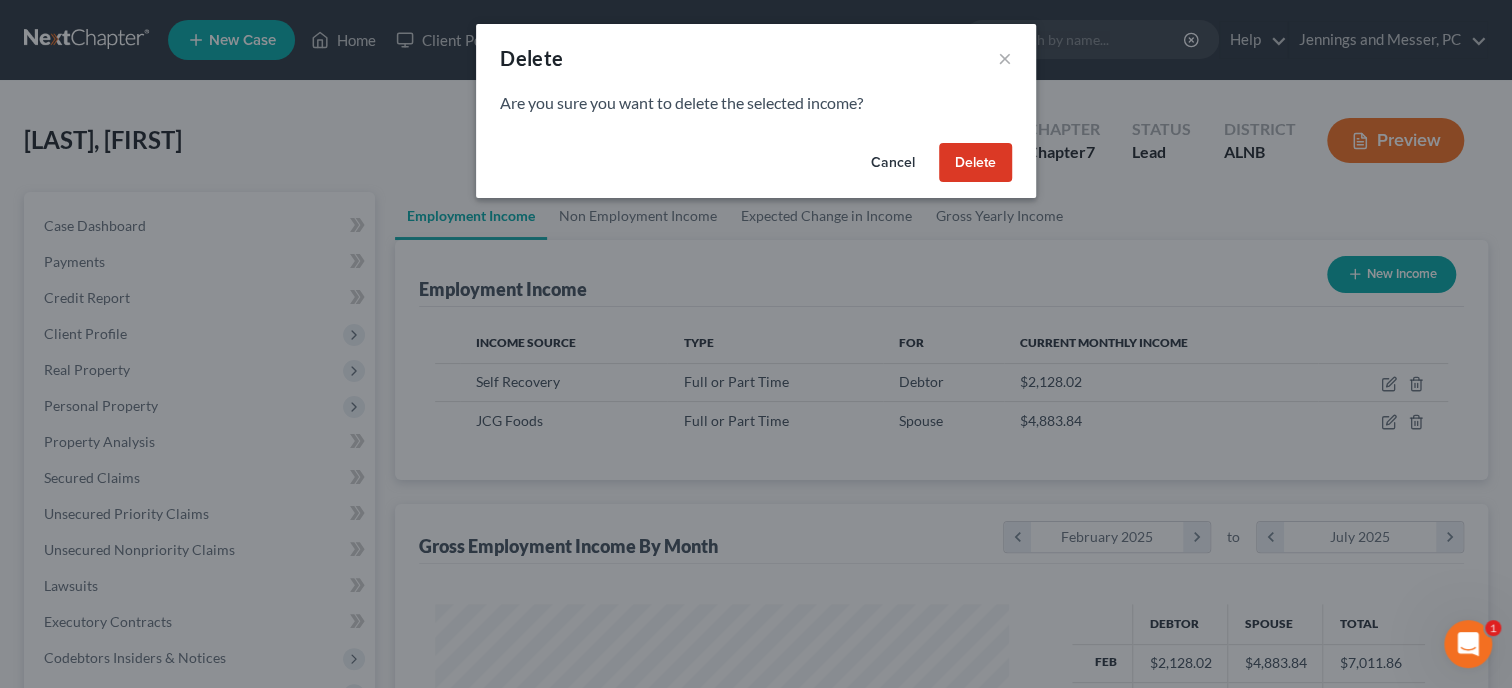 click on "Delete" at bounding box center (975, 163) 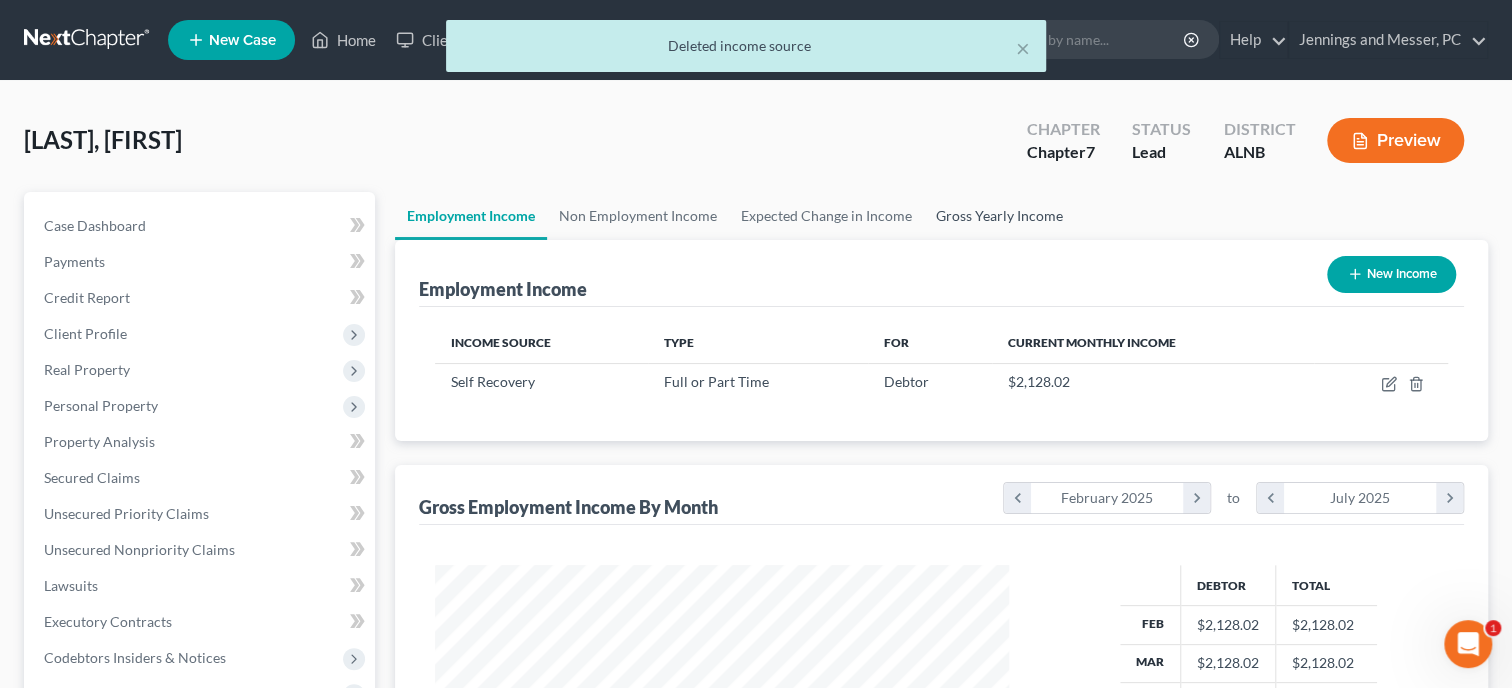 click on "Gross Yearly Income" at bounding box center [999, 216] 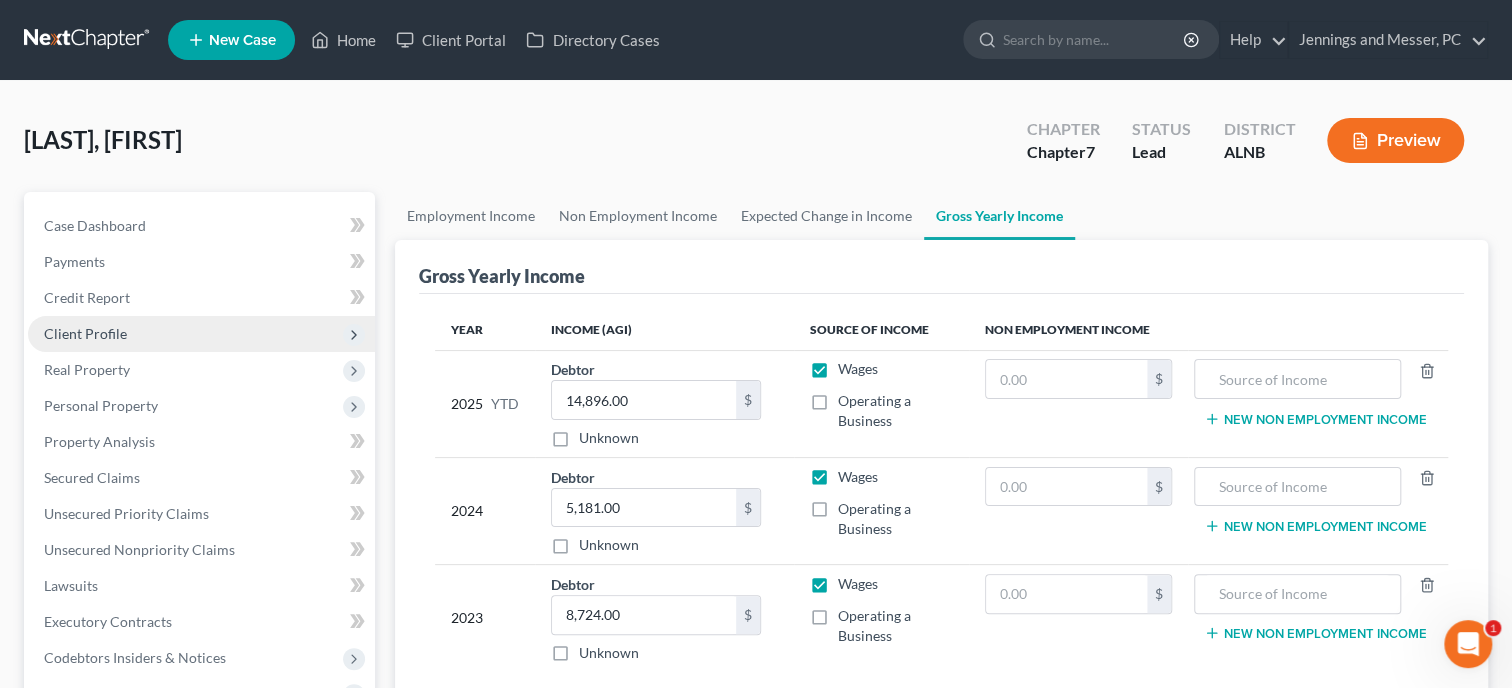 click on "Client Profile" at bounding box center [201, 334] 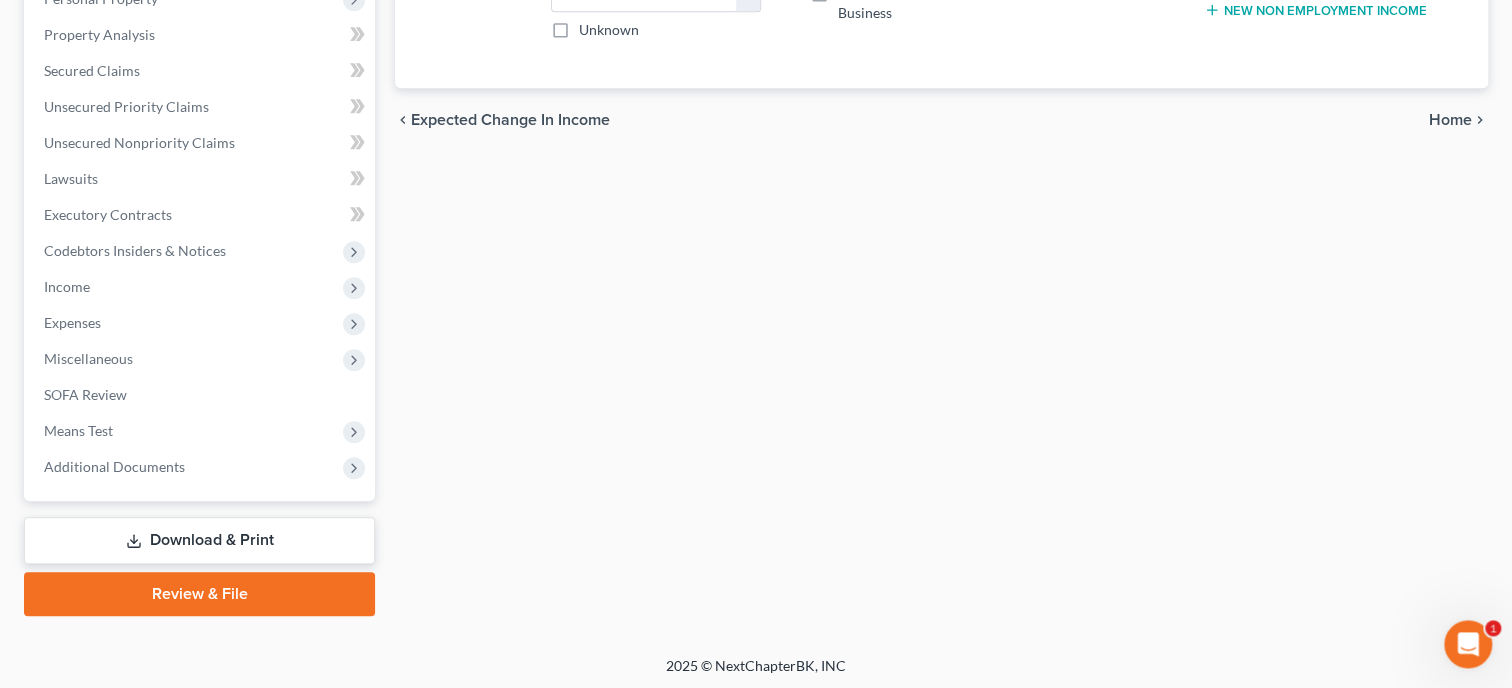 scroll, scrollTop: 624, scrollLeft: 0, axis: vertical 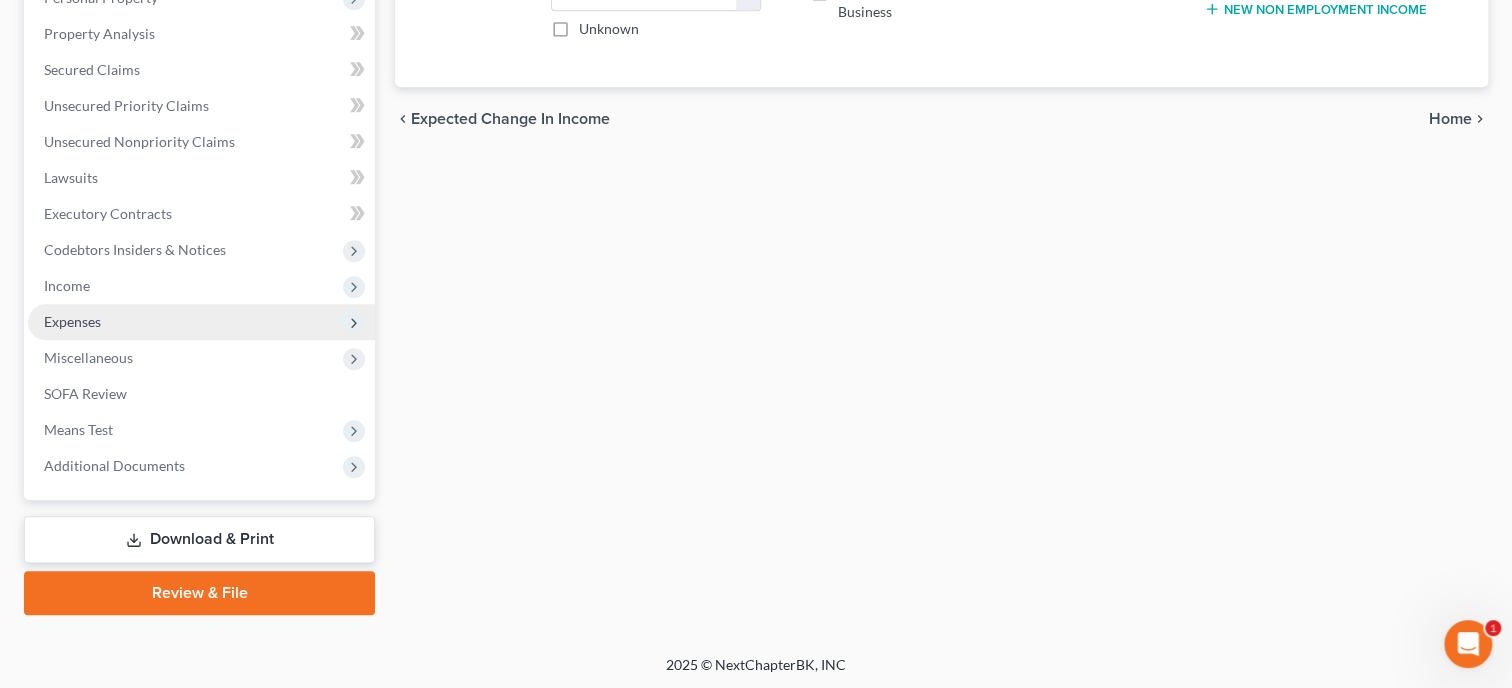 click on "Expenses" at bounding box center (201, 322) 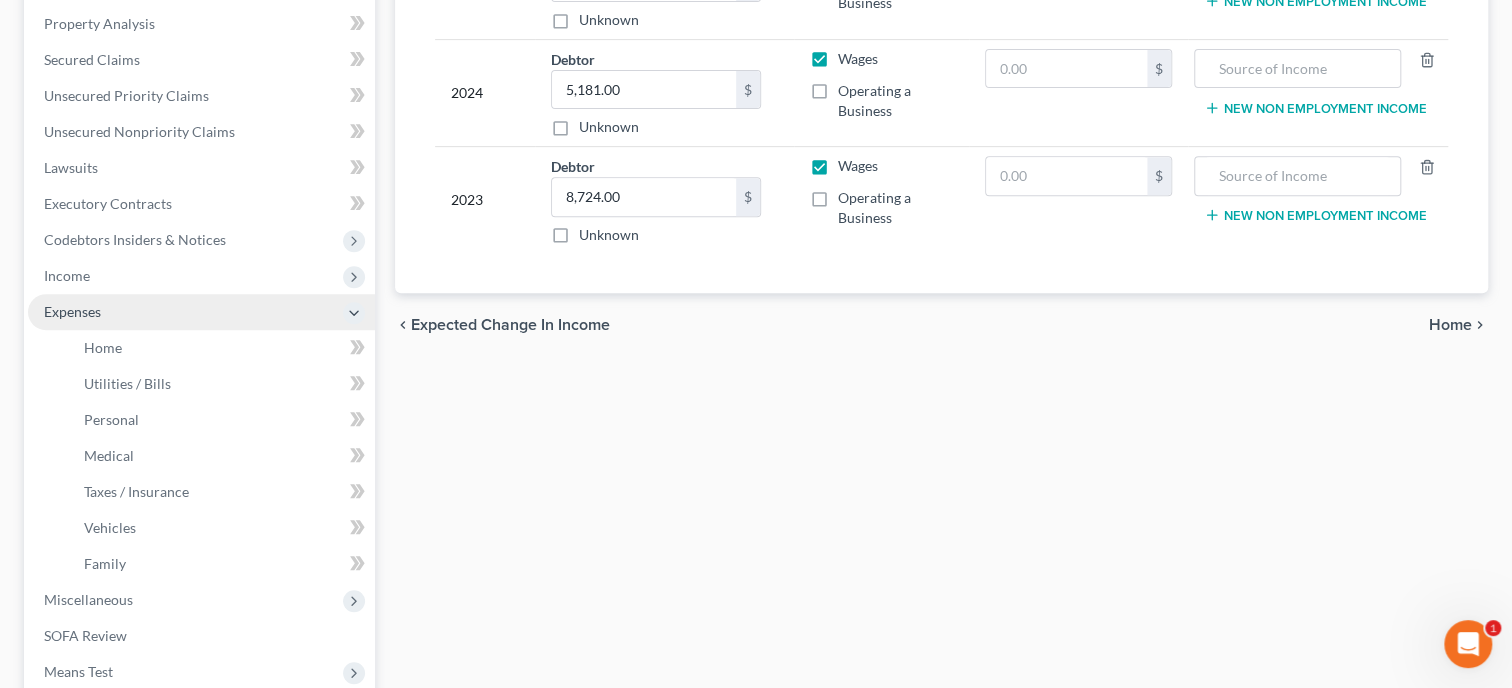 scroll, scrollTop: 408, scrollLeft: 0, axis: vertical 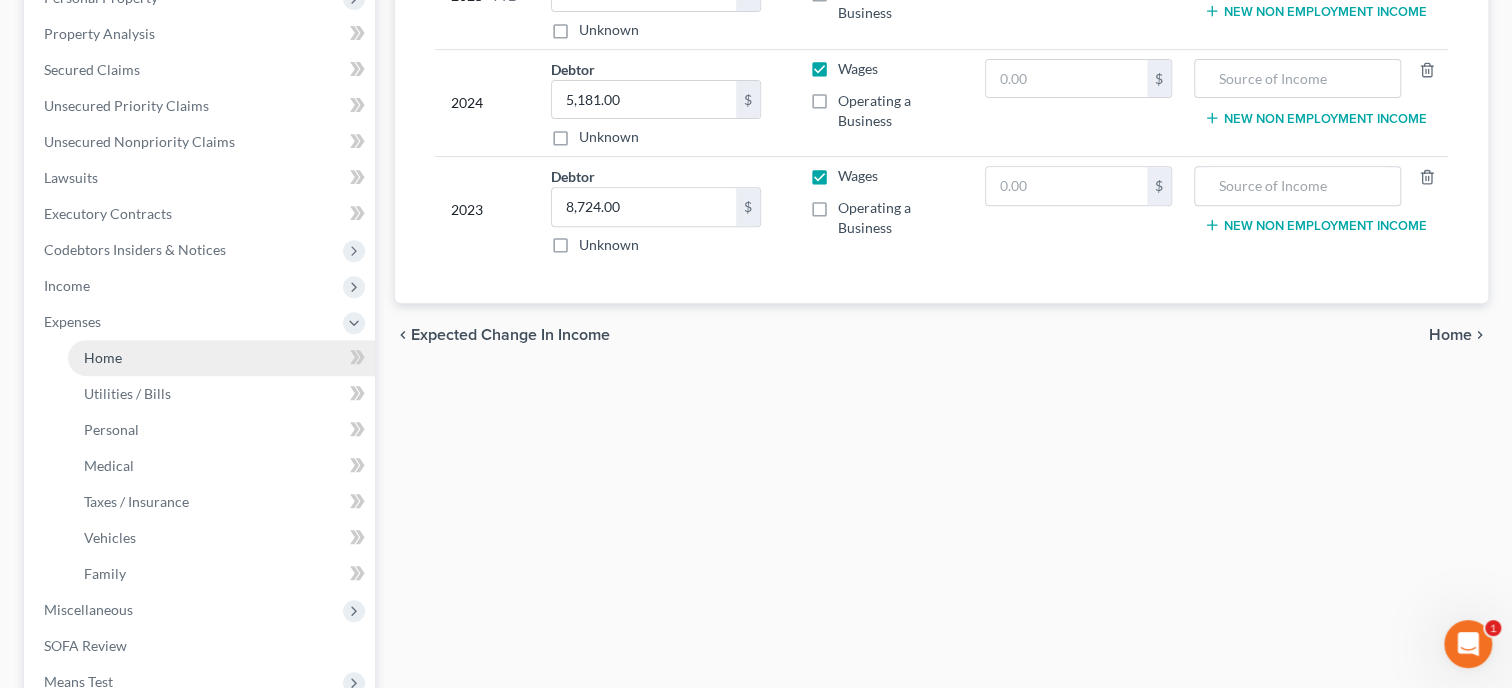 click on "Home" at bounding box center [221, 358] 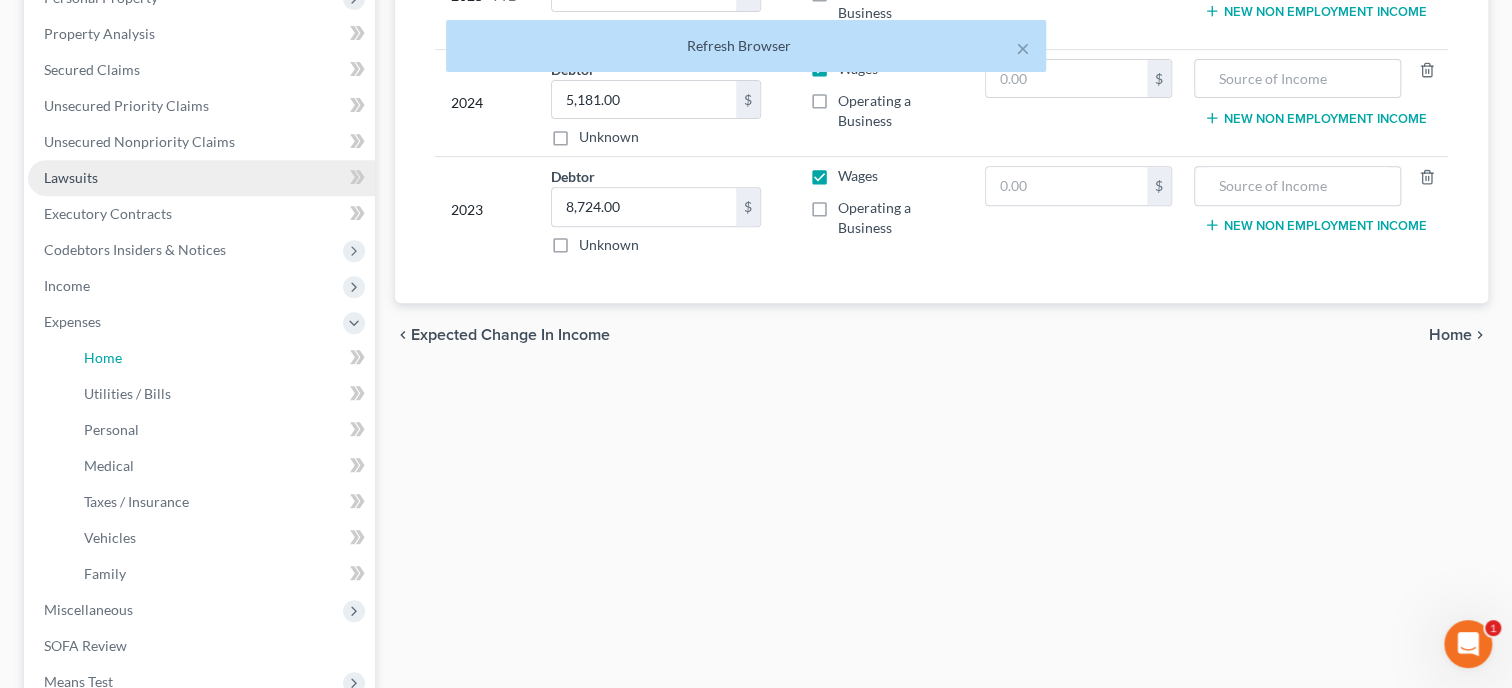 scroll, scrollTop: 0, scrollLeft: 0, axis: both 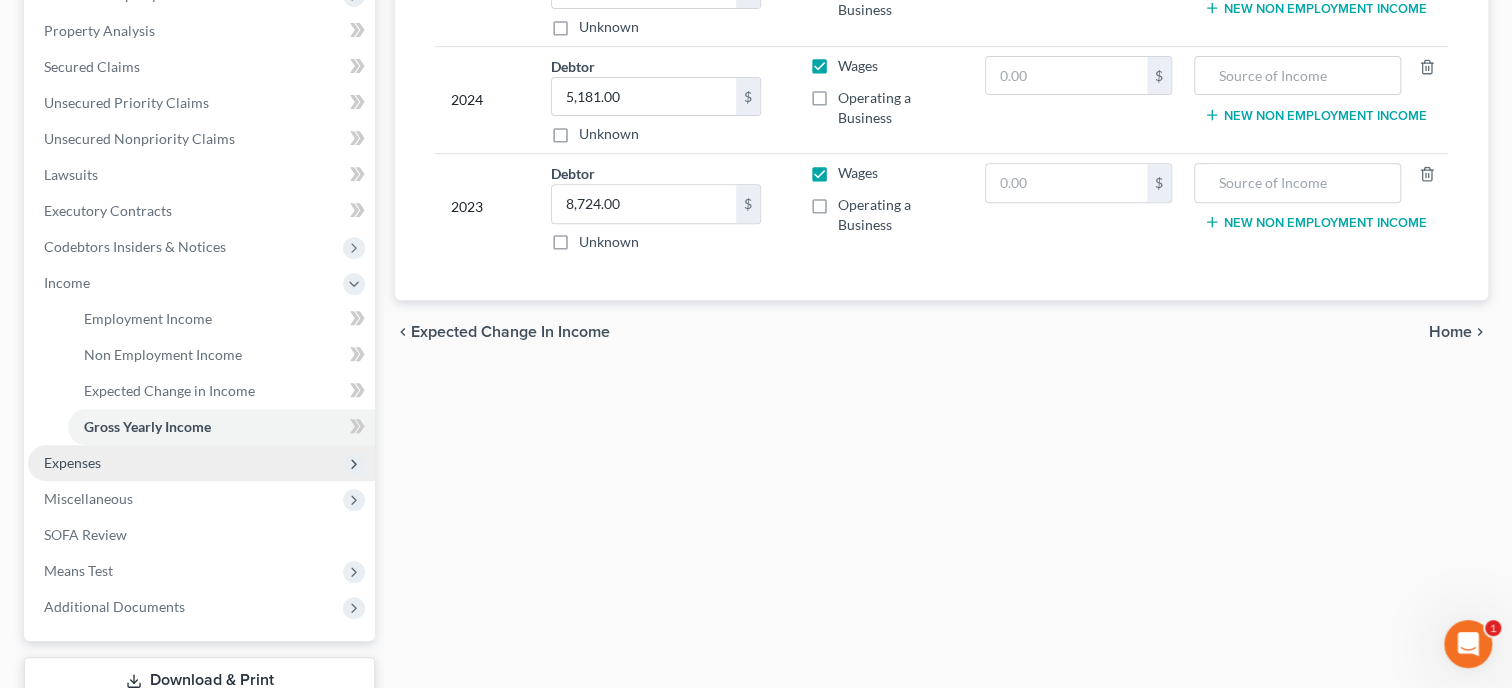 click on "Expenses" at bounding box center [201, 463] 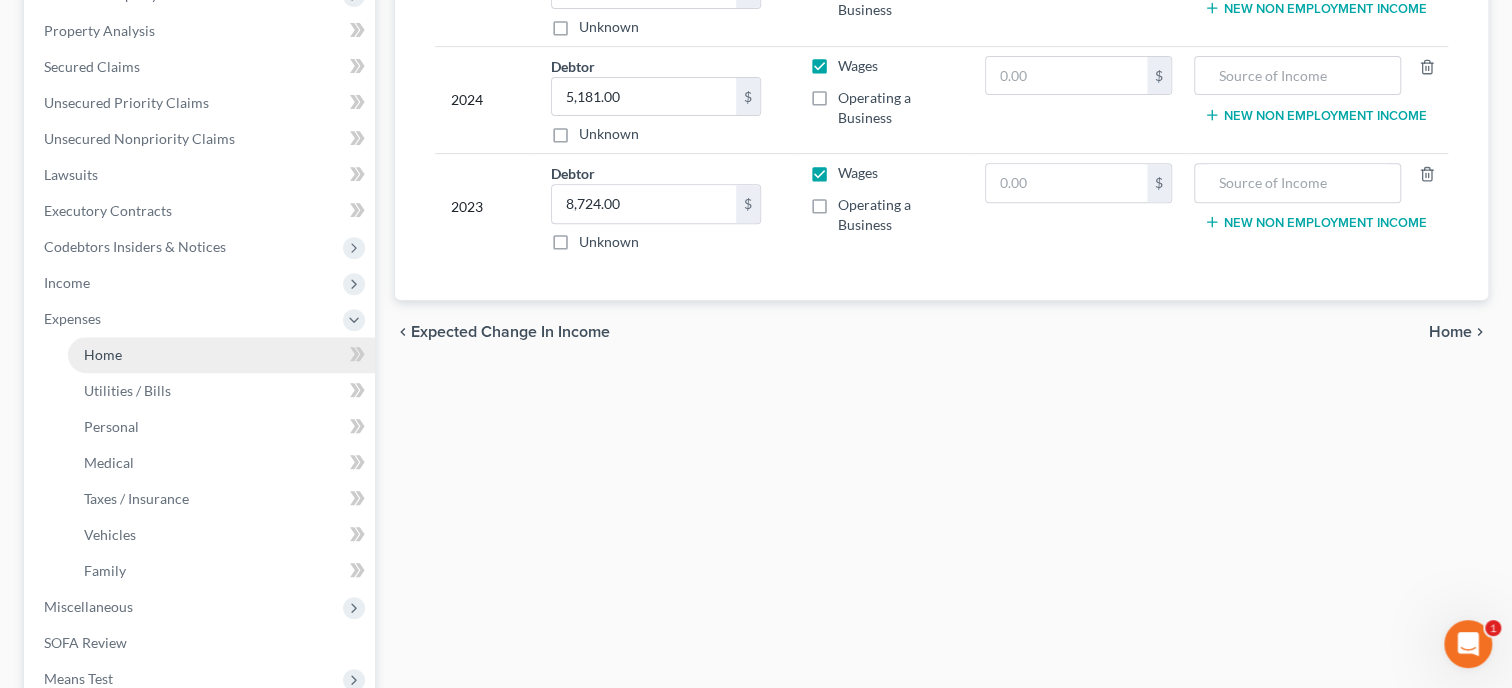 click on "Home" at bounding box center (221, 355) 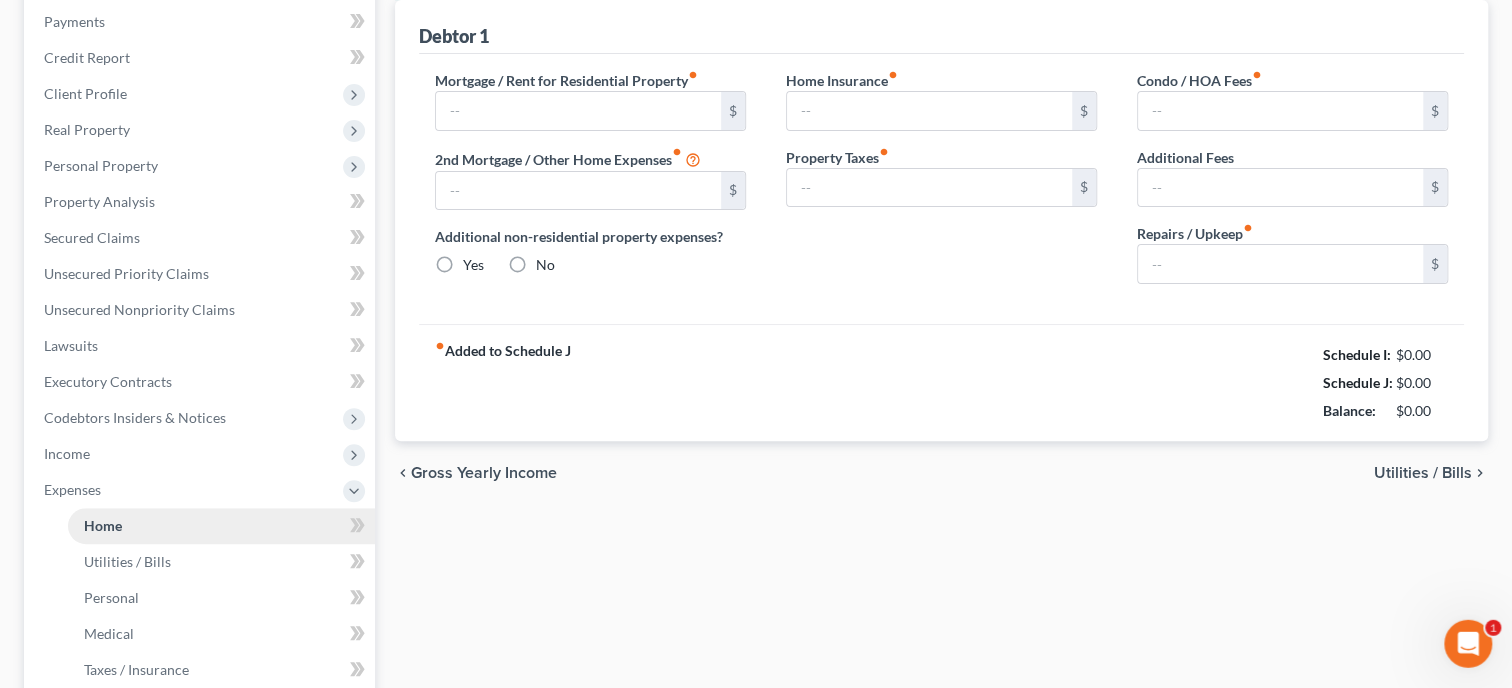 type on "760.00" 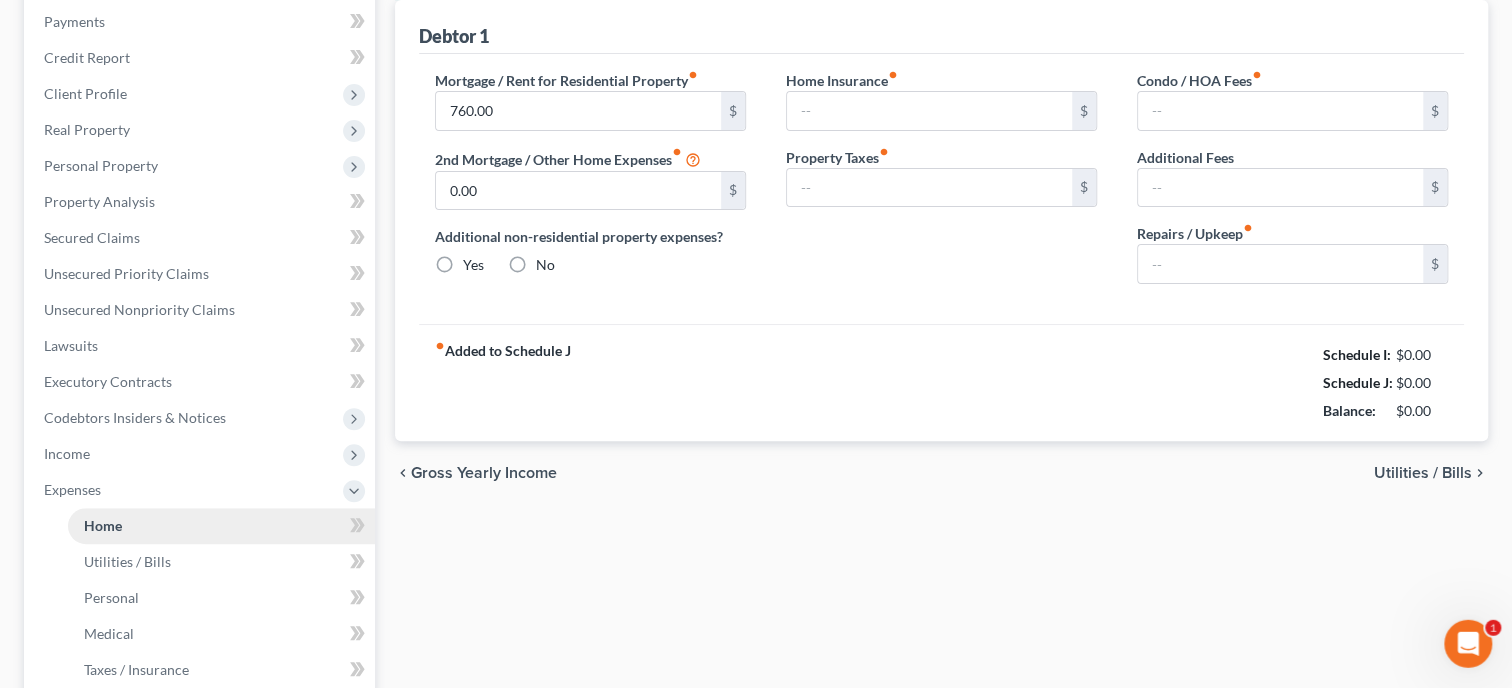 radio on "true" 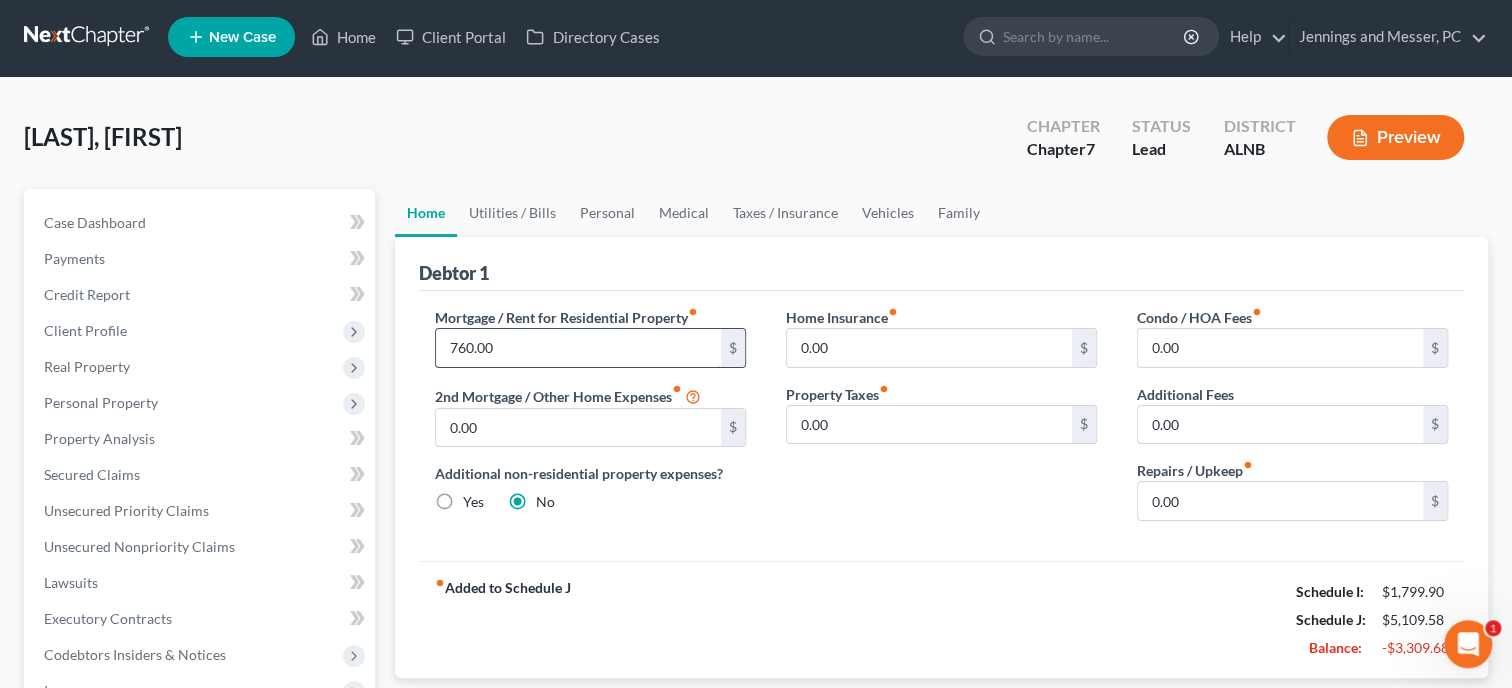 scroll, scrollTop: 0, scrollLeft: 0, axis: both 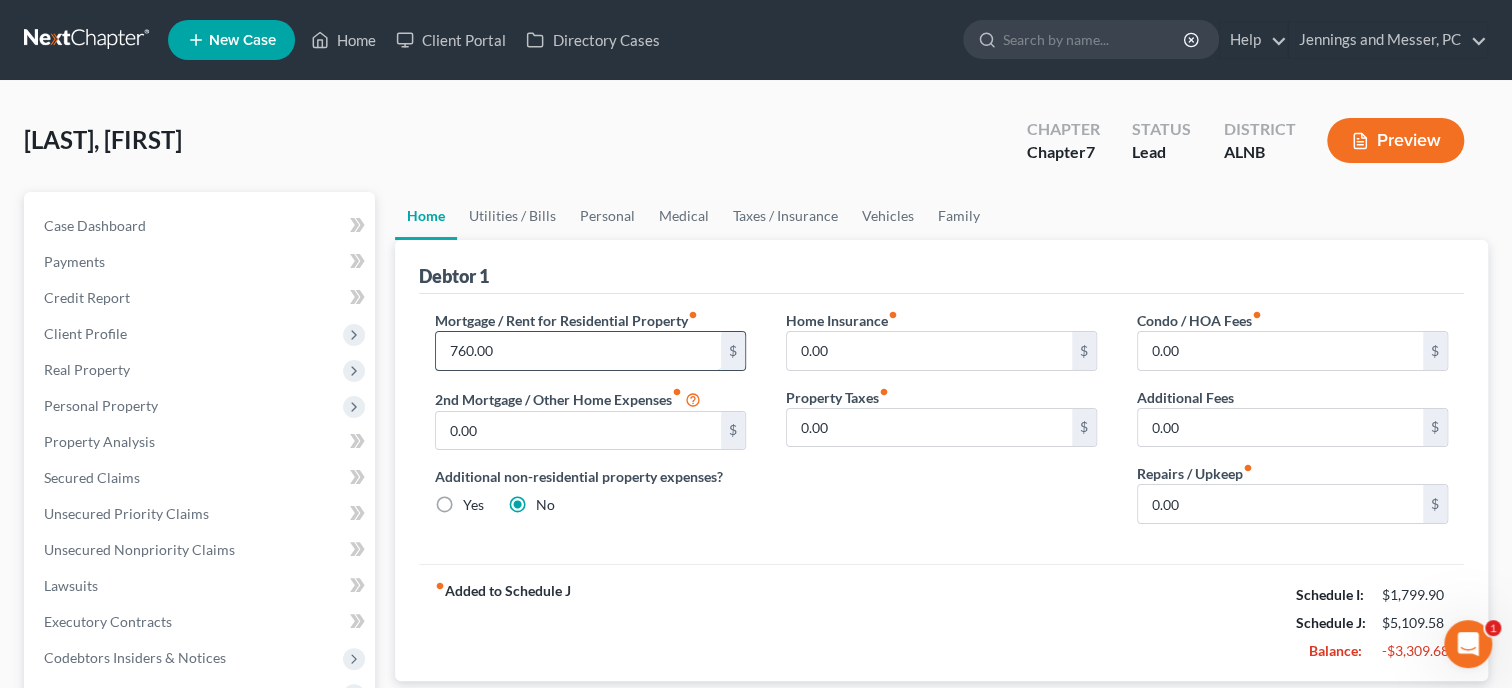 click on "760.00" at bounding box center (578, 351) 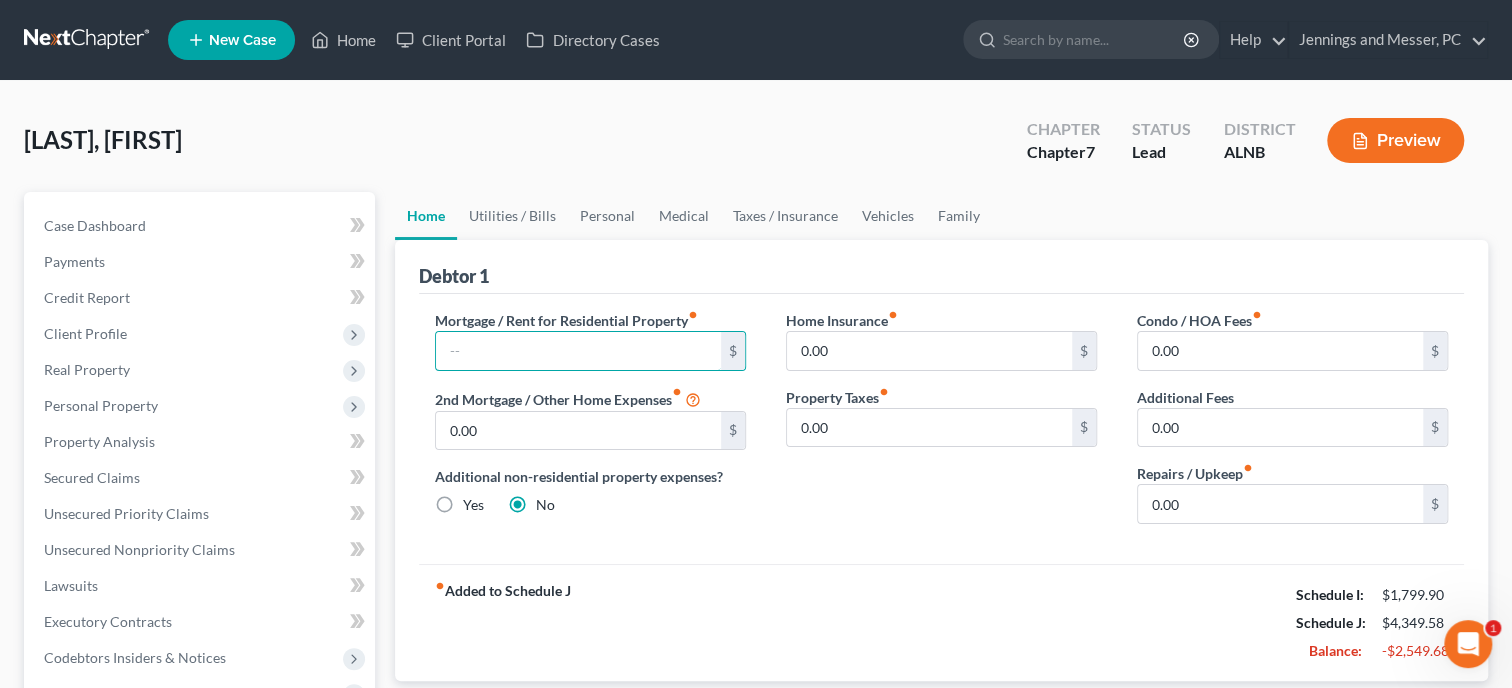 type 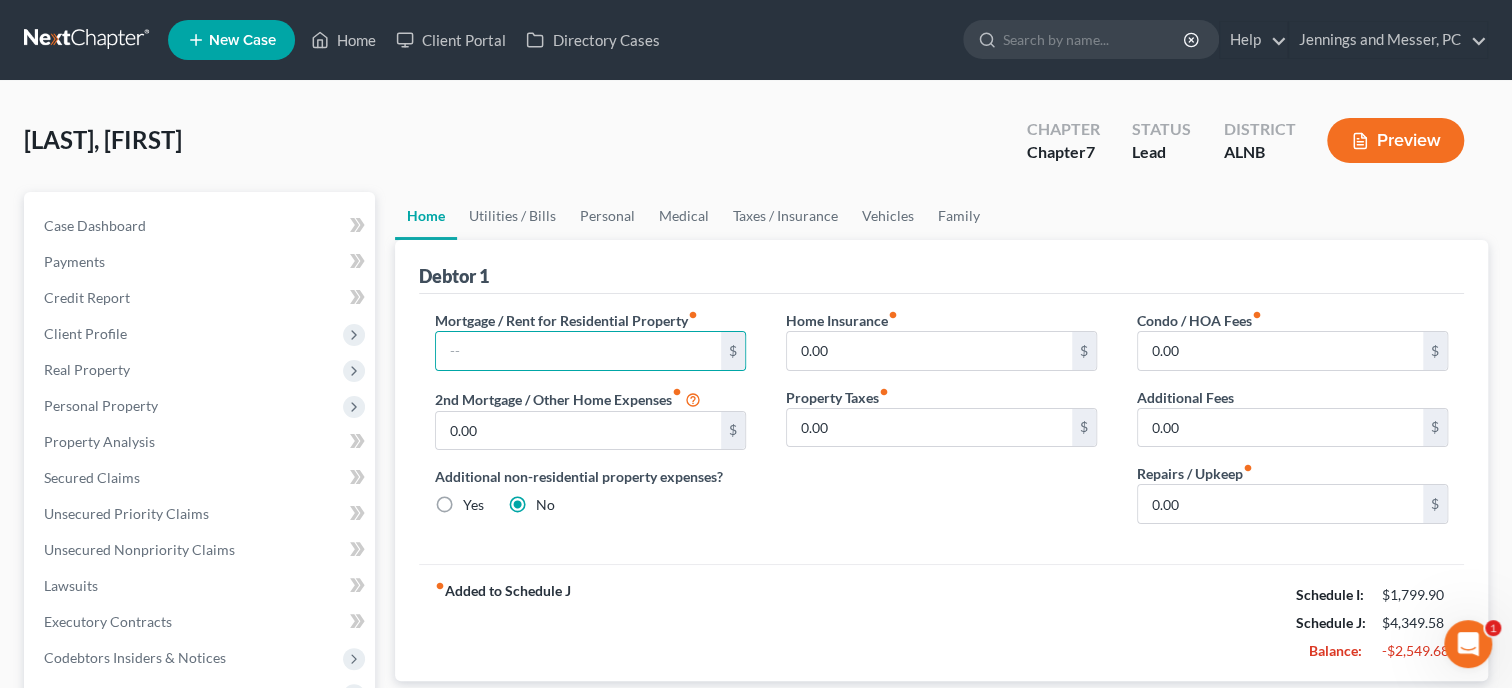 click on "Mortgage / Rent for Residential Property  fiber_manual_record $[AMOUNT] 2nd Mortgage / Other Home Expenses  fiber_manual_record   $[AMOUNT] Additional non-residential property expenses? Yes No" at bounding box center (590, 425) 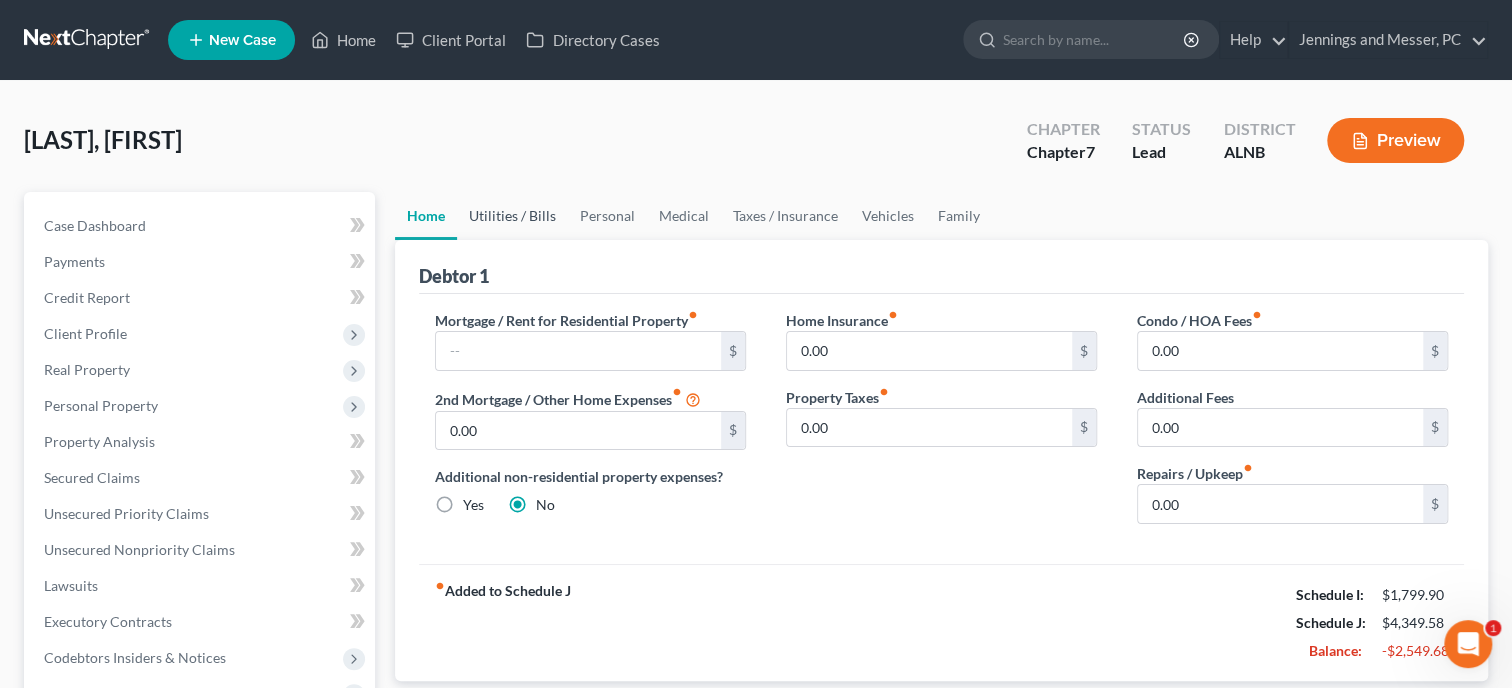 click on "Utilities / Bills" at bounding box center [512, 216] 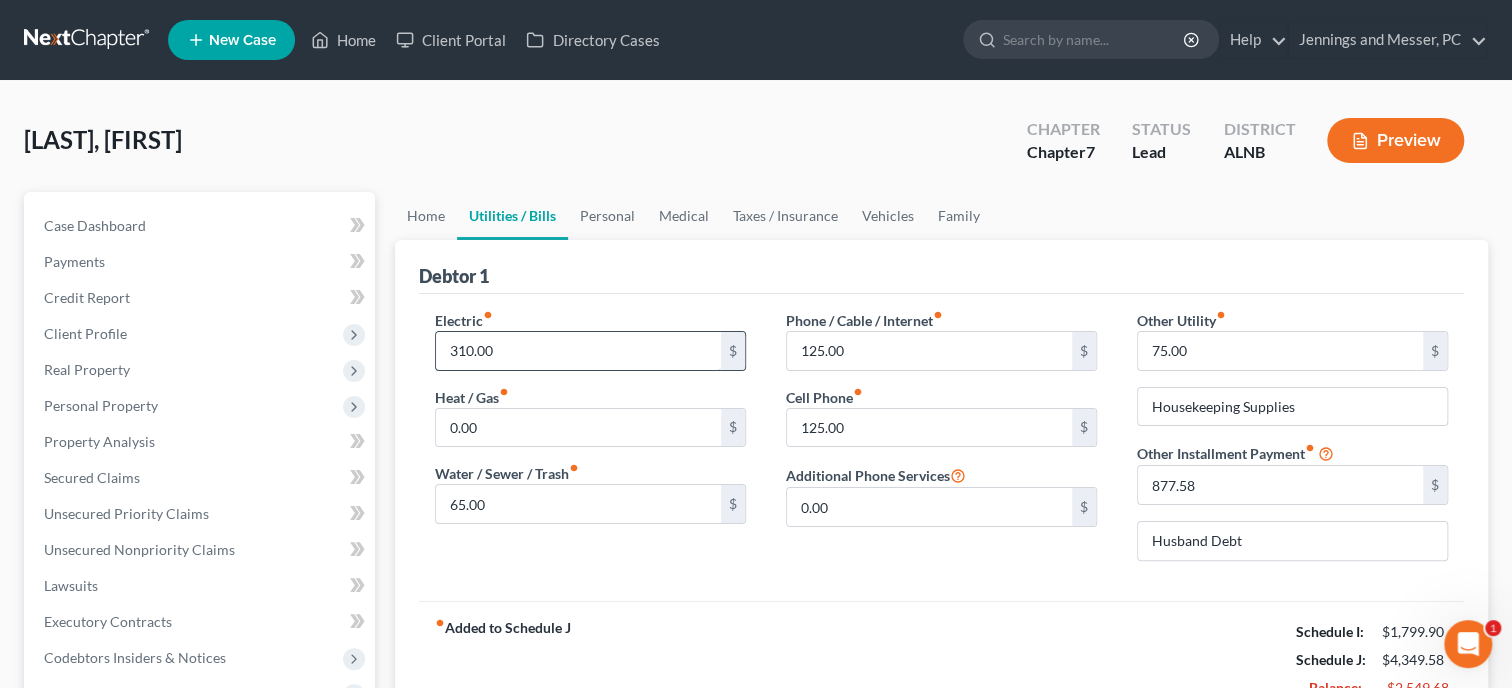 click on "310.00" at bounding box center [578, 351] 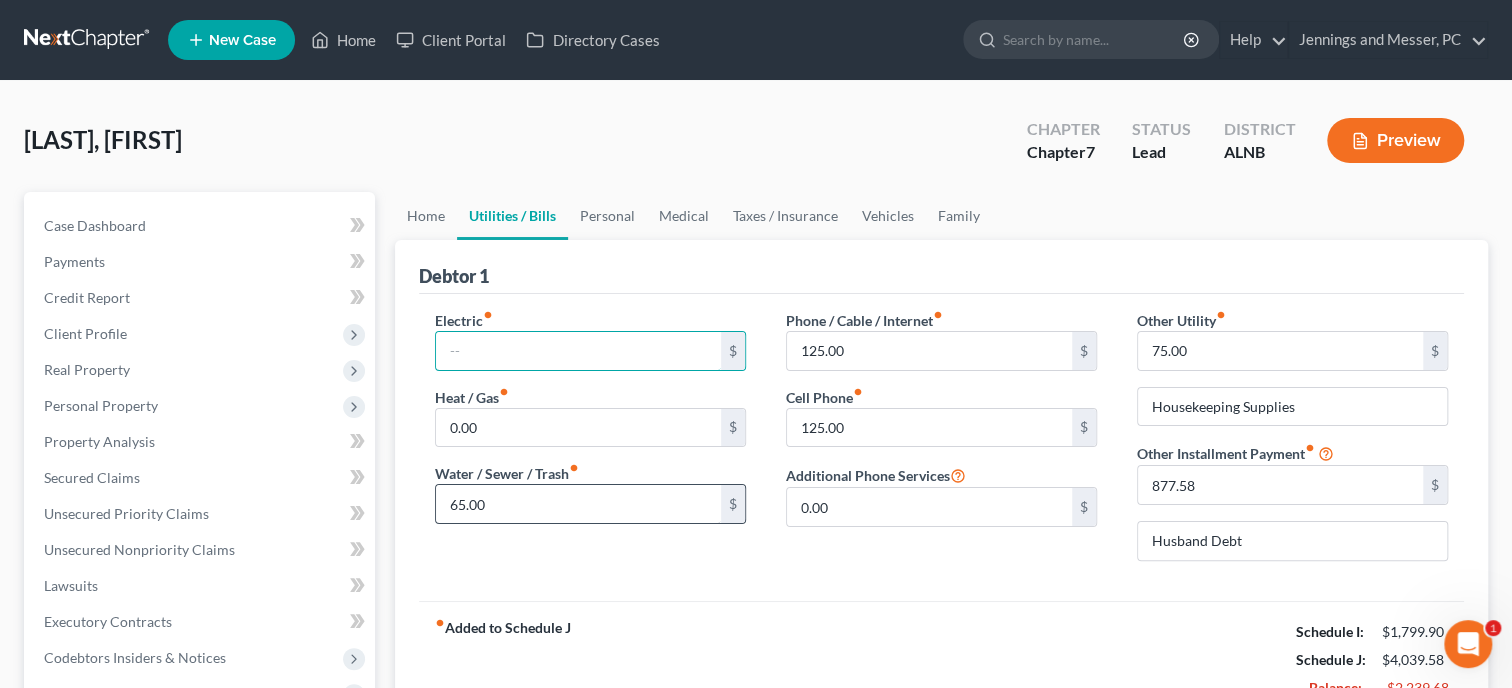 type 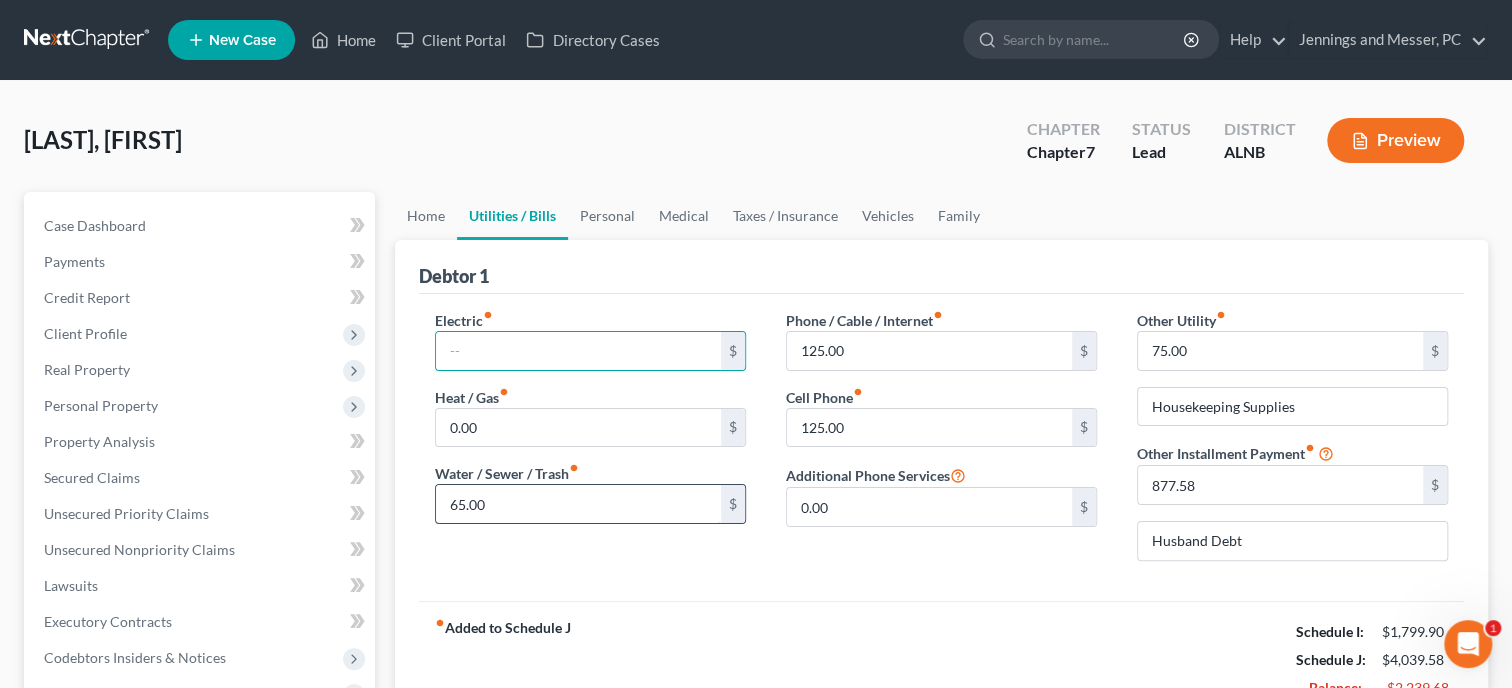 click on "65.00" at bounding box center [578, 504] 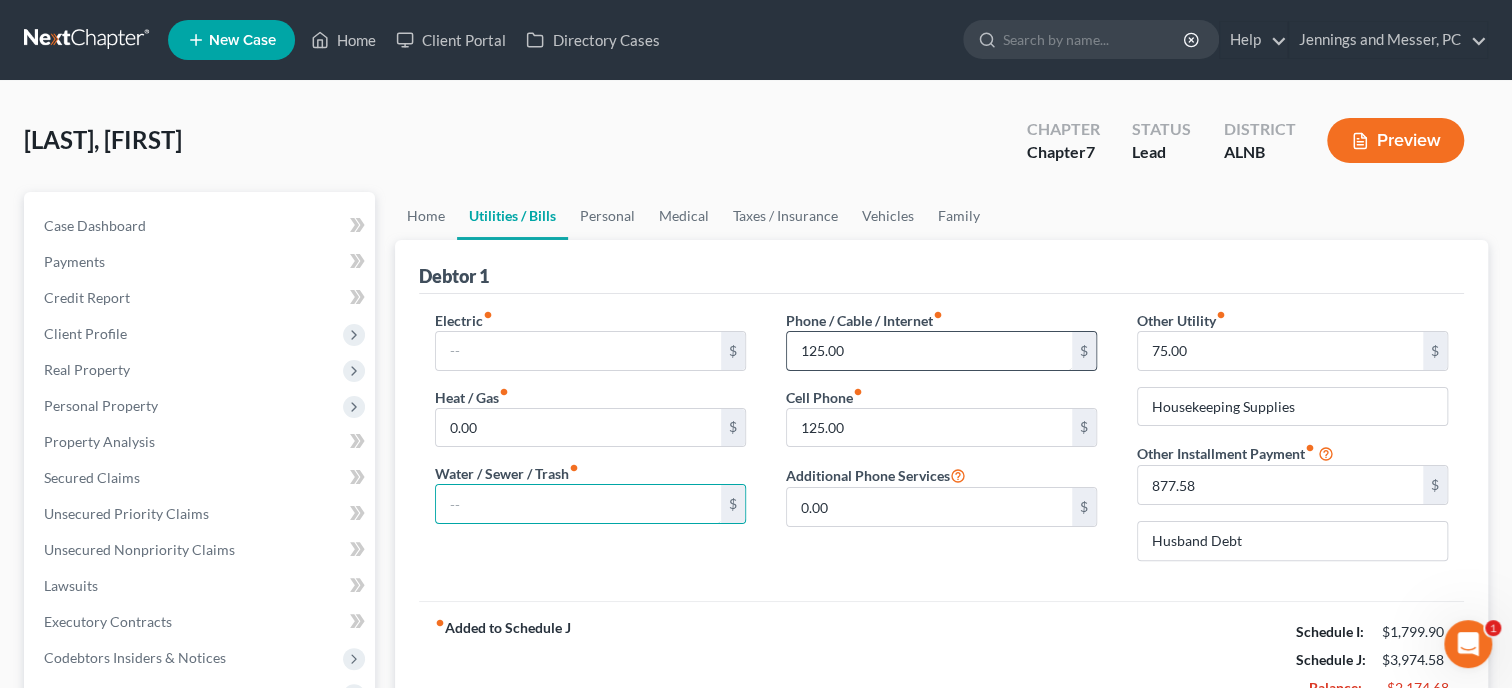 type 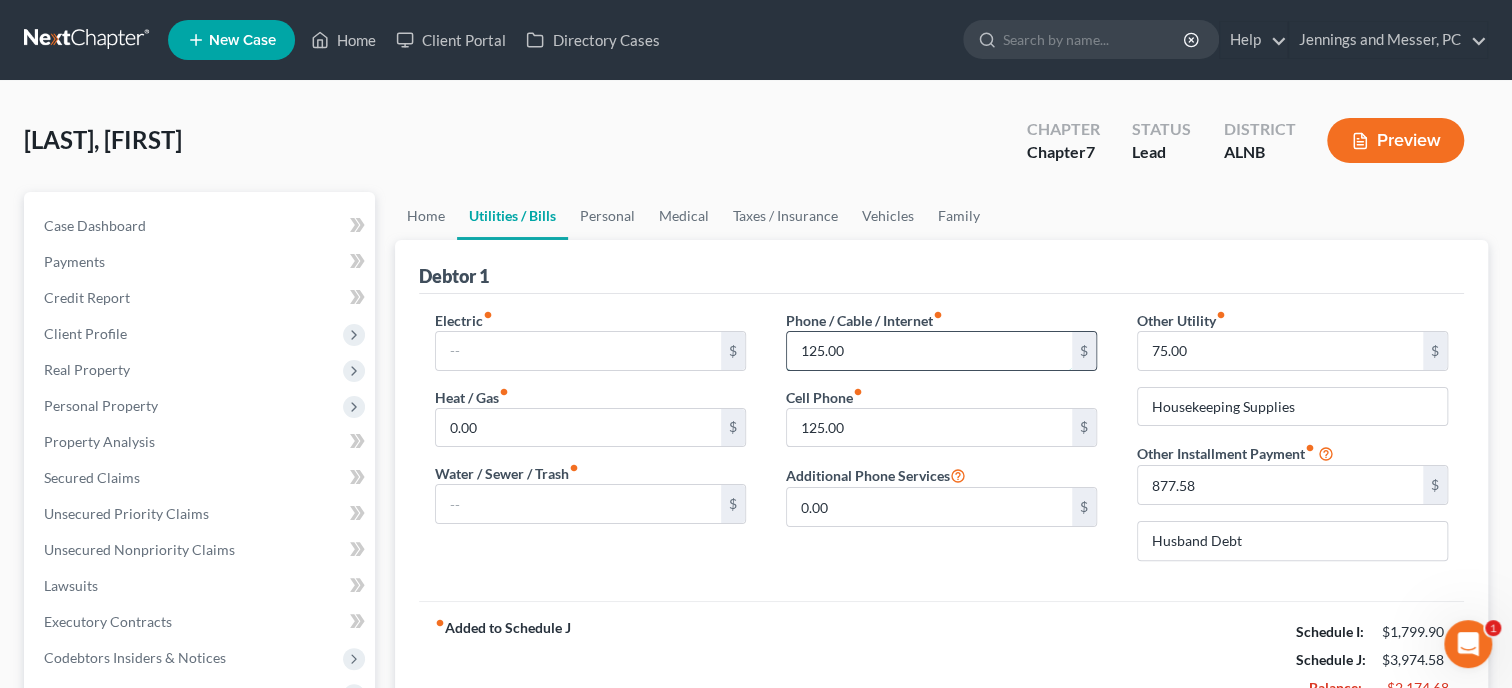 click on "125.00" at bounding box center [929, 351] 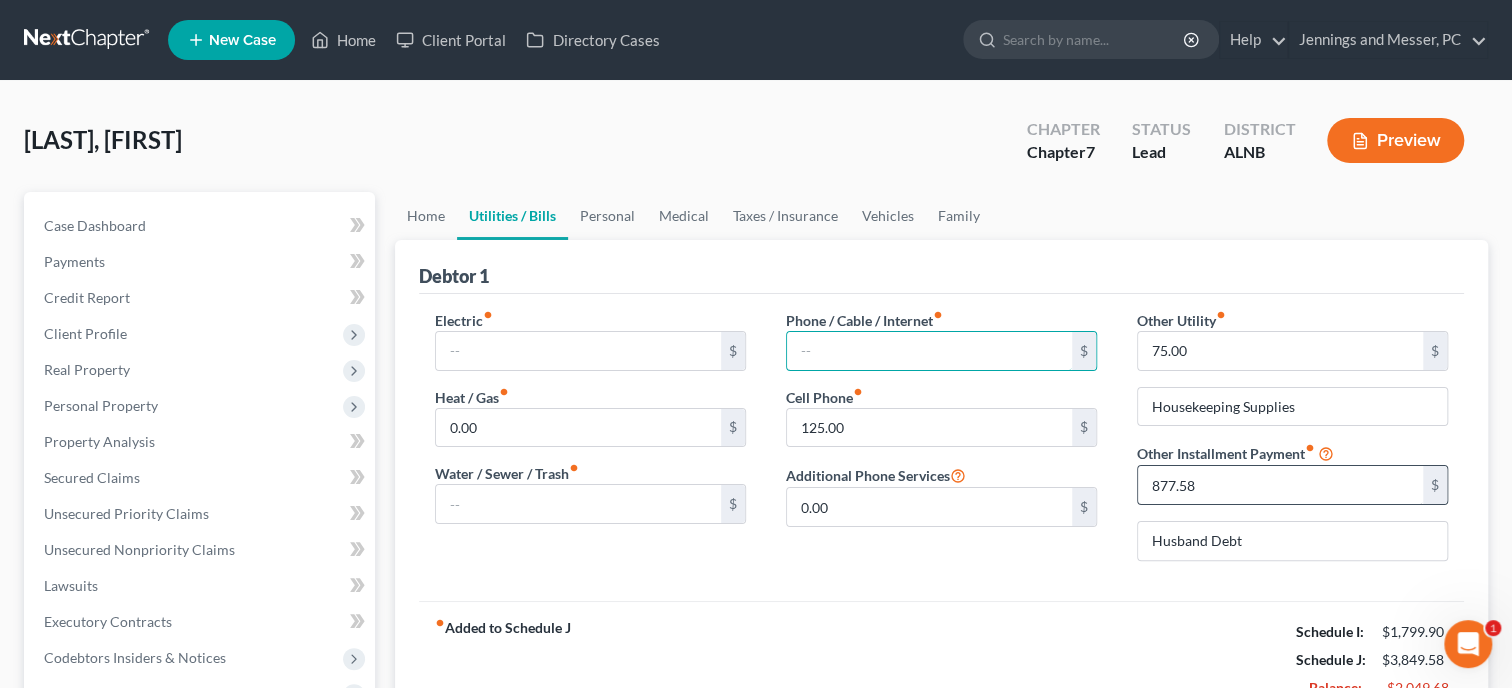 type 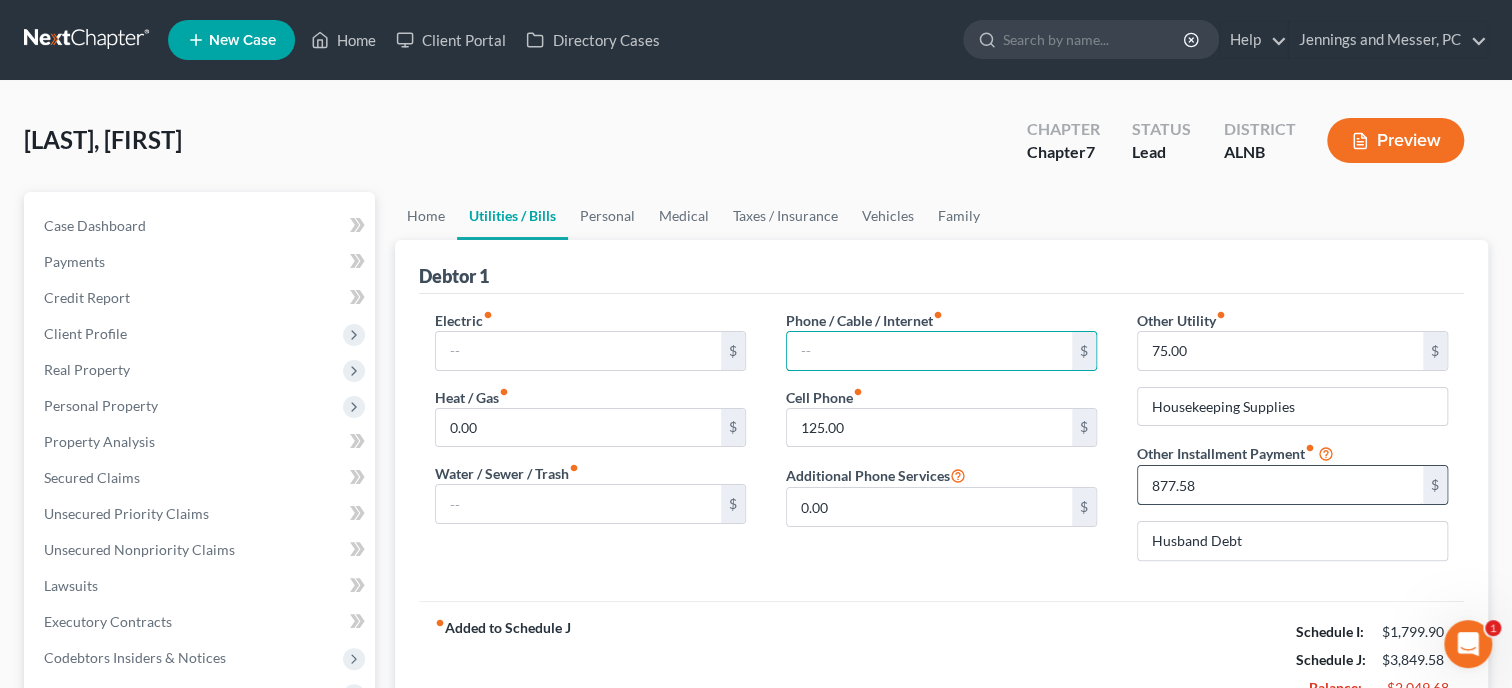 click on "877.58" at bounding box center (1280, 485) 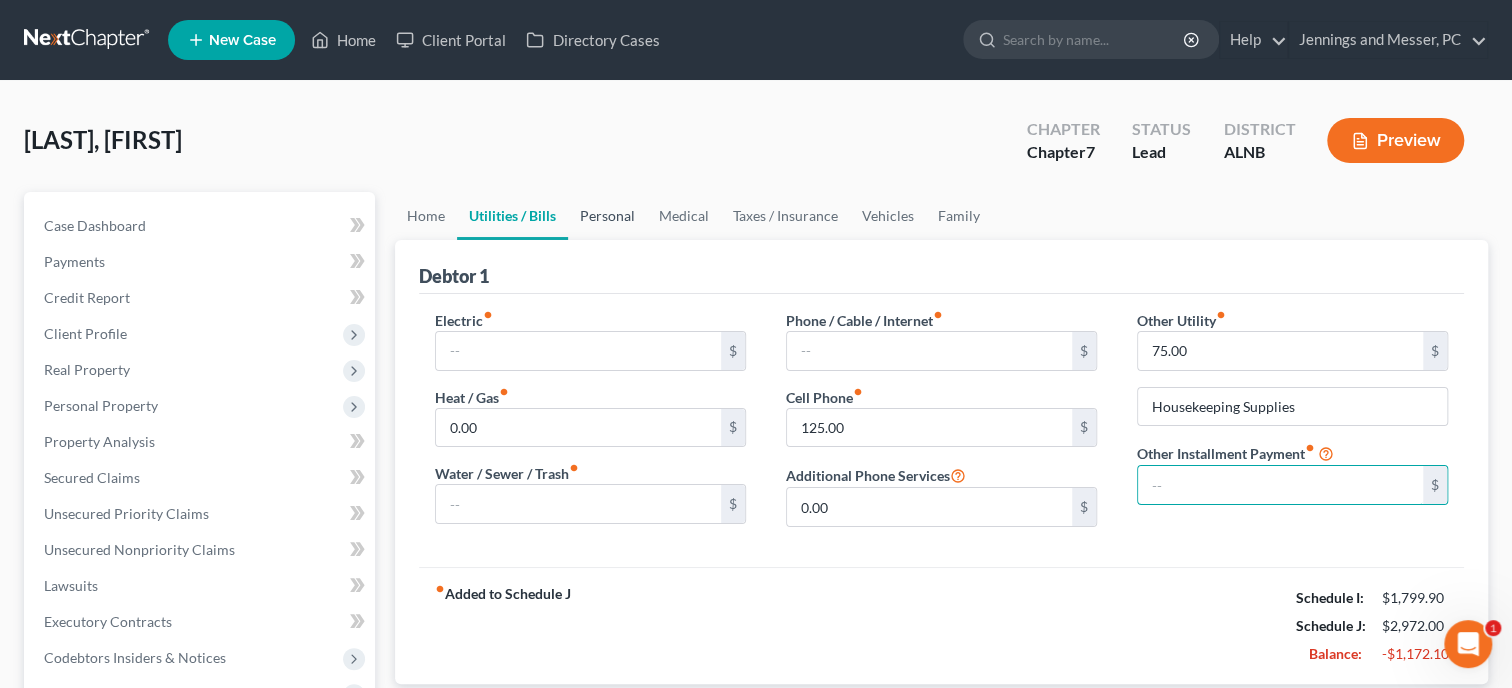 type 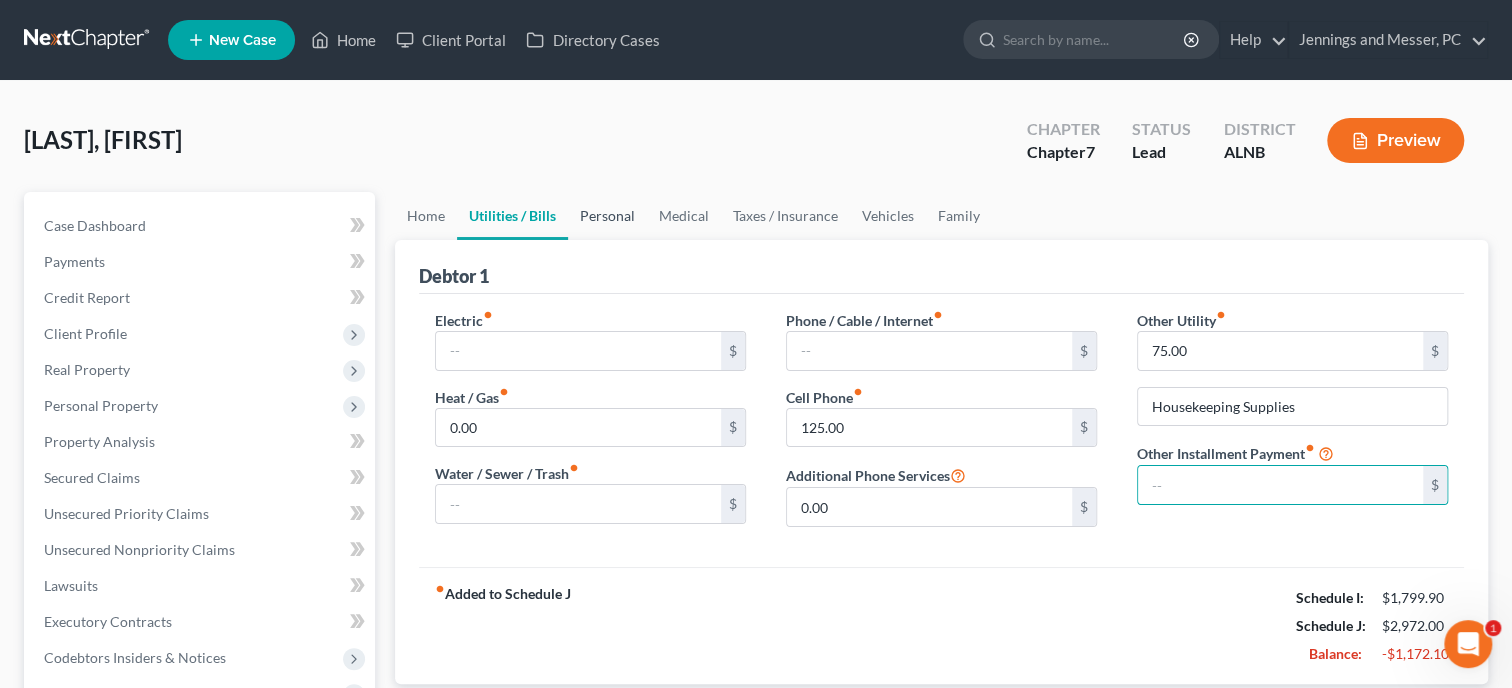 click on "Personal" at bounding box center [607, 216] 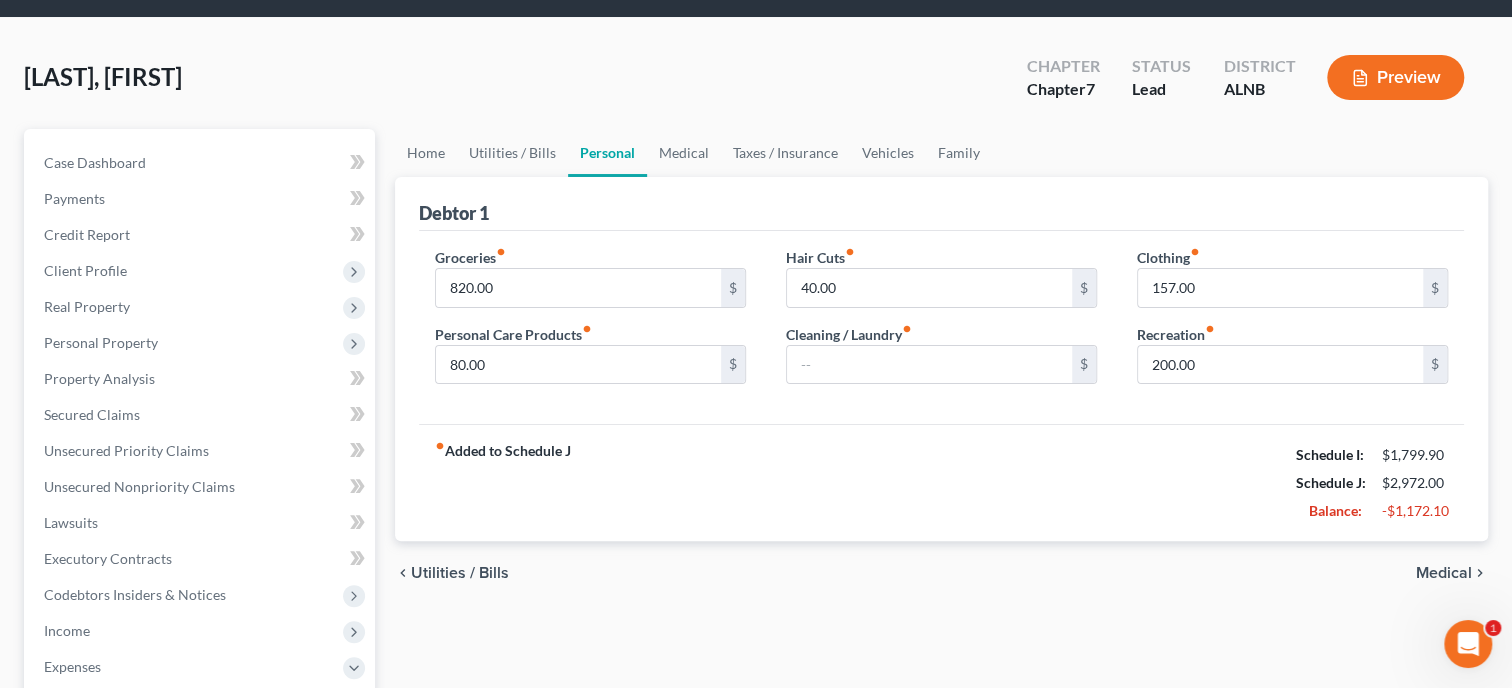 scroll, scrollTop: 102, scrollLeft: 0, axis: vertical 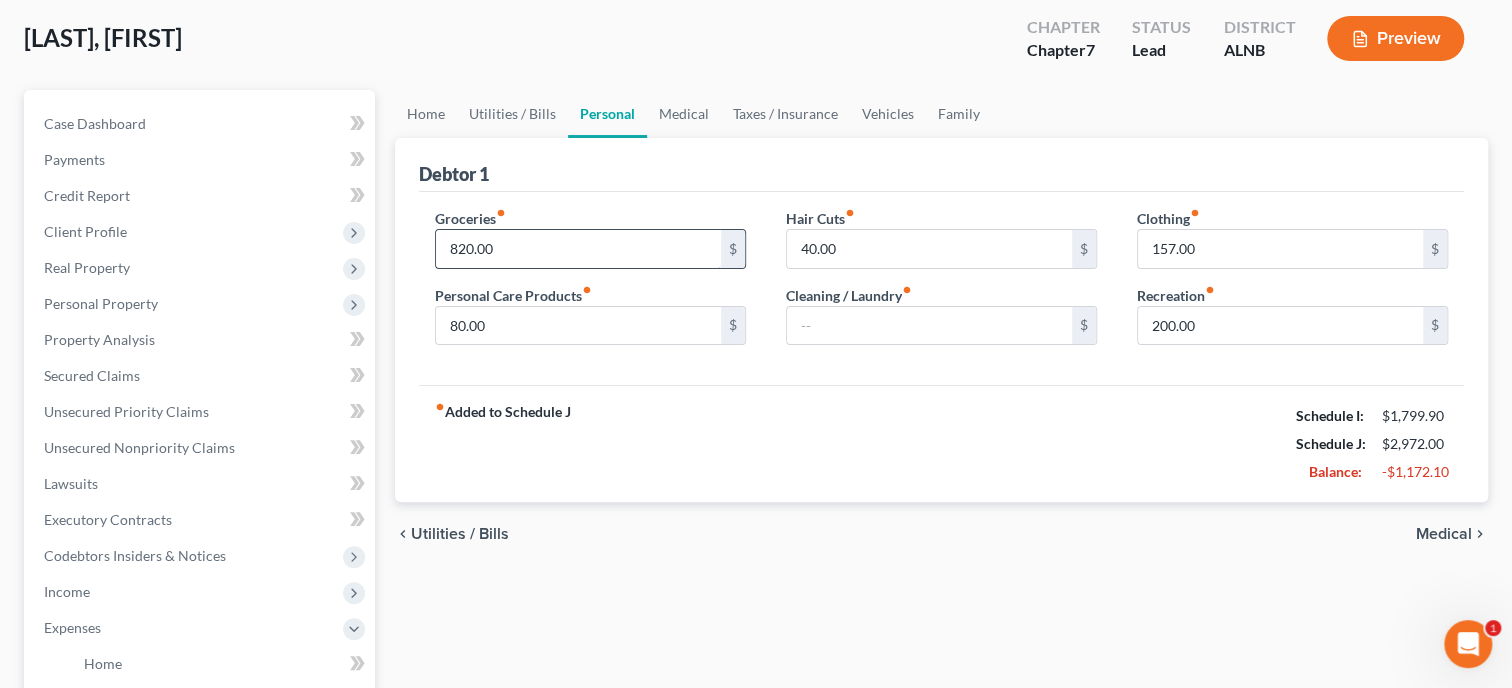 click on "820.00" at bounding box center [578, 249] 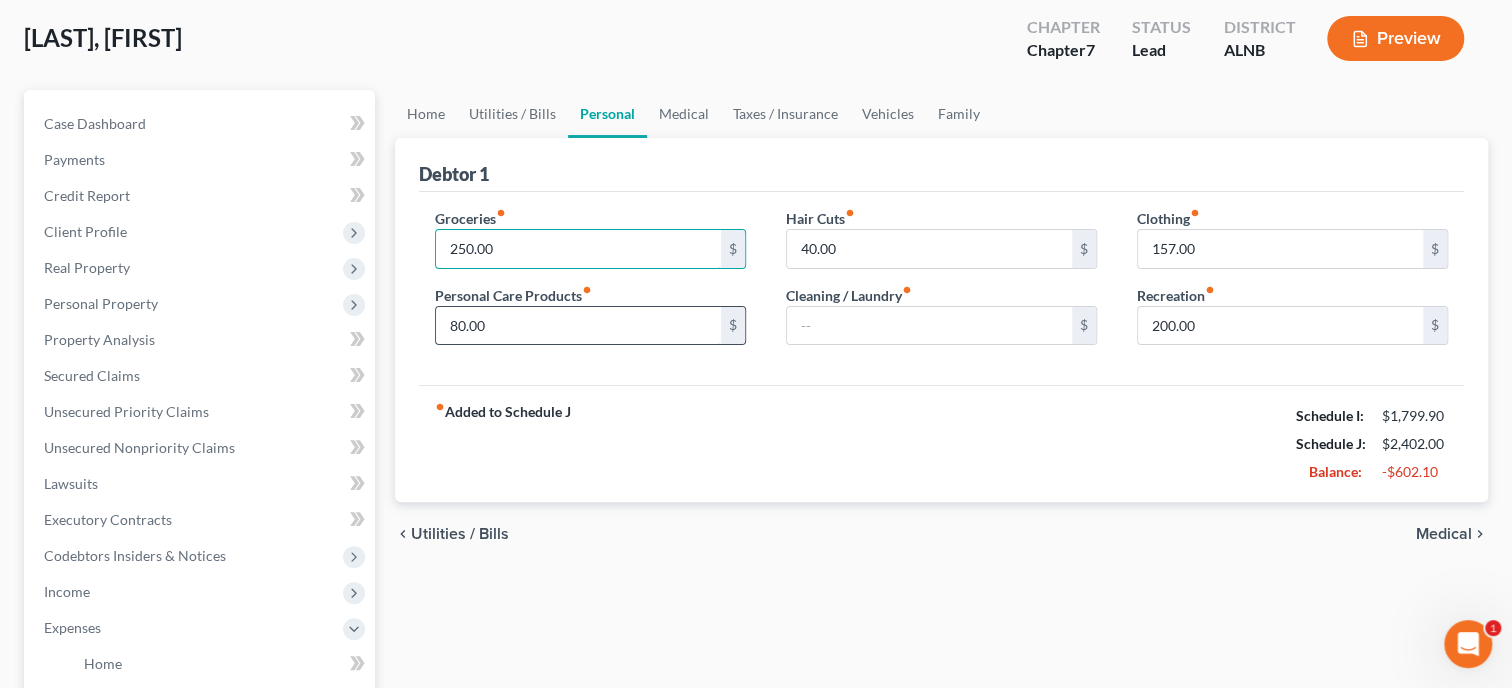 type on "250.00" 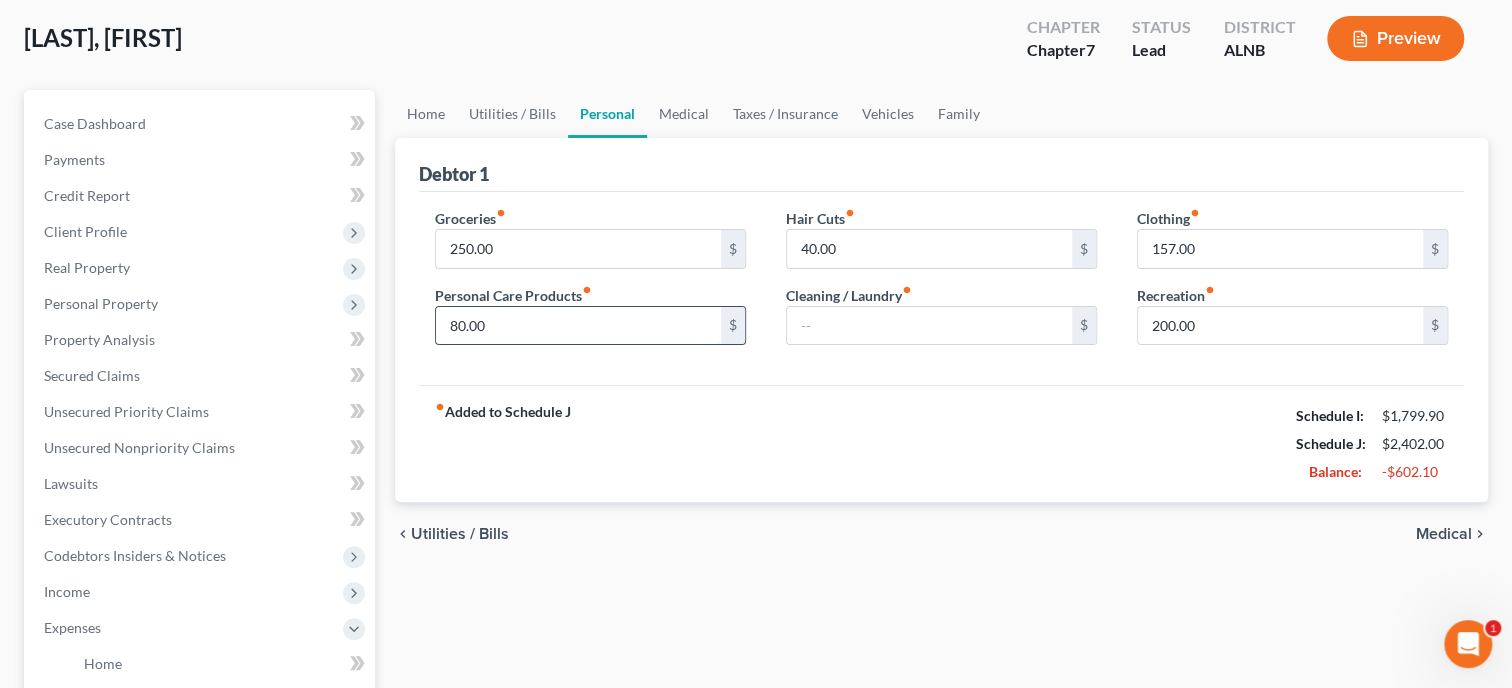 click on "80.00" at bounding box center (578, 326) 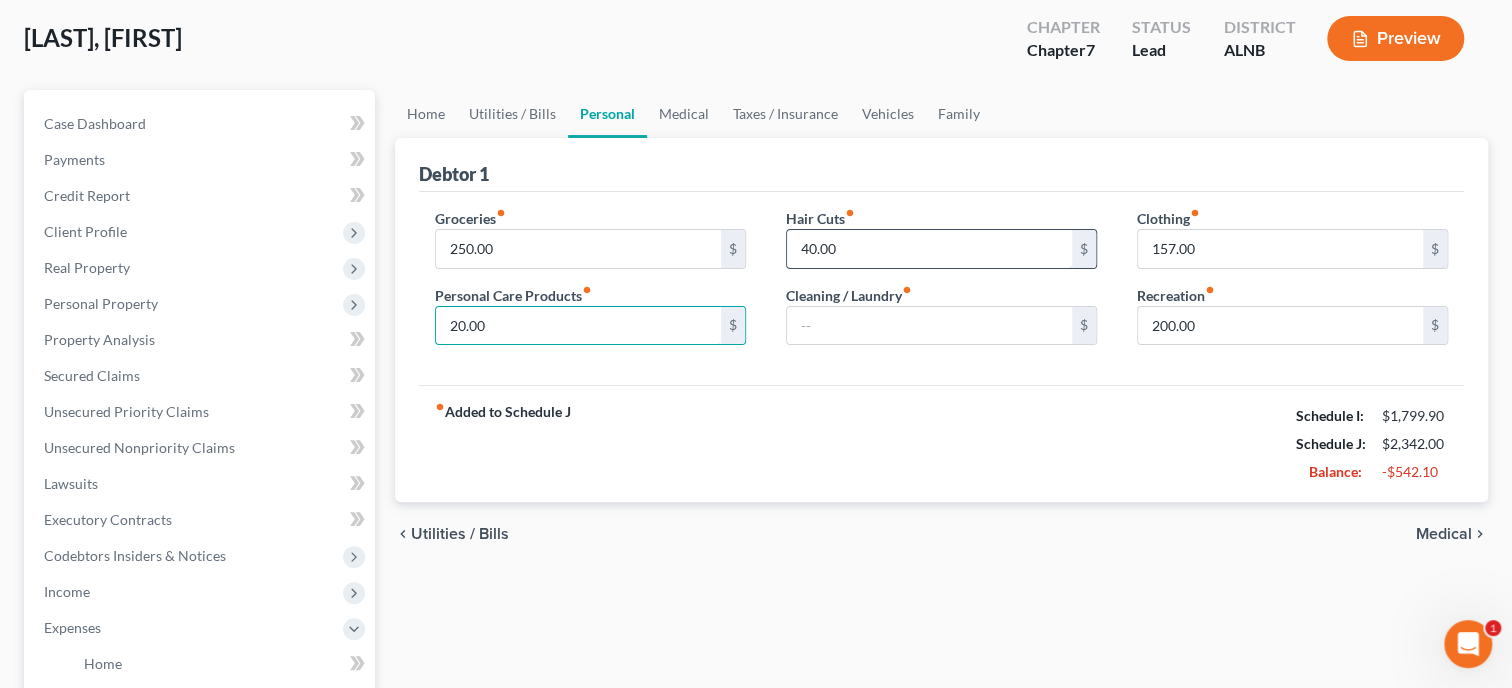 type on "20.00" 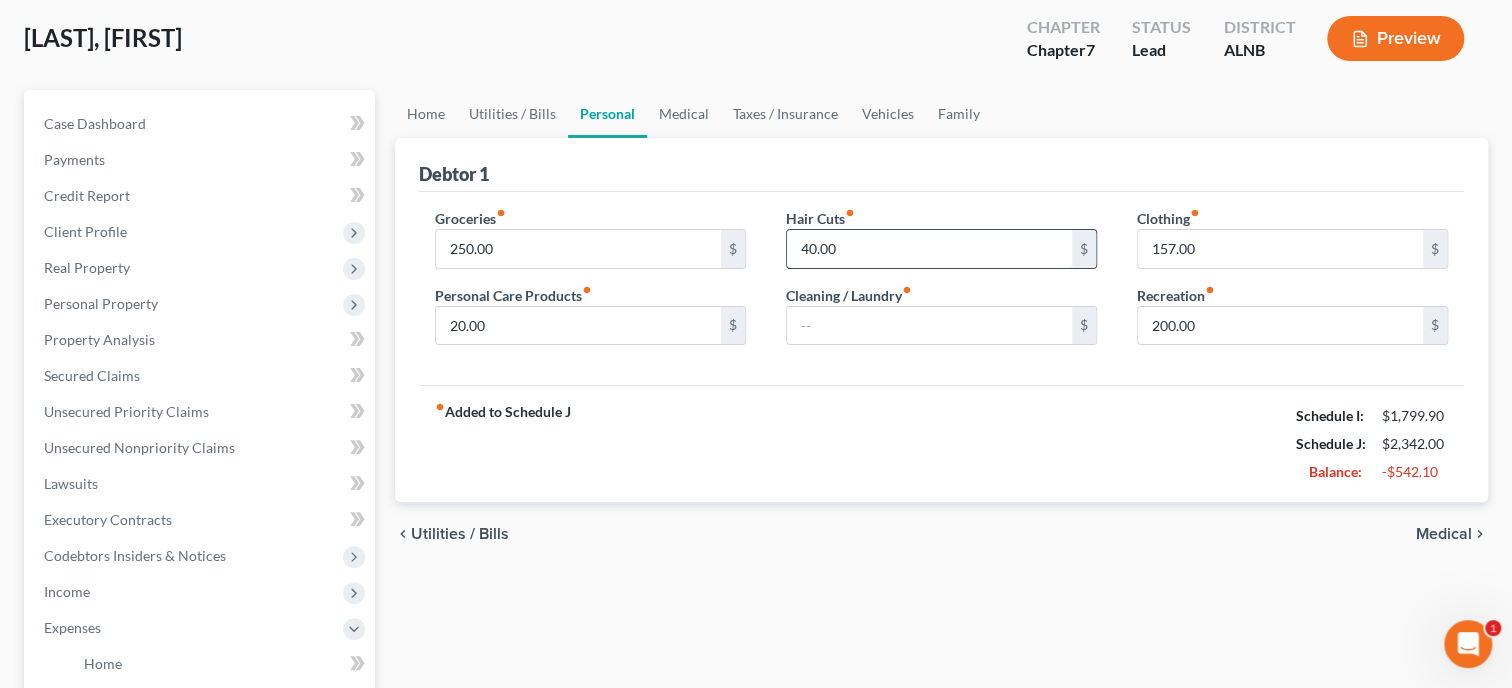 click on "40.00" at bounding box center [929, 249] 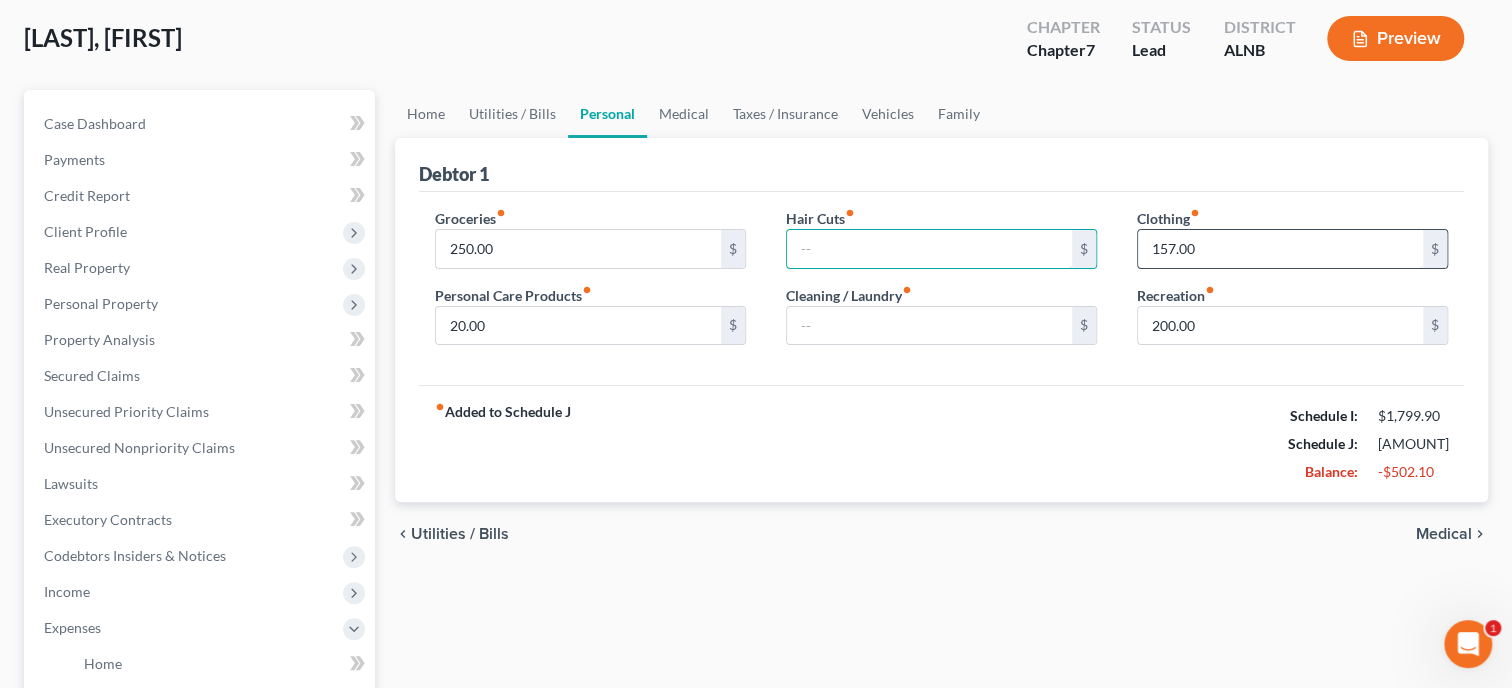type 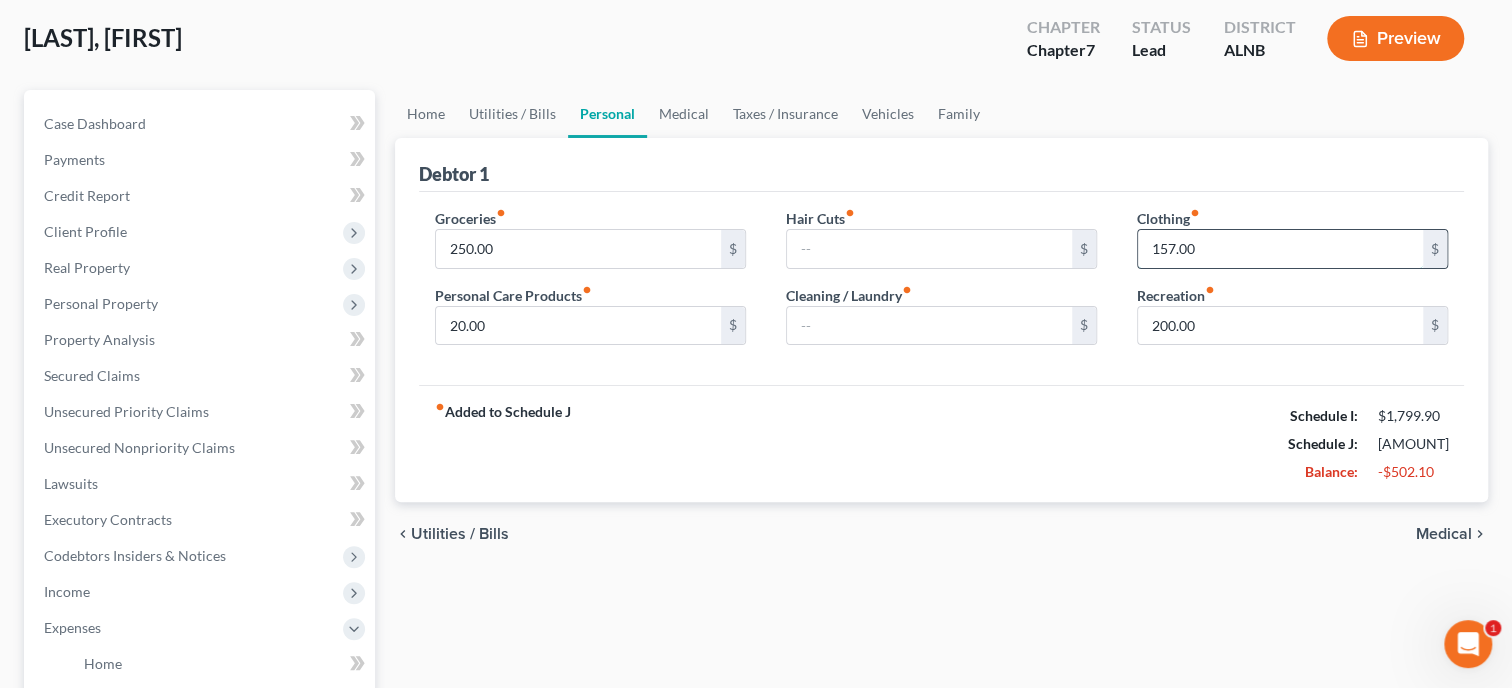 click on "157.00" at bounding box center (1280, 249) 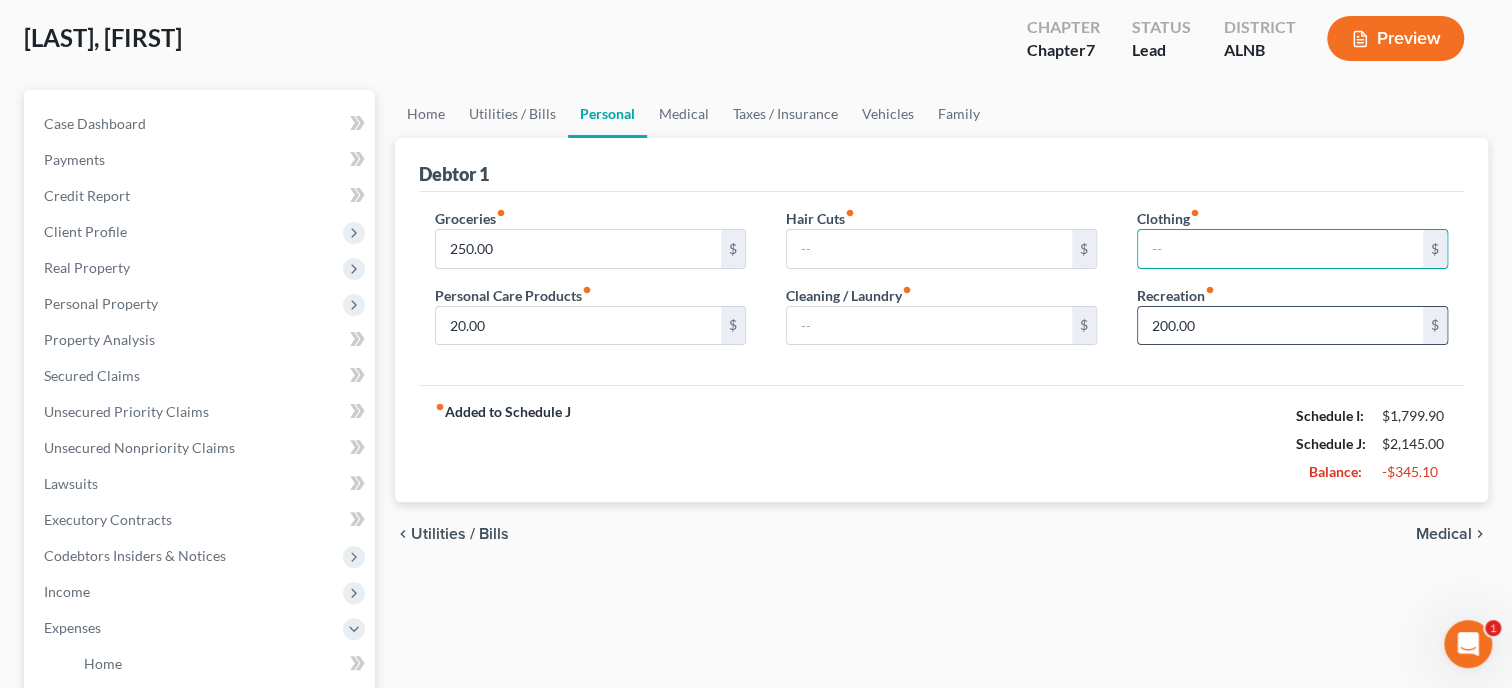 type 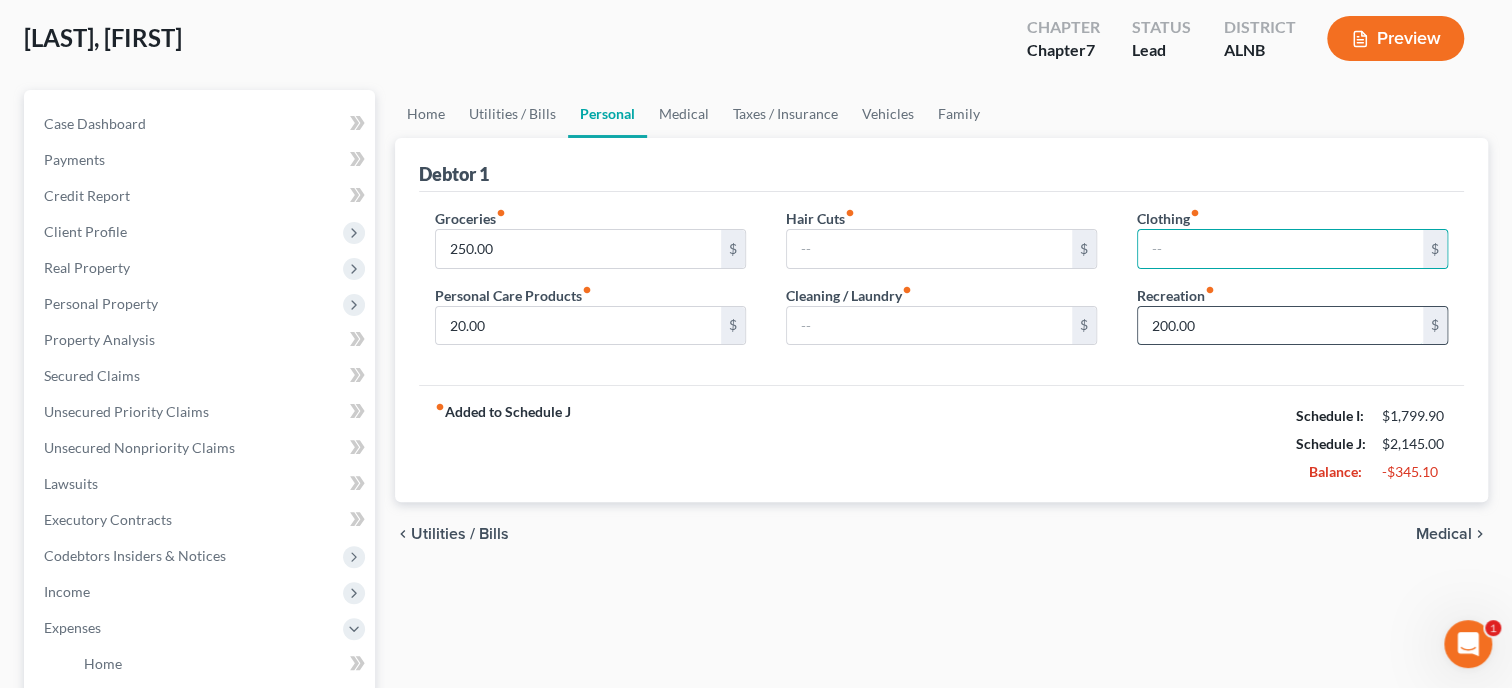 click on "200.00" at bounding box center (1280, 326) 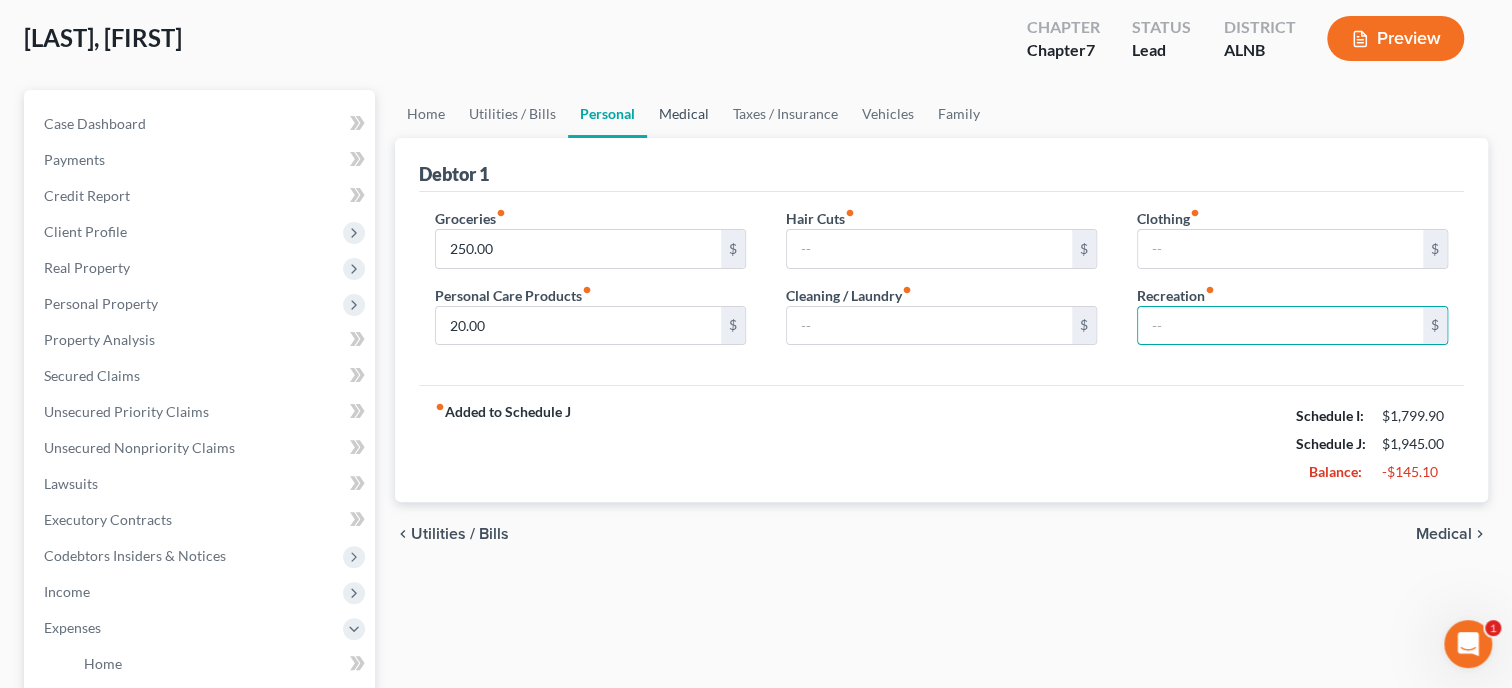 type 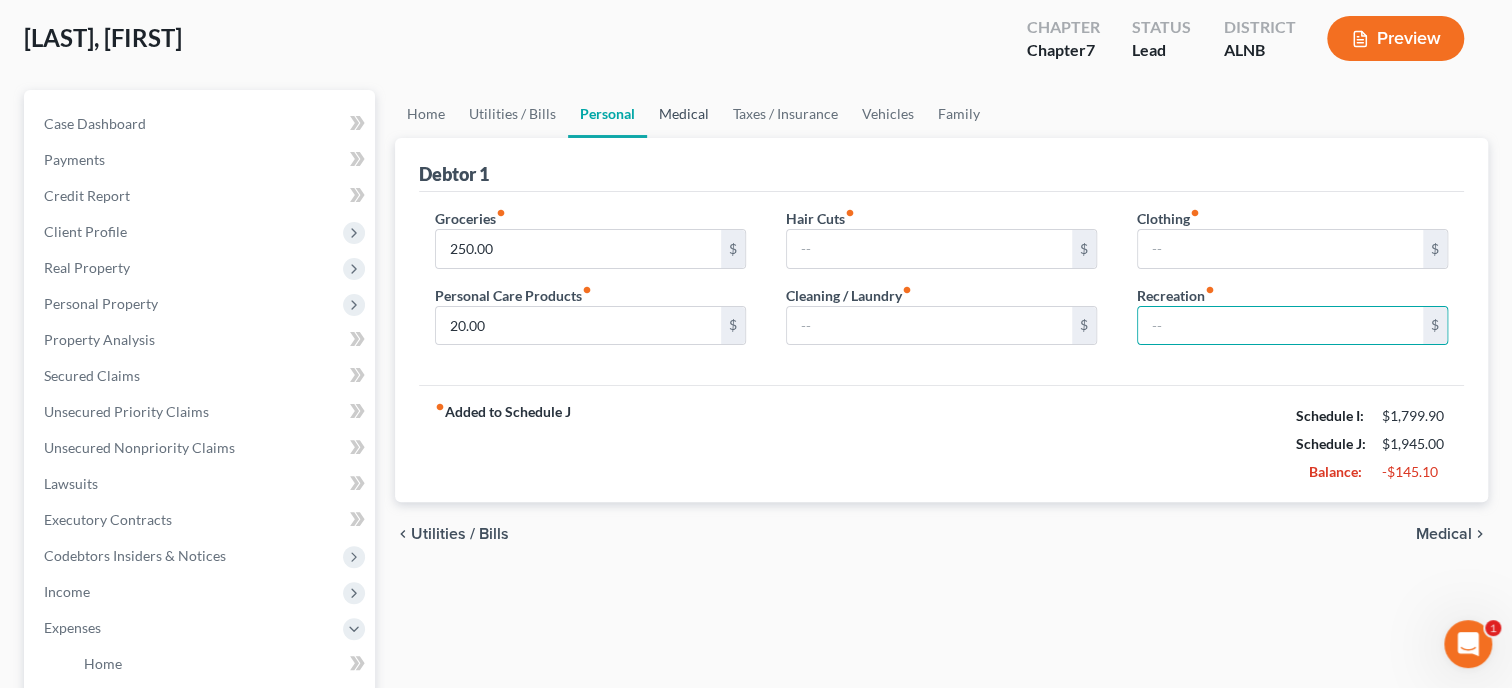 click on "Medical" at bounding box center (684, 114) 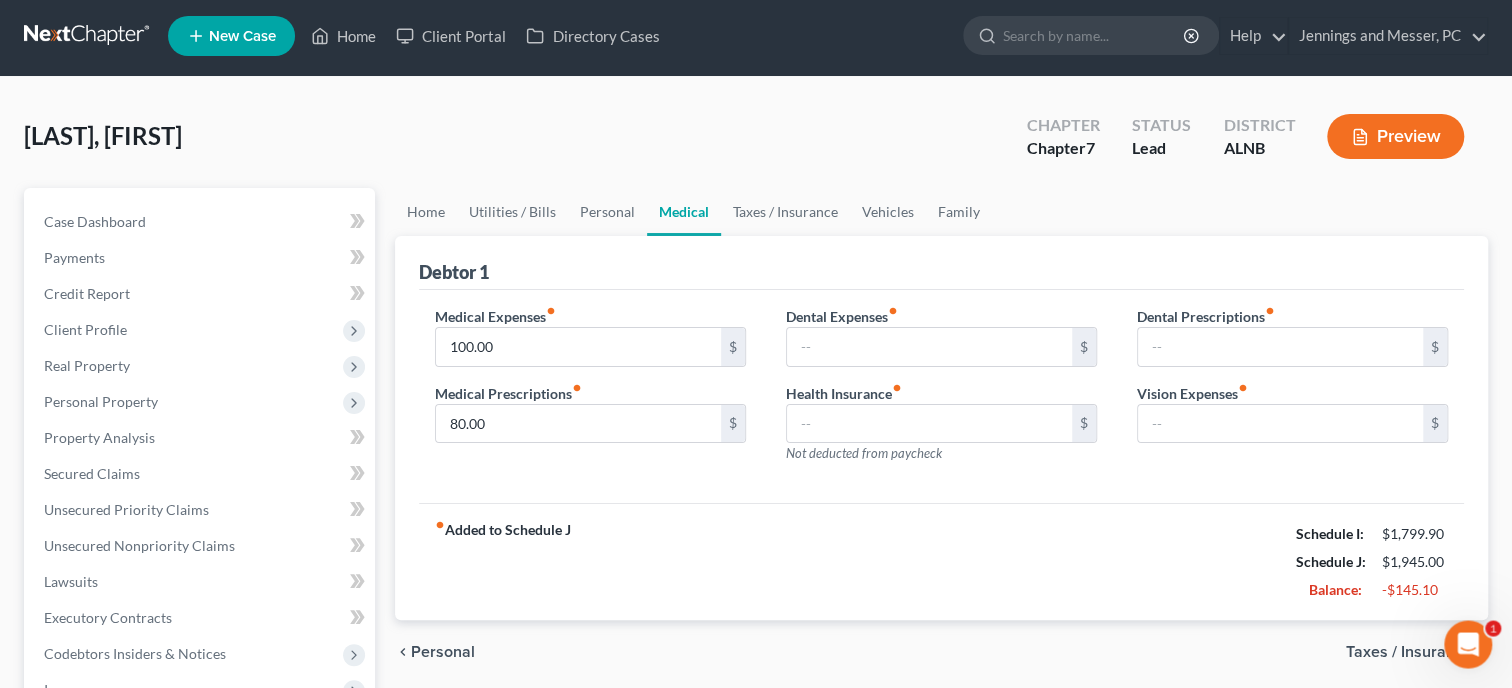 scroll, scrollTop: 0, scrollLeft: 0, axis: both 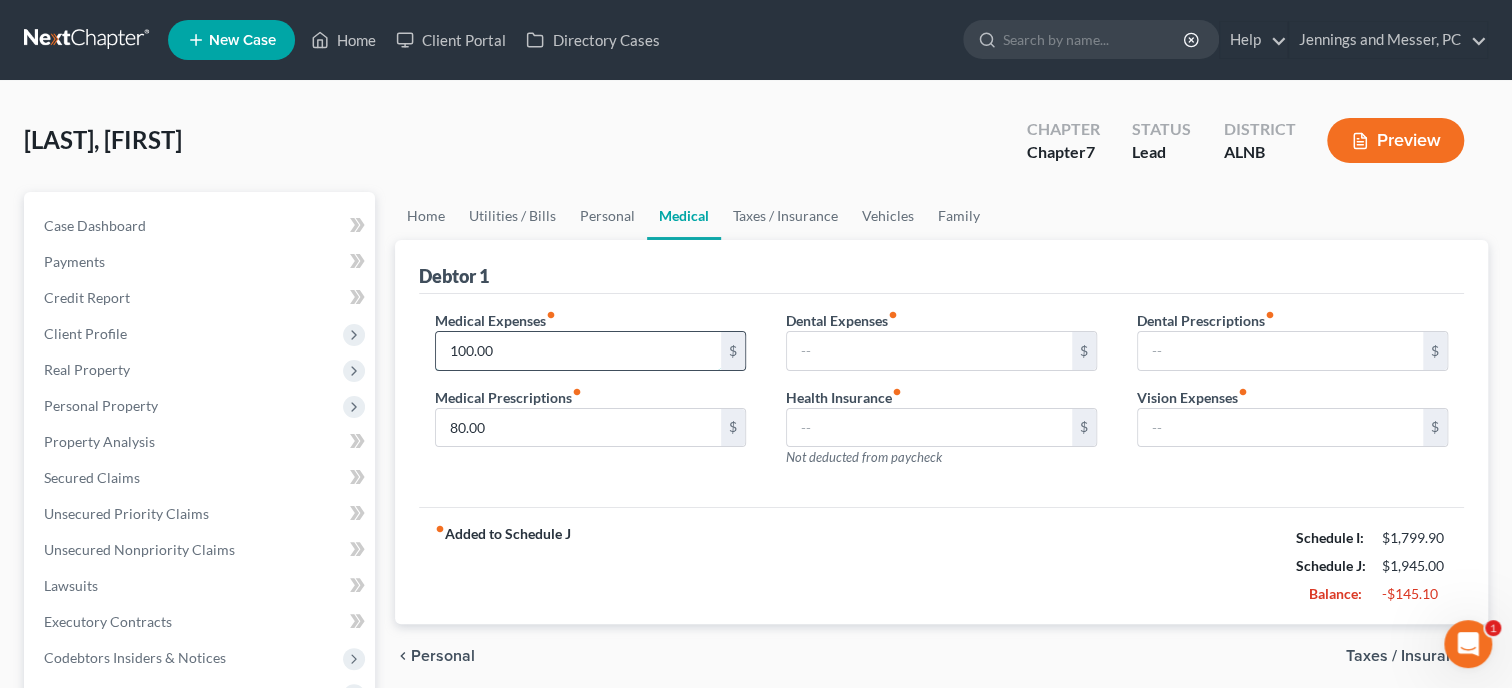 click on "100.00" at bounding box center (578, 351) 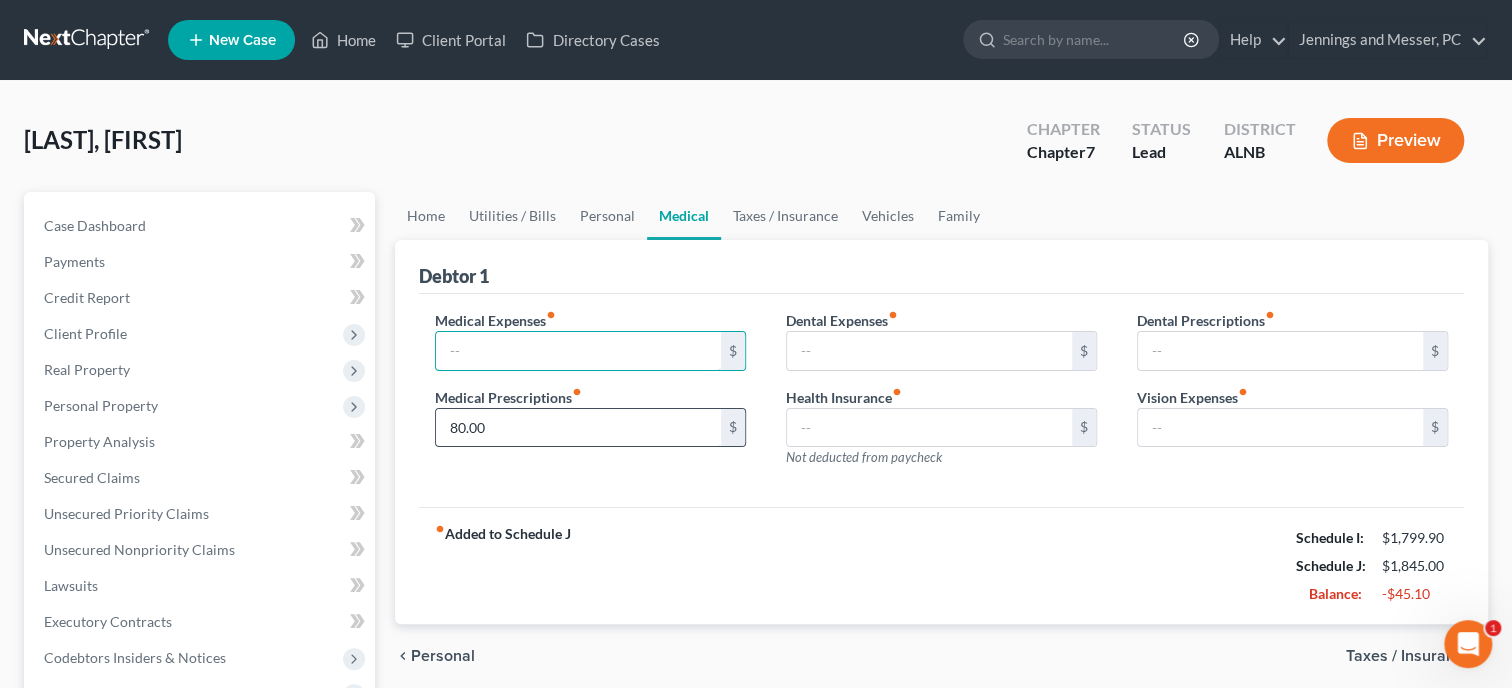 type 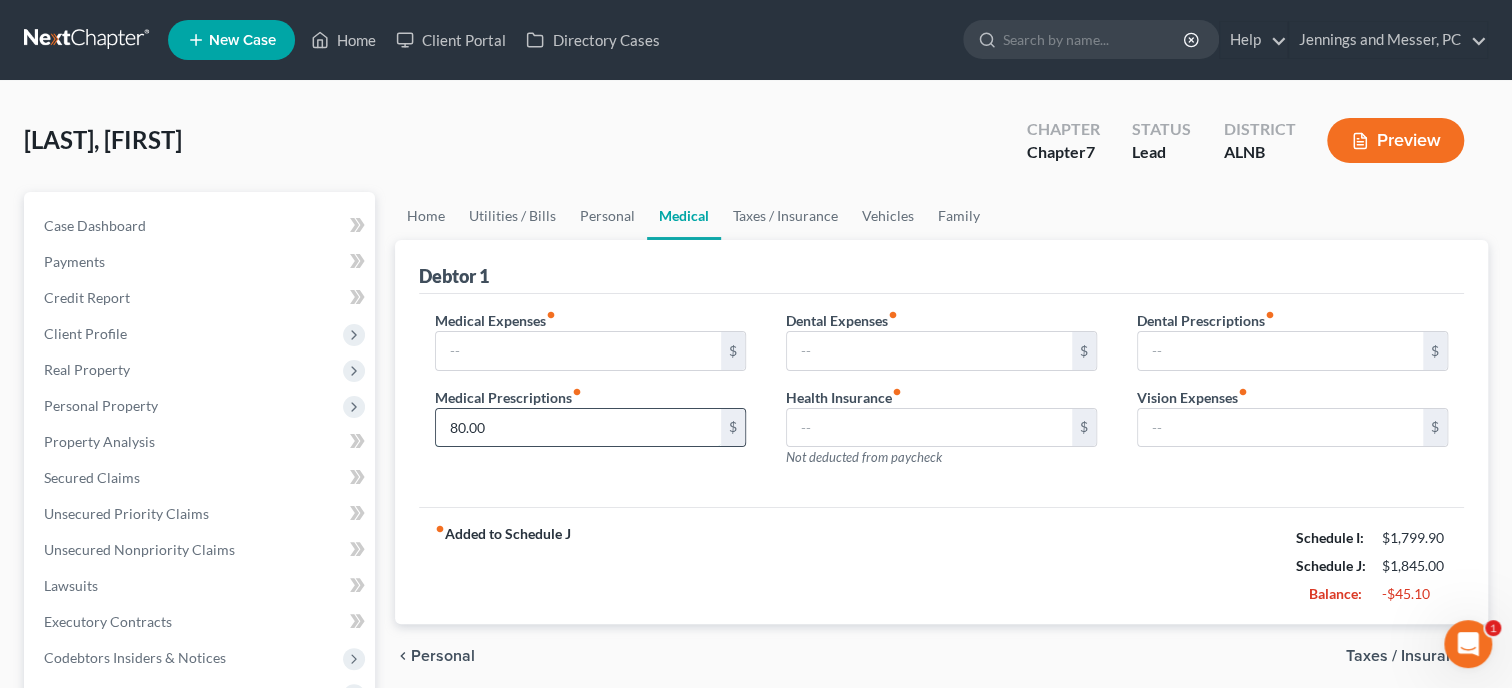 click on "80.00" at bounding box center (578, 428) 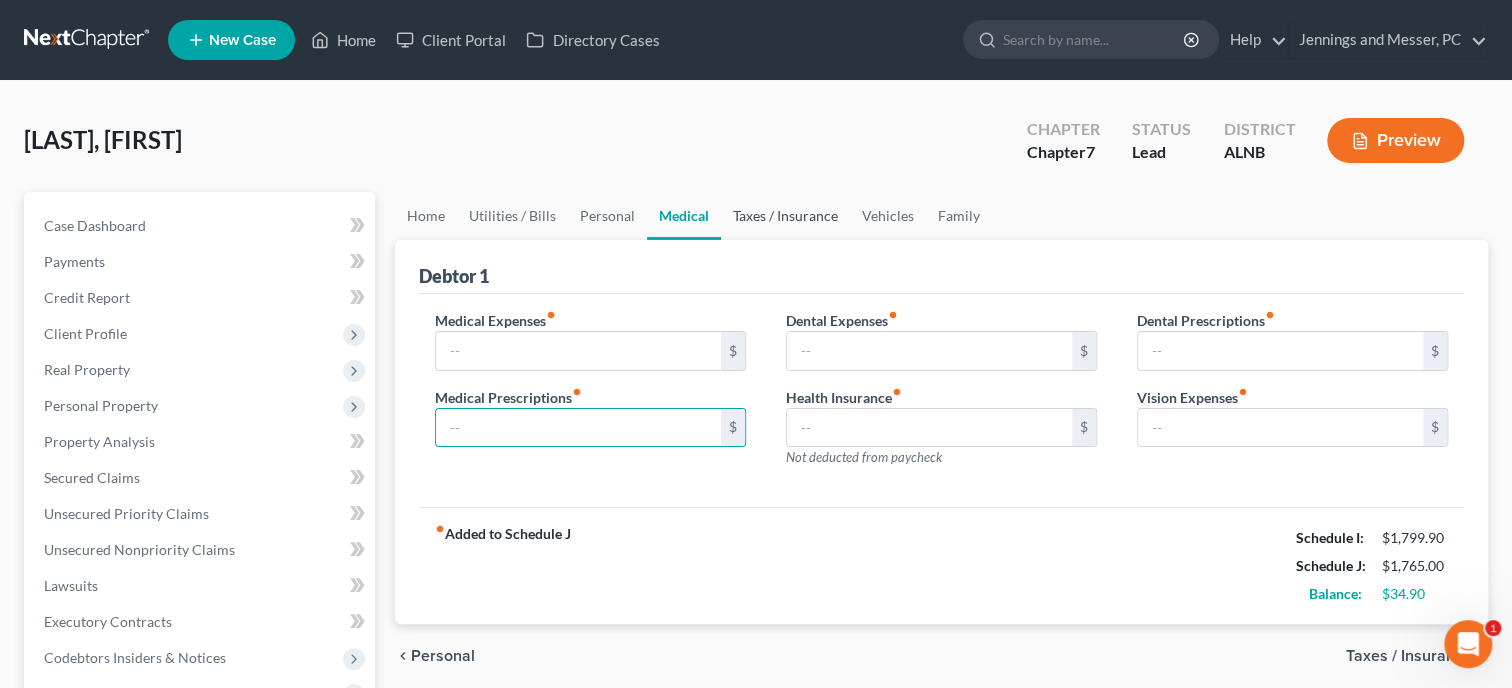 type 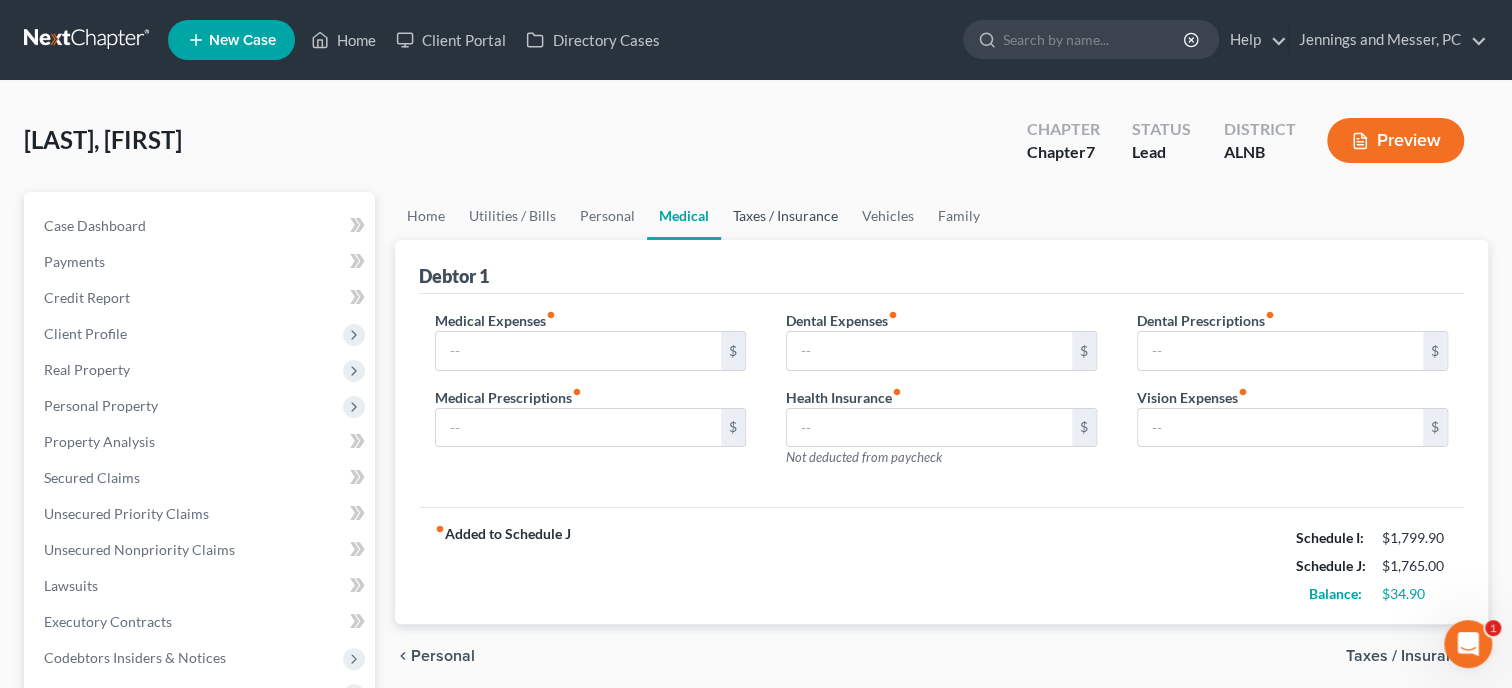 click on "Taxes / Insurance" at bounding box center (785, 216) 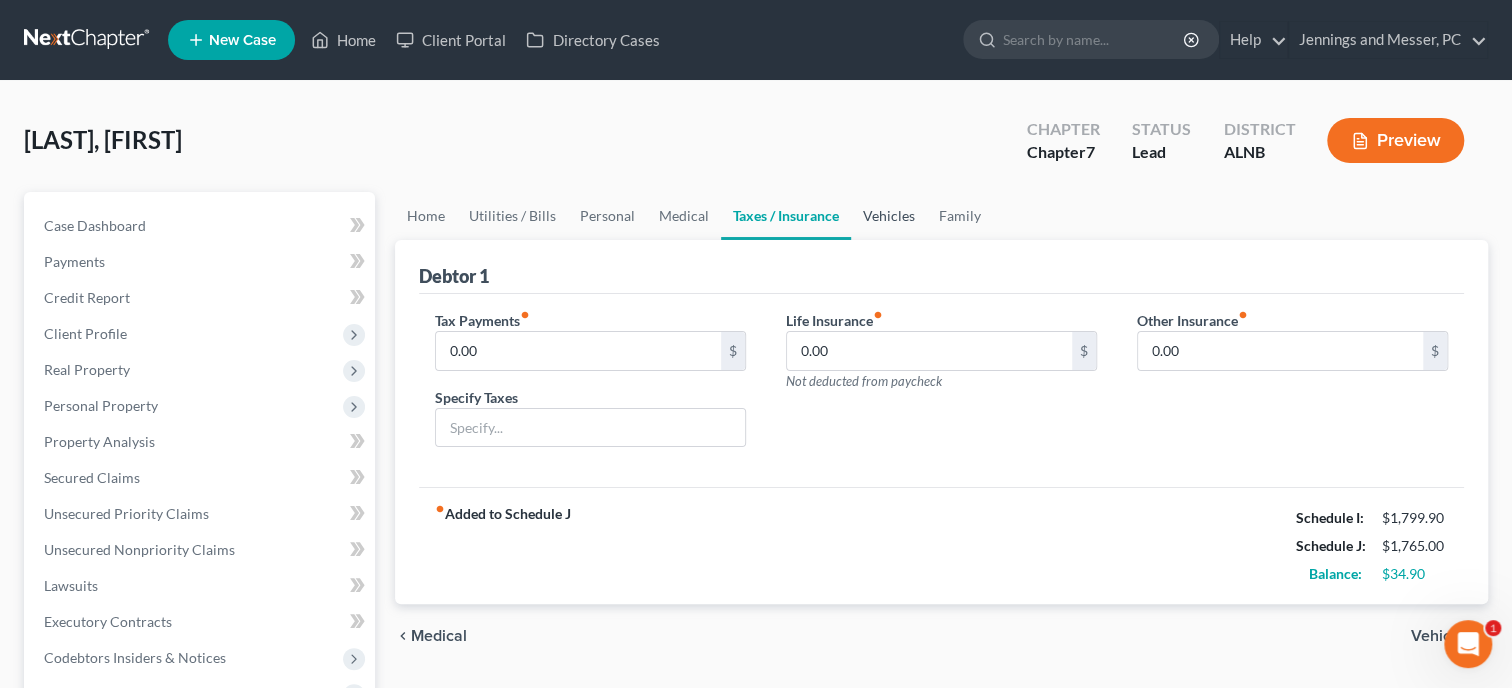 click on "Vehicles" at bounding box center (889, 216) 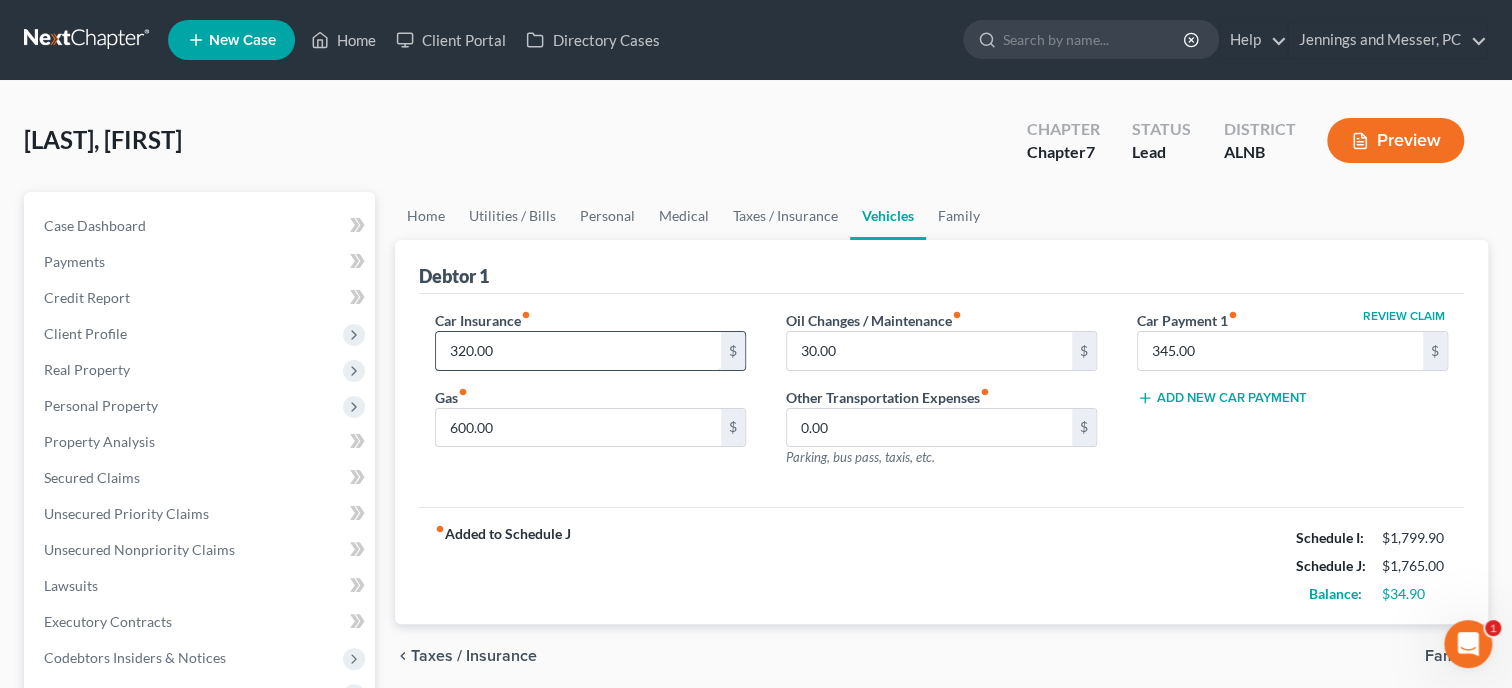 click on "320.00" at bounding box center [578, 351] 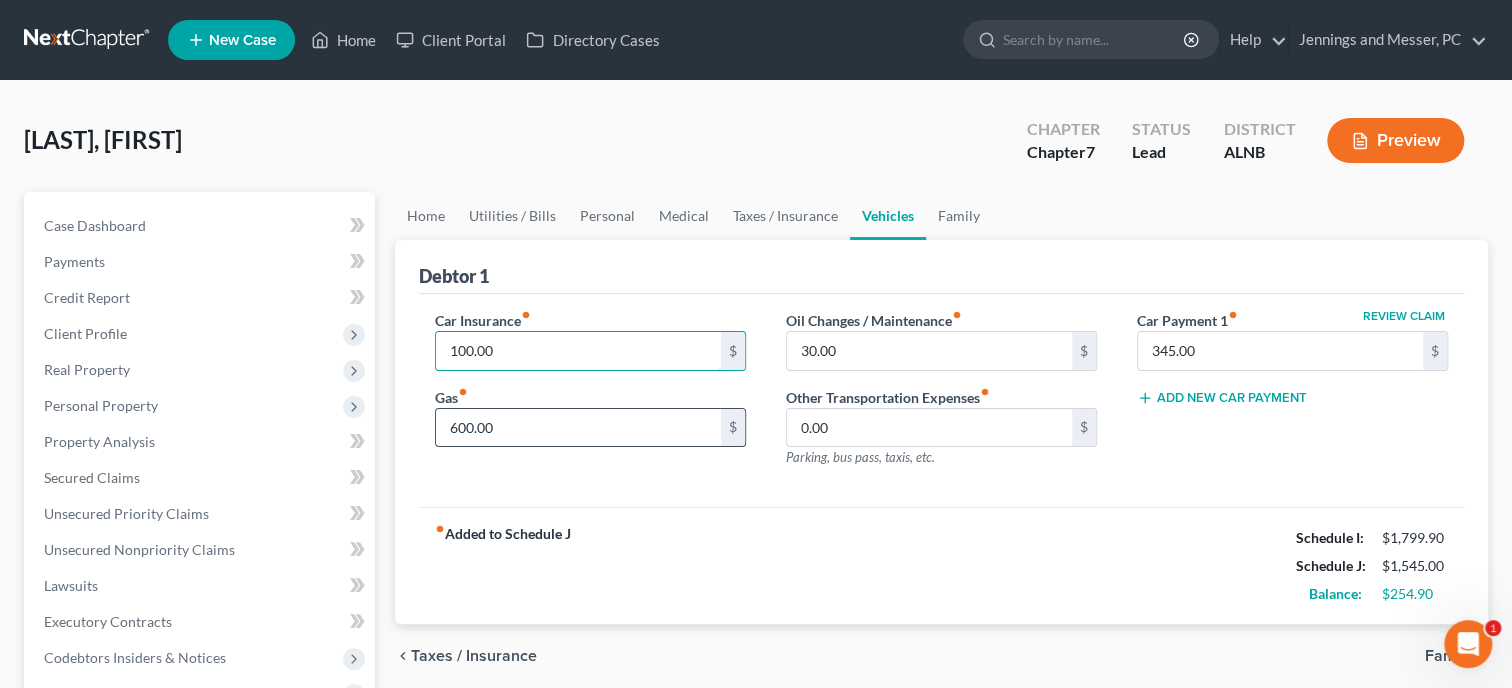 type on "100.00" 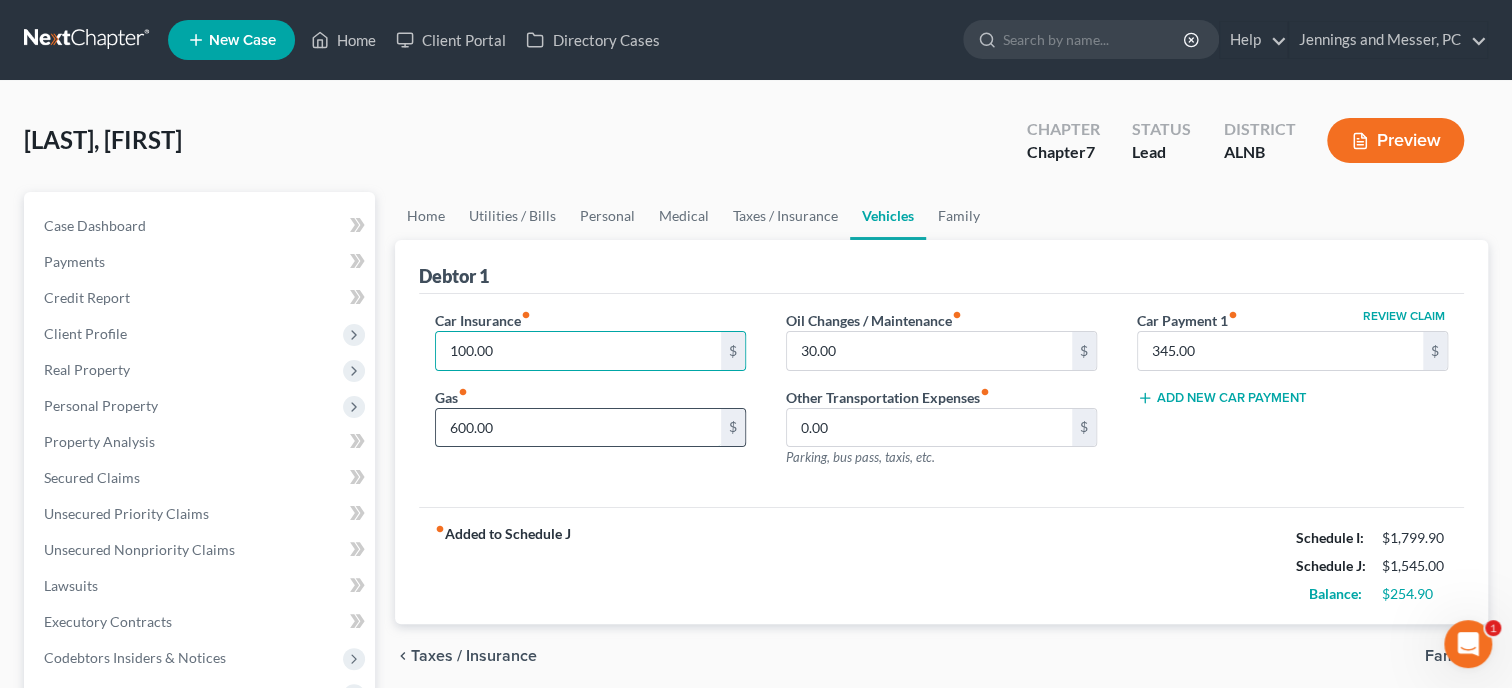 click on "600.00" at bounding box center (578, 428) 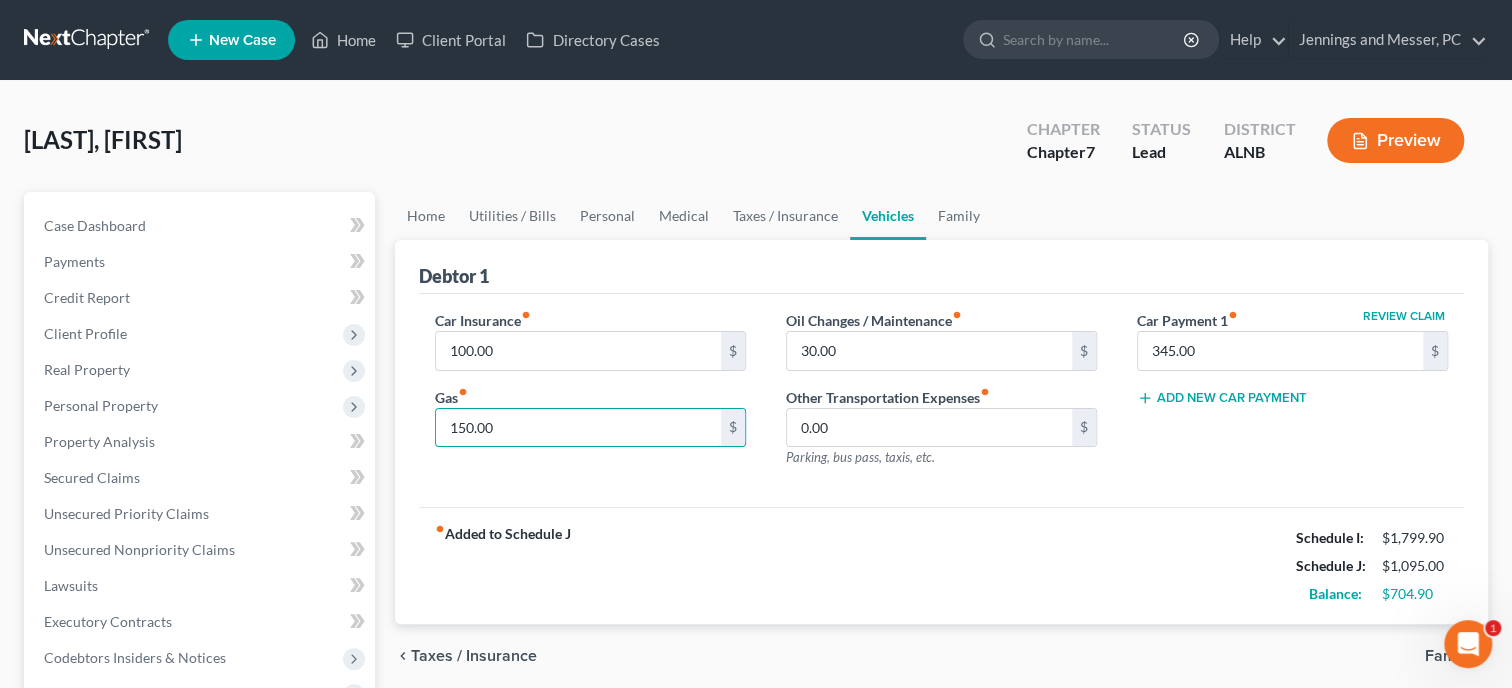 type on "150.00" 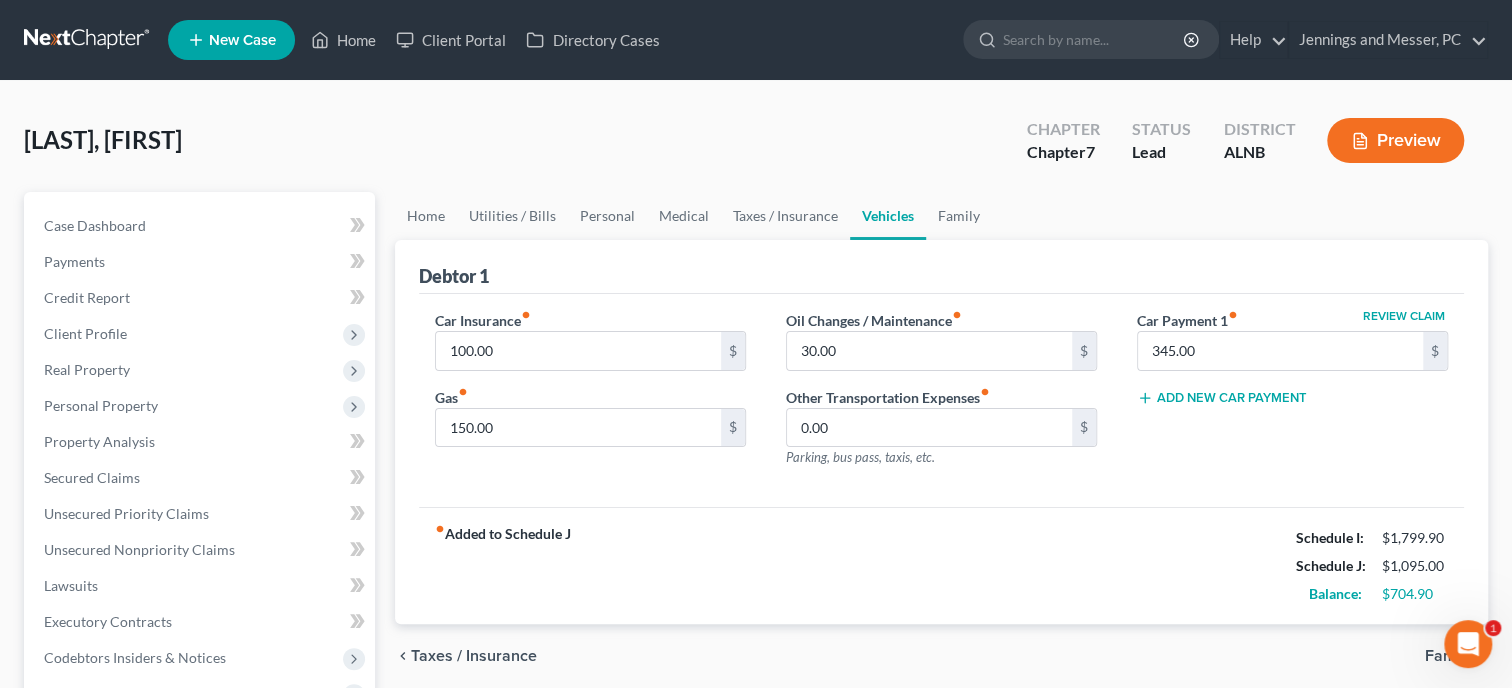 click on "Car Insurance fiber_manual_record 100.00 $ Gas fiber_manual_record 150.00 $ Oil Changes / Maintenance fiber_manual_record 30.00 $ Other Transportation Expenses fiber_manual_record 0.00 $ Parking, bus pass, taxis, etc. Review Claim Car Payment 1 fiber_manual_record 345.00 $ Add New Car Payment" at bounding box center [941, 401] 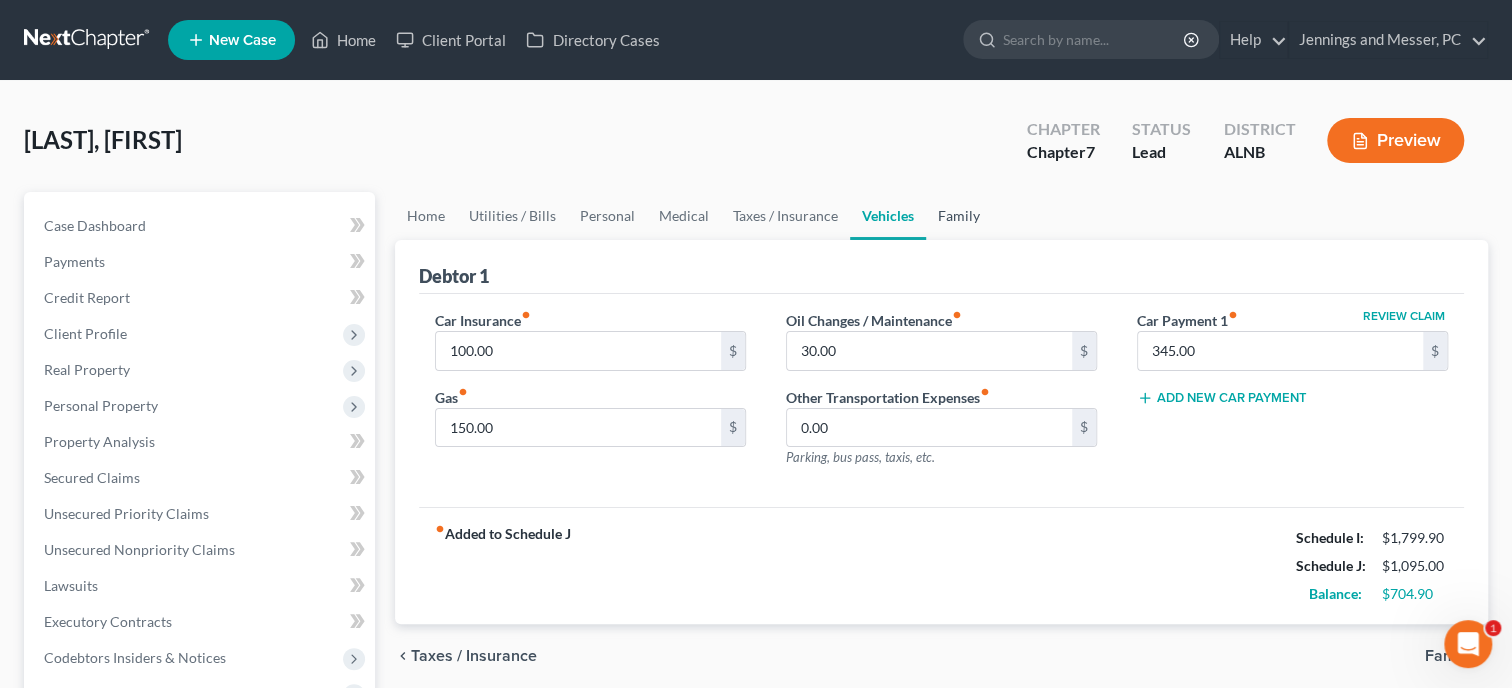click on "Family" at bounding box center [959, 216] 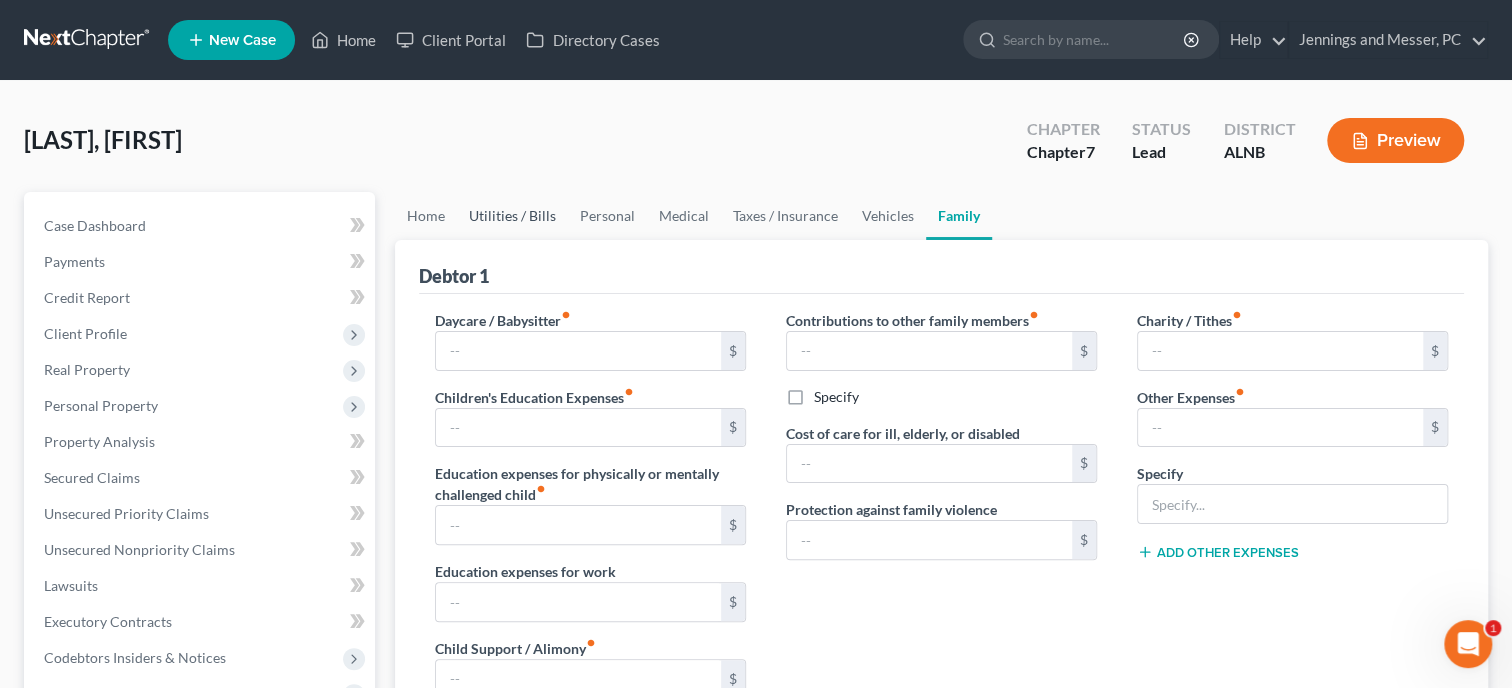 click on "Utilities / Bills" at bounding box center (512, 216) 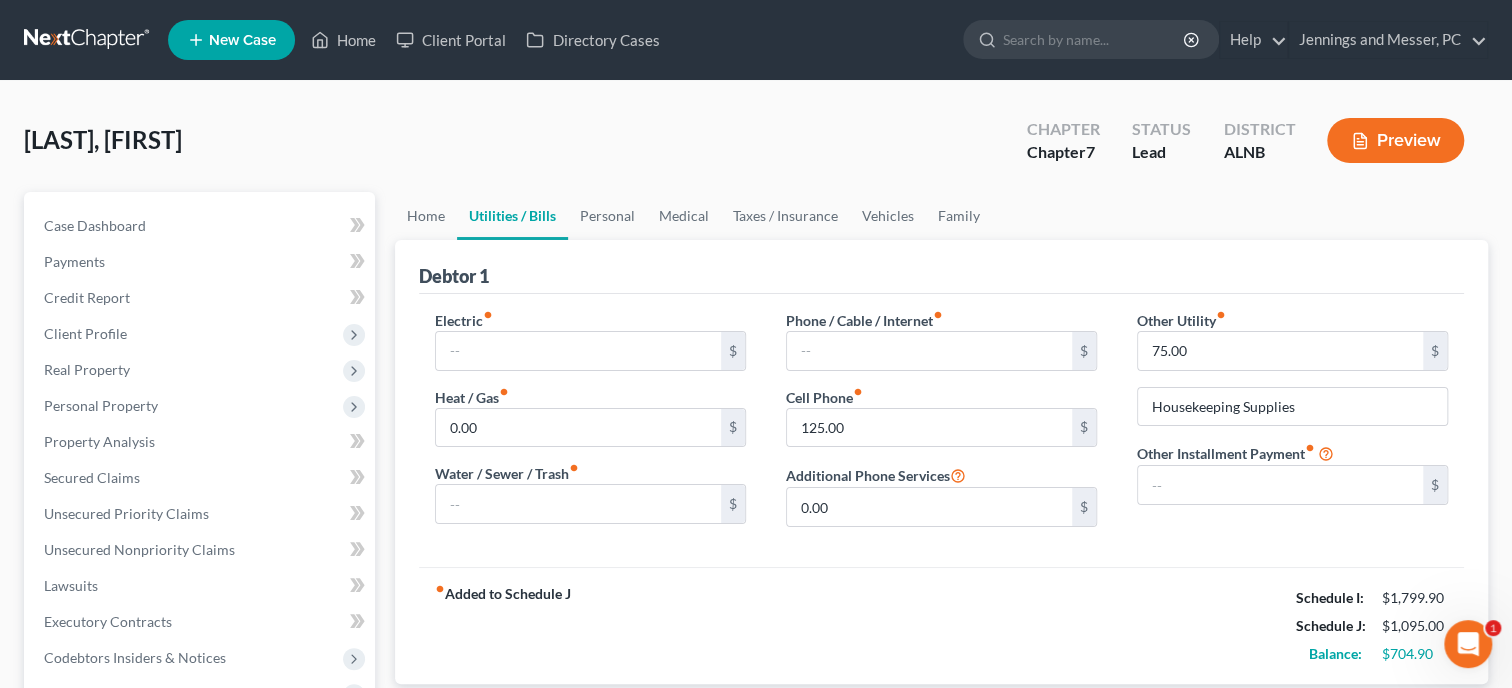 scroll, scrollTop: 102, scrollLeft: 0, axis: vertical 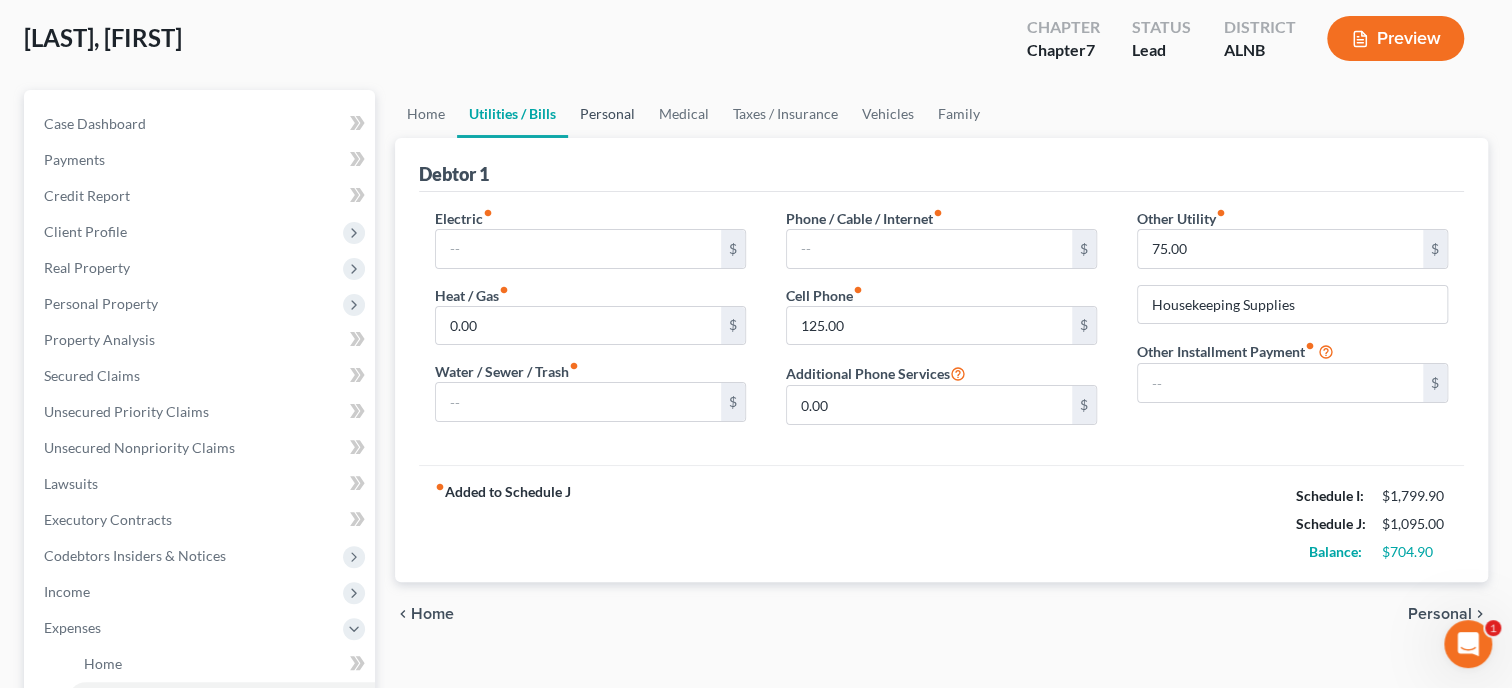 click on "Personal" at bounding box center [607, 114] 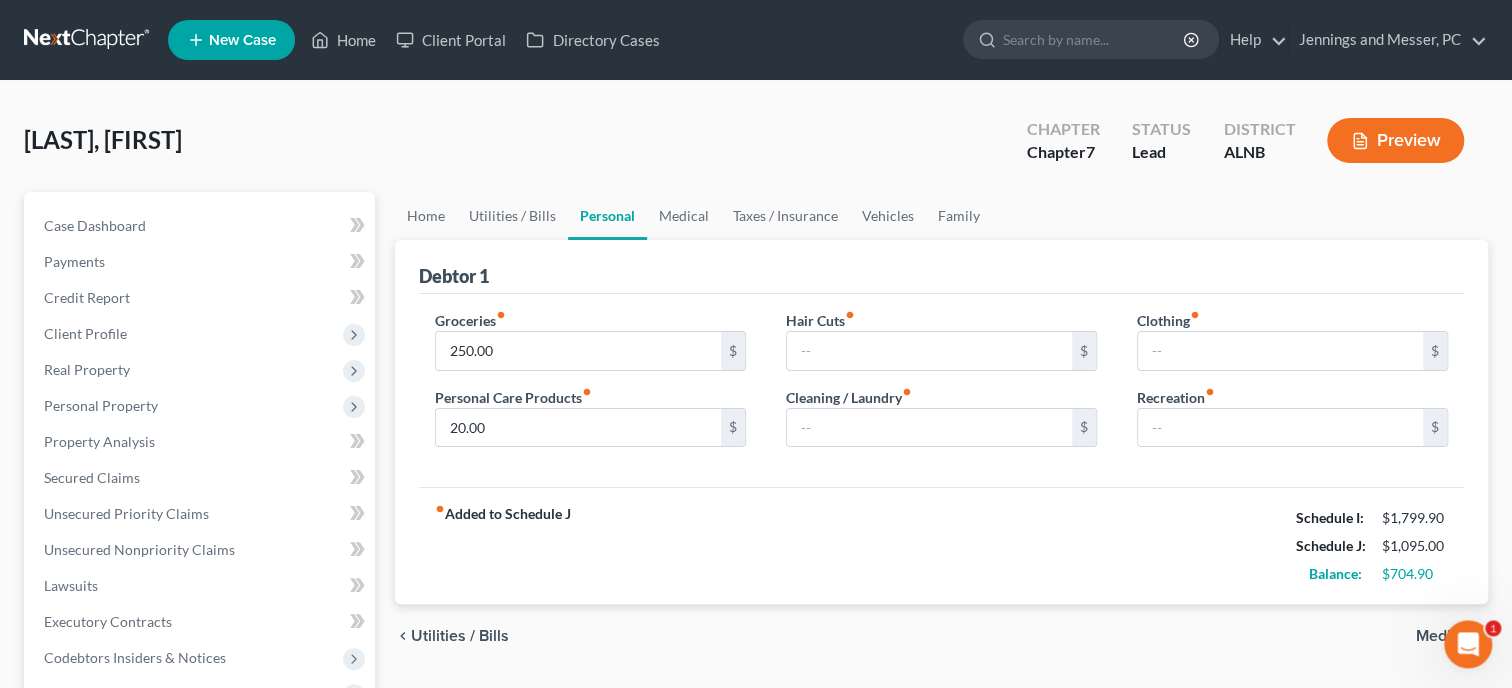 scroll, scrollTop: 0, scrollLeft: 0, axis: both 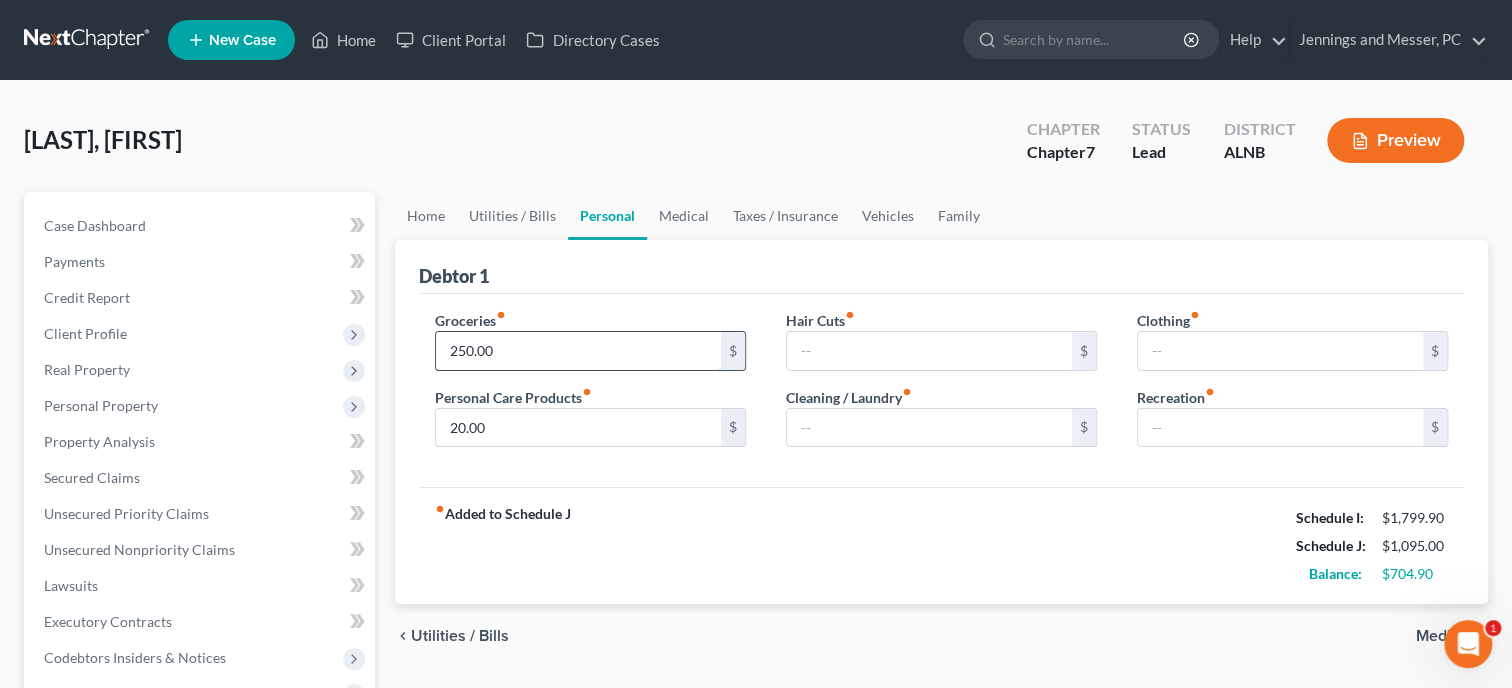 click on "250.00" at bounding box center (578, 351) 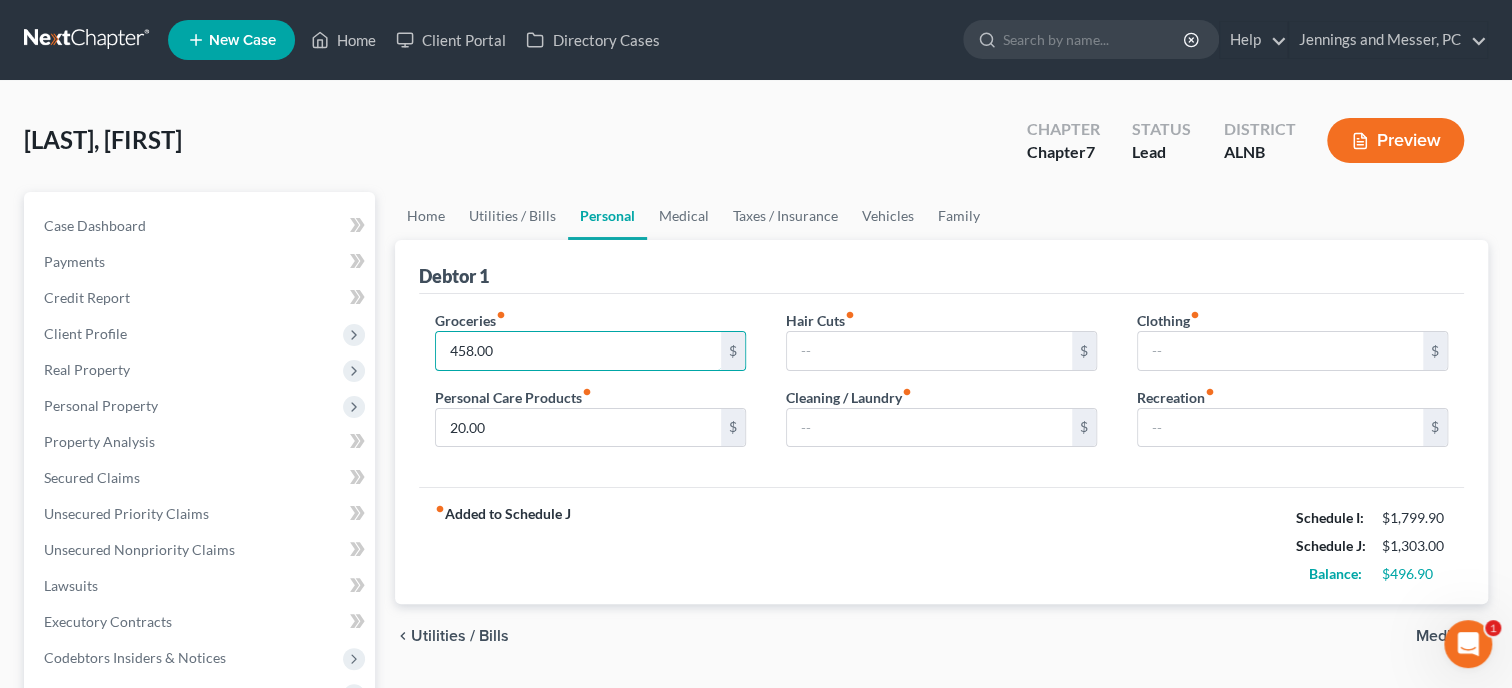 type on "458.00" 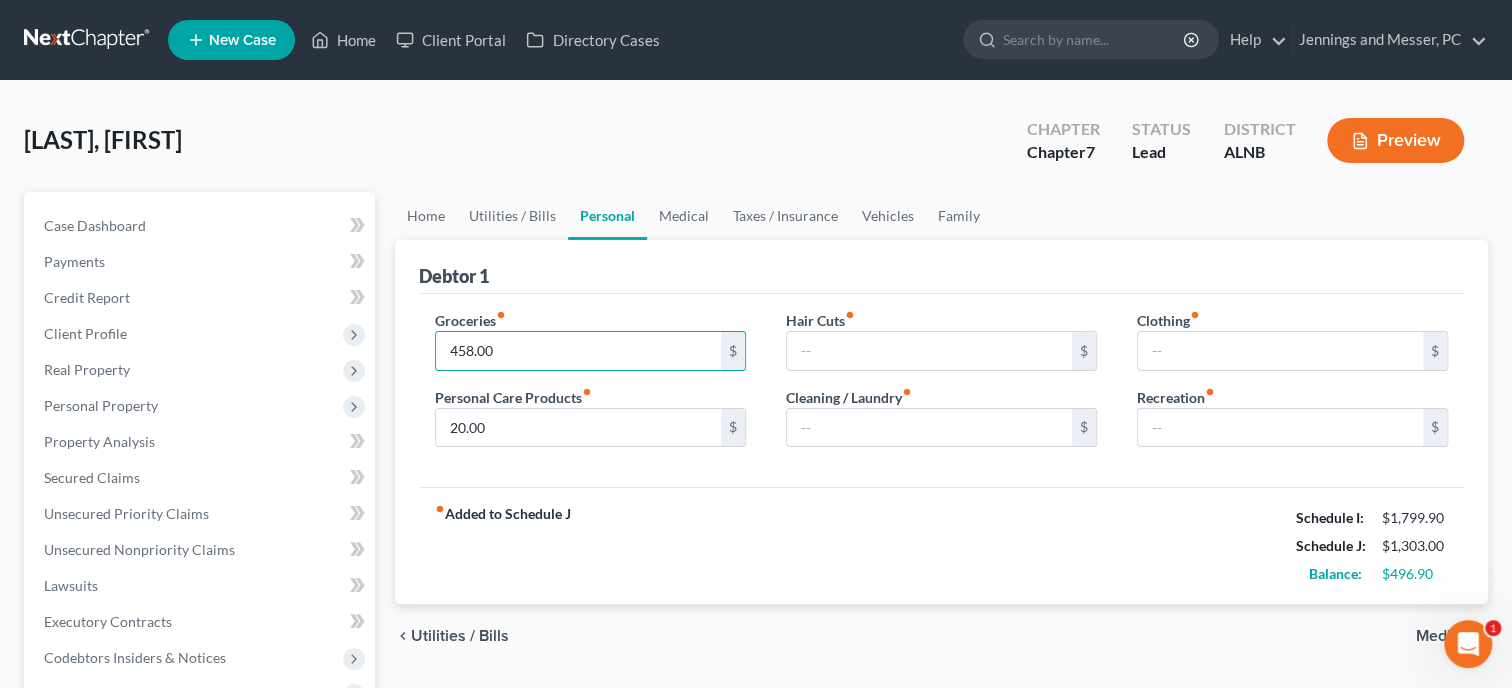 click on "fiber_manual_record  Added to Schedule J" at bounding box center (503, 546) 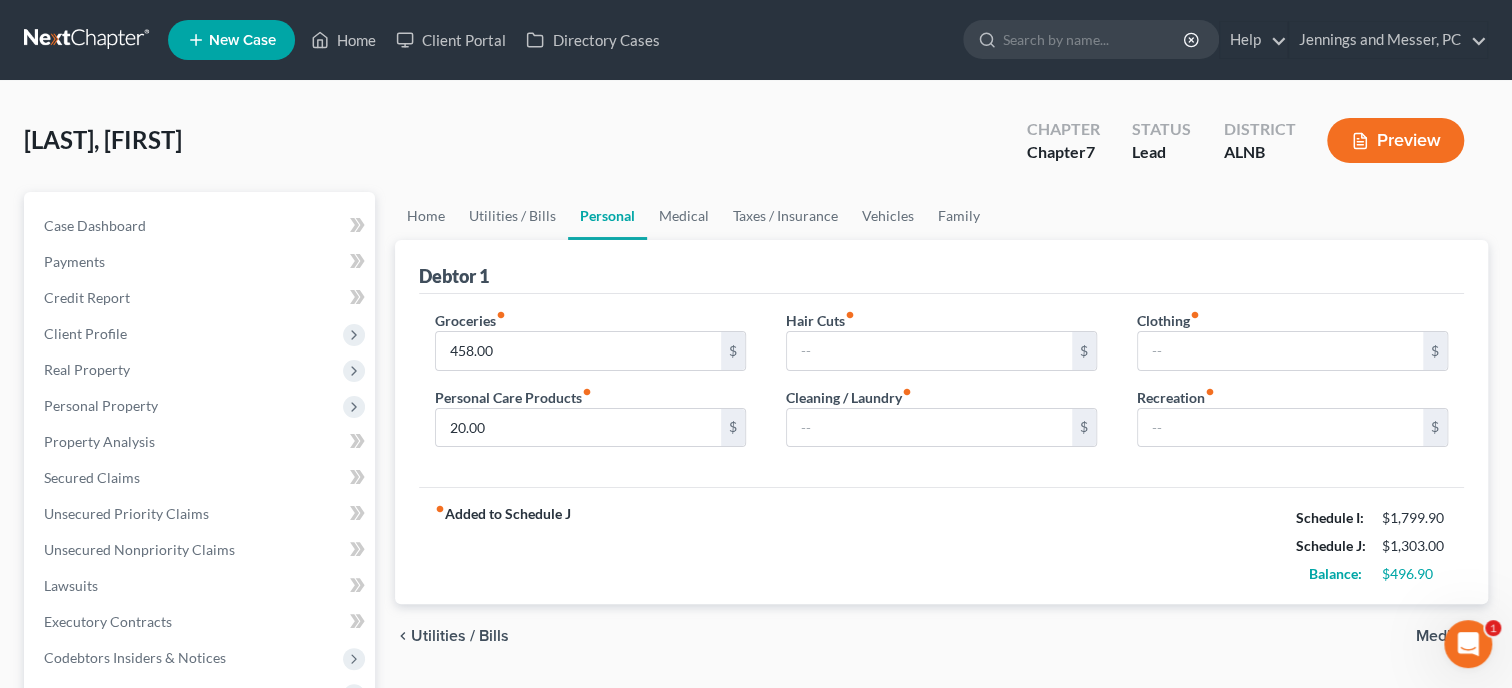 click on "Groceries  fiber_manual_record 458.00 $ Personal Care Products  fiber_manual_record 20.00 $" at bounding box center [590, 387] 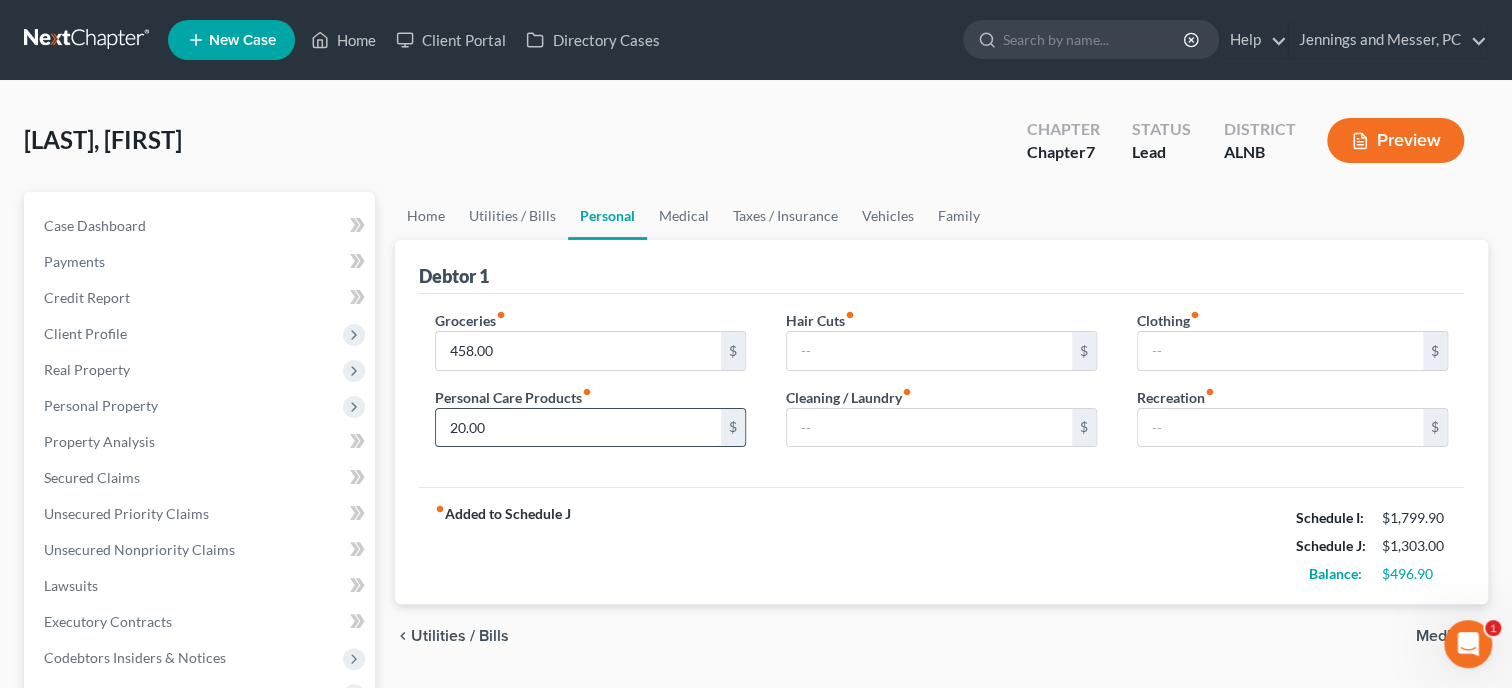 click on "20.00" at bounding box center (578, 428) 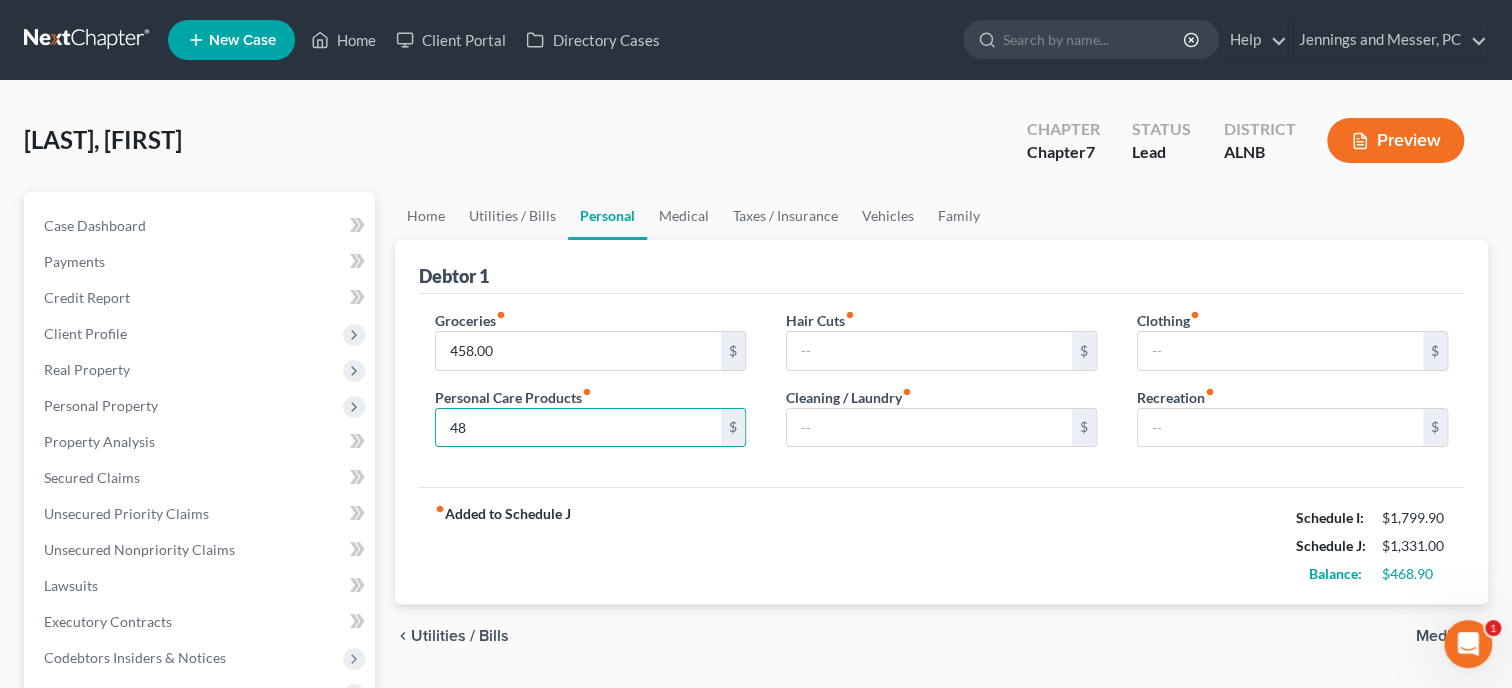 type on "48" 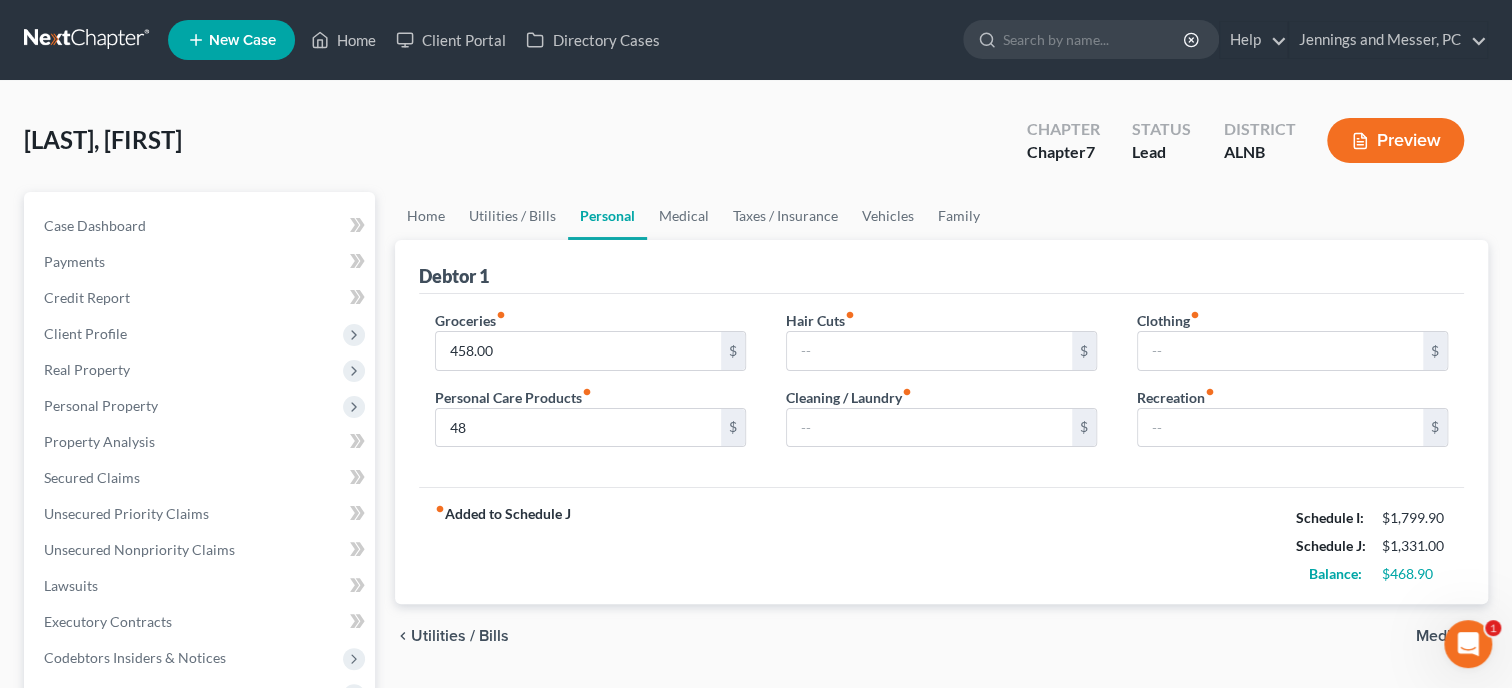 click on "fiber_manual_record  Added to Schedule J Schedule I: $1,799.90 Schedule J: $1,331.00 Balance: $468.90" at bounding box center (941, 545) 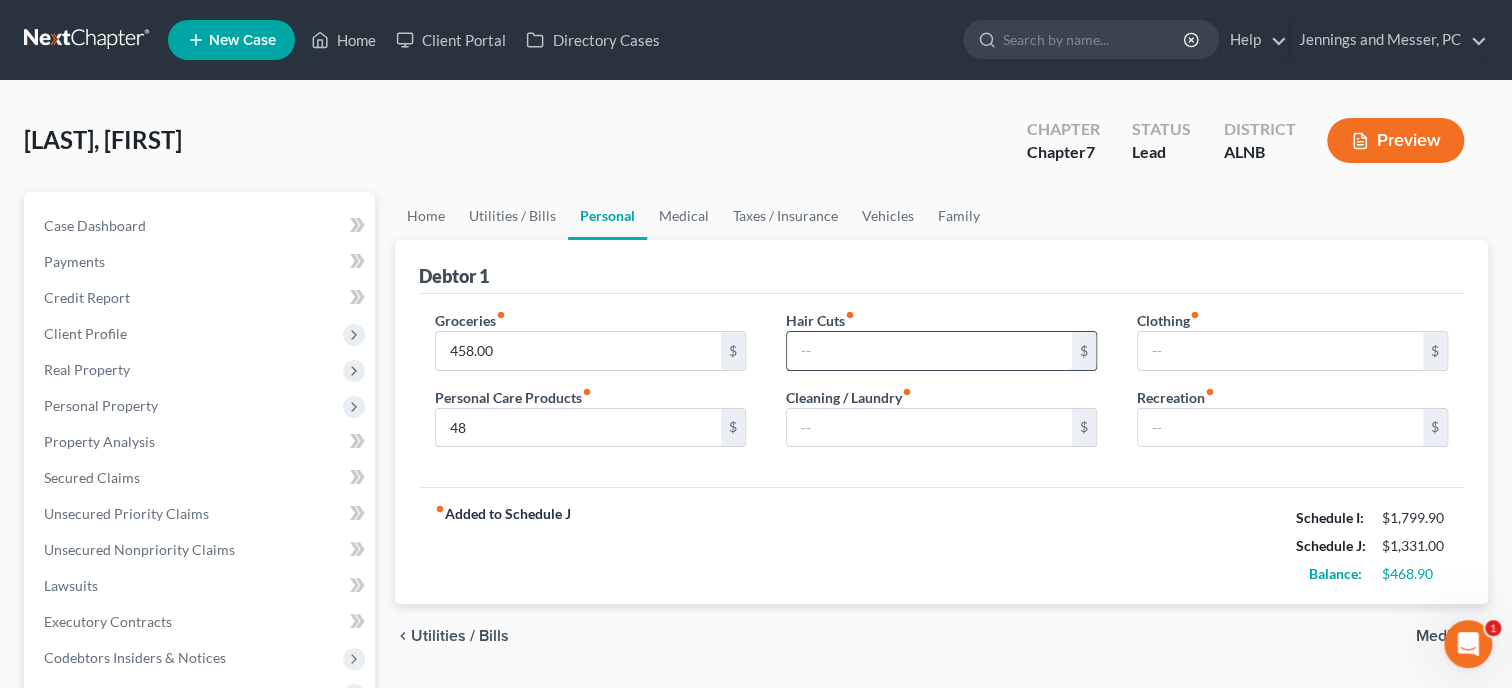 click at bounding box center (929, 351) 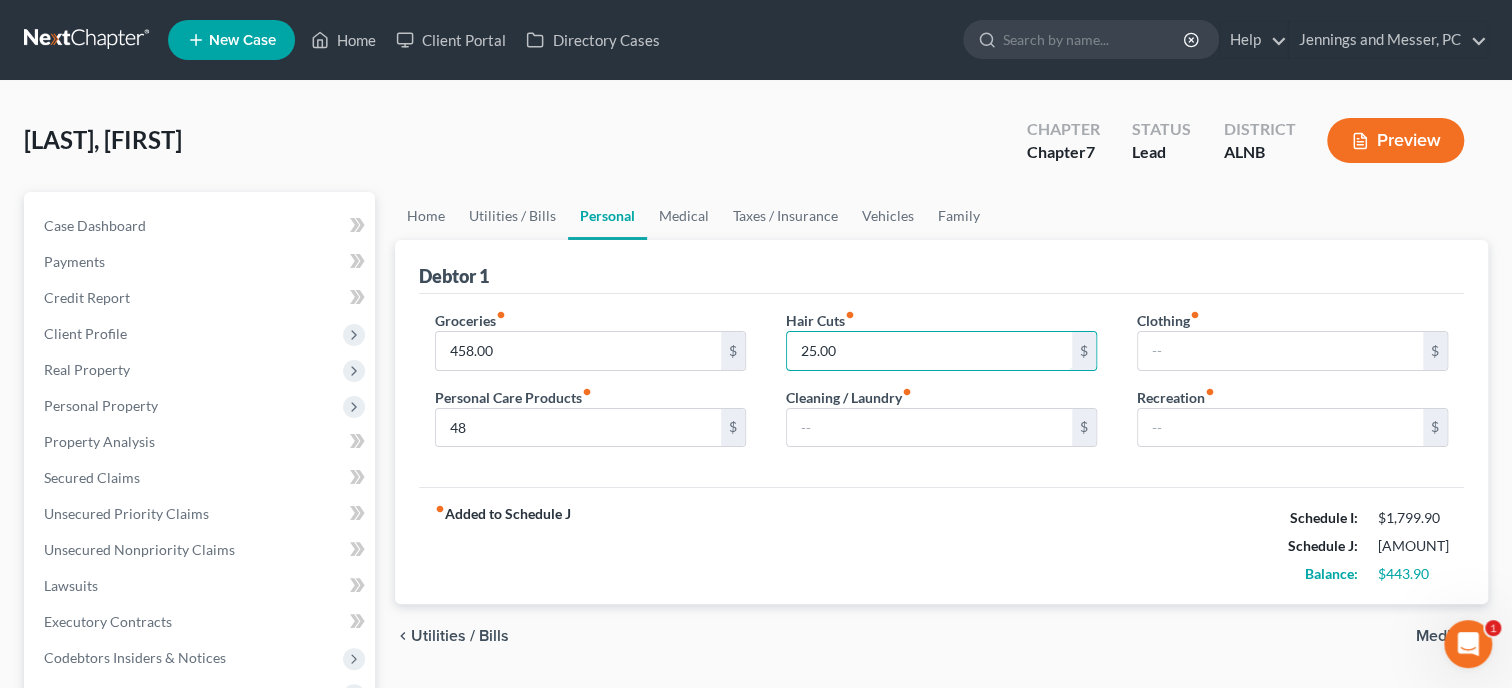 type on "25.00" 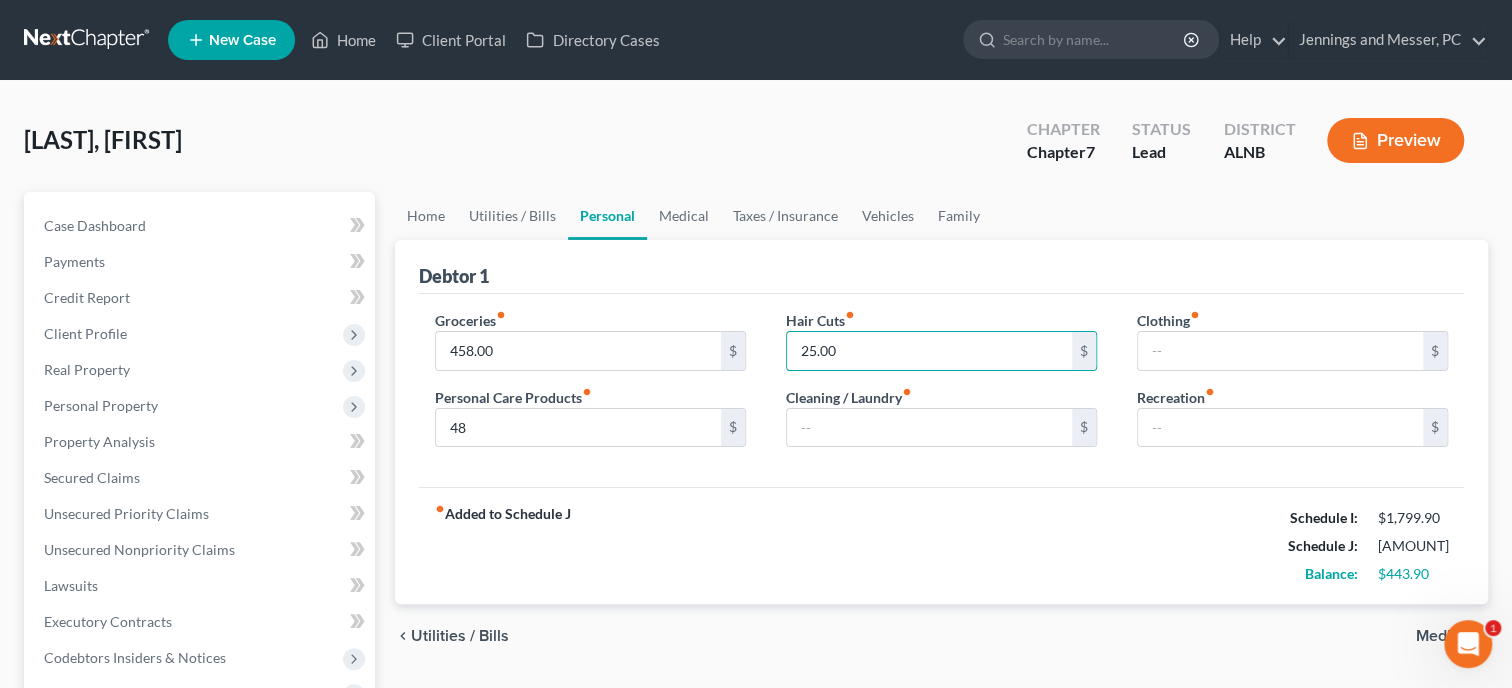 click on "fiber_manual_record  Added to Schedule J Schedule I: $1,799.90 Schedule J: $1,356.00 Balance: $443.90" at bounding box center [941, 545] 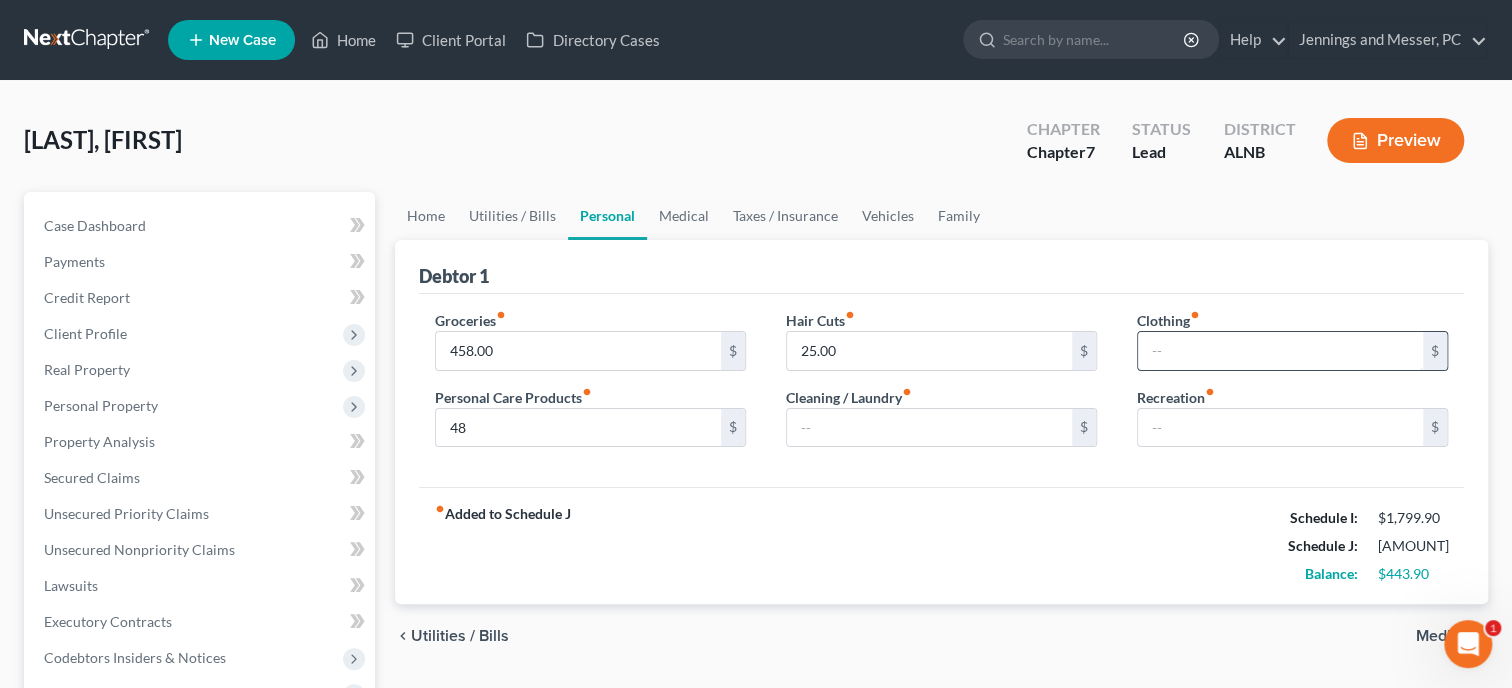 click at bounding box center [1280, 351] 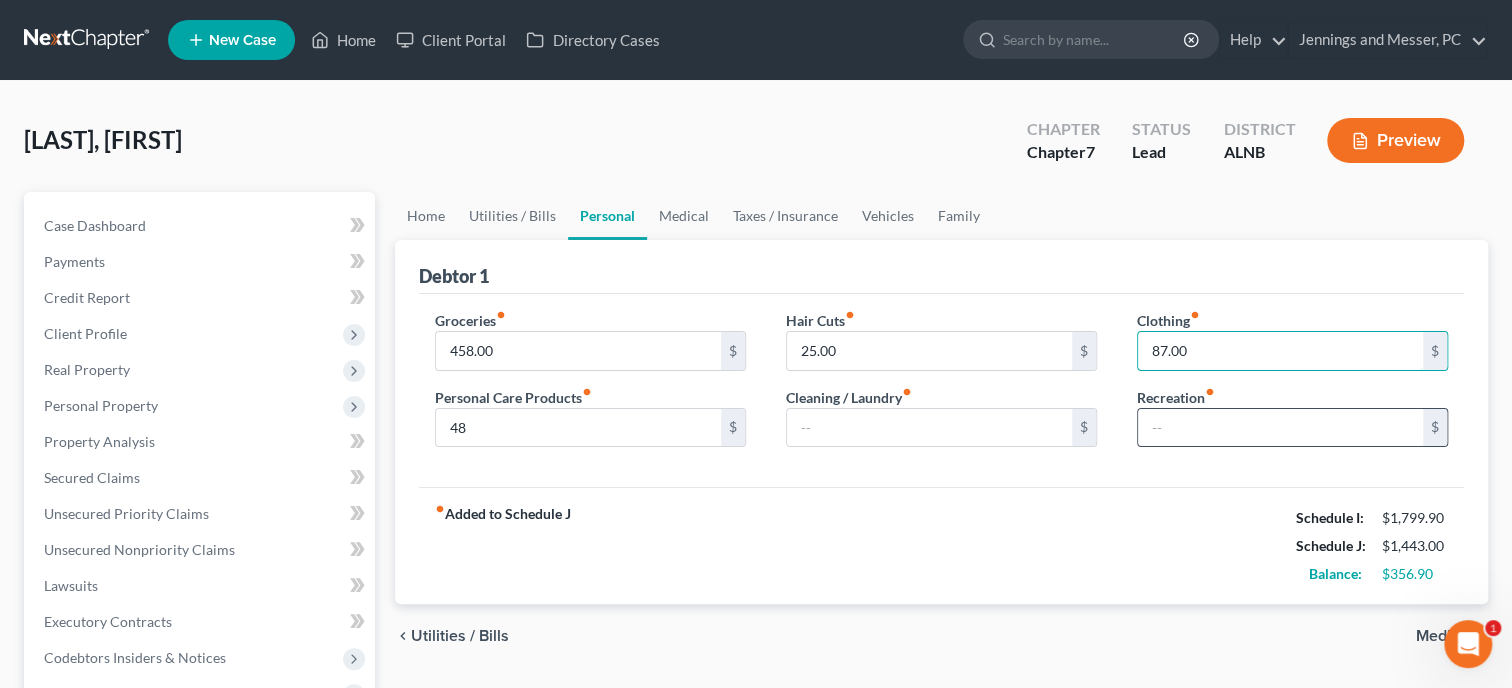 type on "87.00" 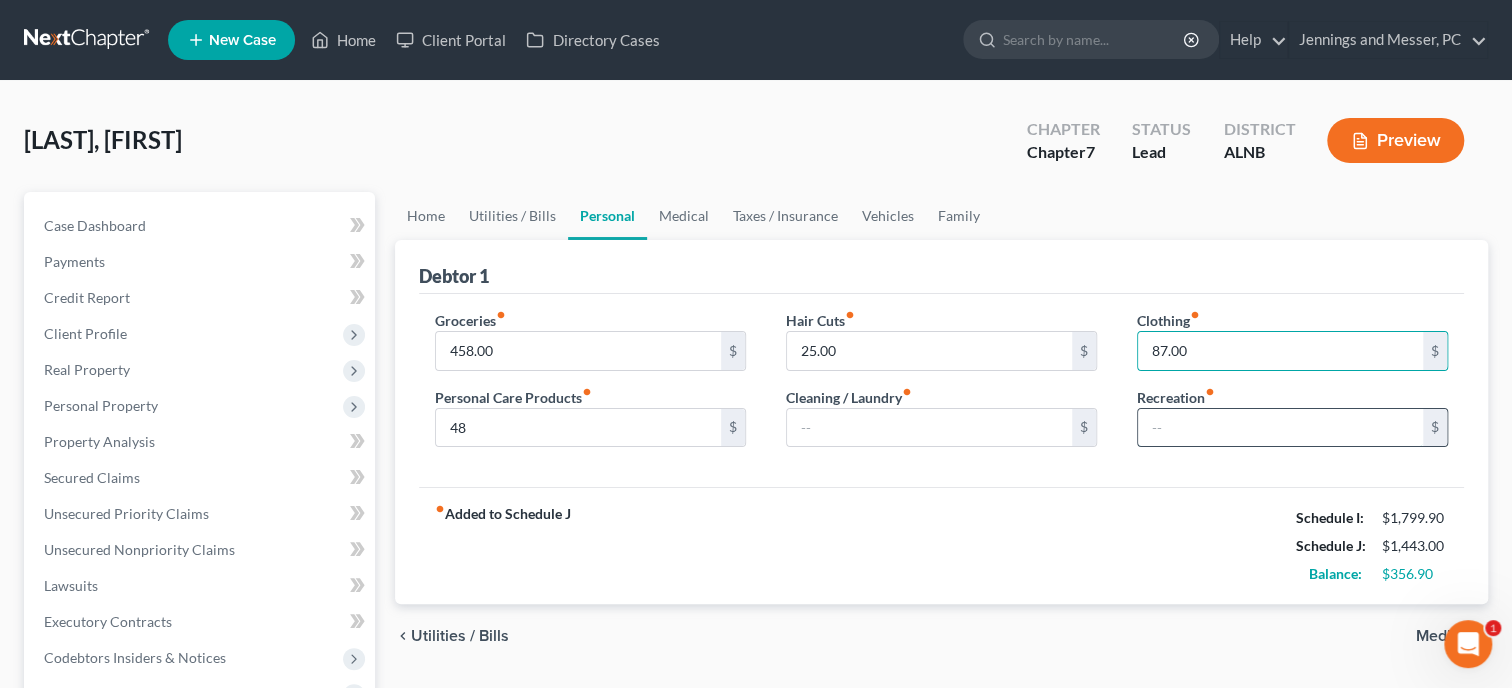 click at bounding box center [1280, 428] 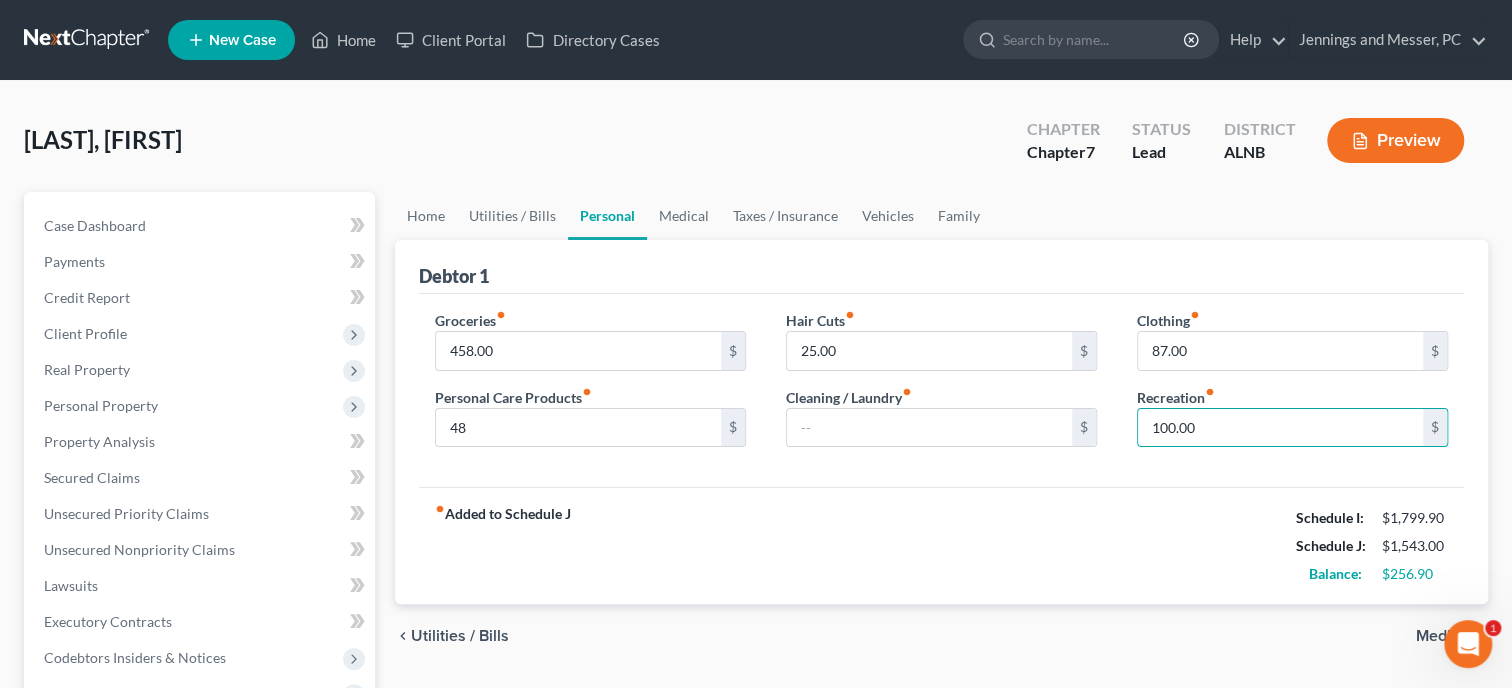 type on "100.00" 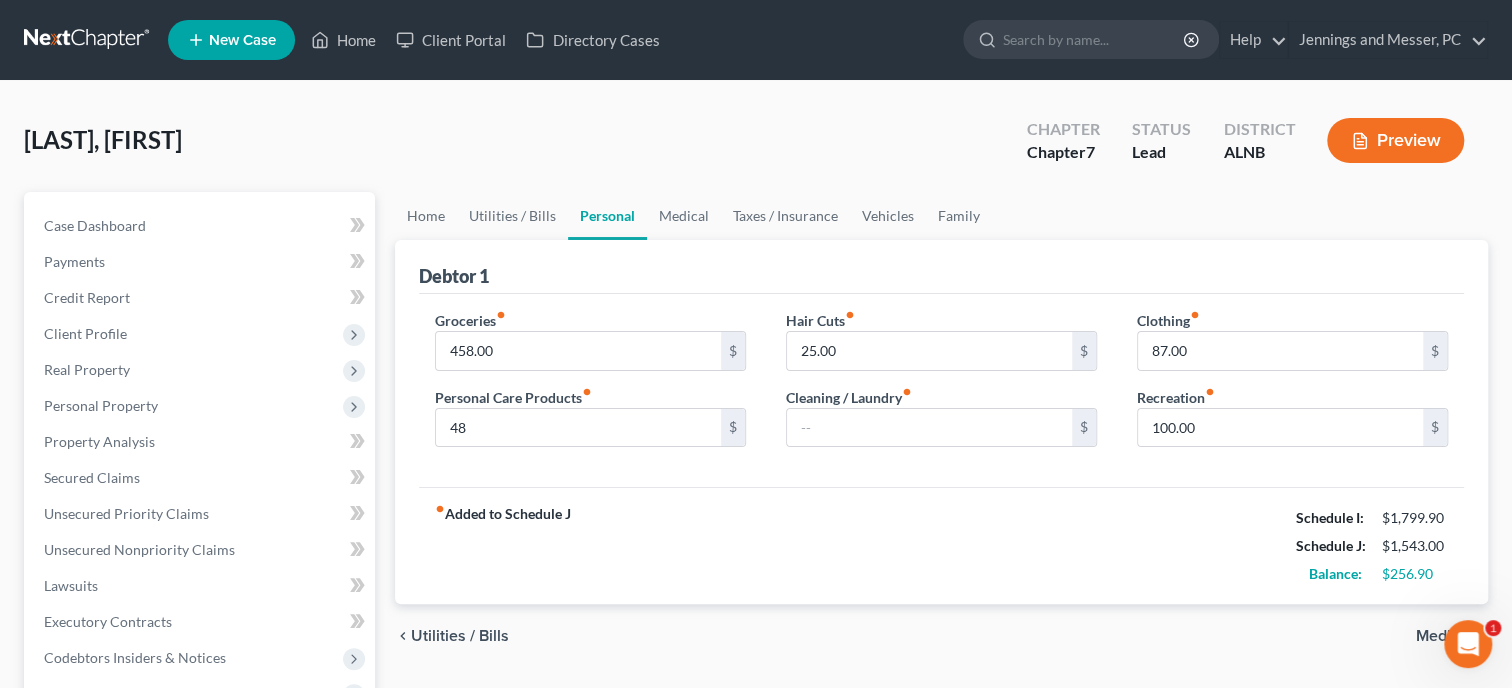 click on "fiber_manual_record  Added to Schedule J Schedule I: $1,799.90 Schedule J: $1,543.00 Balance: $256.90" at bounding box center (941, 545) 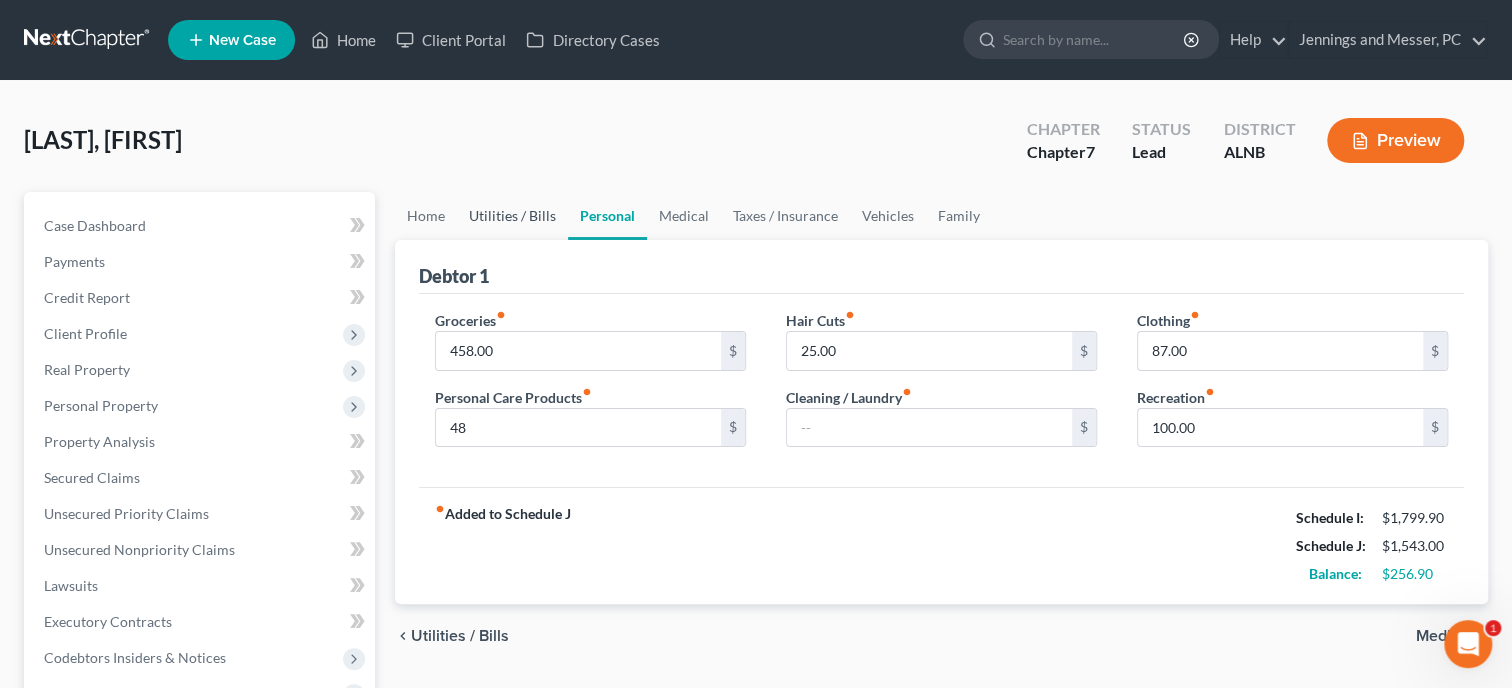 click on "Utilities / Bills" at bounding box center (512, 216) 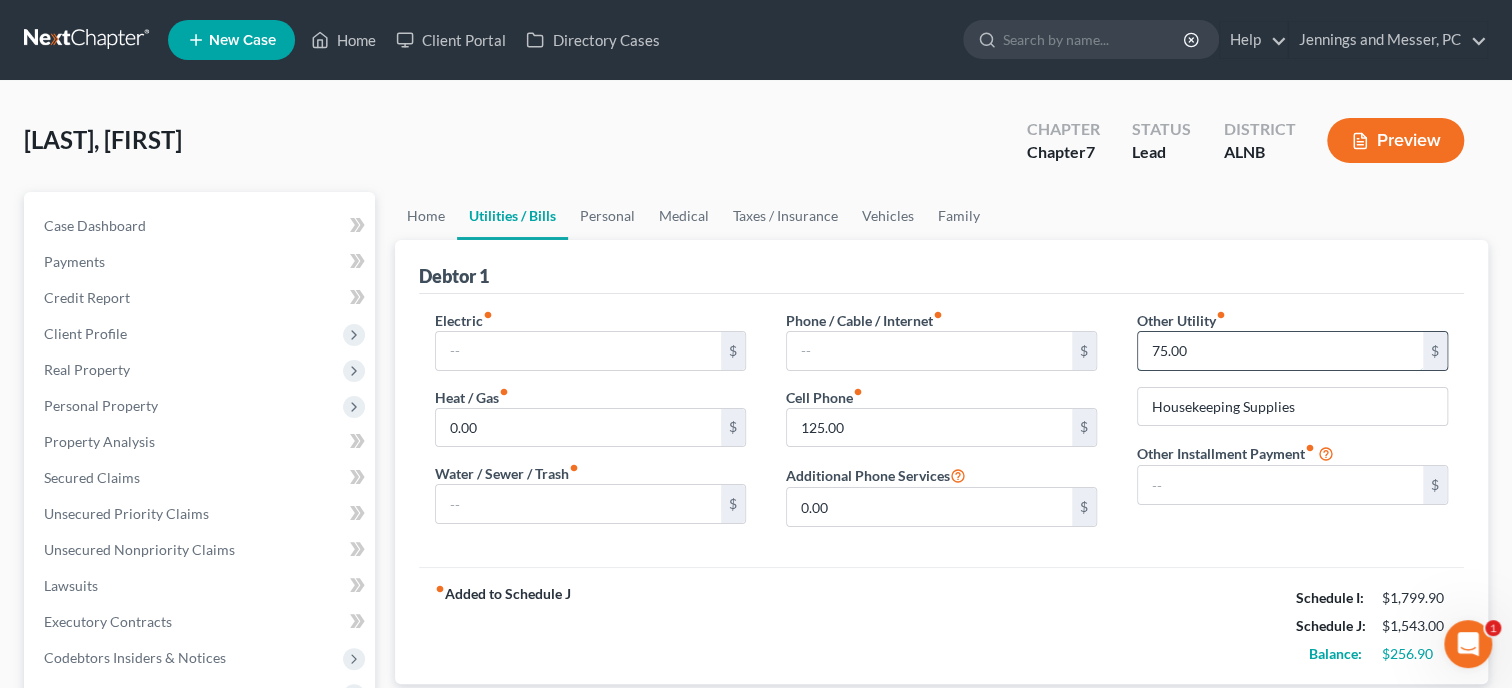 click on "75.00" at bounding box center [1280, 351] 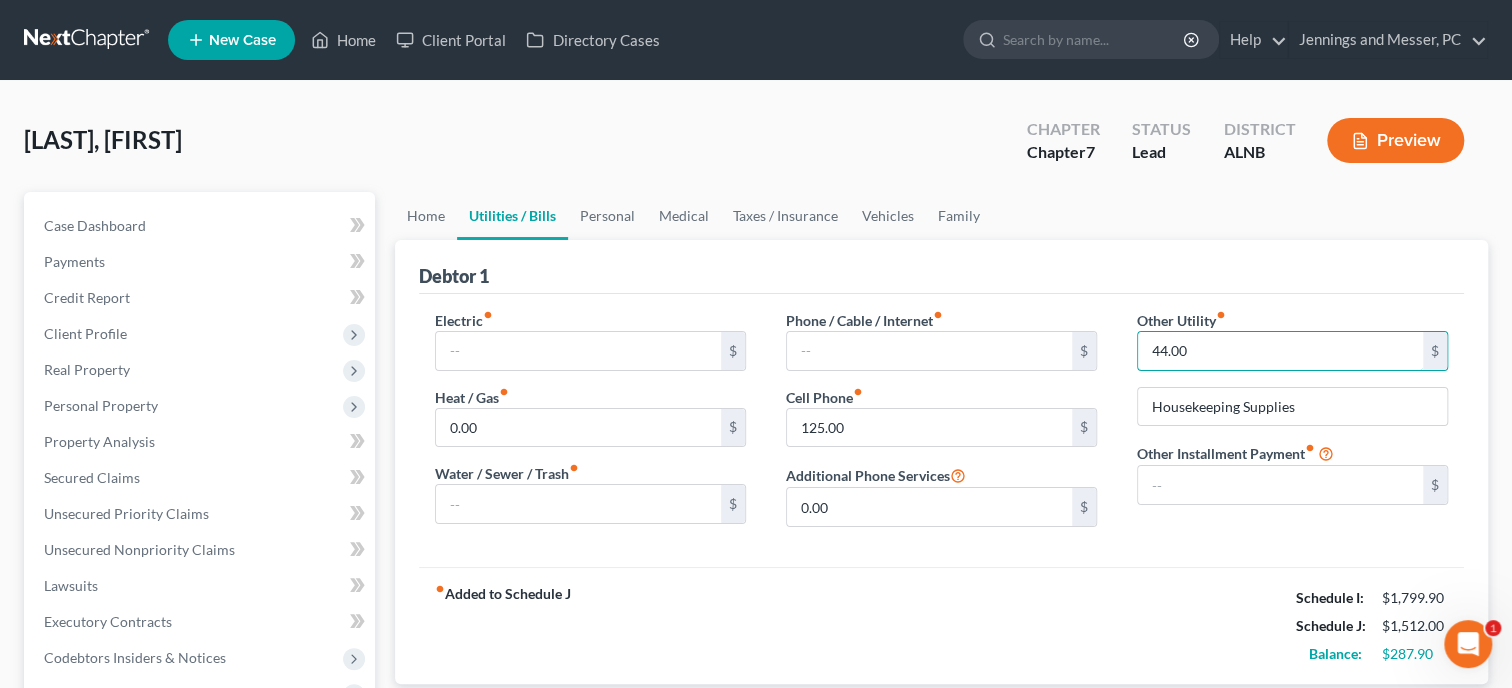 type on "44.00" 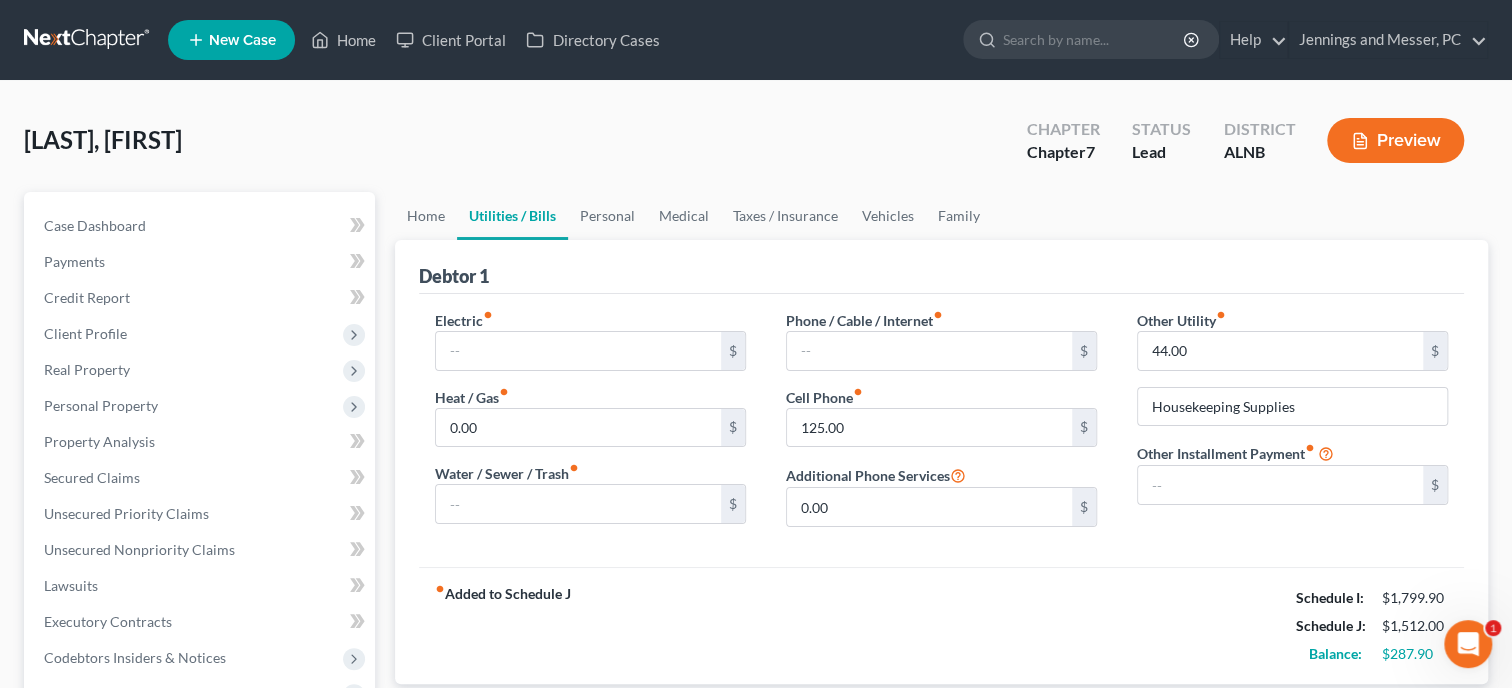 click on "Debtor 1" at bounding box center [941, 267] 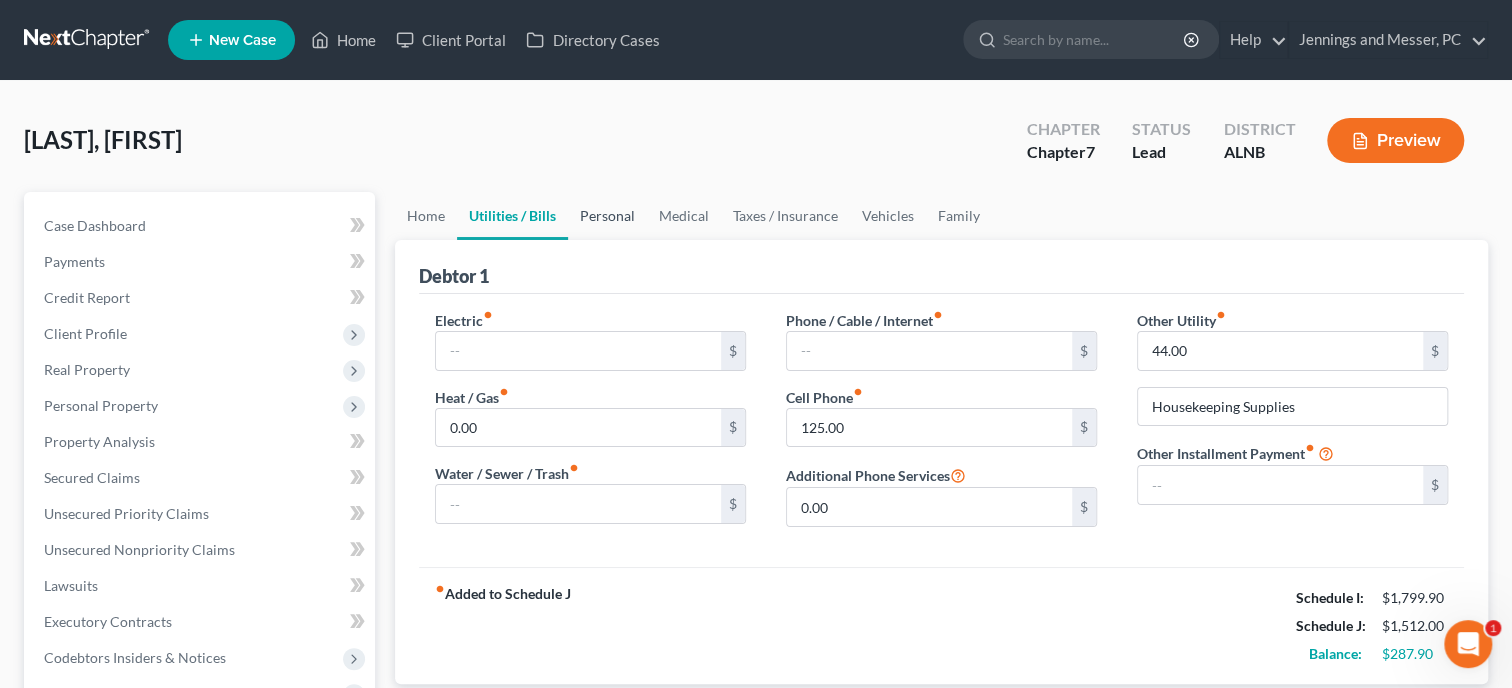 click on "Personal" at bounding box center (607, 216) 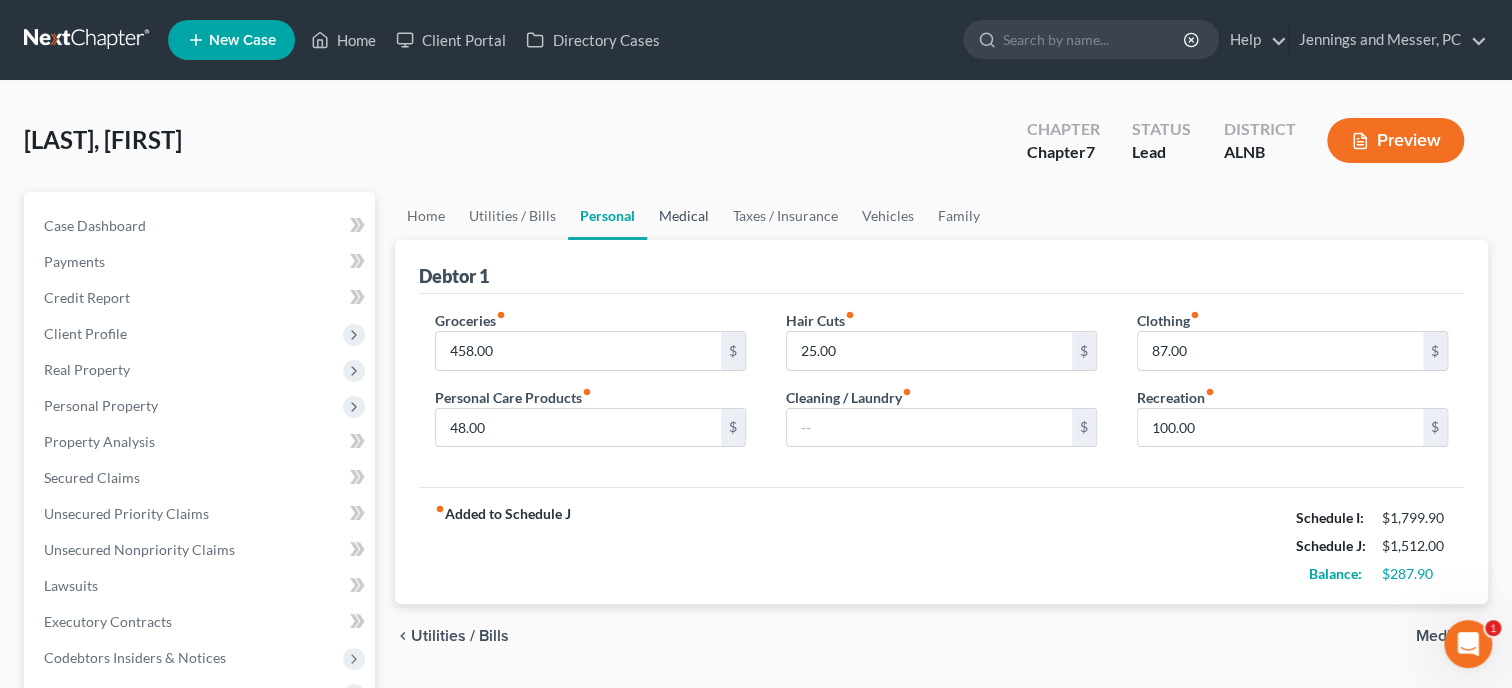 click on "Medical" at bounding box center (684, 216) 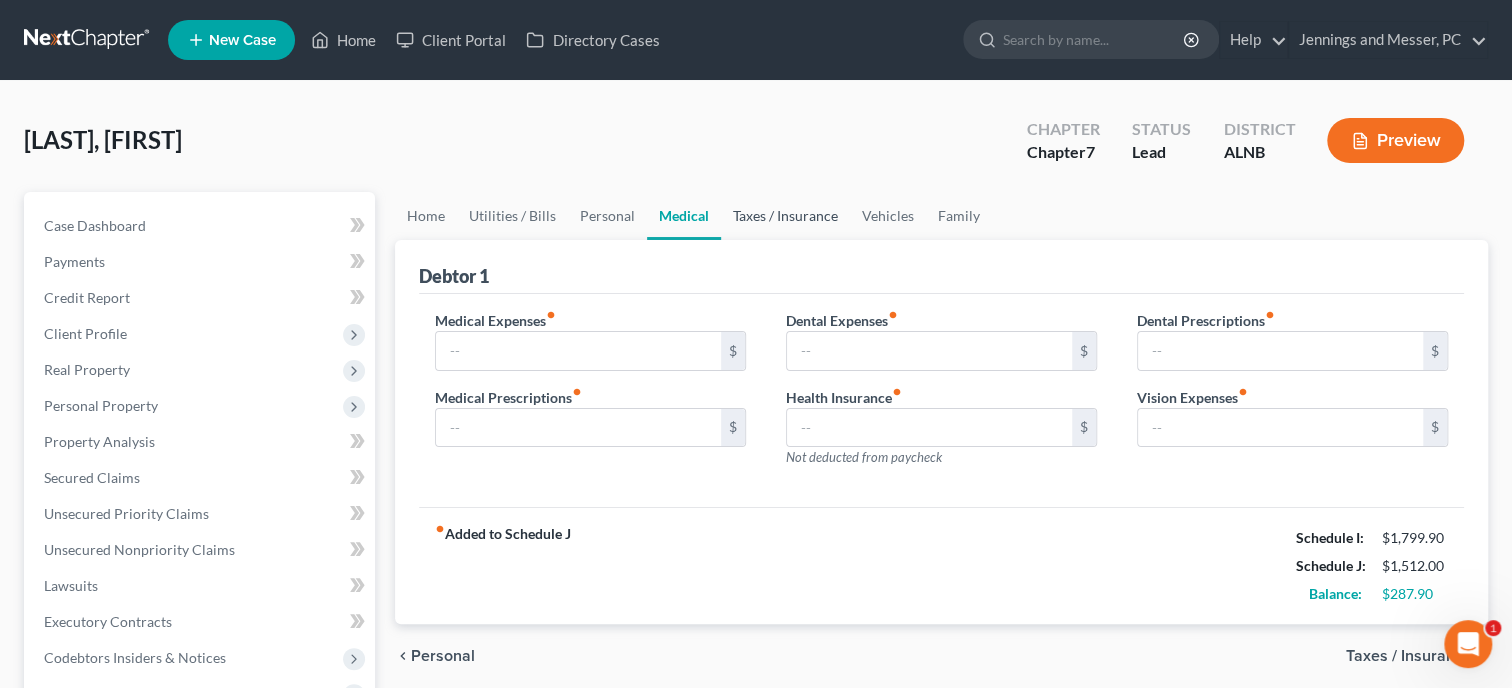 click on "Taxes / Insurance" at bounding box center [785, 216] 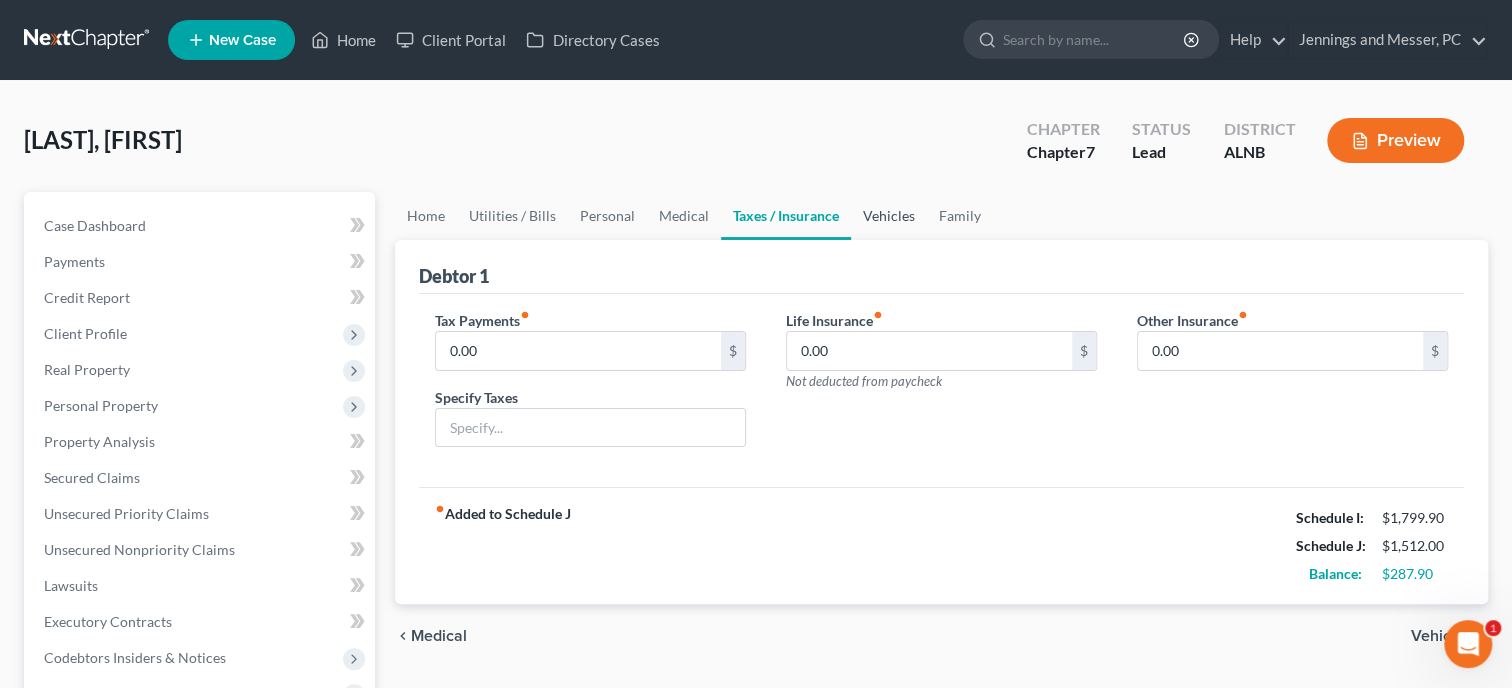 click on "Vehicles" at bounding box center [889, 216] 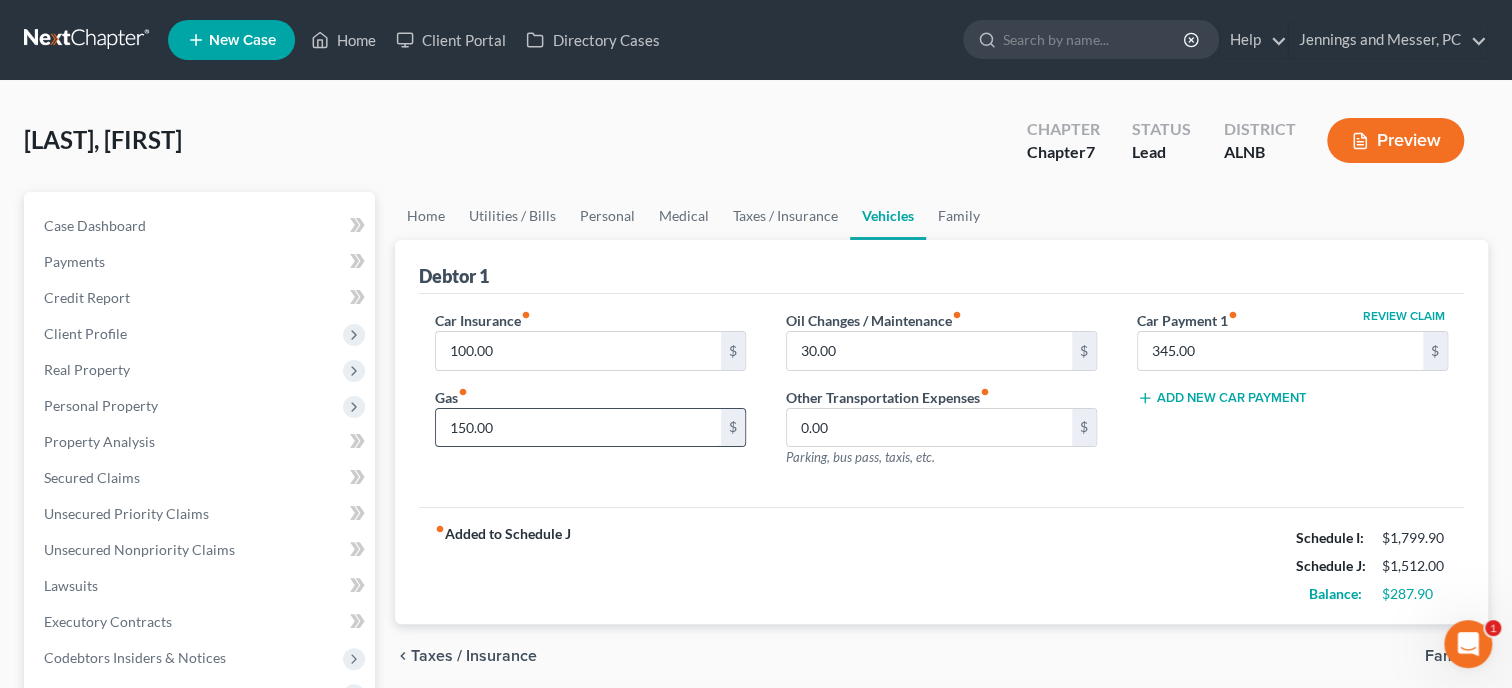 click on "150.00" at bounding box center (578, 428) 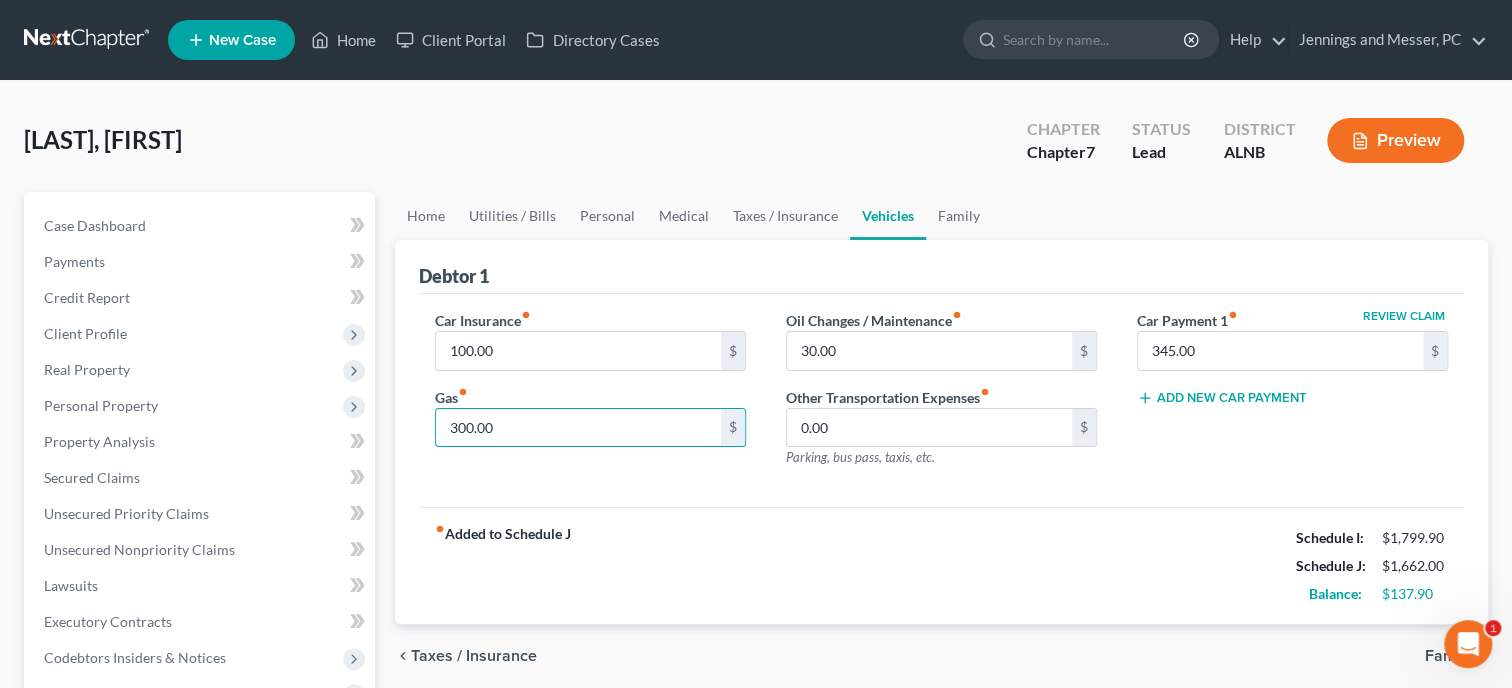 type on "300.00" 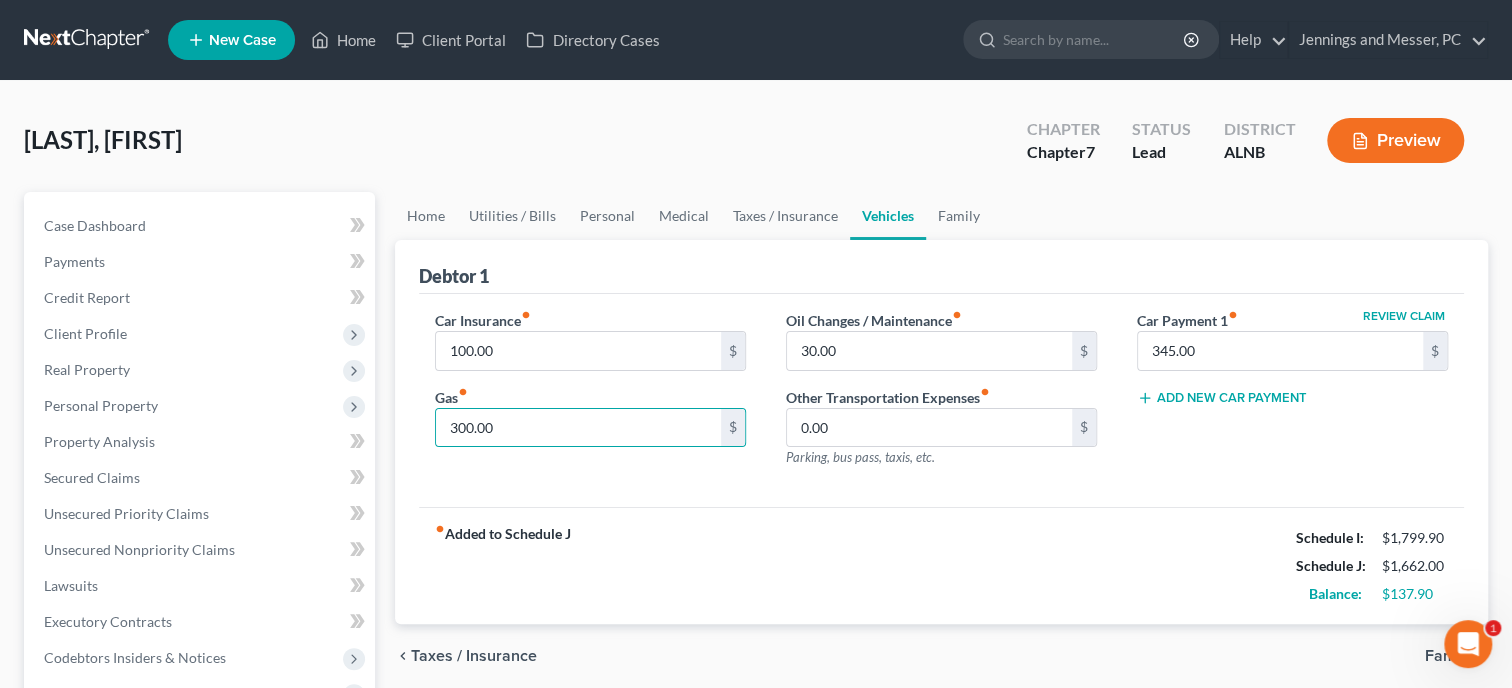 click on "fiber_manual_record  Added to Schedule J Schedule I: $1,799.90 Schedule J: $1,662.00 Balance: $137.90" at bounding box center [941, 565] 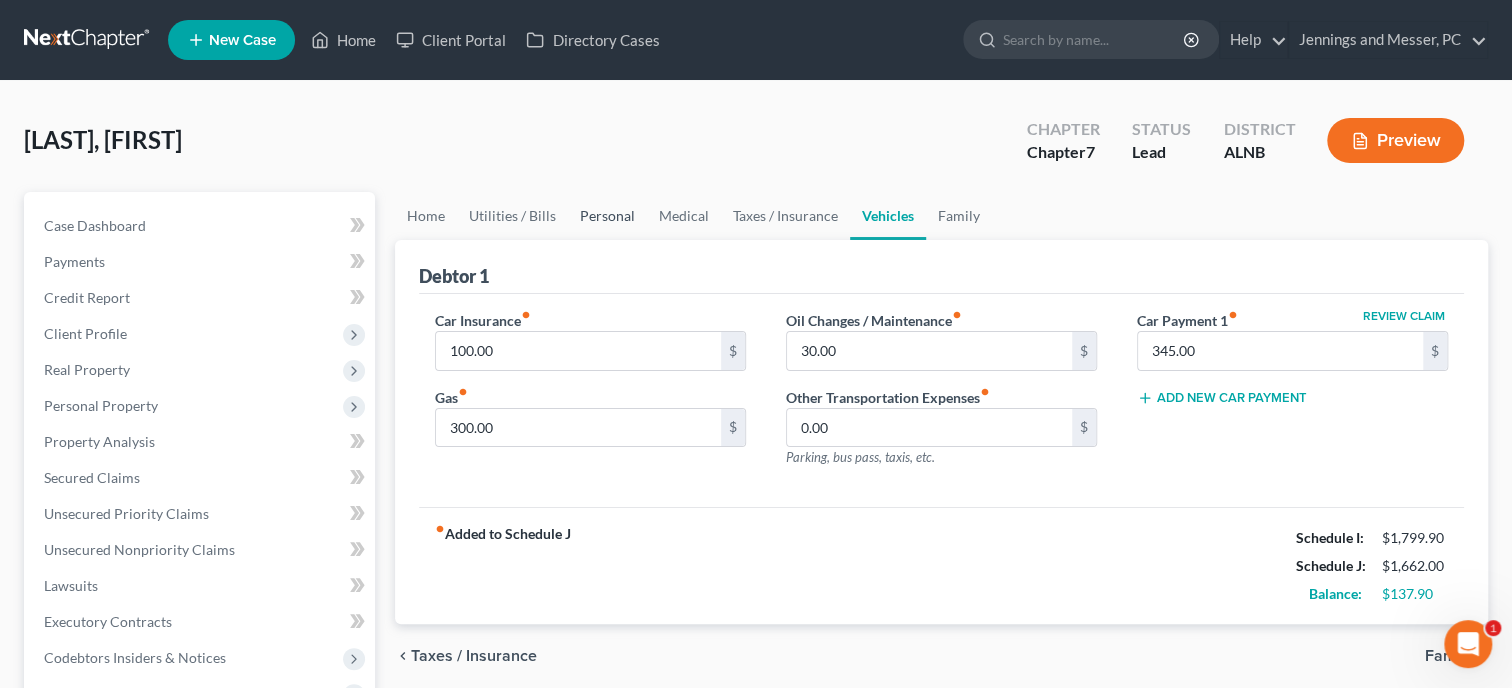 click on "Personal" at bounding box center (607, 216) 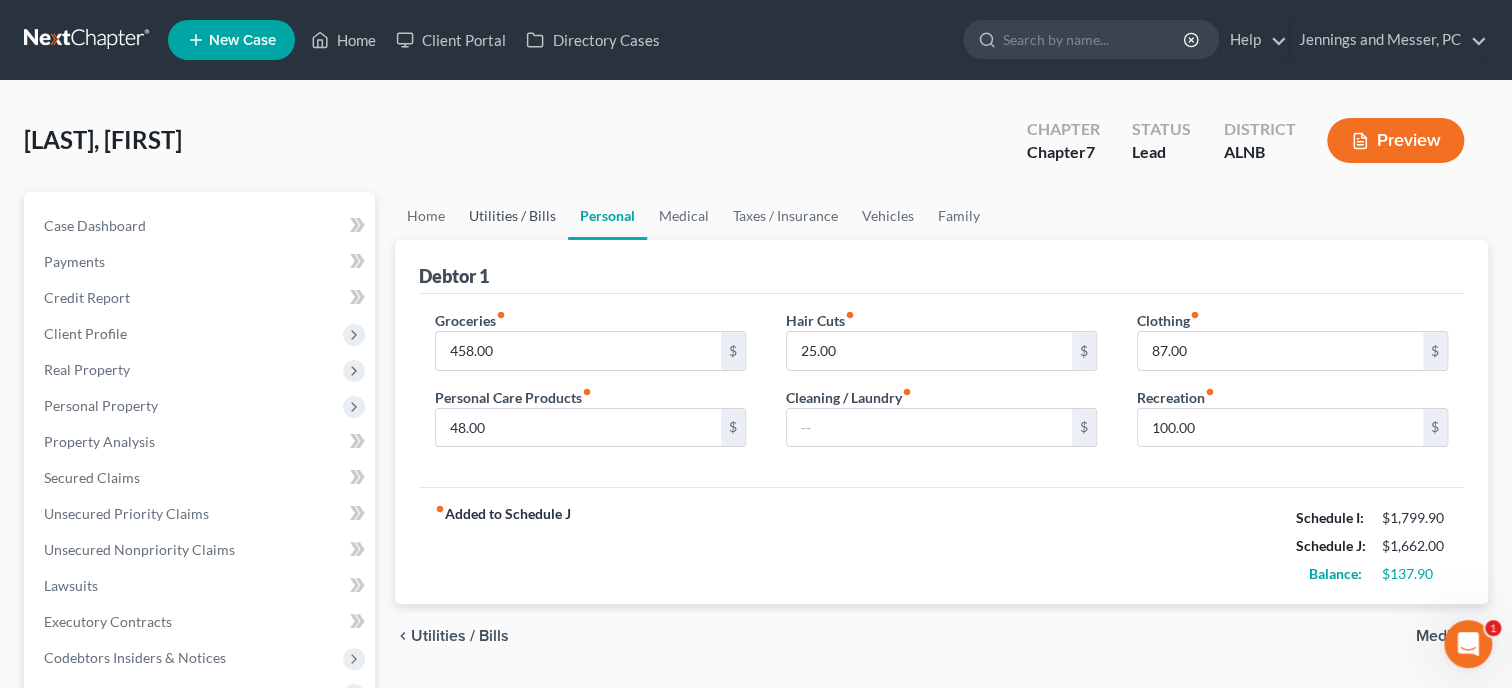 click on "Utilities / Bills" at bounding box center [512, 216] 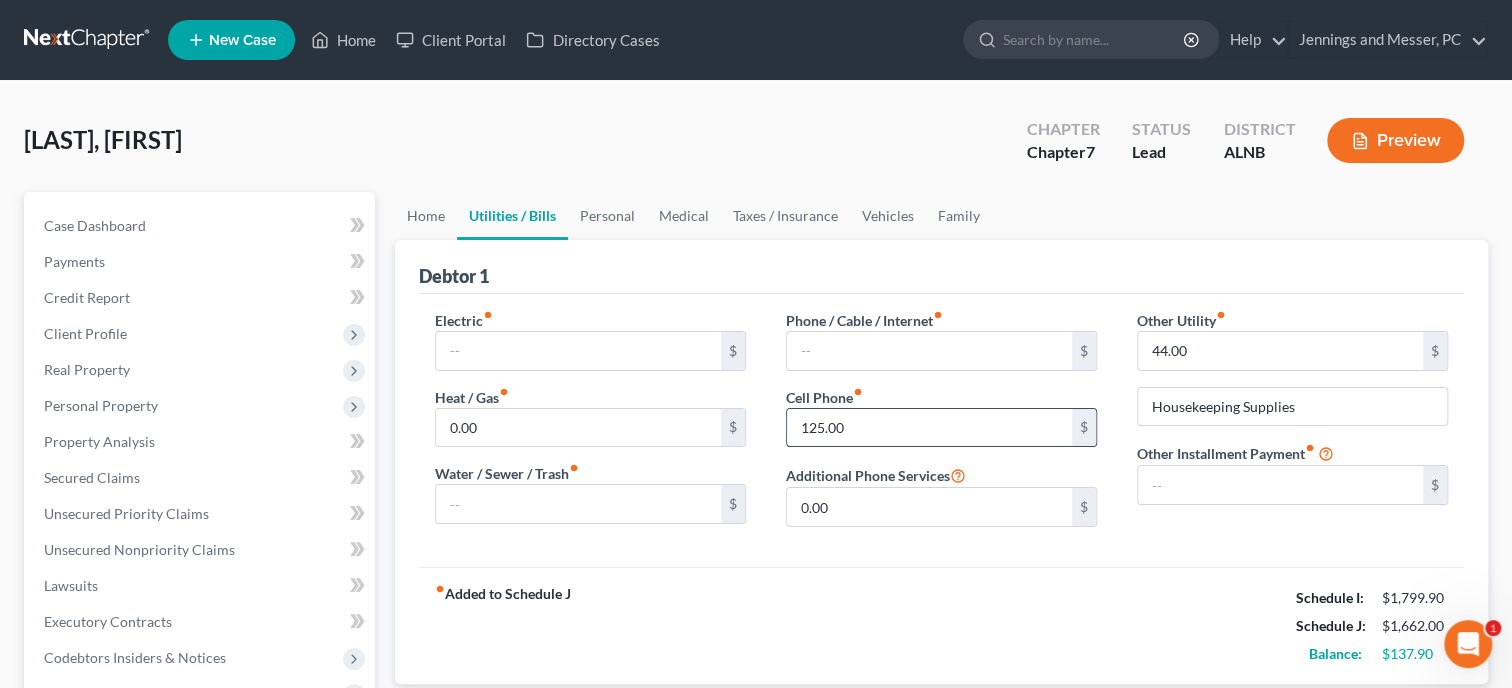 click on "125.00" at bounding box center (929, 428) 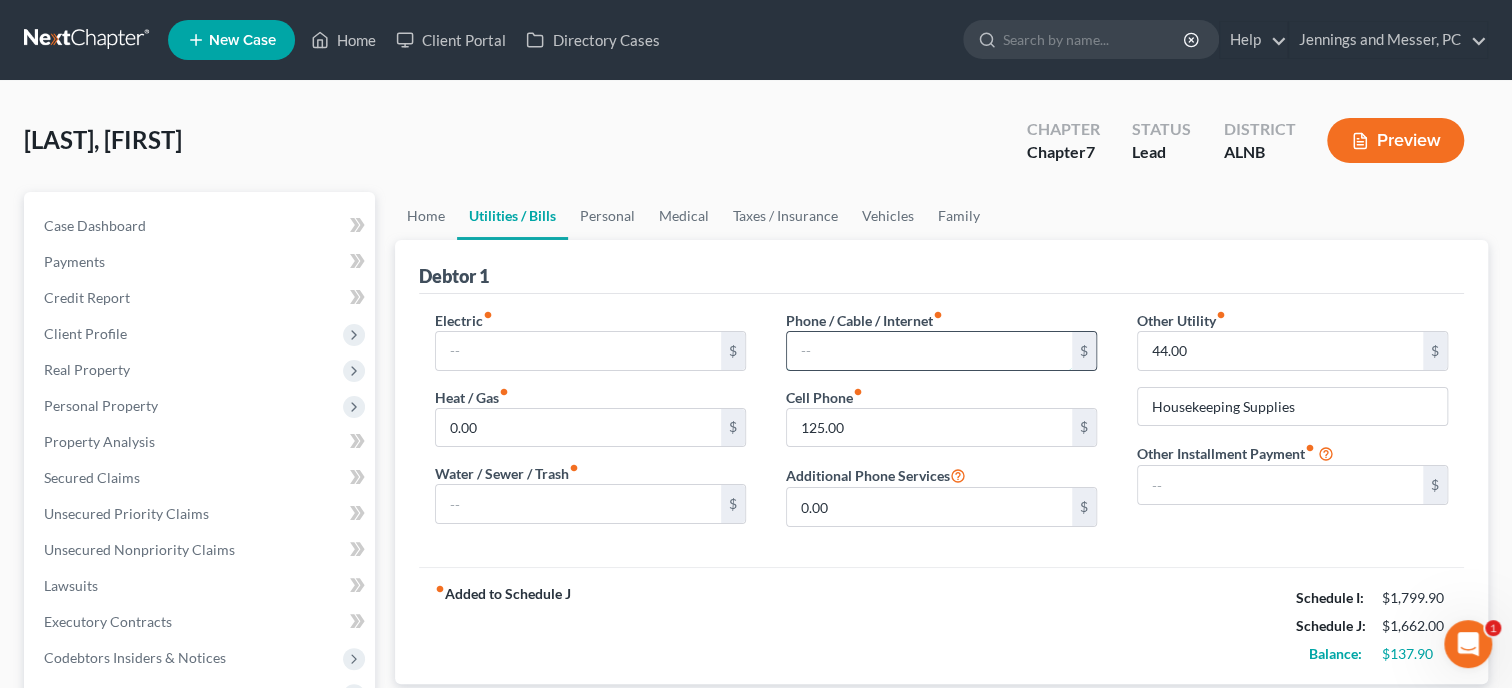 click at bounding box center (929, 351) 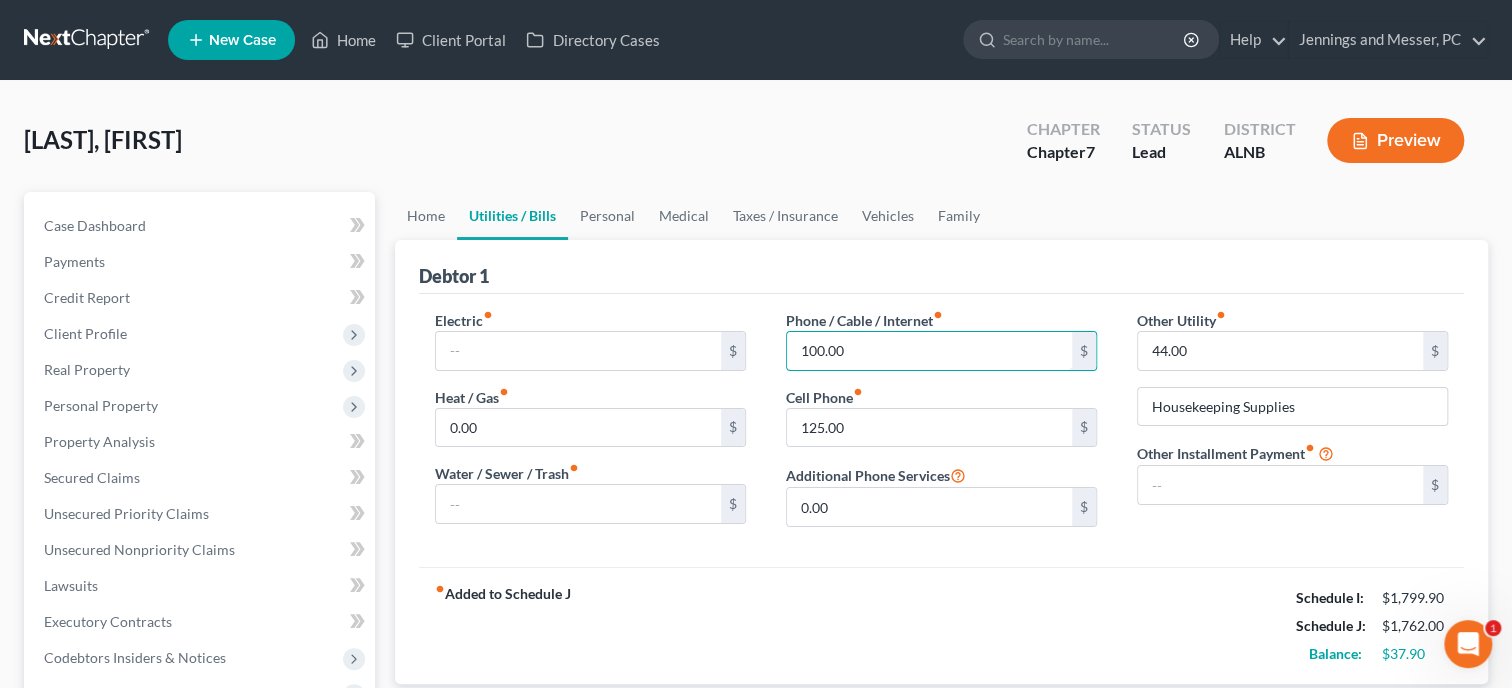 type on "100.00" 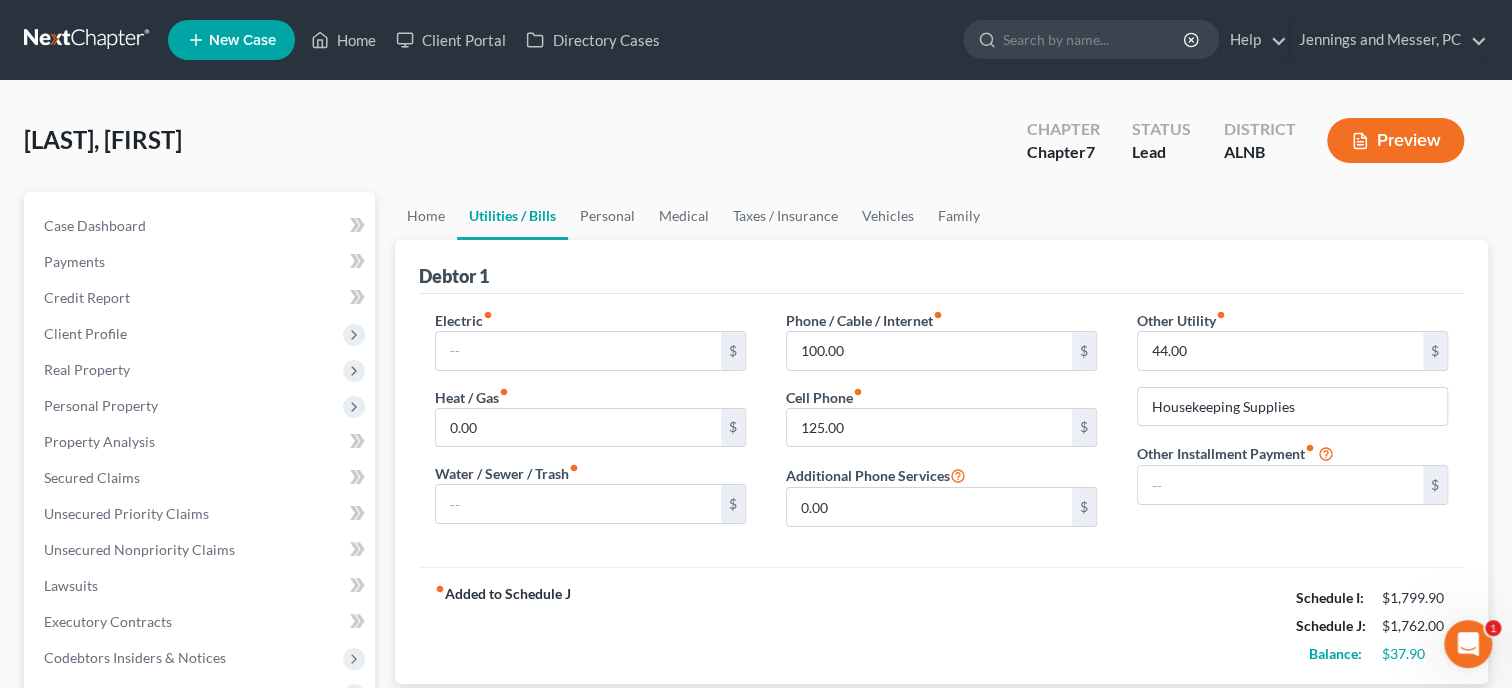 click on "fiber_manual_record  Added to Schedule J Schedule I: $1,799.90 Schedule J: $1,762.00 Balance: $37.90" at bounding box center (941, 625) 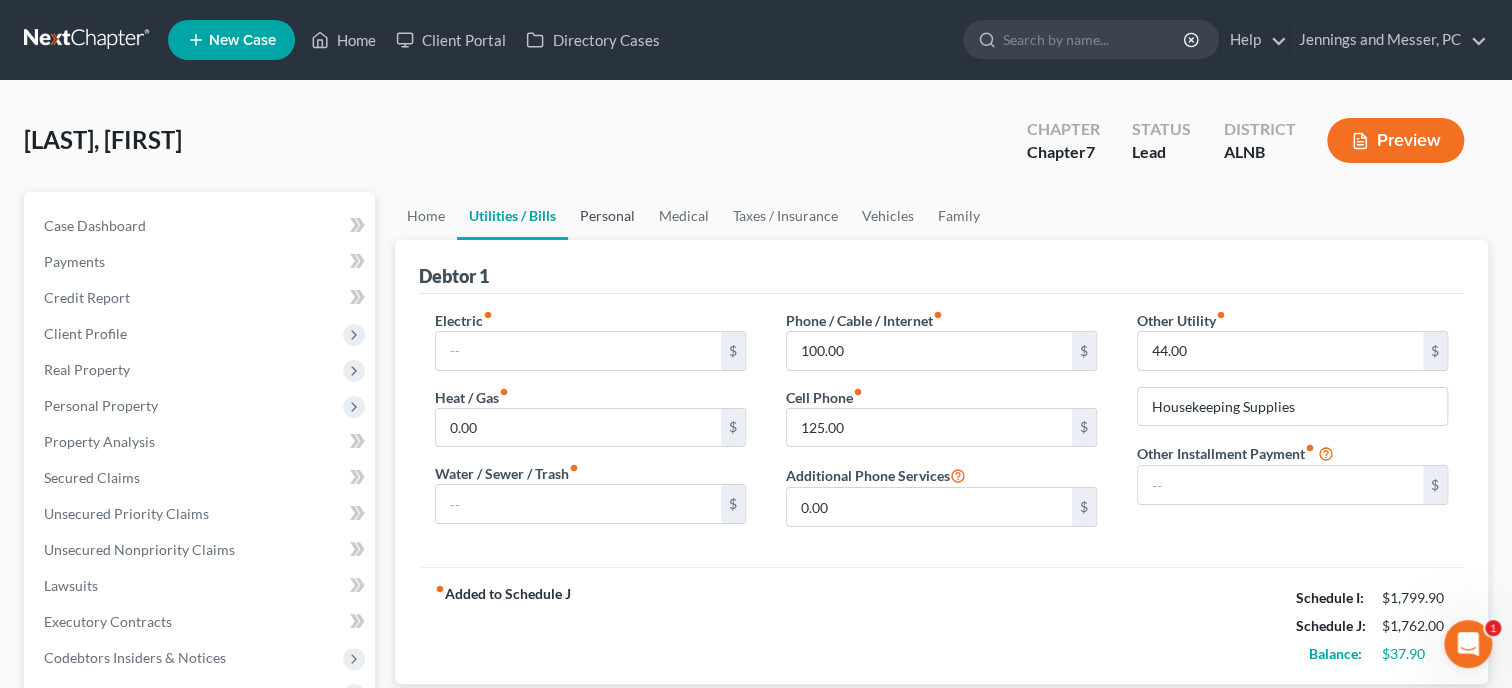 click on "Personal" at bounding box center (607, 216) 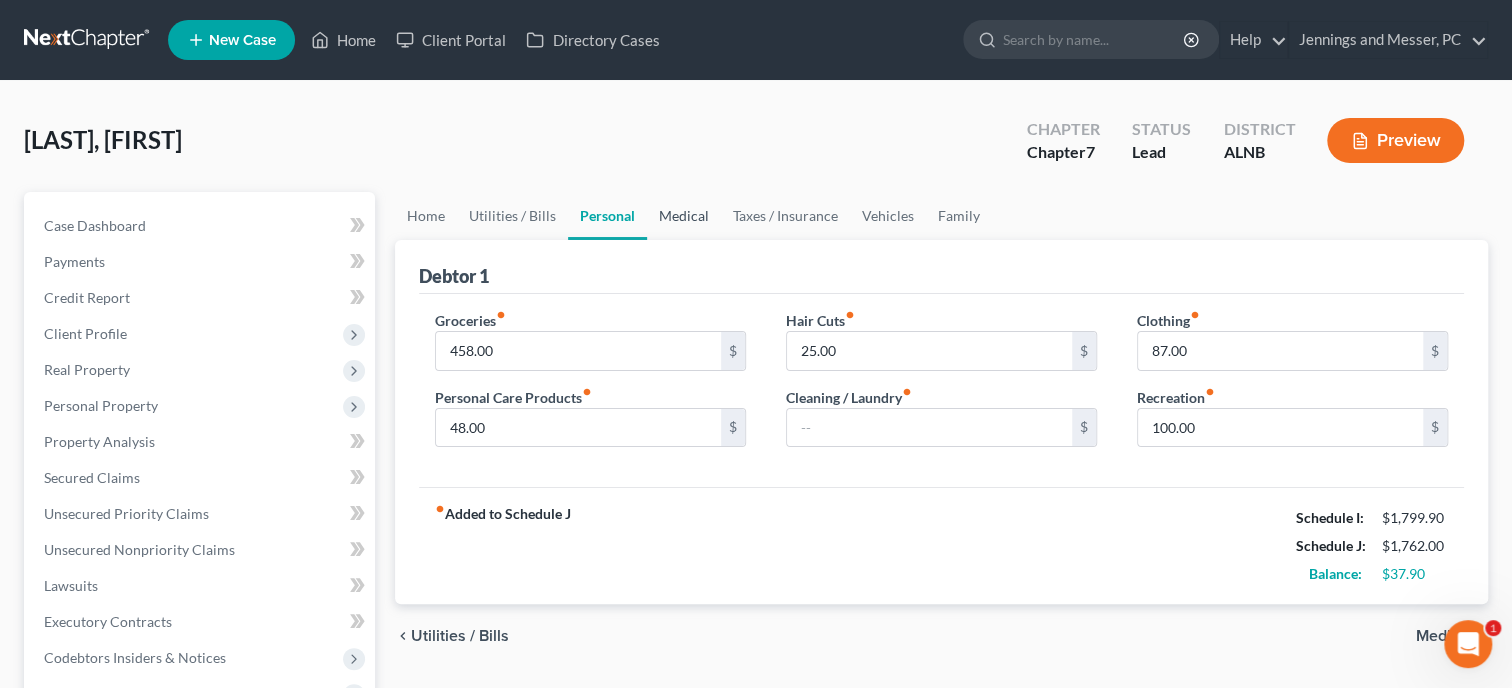 click on "Medical" at bounding box center (684, 216) 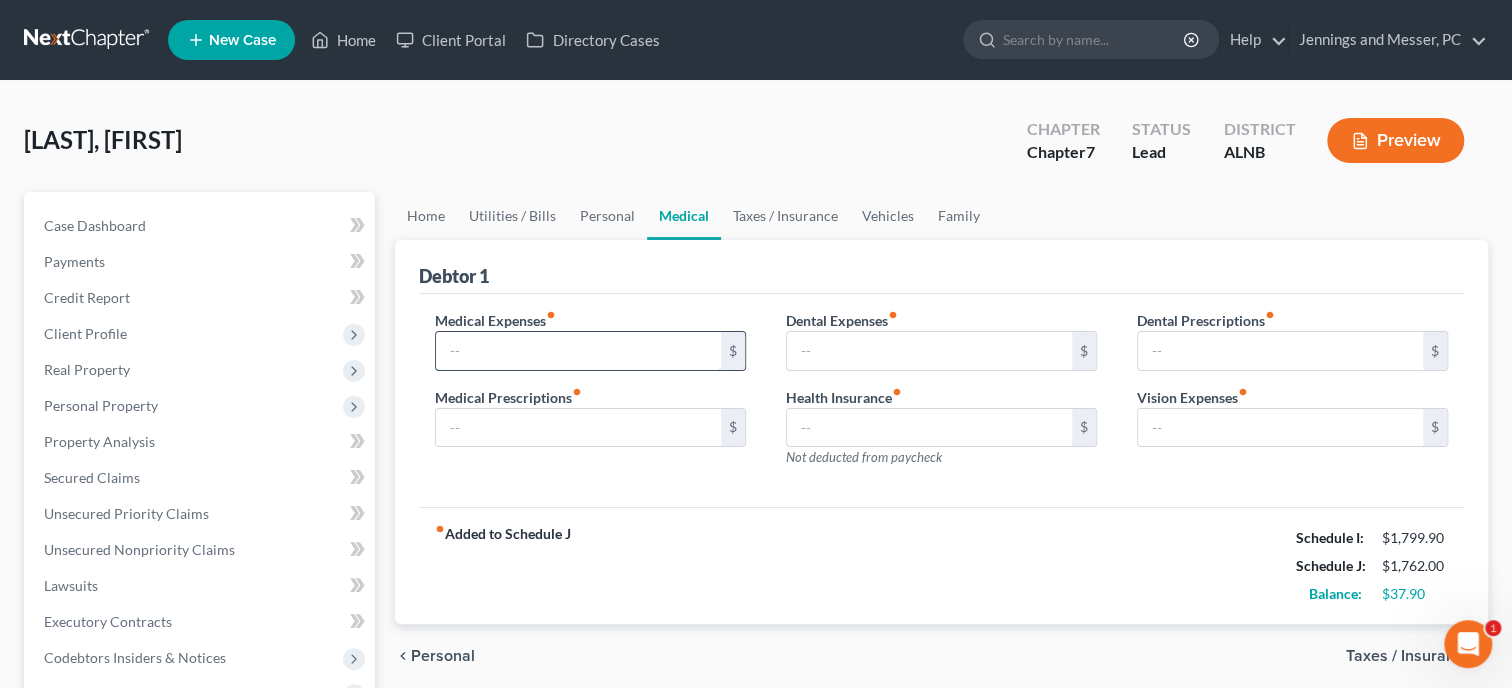 click at bounding box center (578, 351) 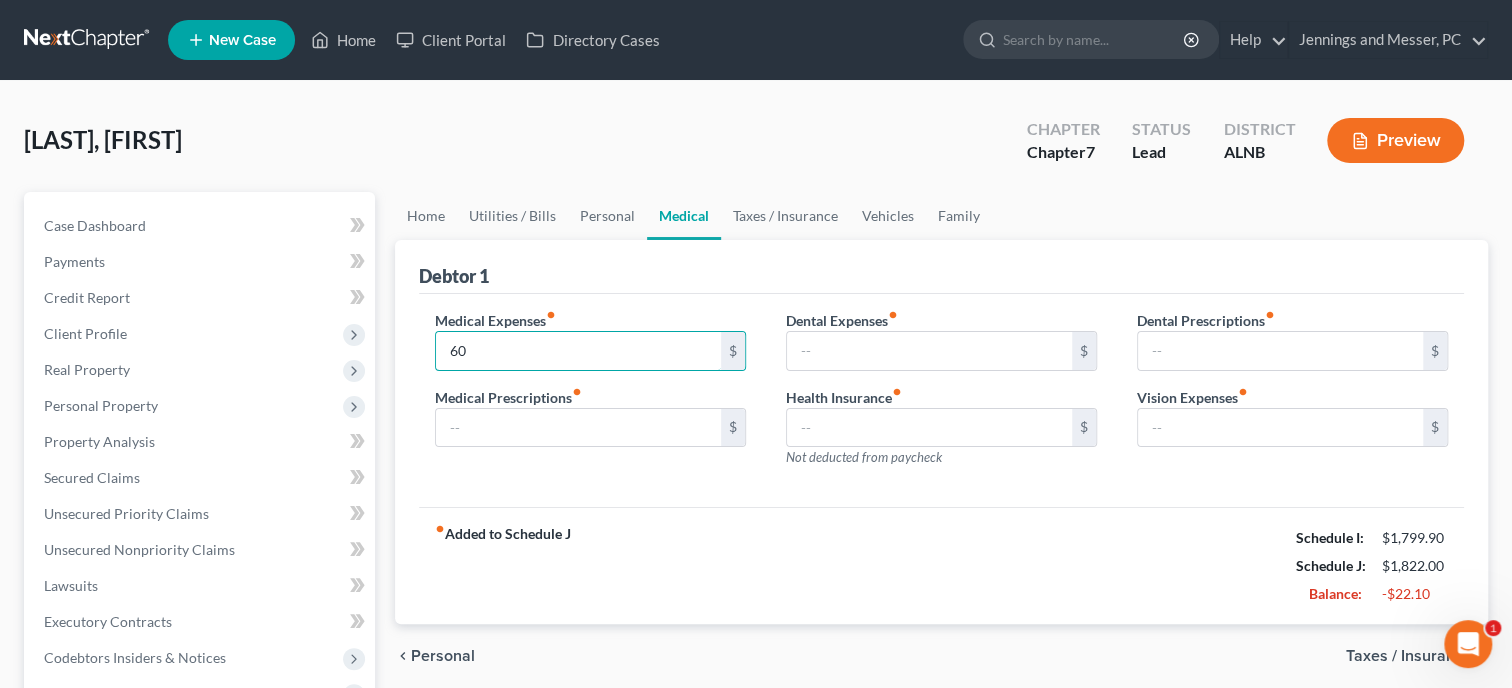 type on "6" 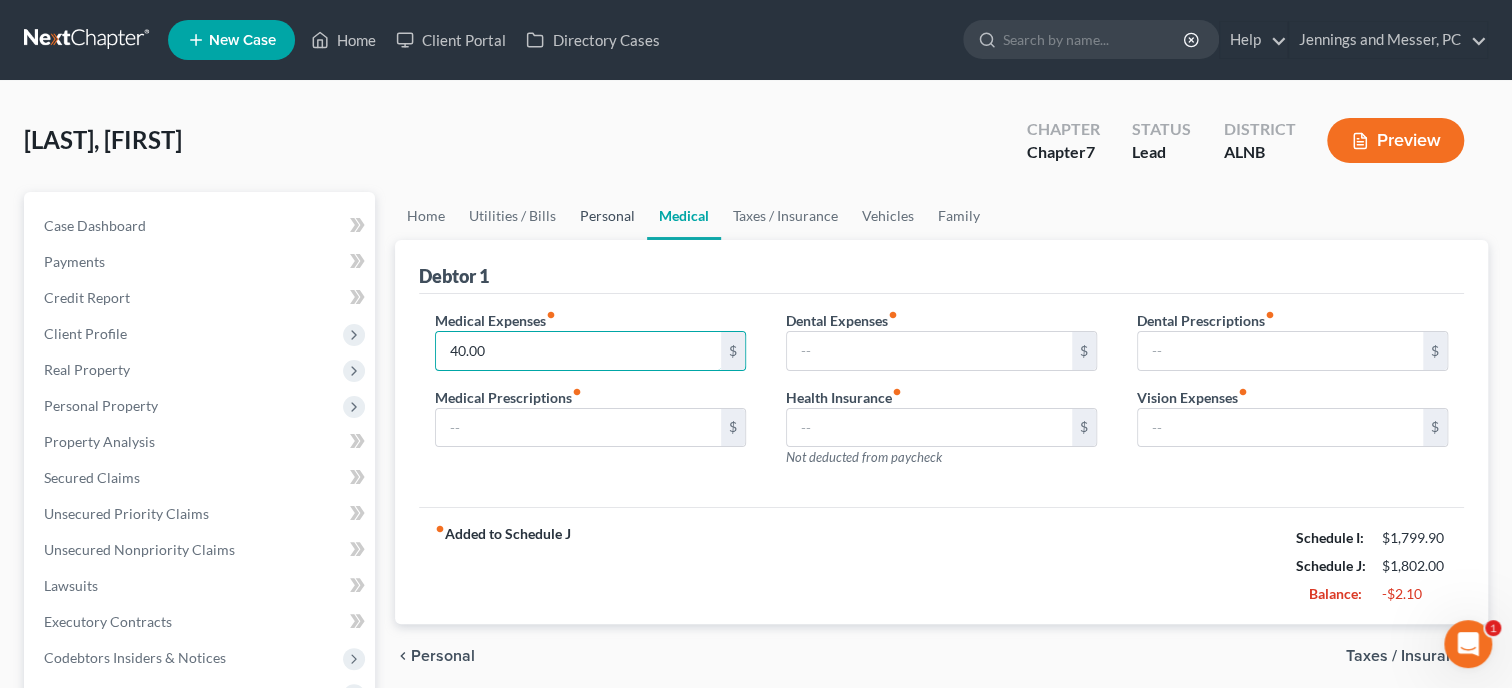 type on "40.00" 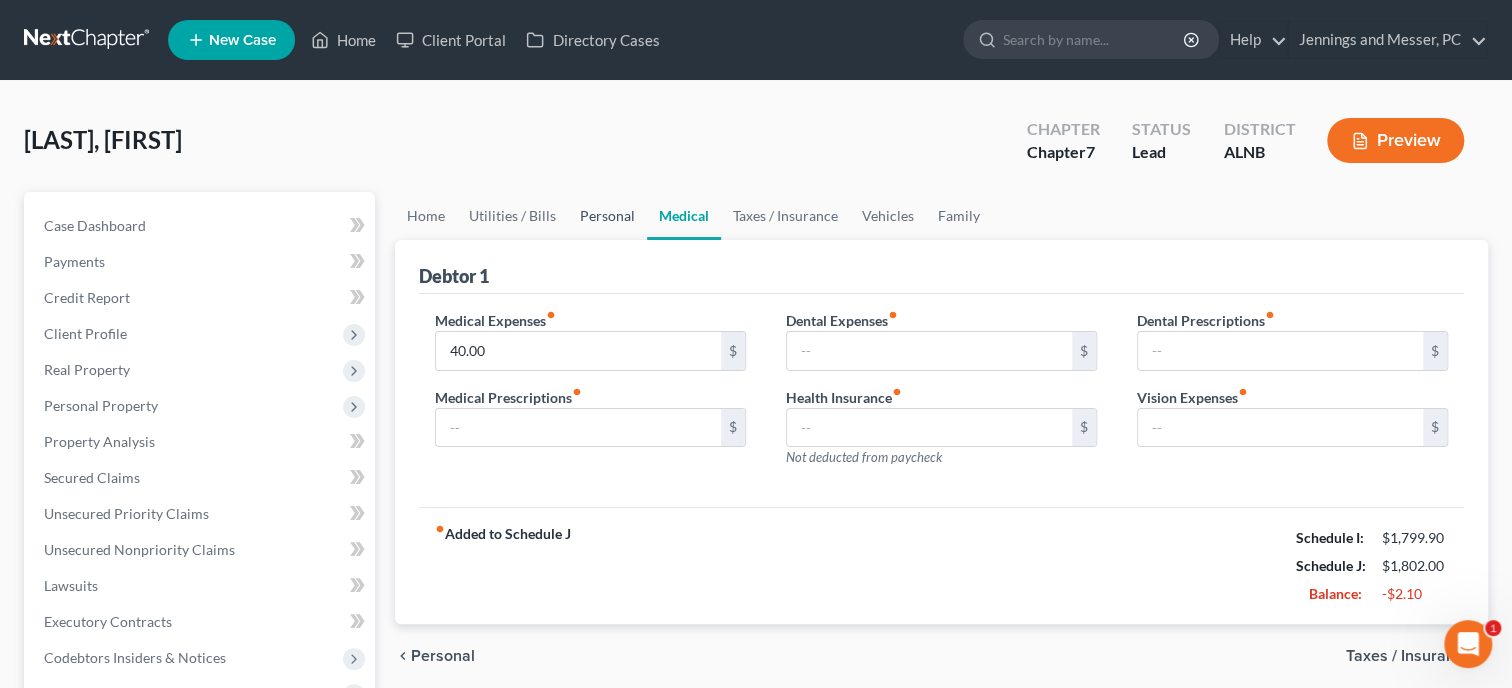 click on "Personal" at bounding box center (607, 216) 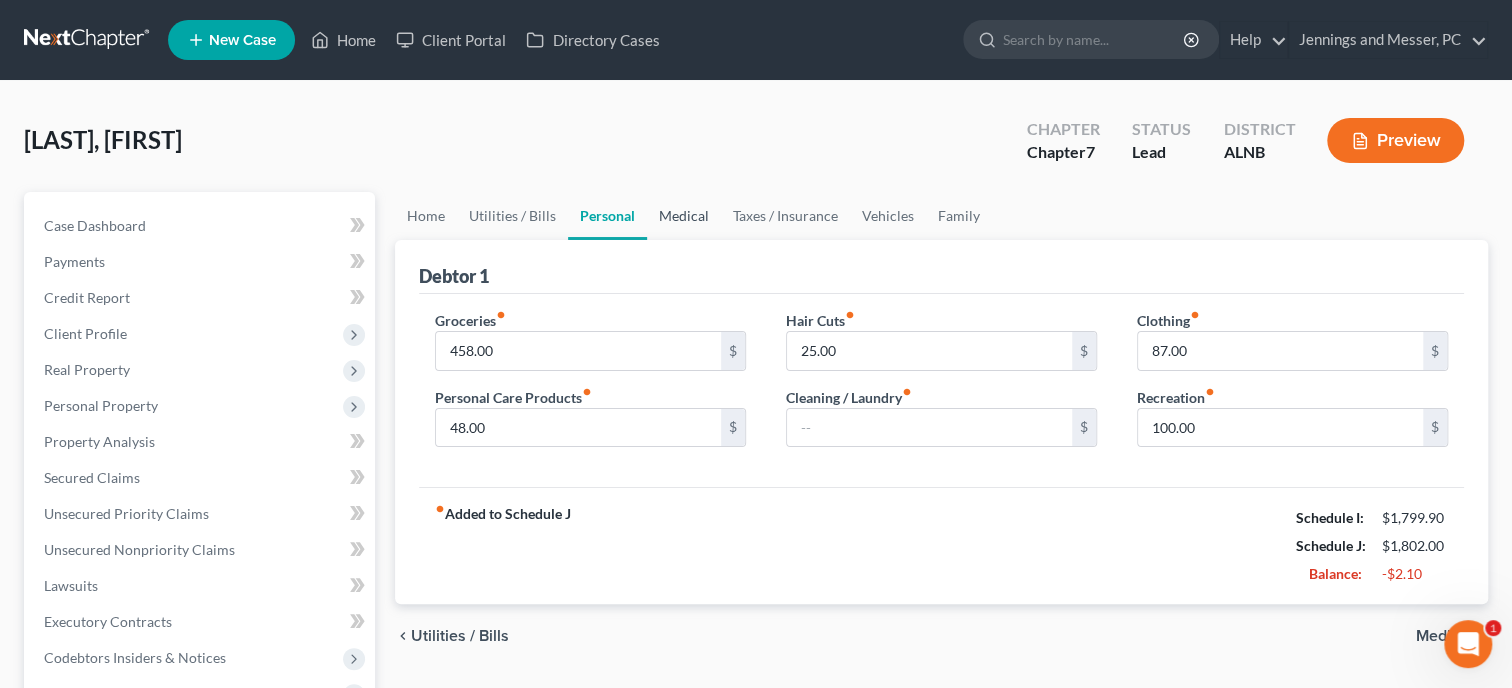 click on "Medical" at bounding box center [684, 216] 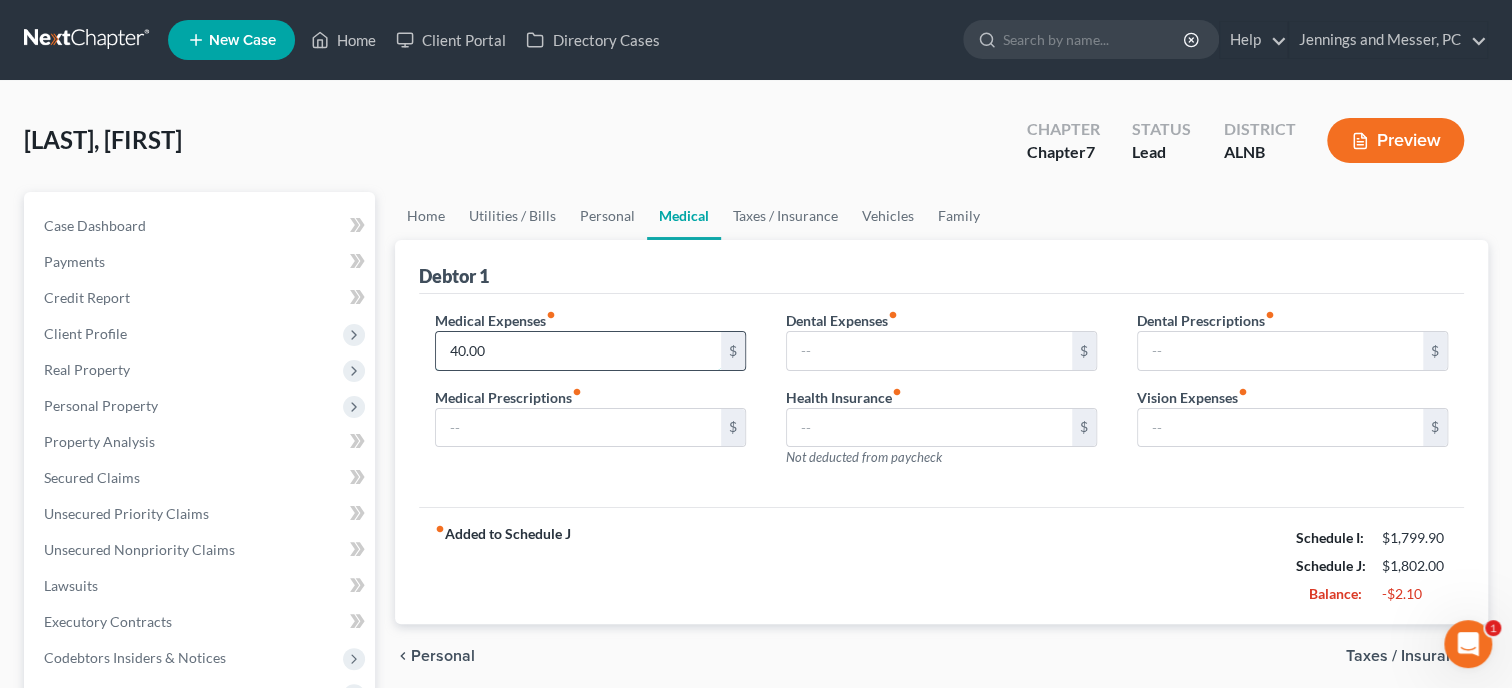 click on "40.00" at bounding box center [578, 351] 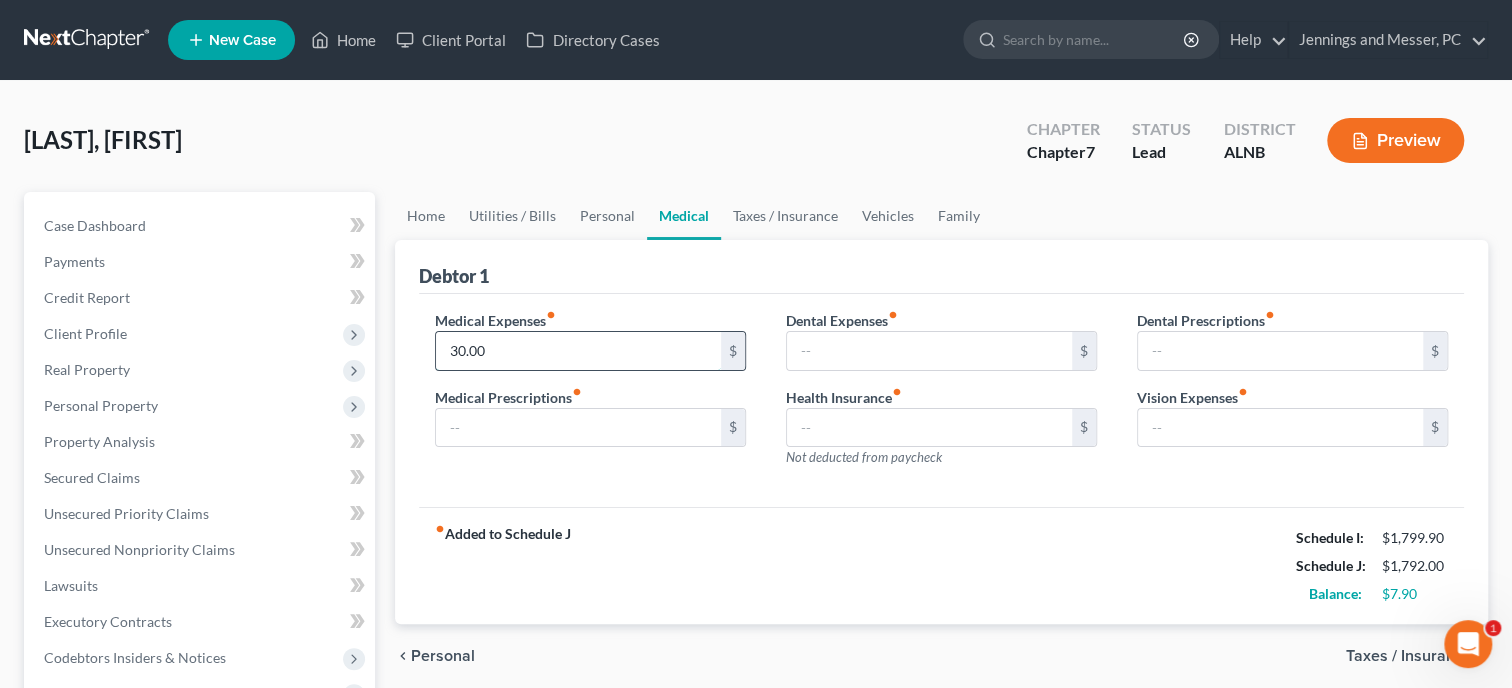 drag, startPoint x: 550, startPoint y: 359, endPoint x: 436, endPoint y: 363, distance: 114.07015 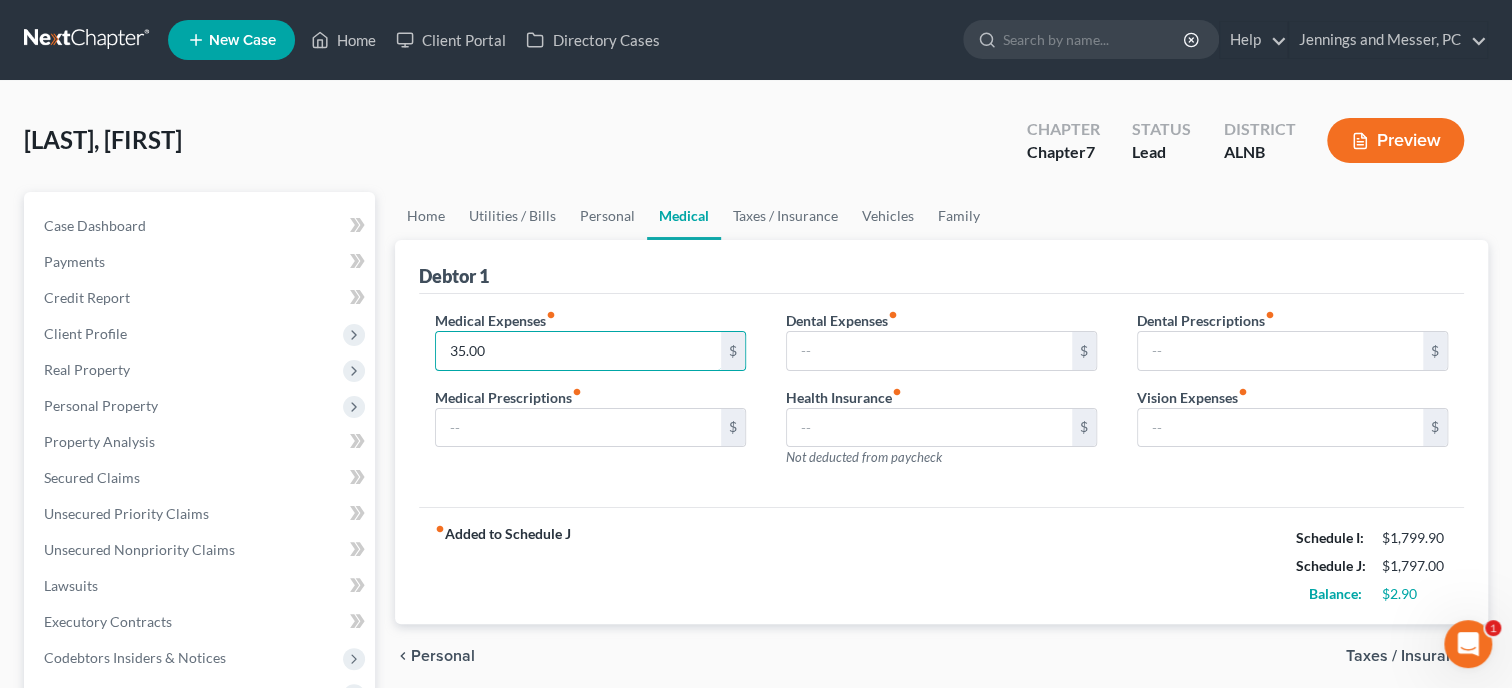 type on "35.00" 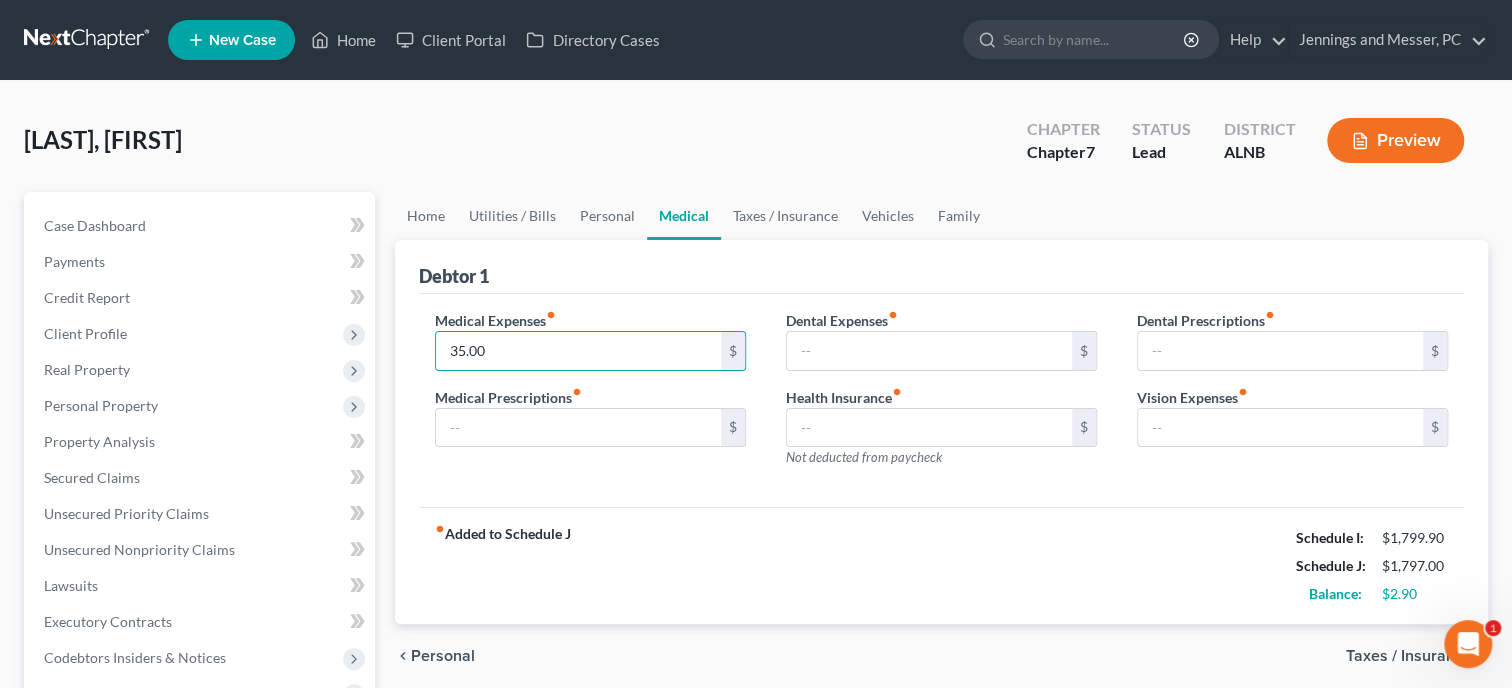 click on "chevron_left
Personal
Taxes / Insurance
chevron_right" at bounding box center (941, 656) 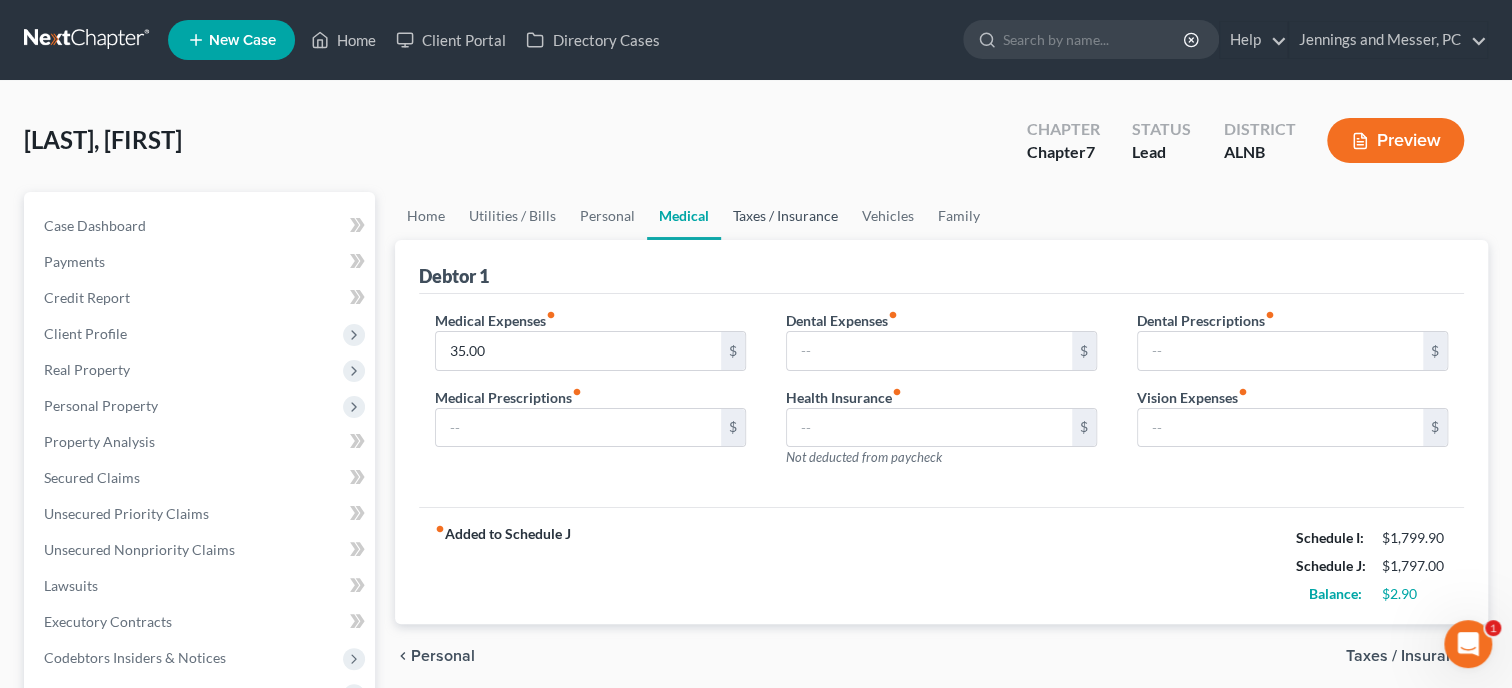 click on "Taxes / Insurance" at bounding box center [785, 216] 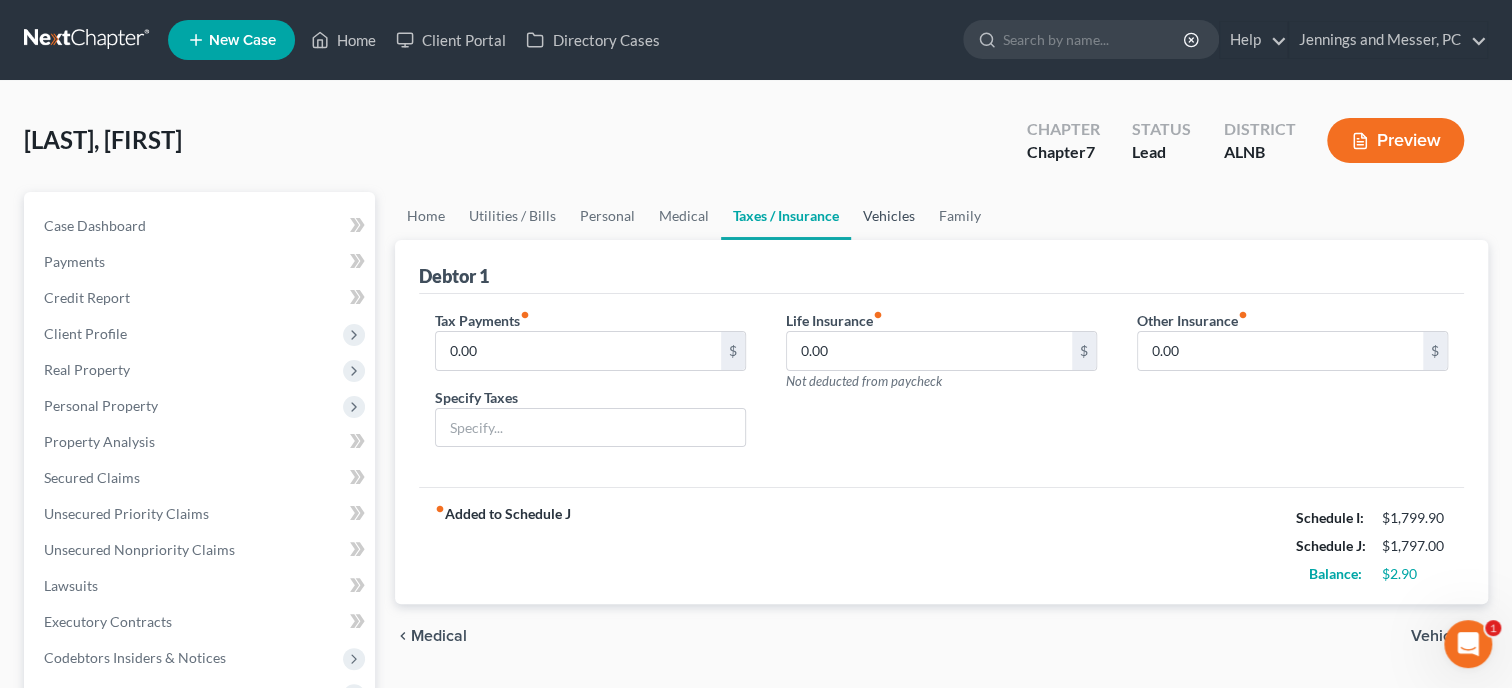 click on "Vehicles" at bounding box center (889, 216) 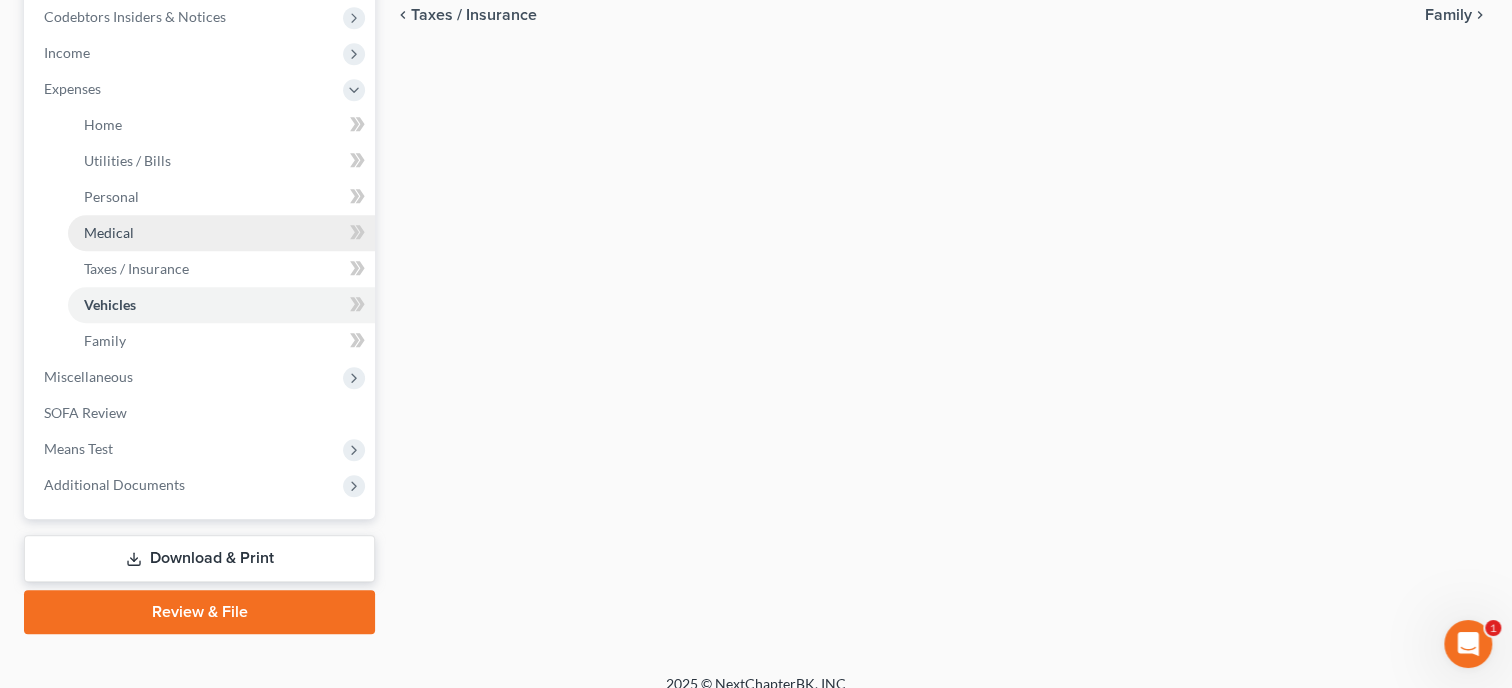 scroll, scrollTop: 660, scrollLeft: 0, axis: vertical 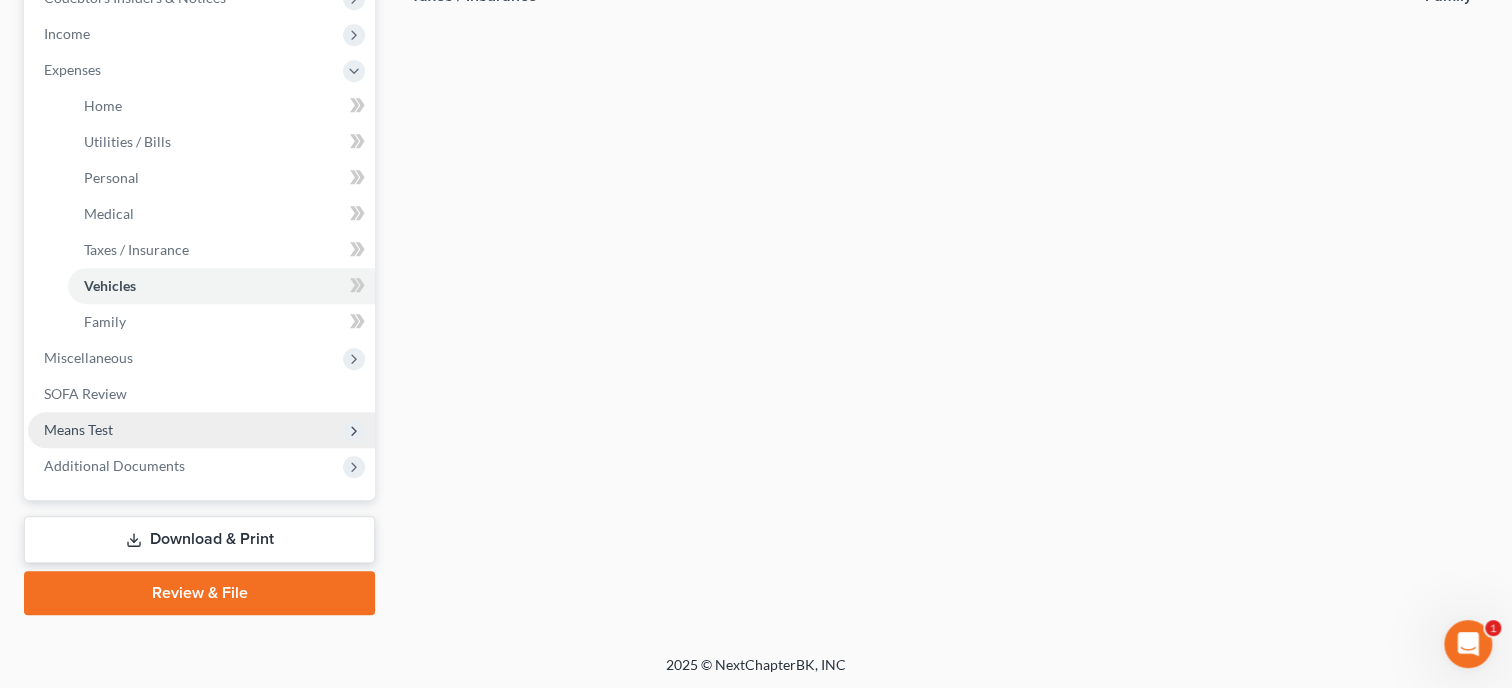 click on "Means Test" at bounding box center [201, 430] 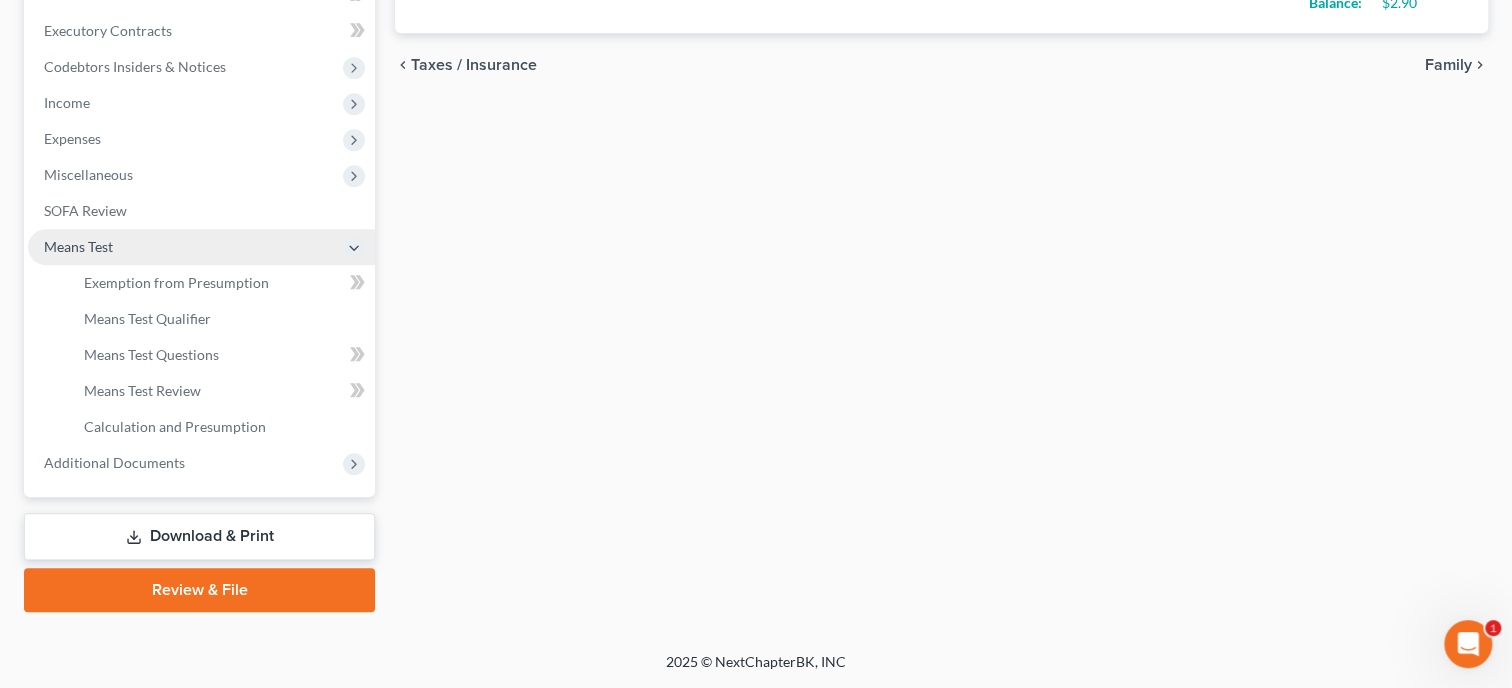 scroll, scrollTop: 588, scrollLeft: 0, axis: vertical 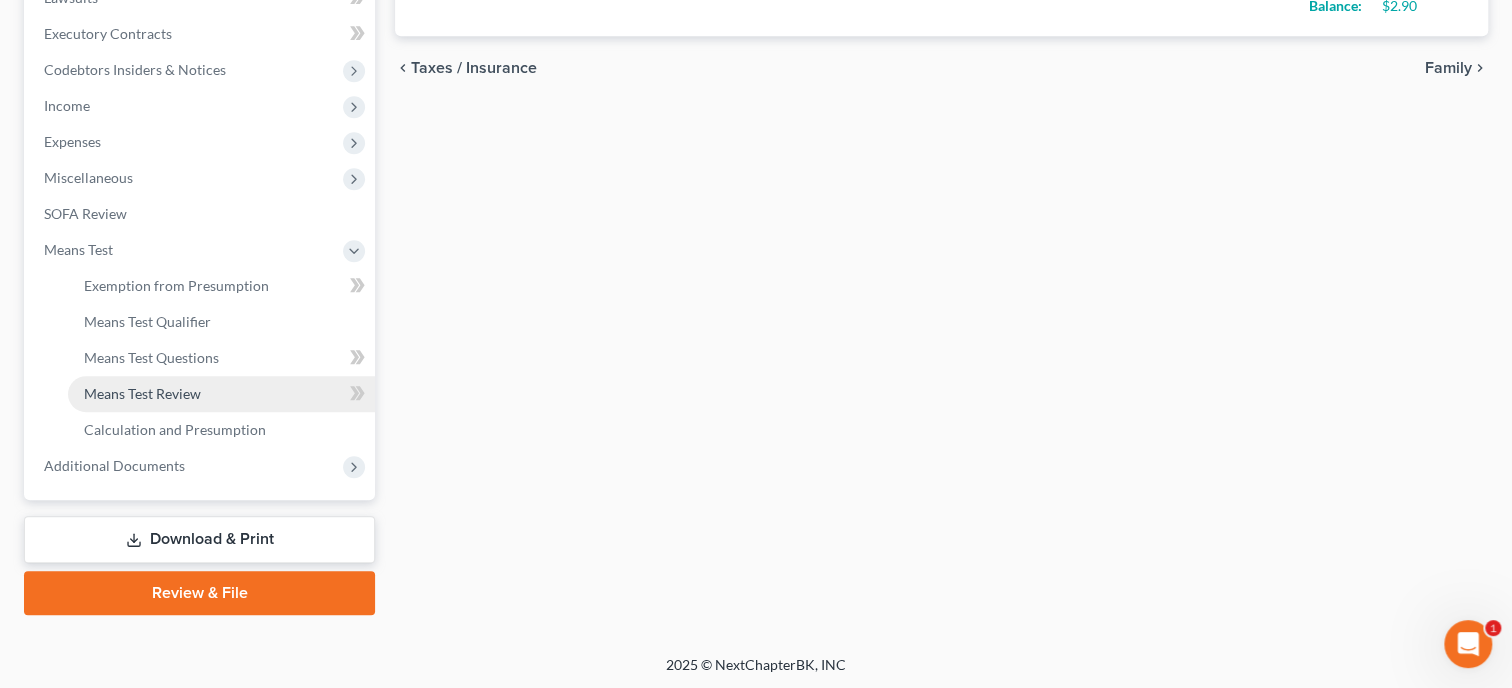 click on "Means Test Review" at bounding box center [142, 393] 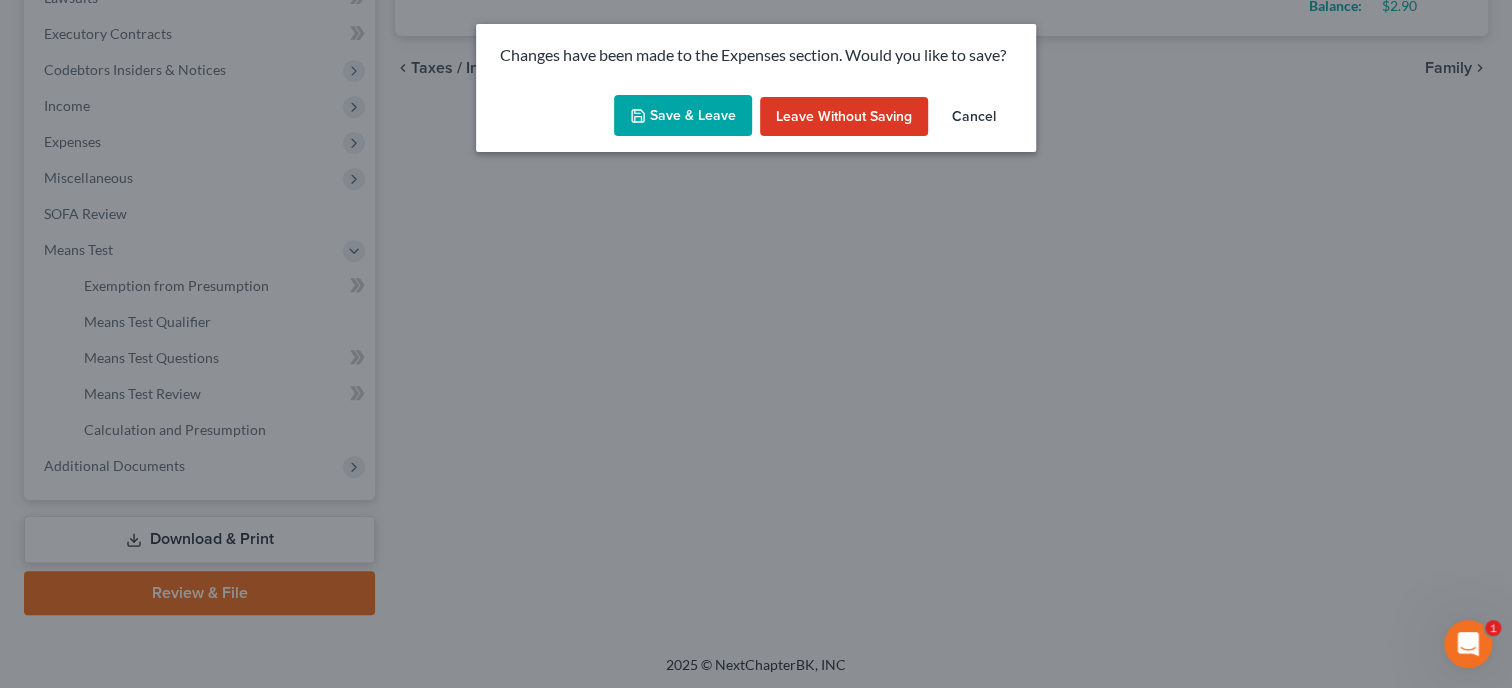 click on "Save & Leave" at bounding box center (683, 116) 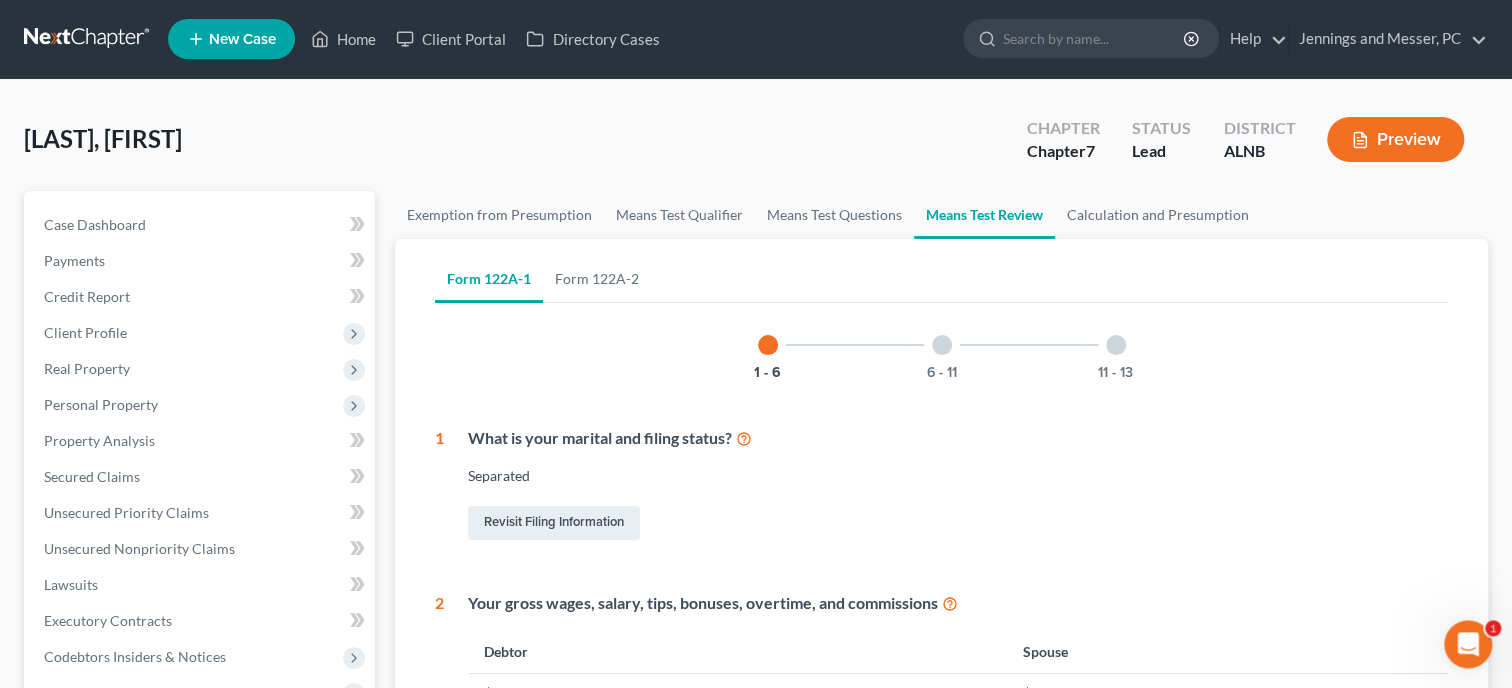 scroll, scrollTop: 0, scrollLeft: 0, axis: both 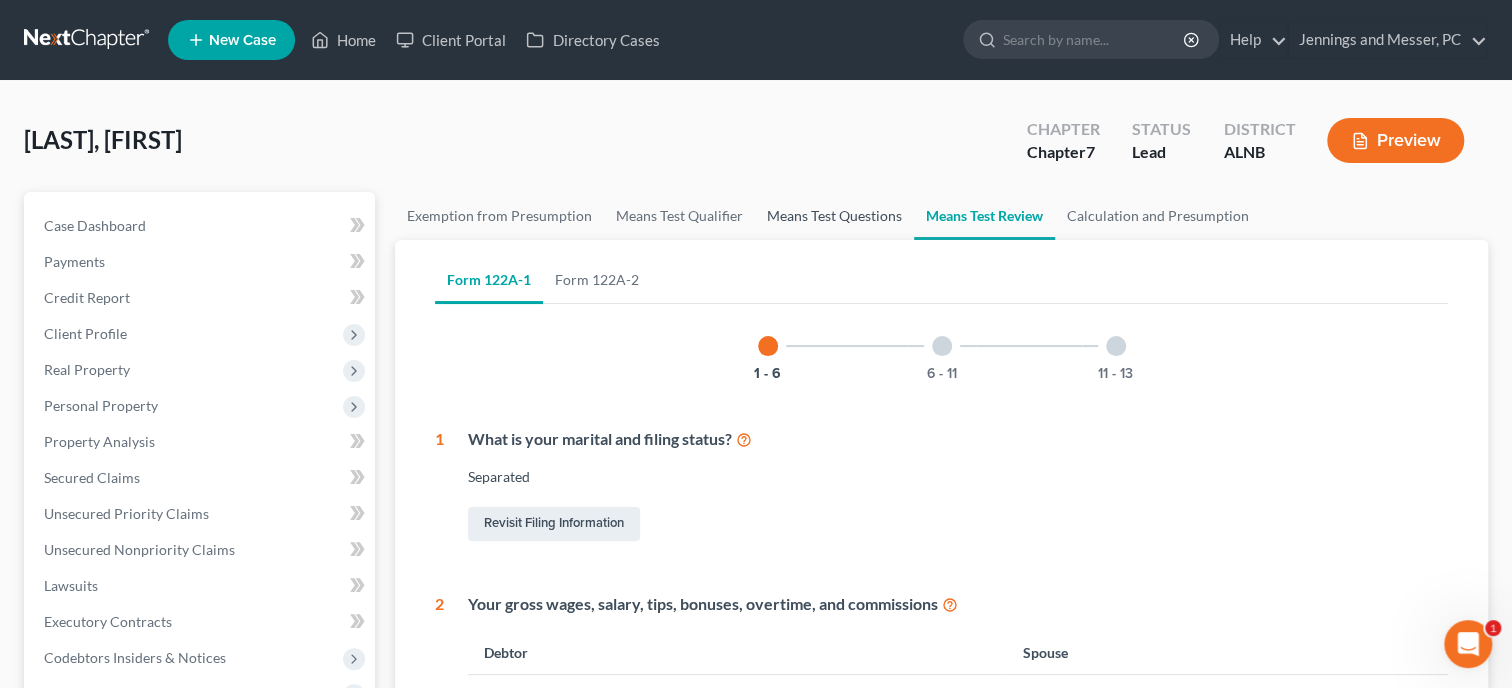 click on "Means Test Questions" at bounding box center [834, 216] 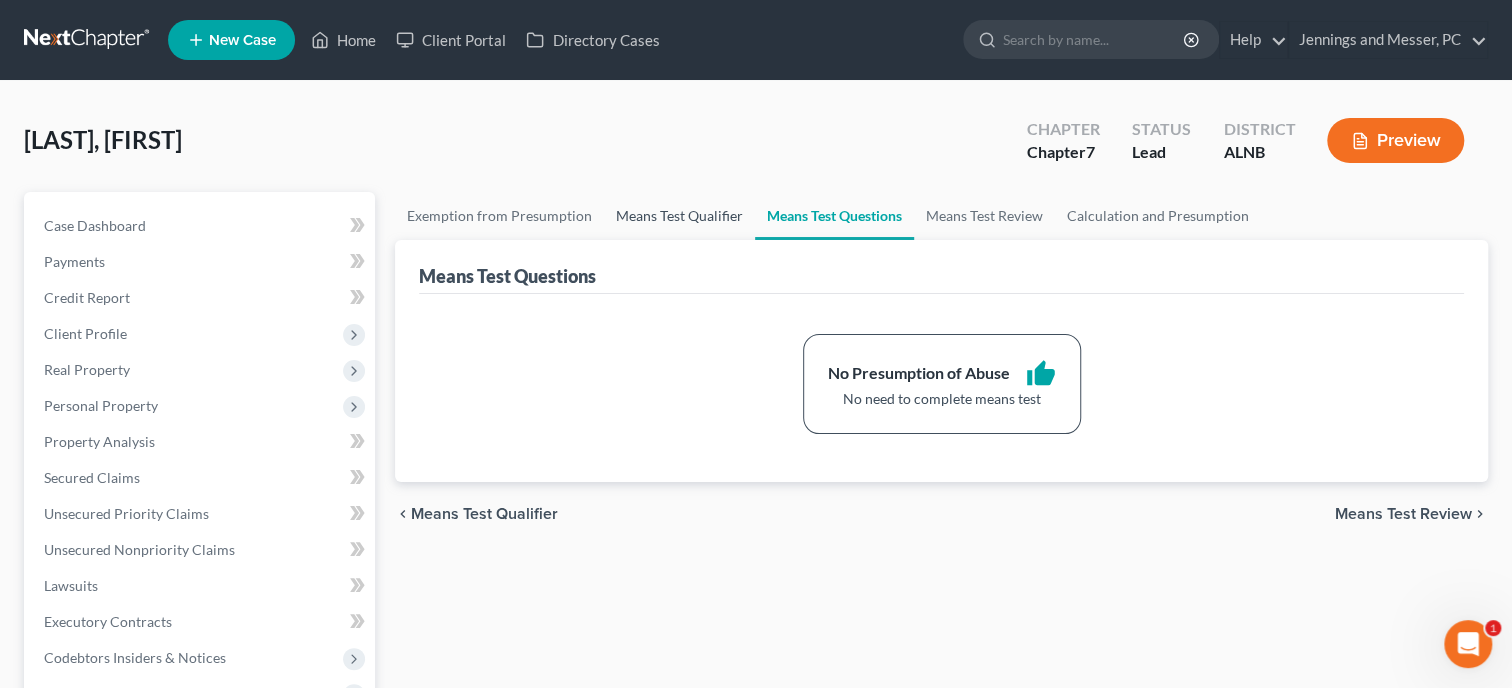 click on "Means Test Qualifier" at bounding box center (679, 216) 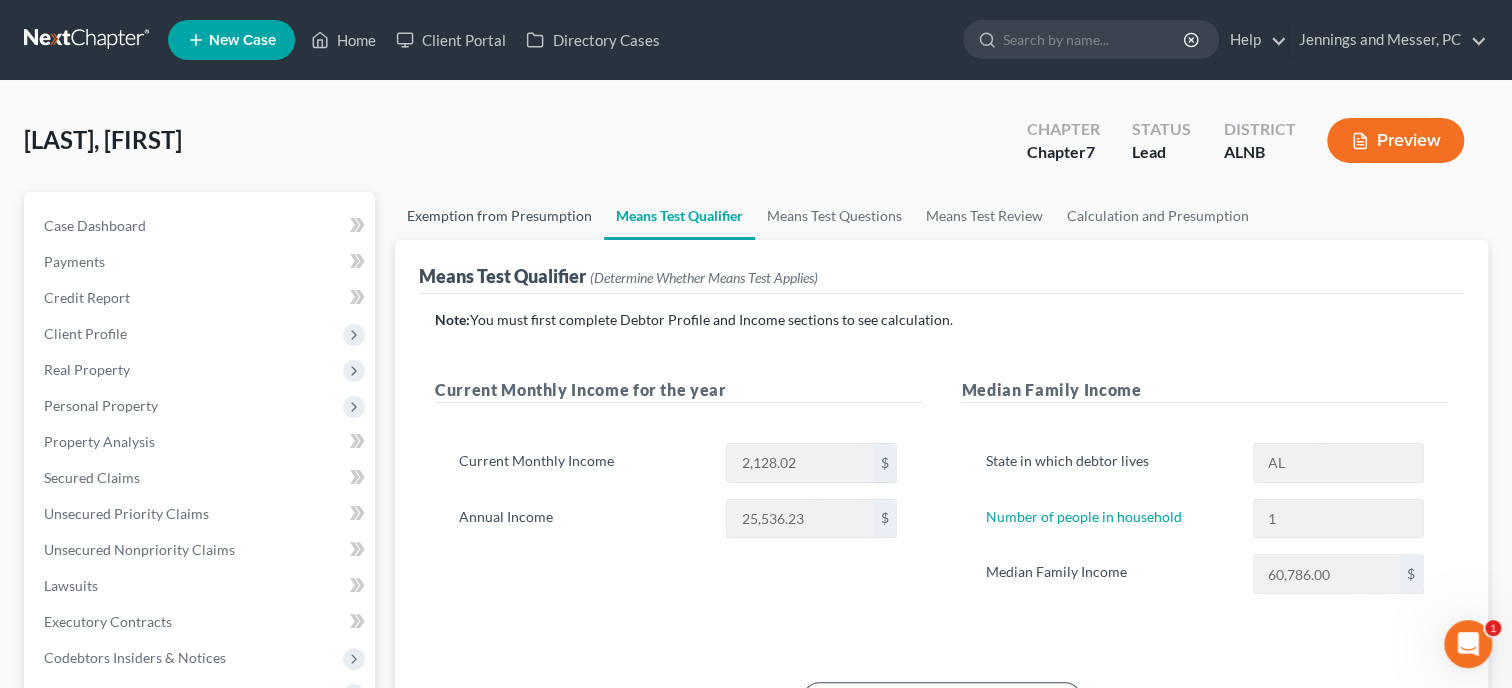 click on "Exemption from Presumption" at bounding box center (499, 216) 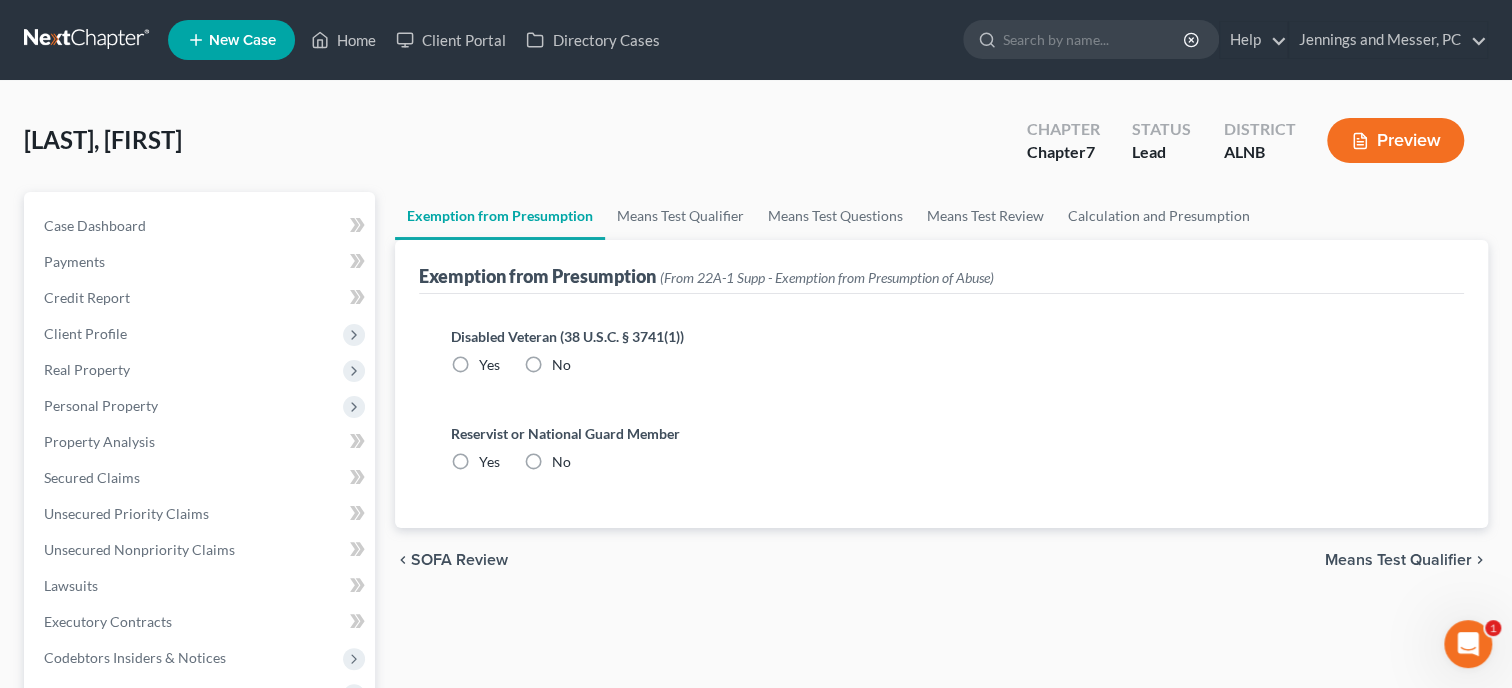 click on "No" at bounding box center (561, 365) 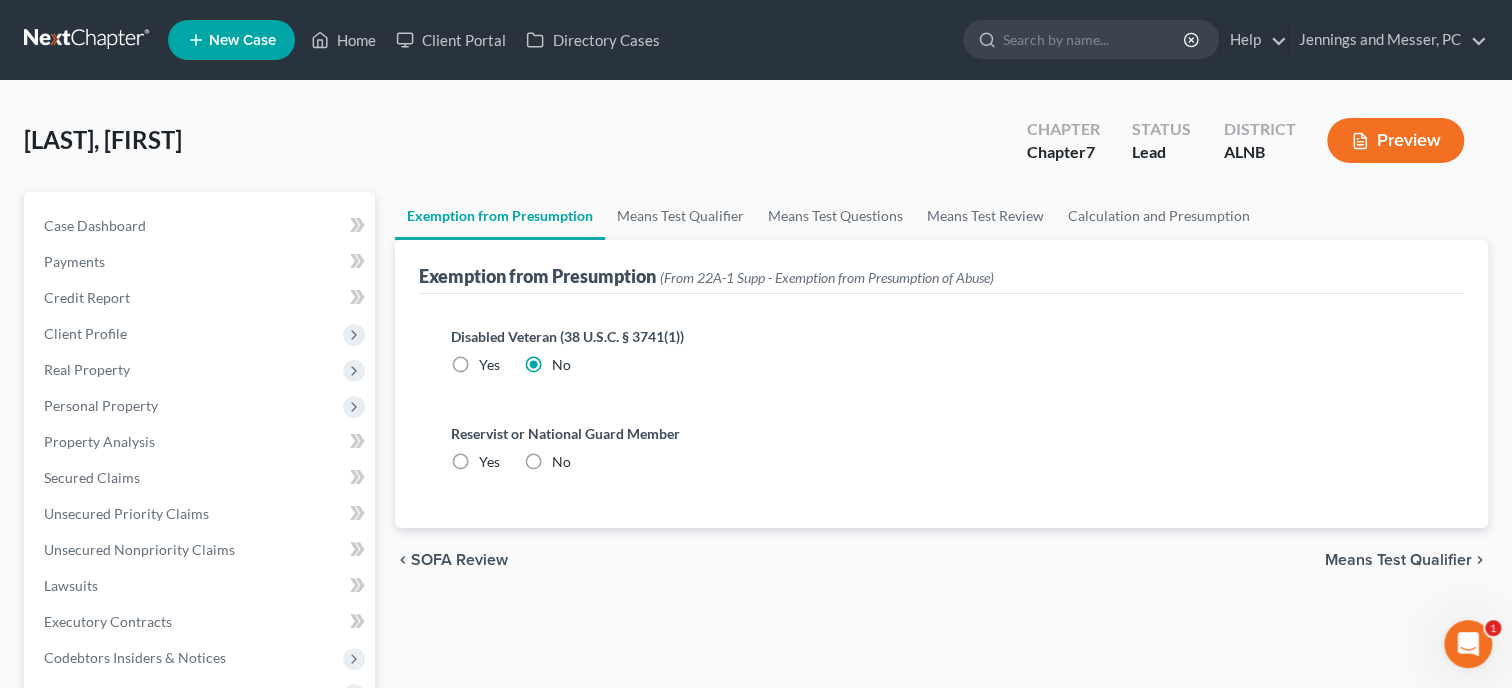 click on "No" at bounding box center (561, 462) 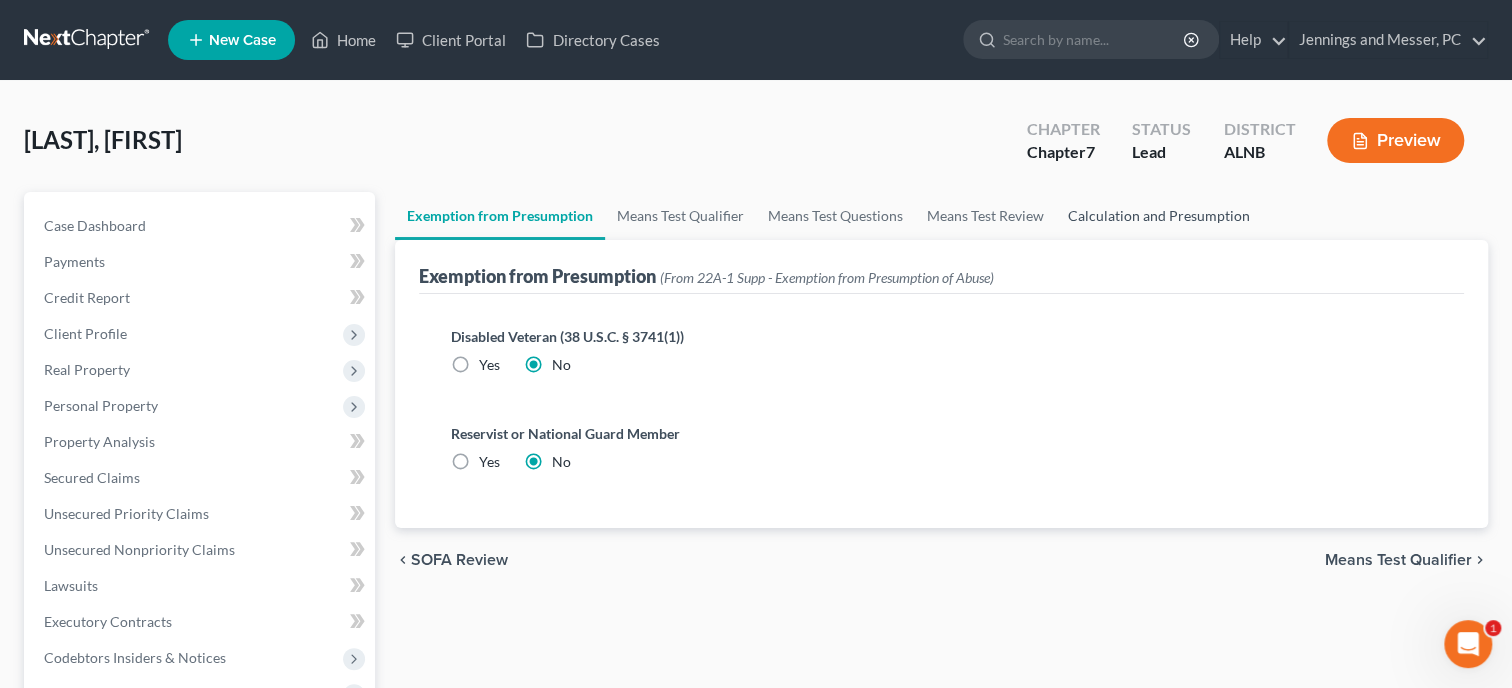 click on "Calculation and Presumption" at bounding box center (1159, 216) 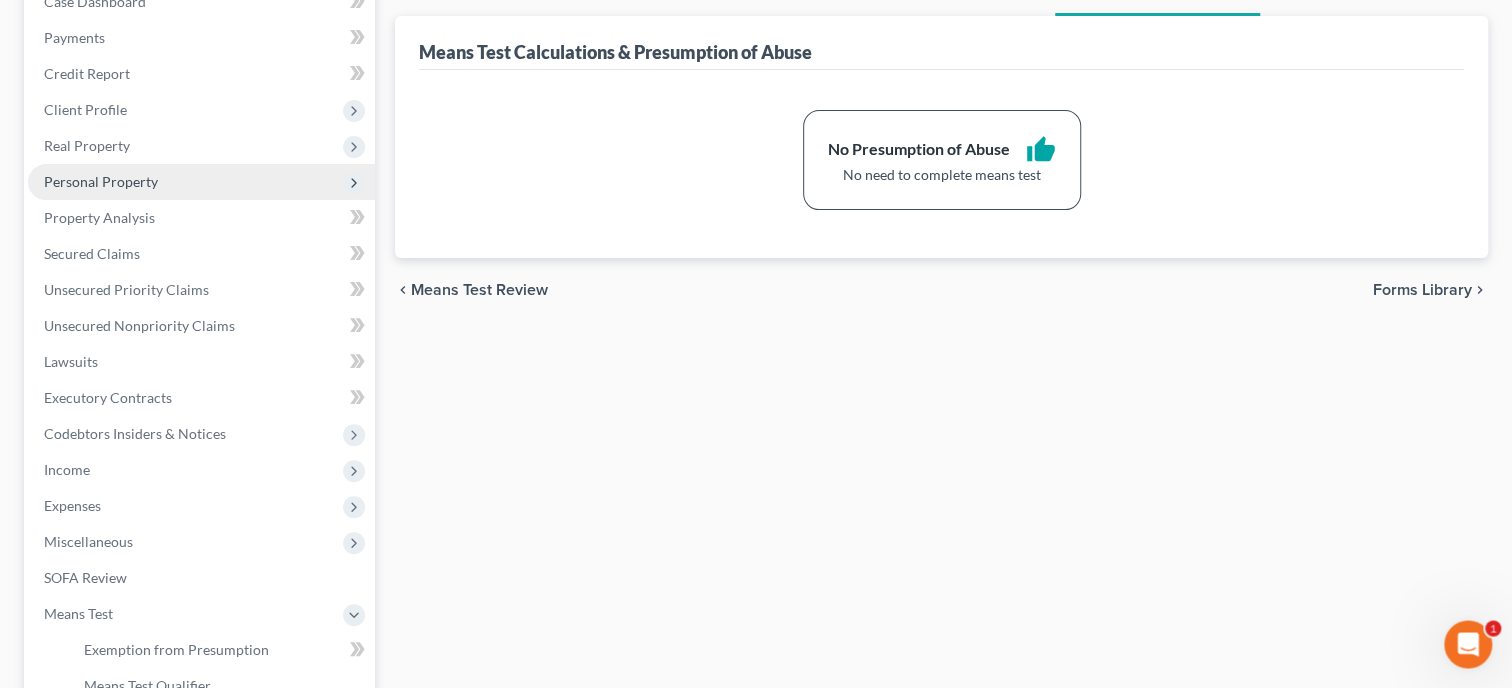 scroll, scrollTop: 0, scrollLeft: 0, axis: both 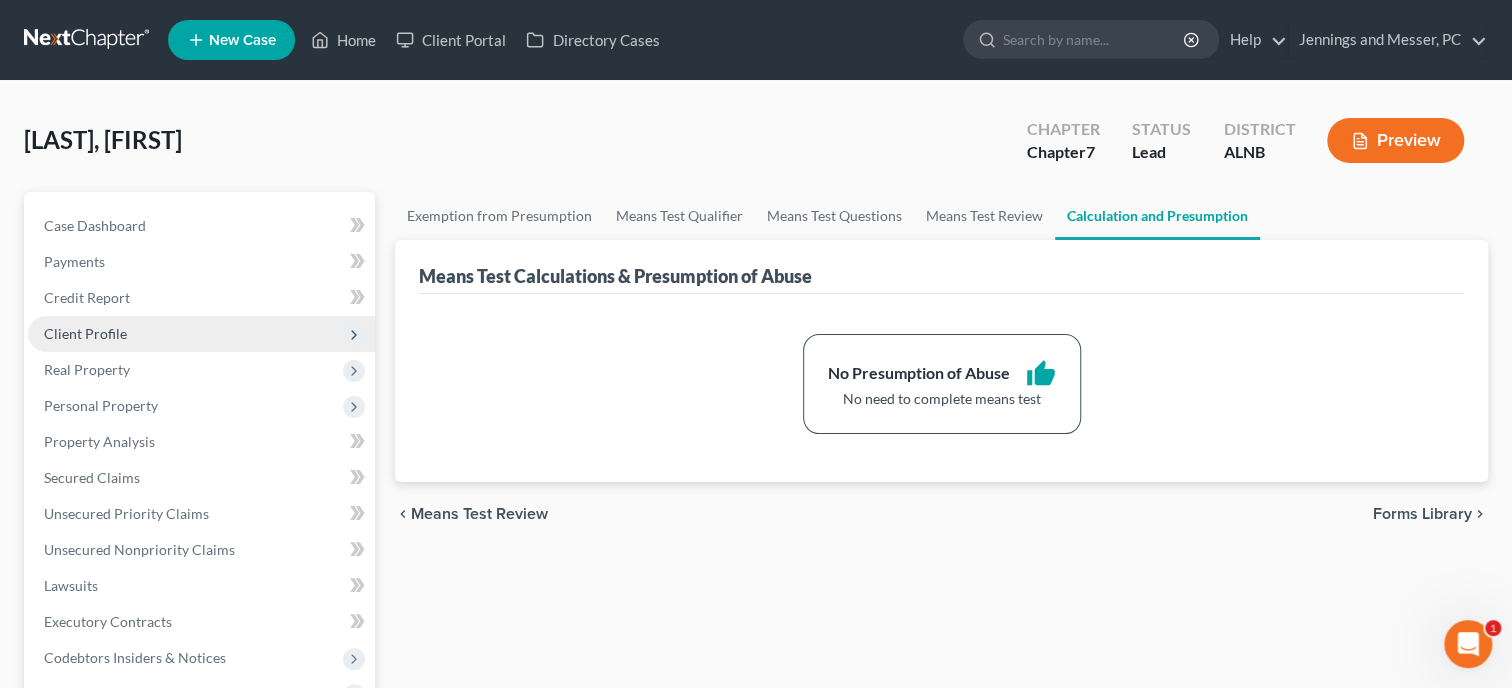 click on "Client Profile" at bounding box center [85, 333] 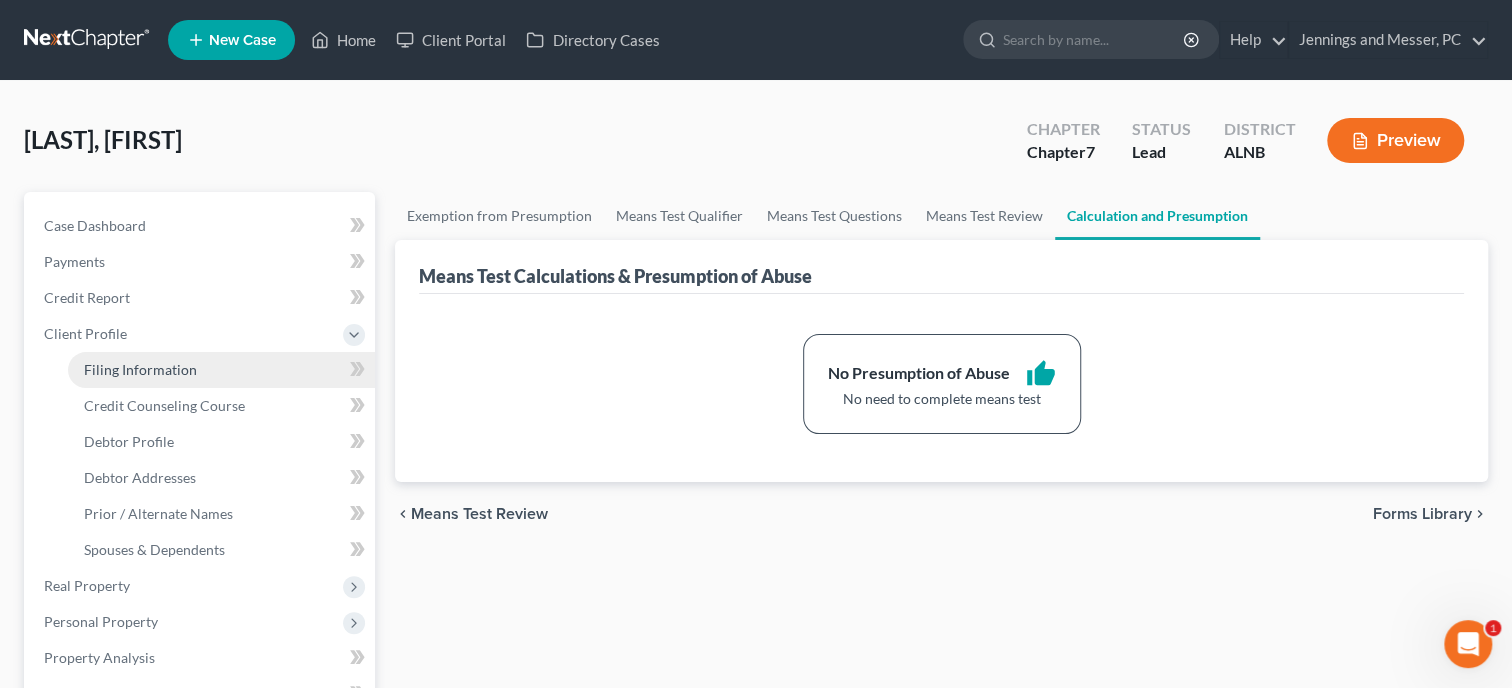 click on "Filing Information" at bounding box center [140, 369] 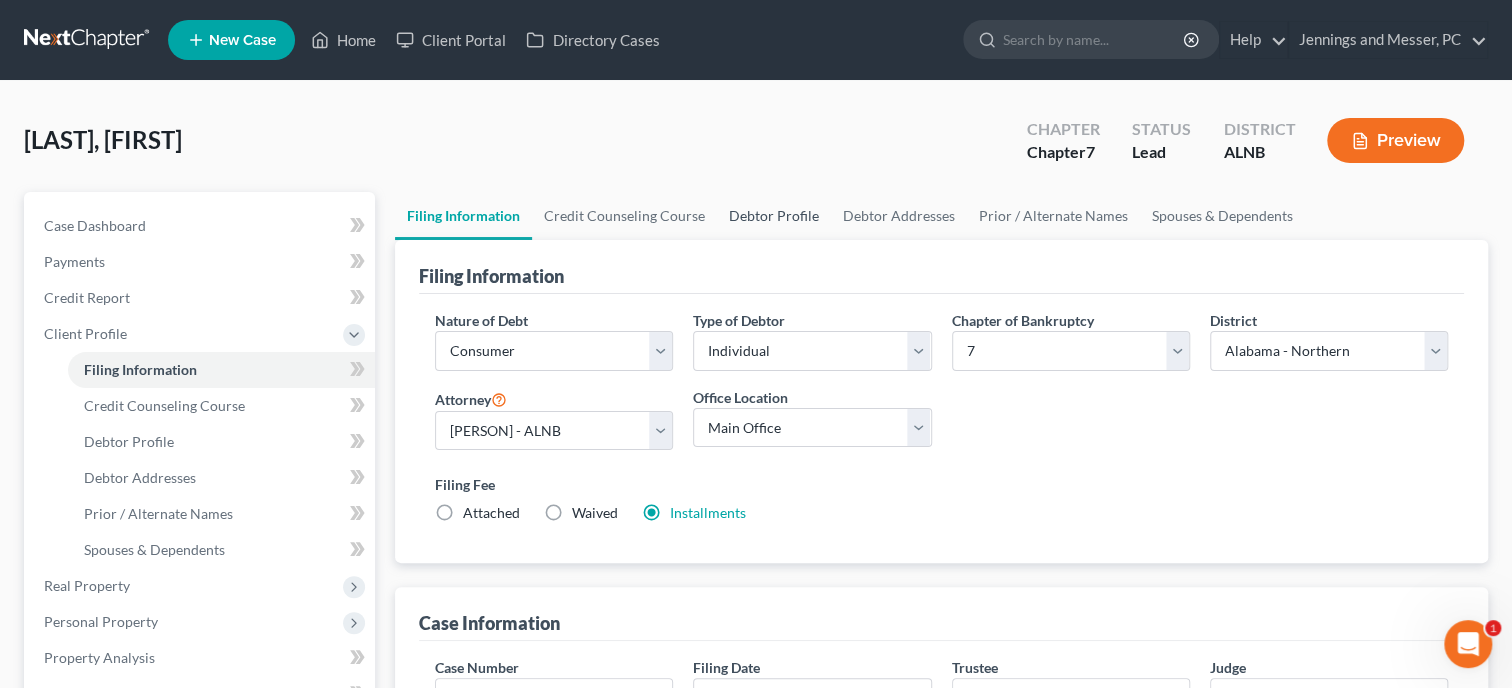click on "Debtor Profile" at bounding box center [774, 216] 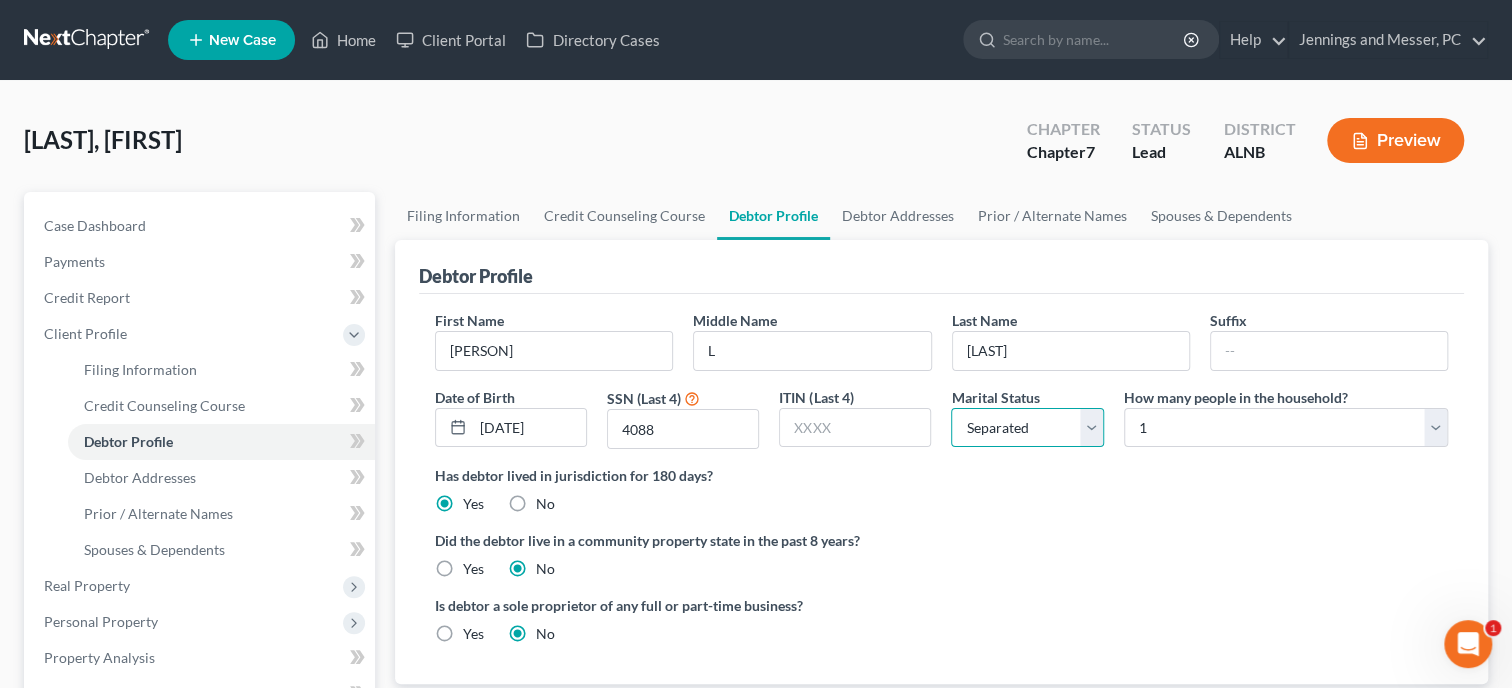 select on "1" 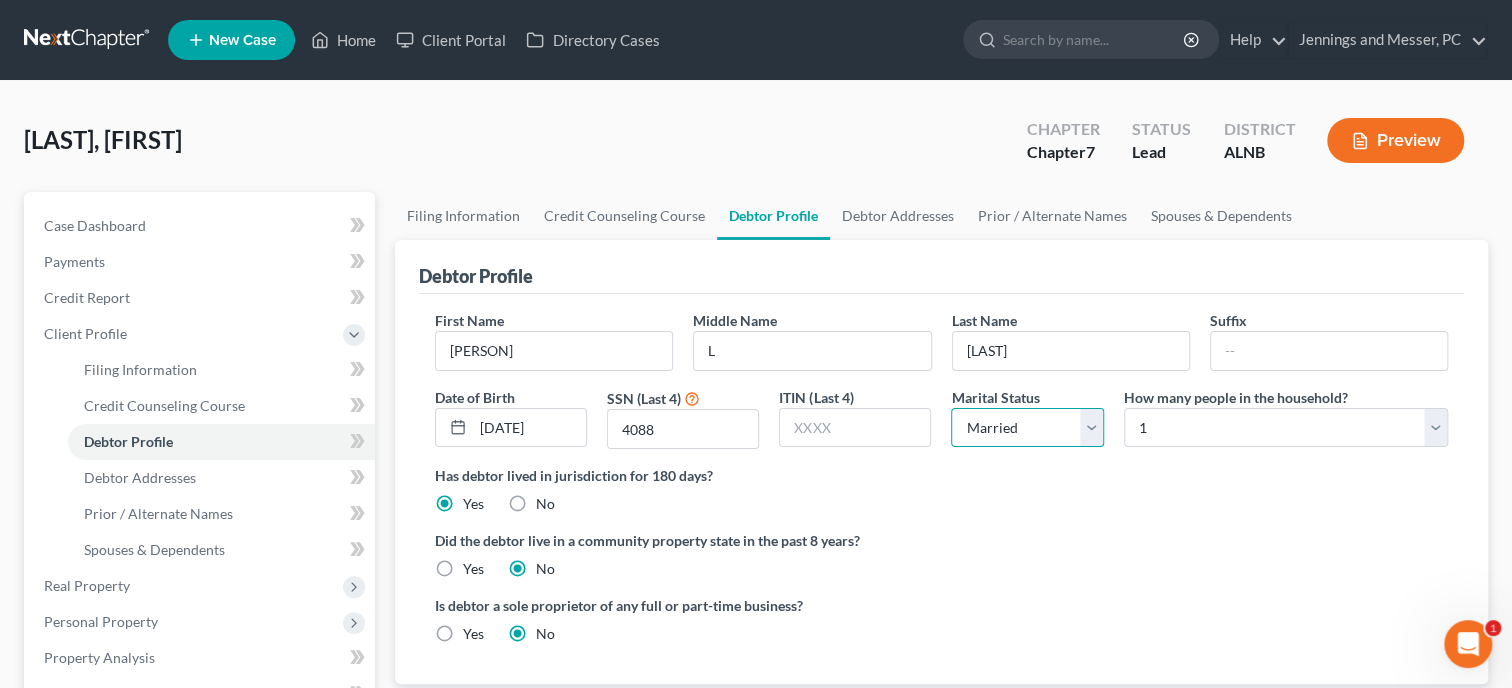 click on "Married" at bounding box center (0, 0) 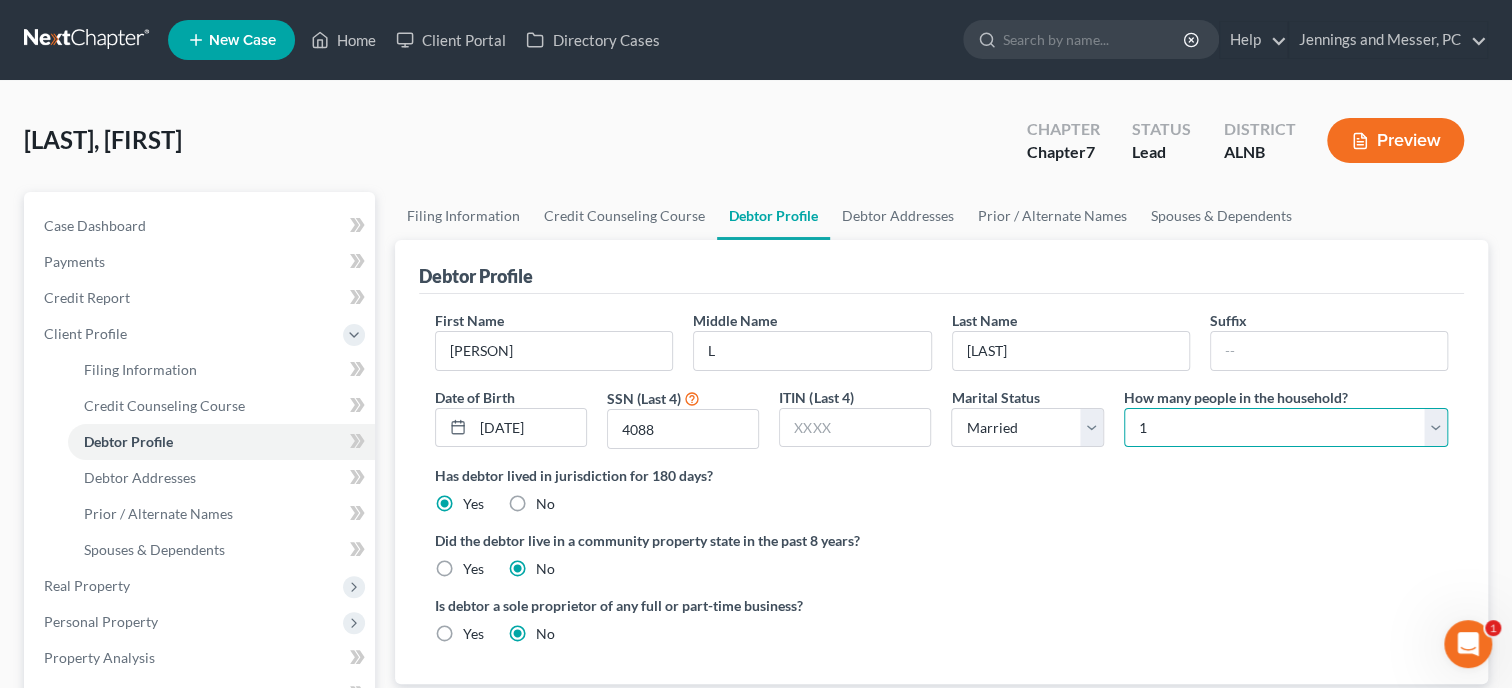 select on "1" 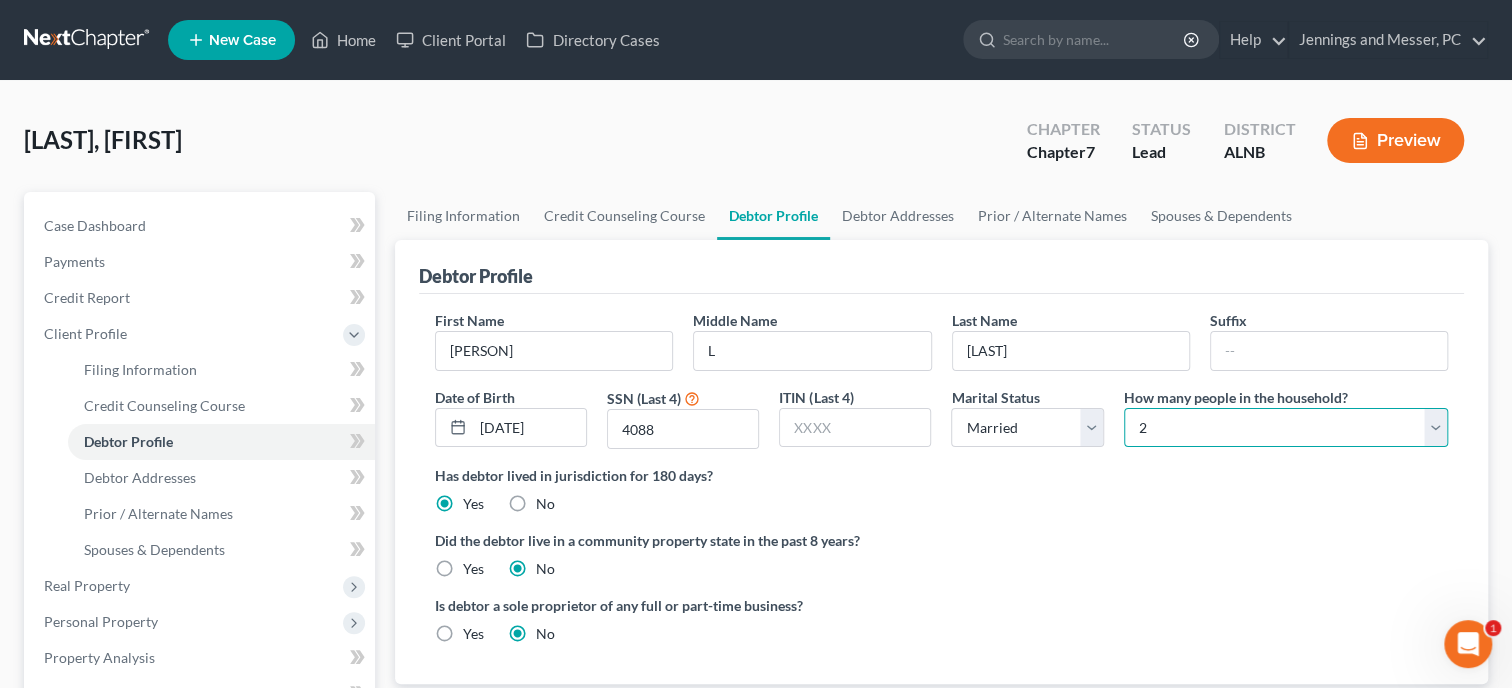 click on "2" at bounding box center (0, 0) 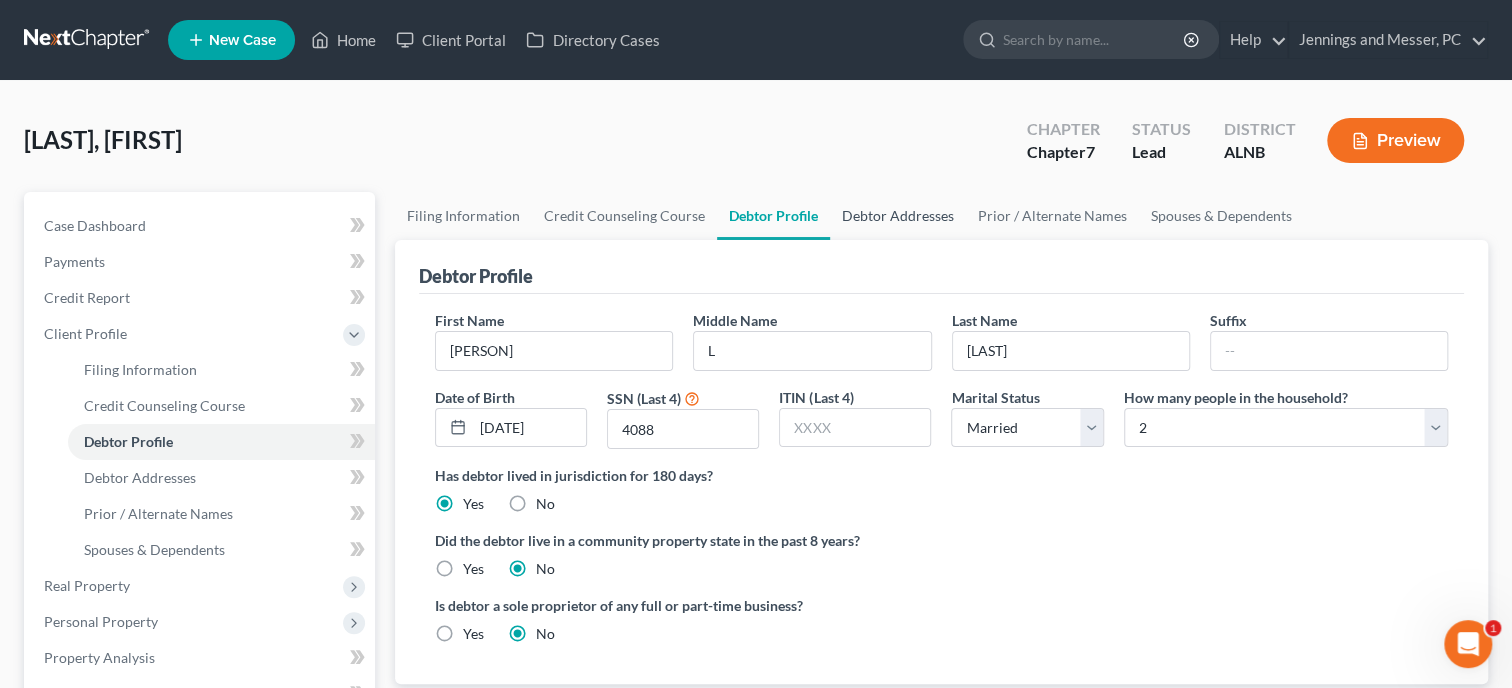 click on "Debtor Addresses" at bounding box center (898, 216) 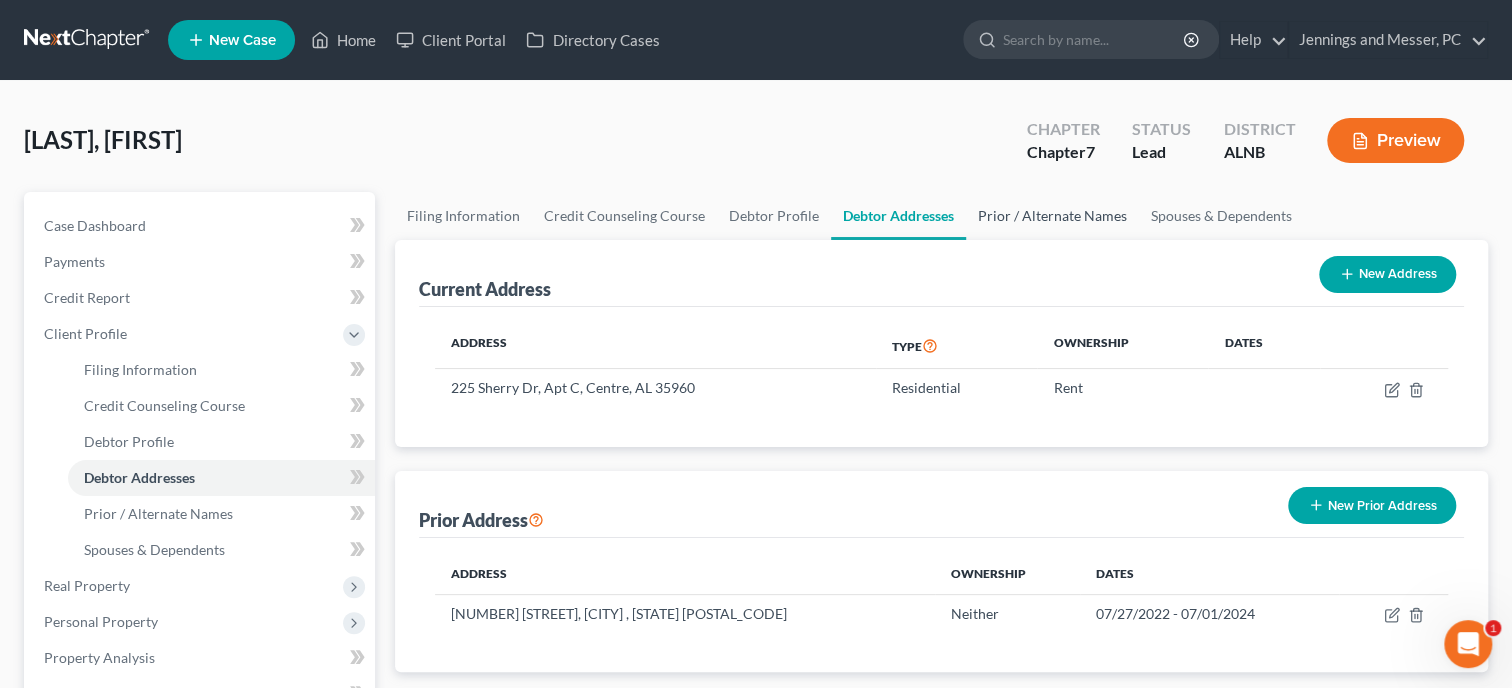 click on "Prior / Alternate Names" at bounding box center (1052, 216) 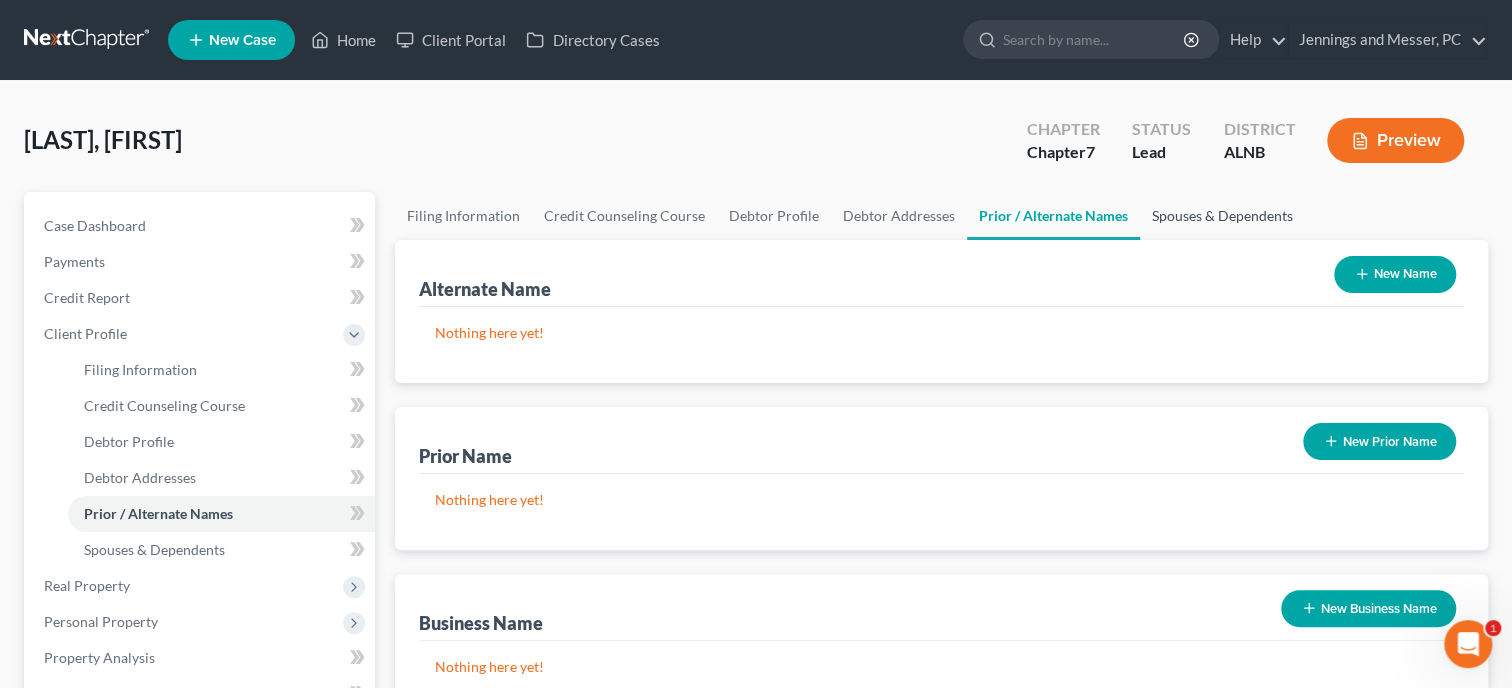 click on "Spouses & Dependents" at bounding box center (1222, 216) 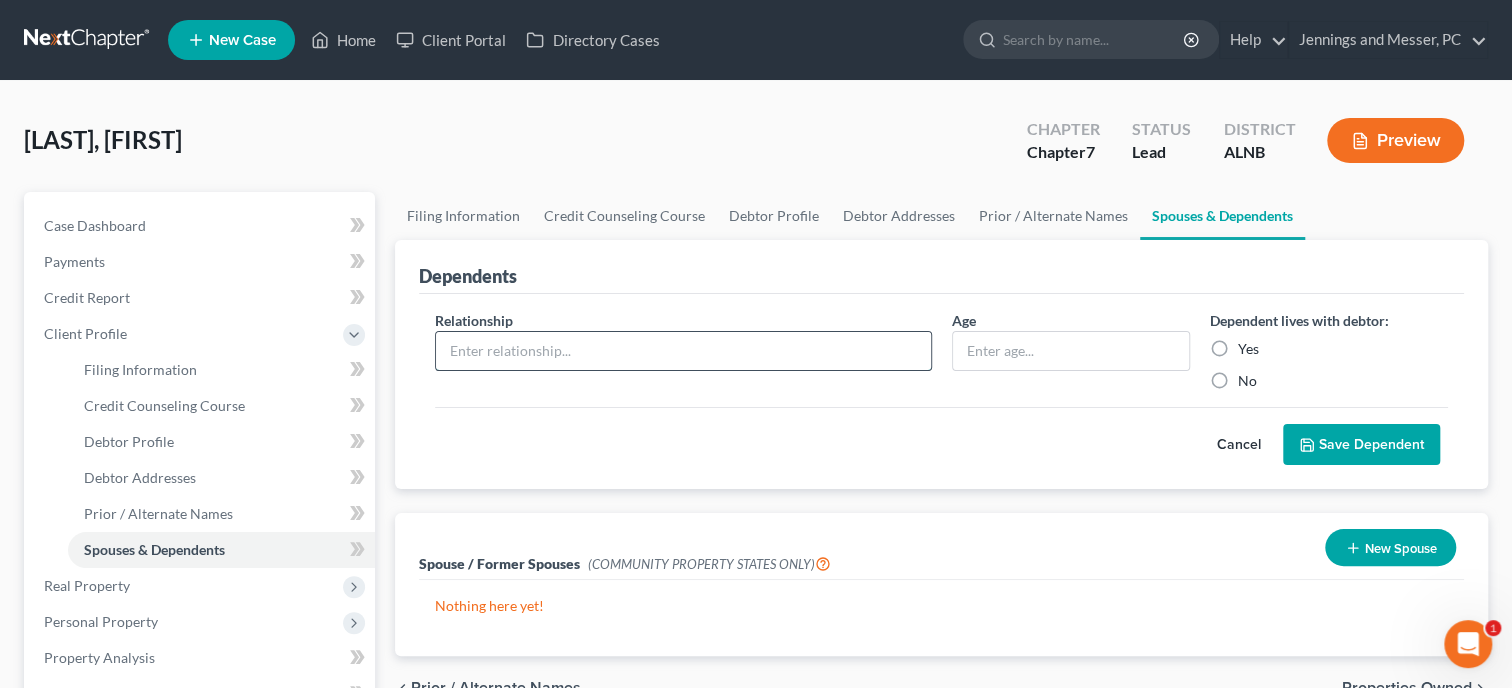 click at bounding box center (683, 351) 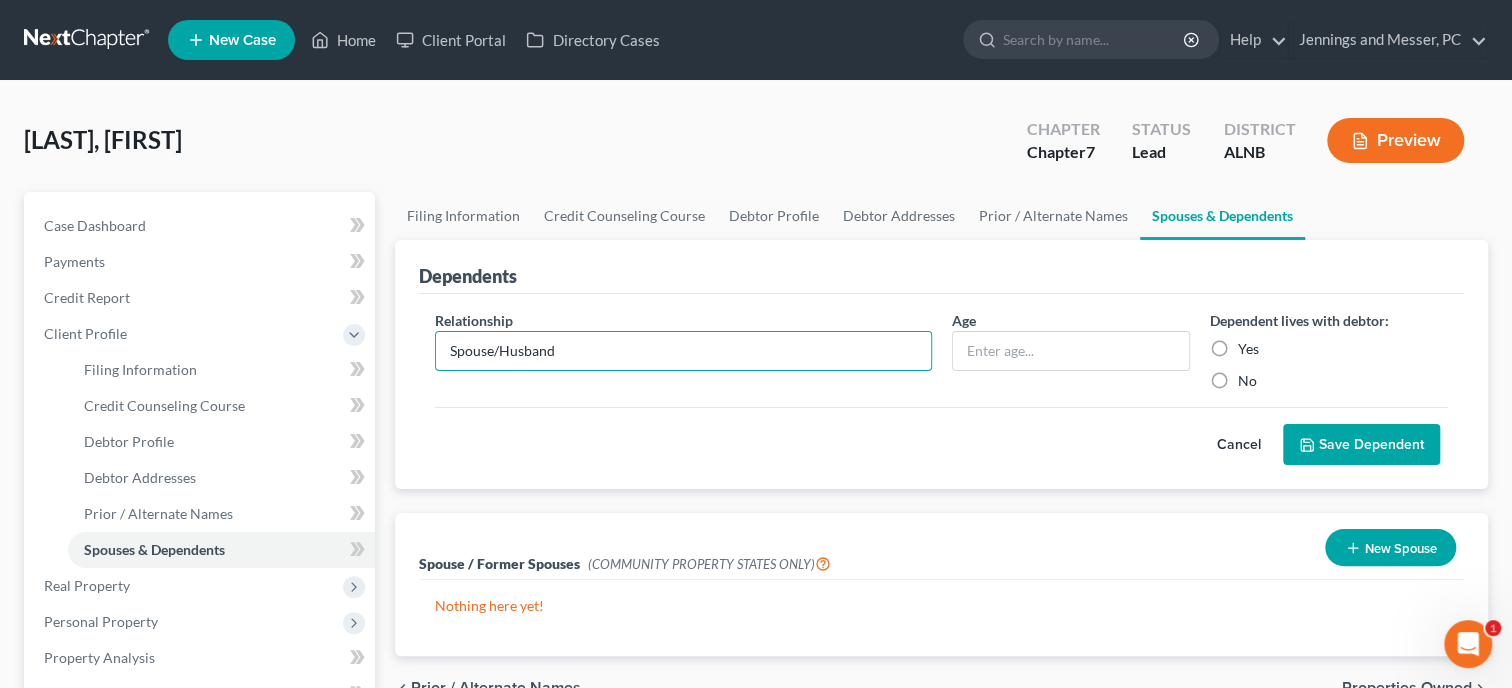 type on "Spouse/Husband" 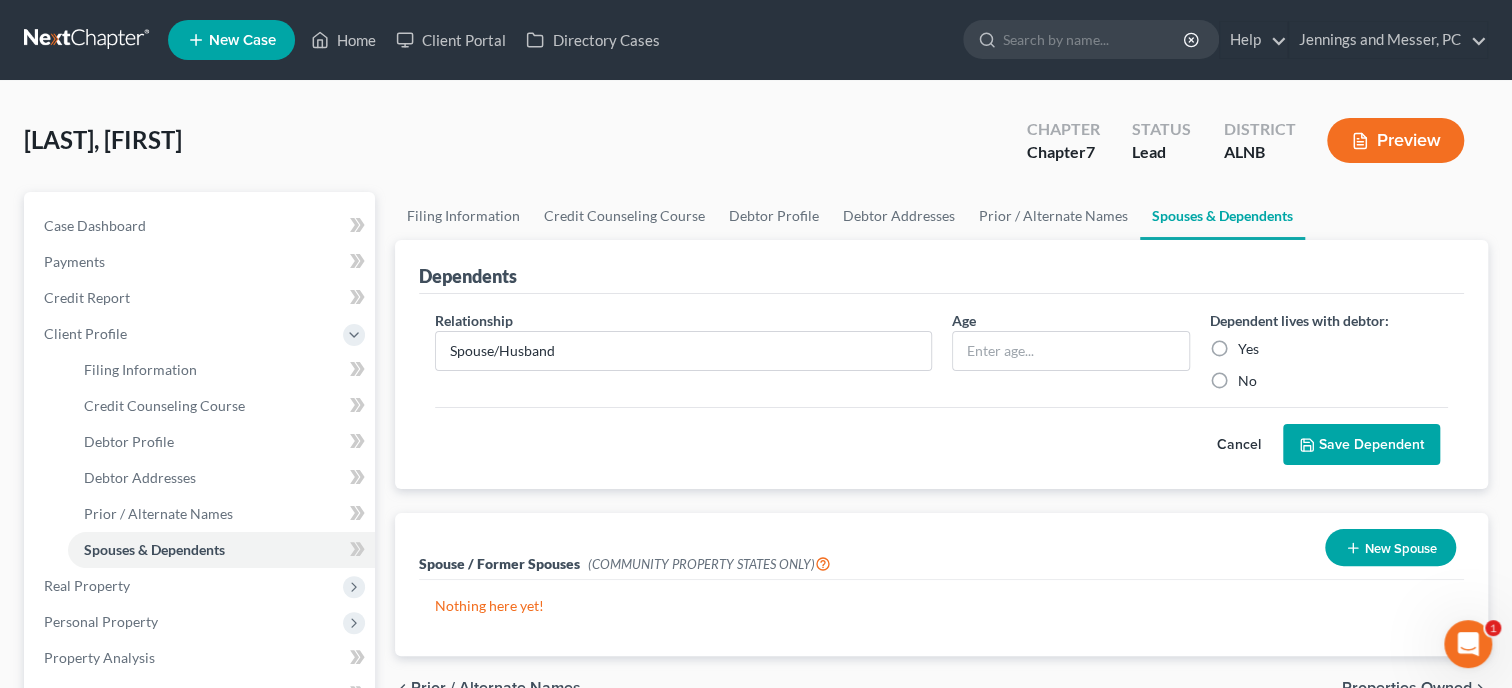 click on "Yes" at bounding box center [1248, 349] 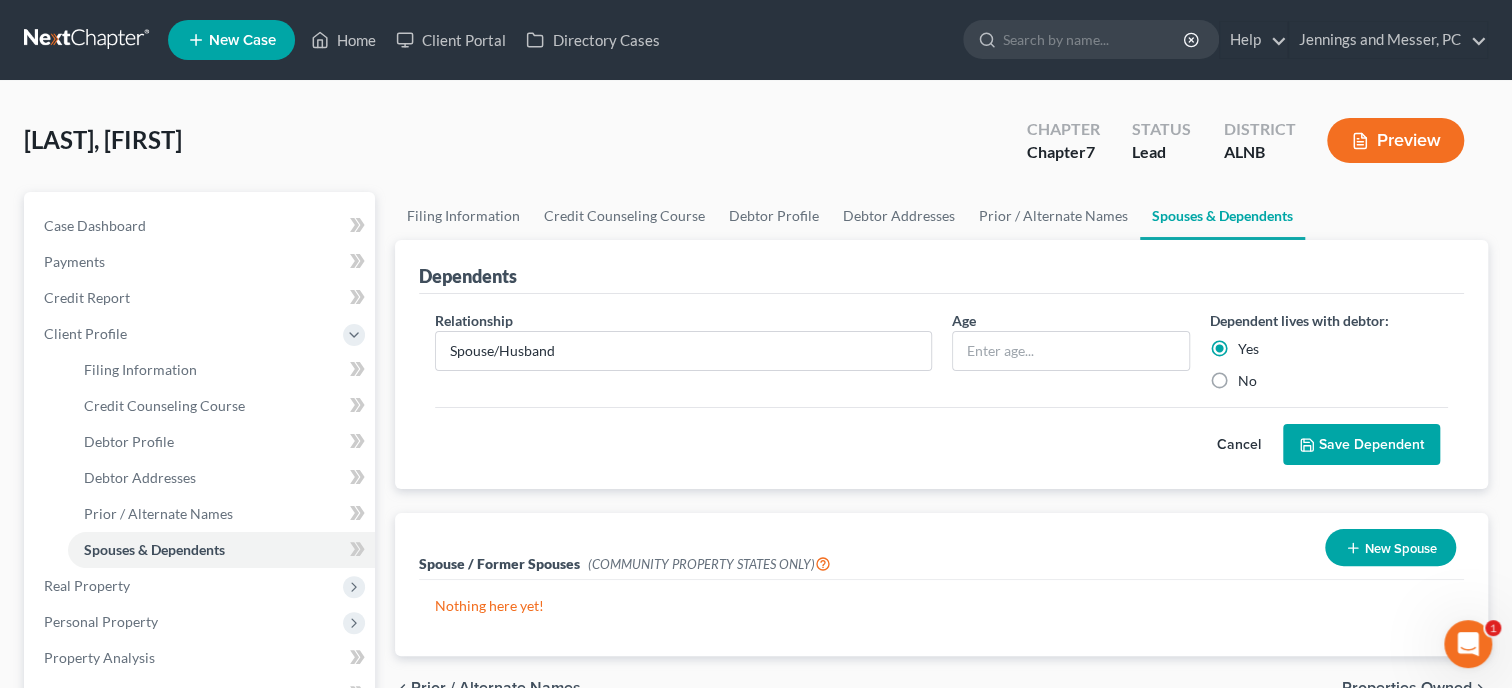 click on "Save Dependent" at bounding box center (1361, 445) 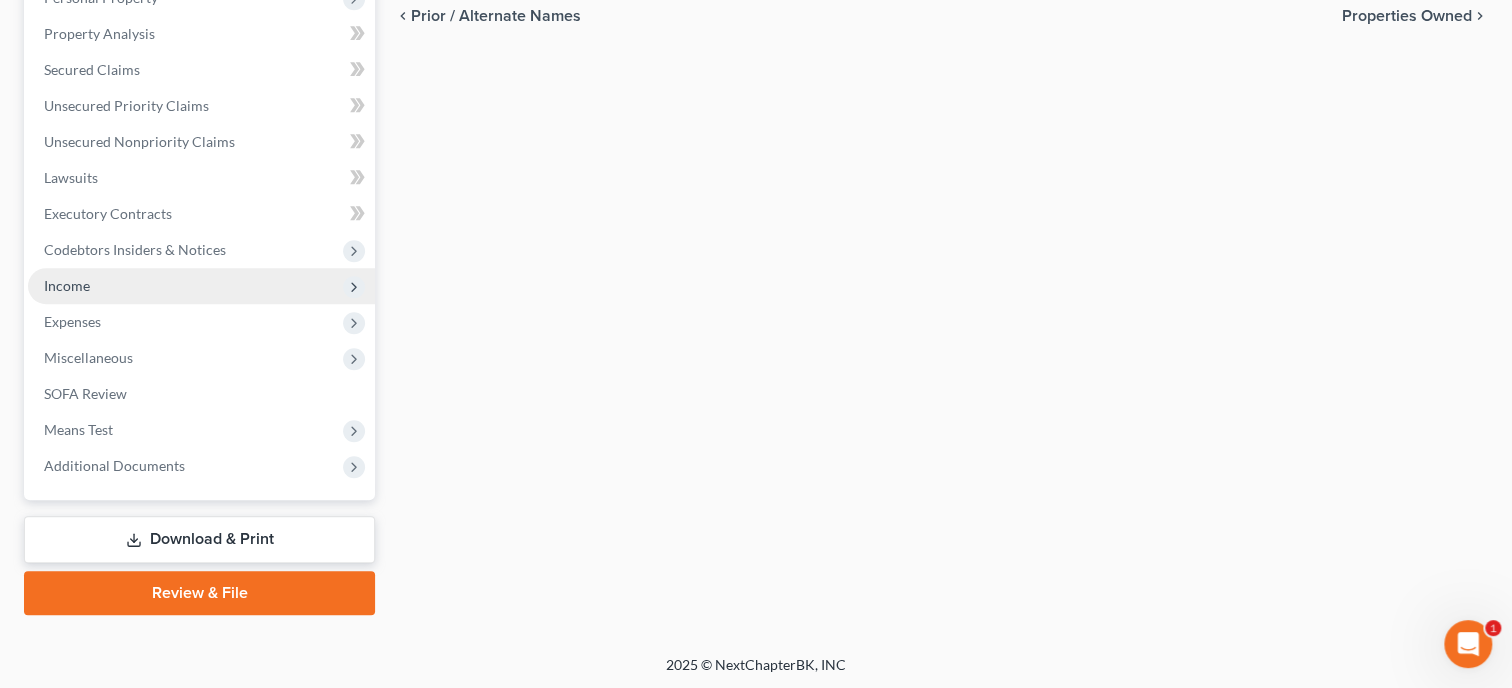 scroll, scrollTop: 0, scrollLeft: 0, axis: both 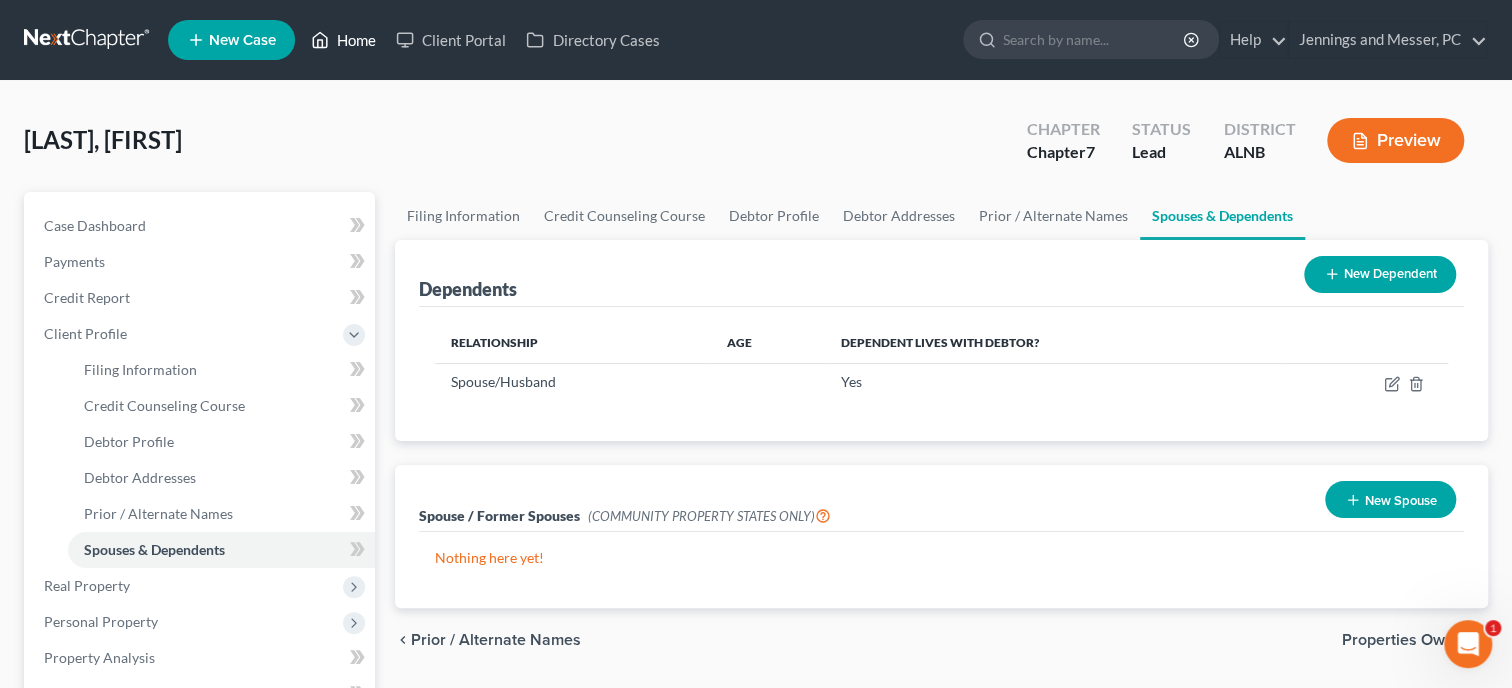 click on "Home" at bounding box center (343, 40) 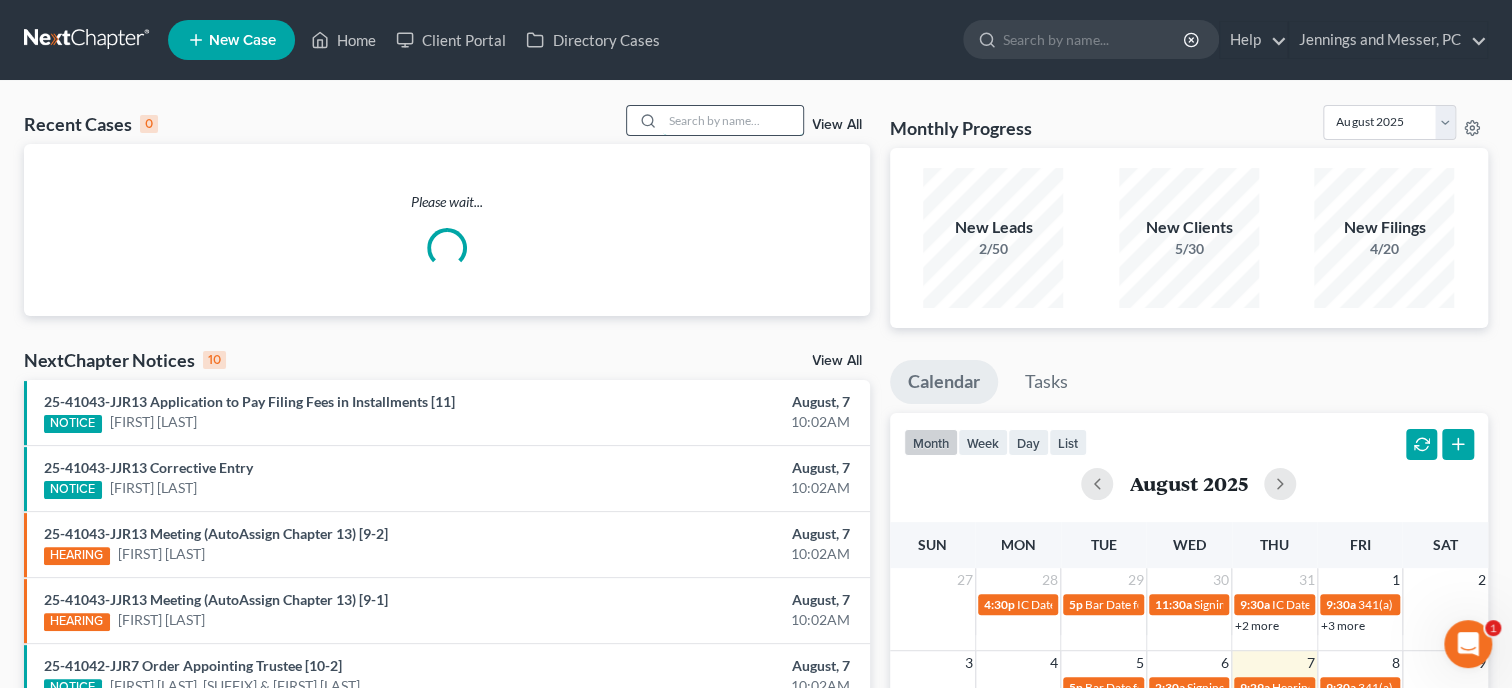 click at bounding box center (733, 120) 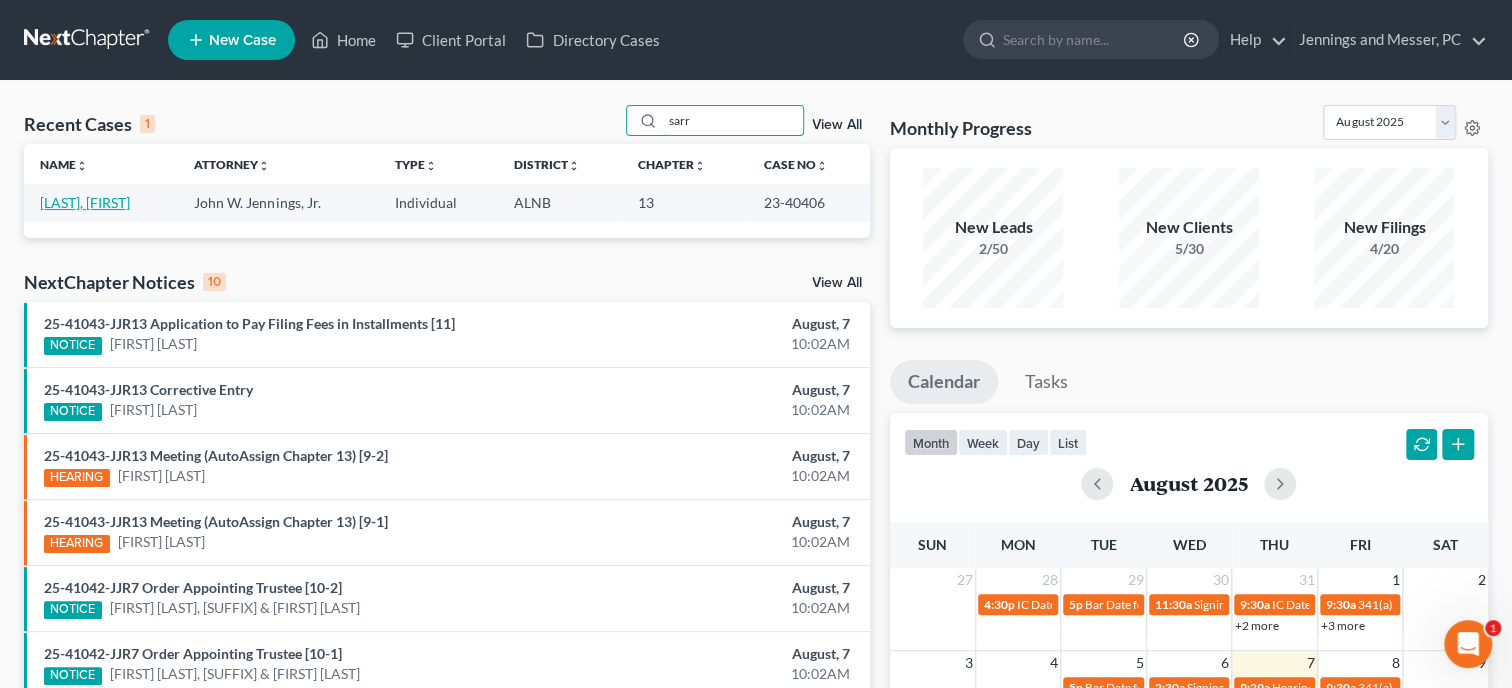 type on "sarr" 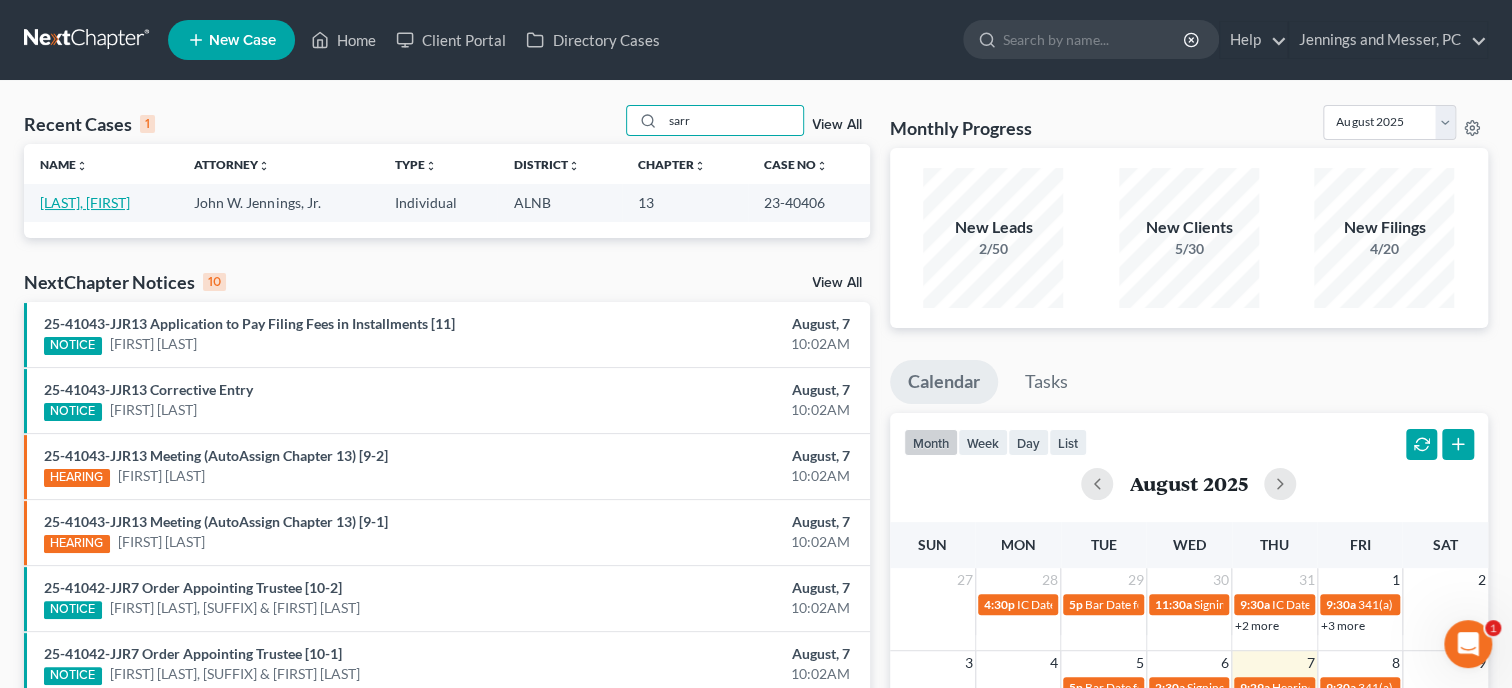 click on "Sarratt, Danny" at bounding box center (85, 202) 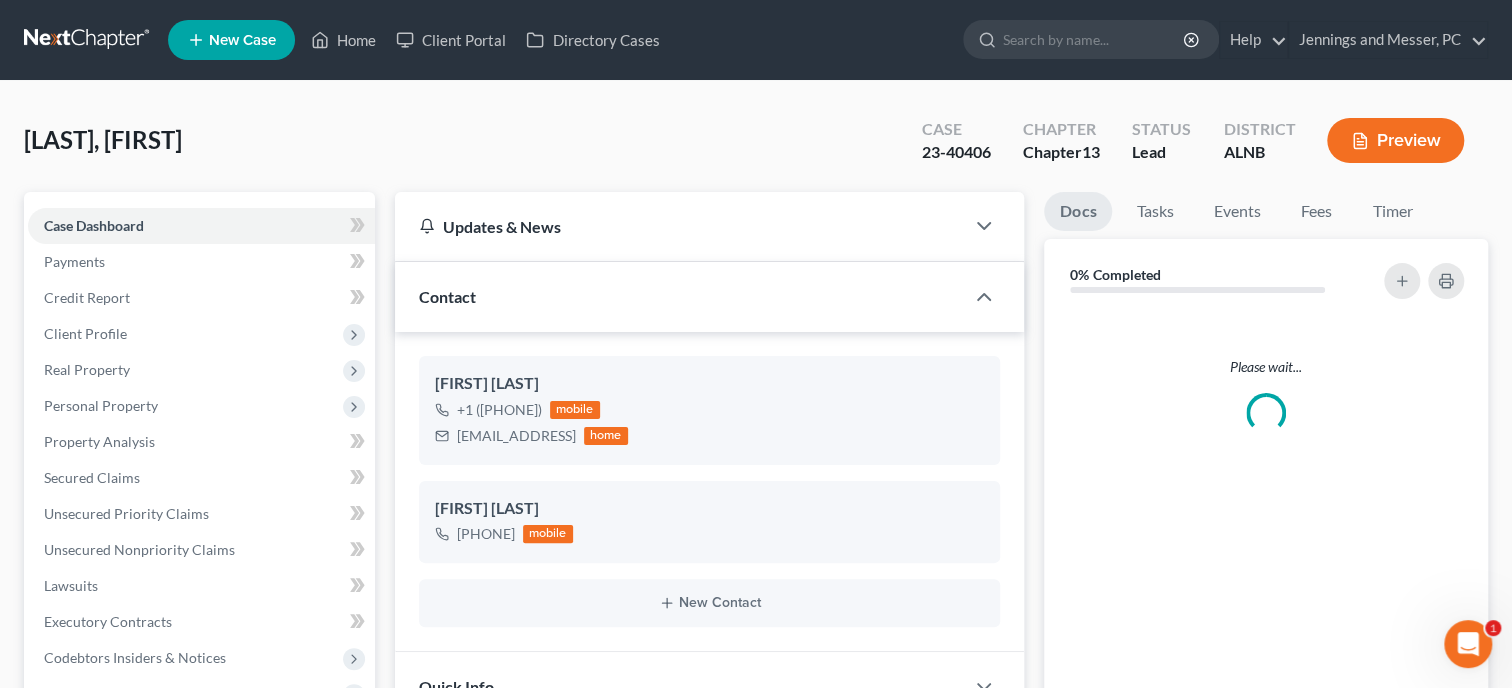 scroll, scrollTop: 930, scrollLeft: 0, axis: vertical 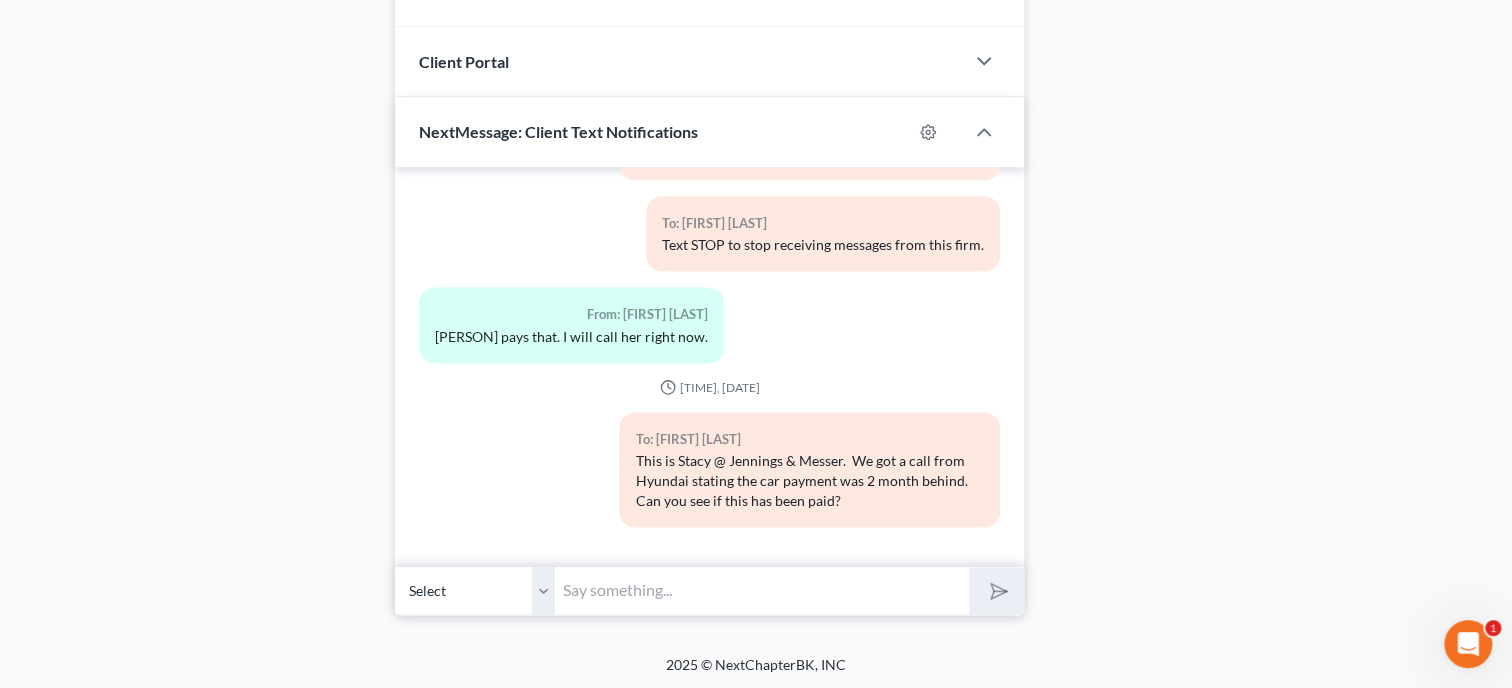 click at bounding box center (762, 590) 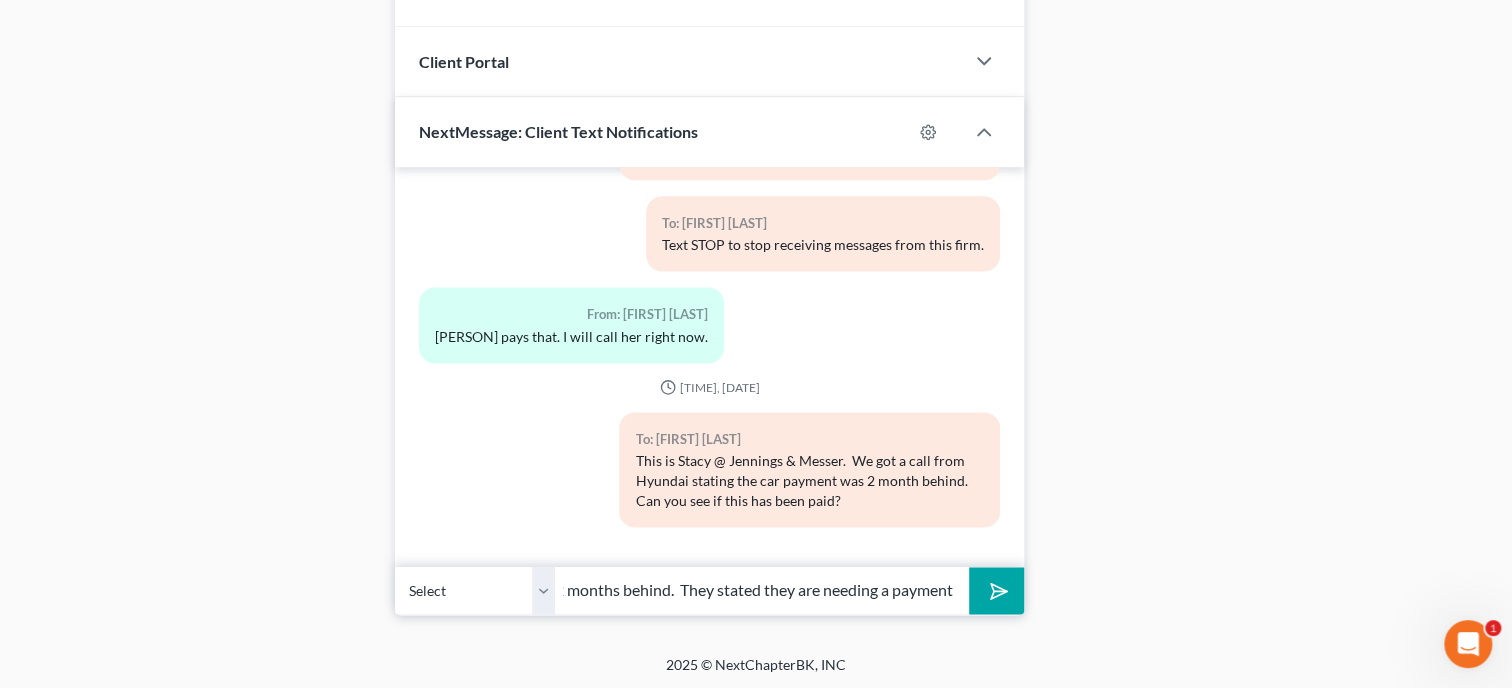 scroll, scrollTop: 0, scrollLeft: 578, axis: horizontal 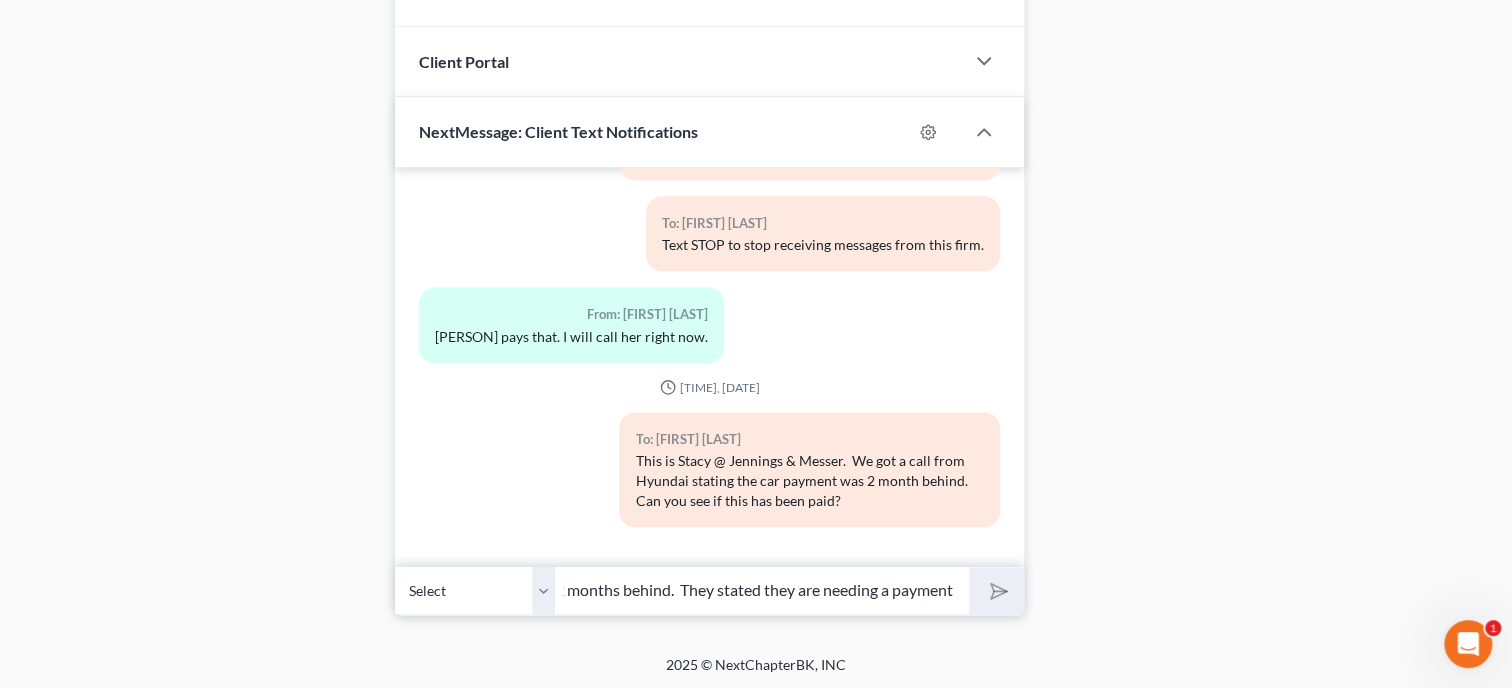 type 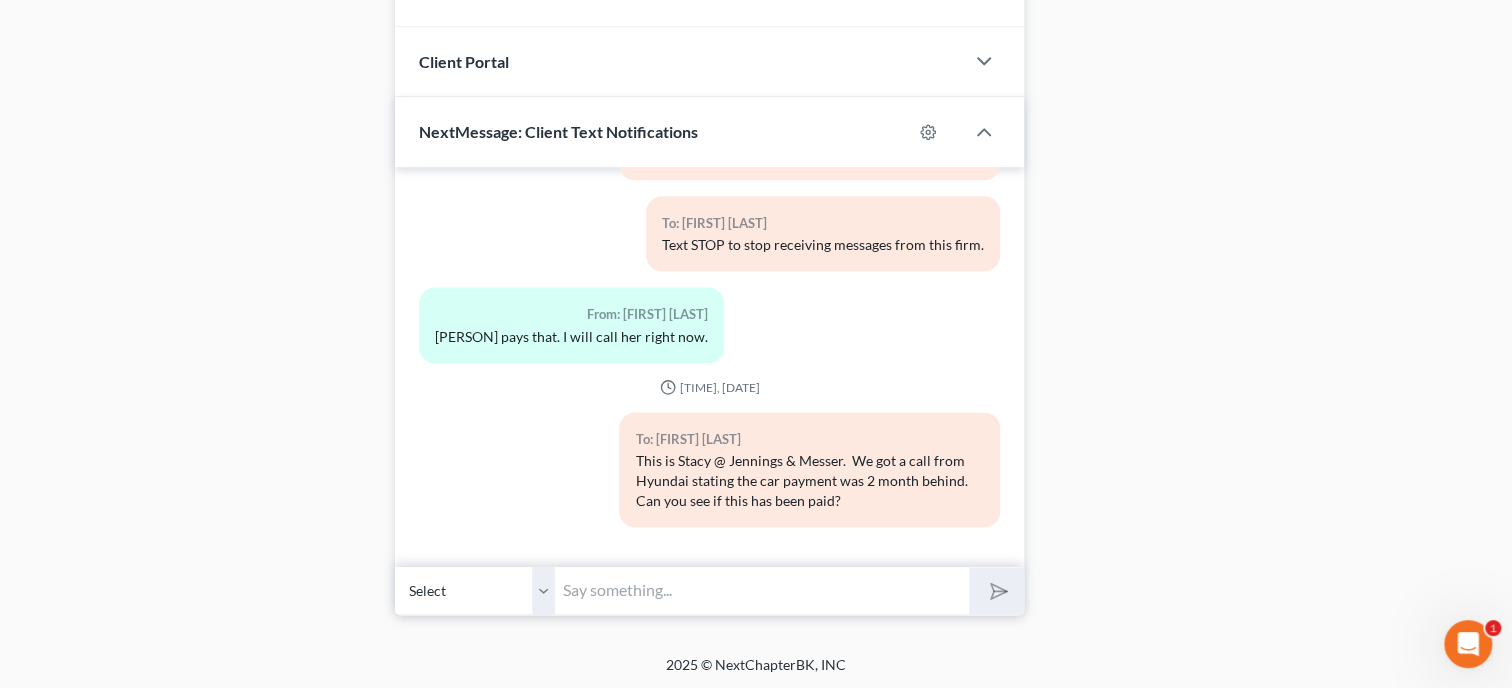 scroll, scrollTop: 0, scrollLeft: 0, axis: both 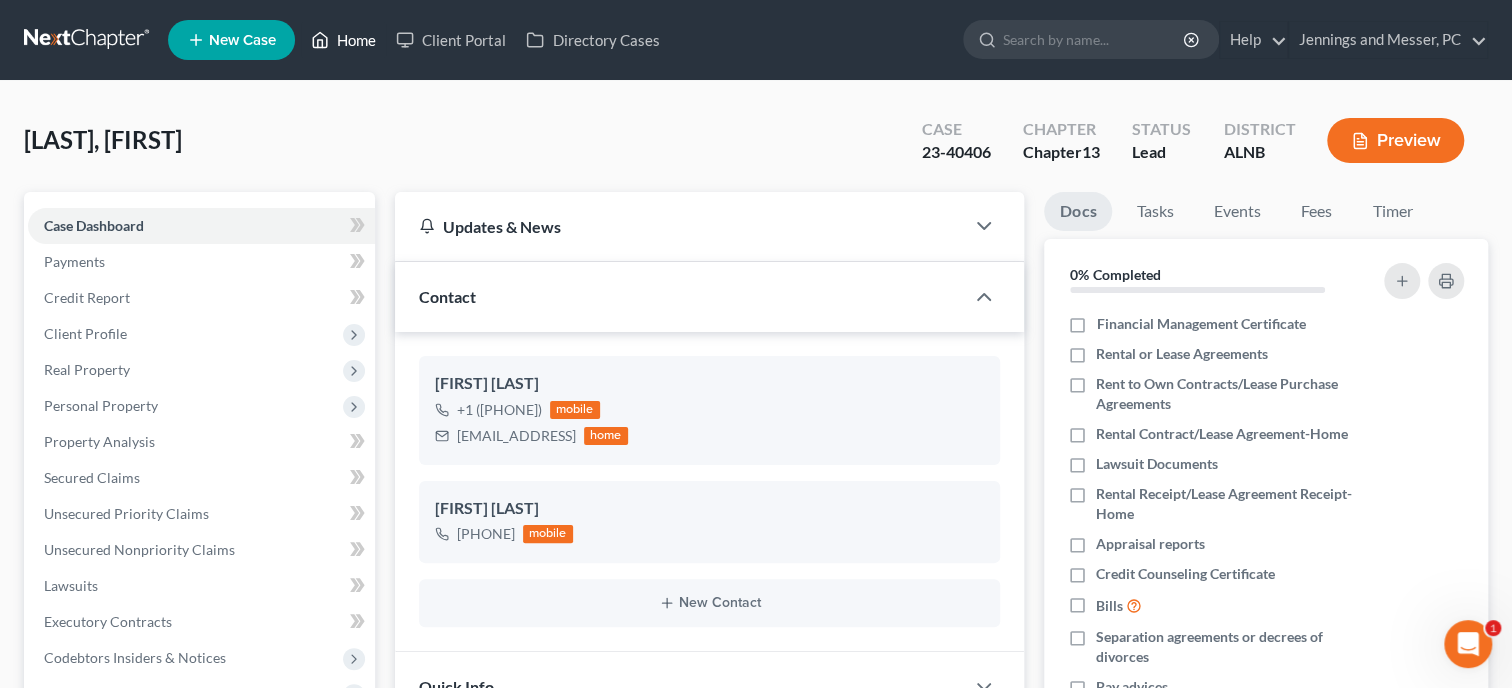 click on "Home" at bounding box center [343, 40] 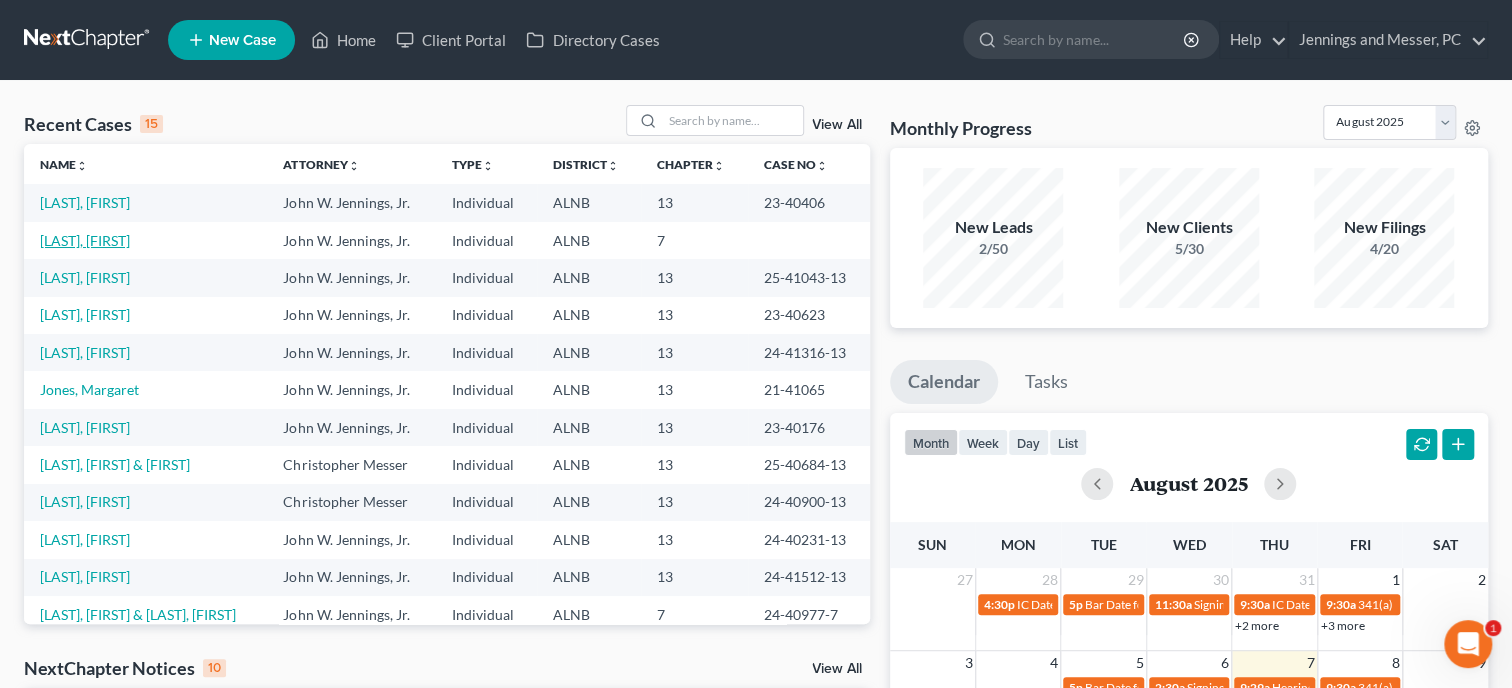 click on "[LAST], [FIRST]" at bounding box center [85, 240] 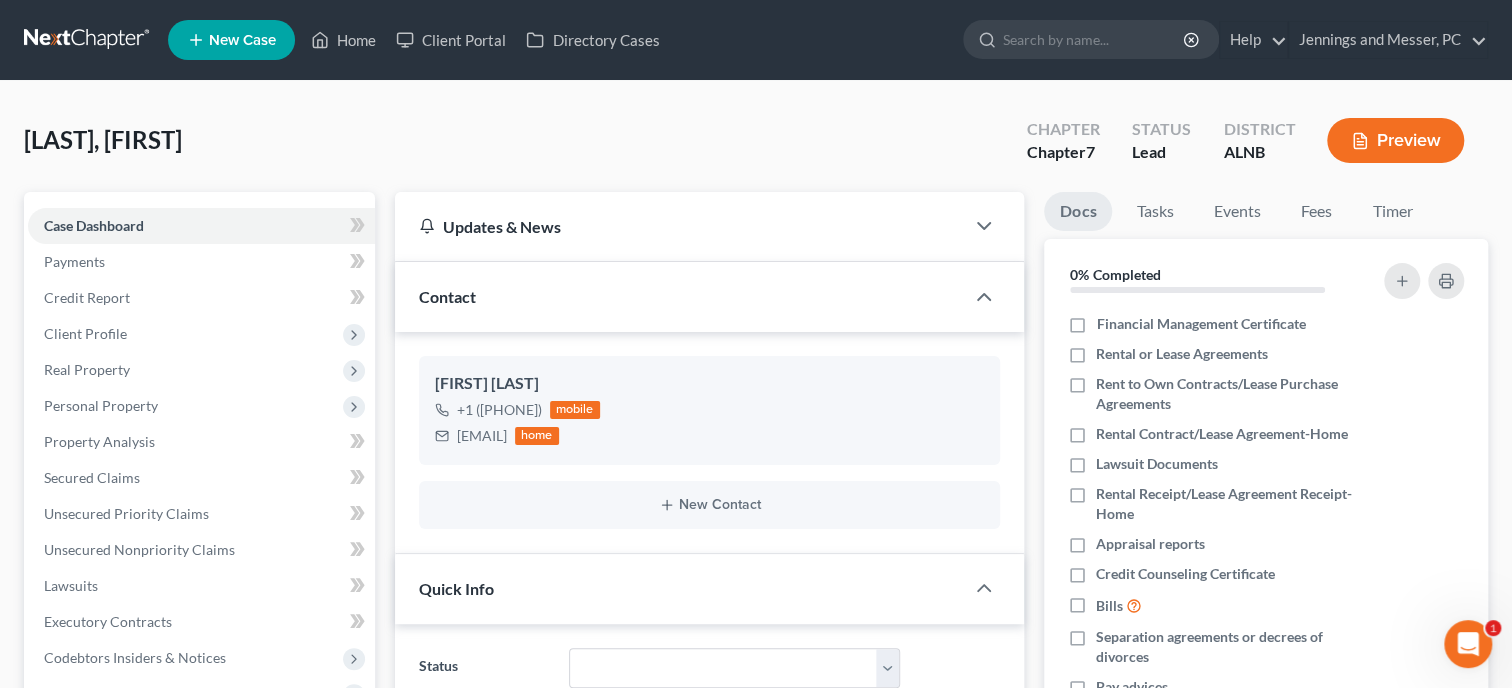 scroll, scrollTop: 3754, scrollLeft: 0, axis: vertical 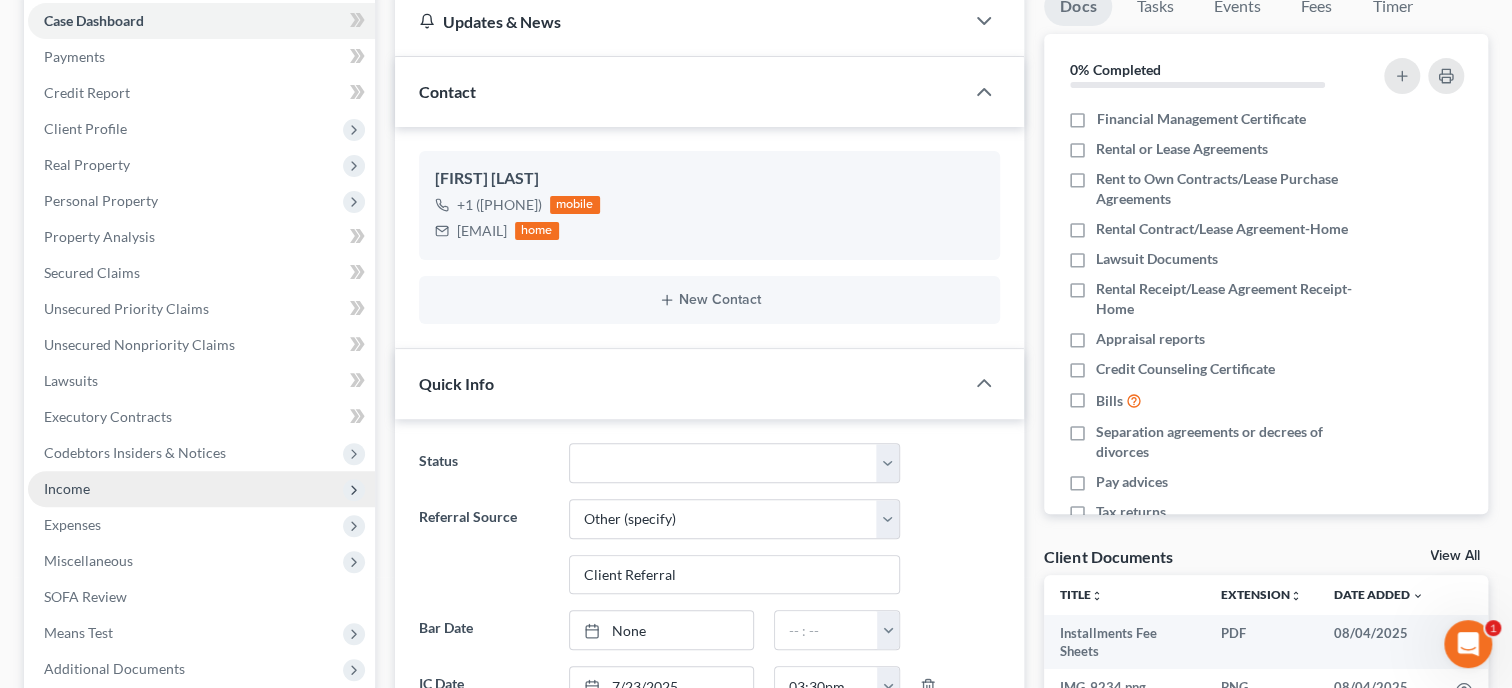 click on "Income" at bounding box center (67, 488) 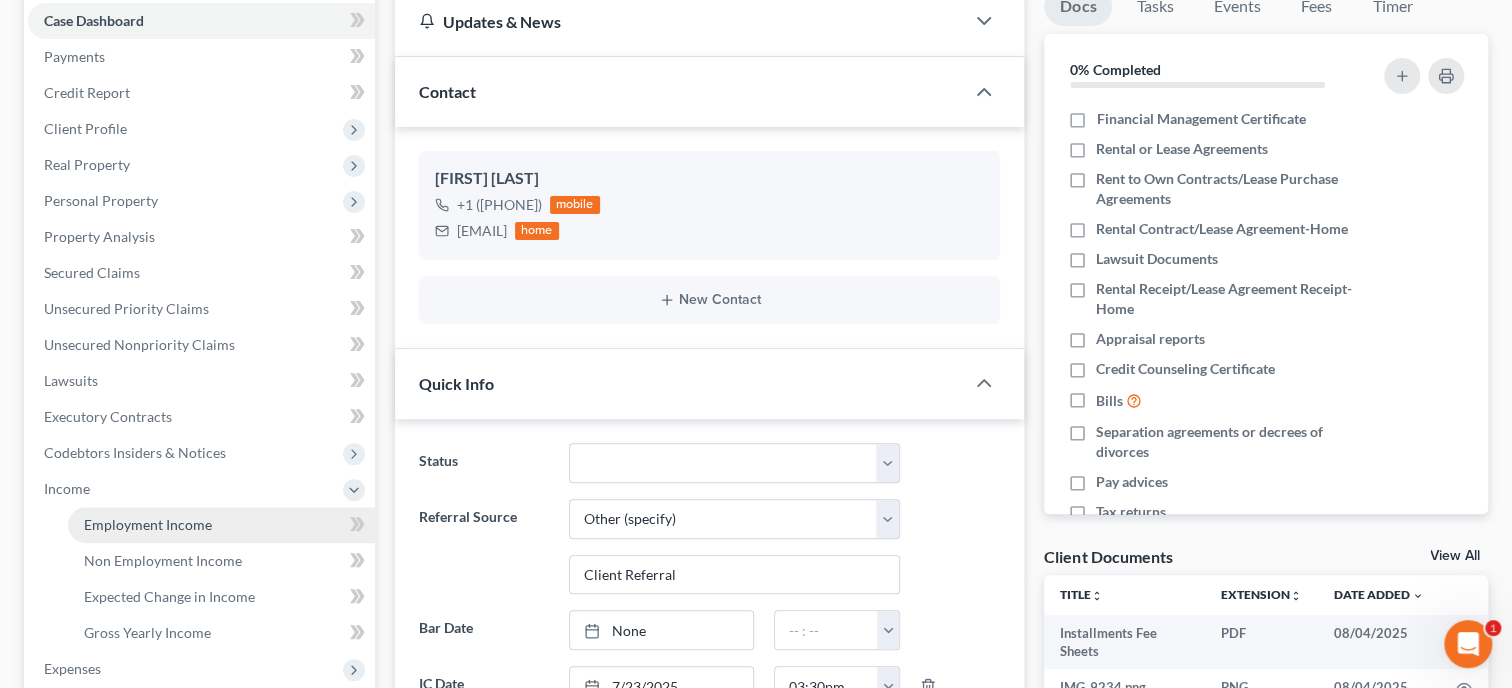 click on "Employment Income" at bounding box center (148, 524) 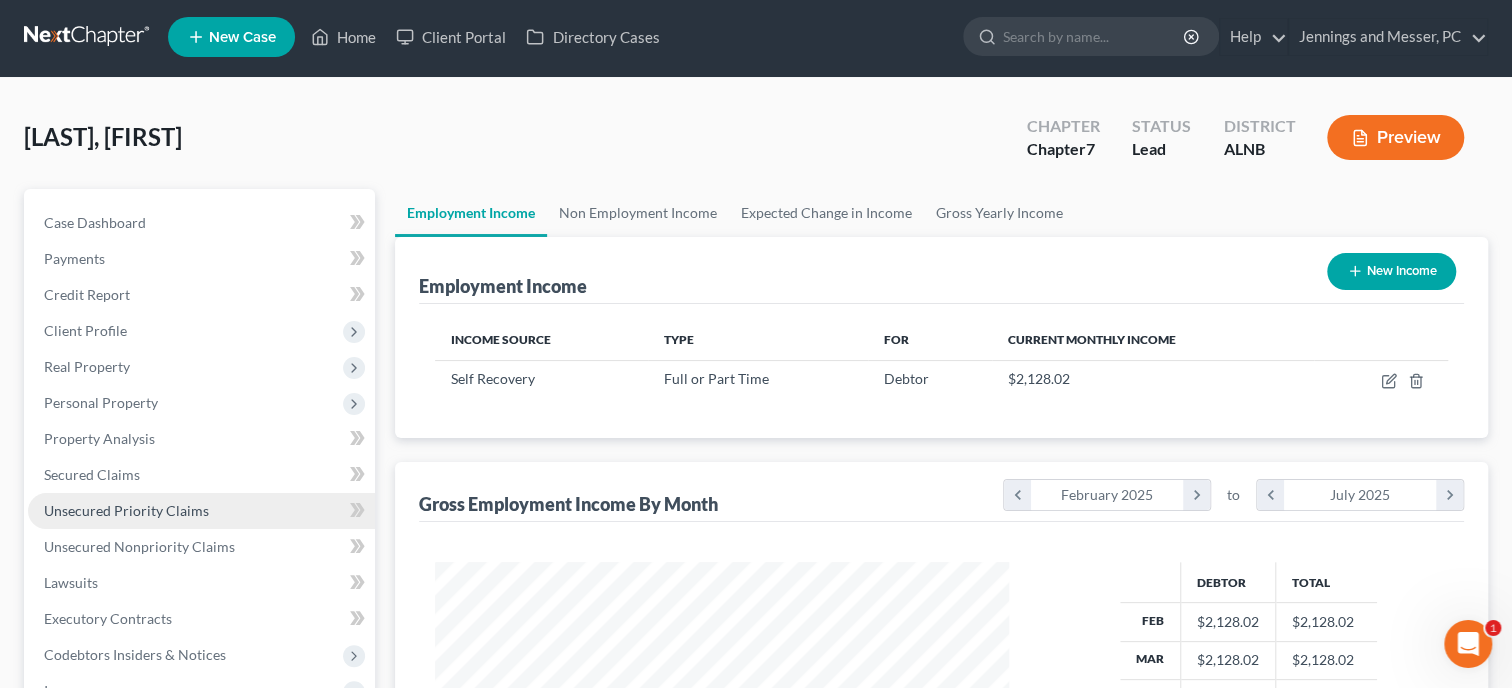 scroll, scrollTop: 0, scrollLeft: 0, axis: both 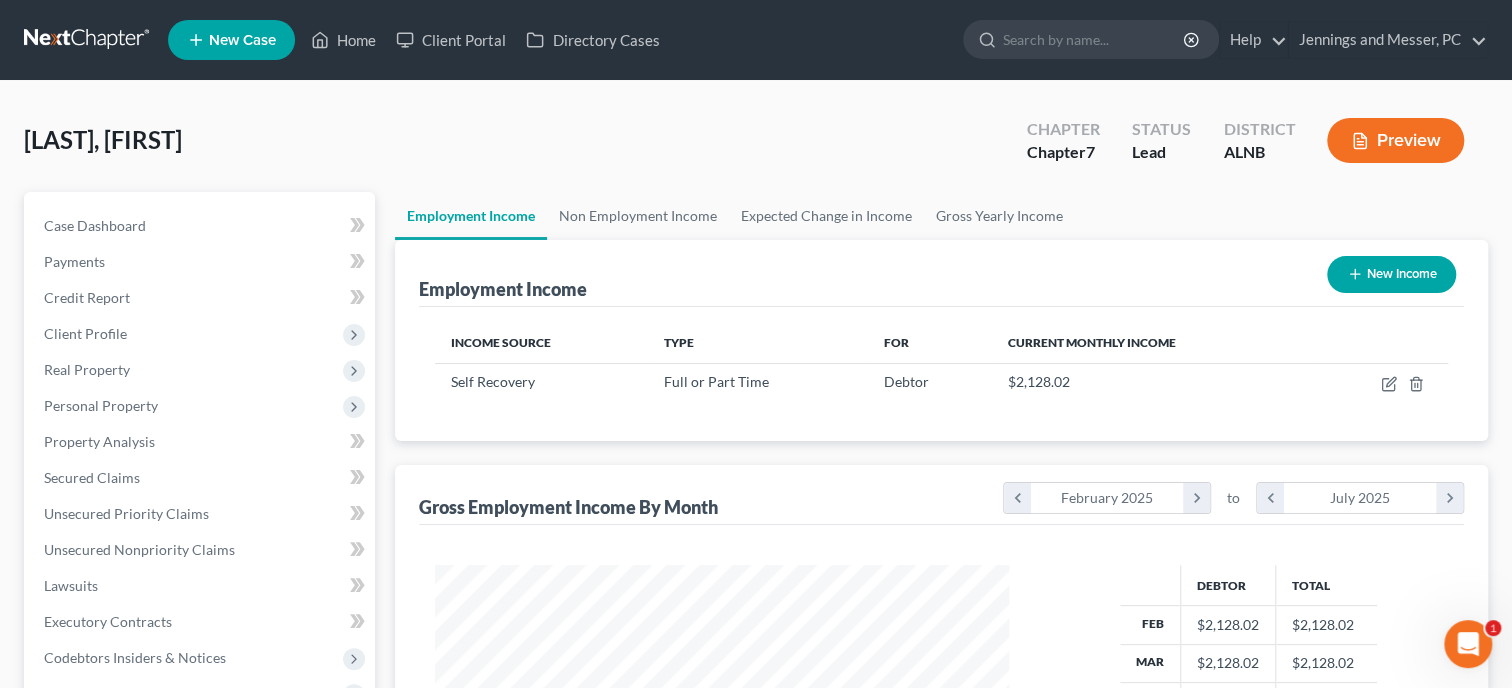 click on "New Income" at bounding box center (1391, 274) 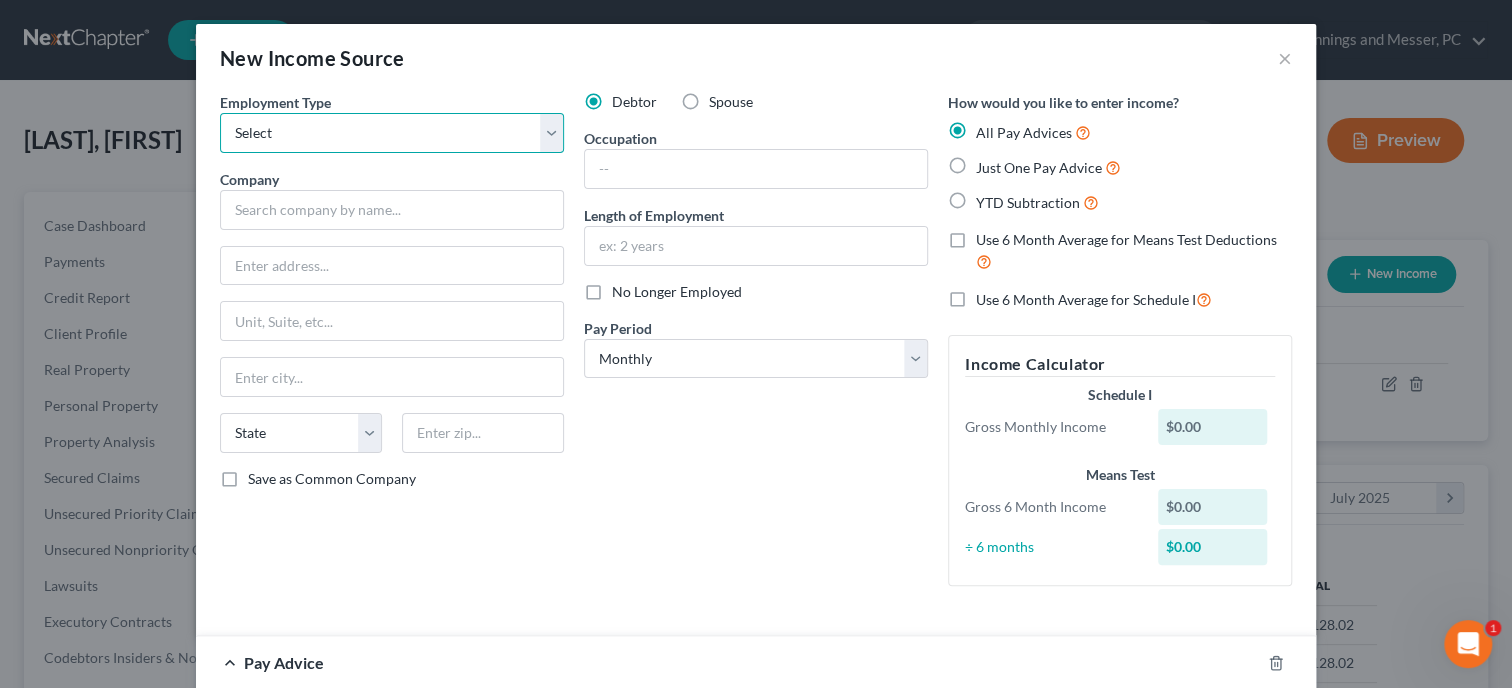 select on "0" 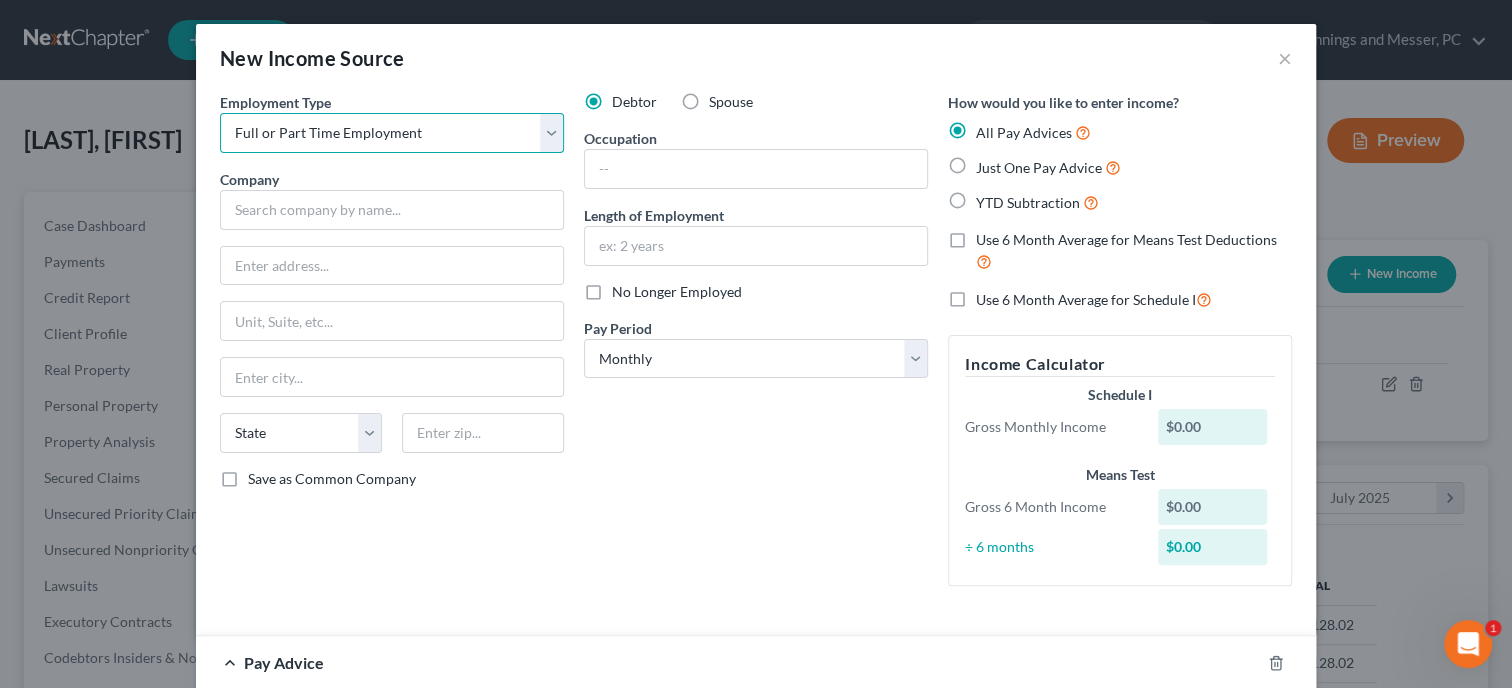 click on "Full or Part Time Employment" at bounding box center (0, 0) 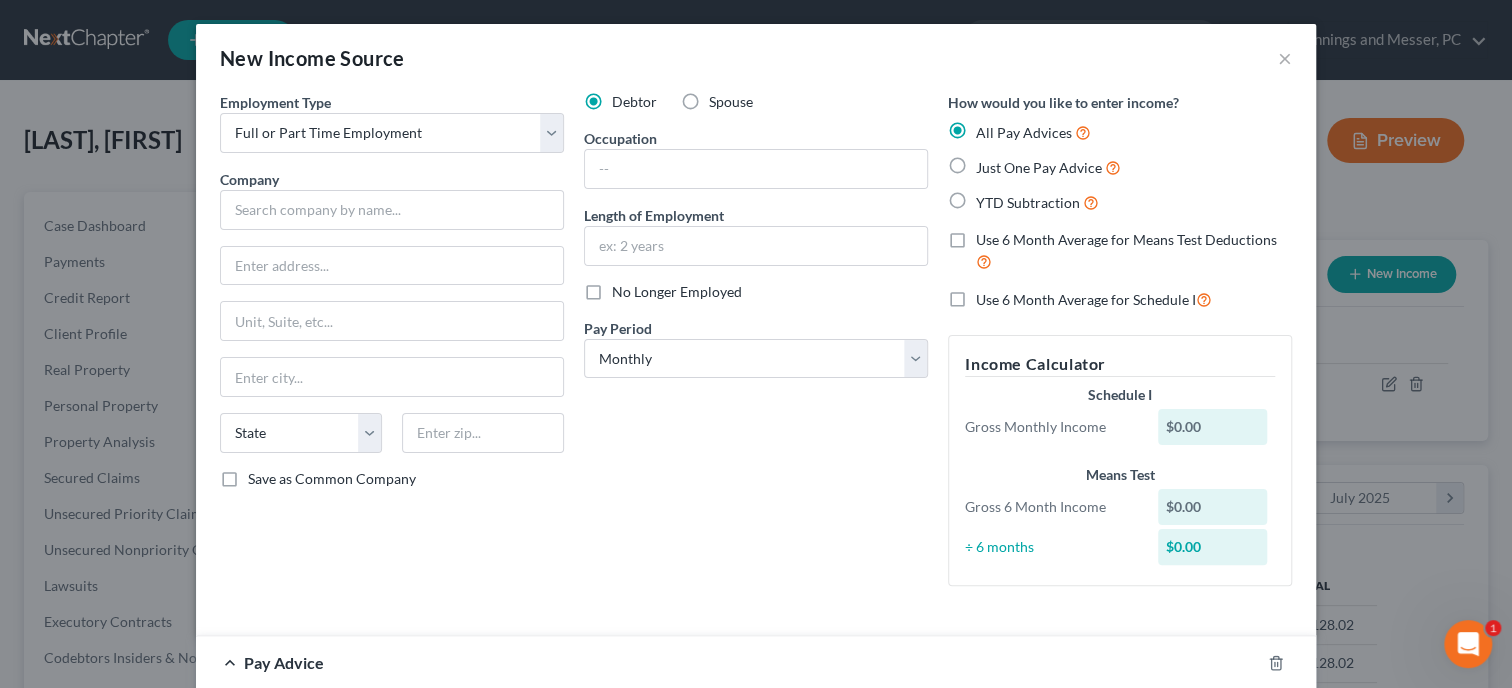 click on "Spouse" at bounding box center (731, 102) 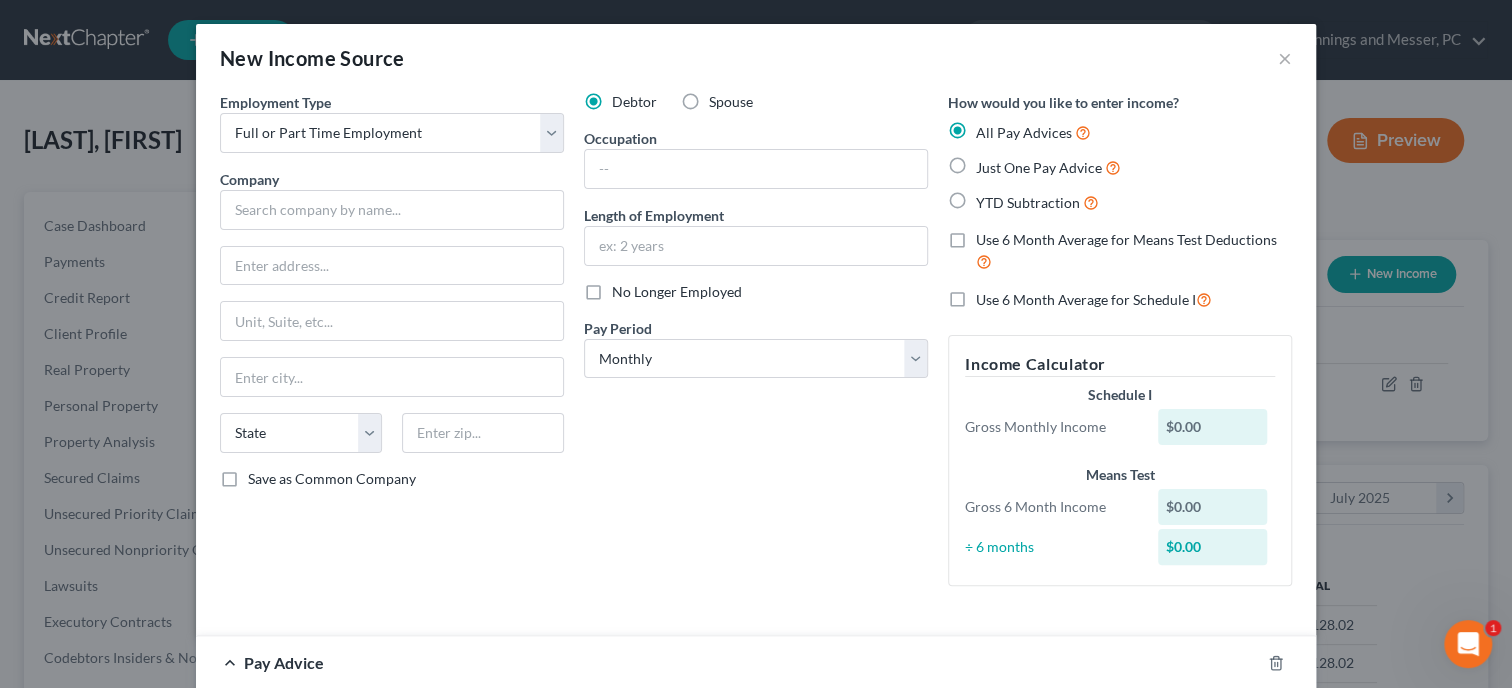 radio on "true" 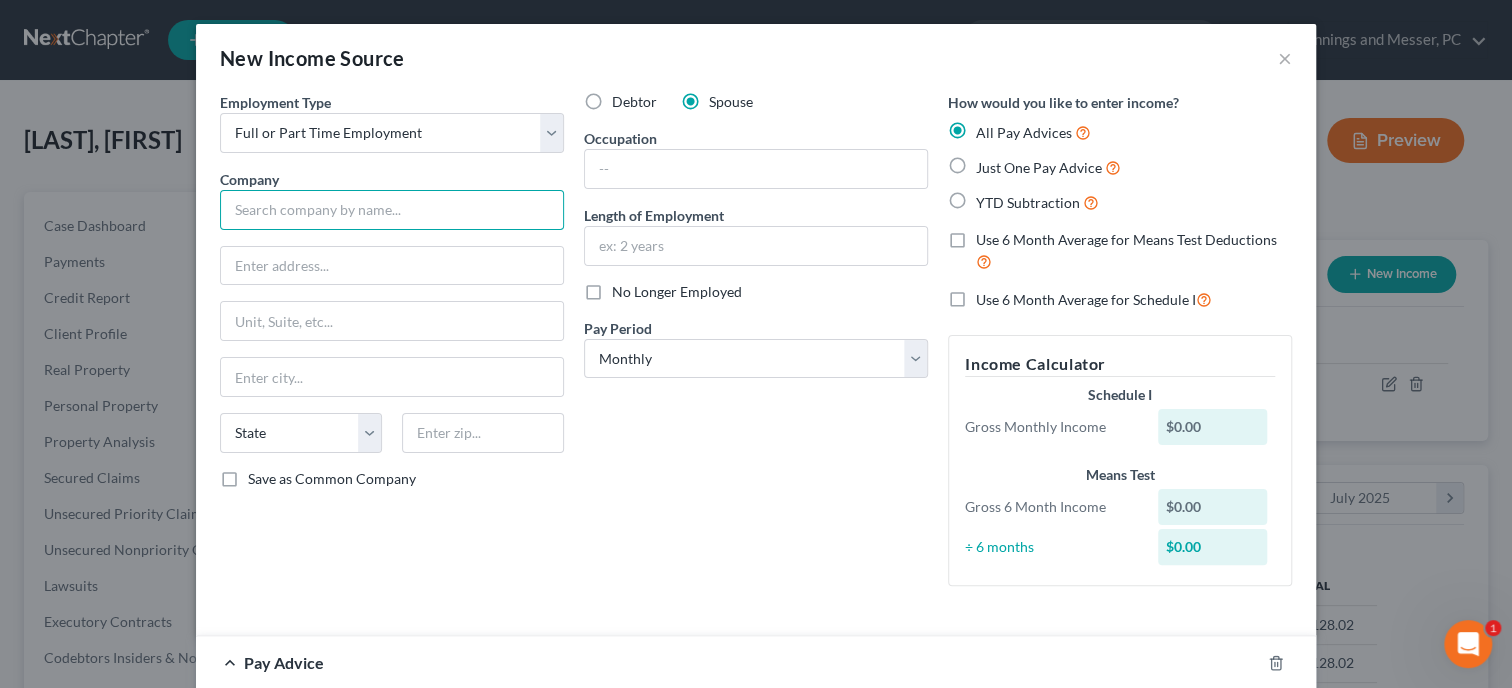click at bounding box center [392, 210] 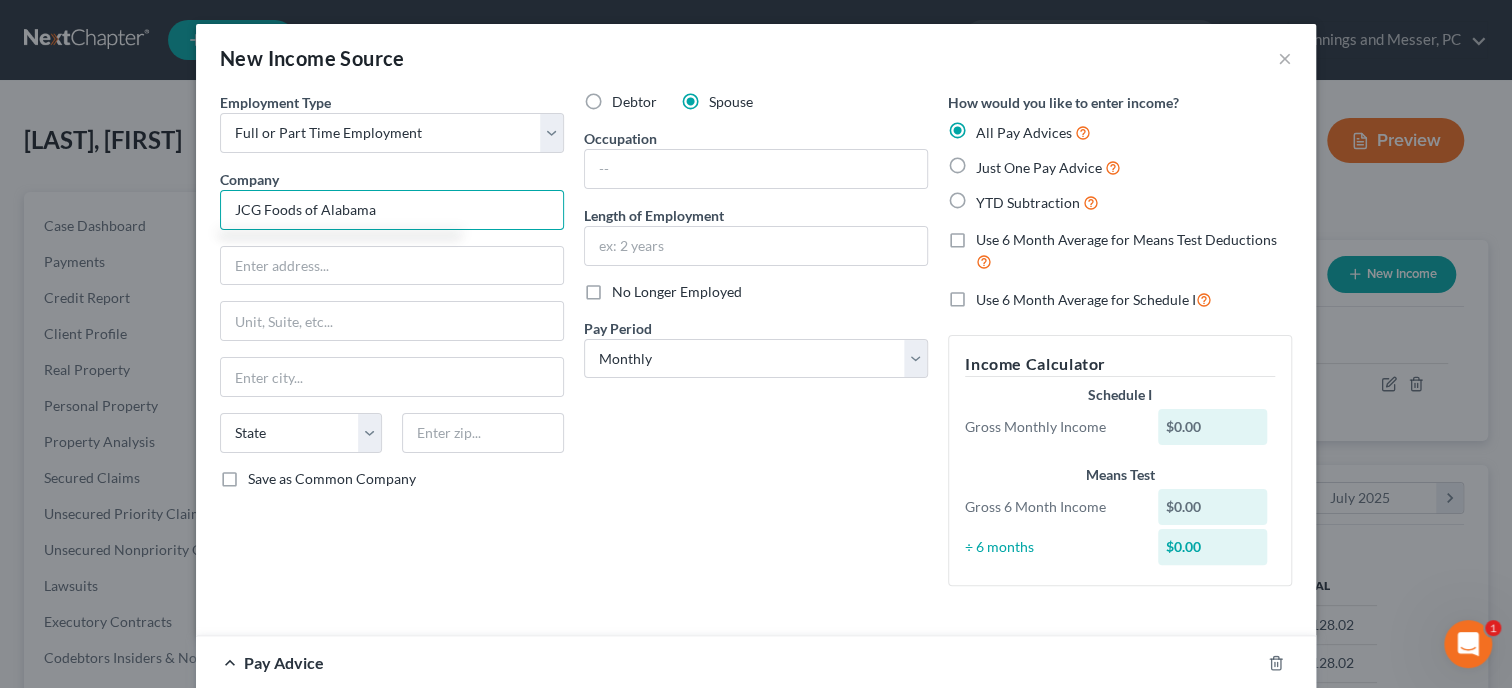 type on "JCG Foods of Alabama" 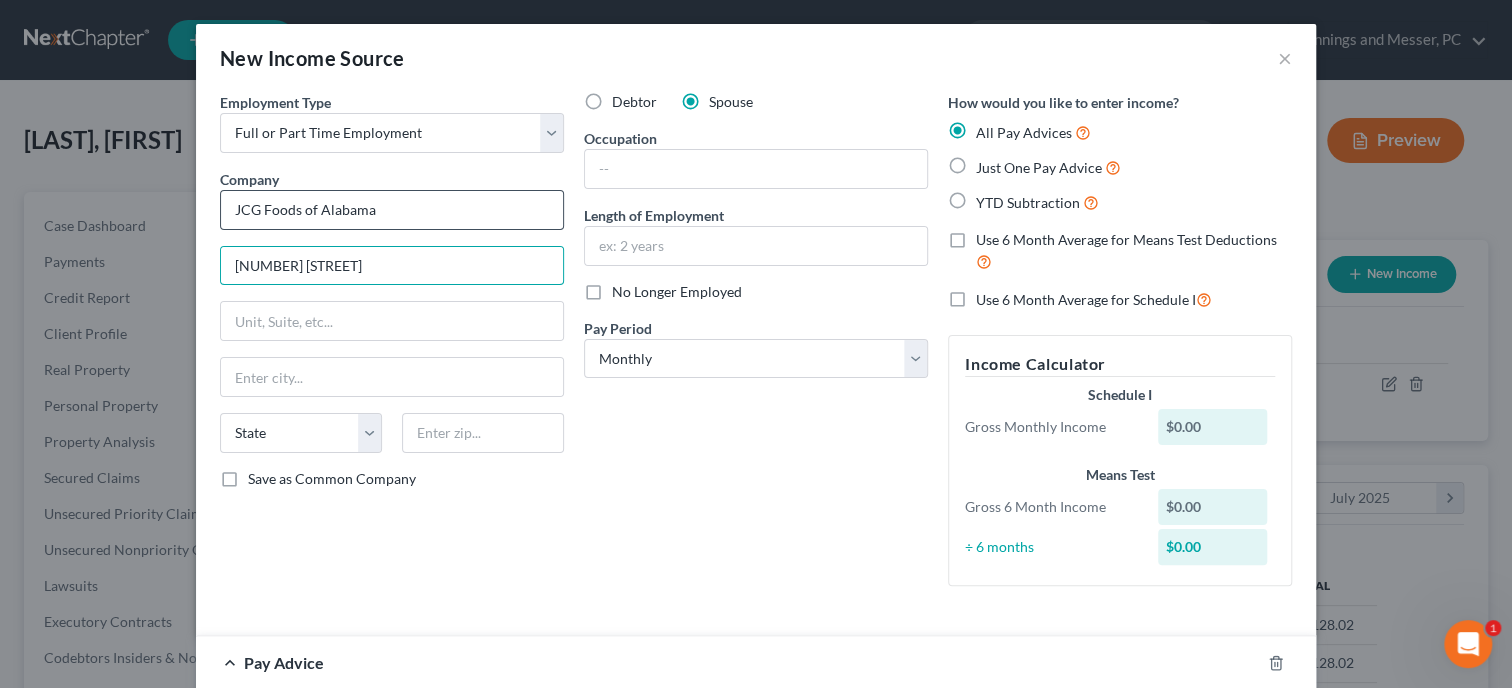 type on "1300 West Higgins Road" 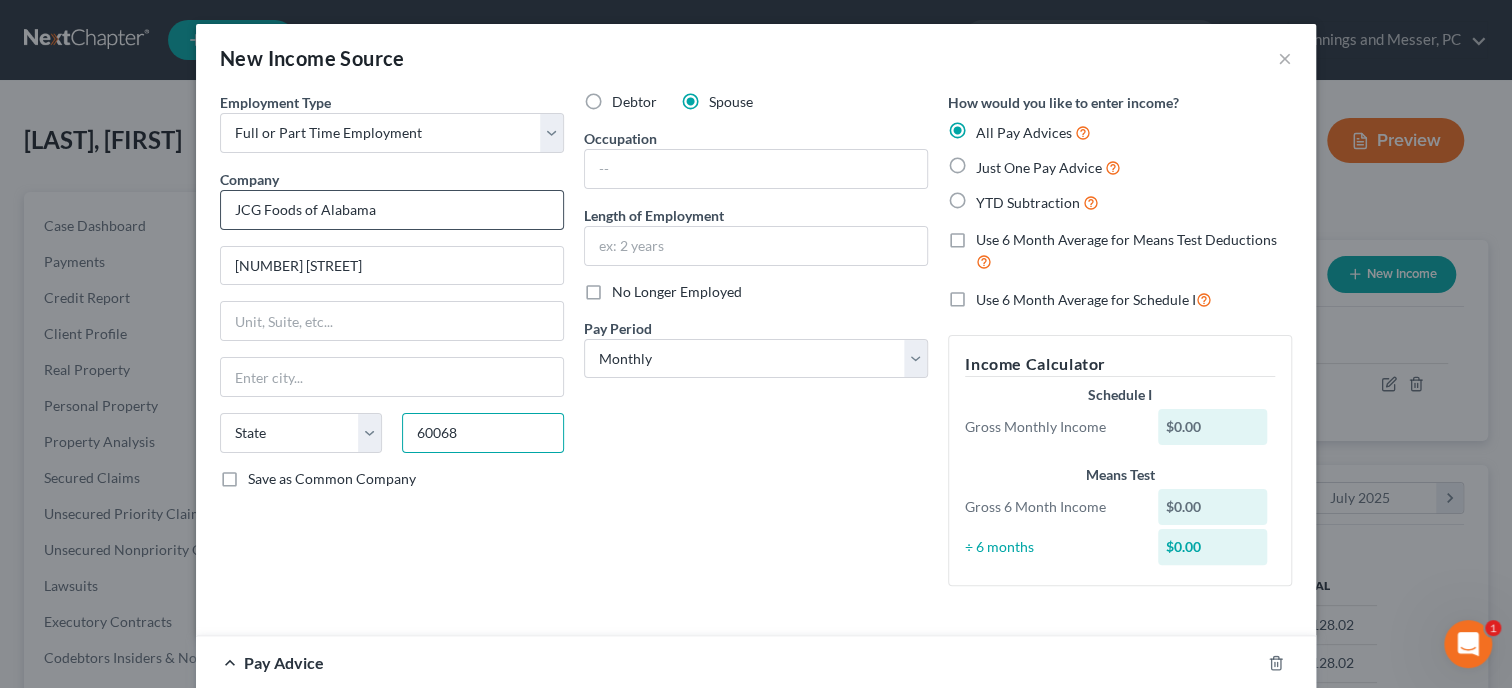 type on "60068" 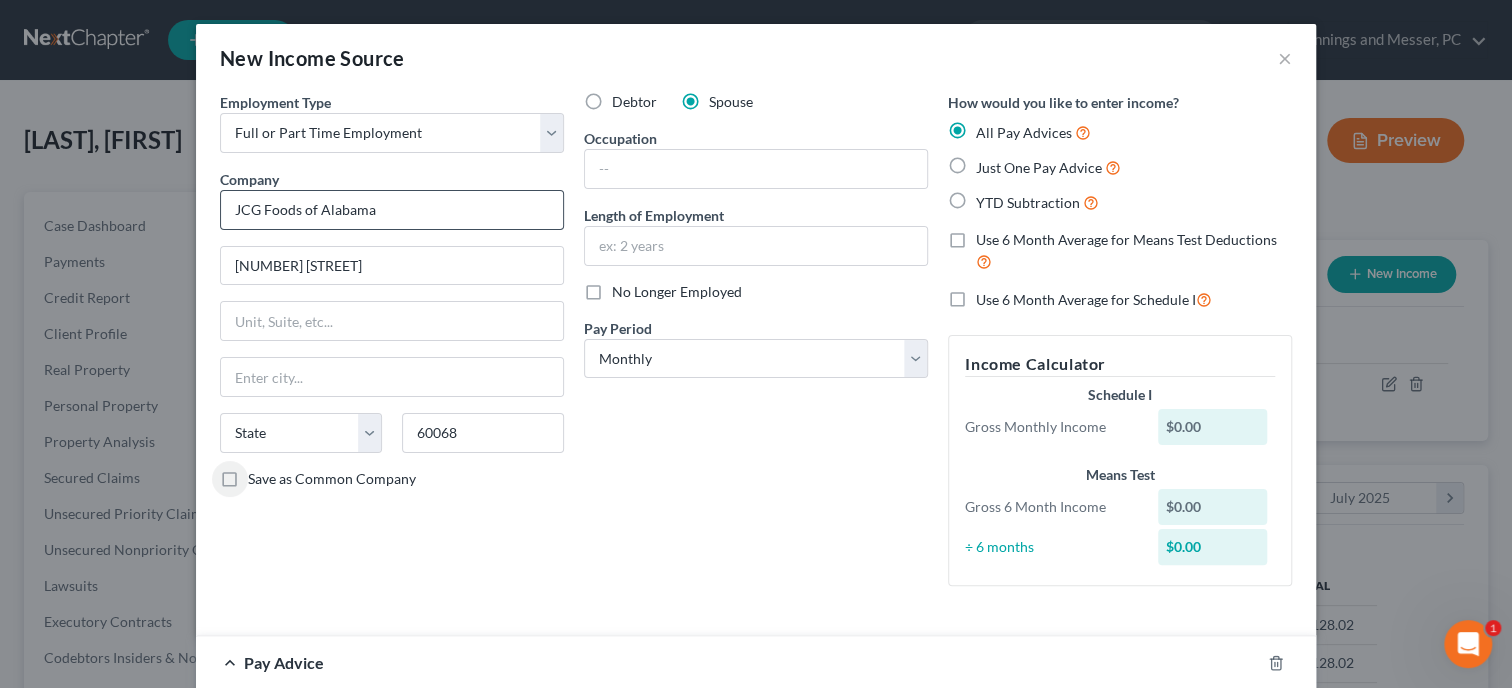 type on "Park Ridge" 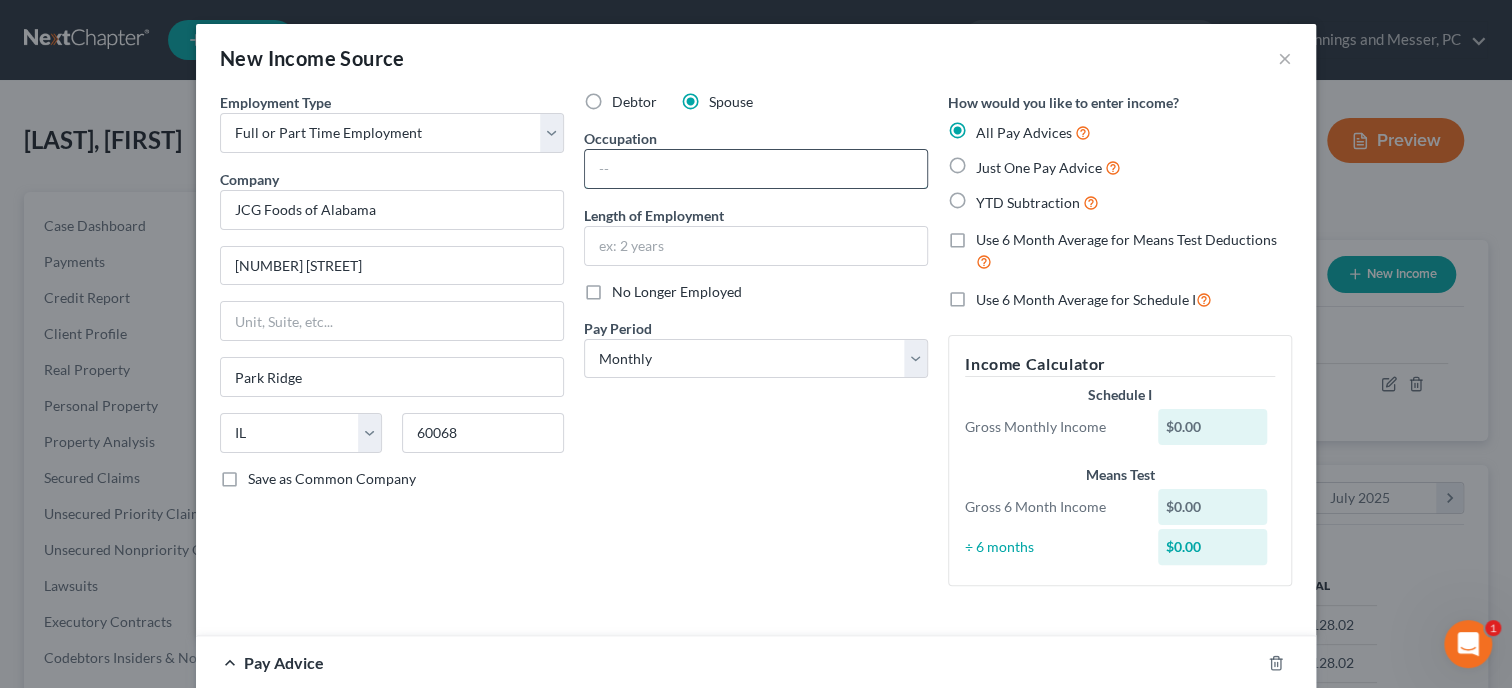 click at bounding box center (756, 169) 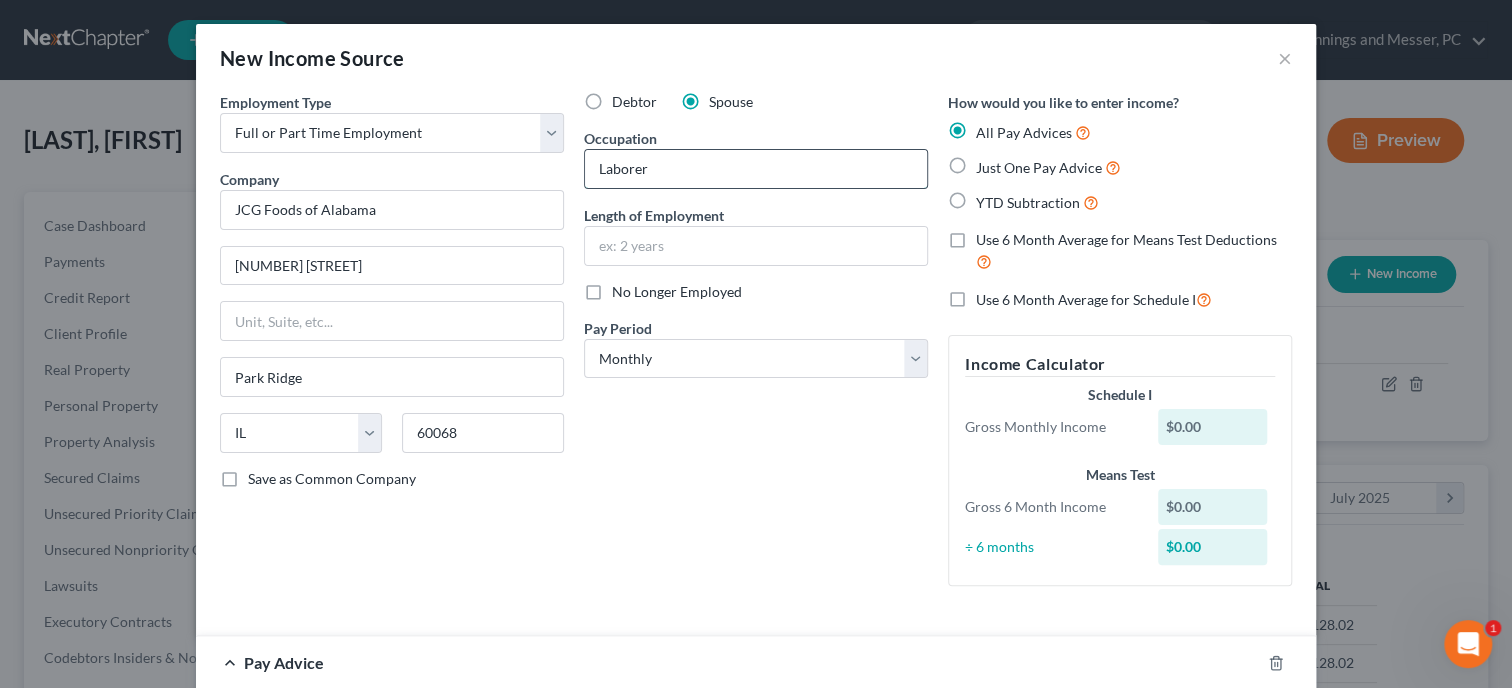 type on "Laborer" 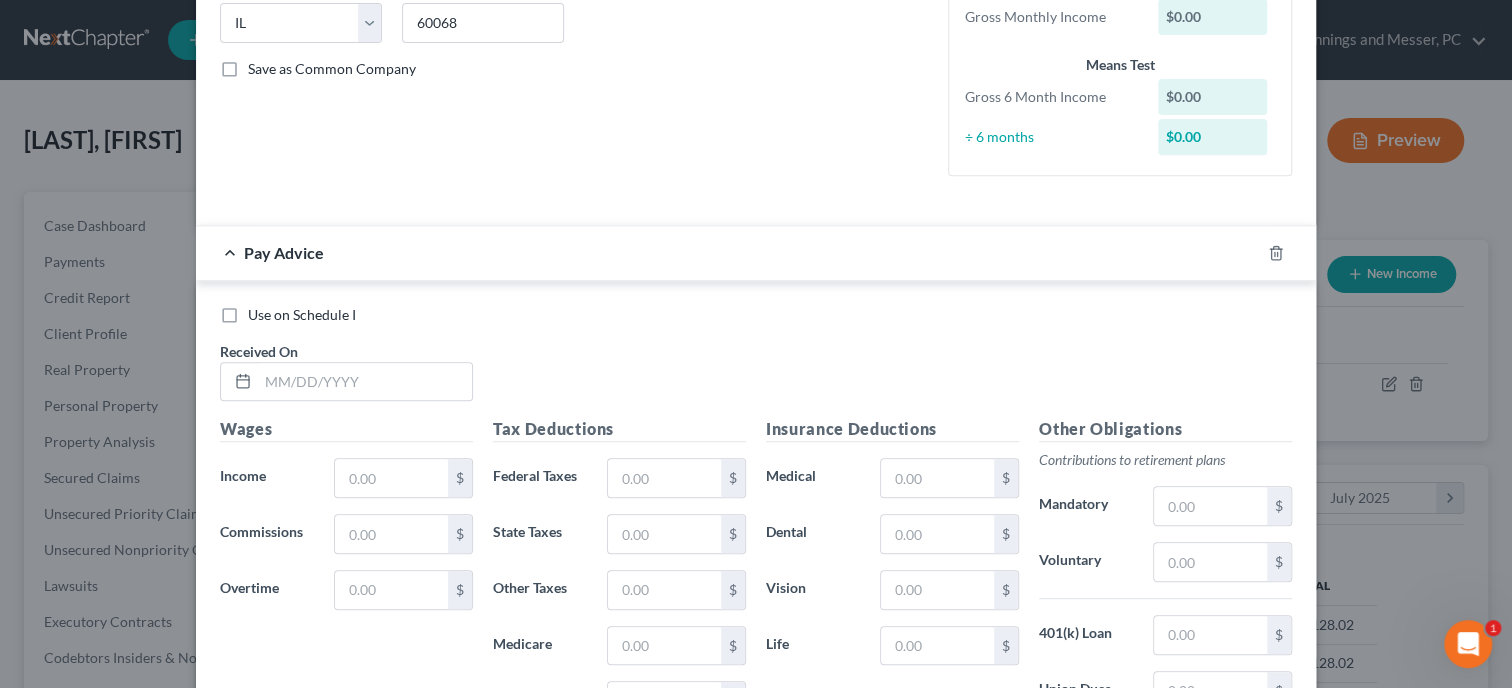 scroll, scrollTop: 411, scrollLeft: 0, axis: vertical 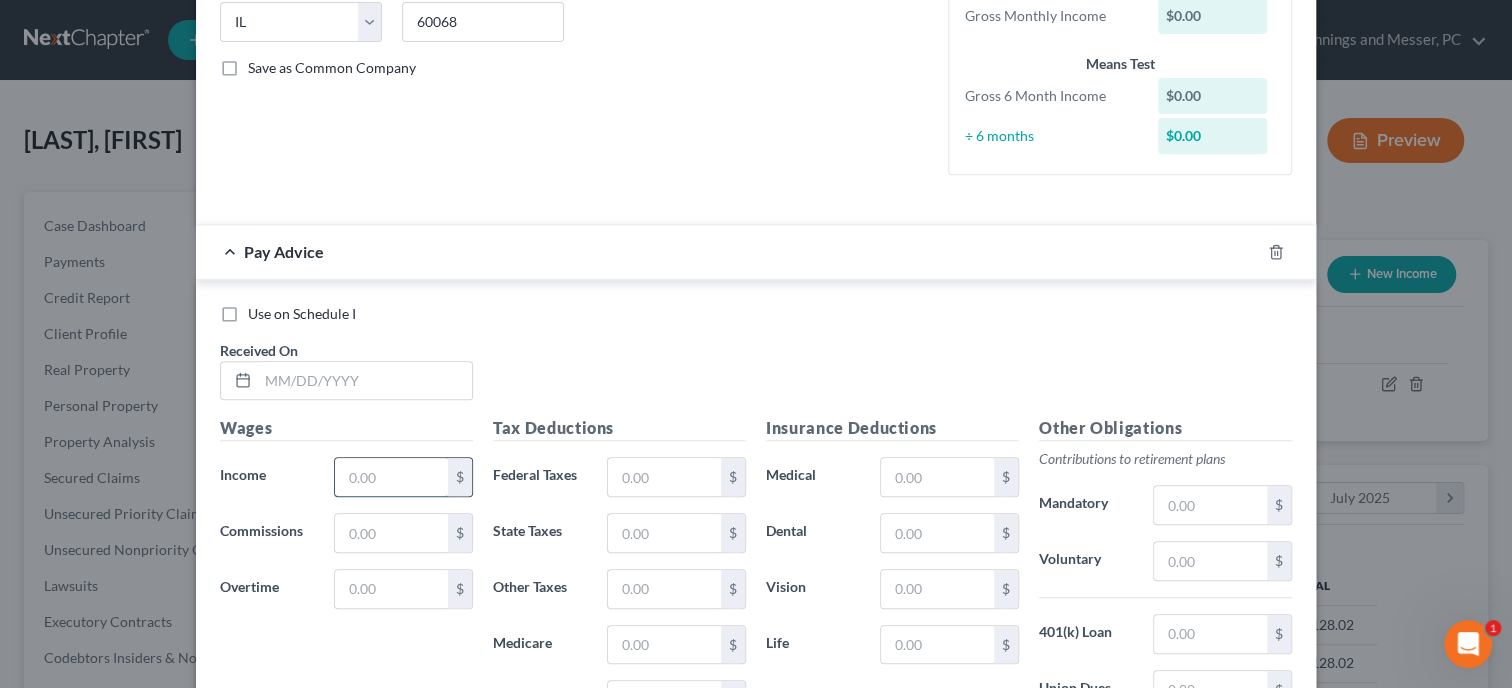 click at bounding box center [391, 477] 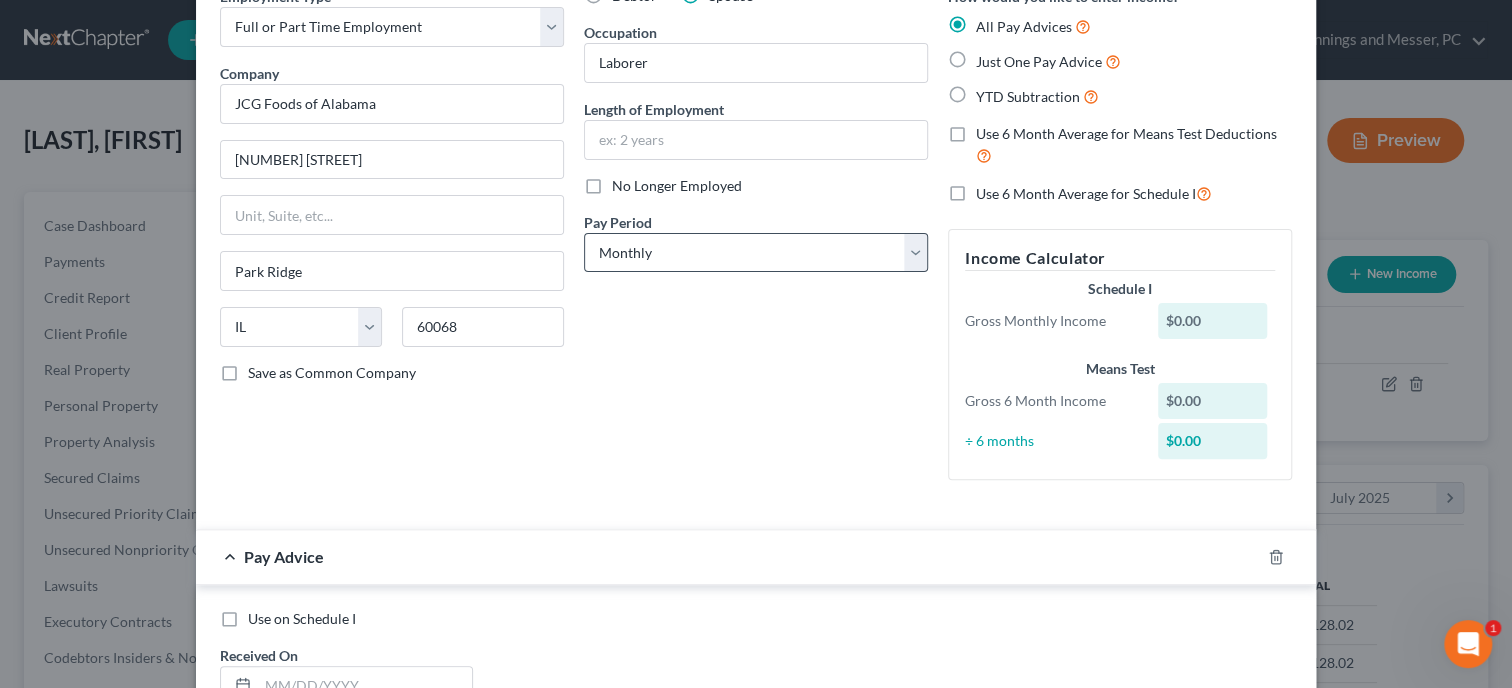 scroll, scrollTop: 0, scrollLeft: 0, axis: both 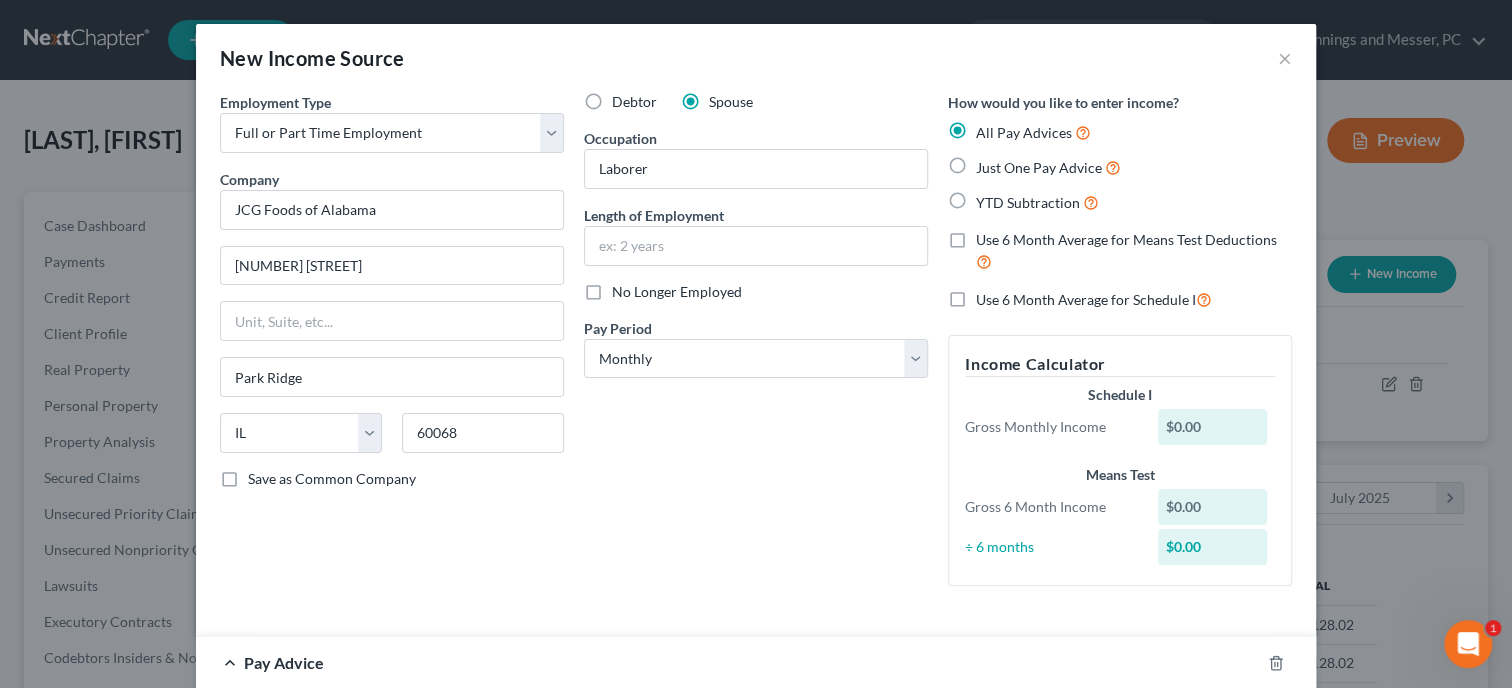 click on "Just One Pay Advice" at bounding box center [1048, 167] 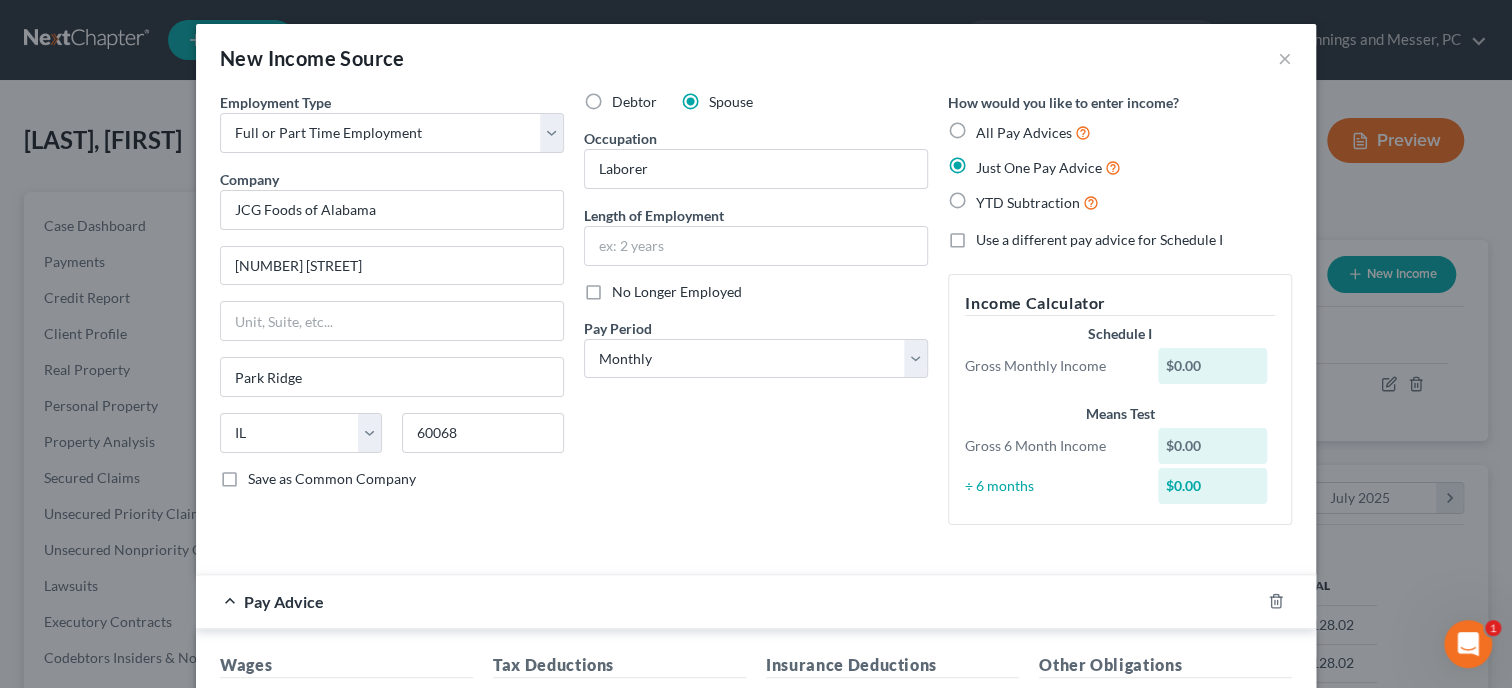 scroll, scrollTop: 308, scrollLeft: 0, axis: vertical 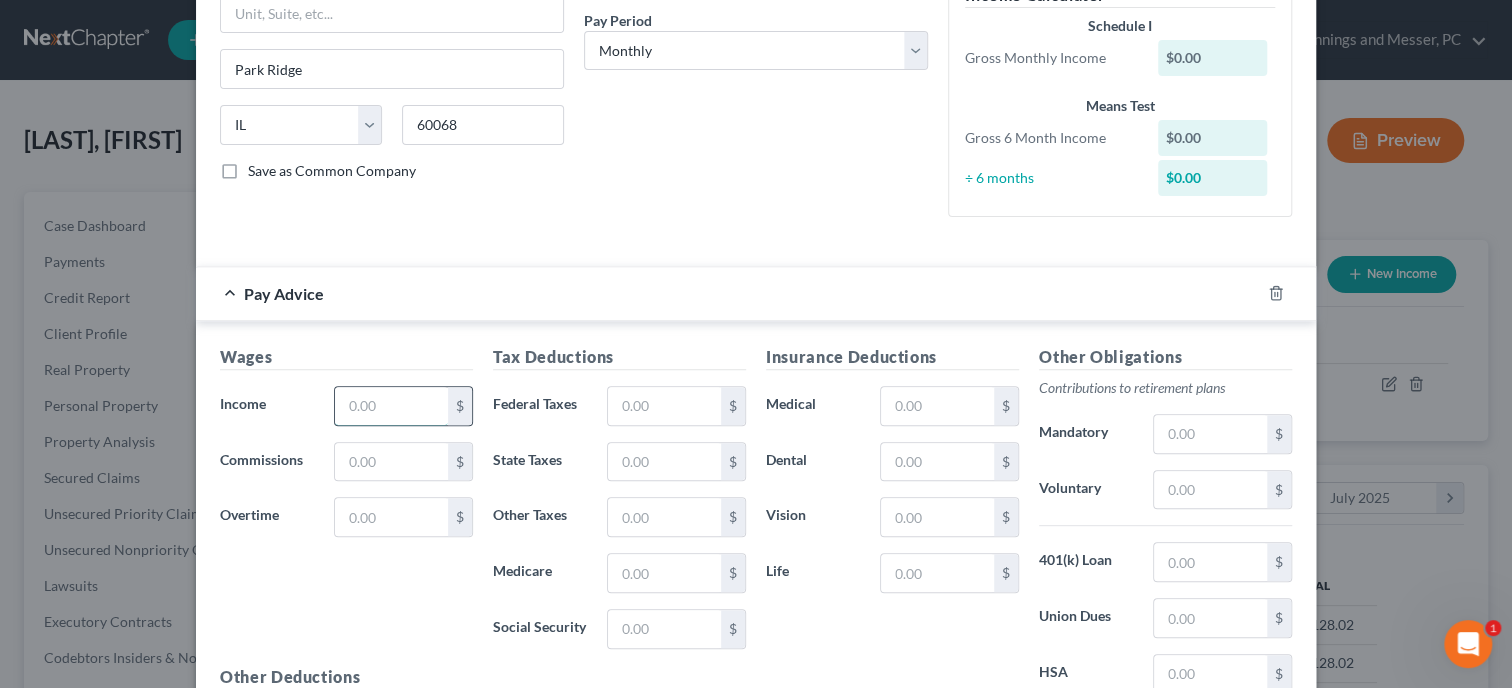 click at bounding box center [391, 406] 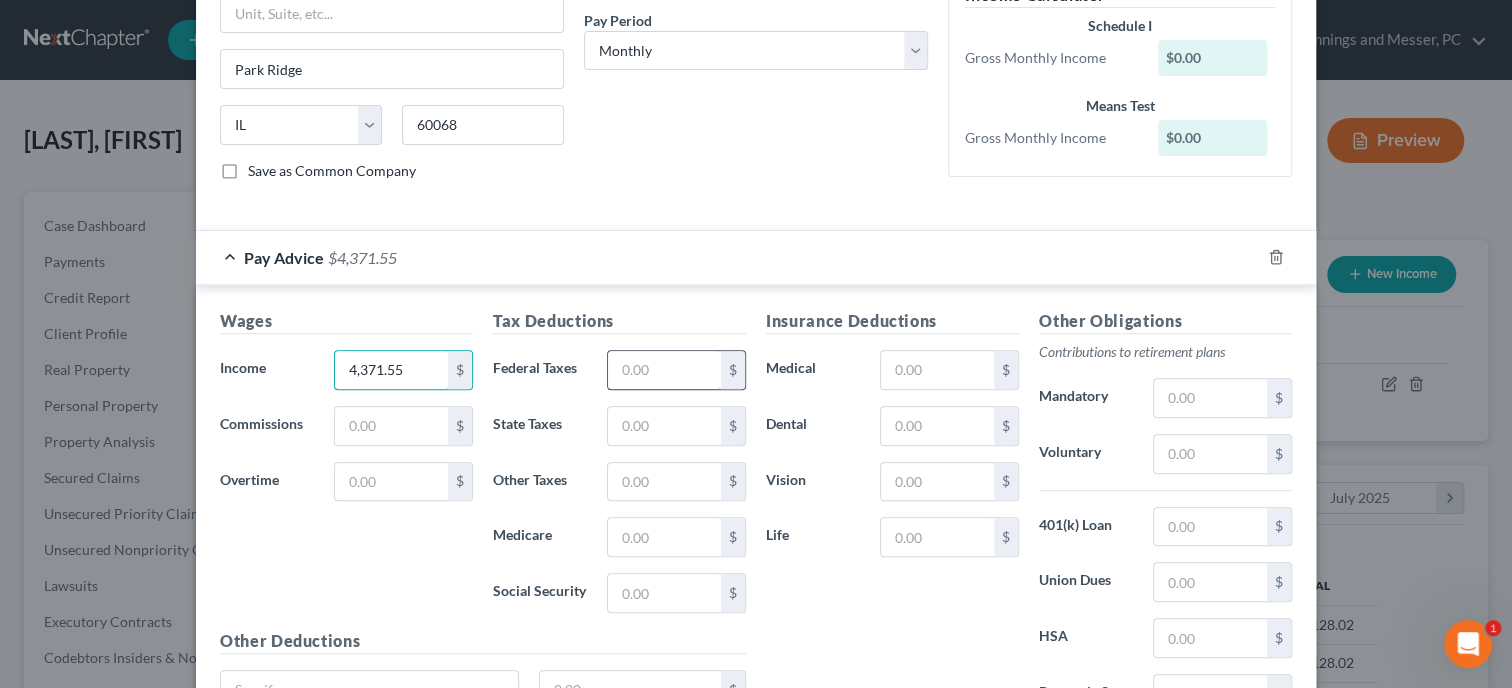 type on "4,371.55" 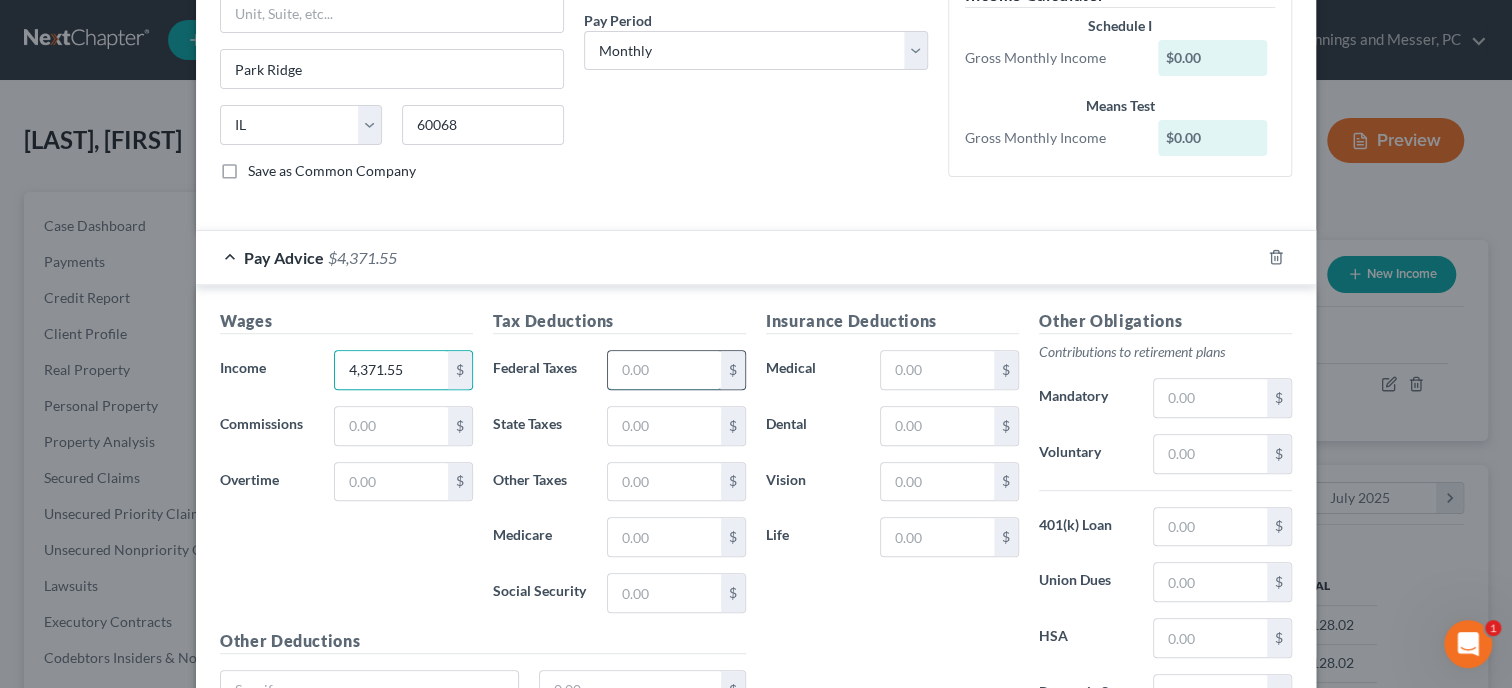 click at bounding box center (664, 370) 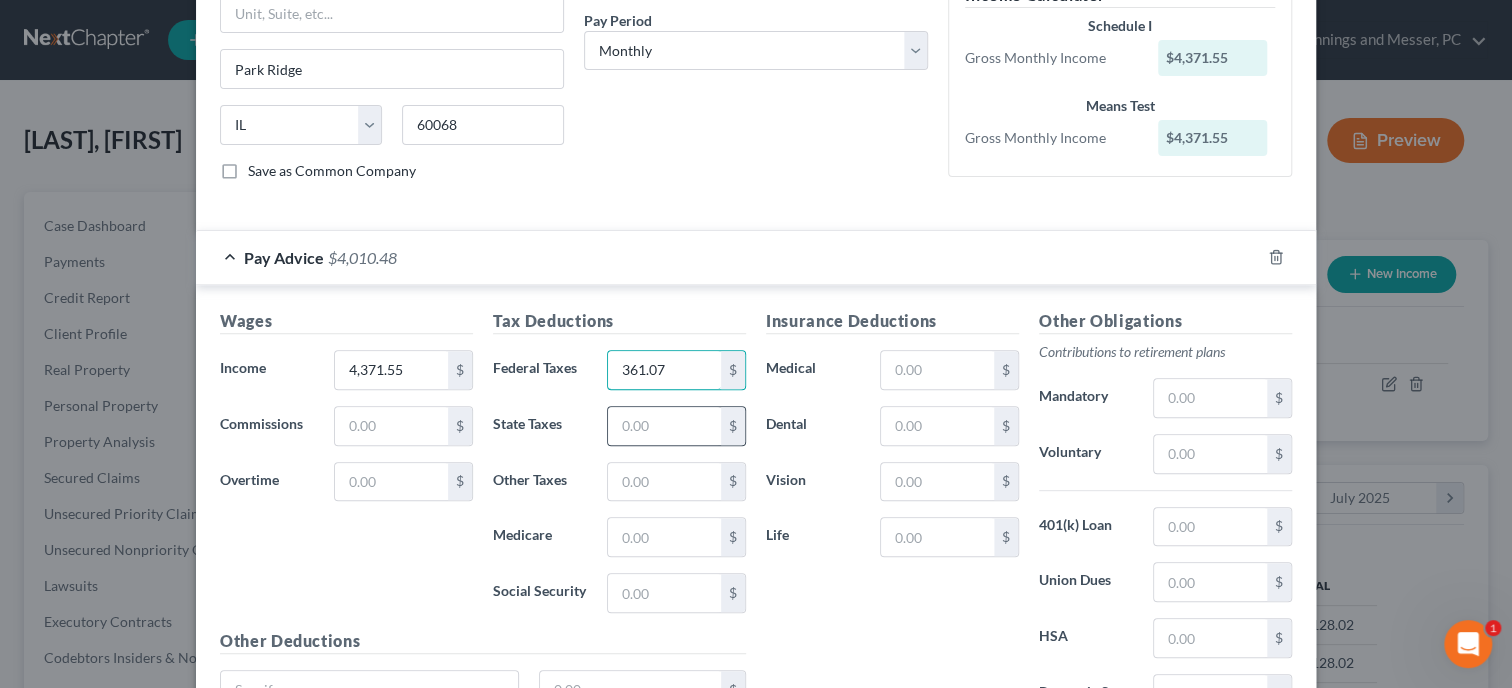type on "361.07" 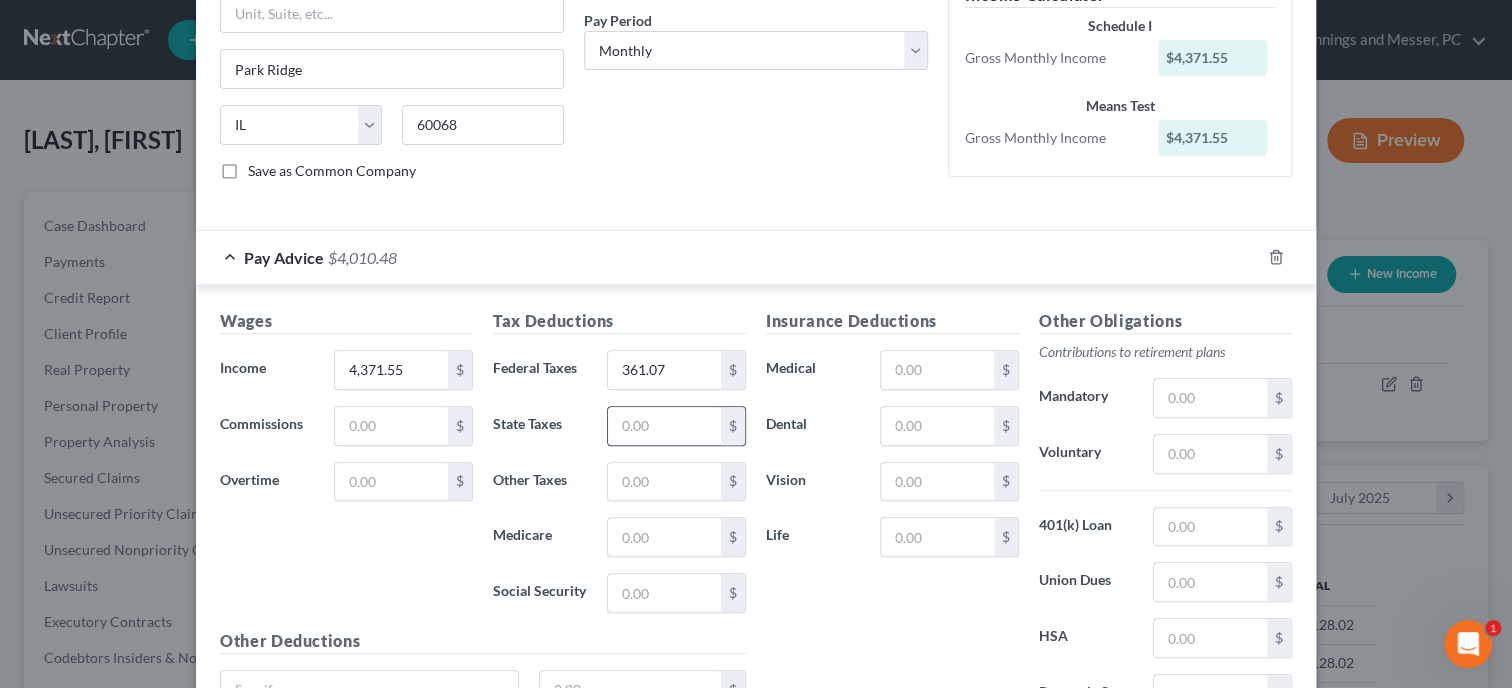 click on "$" at bounding box center (733, 426) 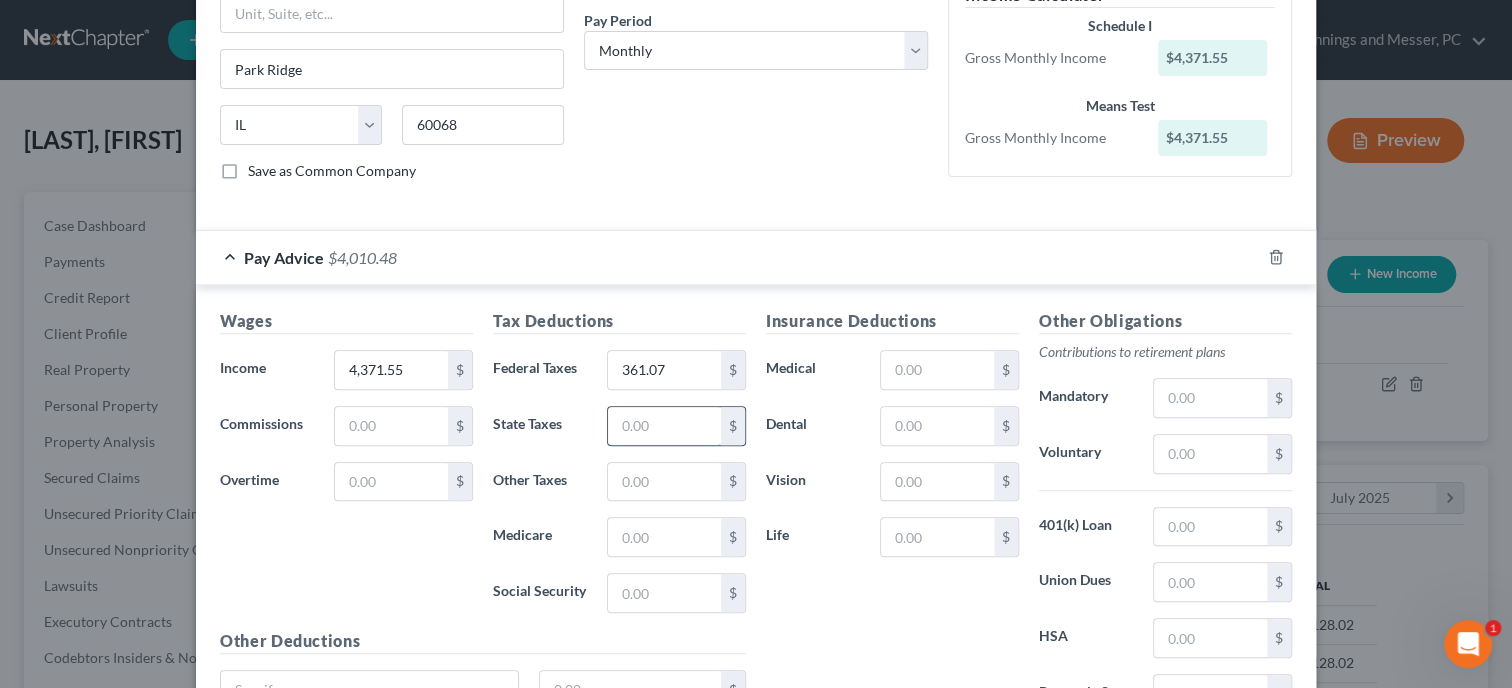 click at bounding box center [664, 426] 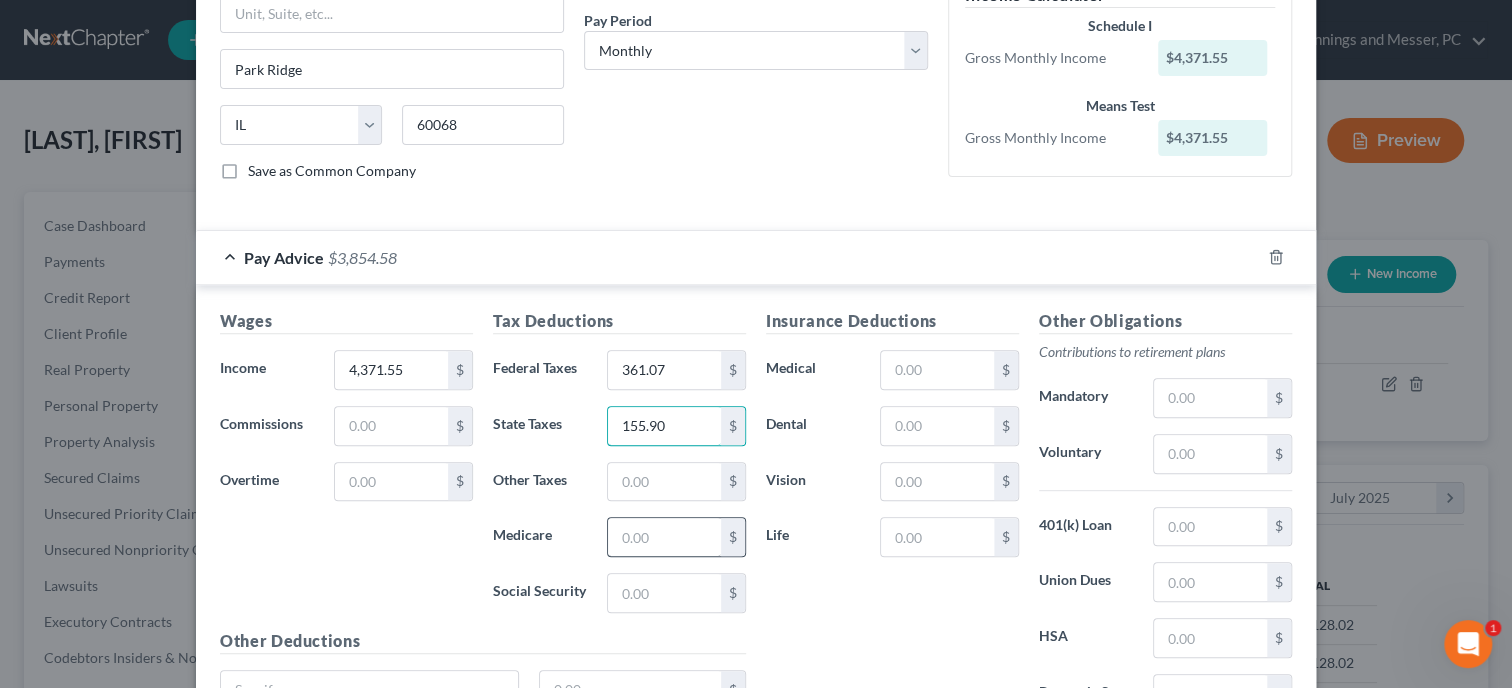 type on "155.90" 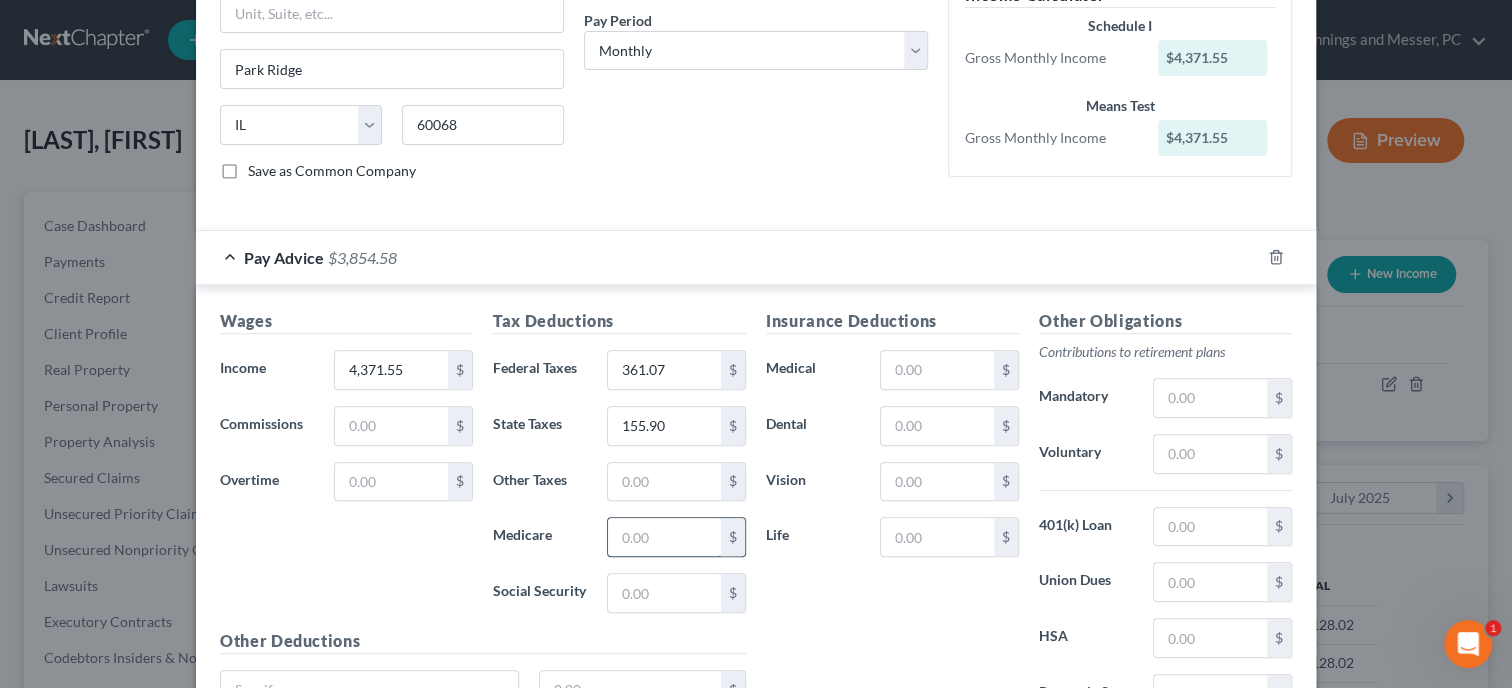 click at bounding box center (664, 537) 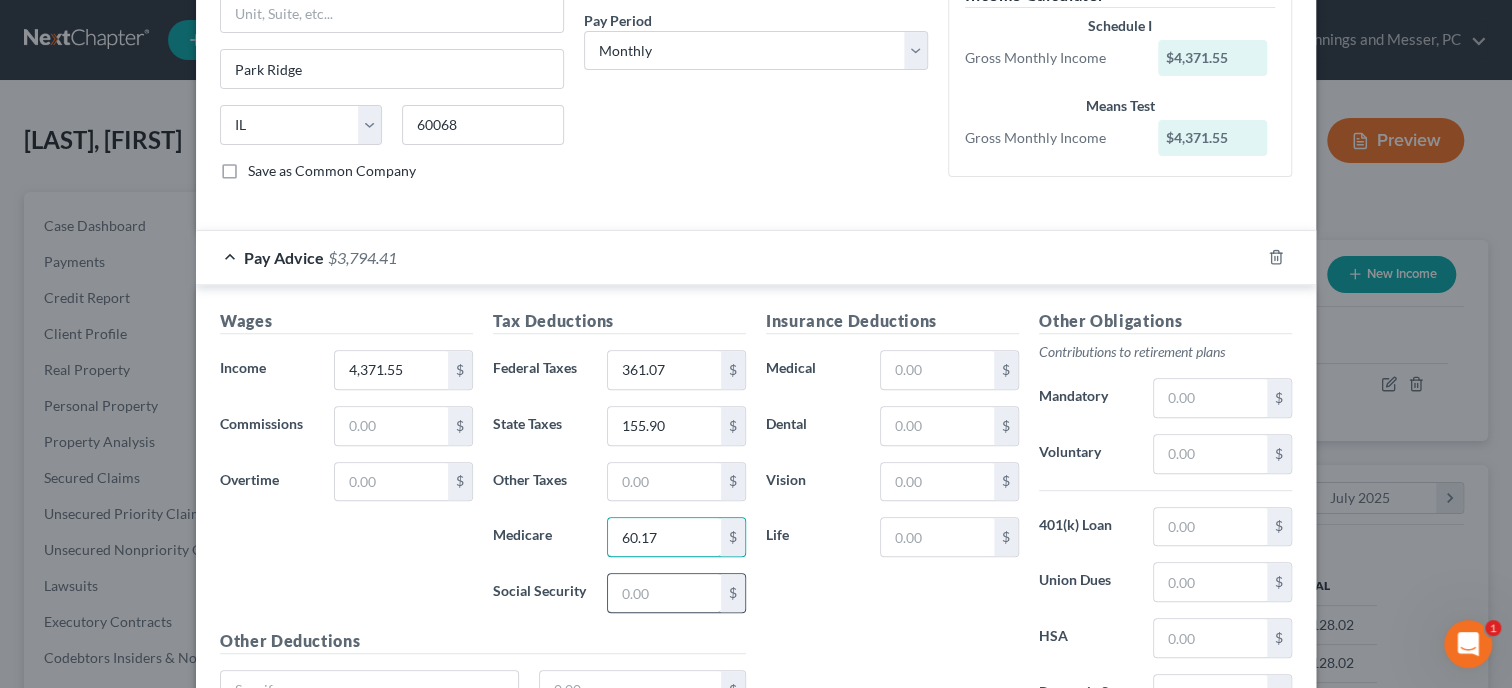 type on "60.17" 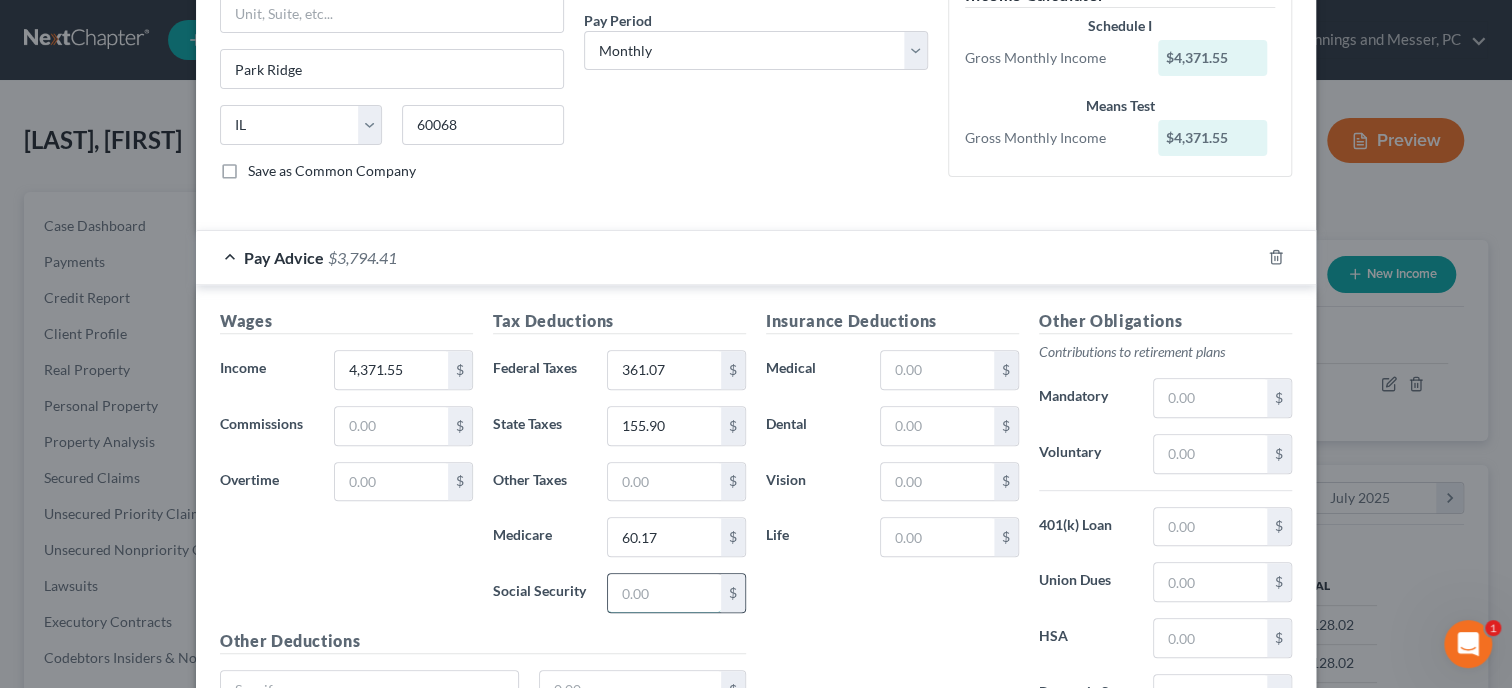 click at bounding box center [664, 593] 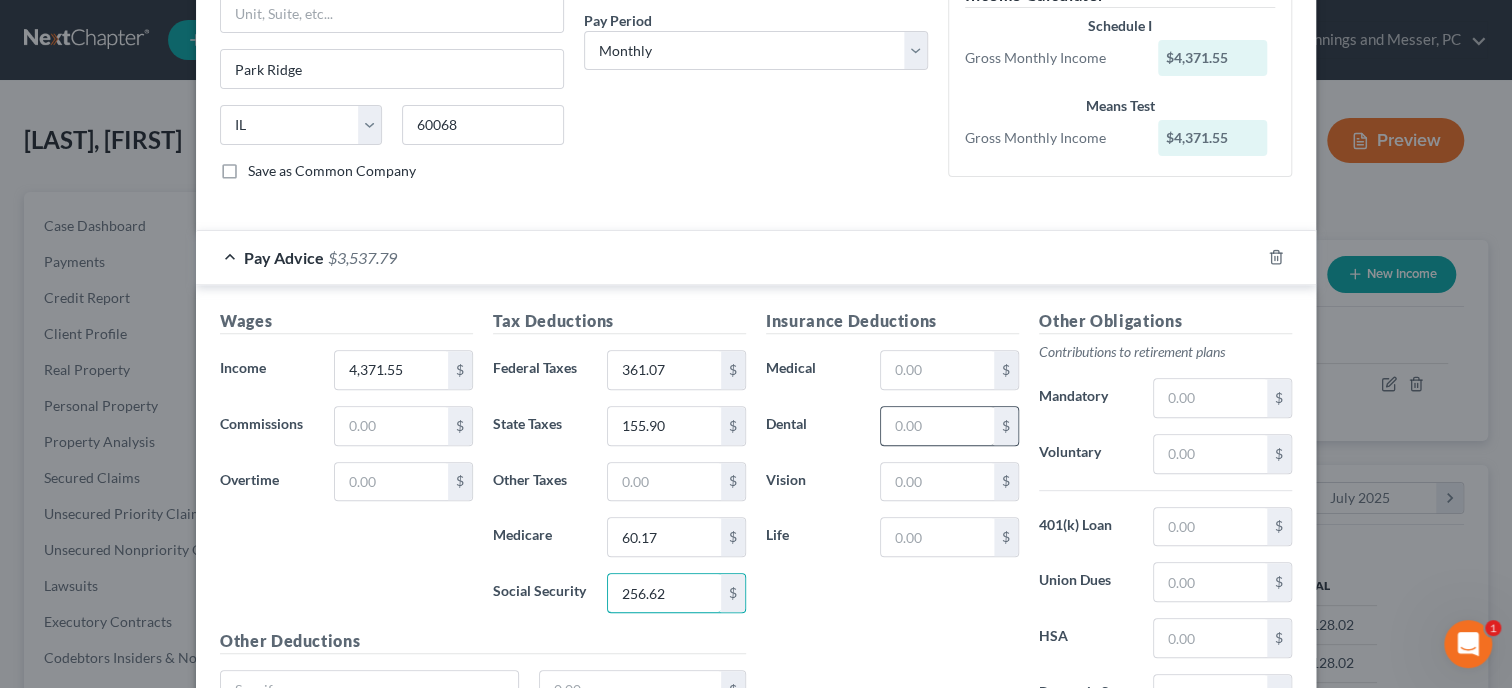 type on "256.62" 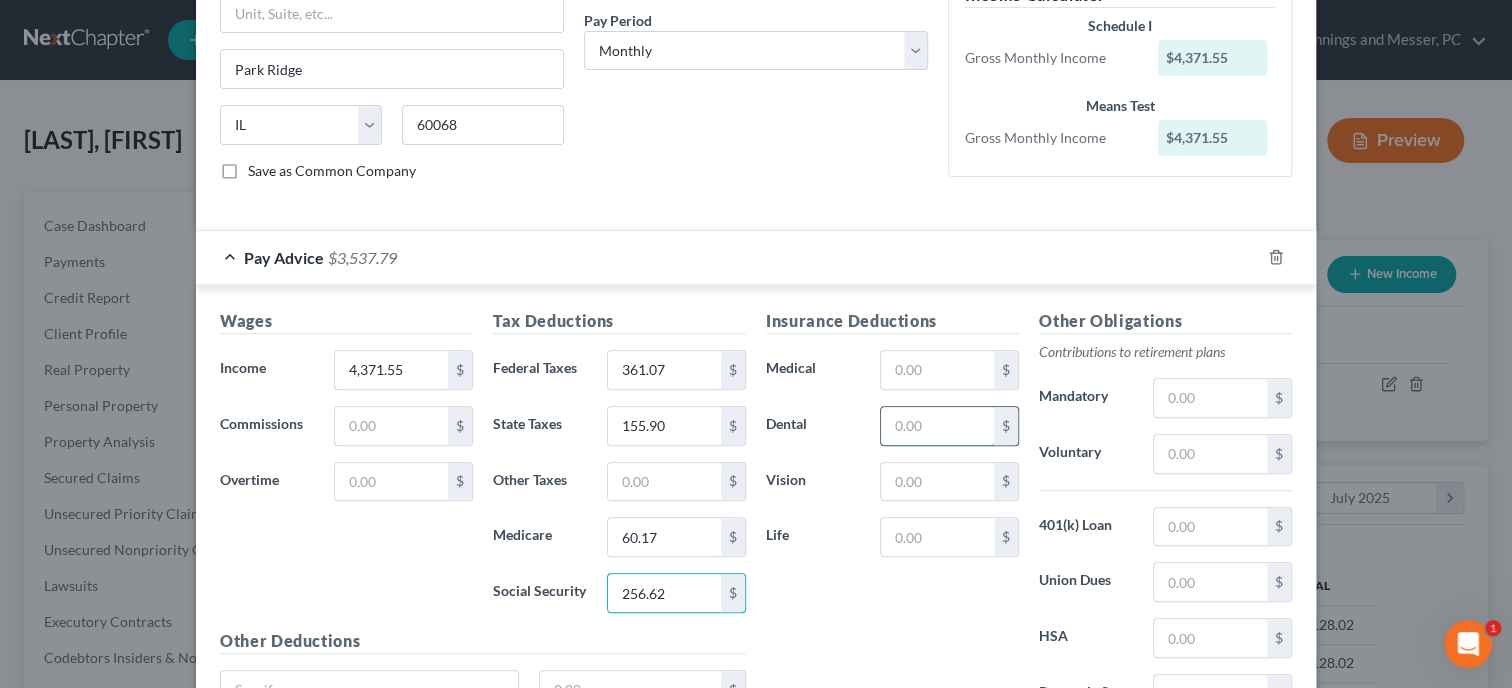 click at bounding box center [937, 426] 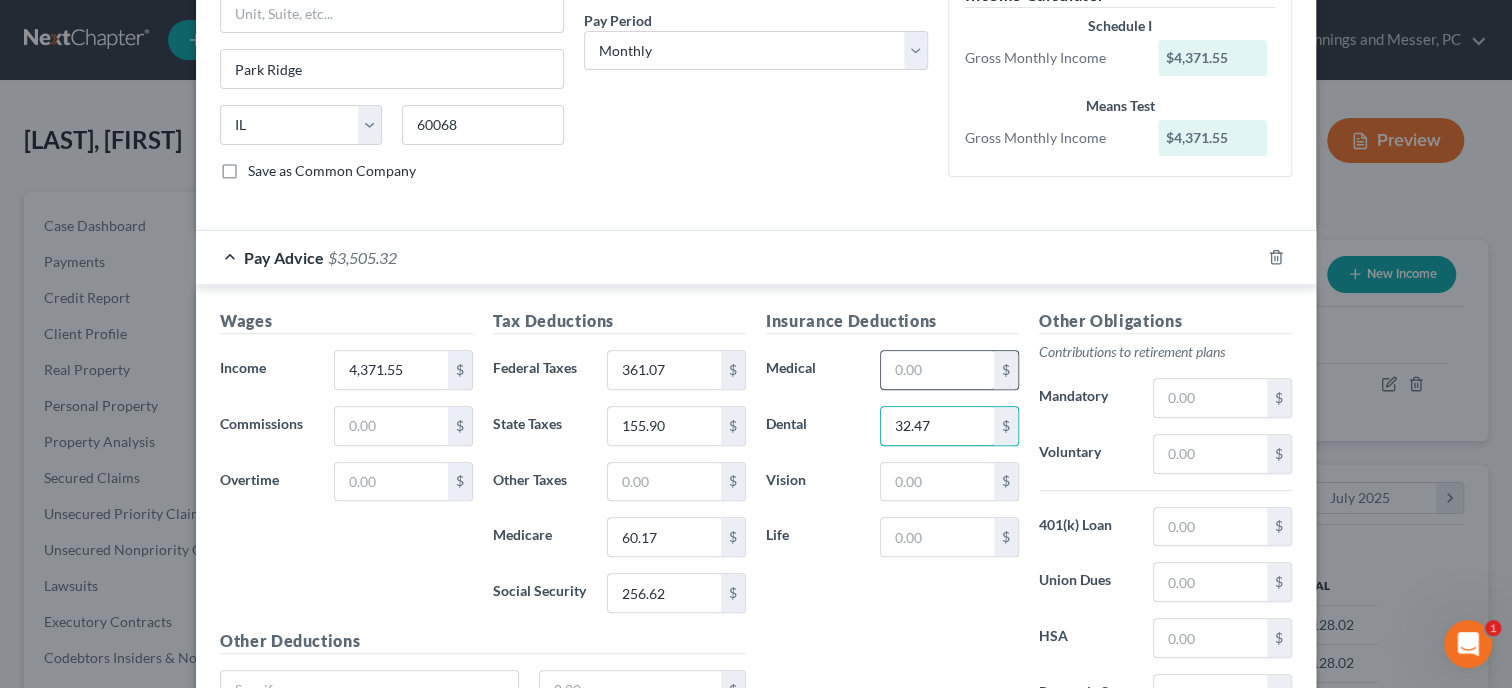 type on "32.47" 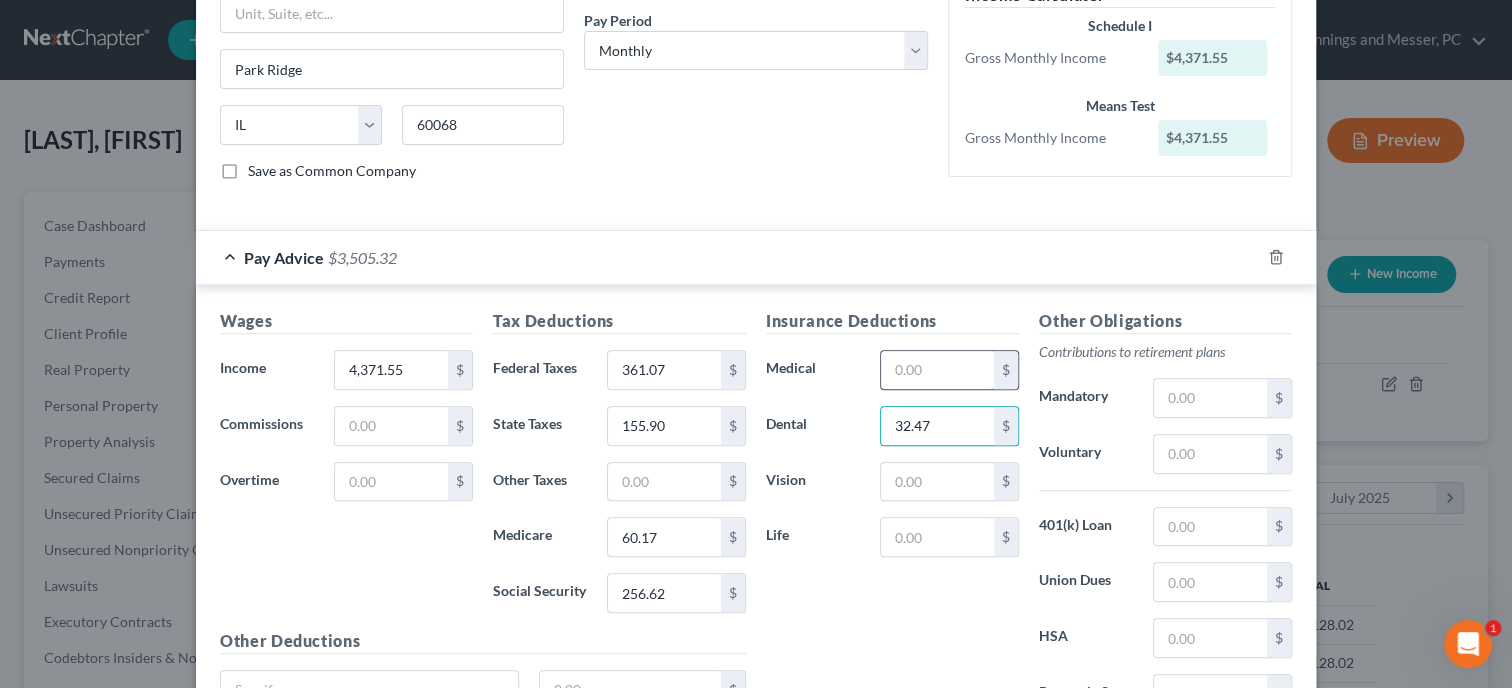 click at bounding box center [937, 370] 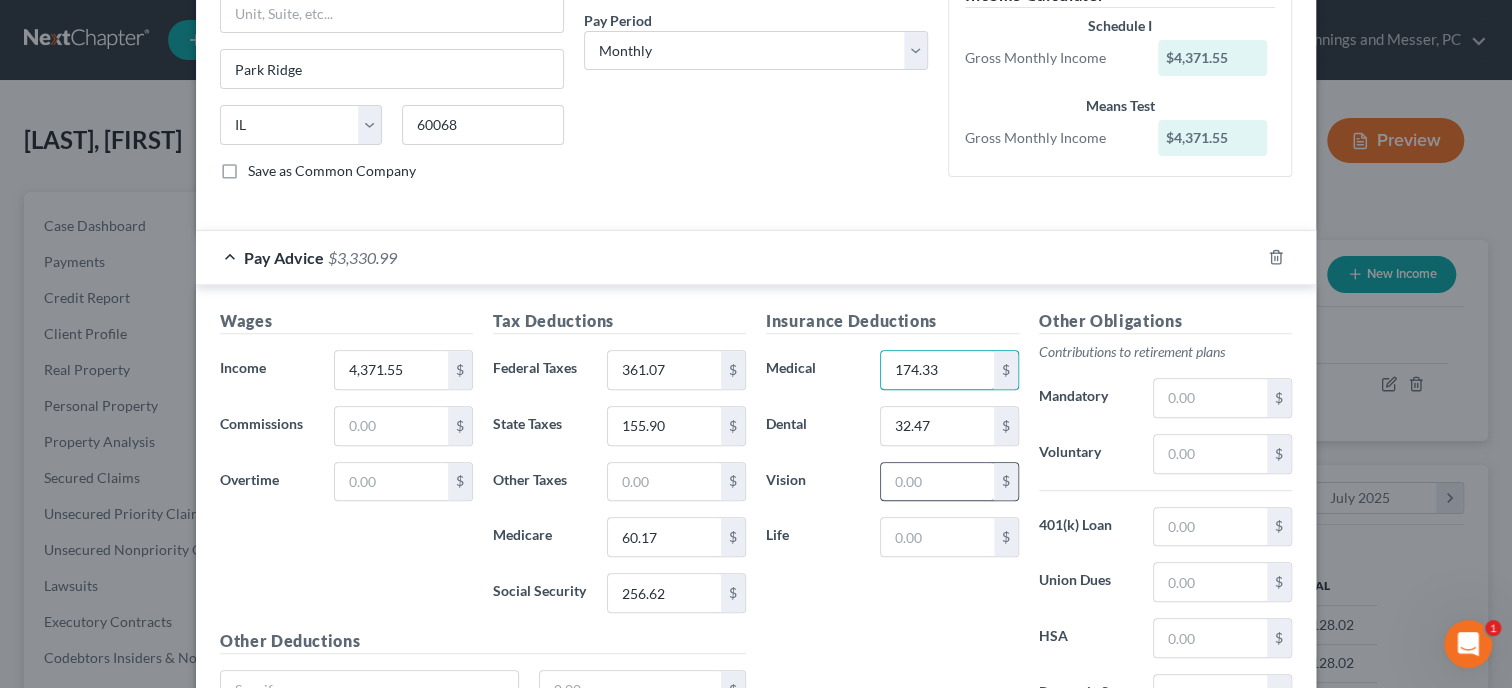 type on "174.33" 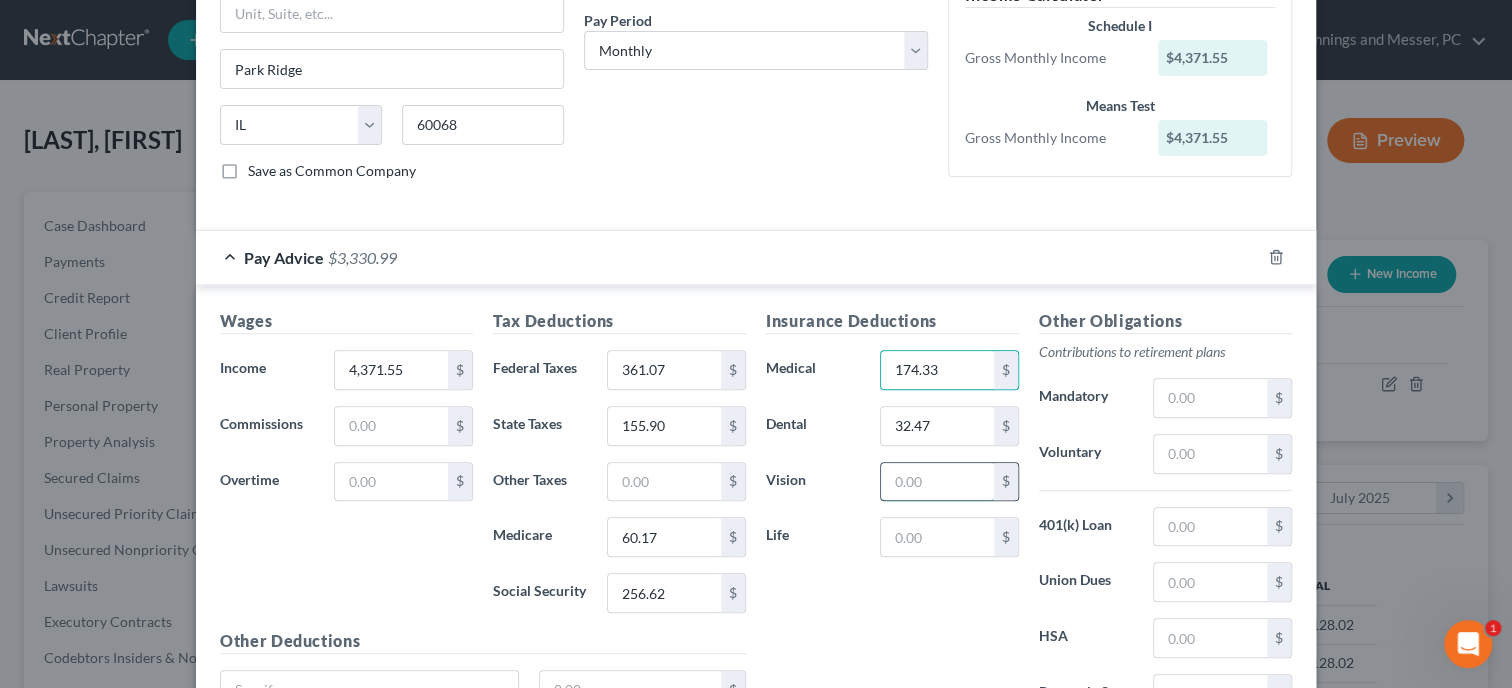 click at bounding box center (937, 482) 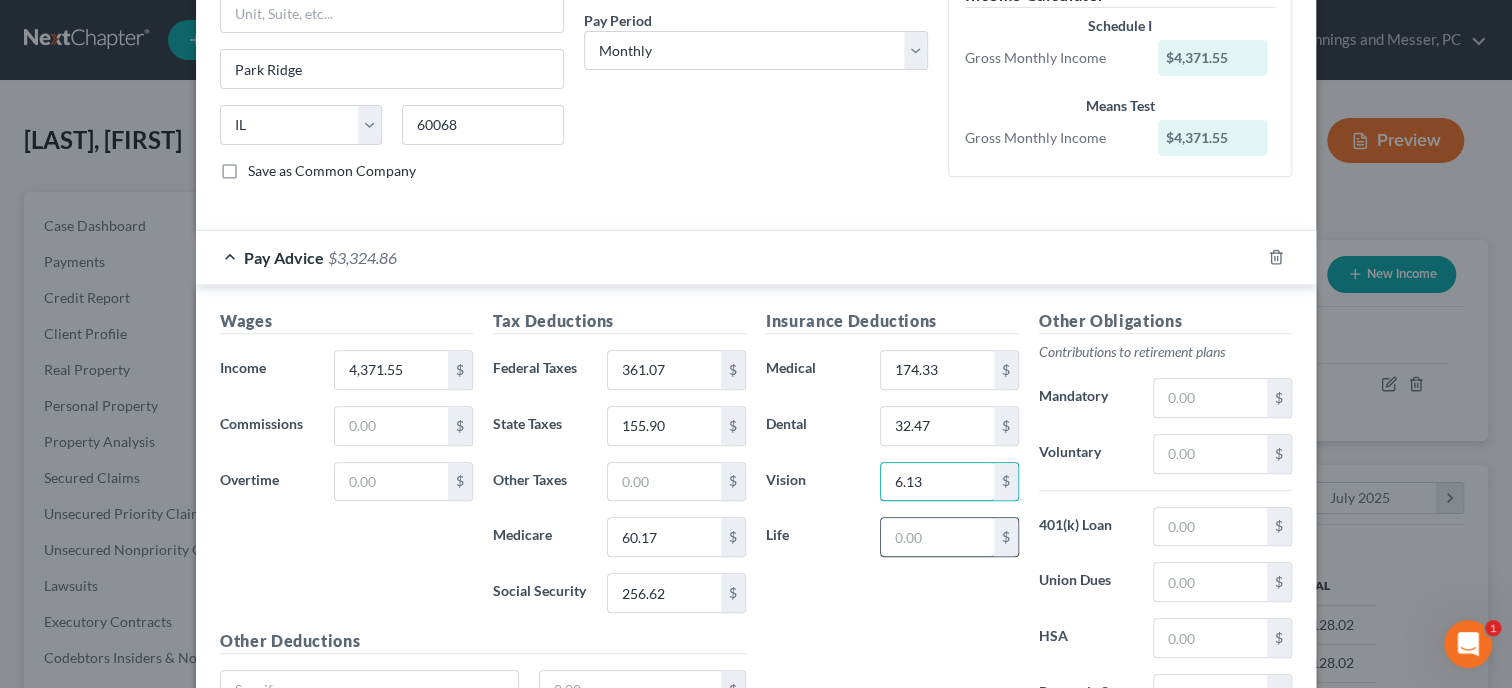 type on "6.13" 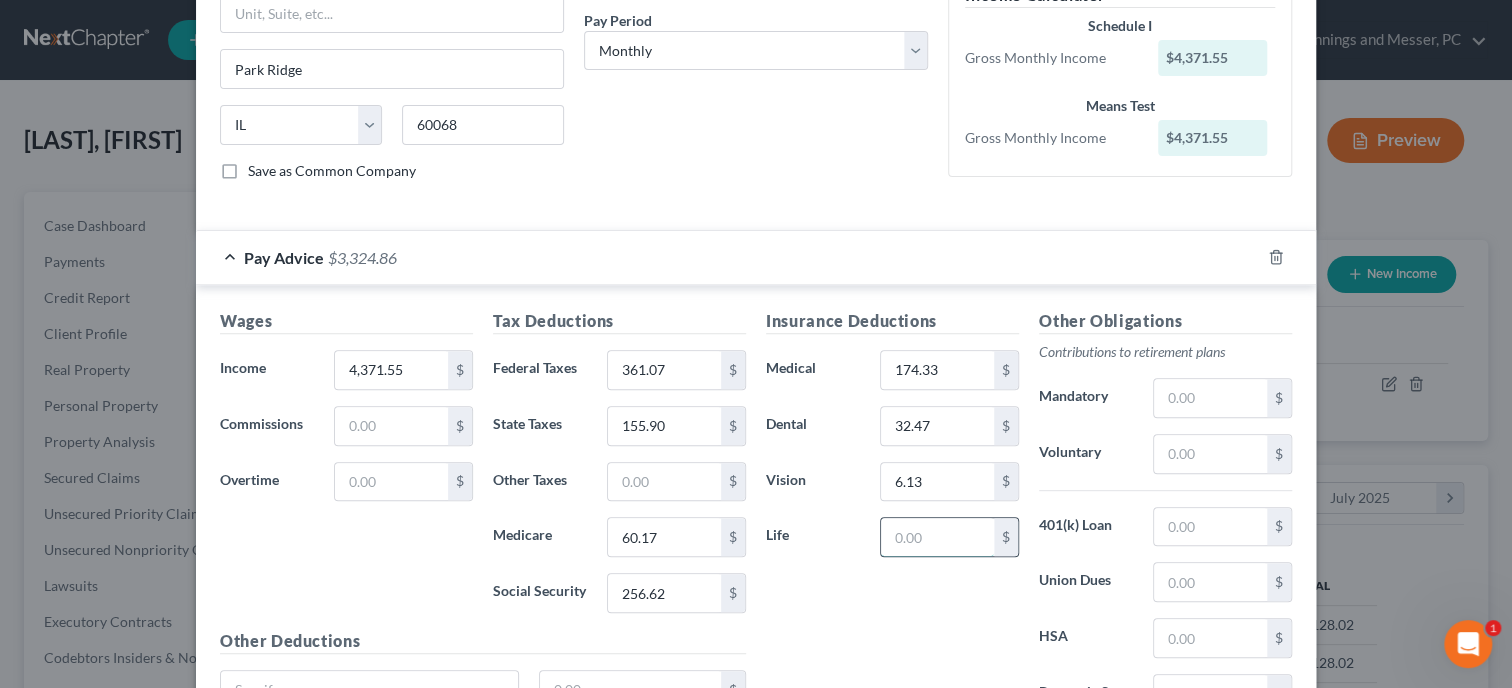 click at bounding box center [937, 537] 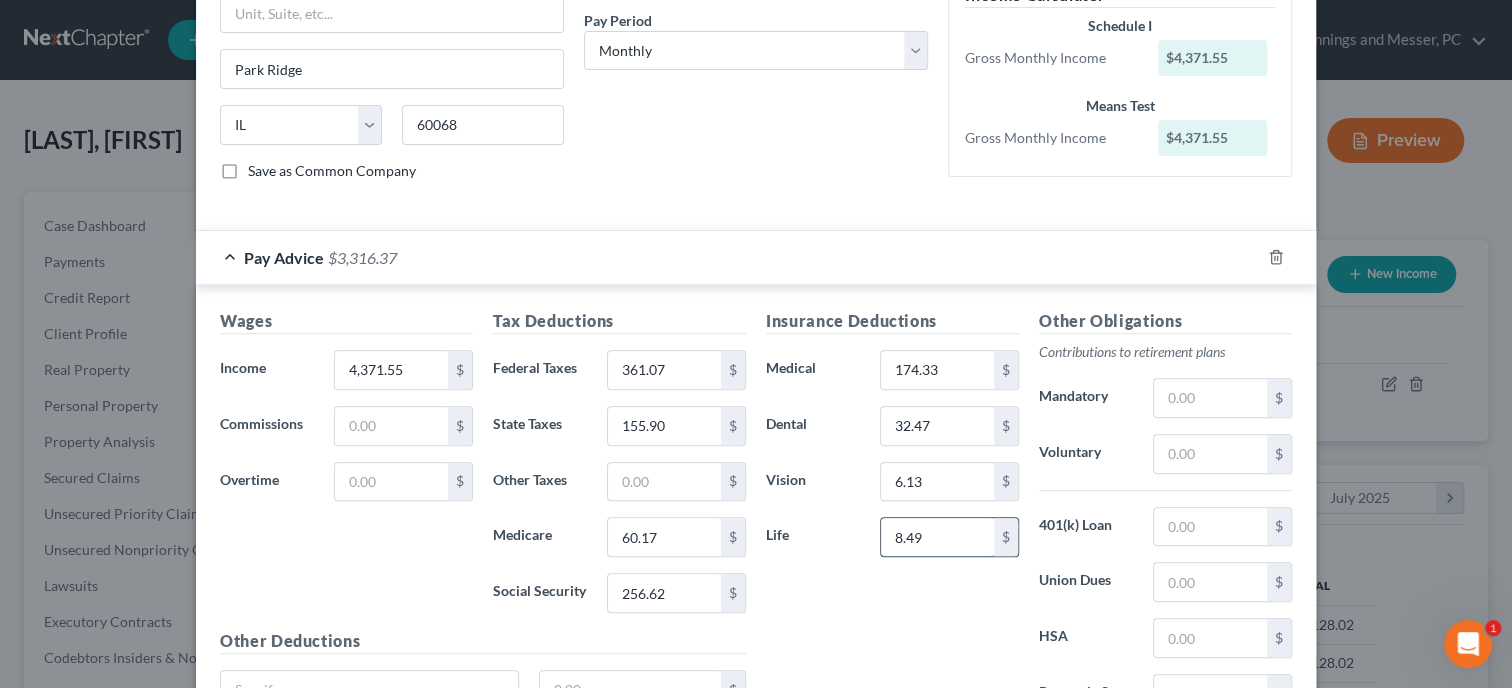 drag, startPoint x: 929, startPoint y: 523, endPoint x: 876, endPoint y: 544, distance: 57.00877 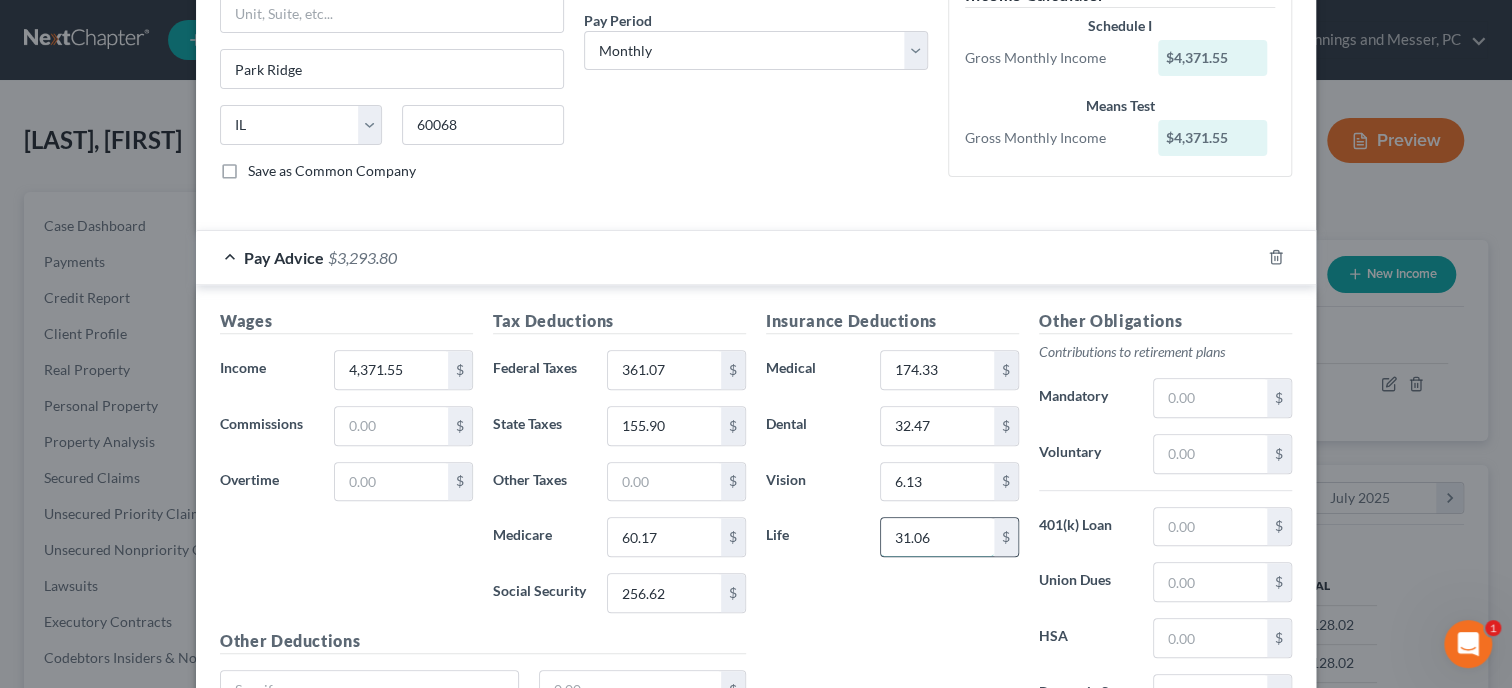 type on "31.06" 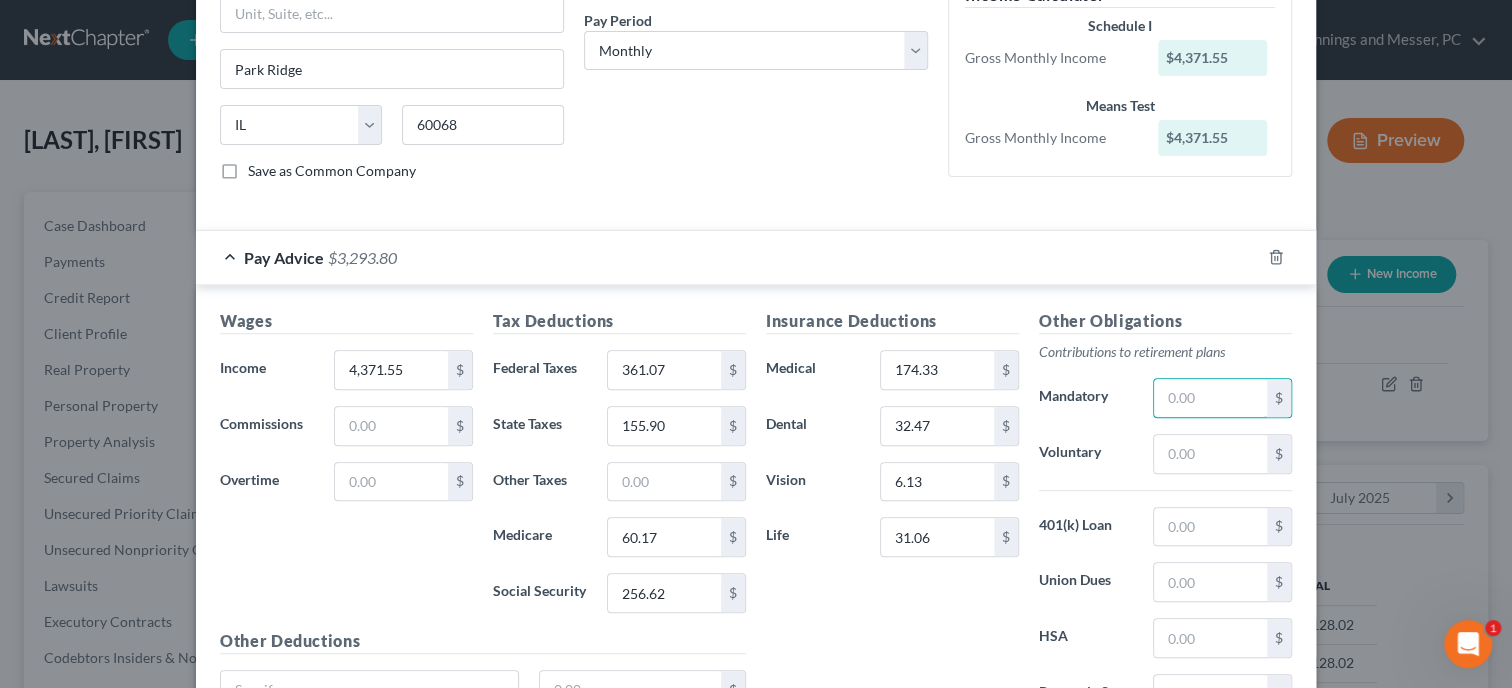 scroll, scrollTop: 498, scrollLeft: 0, axis: vertical 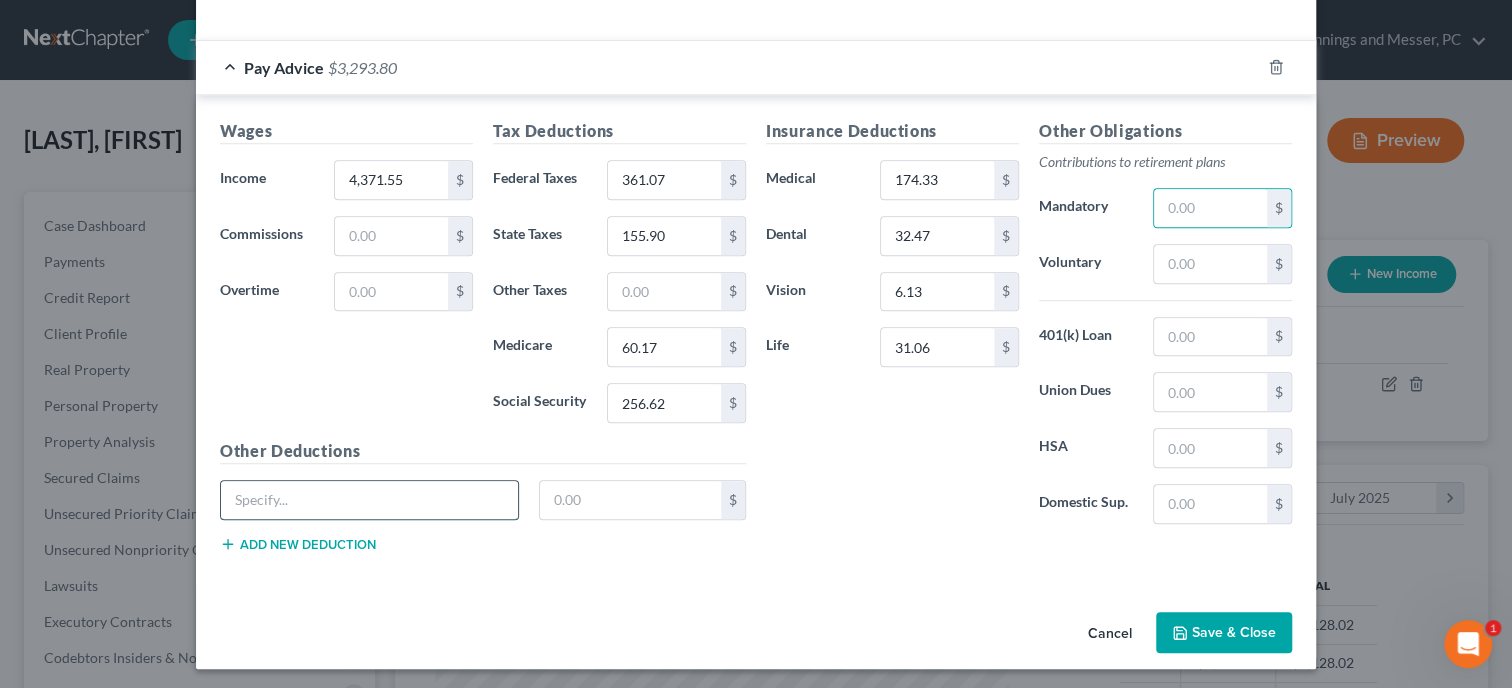 click at bounding box center [369, 500] 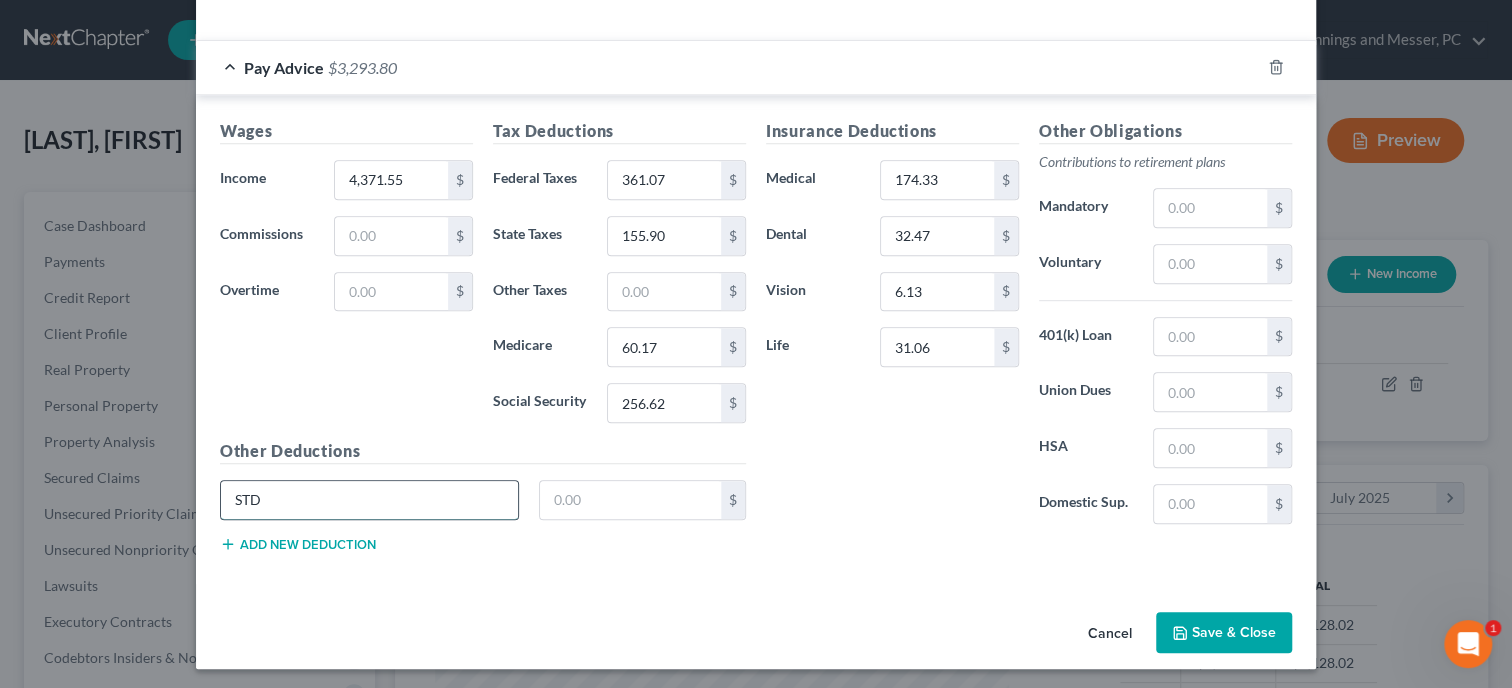 type on "STD" 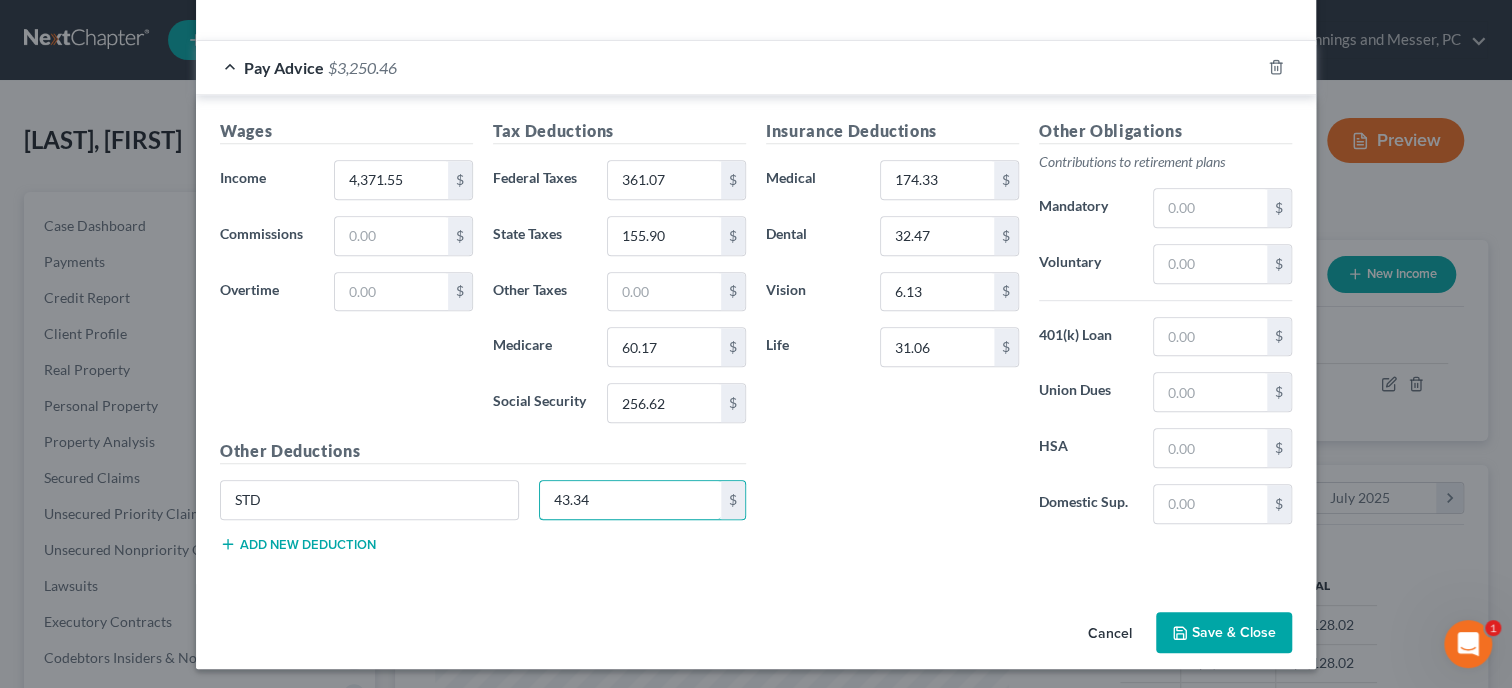 type on "43.34" 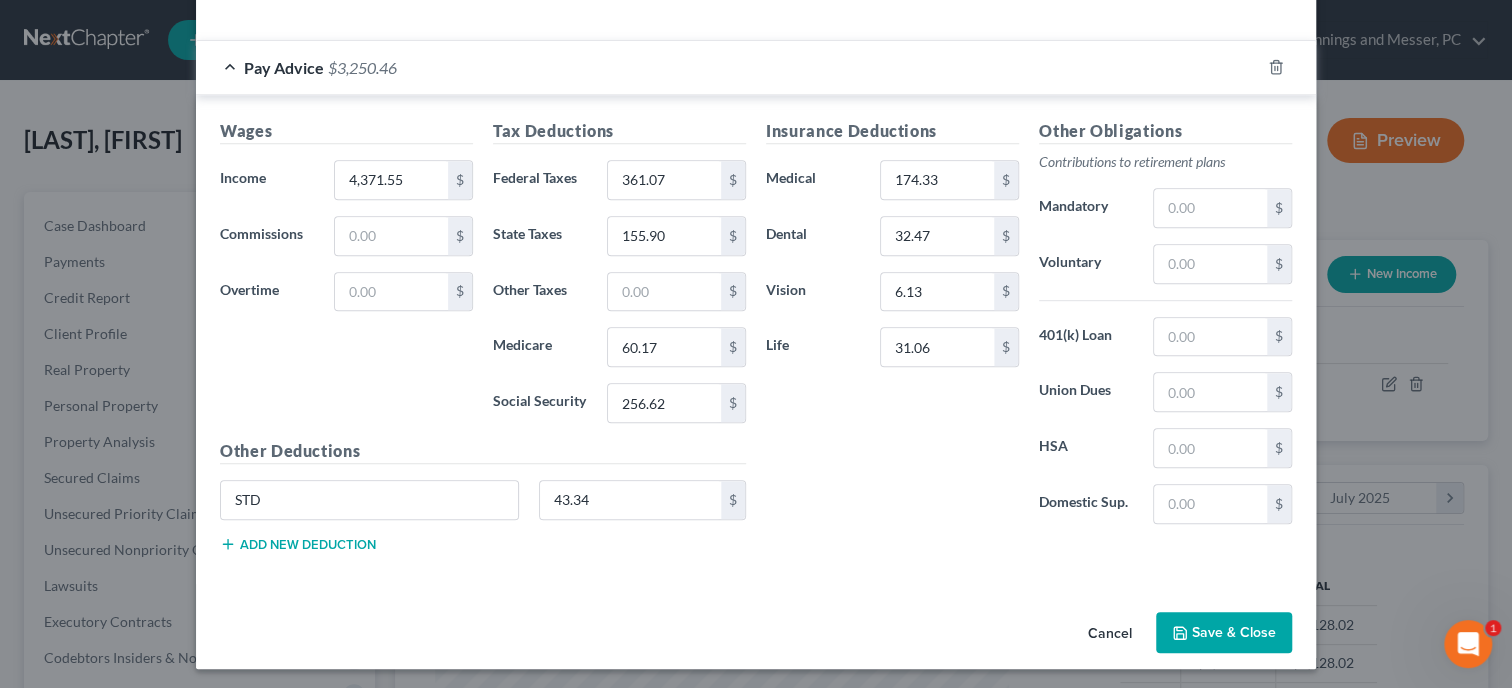 click on "Save & Close" at bounding box center (1224, 633) 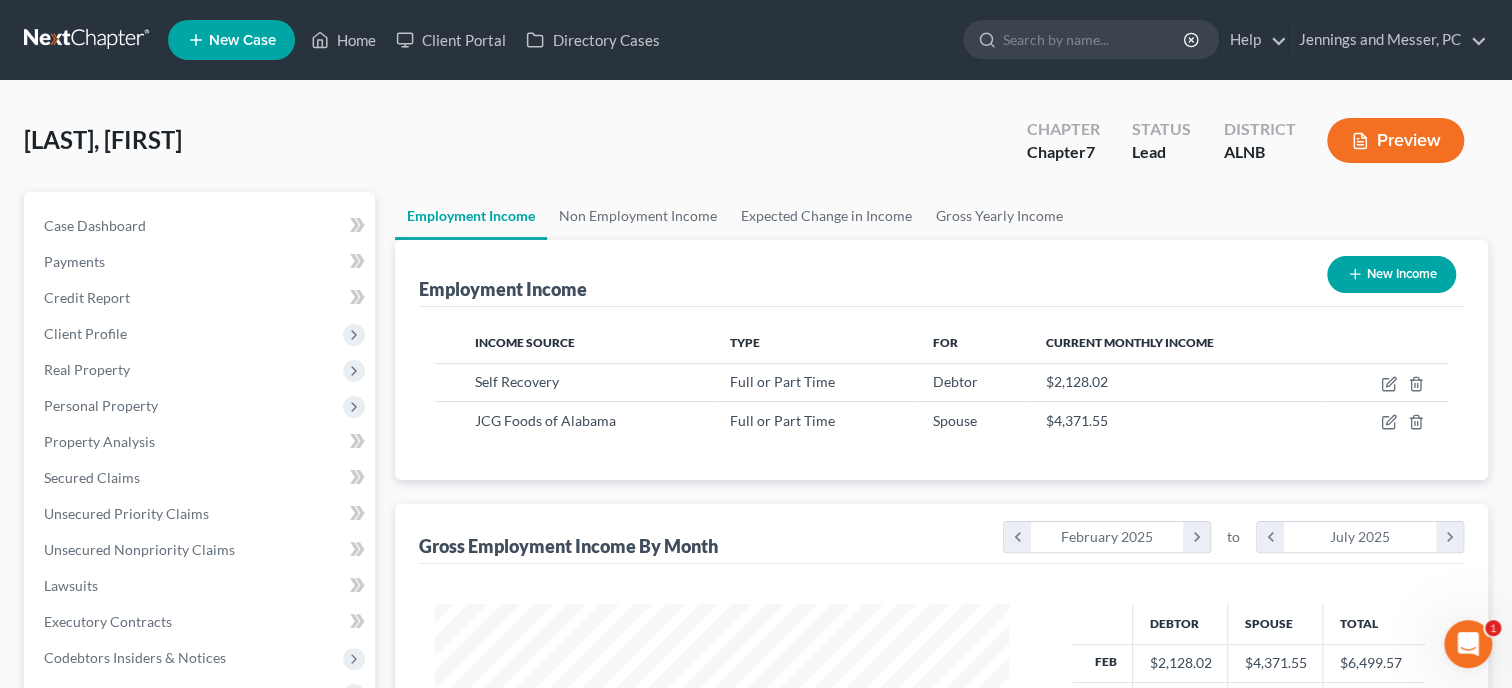 click on "Gross Employment Income By Month
chevron_left
February 2025
chevron_right
to
chevron_left
July 2025
chevron_right" at bounding box center [941, 534] 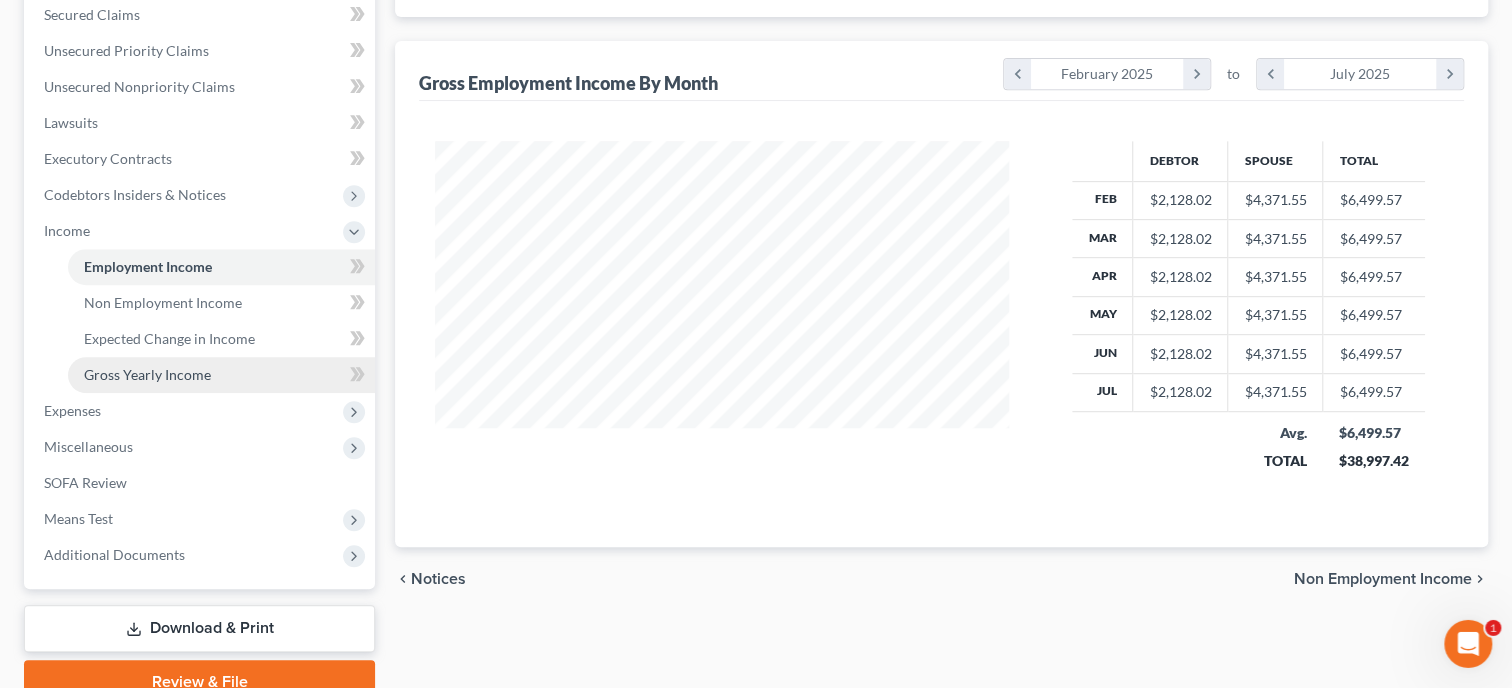 scroll, scrollTop: 552, scrollLeft: 0, axis: vertical 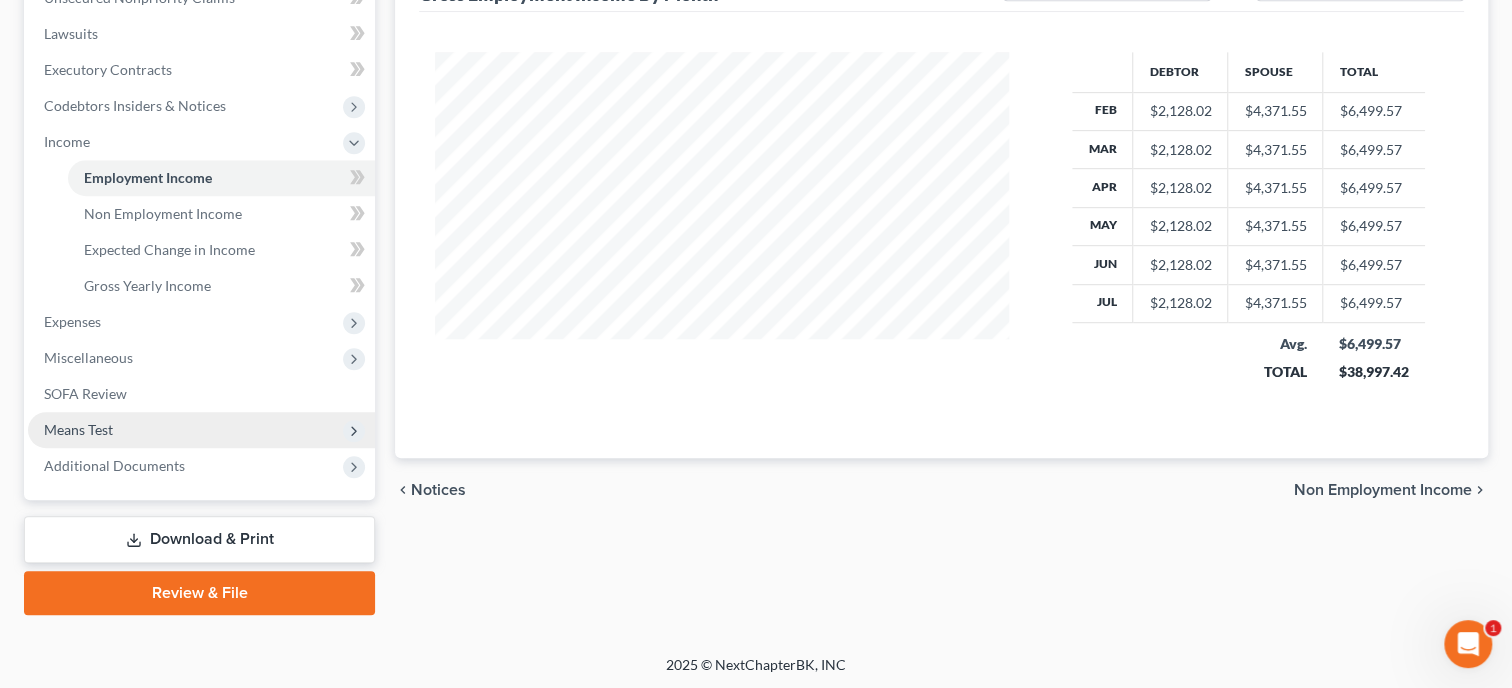 click on "Means Test" at bounding box center (201, 430) 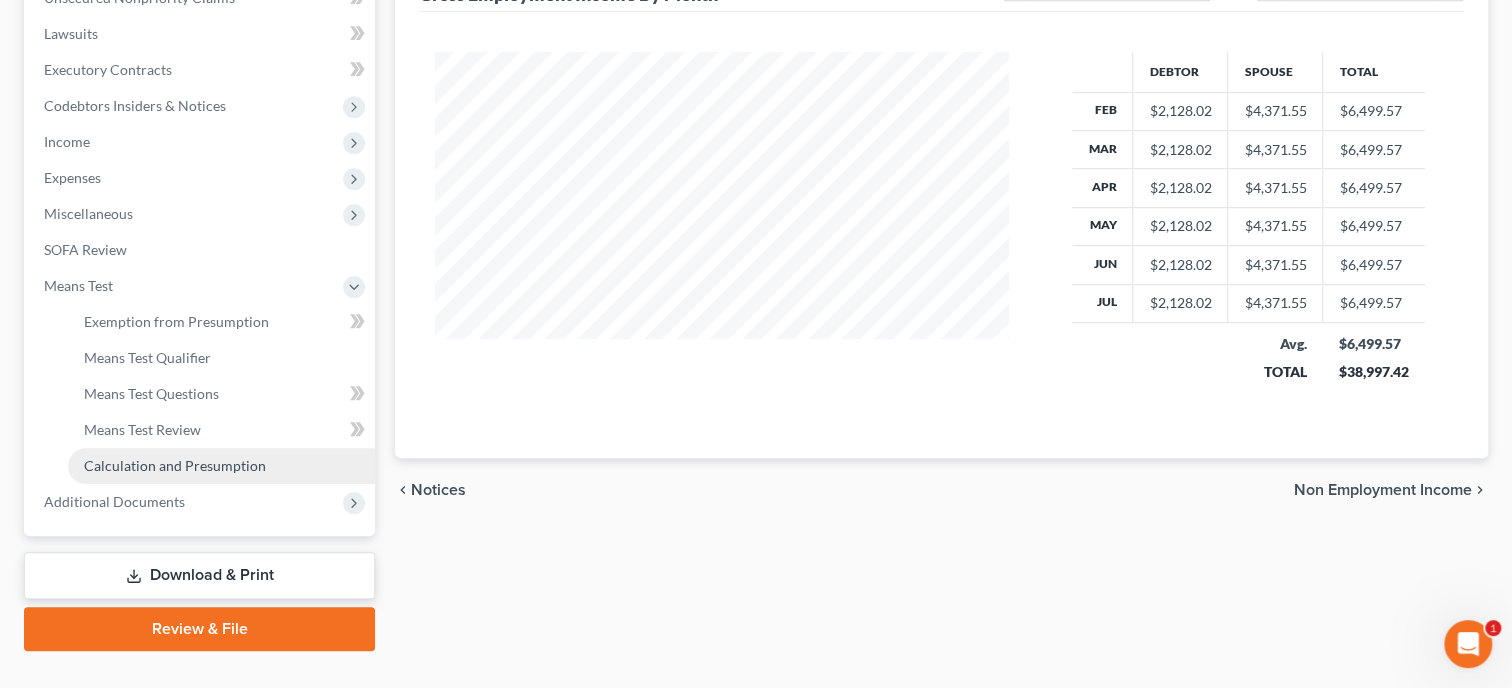 click on "Calculation and Presumption" at bounding box center [175, 465] 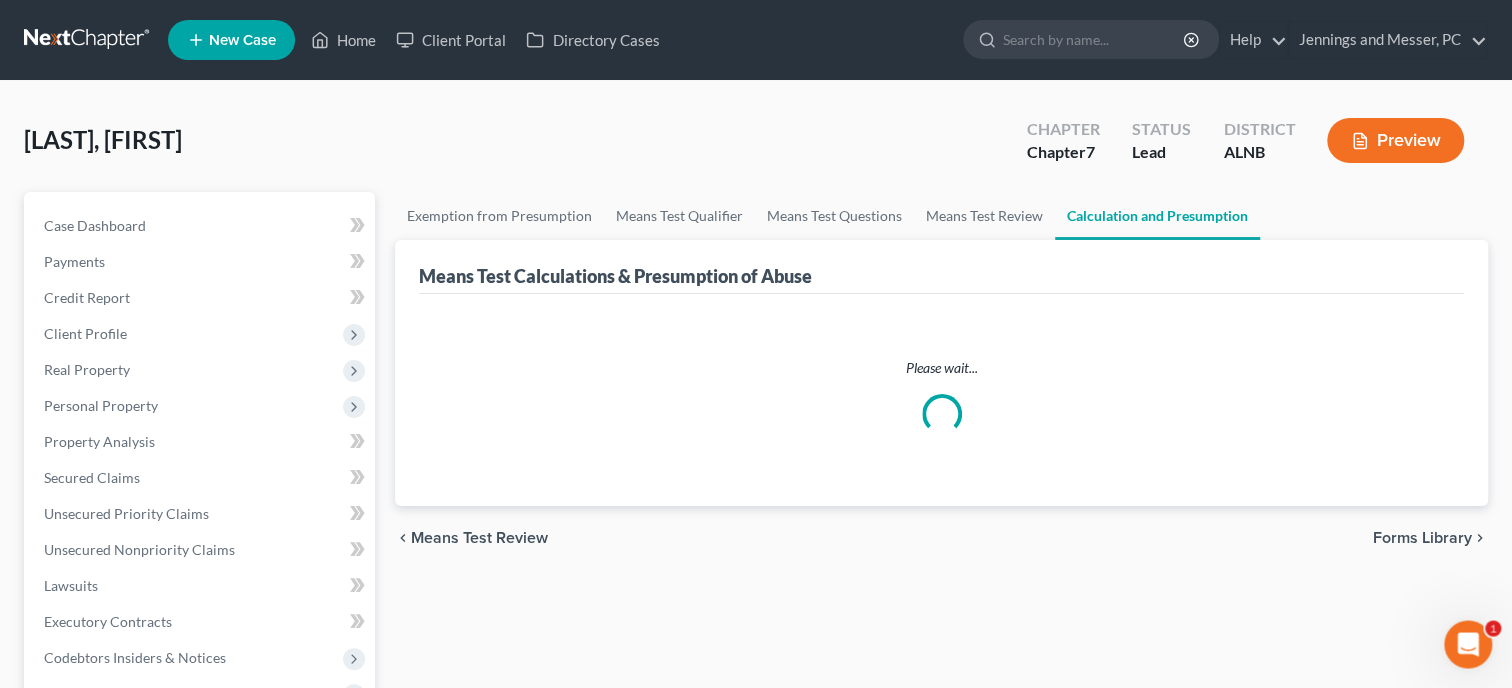 scroll, scrollTop: 0, scrollLeft: 0, axis: both 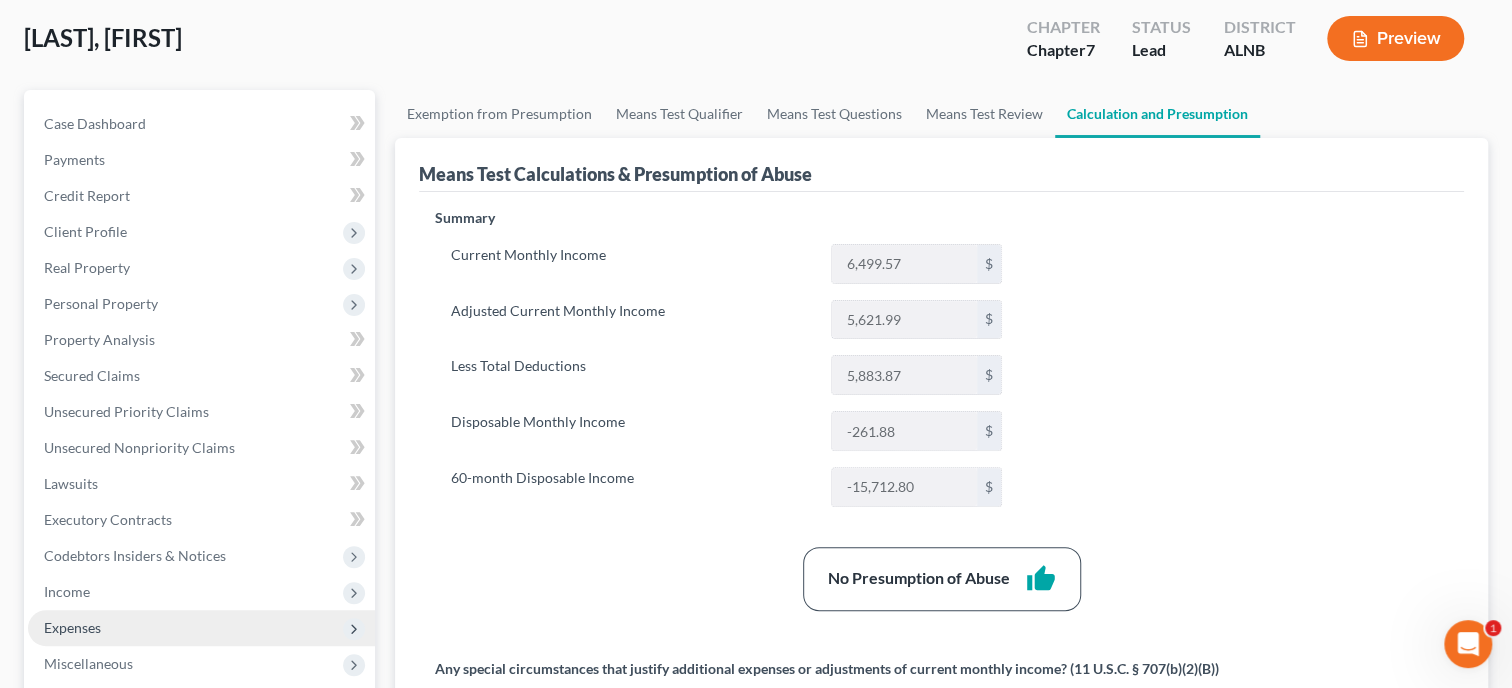 click on "Expenses" at bounding box center (201, 628) 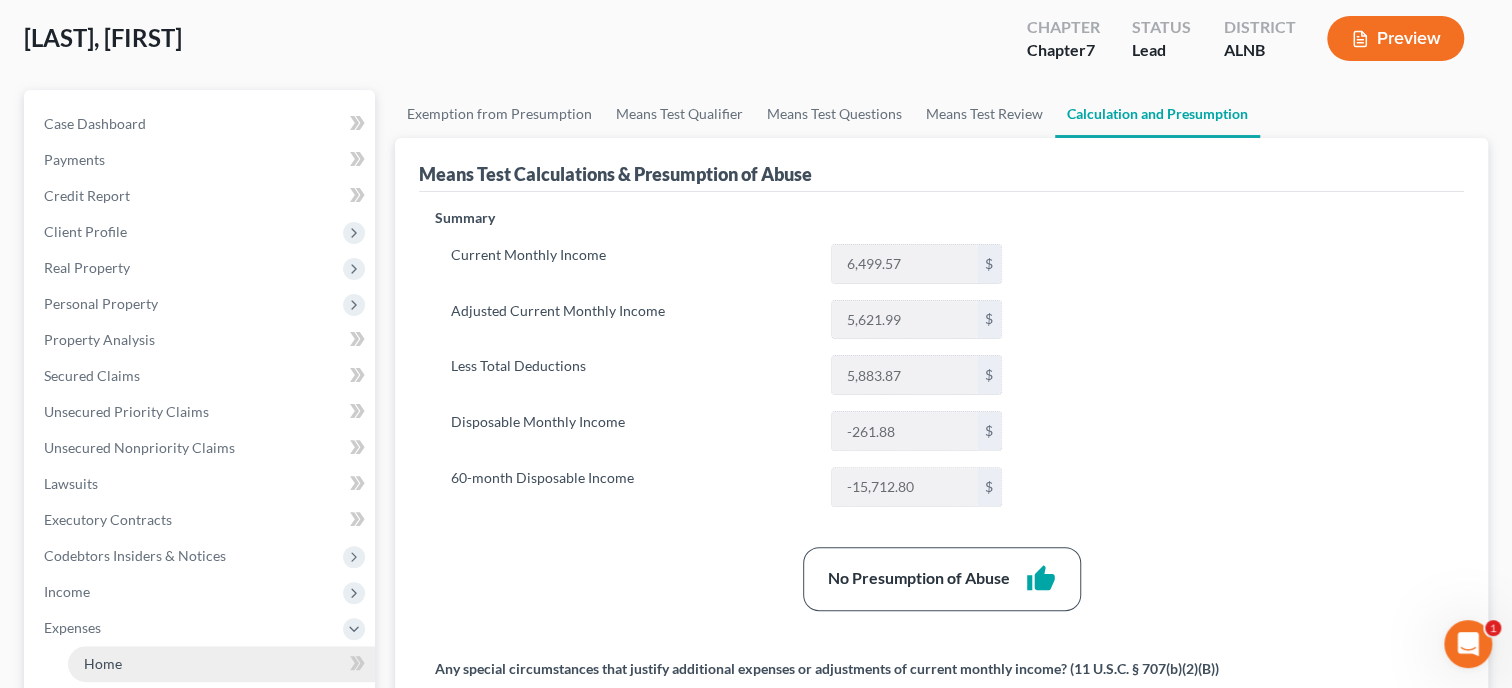 click on "Home" at bounding box center (103, 663) 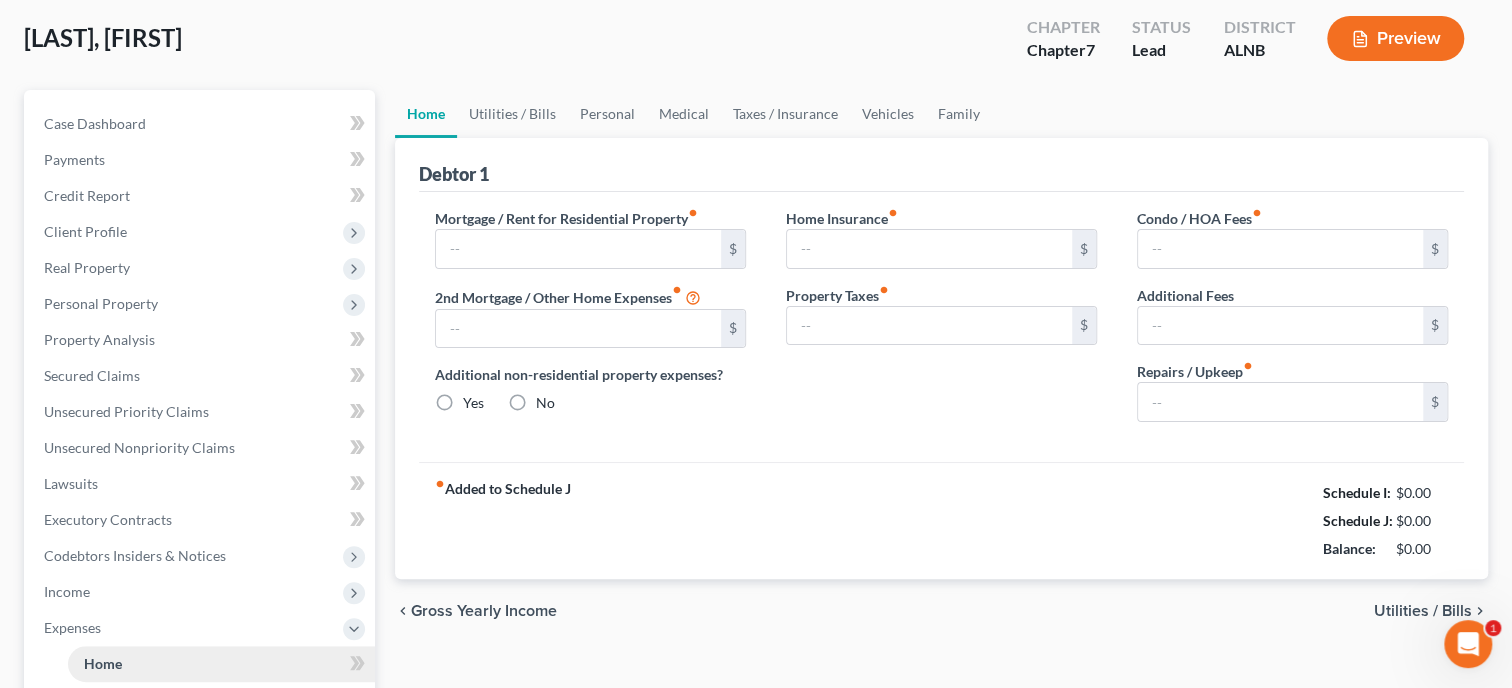 type on "0.00" 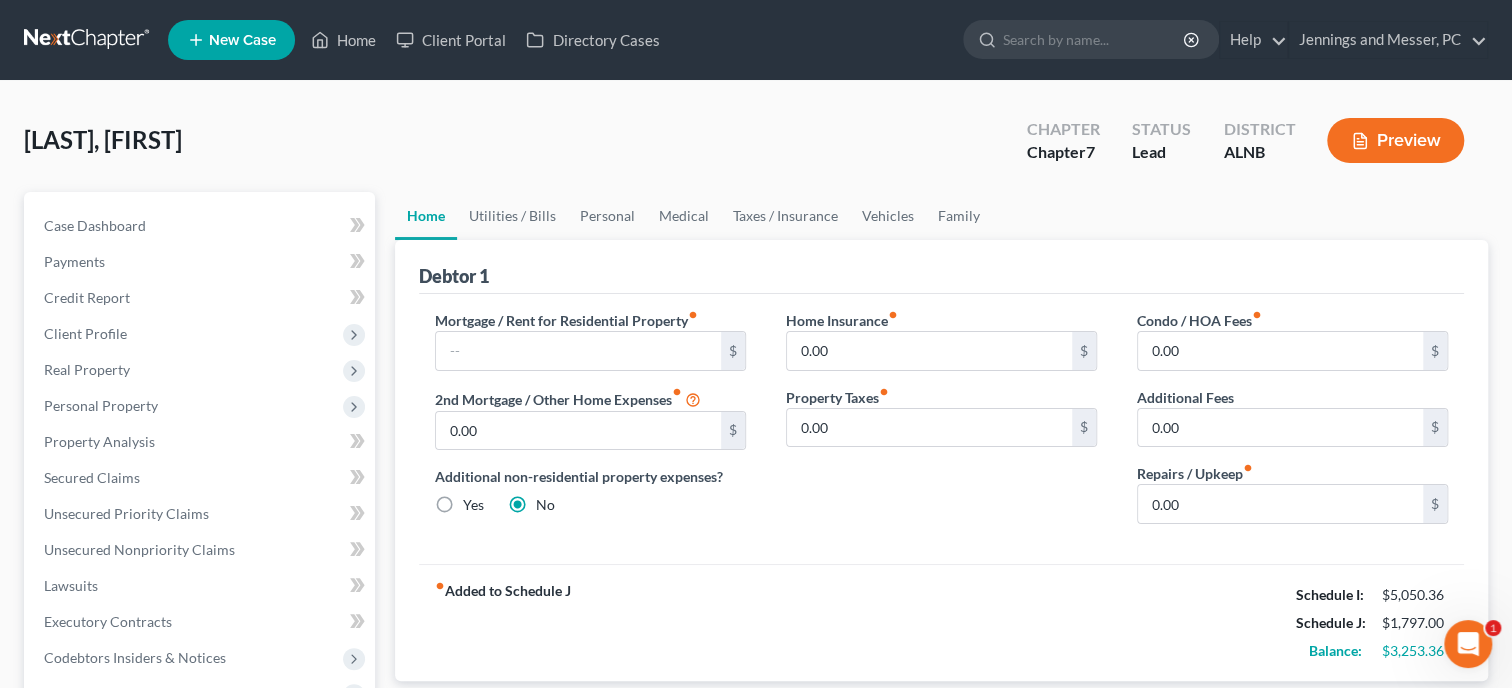 scroll, scrollTop: 0, scrollLeft: 0, axis: both 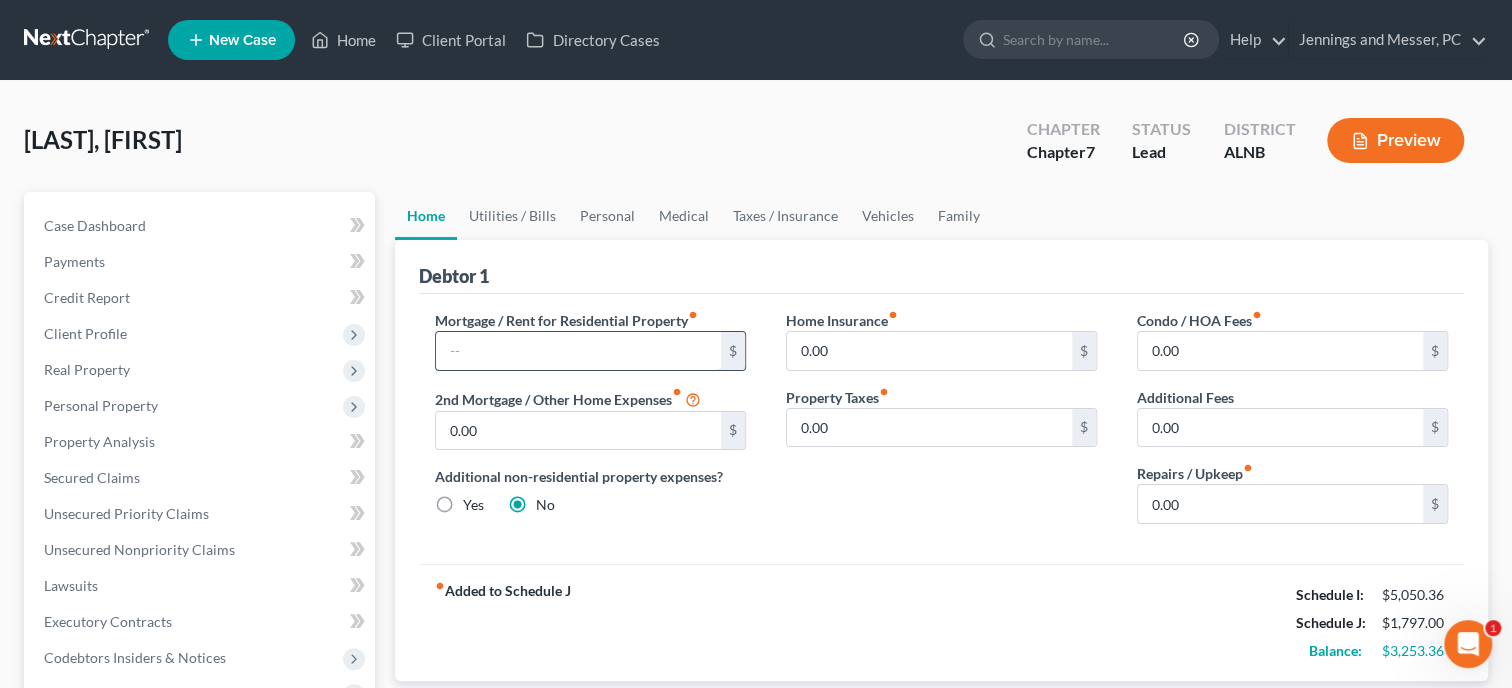 click at bounding box center (578, 351) 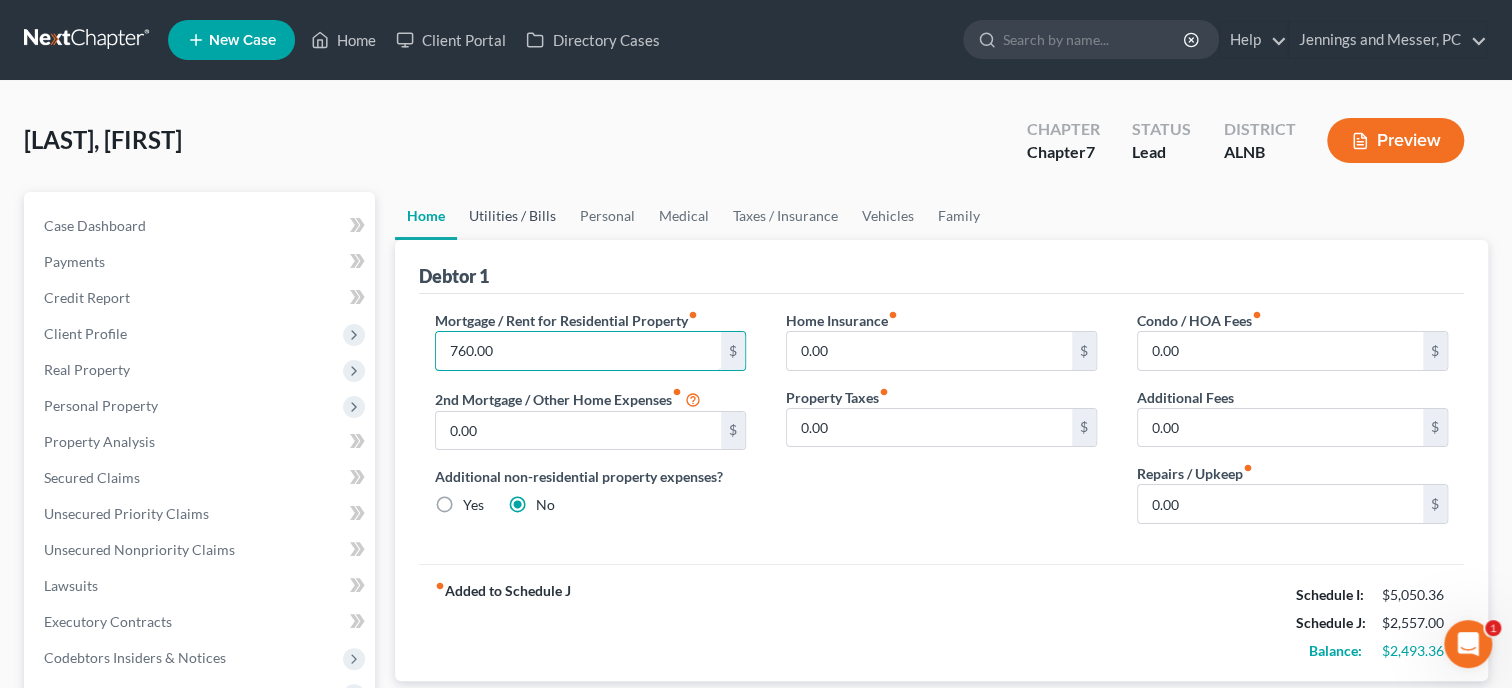 type on "760.00" 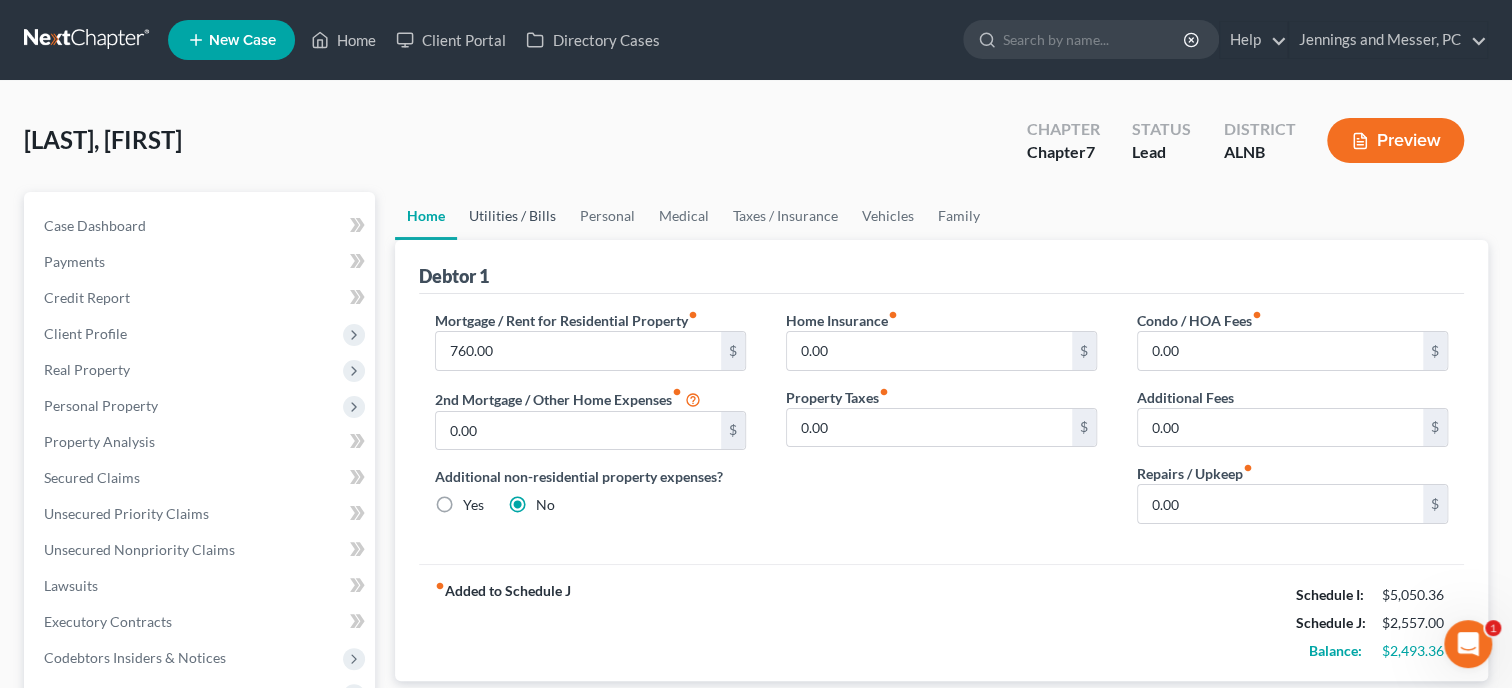 click on "Utilities / Bills" at bounding box center [512, 216] 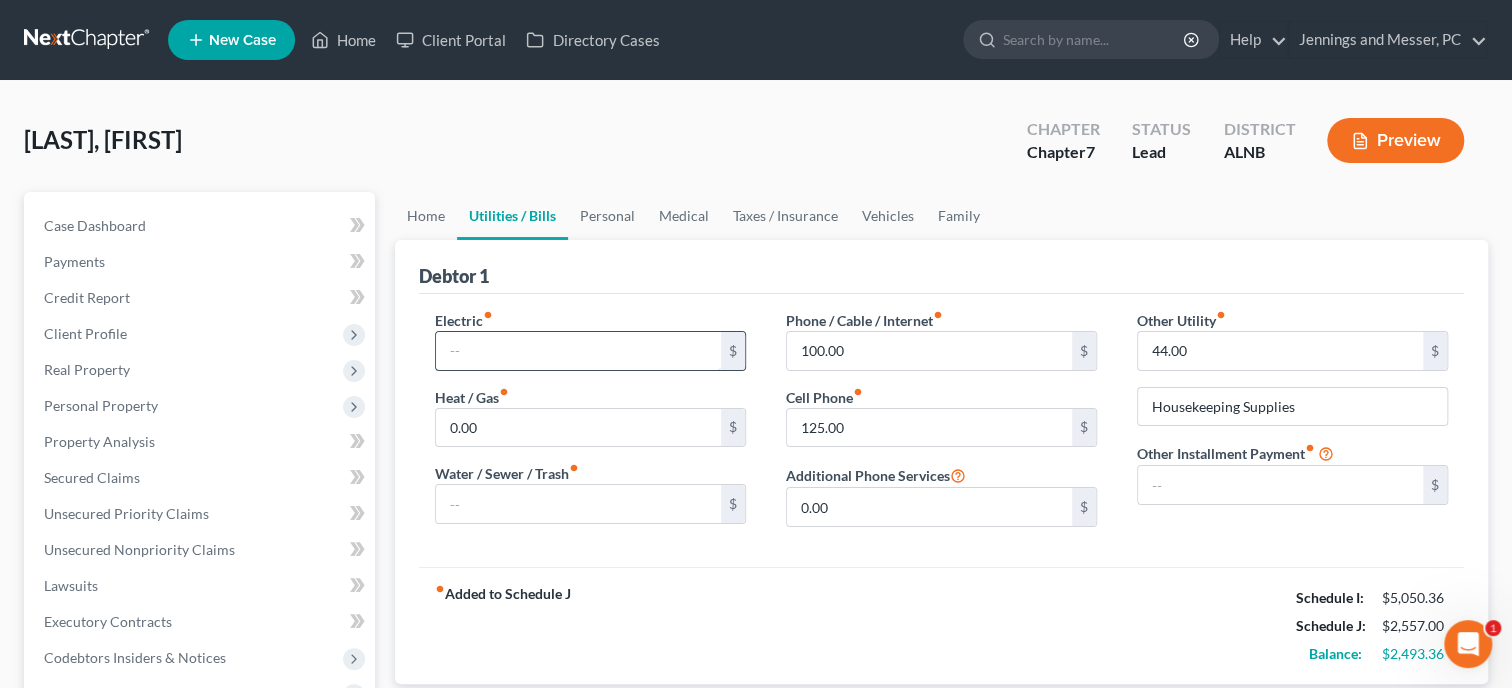 click at bounding box center [578, 351] 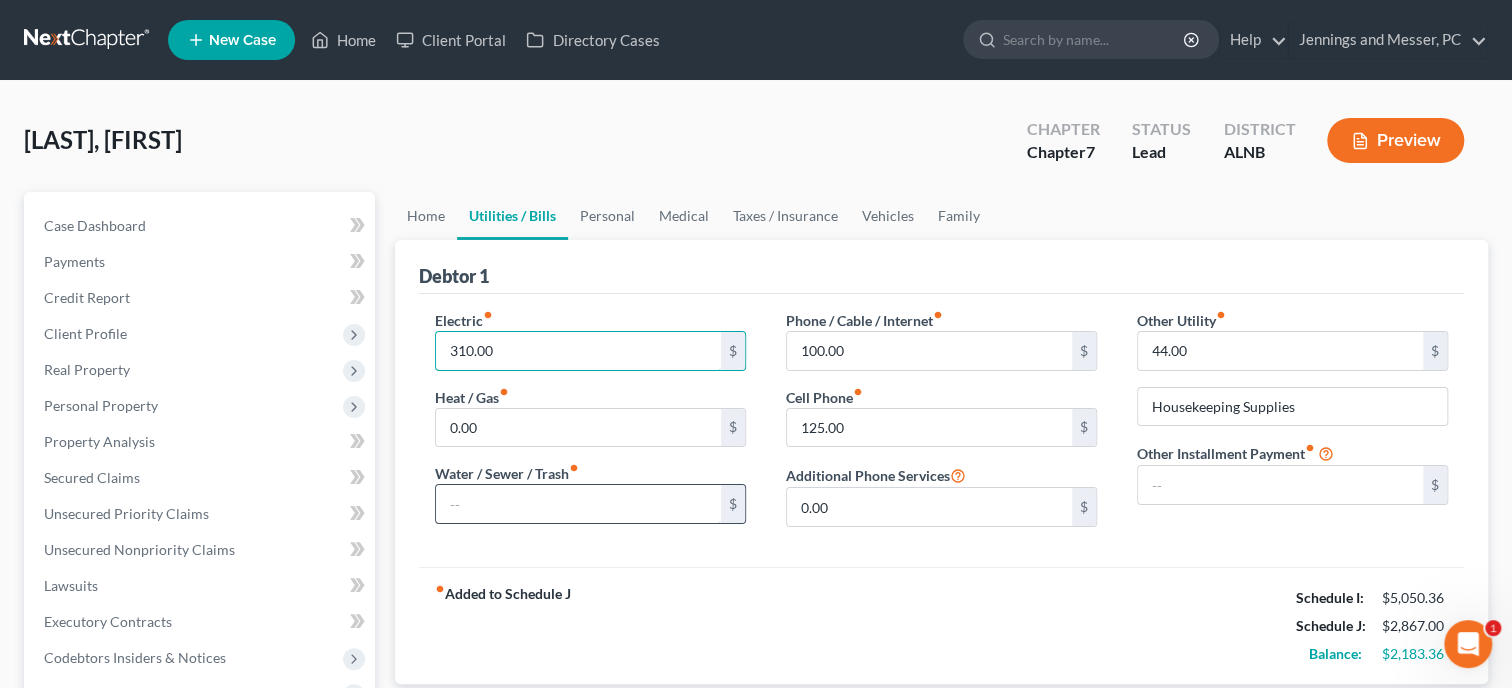 type on "310.00" 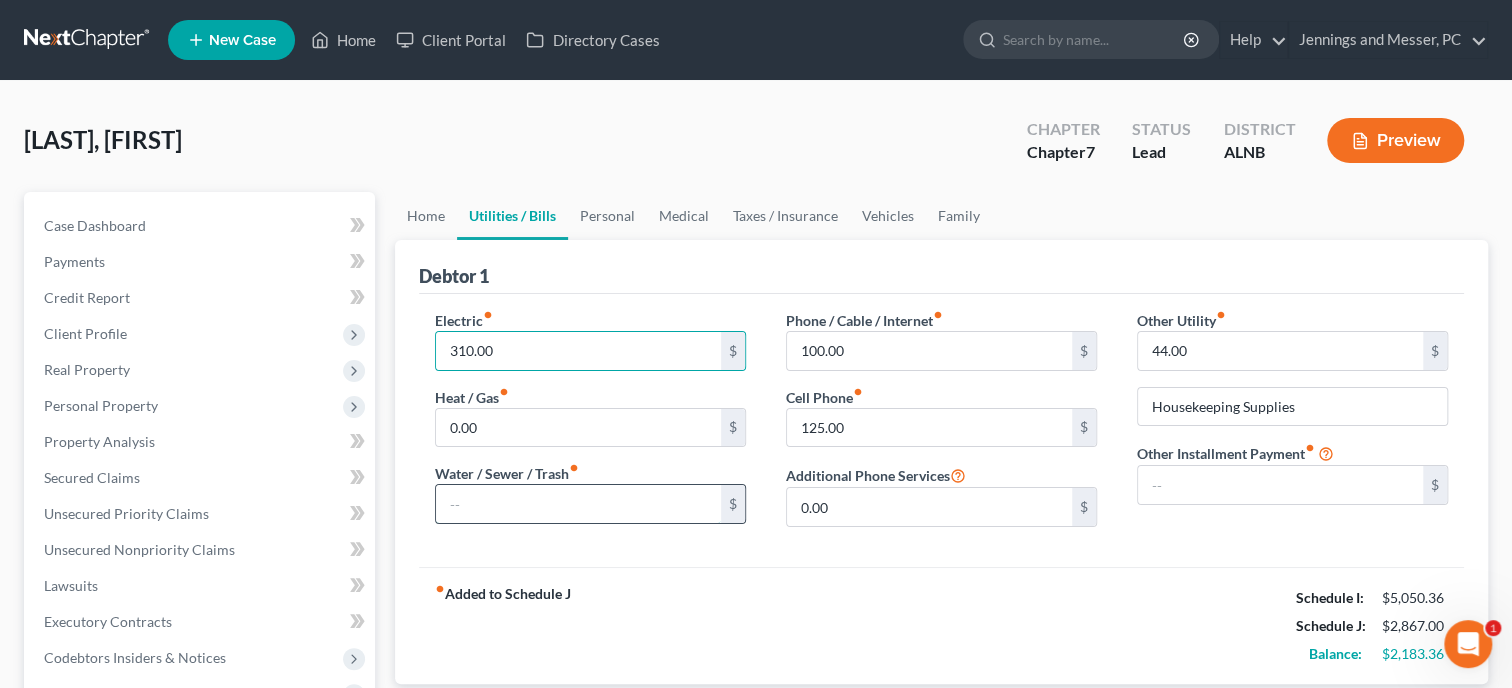 click at bounding box center [578, 504] 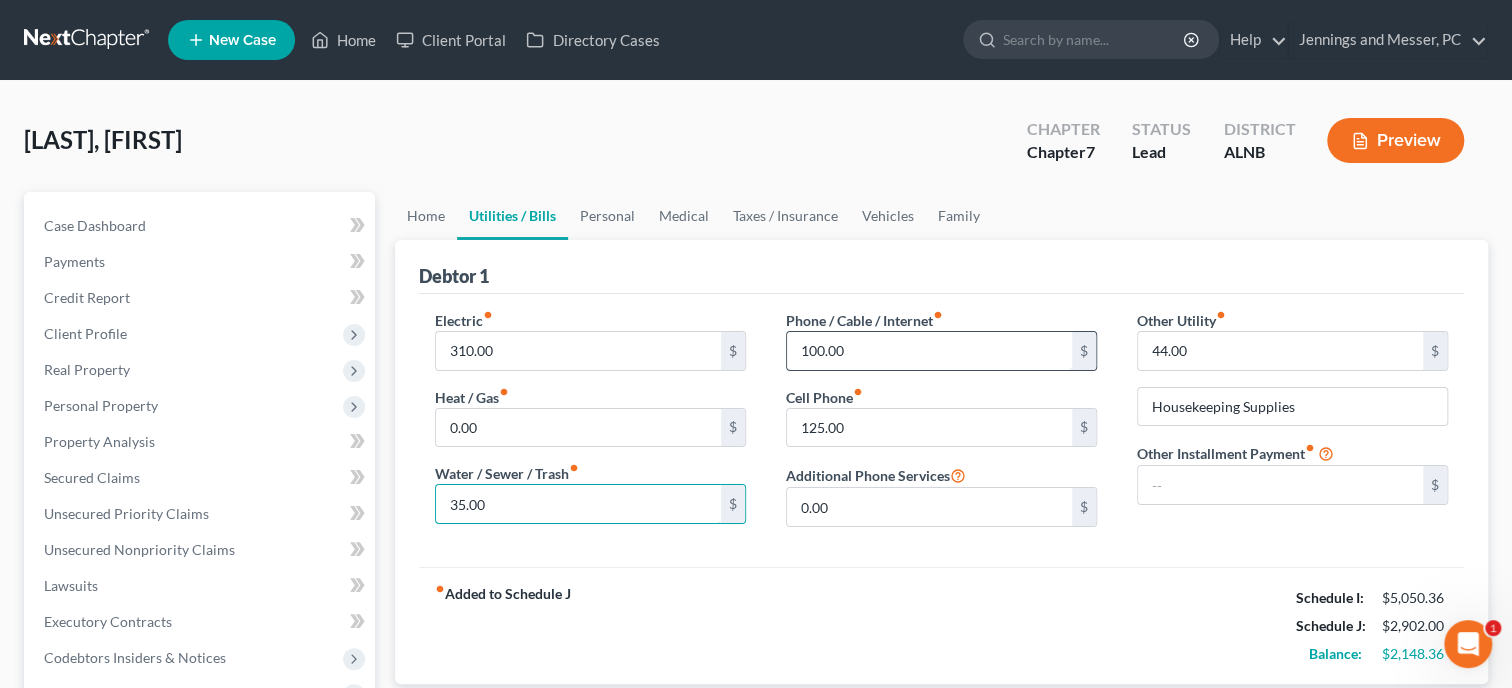 type on "35.00" 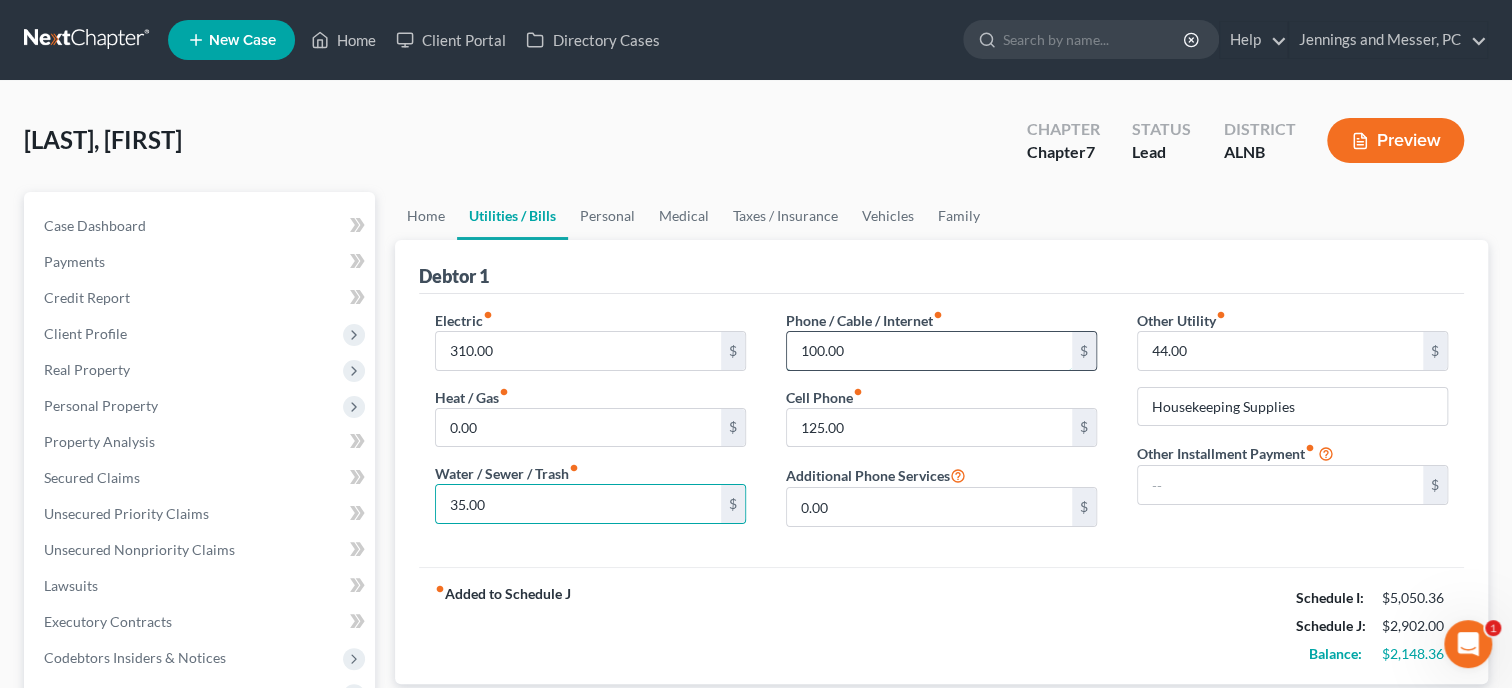 click on "100.00" at bounding box center [929, 351] 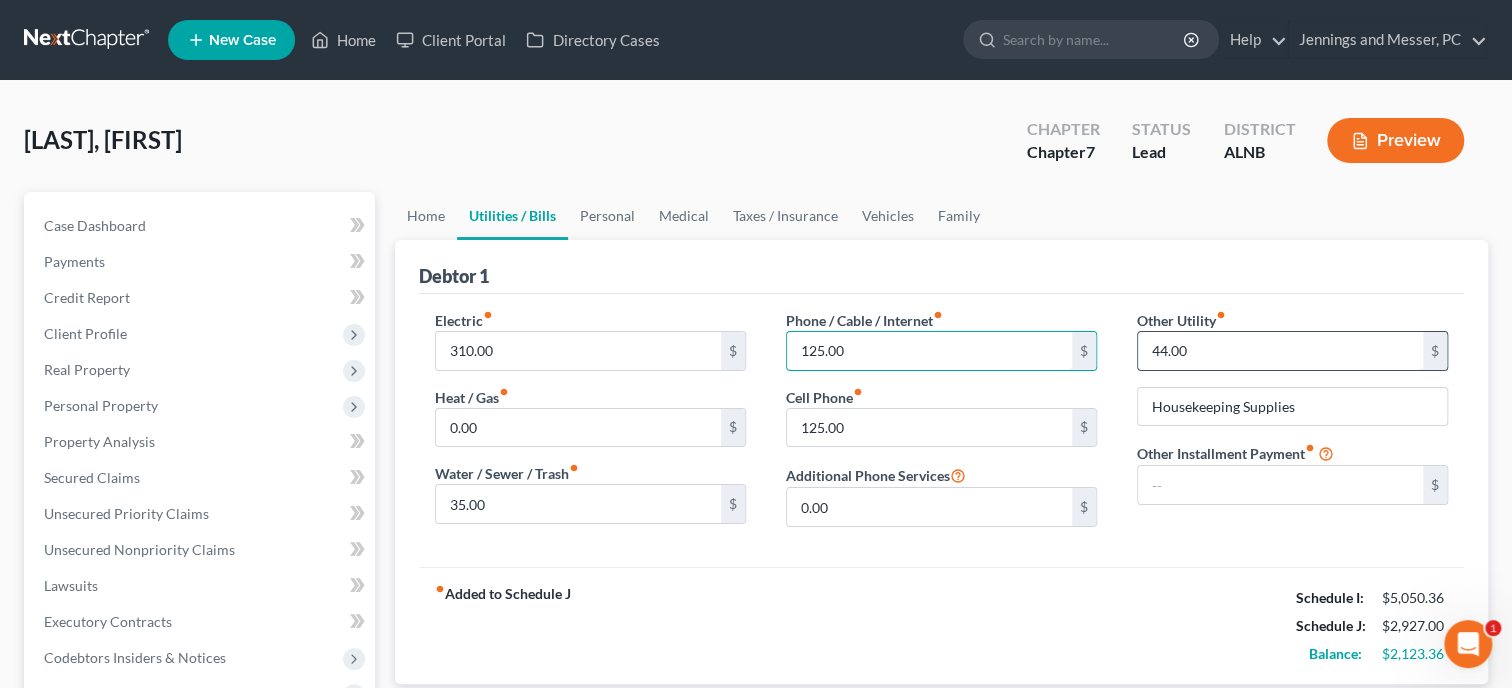 type on "125.00" 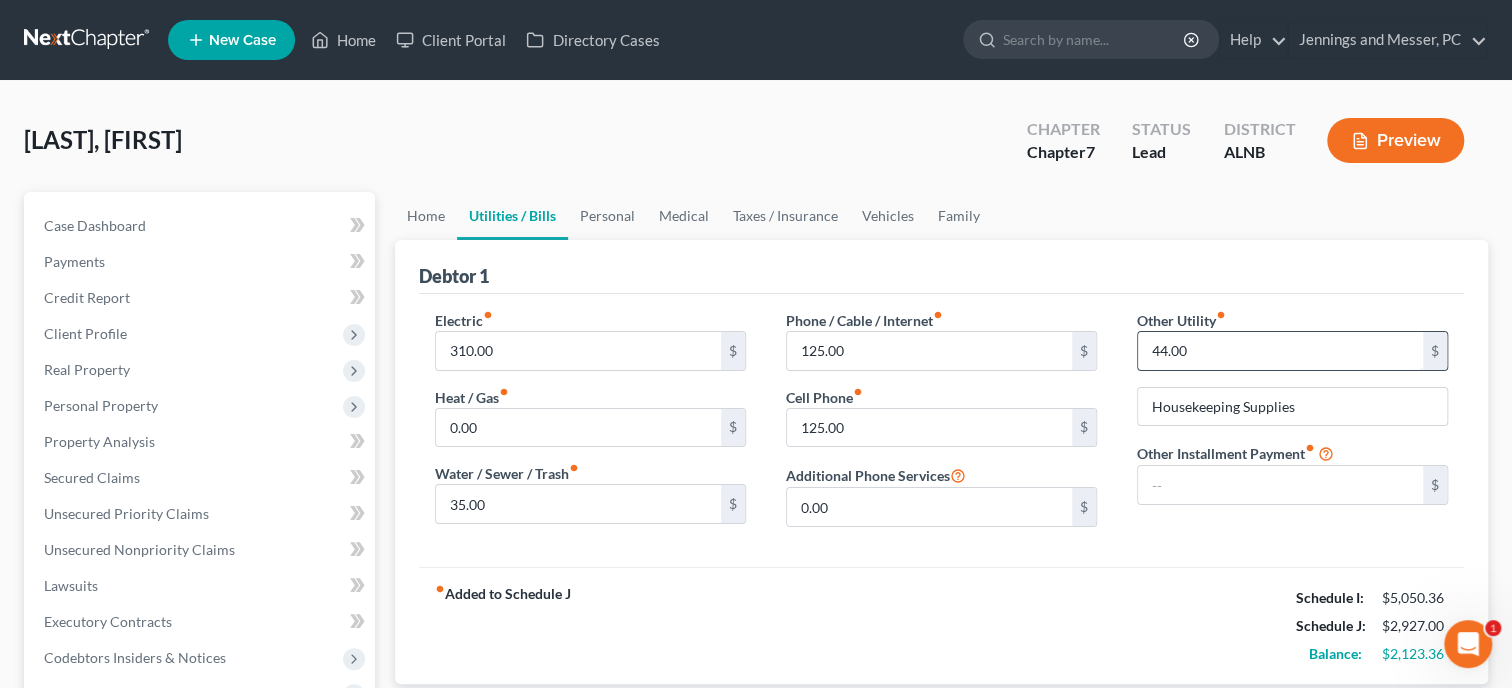 click on "44.00" at bounding box center [1280, 351] 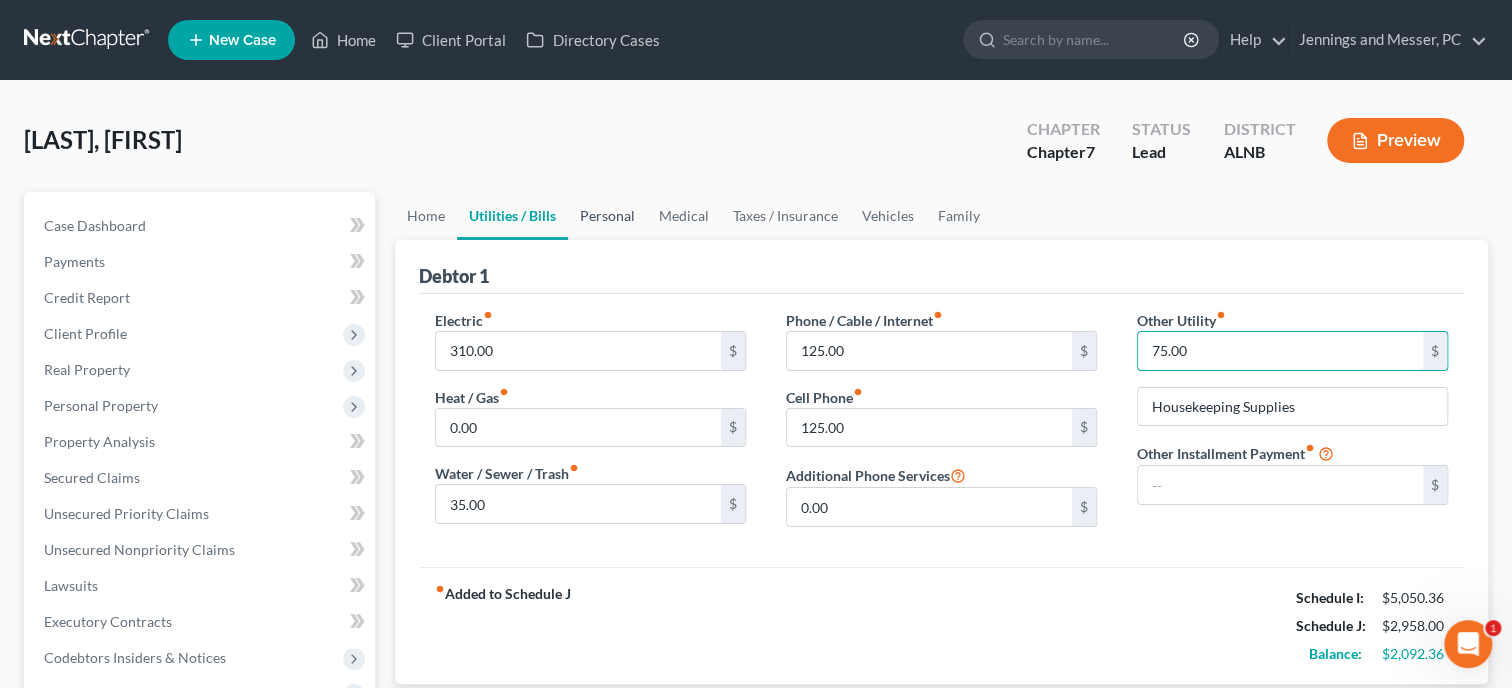 type on "75.00" 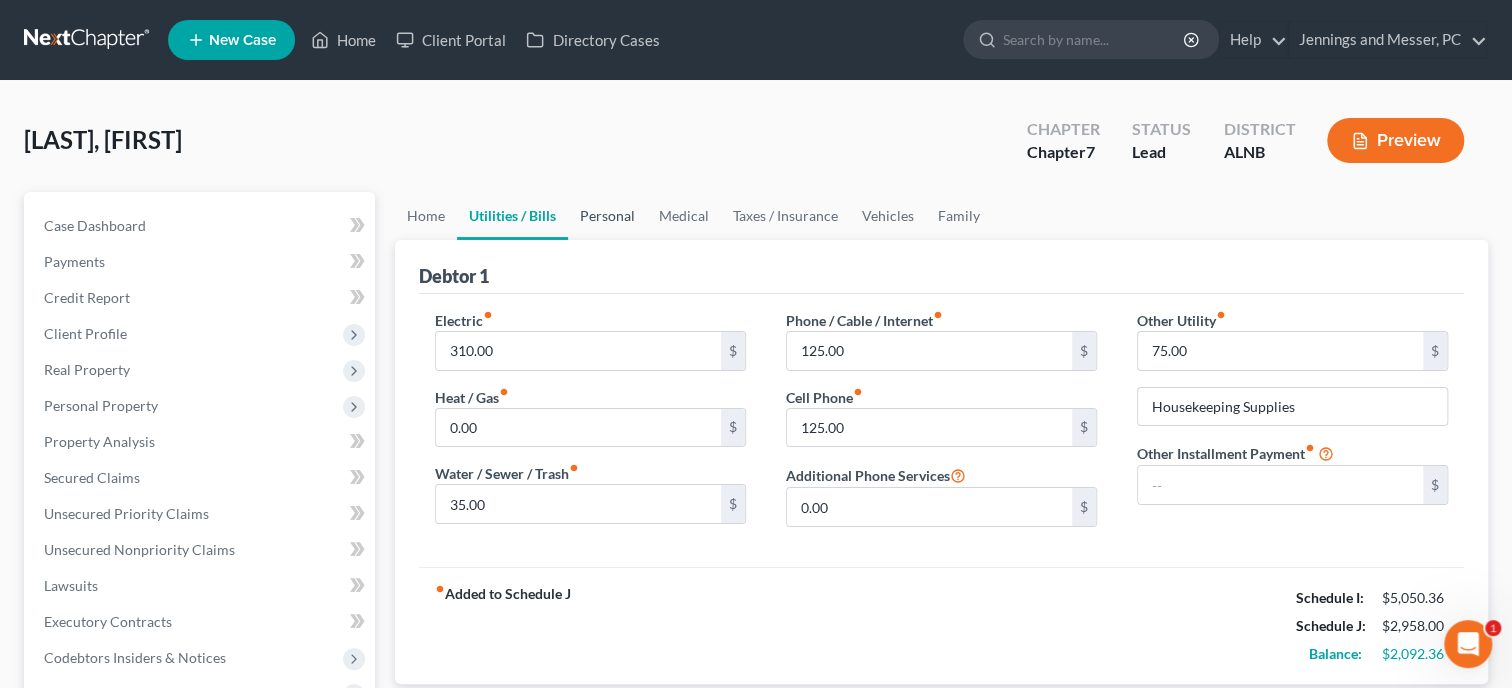 click on "Personal" at bounding box center (607, 216) 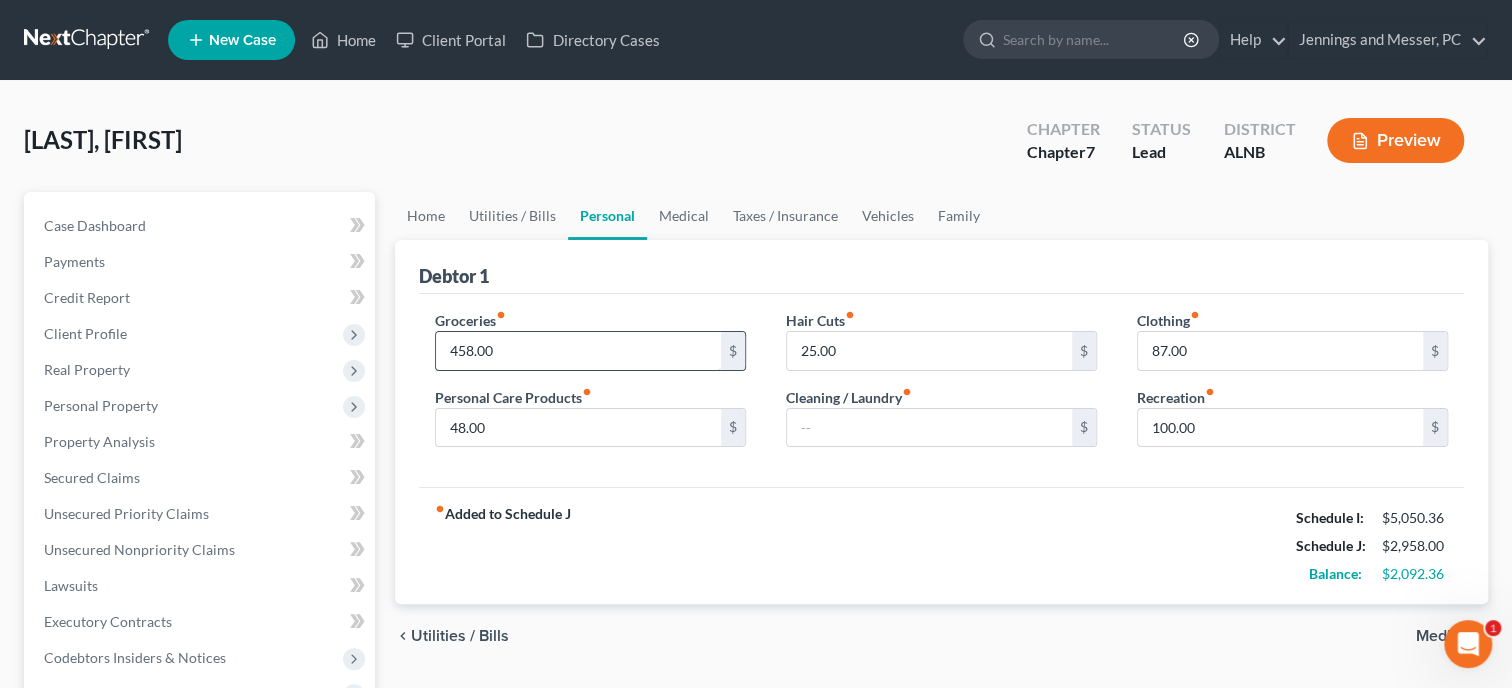 click on "458.00" at bounding box center [578, 351] 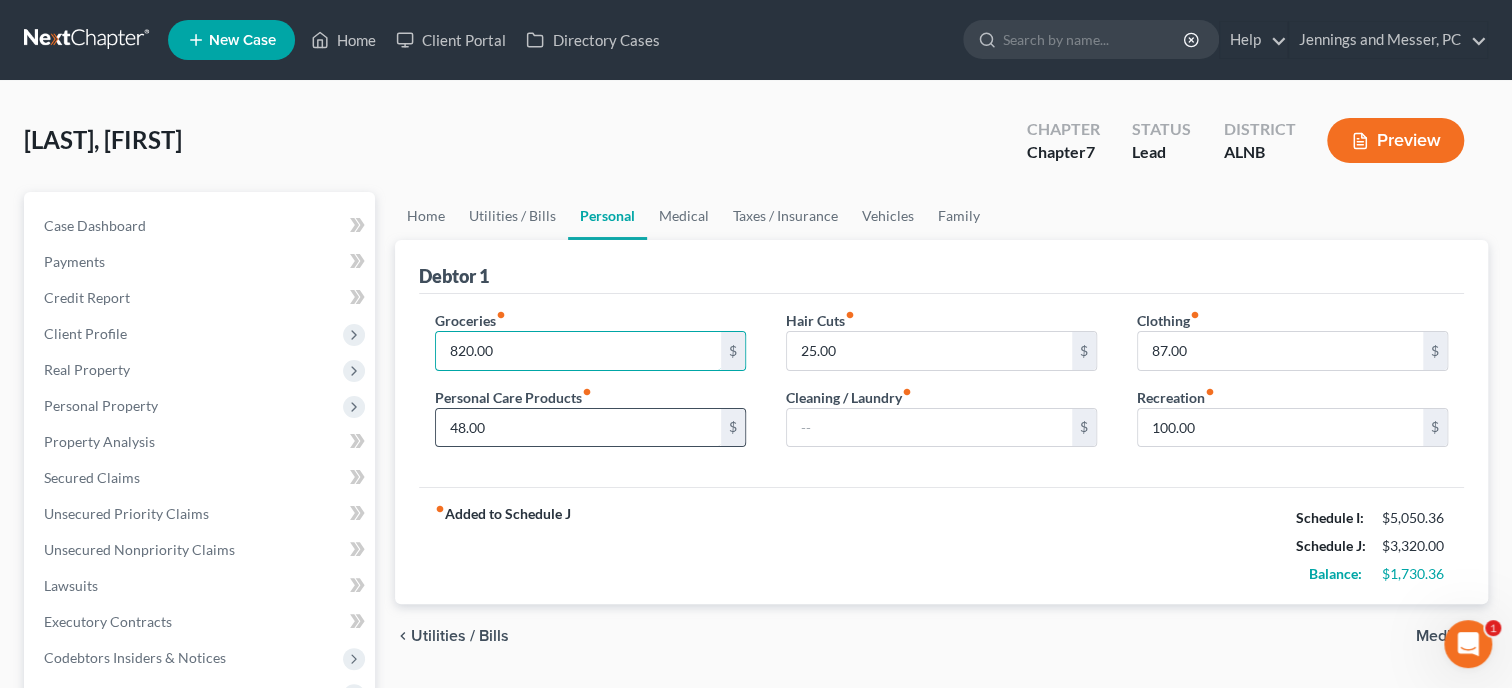 type on "820.00" 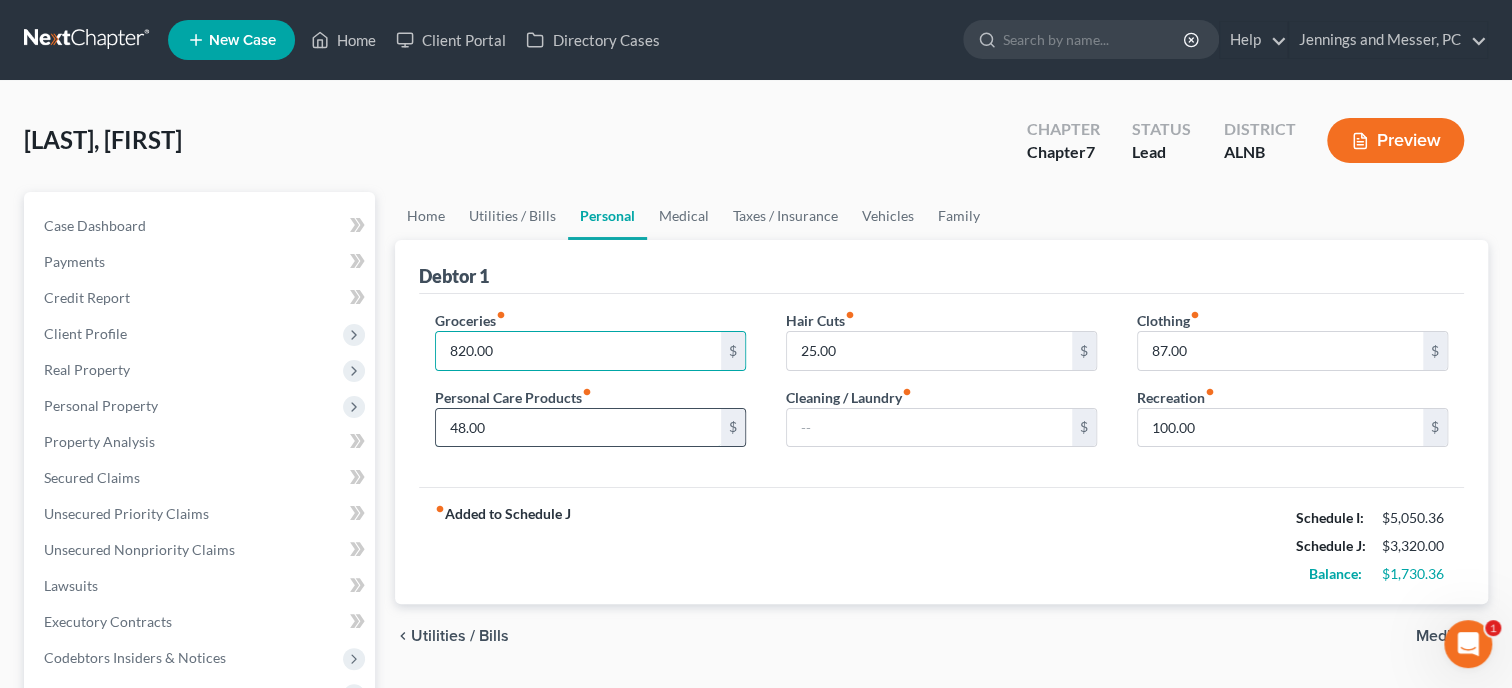 click on "48.00" at bounding box center [578, 428] 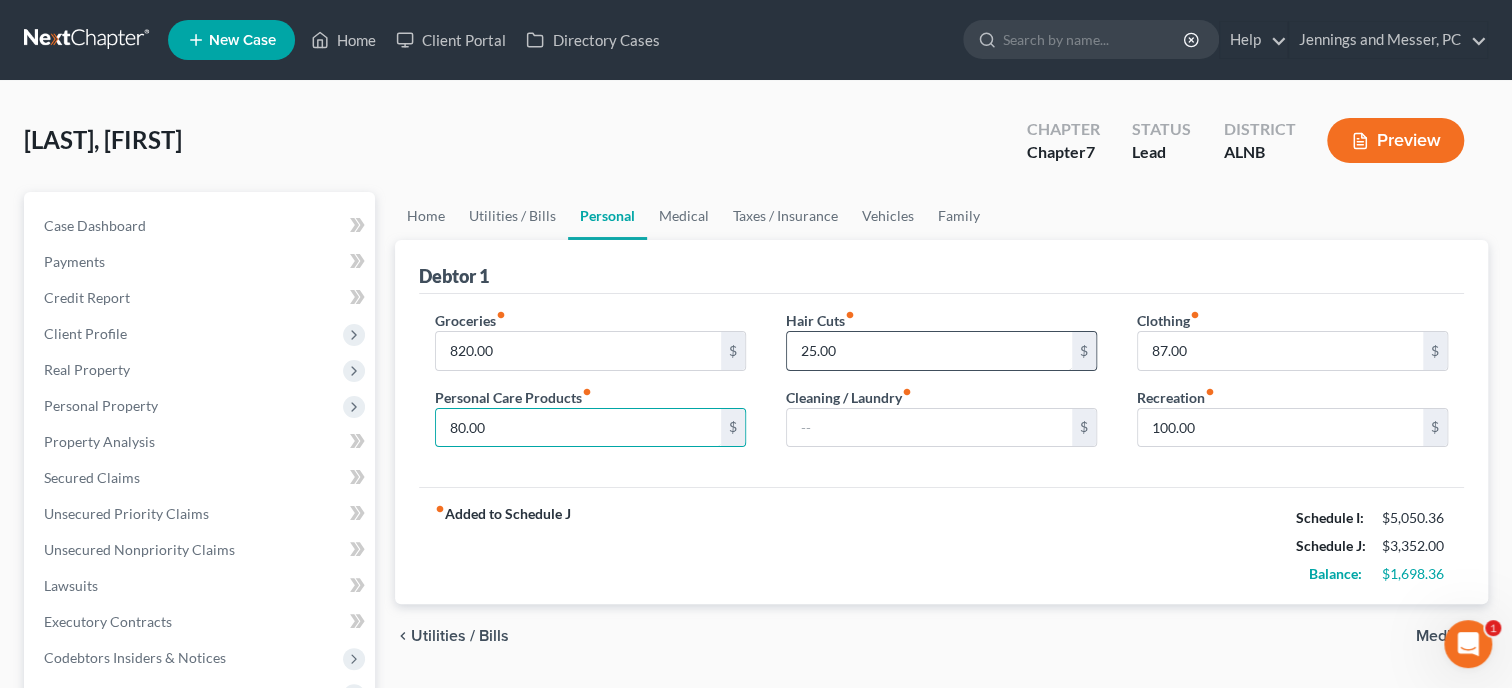 type on "80.00" 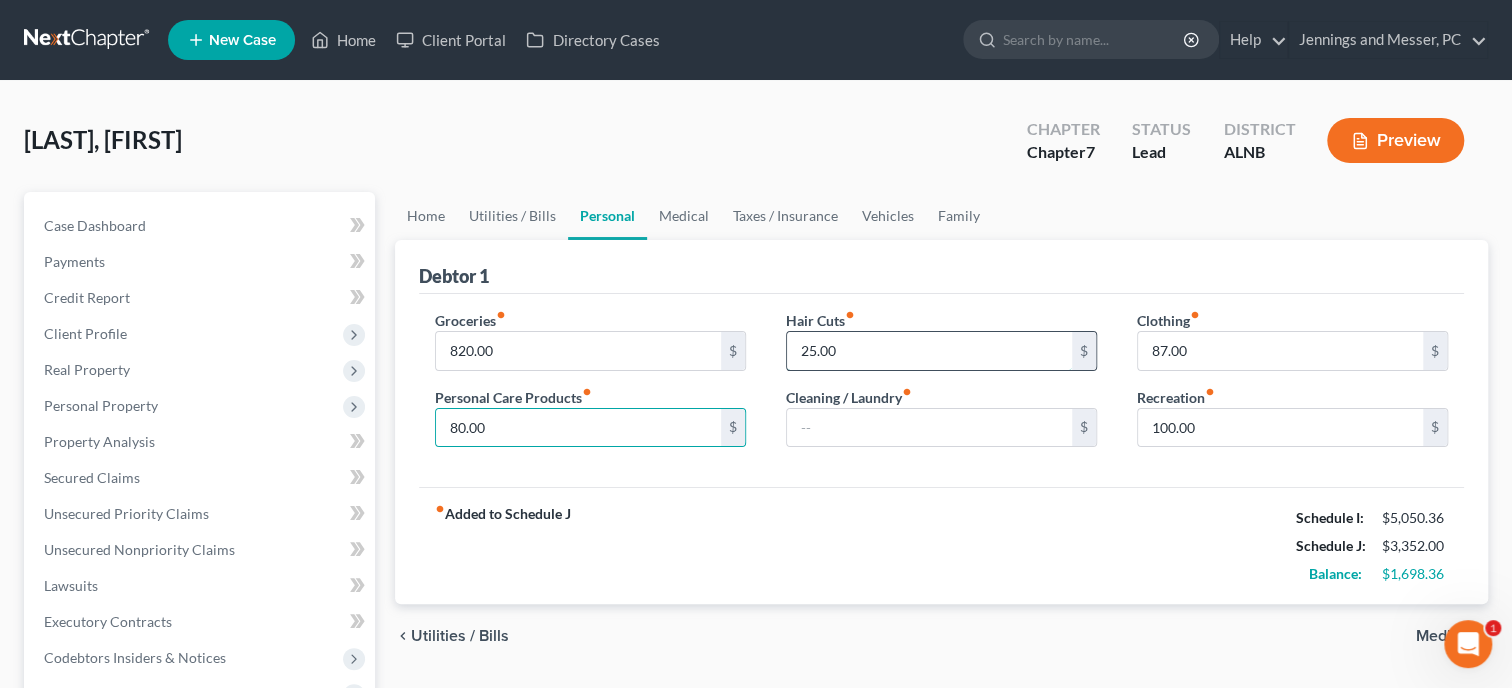 click on "25.00" at bounding box center [929, 351] 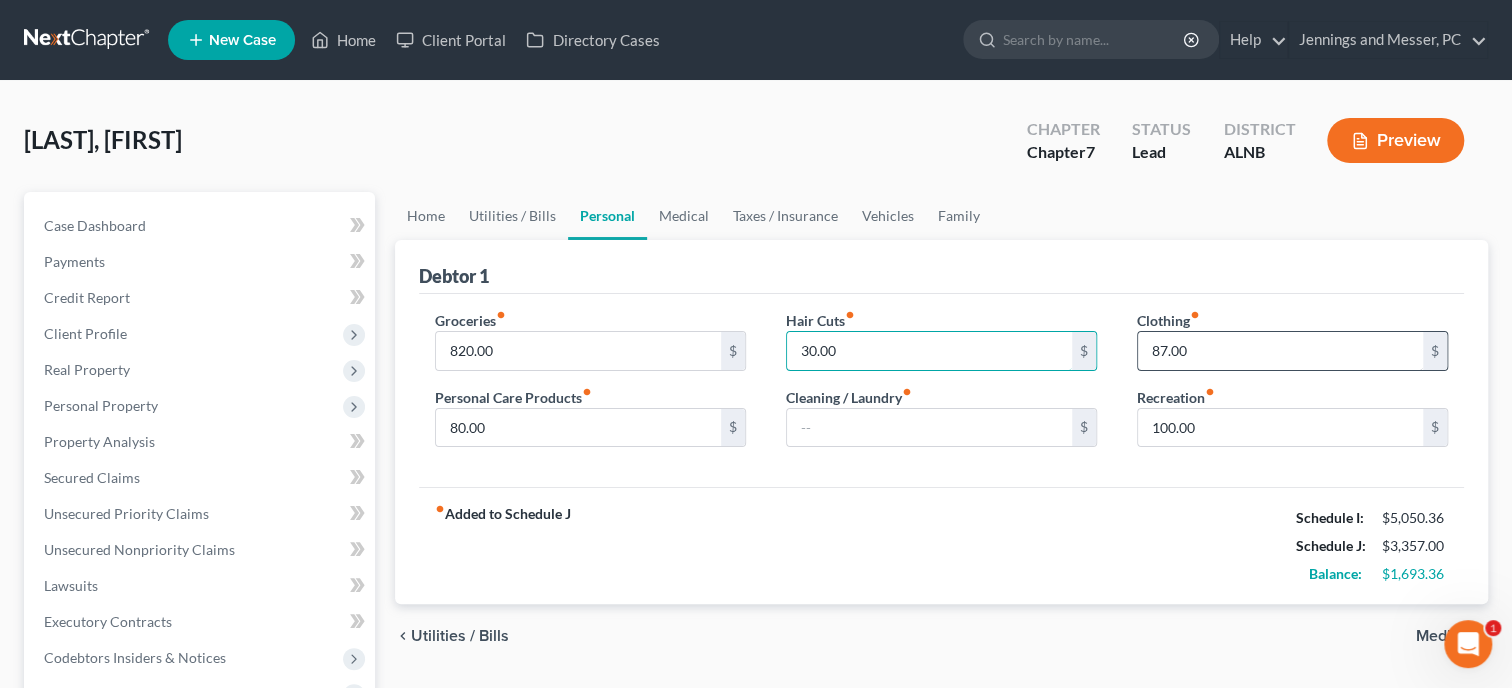 type on "30.00" 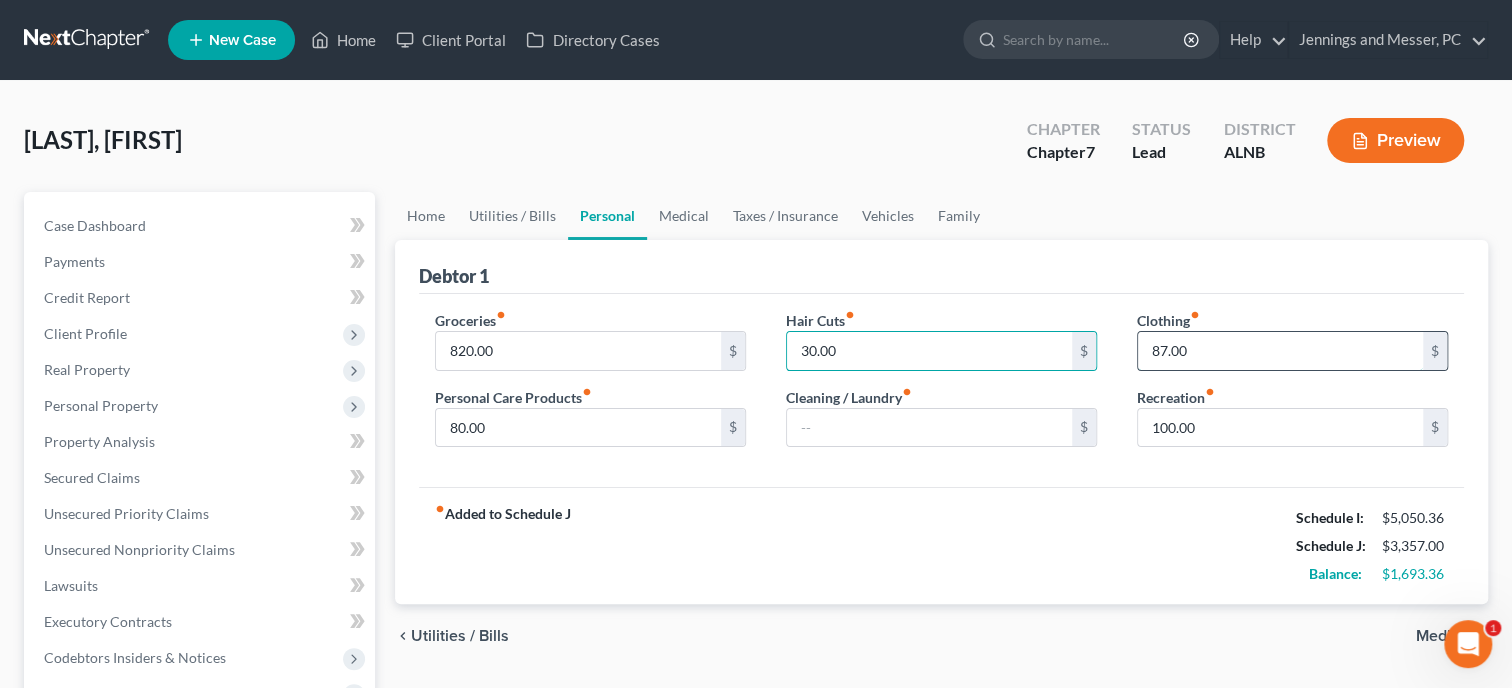 click on "87.00" at bounding box center [1280, 351] 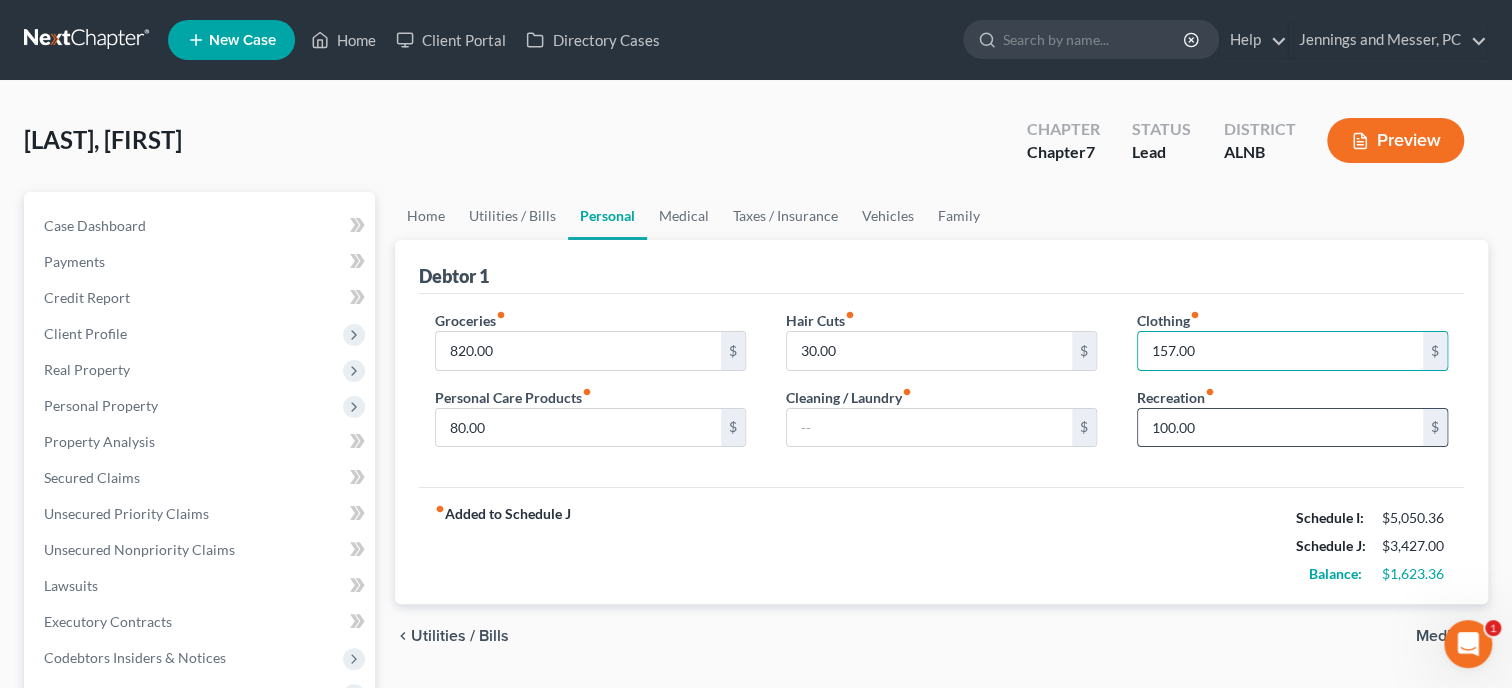 type on "157.00" 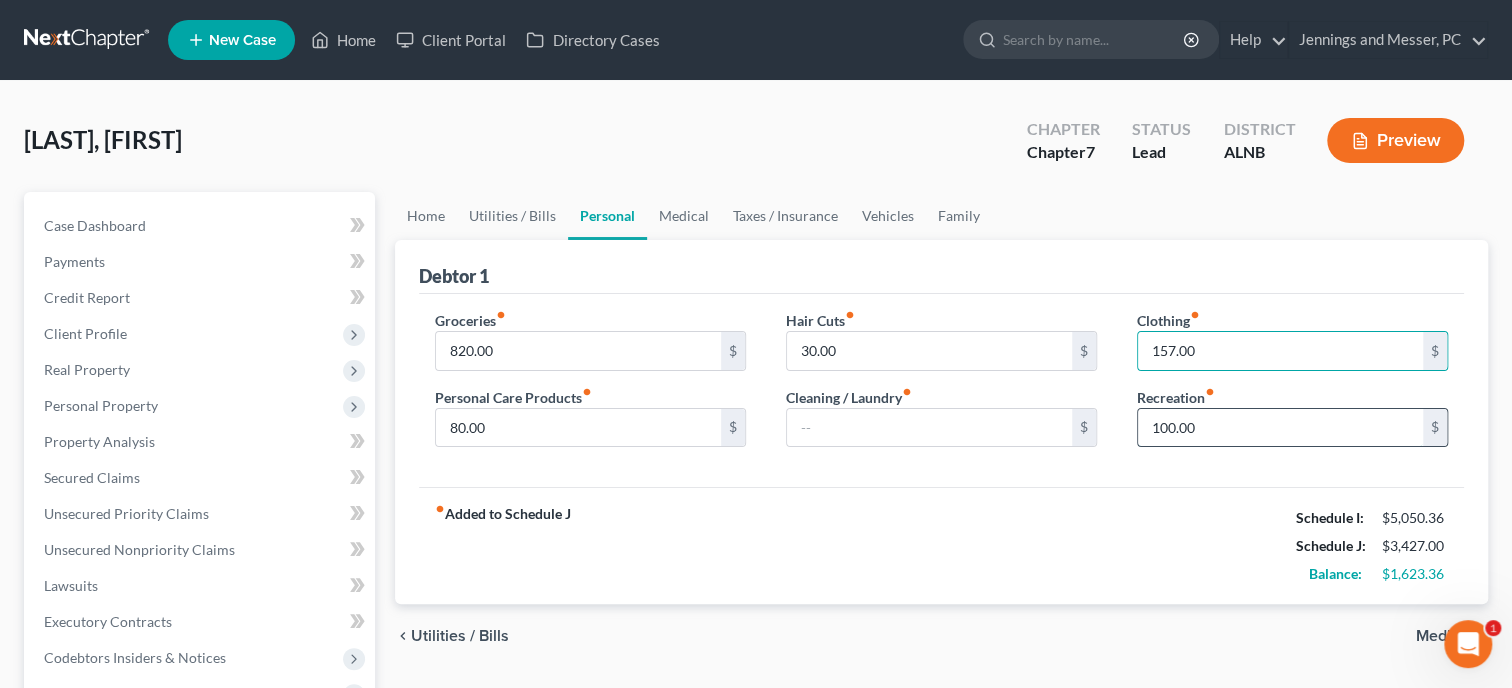 click on "100.00" at bounding box center (1280, 428) 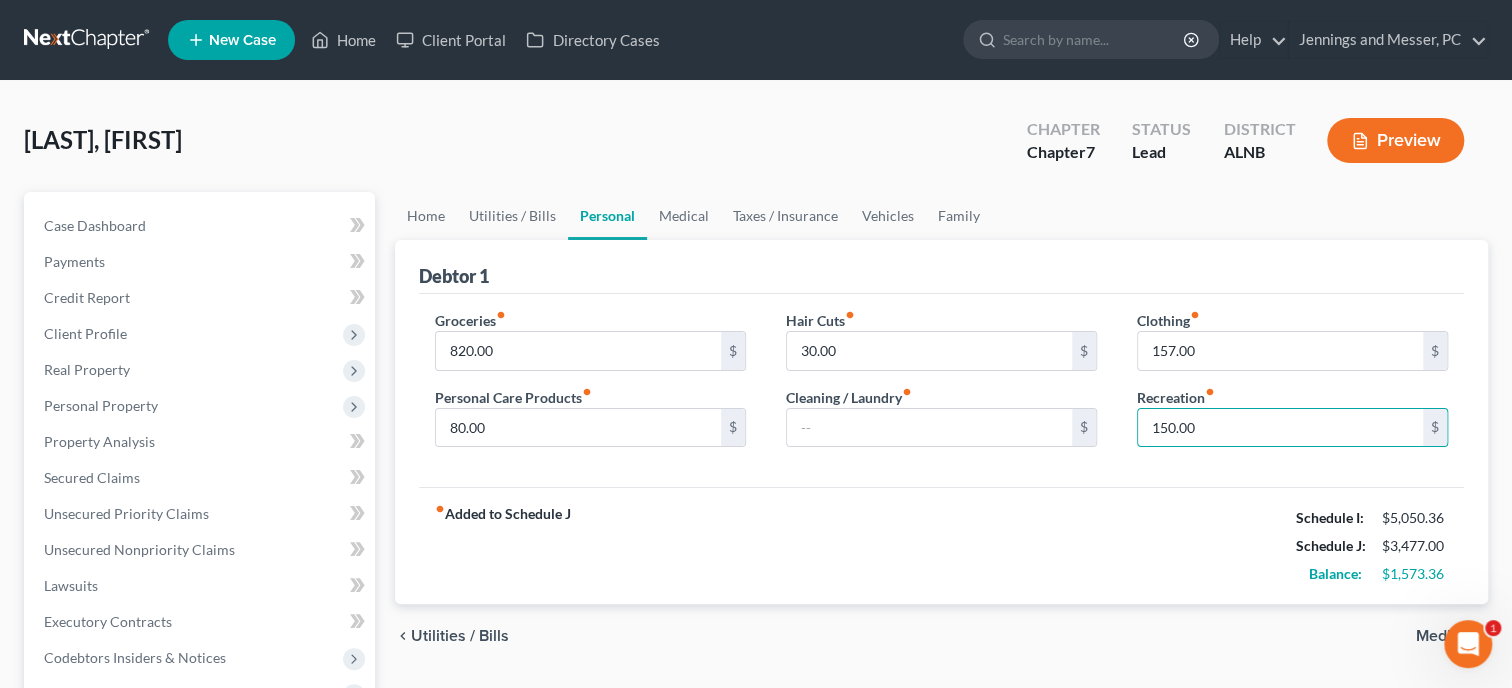 type on "150.00" 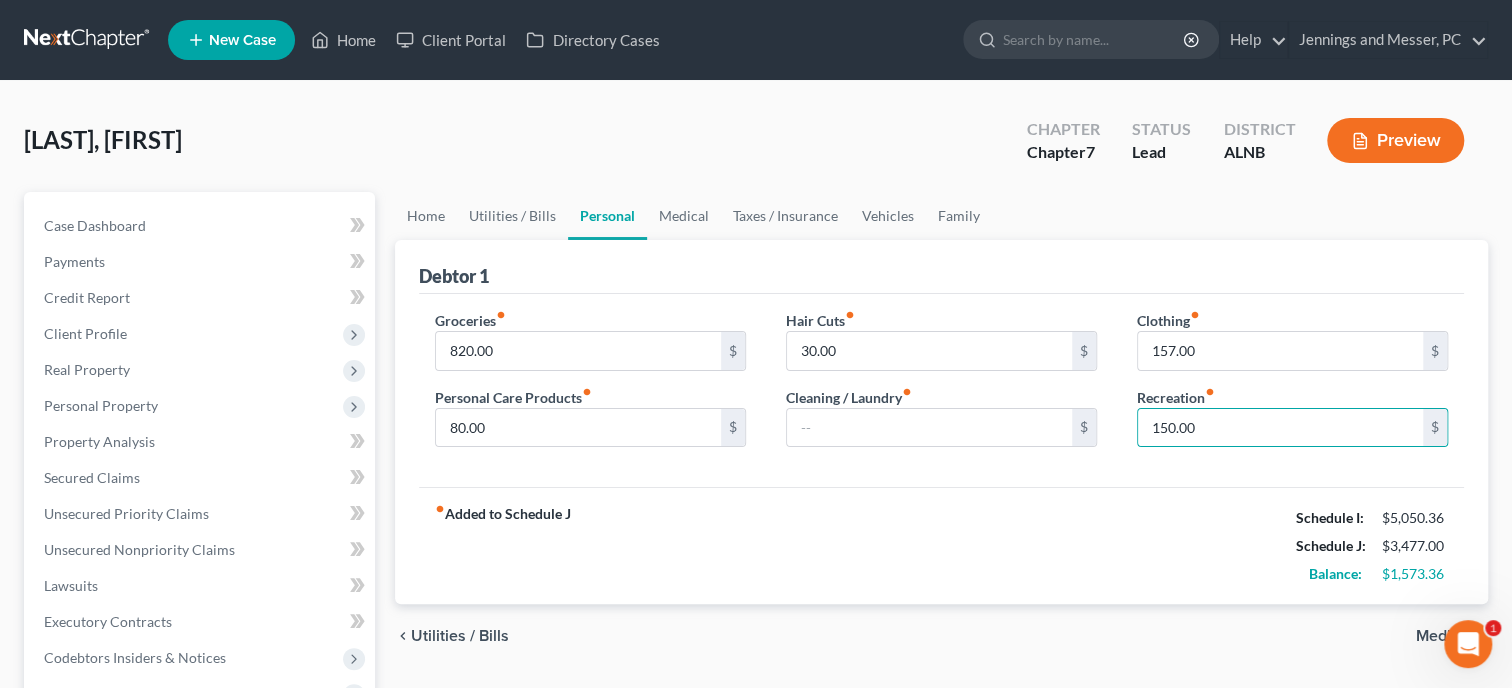 drag, startPoint x: 1129, startPoint y: 525, endPoint x: 1098, endPoint y: 525, distance: 31 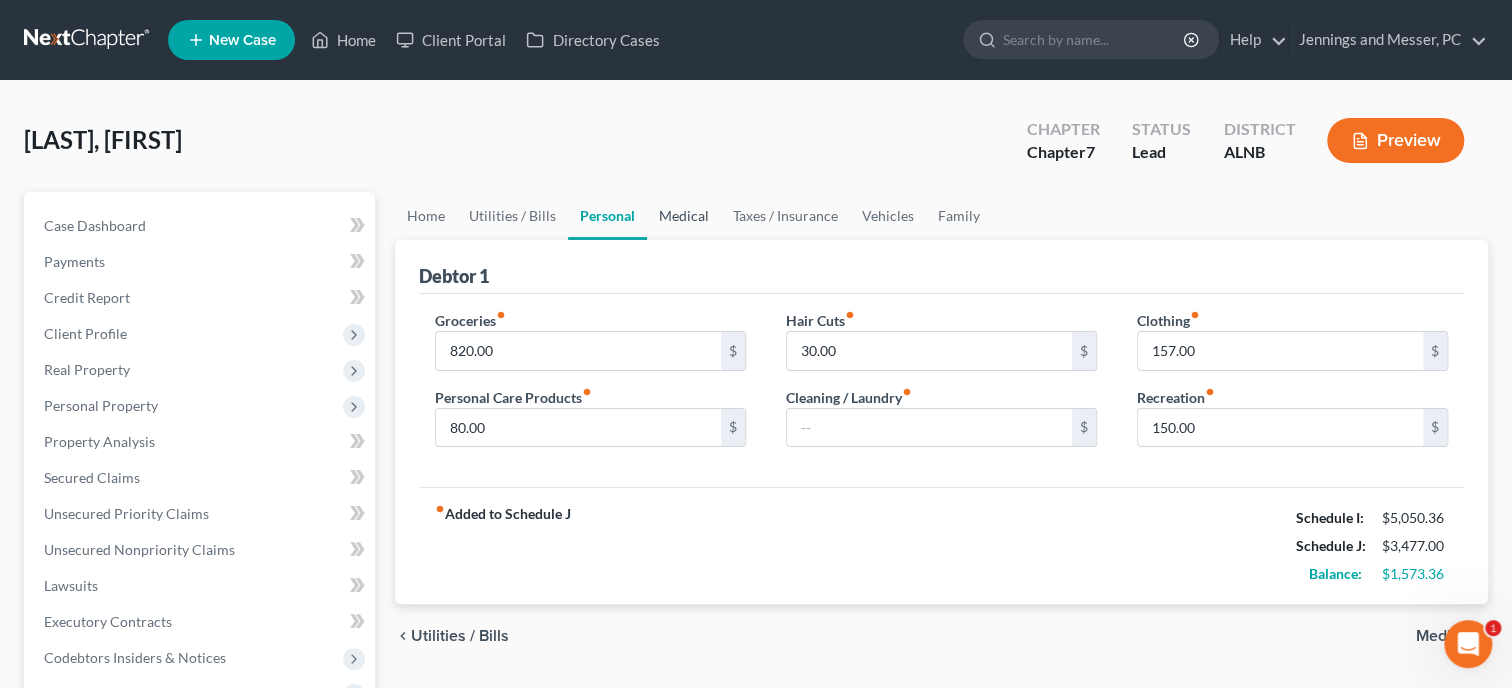 click on "Medical" at bounding box center [684, 216] 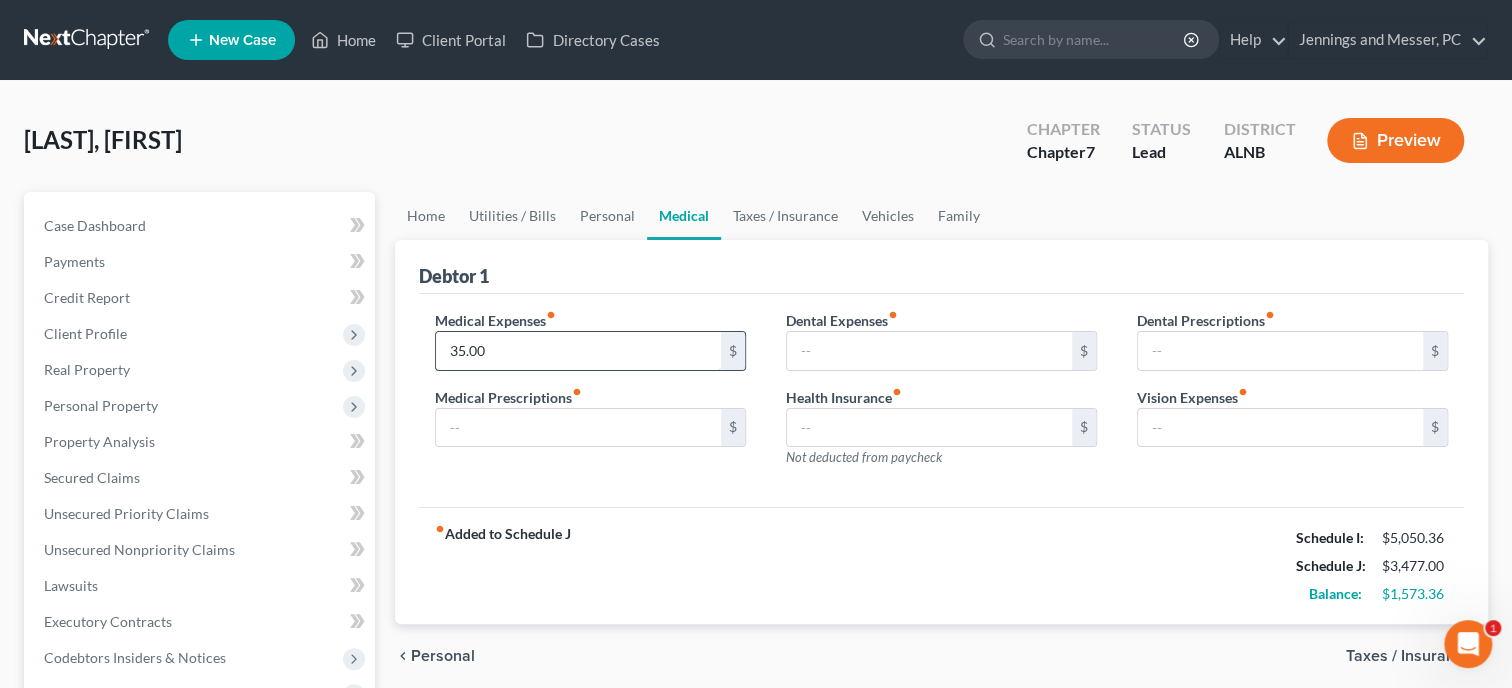 click on "35.00" at bounding box center [578, 351] 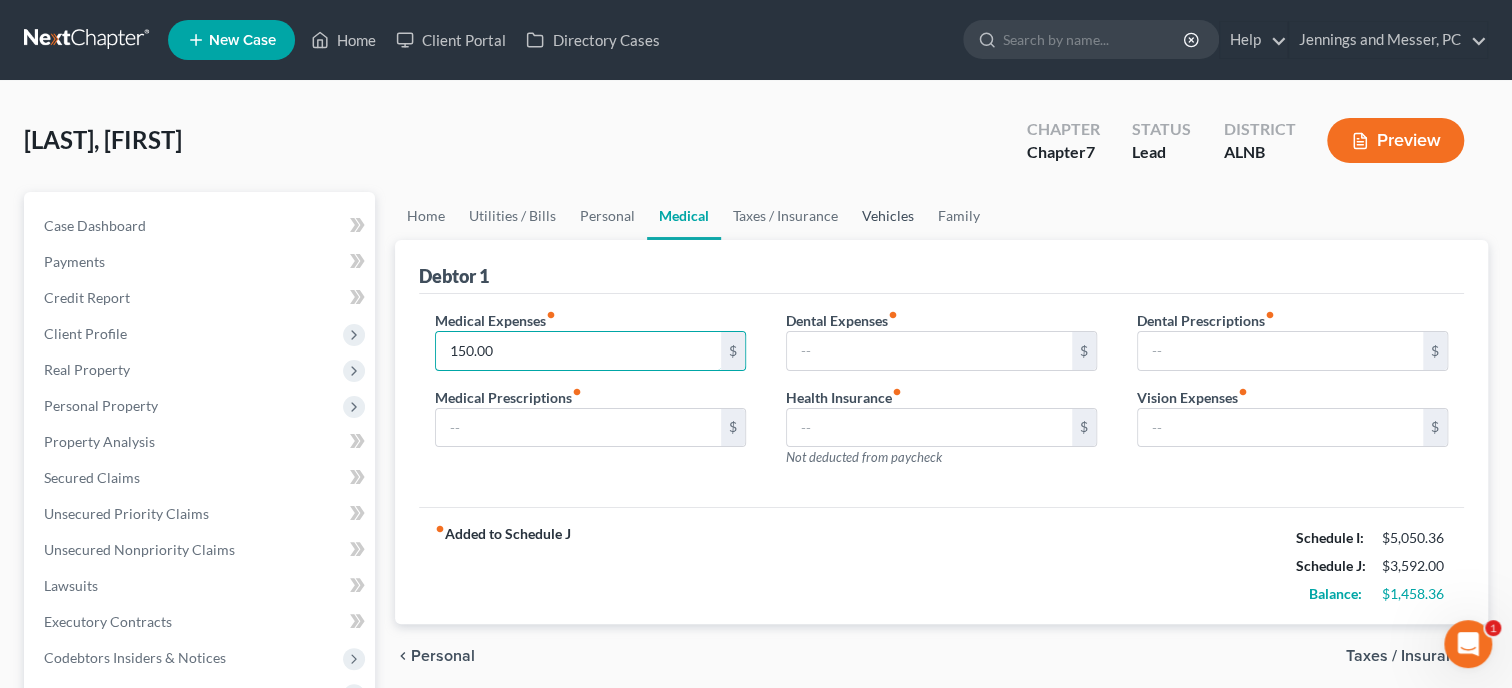 type on "150.00" 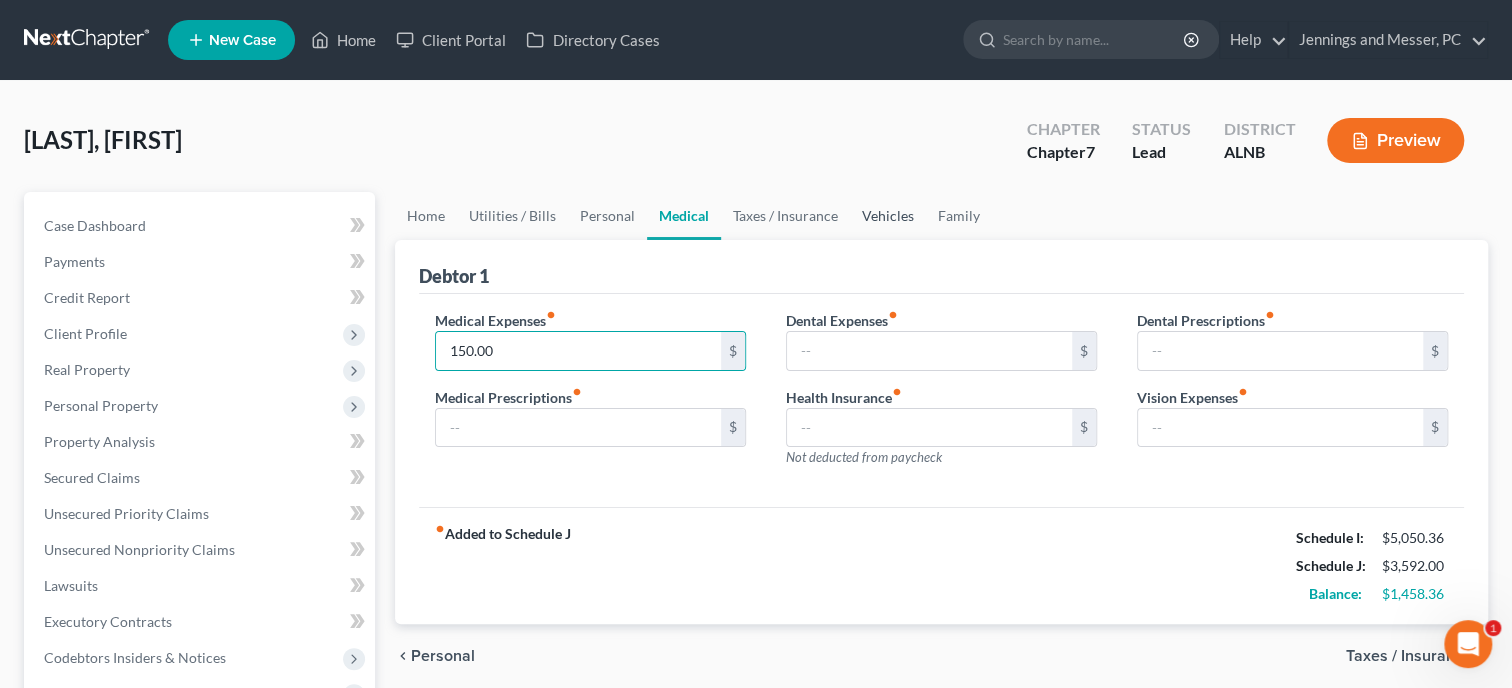 click on "Vehicles" at bounding box center [888, 216] 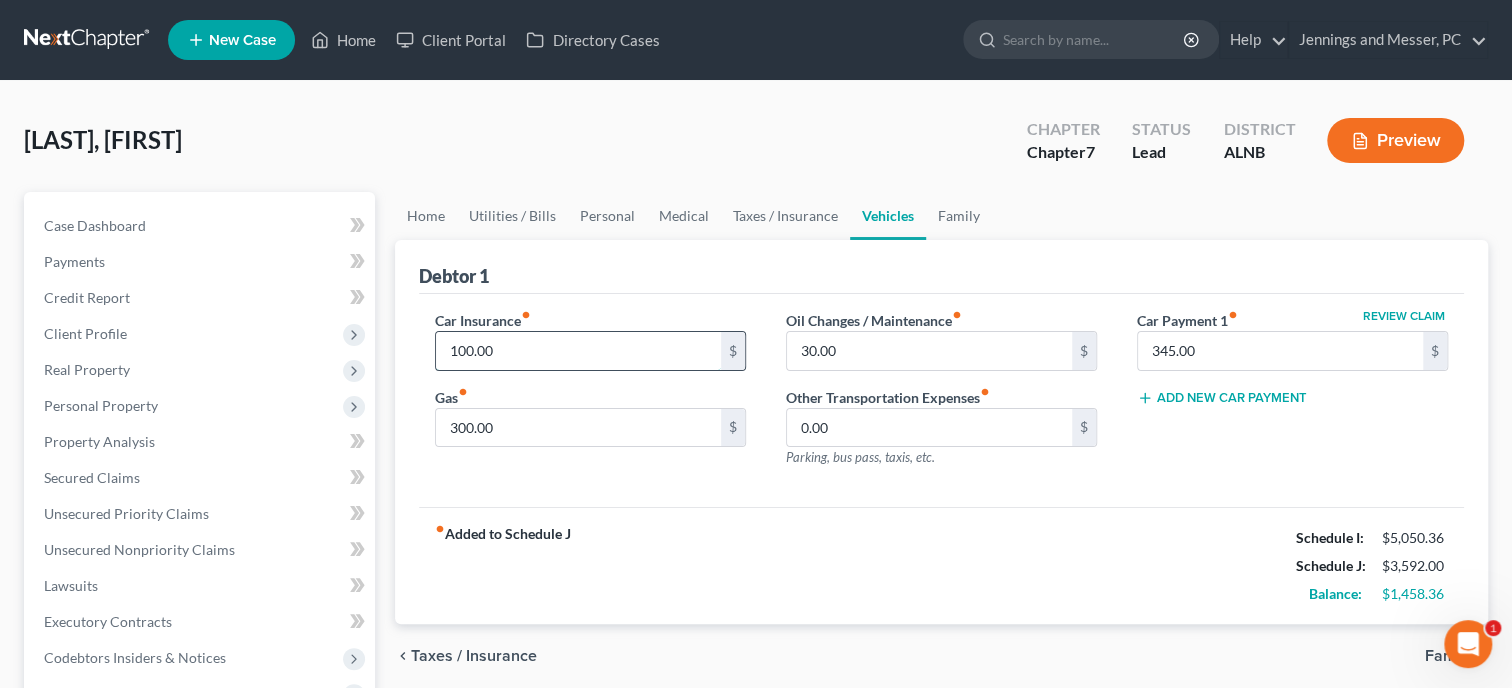 click on "100.00" at bounding box center (578, 351) 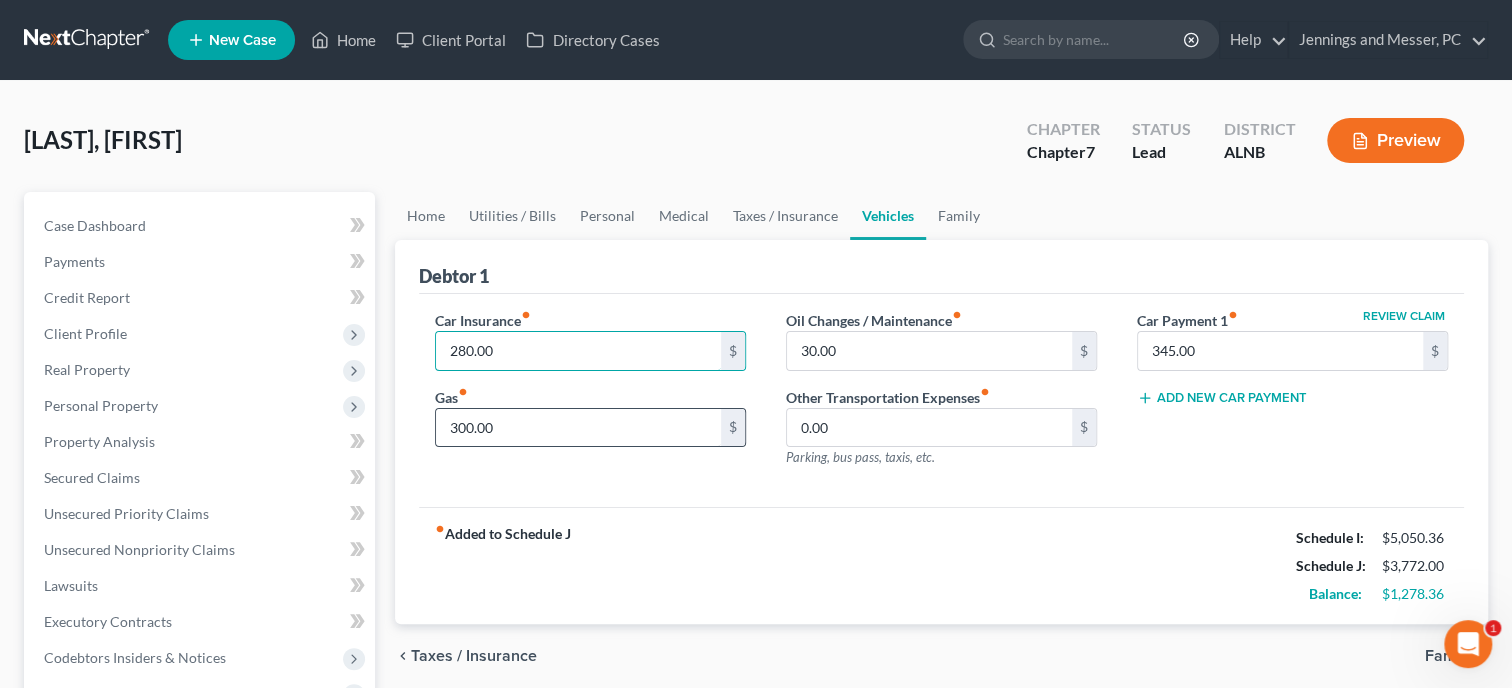 type on "280.00" 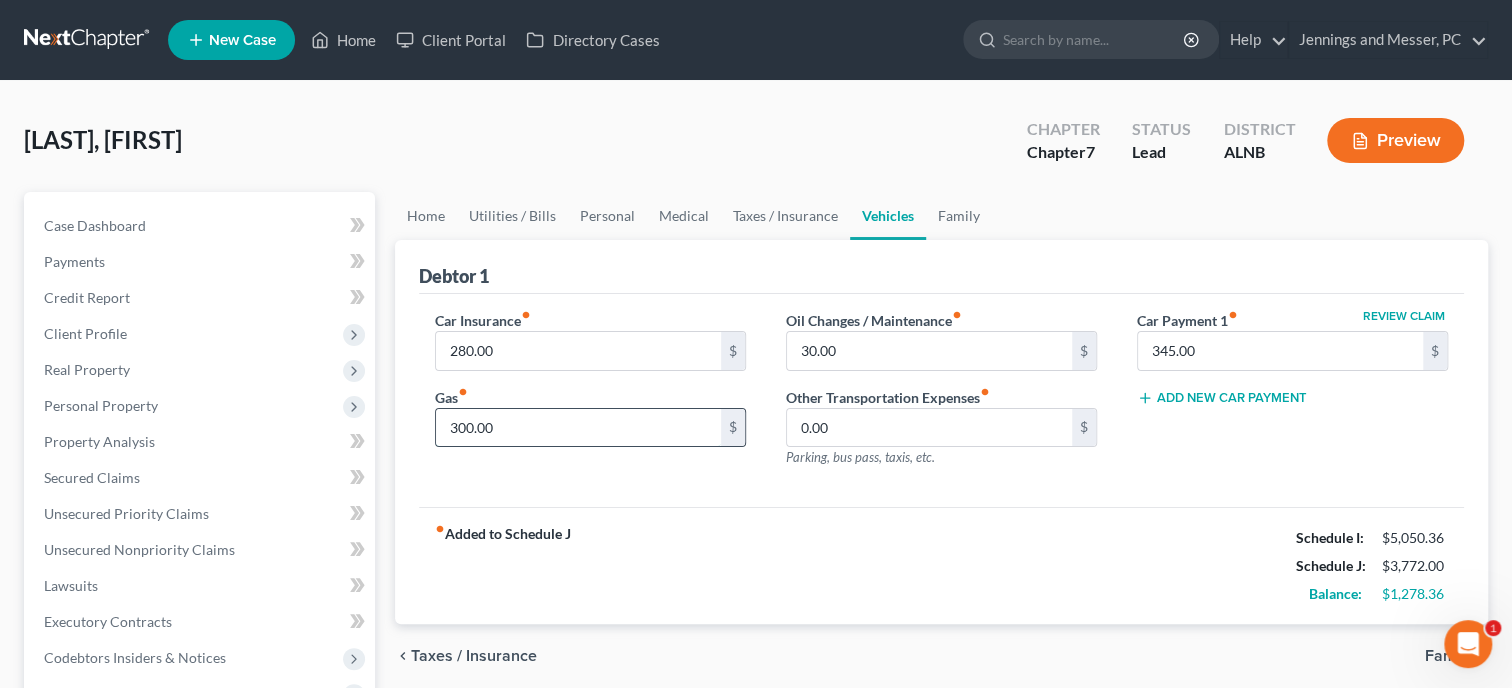 click on "300.00" at bounding box center [578, 428] 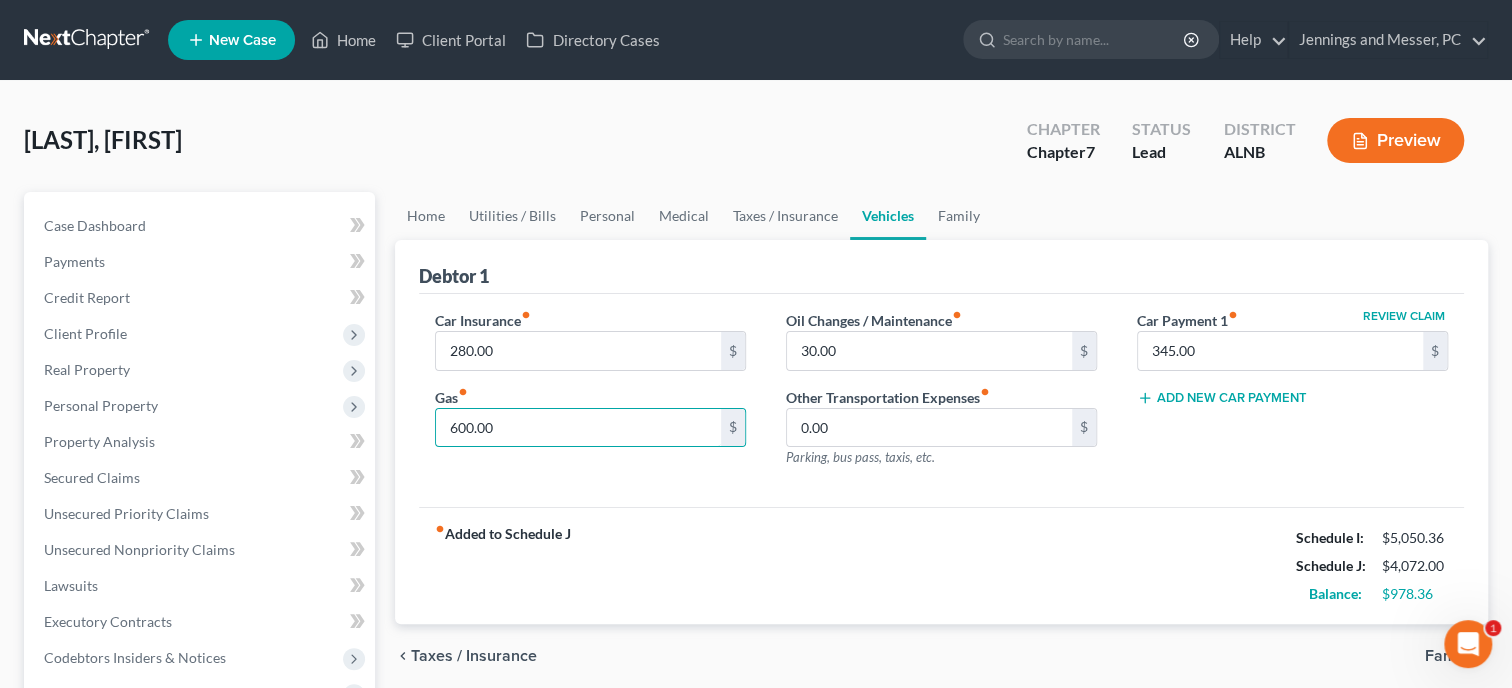 type on "600.00" 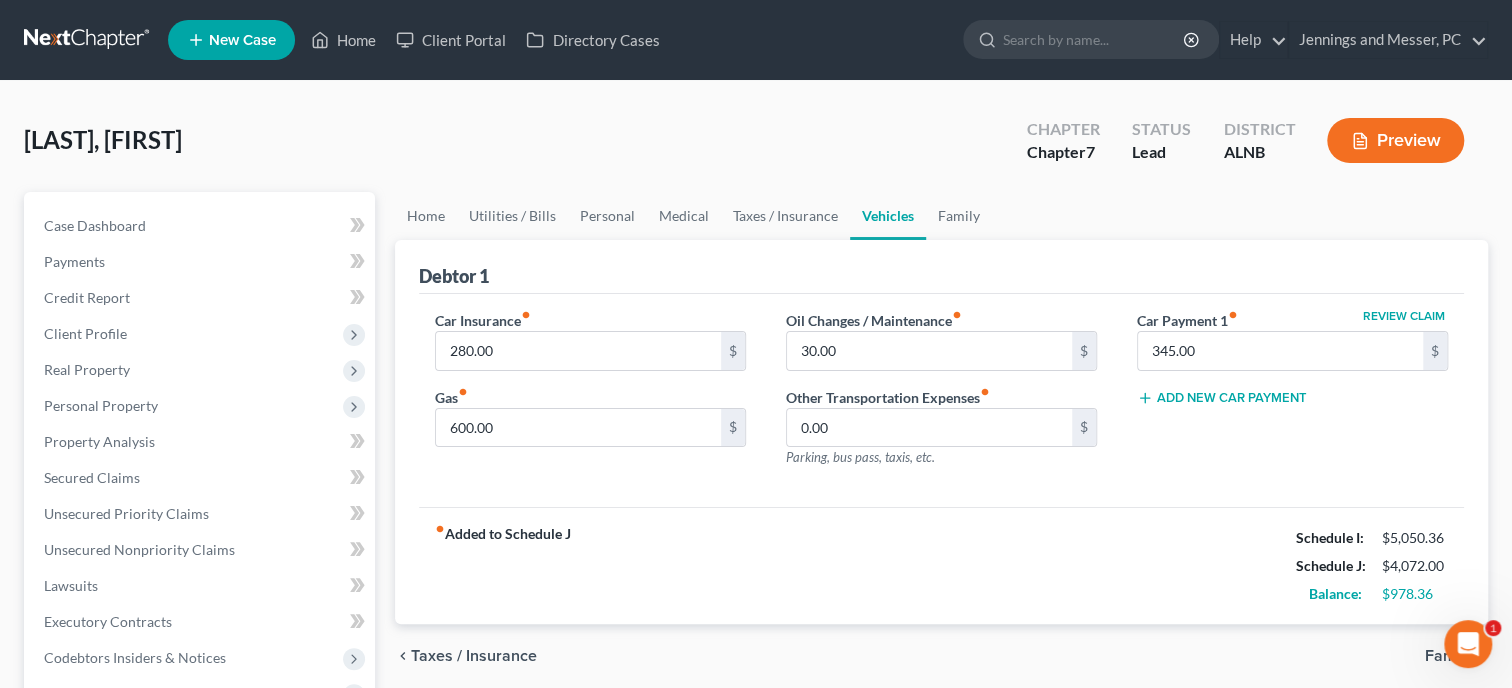 click on "fiber_manual_record  Added to Schedule J Schedule I: $5,050.36 Schedule J: $4,072.00 Balance: $978.36" at bounding box center [941, 565] 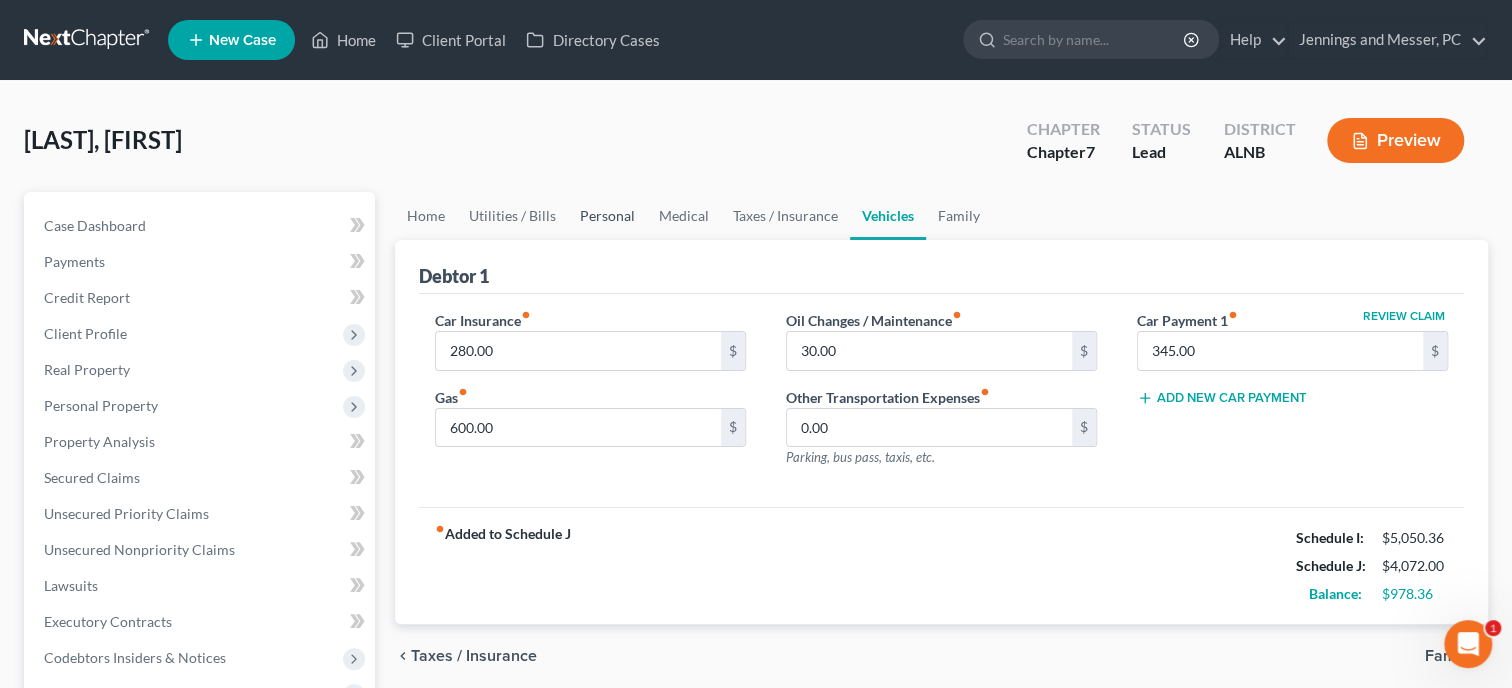 click on "Personal" at bounding box center [607, 216] 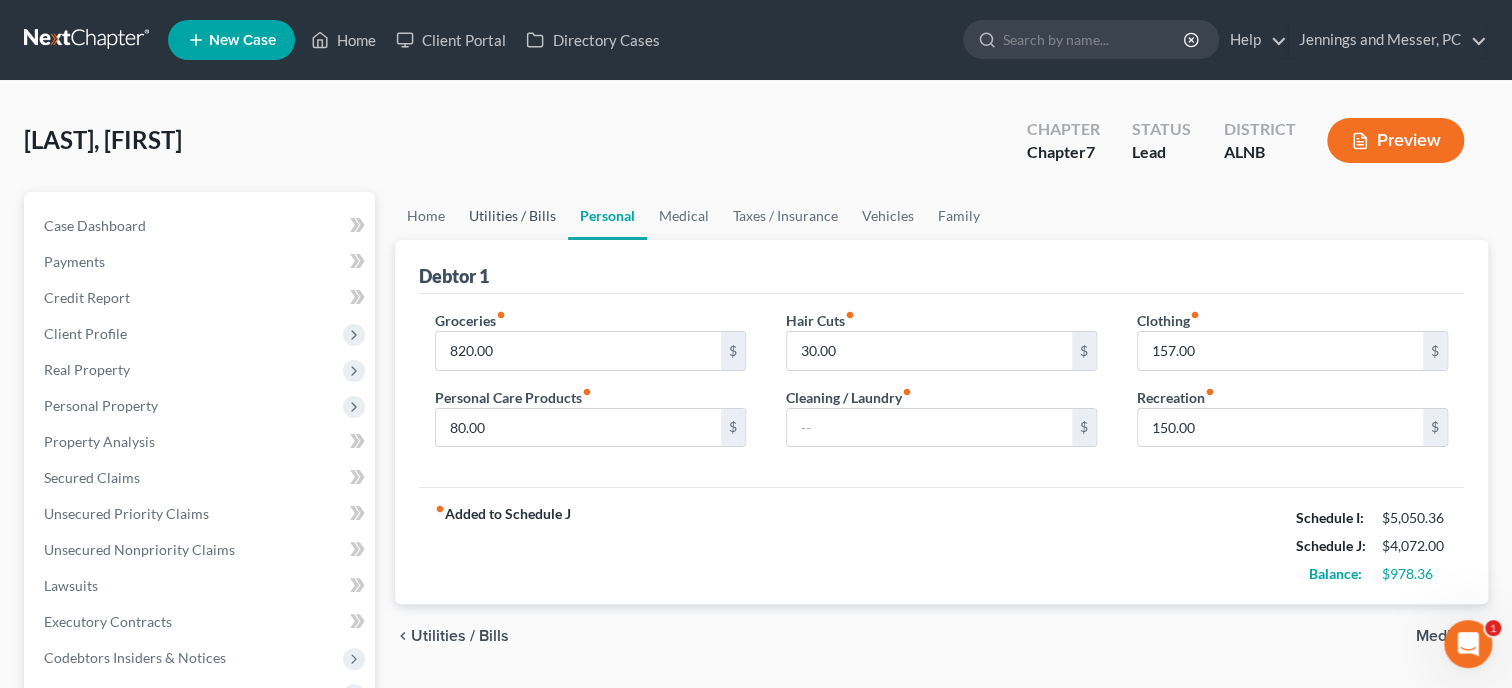 click on "Utilities / Bills" at bounding box center (512, 216) 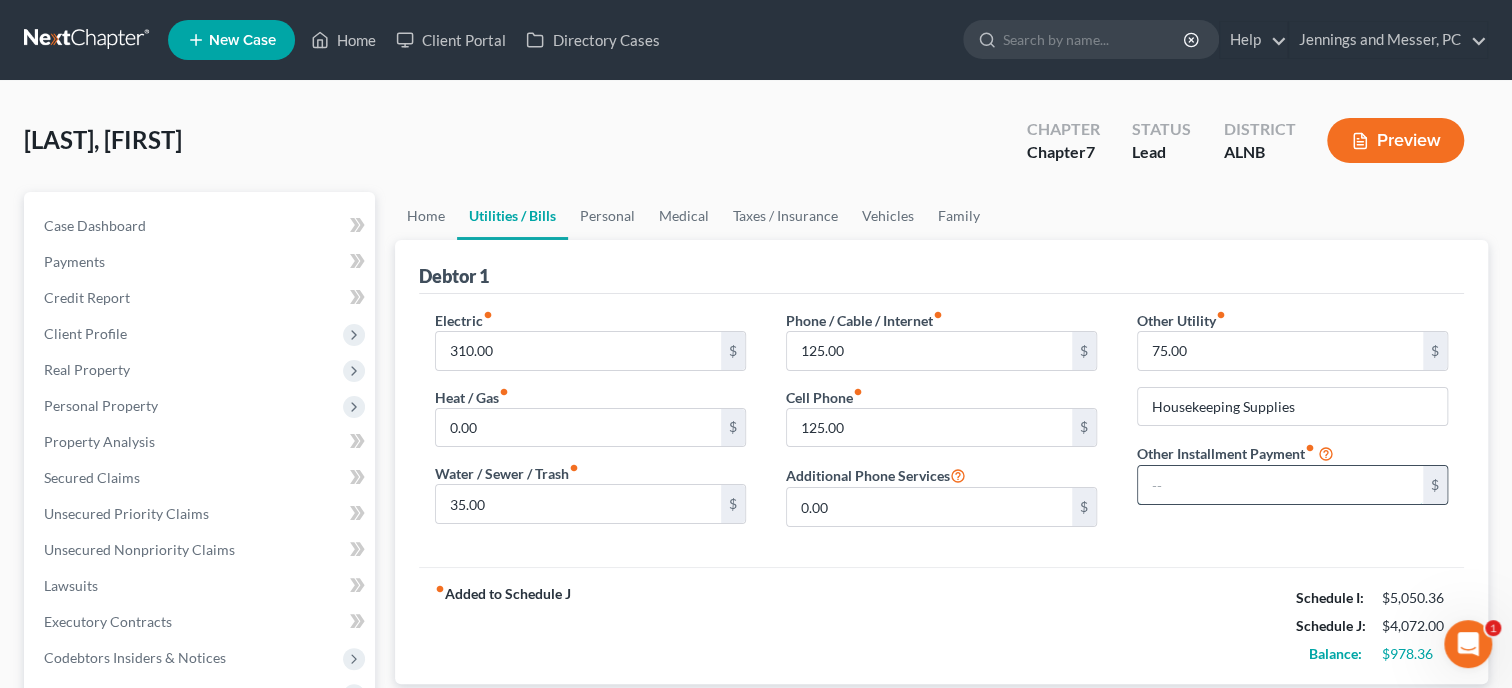 click at bounding box center (1280, 485) 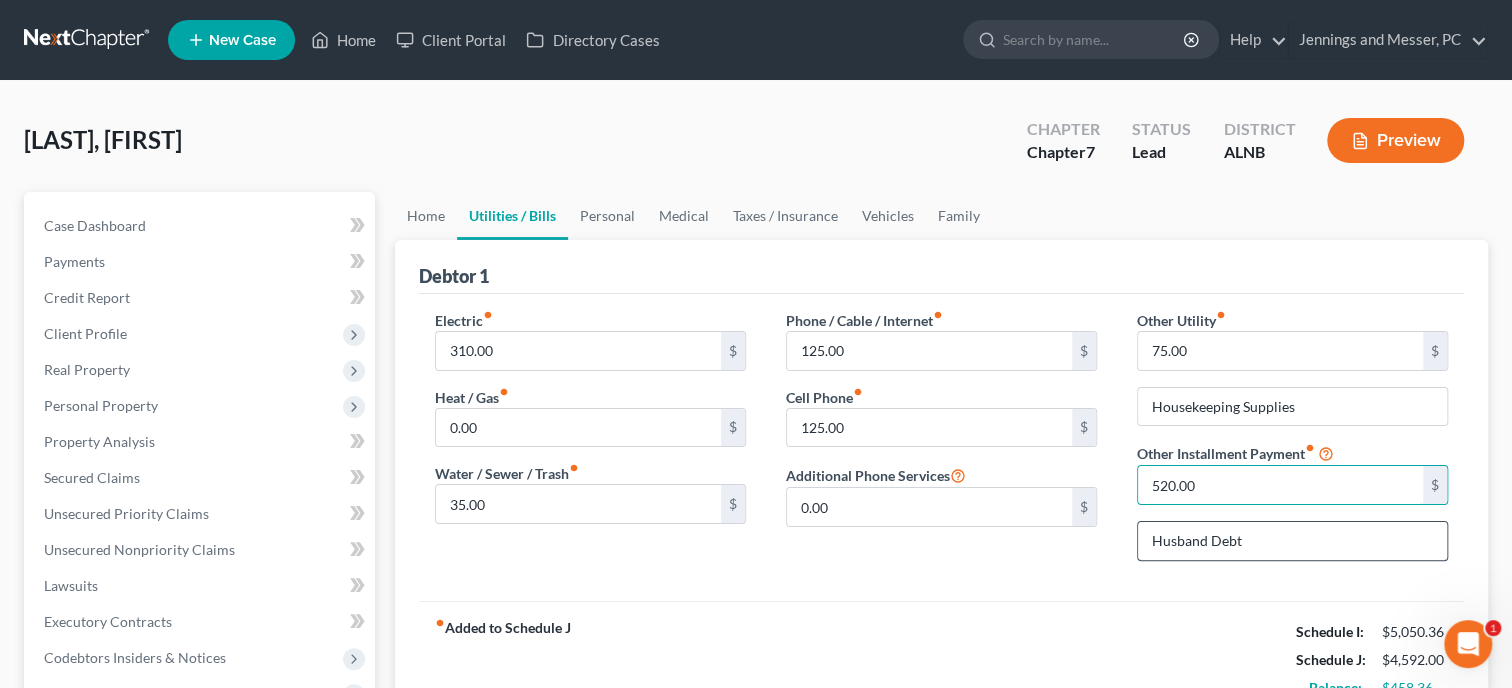 type on "520.00" 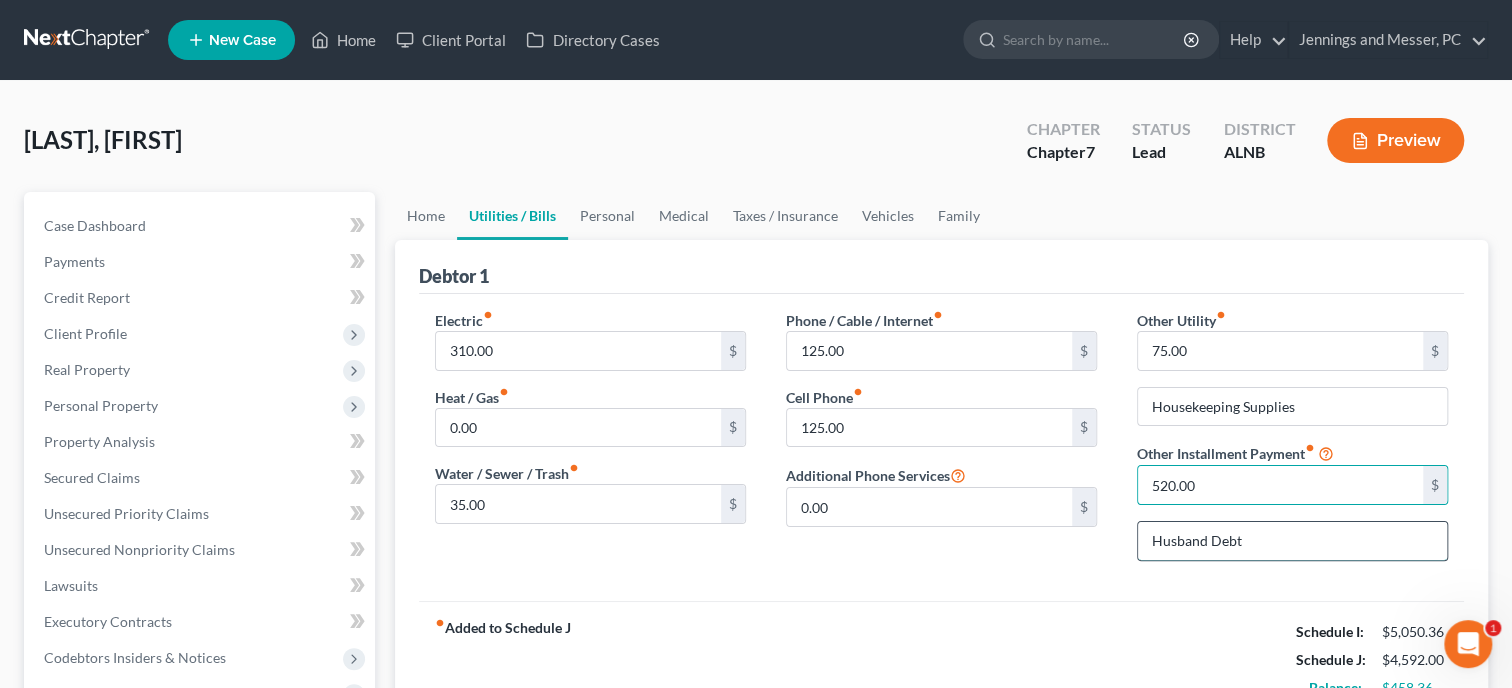 click on "Husband Debt" at bounding box center (1292, 541) 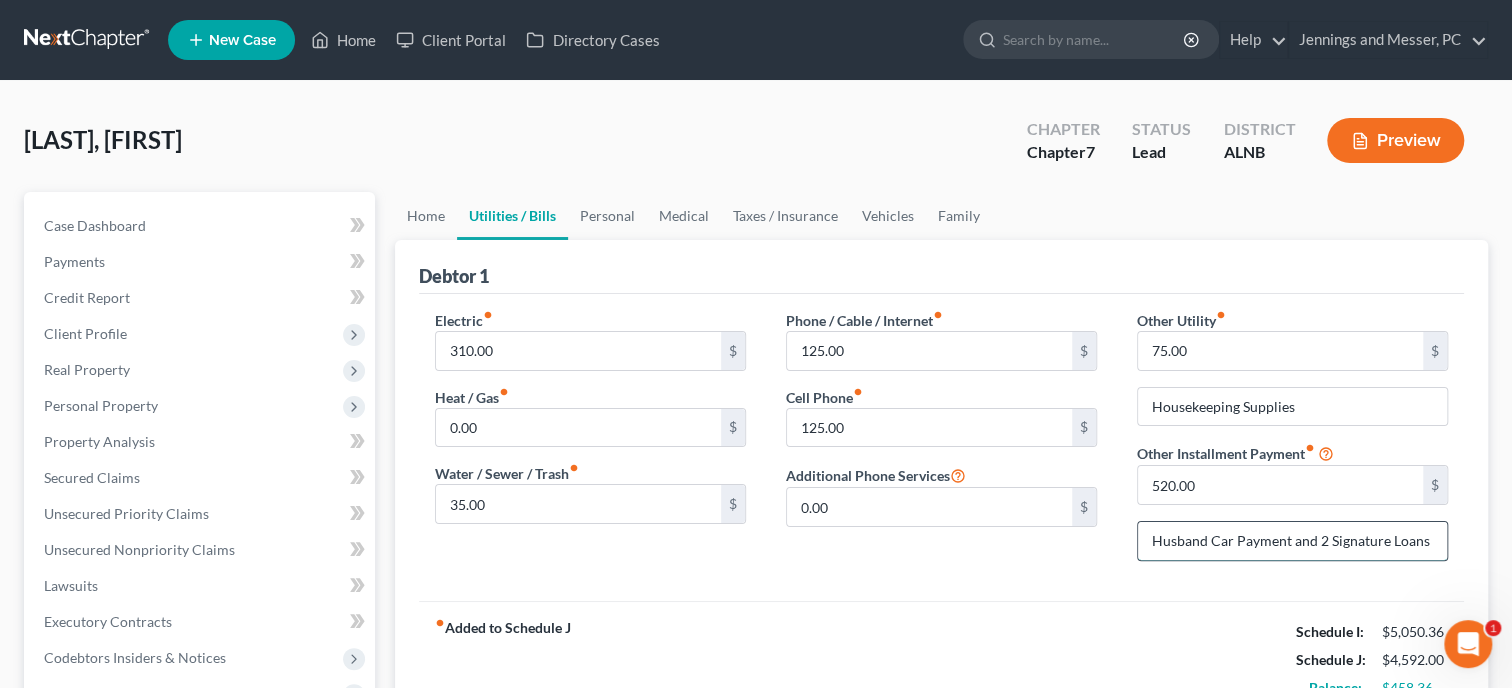 type on "Husband Car Payment and 2 Signature Loans" 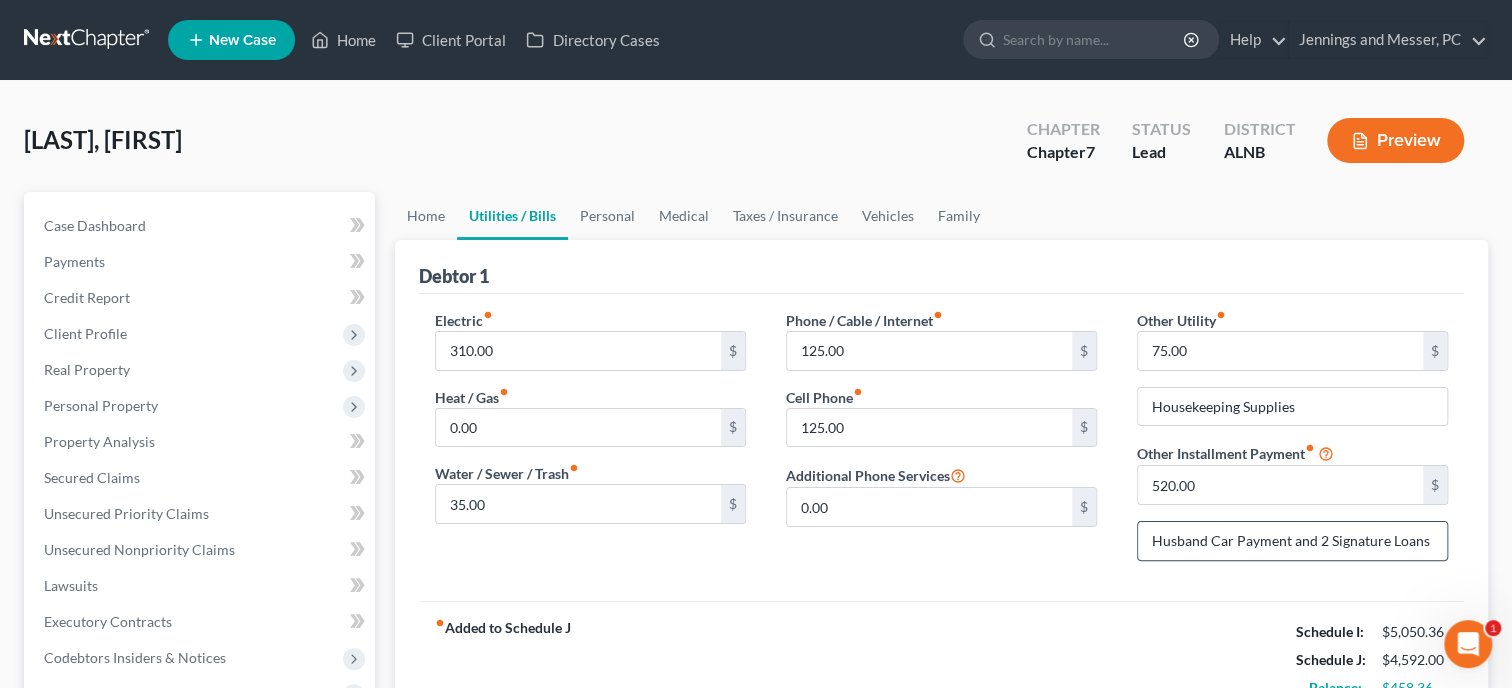 scroll, scrollTop: 402, scrollLeft: 0, axis: vertical 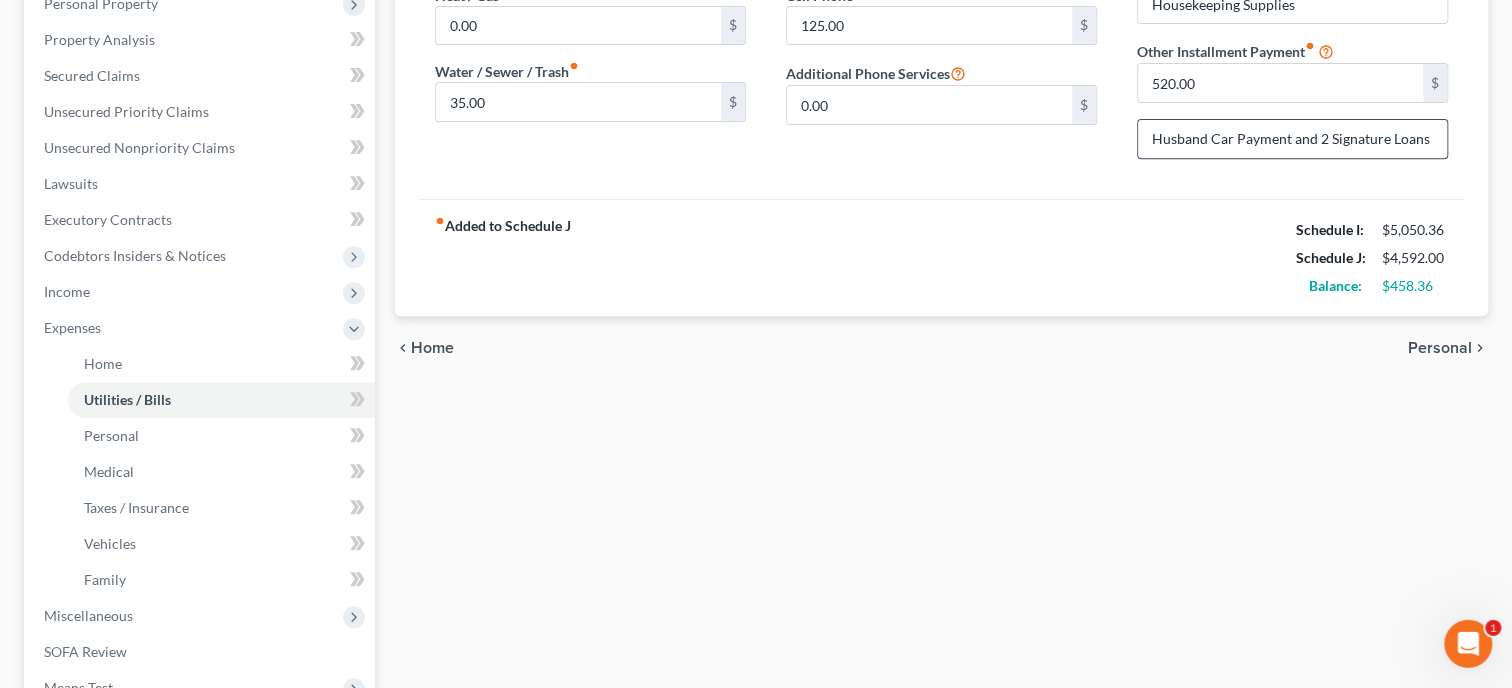 type 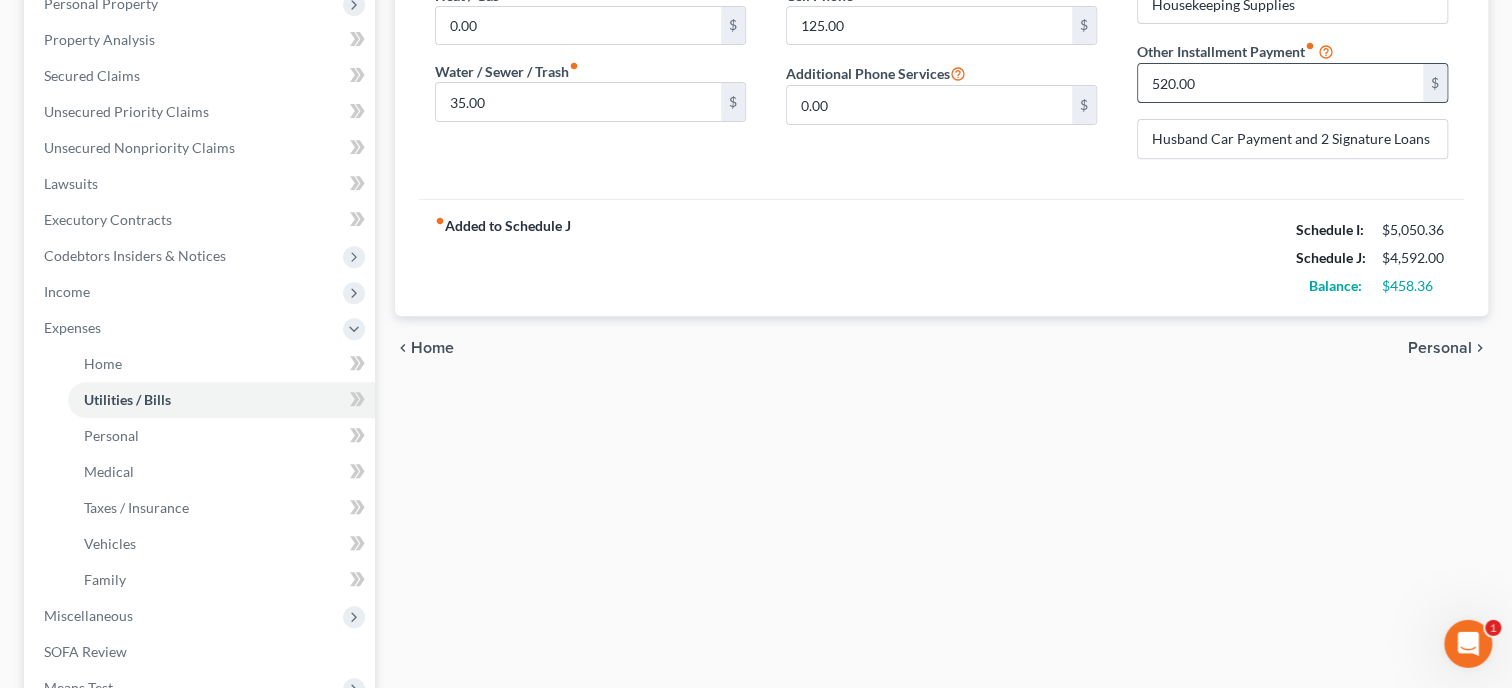 click on "520.00" at bounding box center (1280, 83) 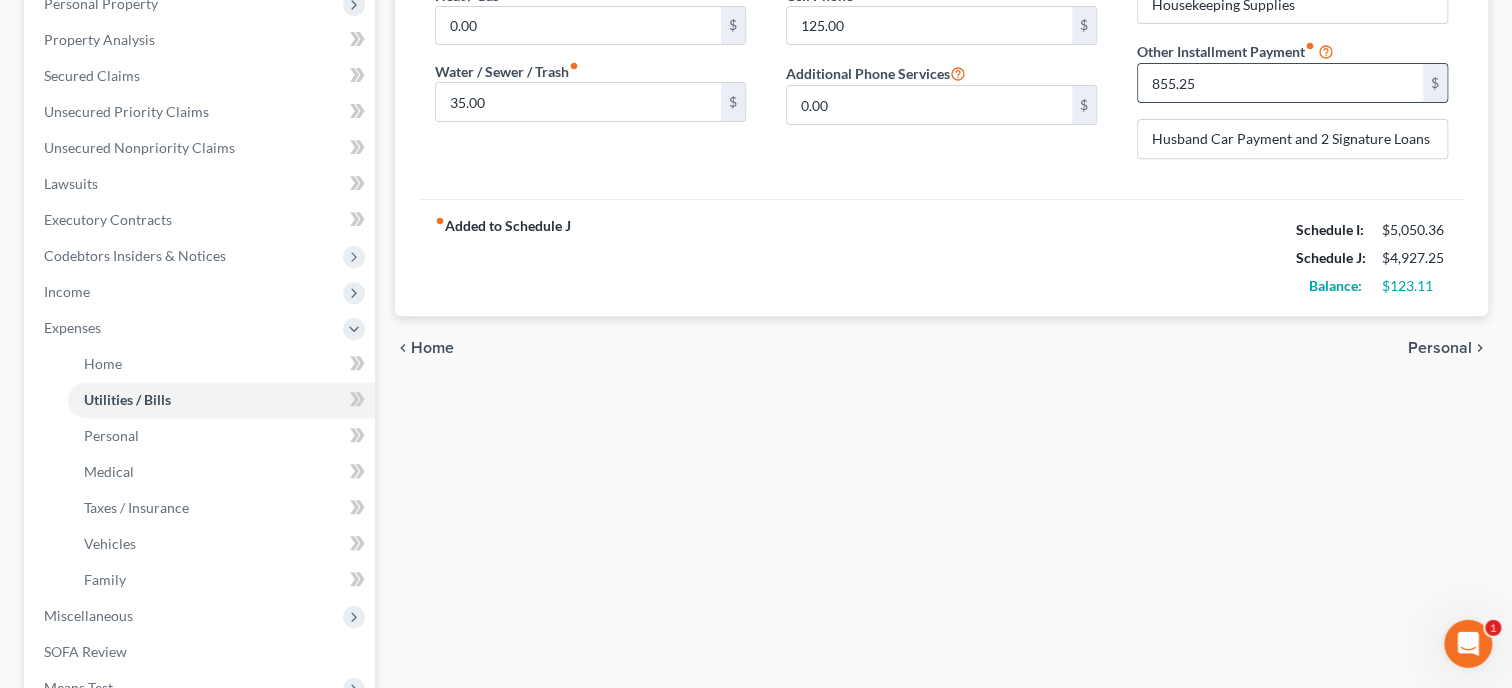 drag, startPoint x: 1242, startPoint y: 75, endPoint x: 1134, endPoint y: 97, distance: 110.217964 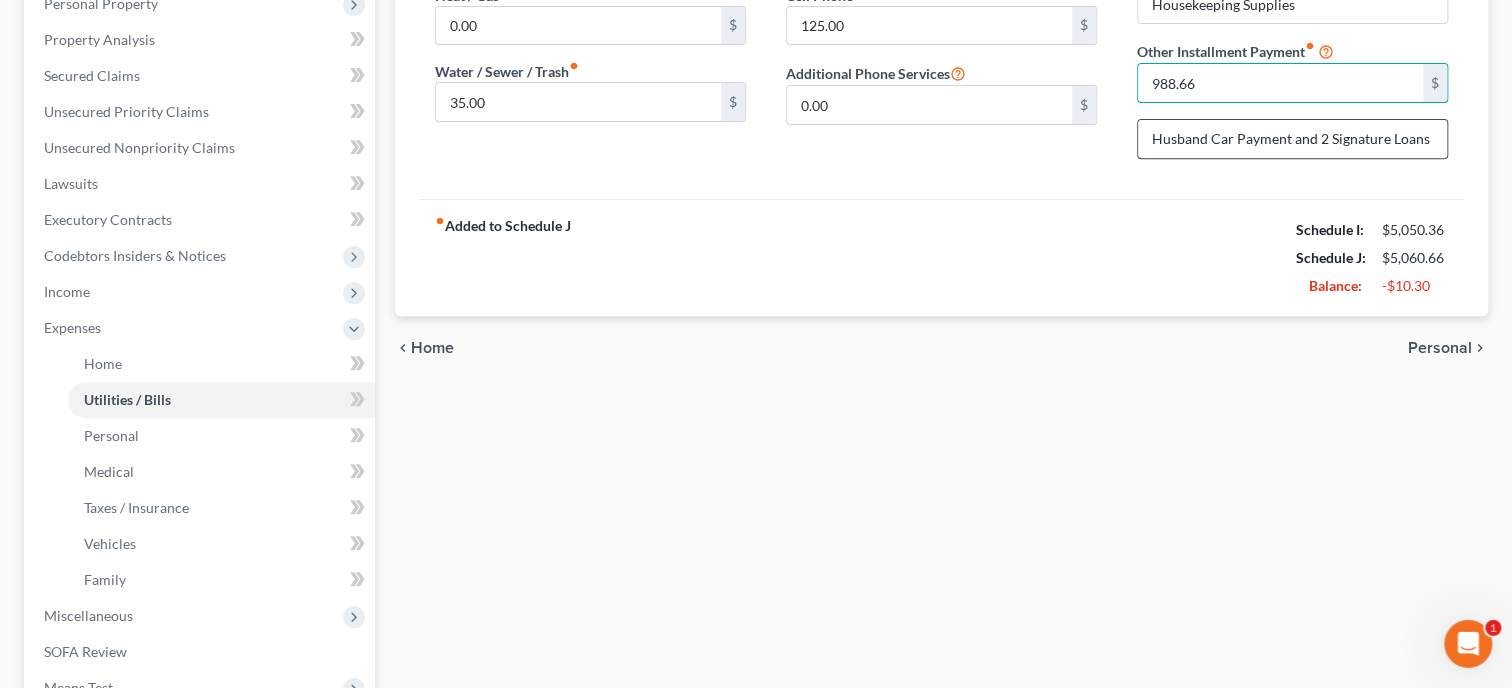 type on "988.66" 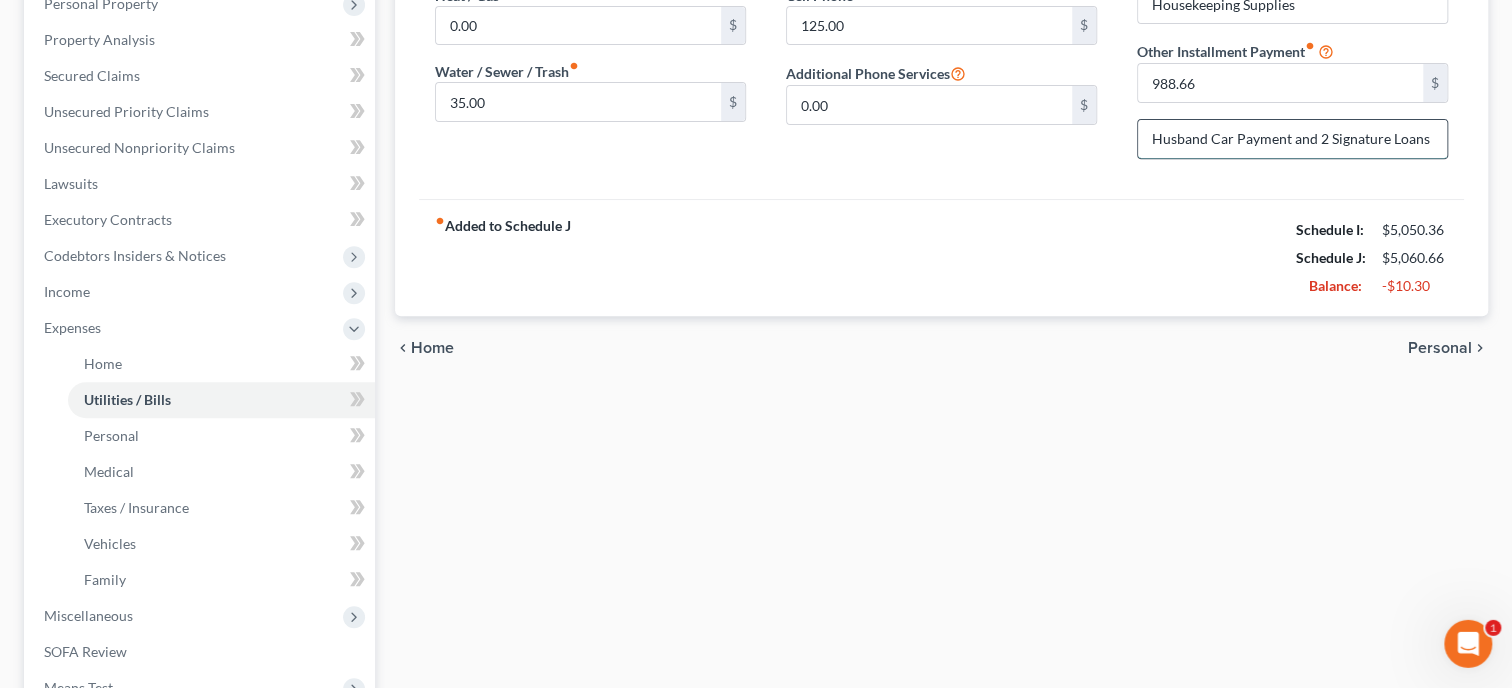 click on "Husband Car Payment and 2 Signature Loans" at bounding box center [1292, 139] 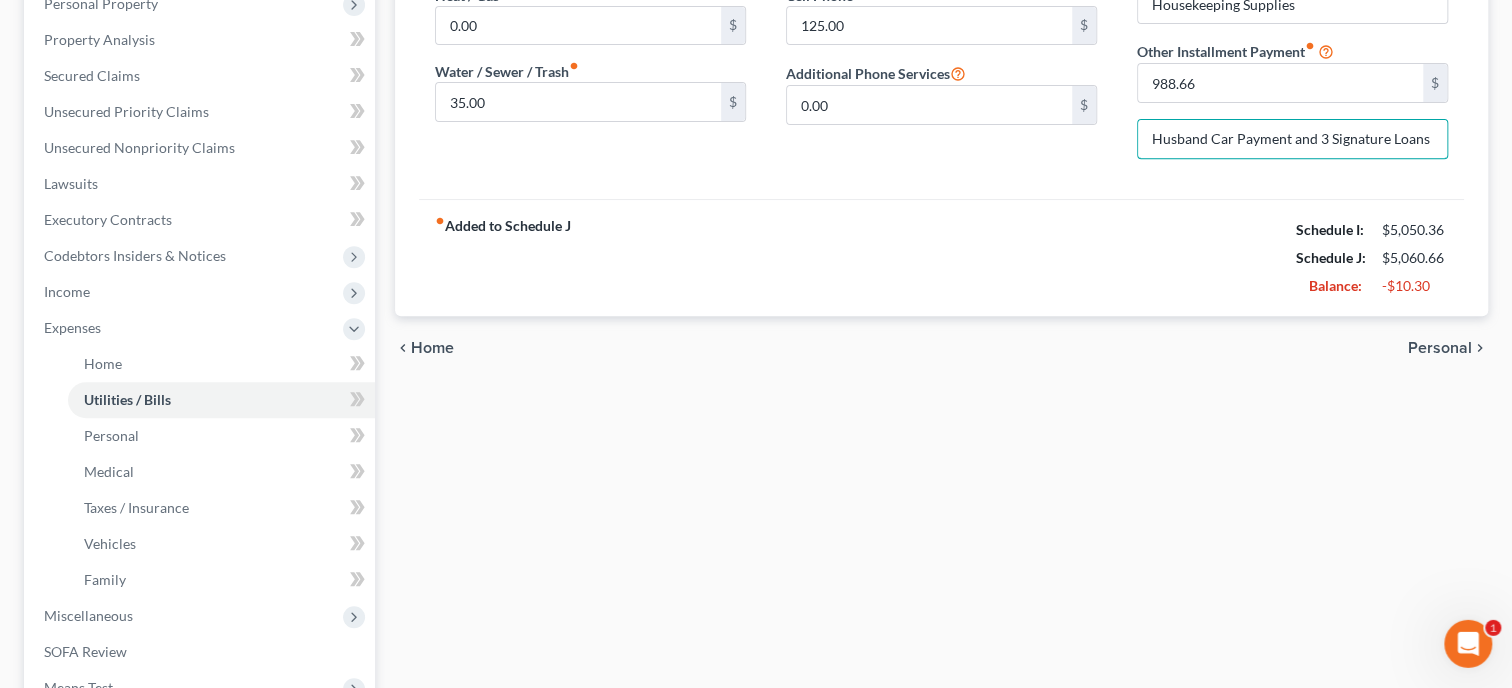 type on "Husband Car Payment and 3 Signature Loans" 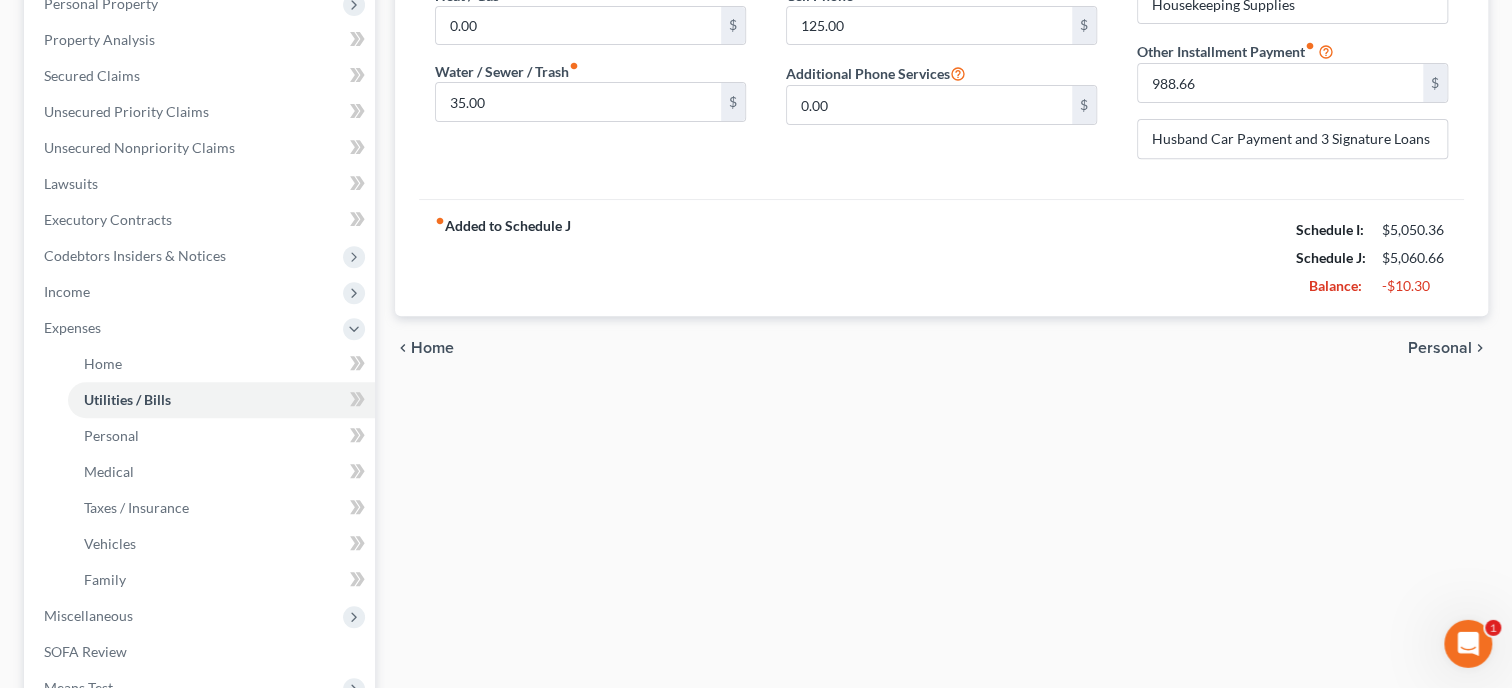 click on "fiber_manual_record  Added to Schedule J Schedule I: $5,050.36 Schedule J: $5,060.66 Balance: -$10.30" at bounding box center (941, 257) 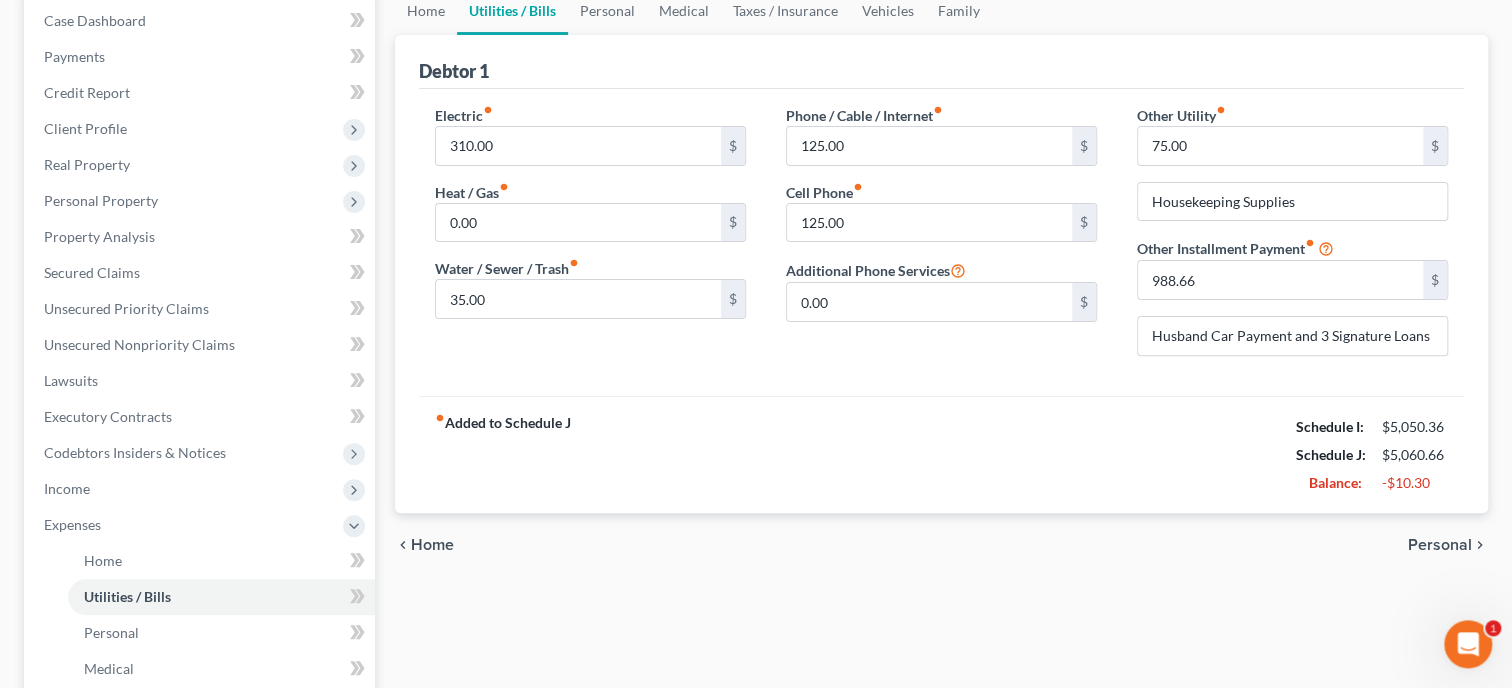 scroll, scrollTop: 196, scrollLeft: 0, axis: vertical 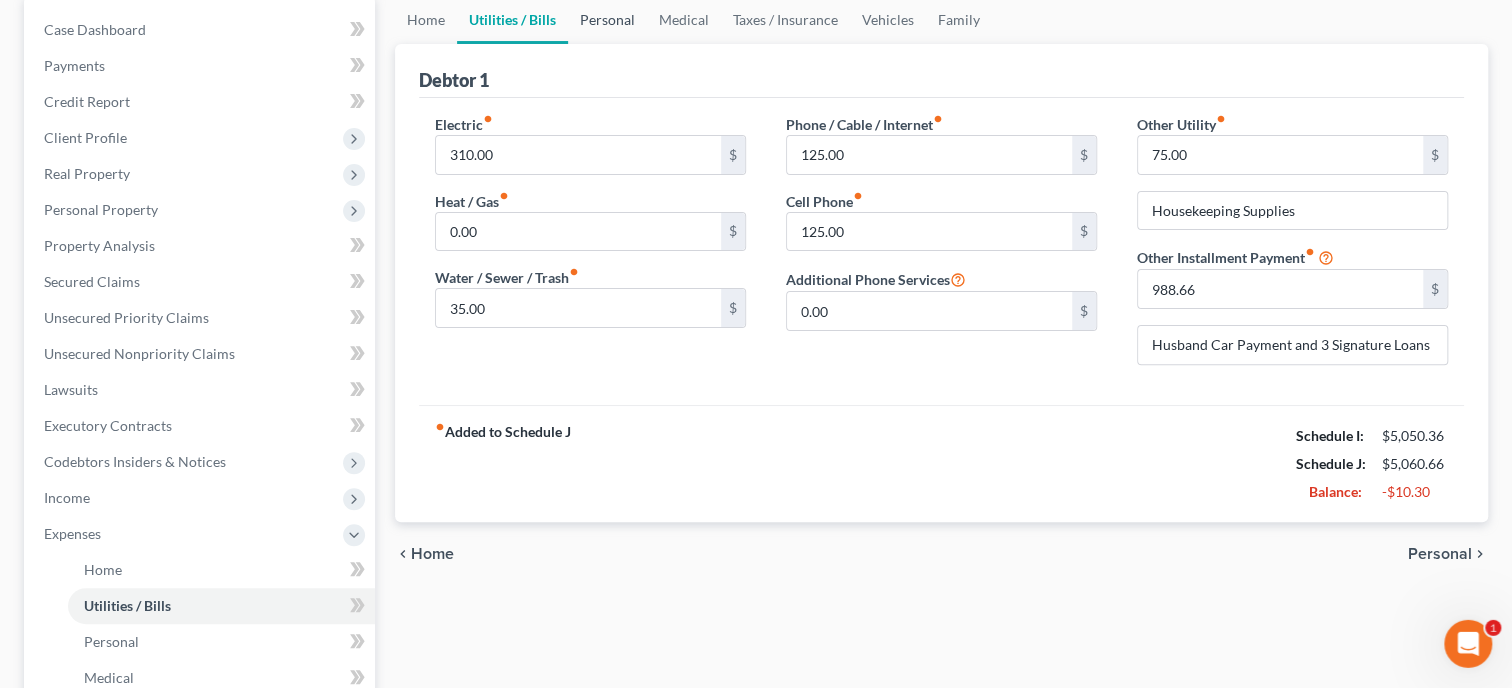 click on "Personal" at bounding box center (607, 20) 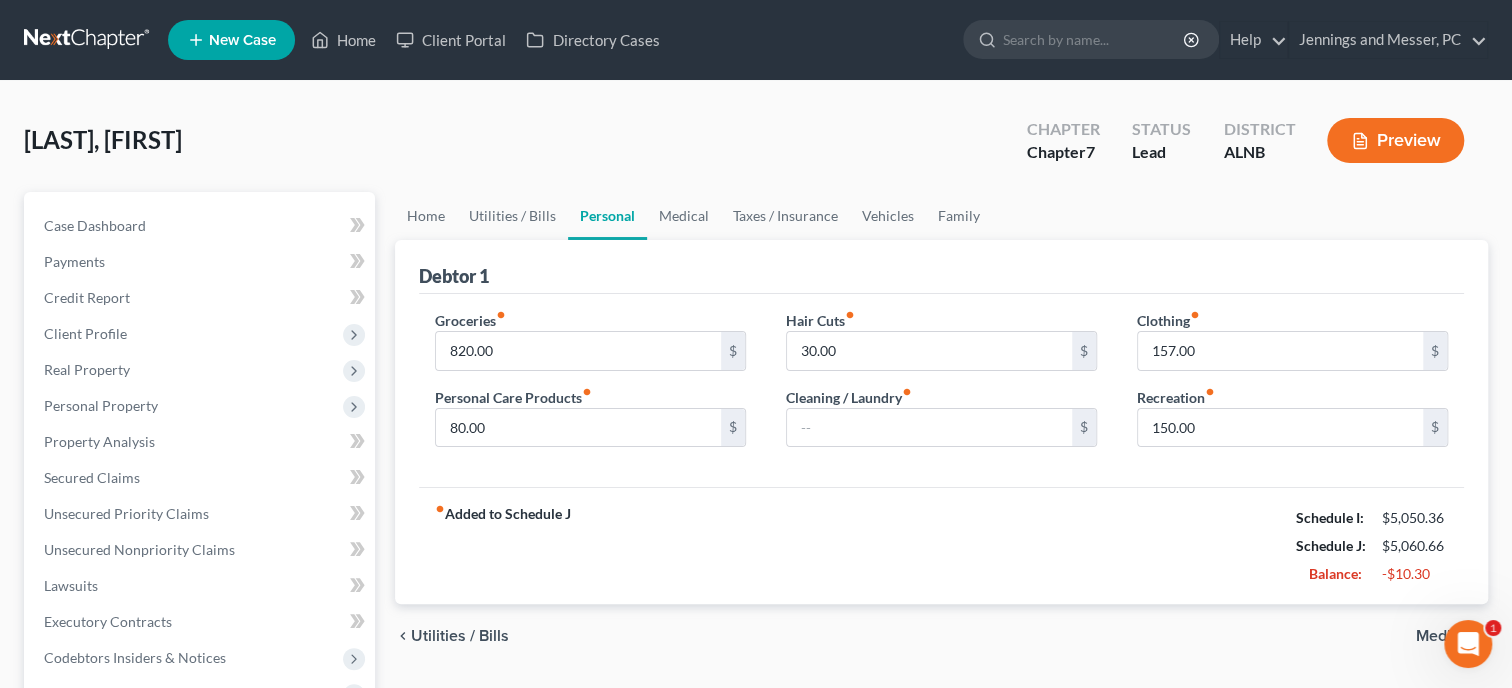 scroll, scrollTop: 0, scrollLeft: 0, axis: both 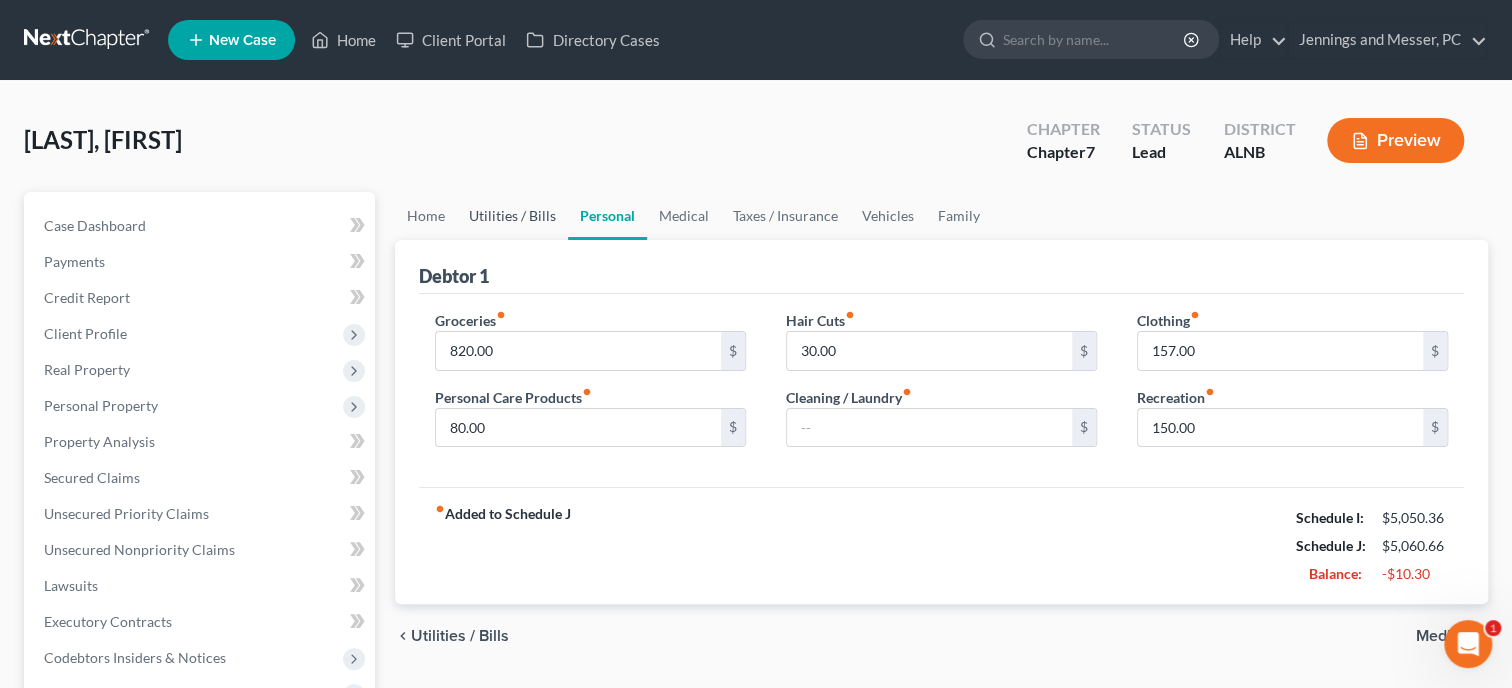 click on "Utilities / Bills" at bounding box center (512, 216) 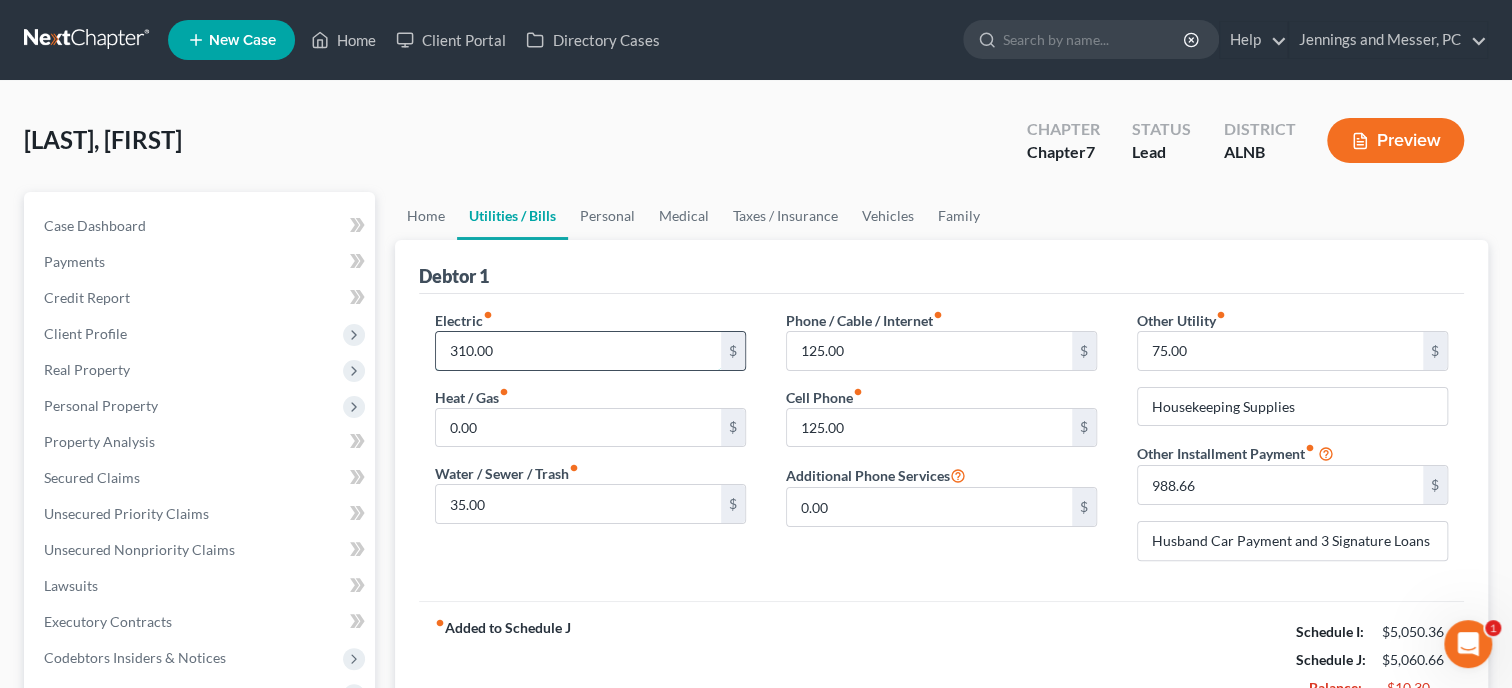 click on "310.00" at bounding box center [578, 351] 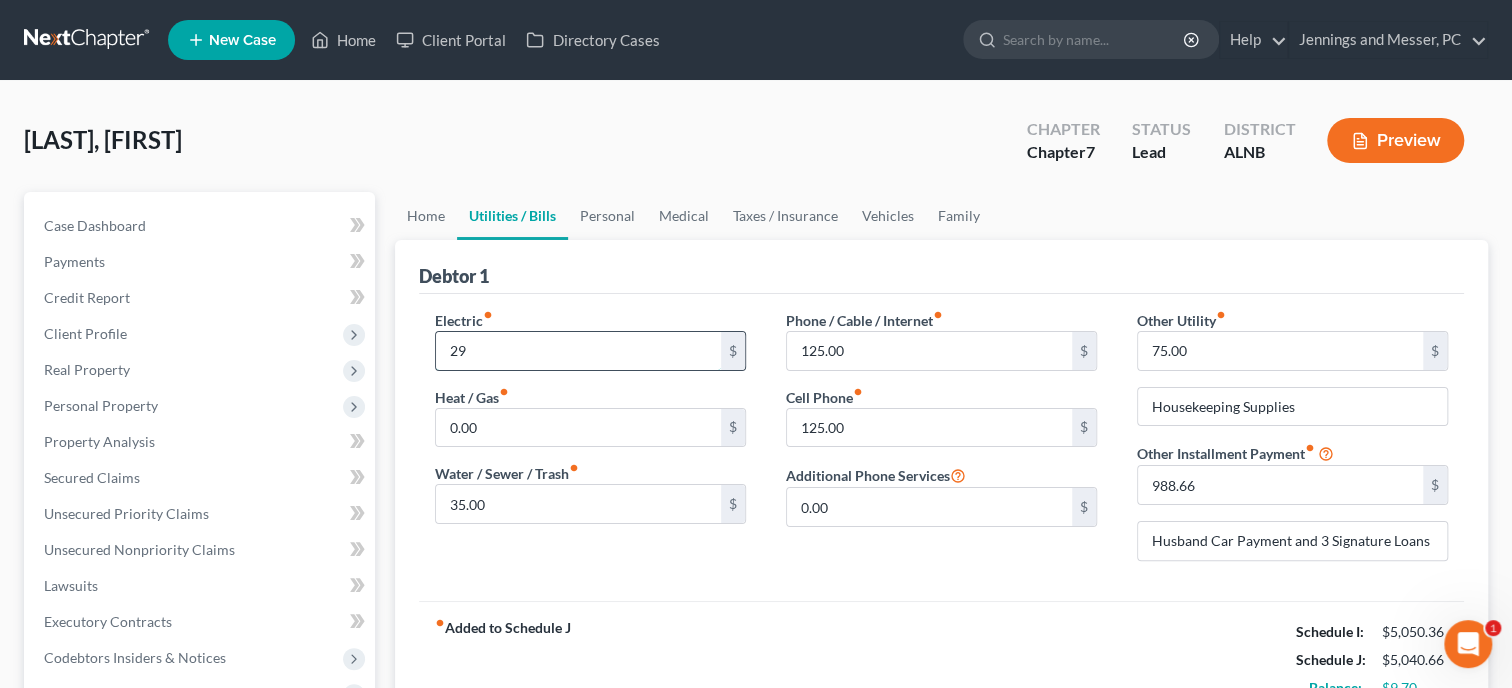 type on "2" 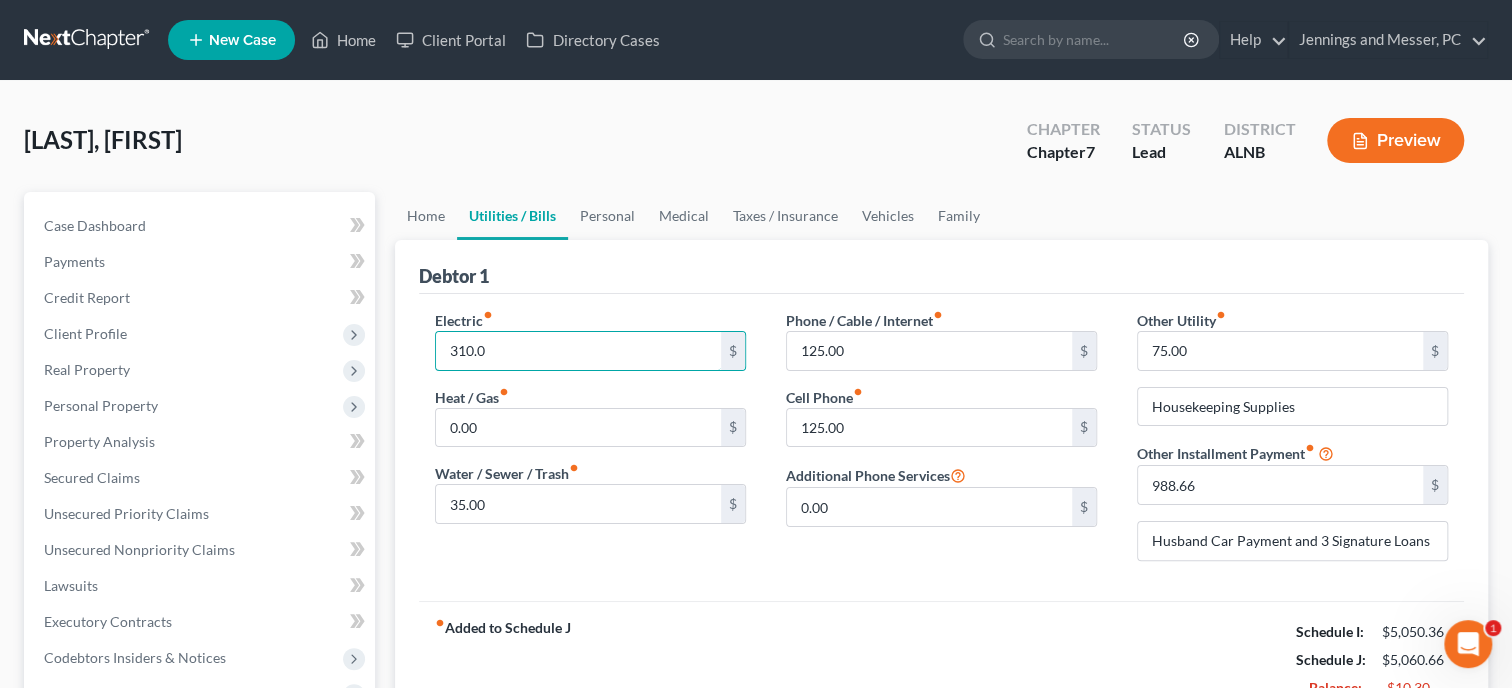 type on "310.00" 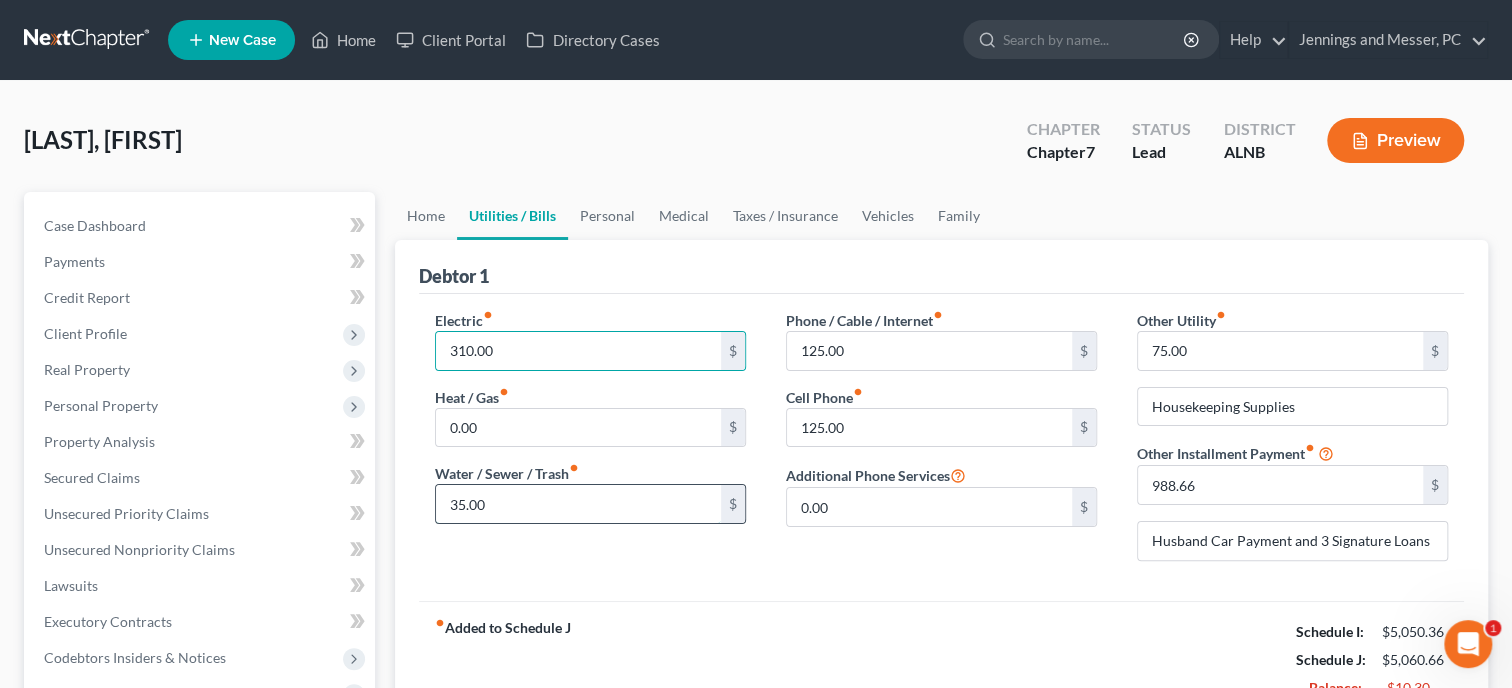 click on "35.00" at bounding box center (578, 504) 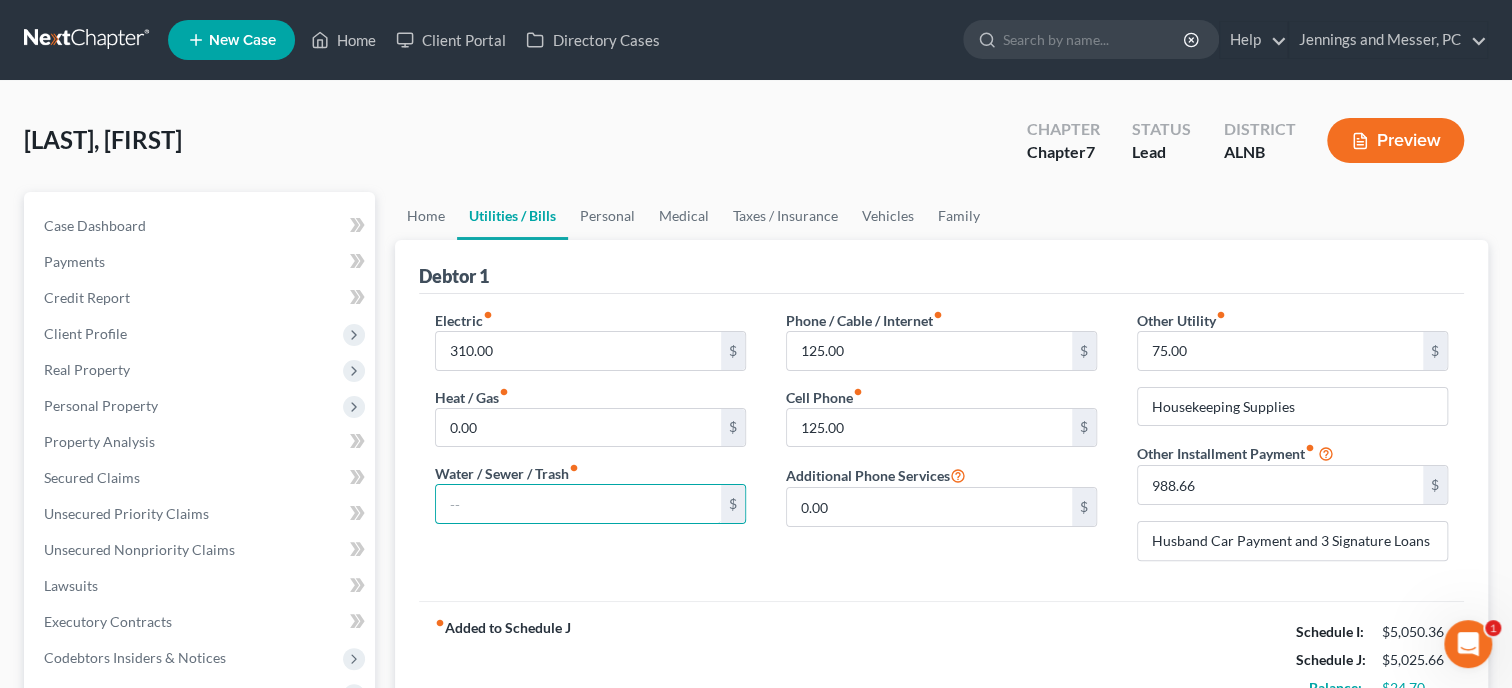 type 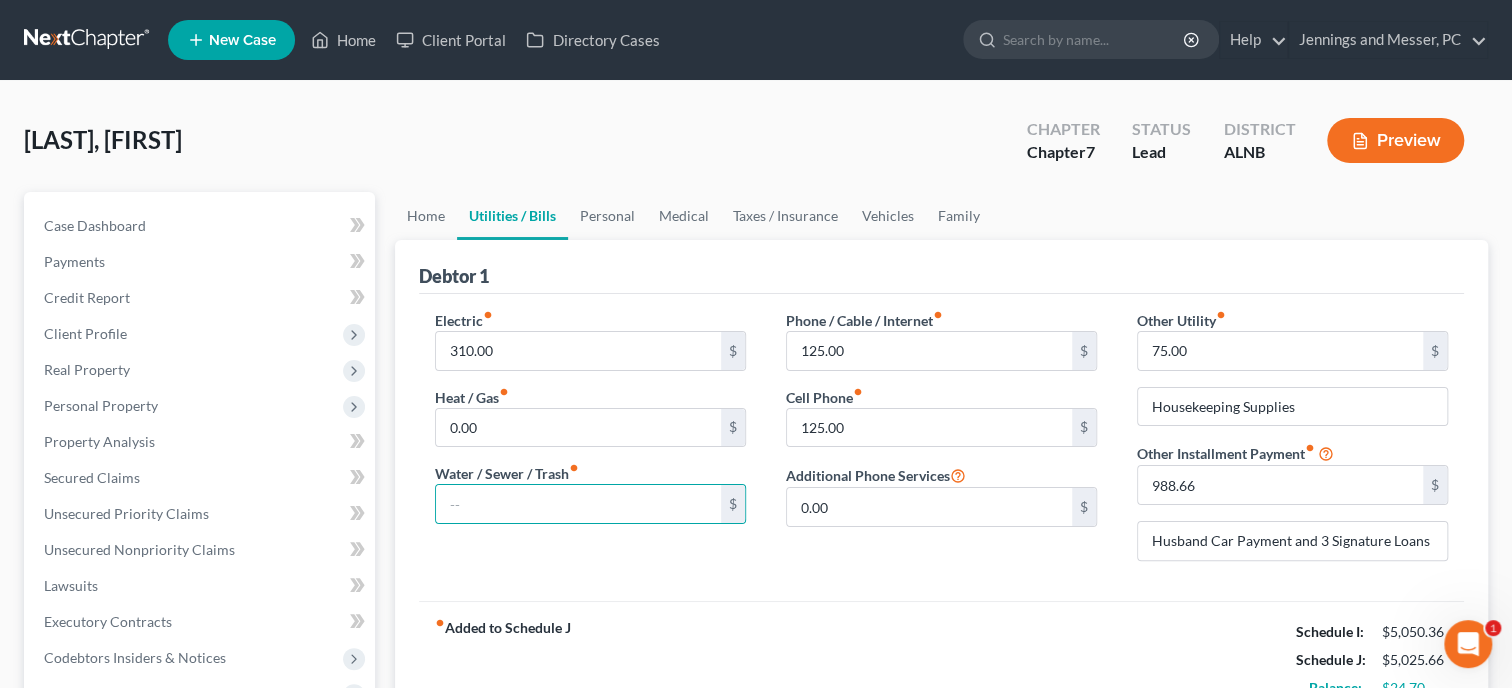 click on "Phone / Cable / Internet  fiber_manual_record 125.00 $ Cell Phone  fiber_manual_record 125.00 $ Additional Phone Services  0.00 $" at bounding box center (941, 443) 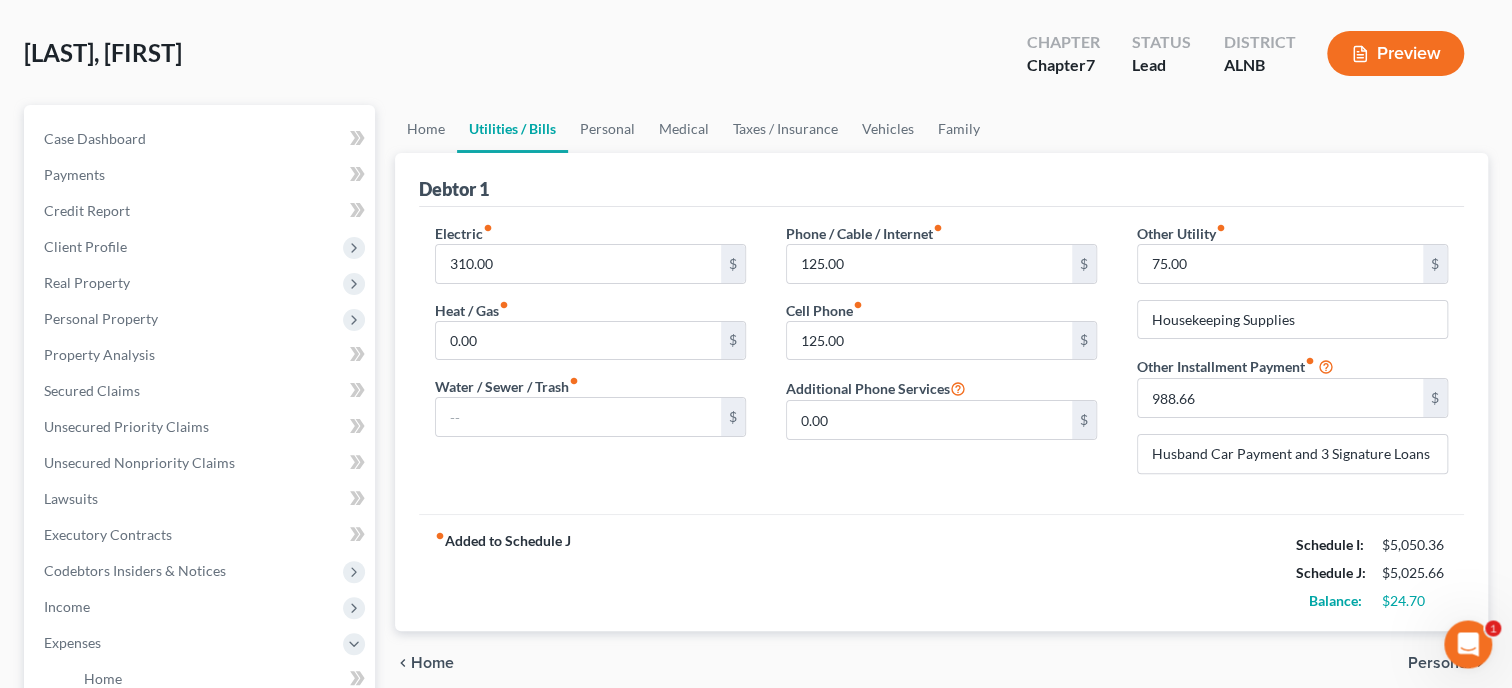 scroll, scrollTop: 0, scrollLeft: 0, axis: both 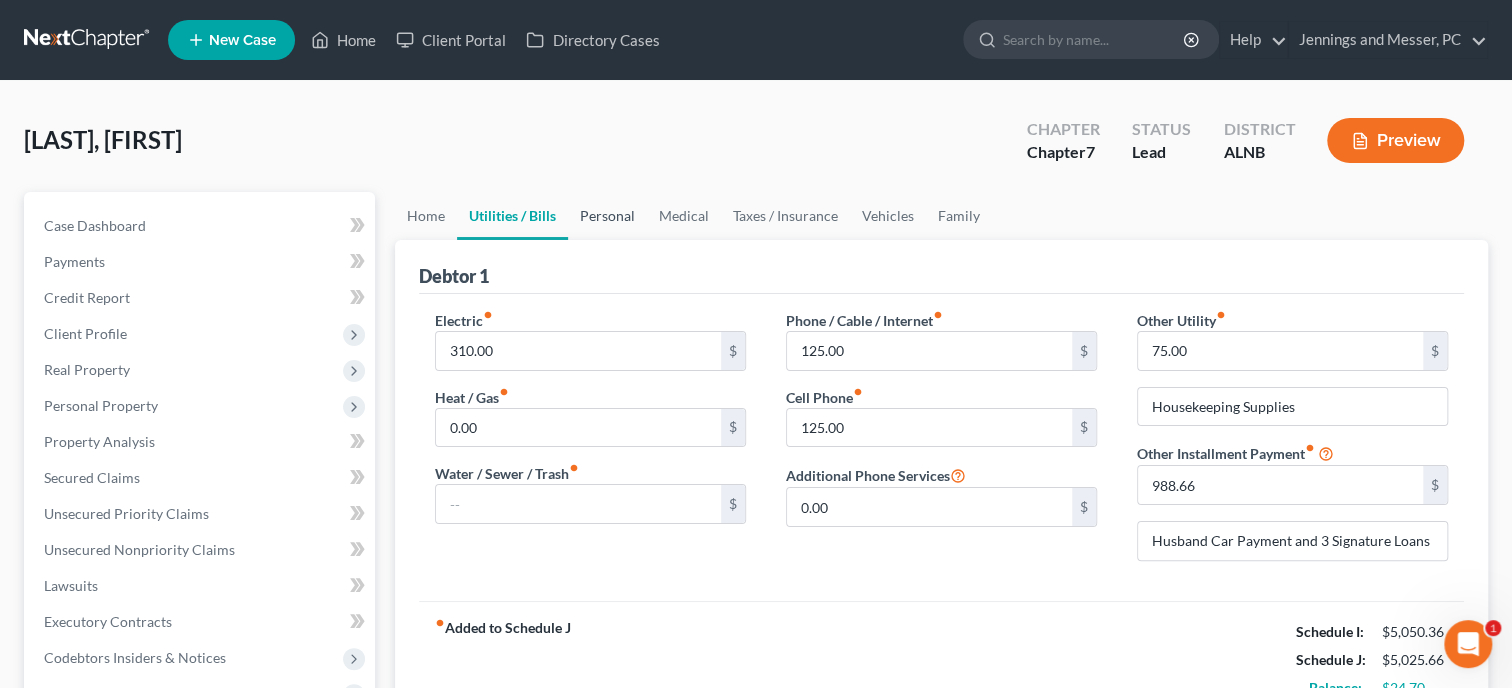 click on "Personal" at bounding box center [607, 216] 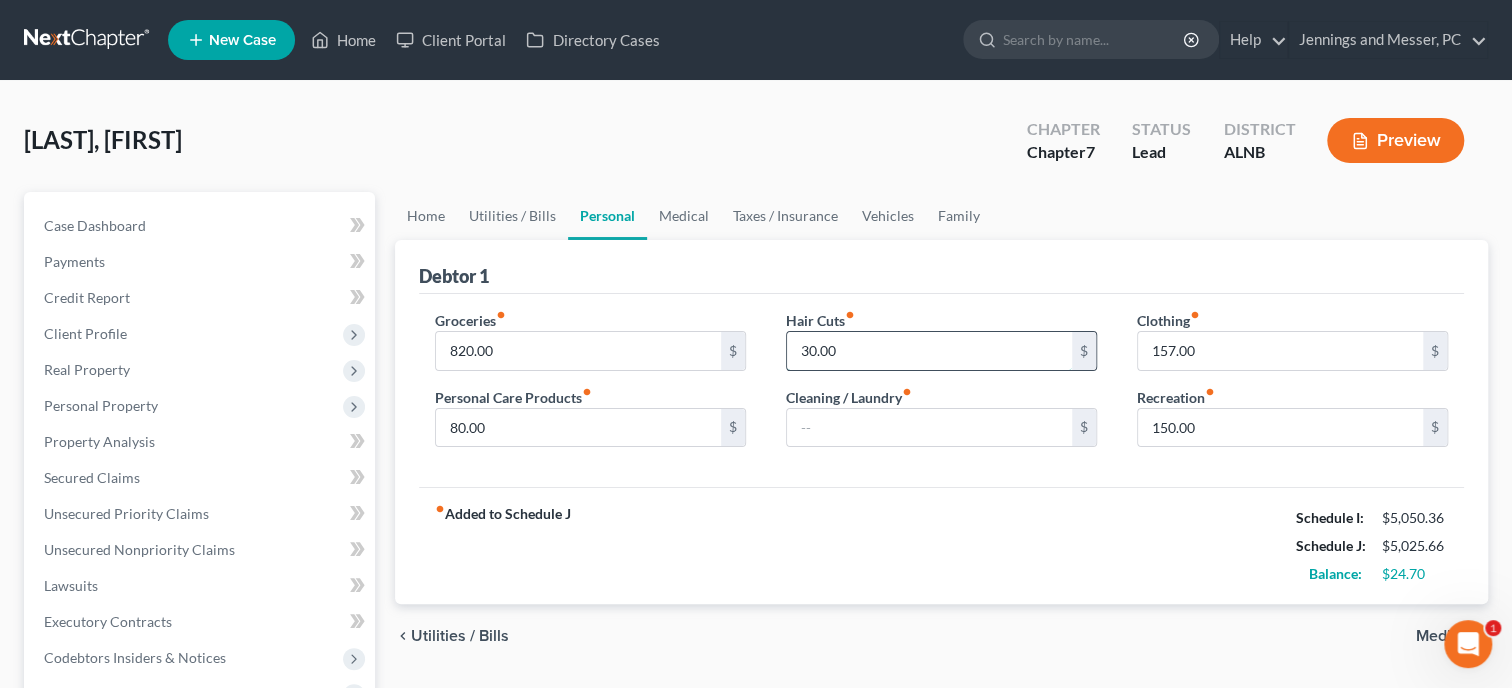 click on "30.00" at bounding box center [929, 351] 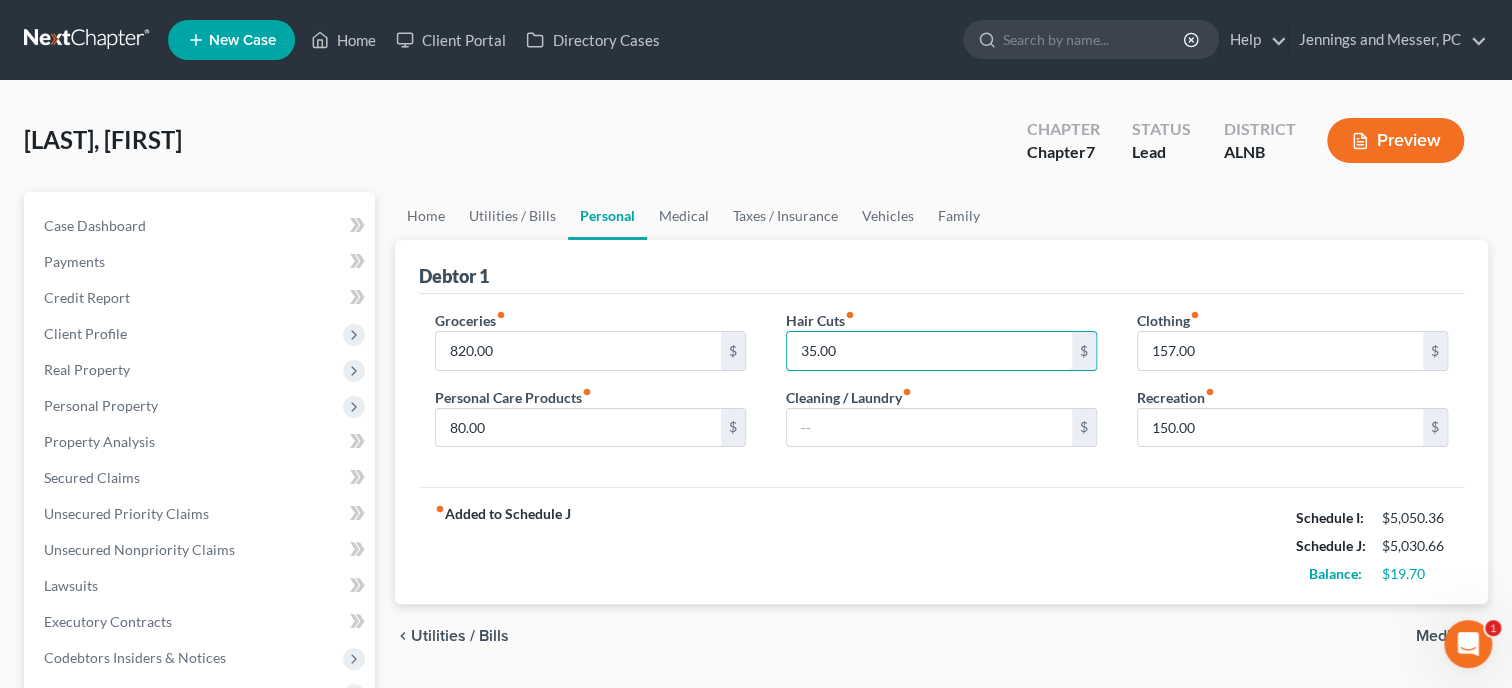 type on "35.00" 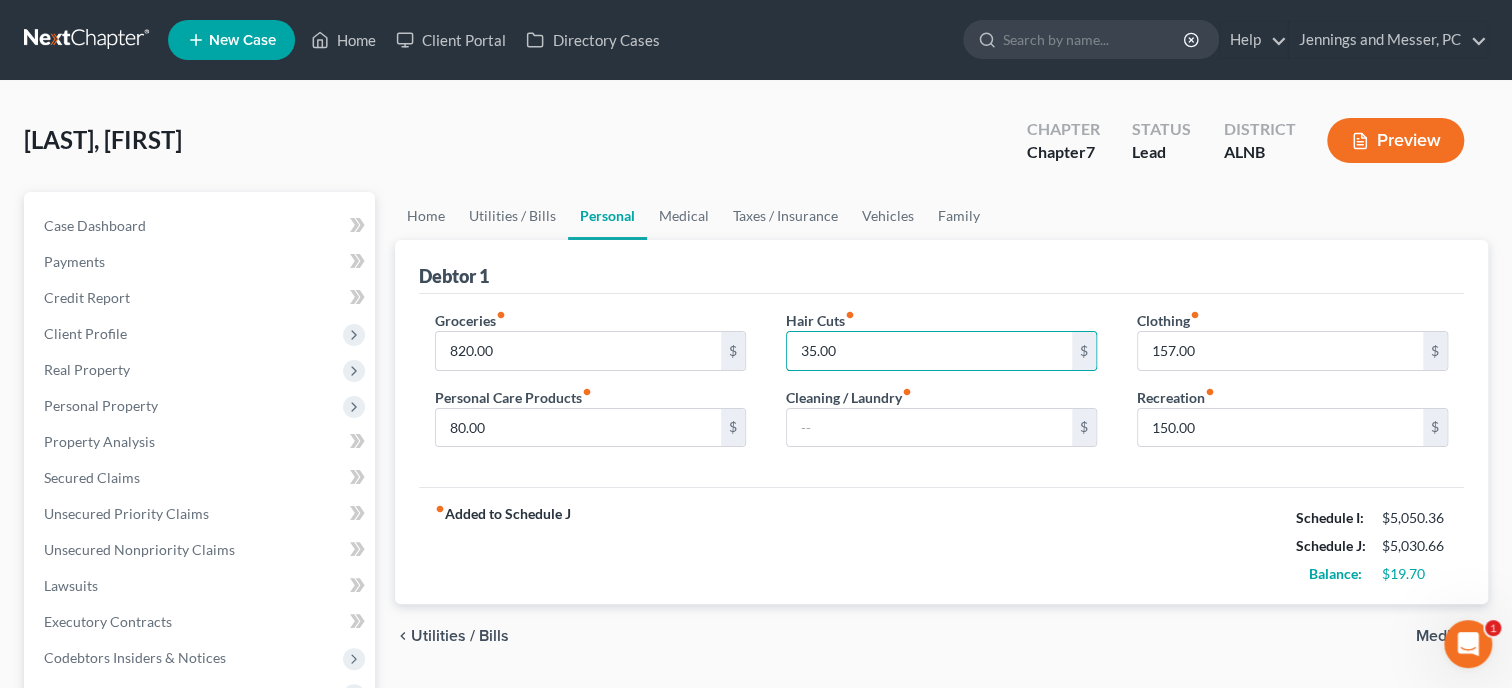 click on "fiber_manual_record  Added to Schedule J Schedule I: $5,050.36 Schedule J: $5,030.66 Balance: $19.70" at bounding box center [941, 545] 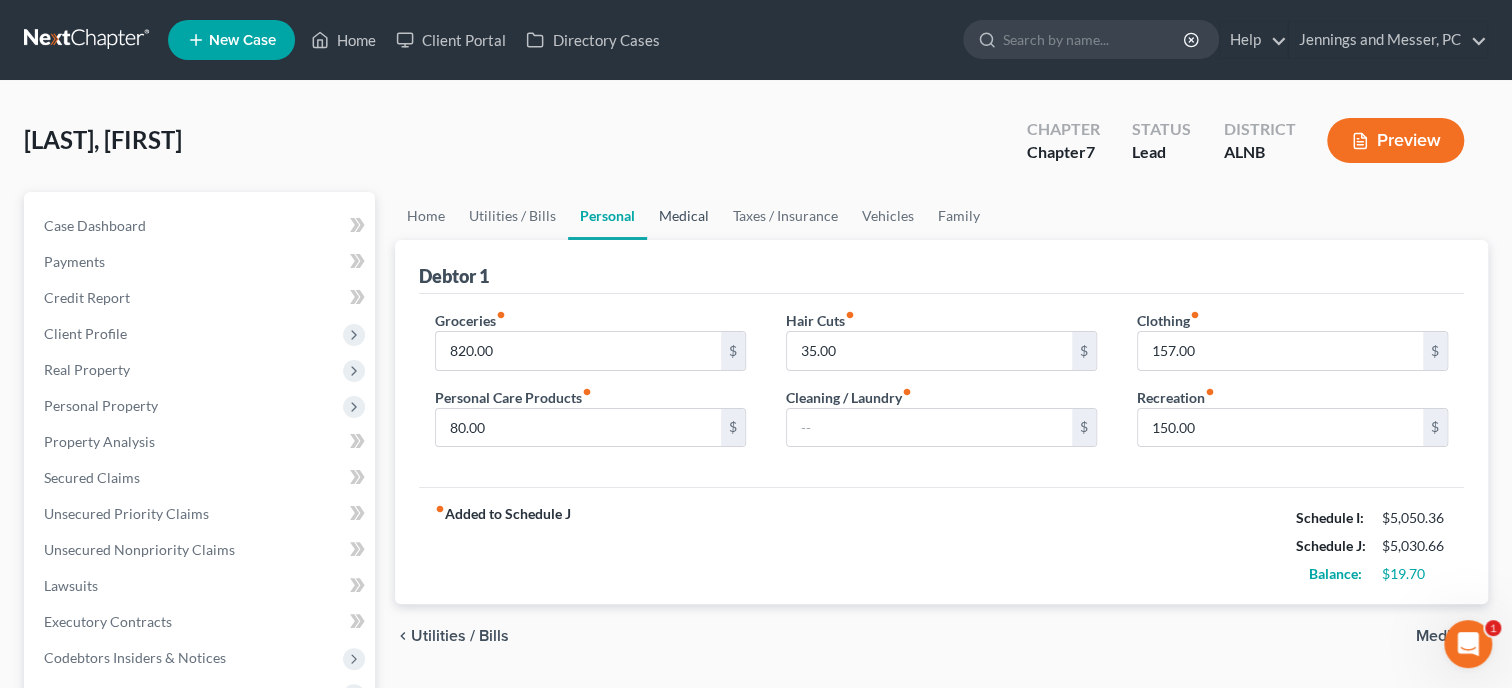 click on "Medical" at bounding box center [684, 216] 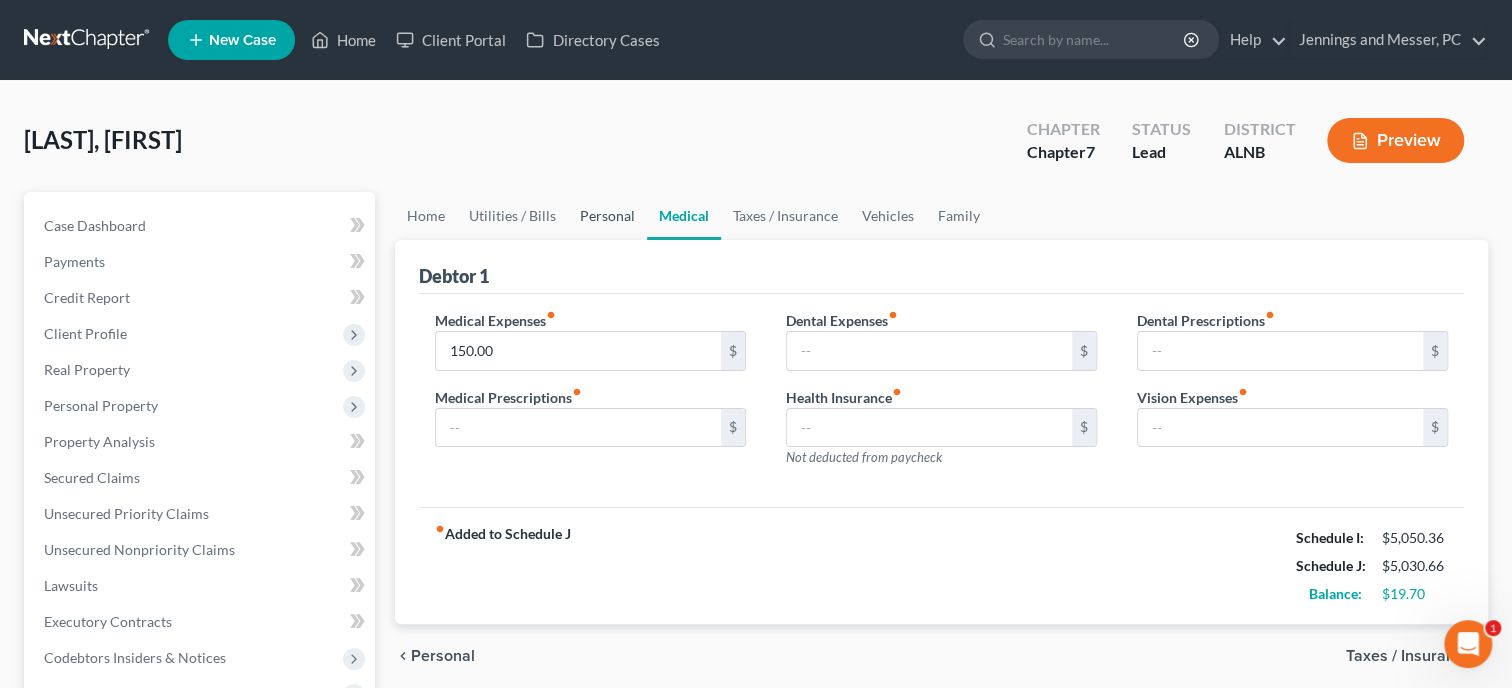 click on "Personal" at bounding box center [607, 216] 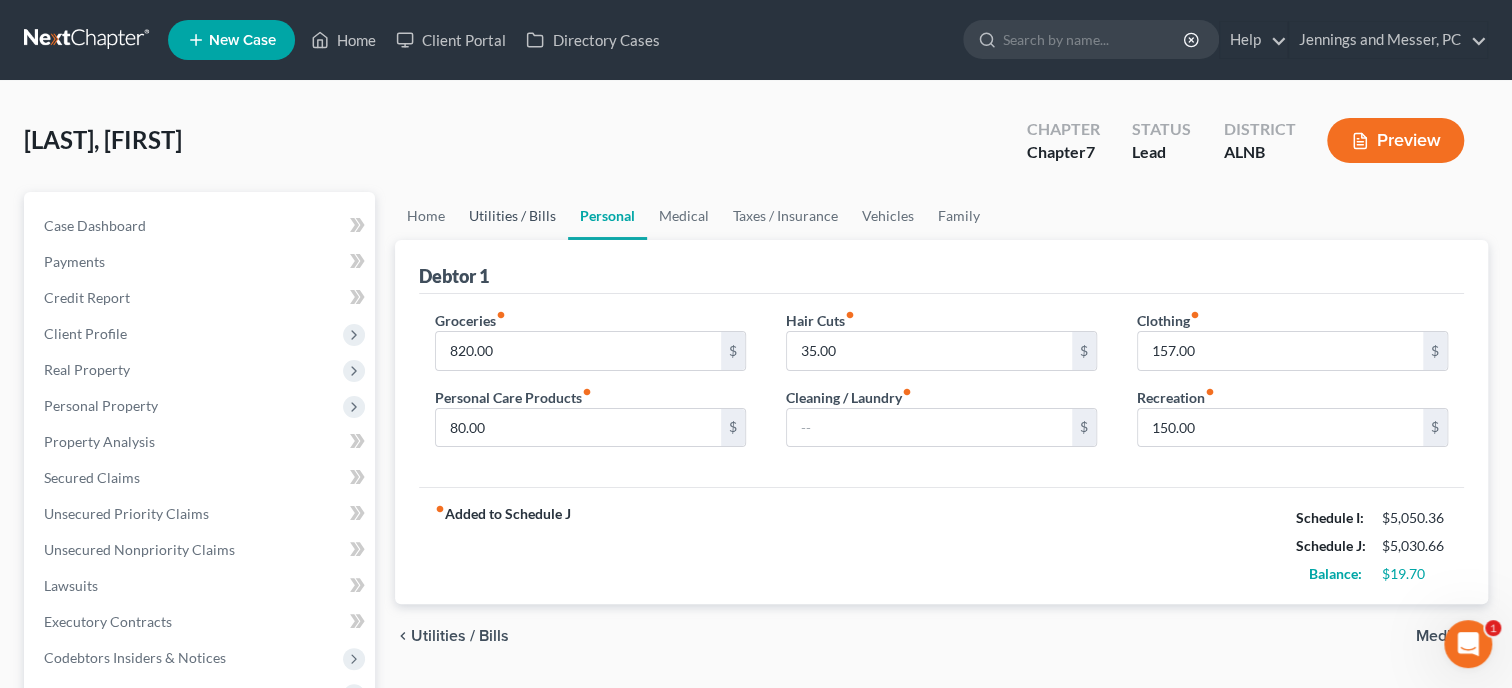 click on "Utilities / Bills" at bounding box center (512, 216) 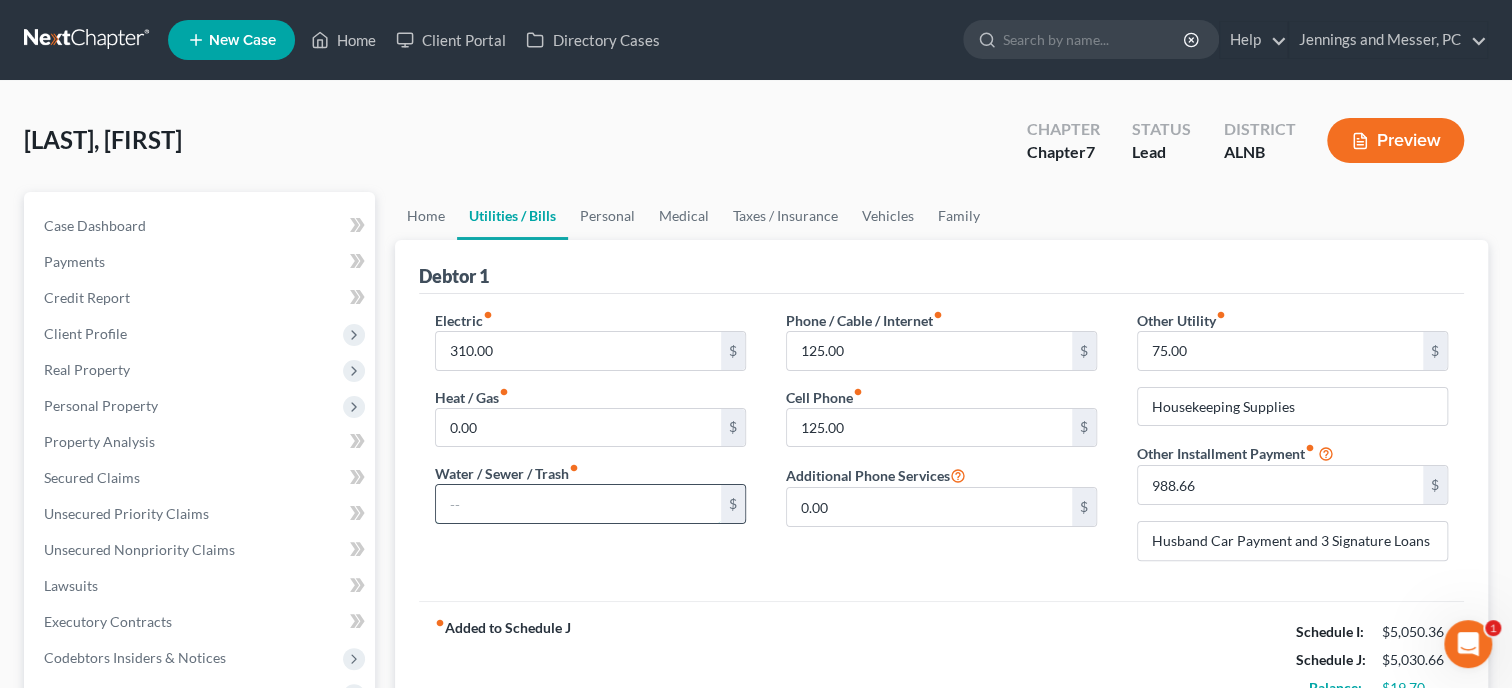 click at bounding box center (578, 504) 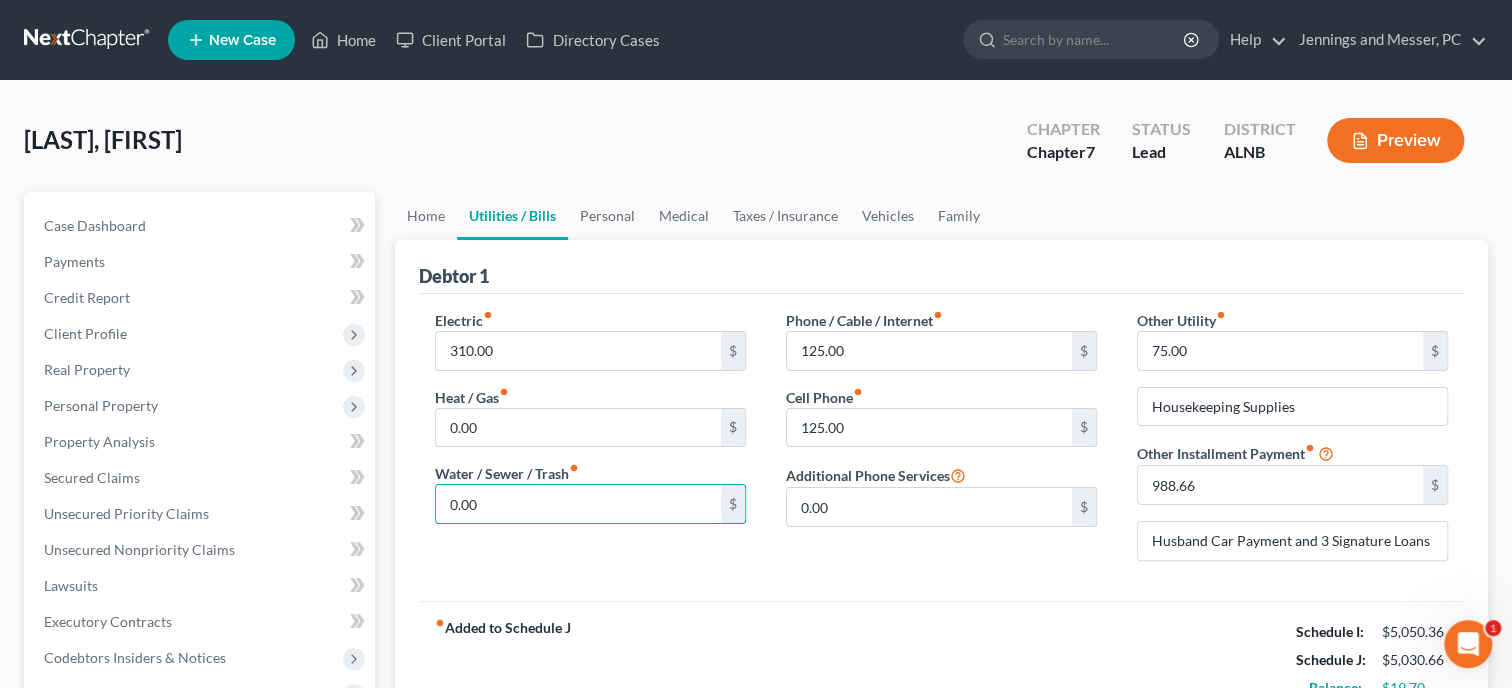 type on "0.00" 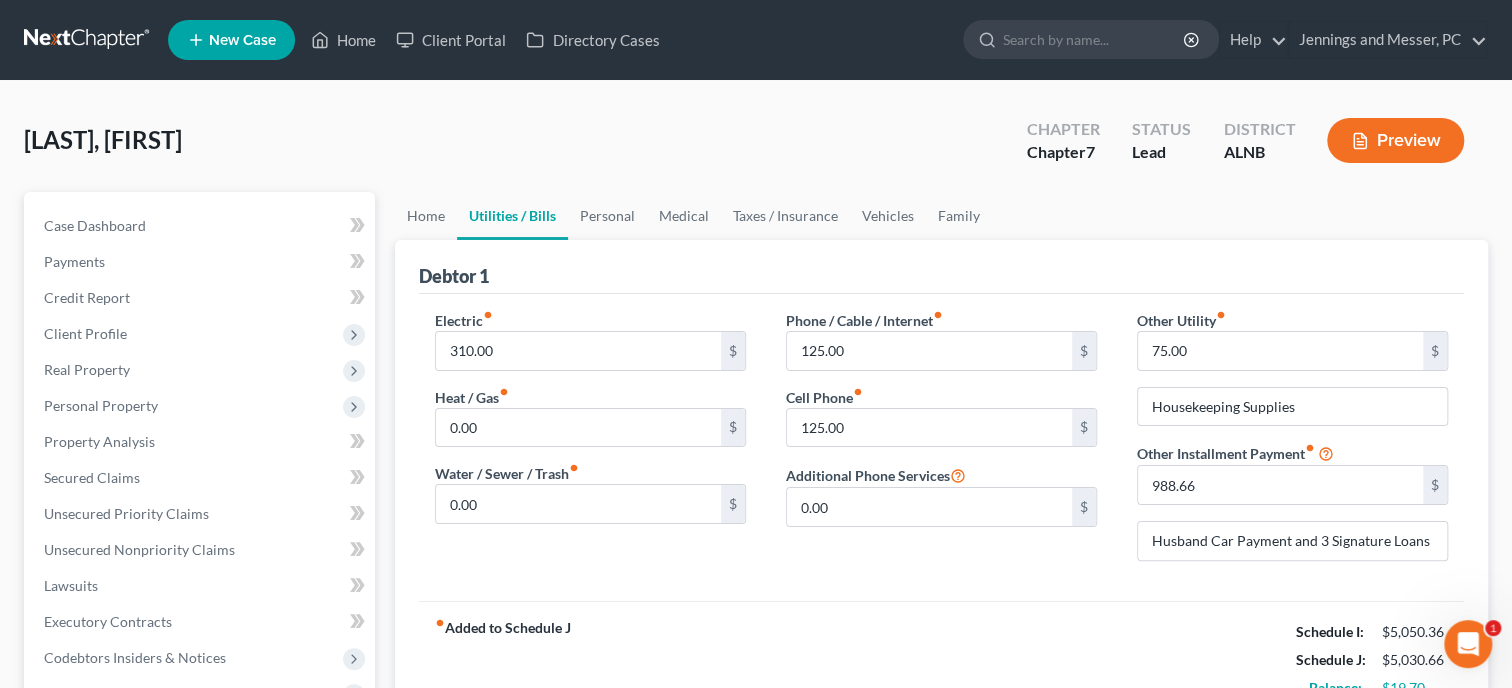 click on "Electric  fiber_manual_record 310.00 $ Heat / Gas  fiber_manual_record 0.00 $  Water / Sewer / Trash  fiber_manual_record 0.00 $ Phone / Cable / Internet  fiber_manual_record 125.00 $ Cell Phone  fiber_manual_record 125.00 $ Additional Phone Services  0.00 $ Other Utility  fiber_manual_record 75.00 $ Housekeeping Supplies Other Installment Payment  fiber_manual_record   988.66 $ Husband Car Payment and 3 Signature Loans" at bounding box center [941, 447] 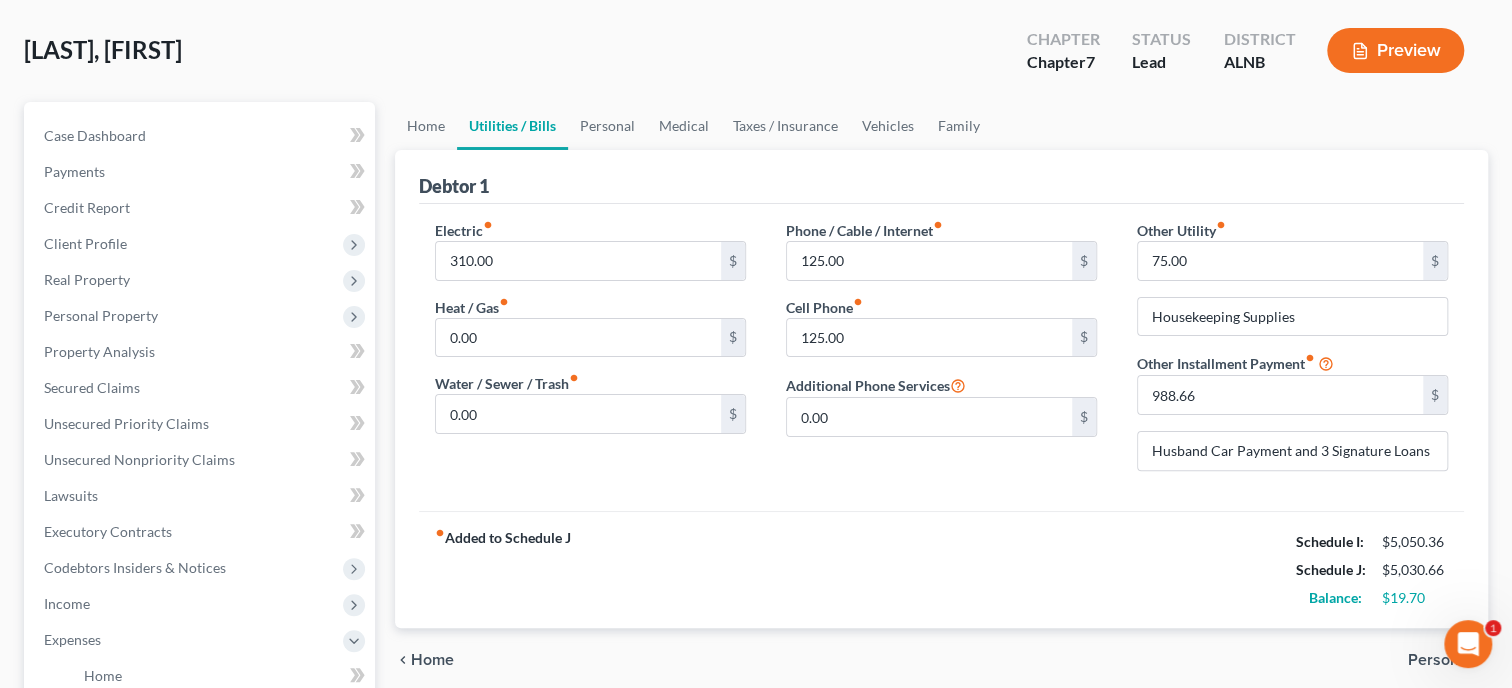 scroll, scrollTop: 102, scrollLeft: 0, axis: vertical 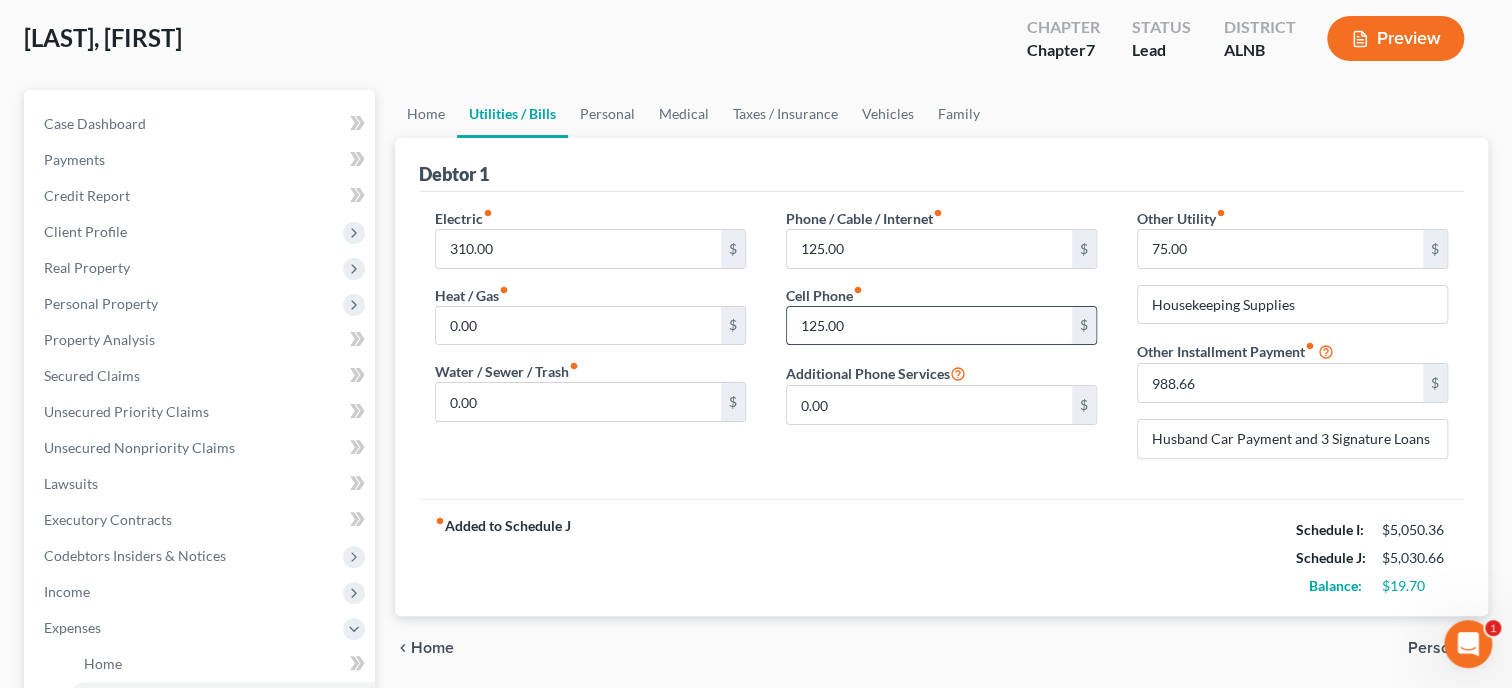 click on "125.00" at bounding box center [929, 326] 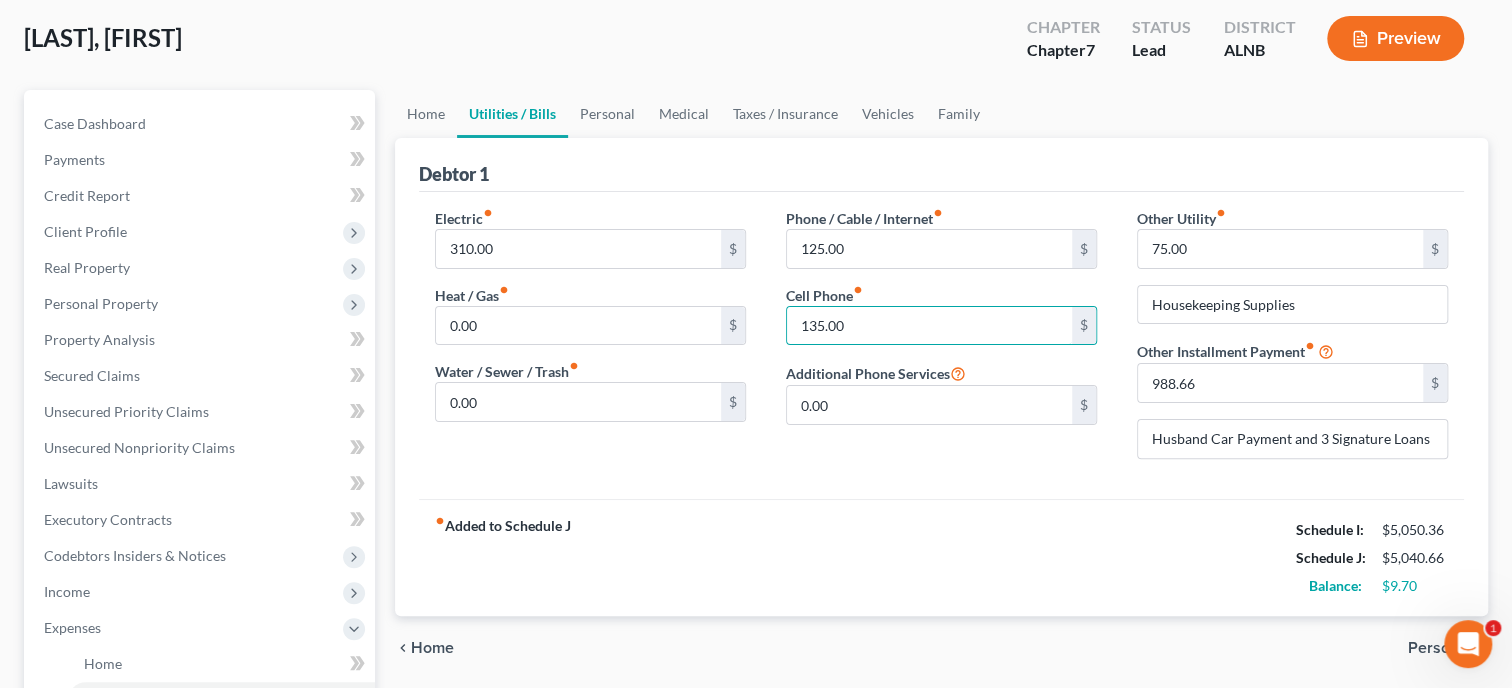 type on "135.00" 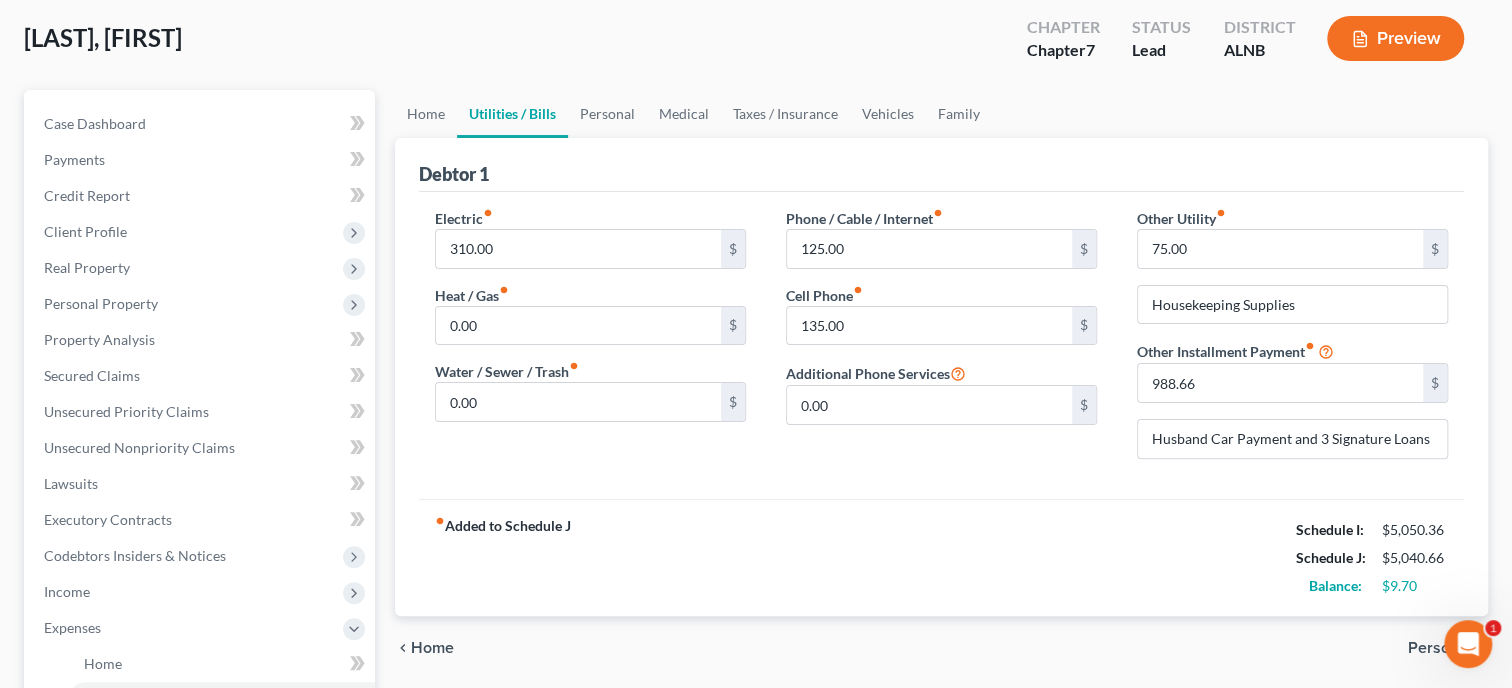 click on "fiber_manual_record  Added to Schedule J Schedule I: $5,050.36 Schedule J: $5,040.66 Balance: $9.70" at bounding box center (941, 557) 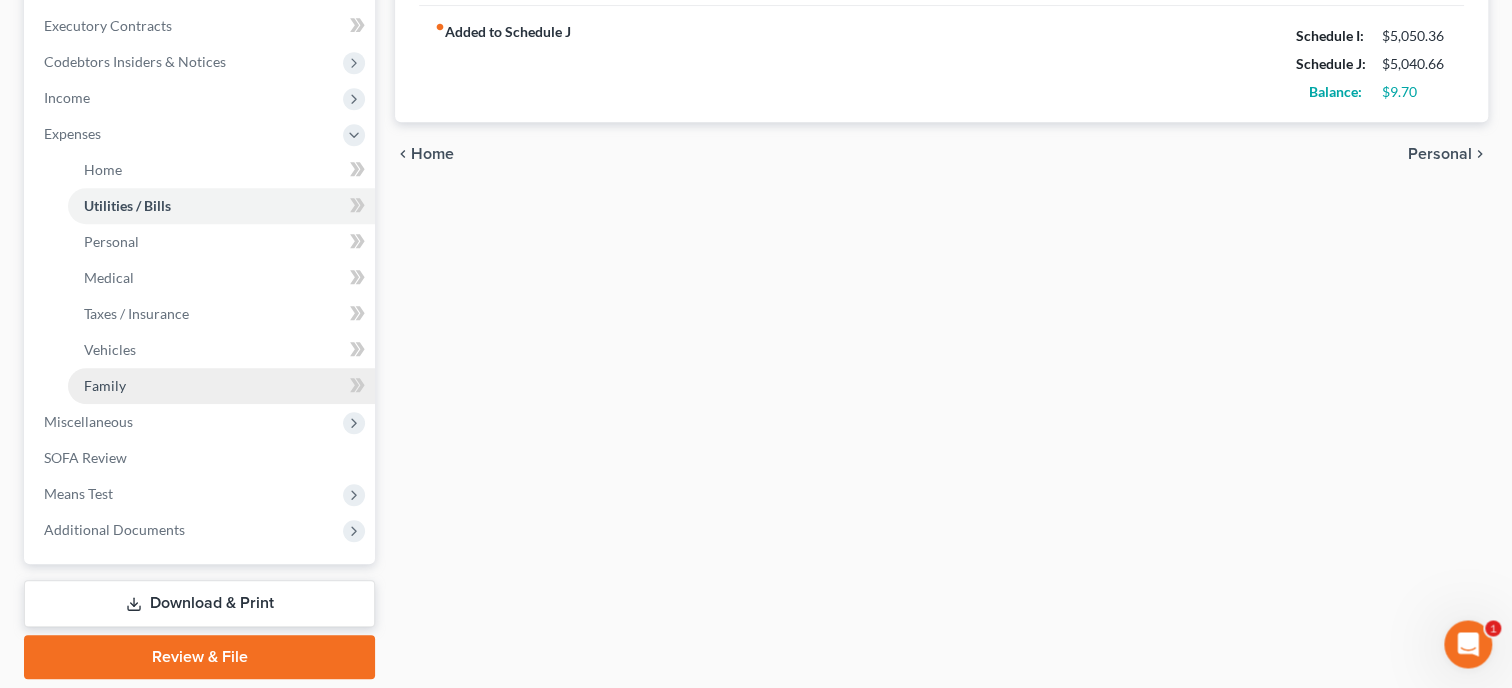 scroll, scrollTop: 617, scrollLeft: 0, axis: vertical 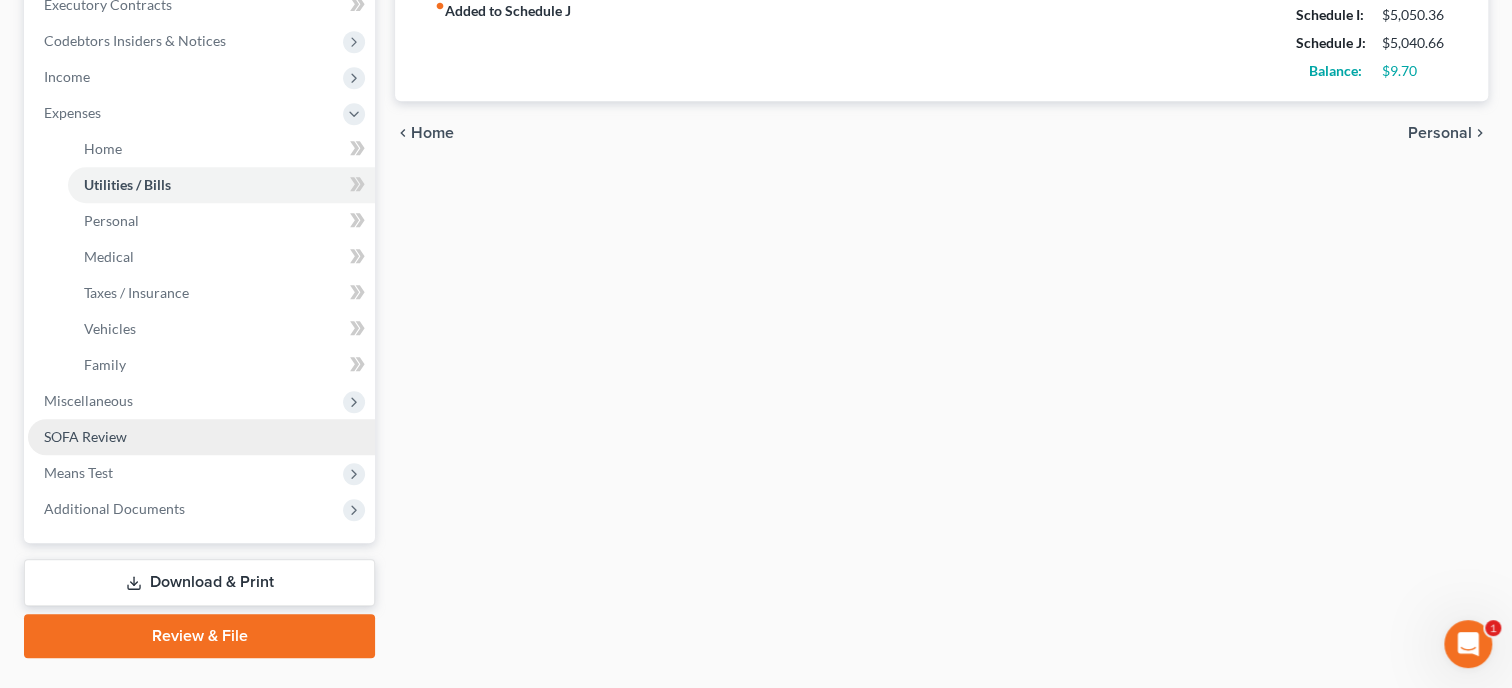 click on "SOFA Review" at bounding box center [201, 437] 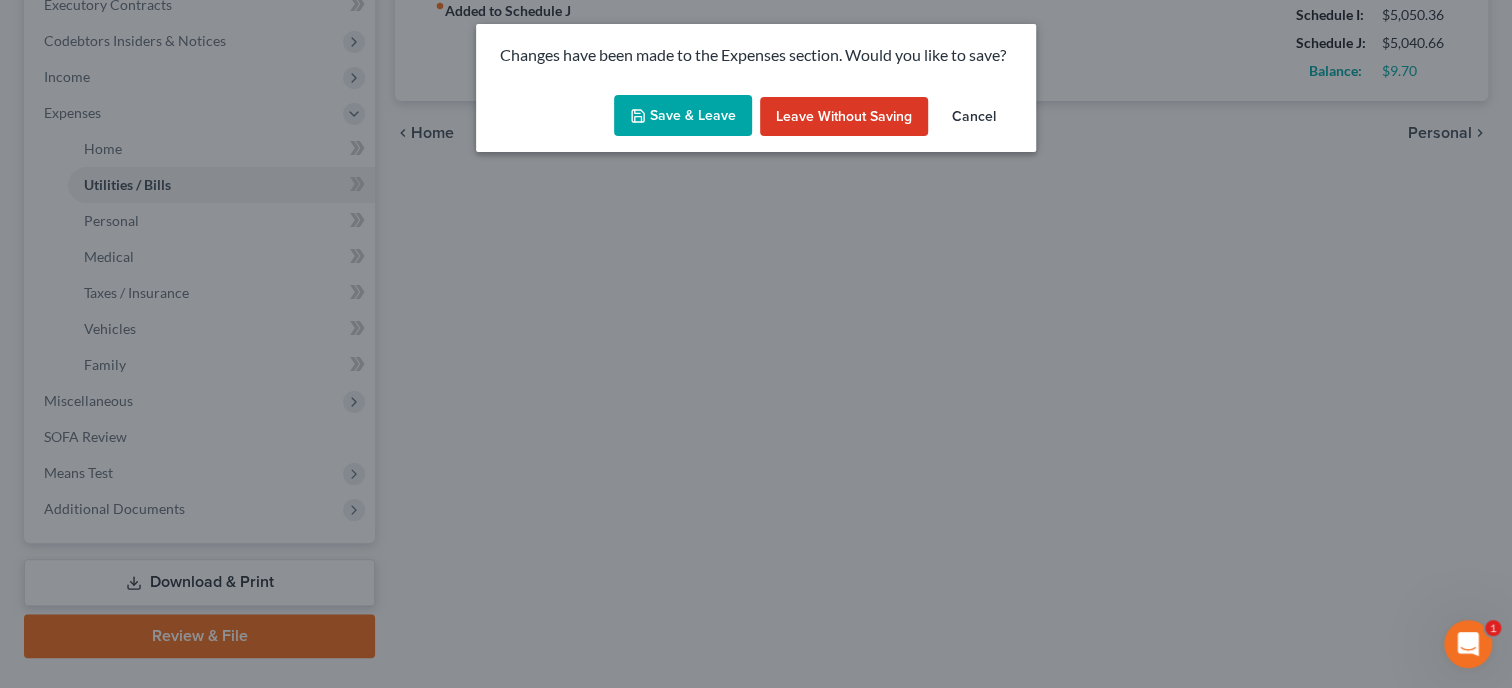 click on "Save & Leave Leave without Saving Cancel" at bounding box center (756, 120) 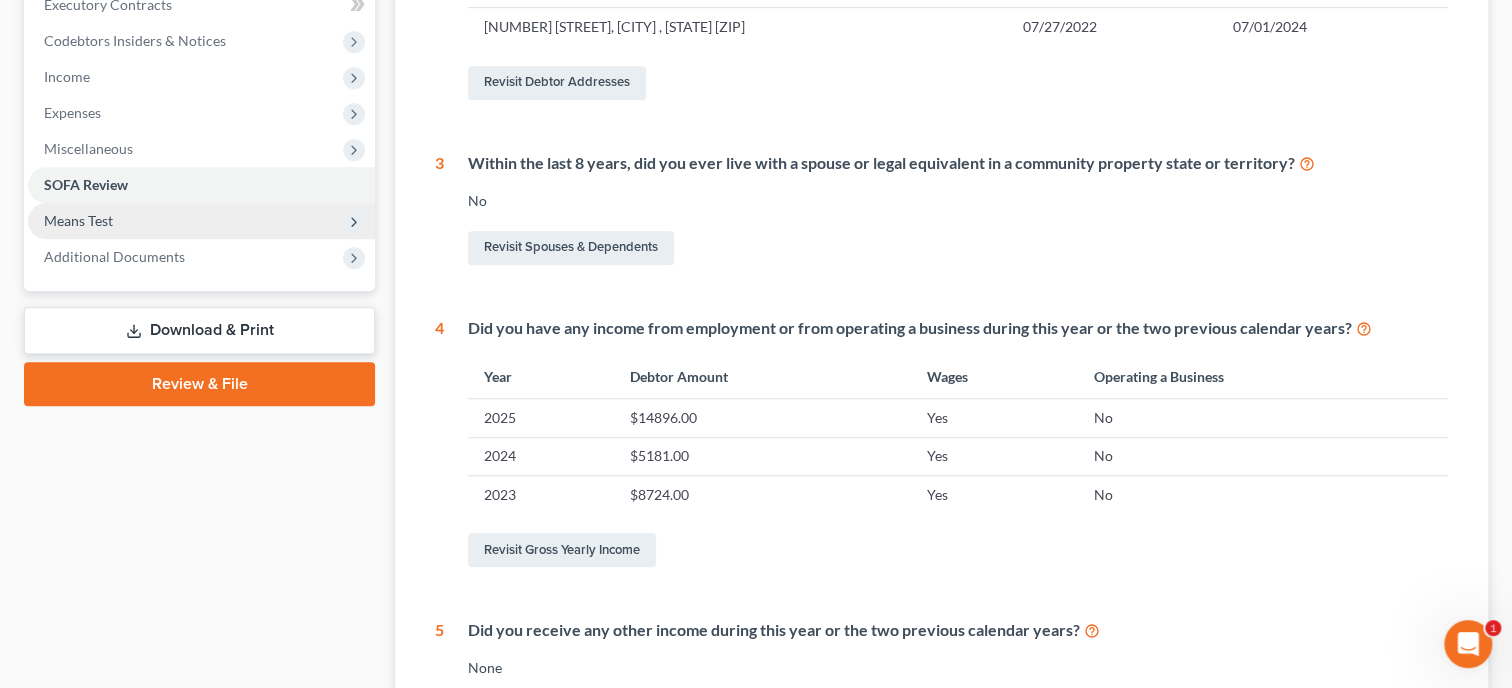 scroll, scrollTop: 408, scrollLeft: 0, axis: vertical 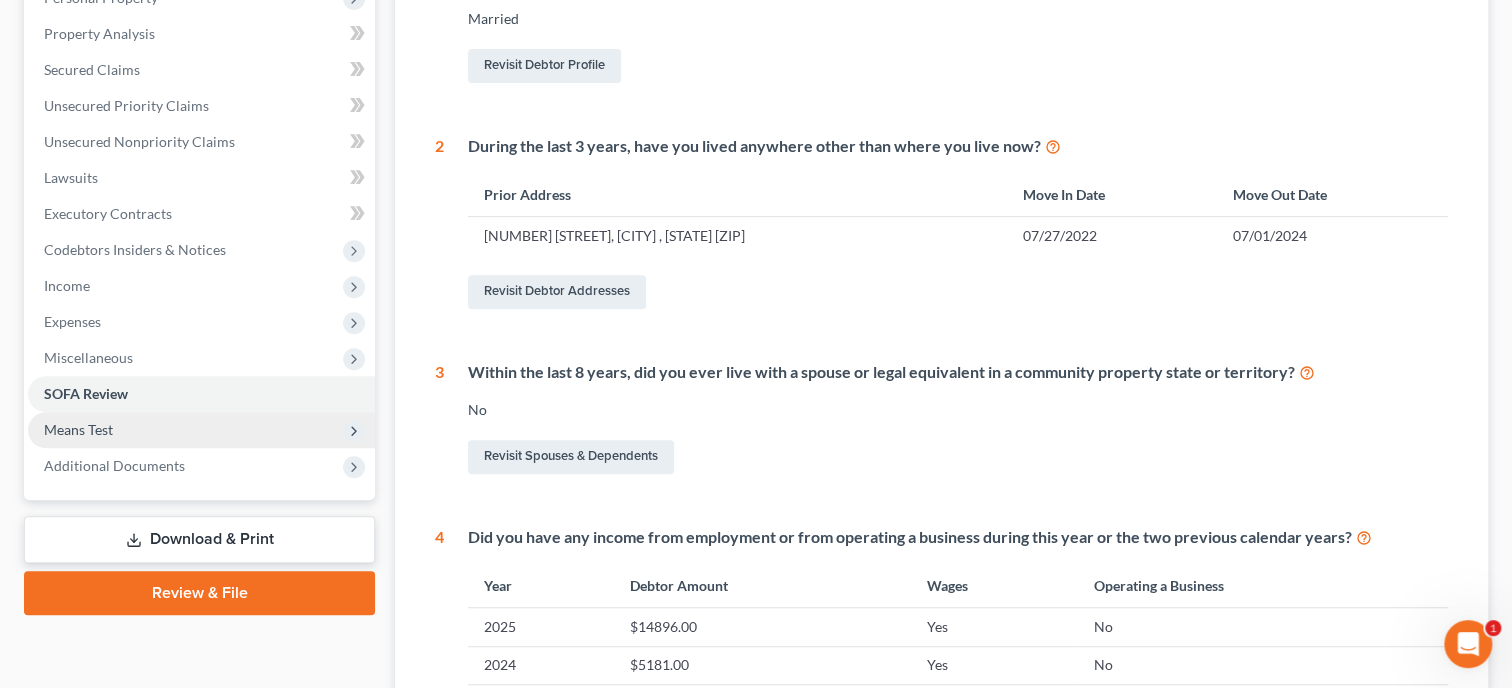 click on "Means Test" at bounding box center [201, 430] 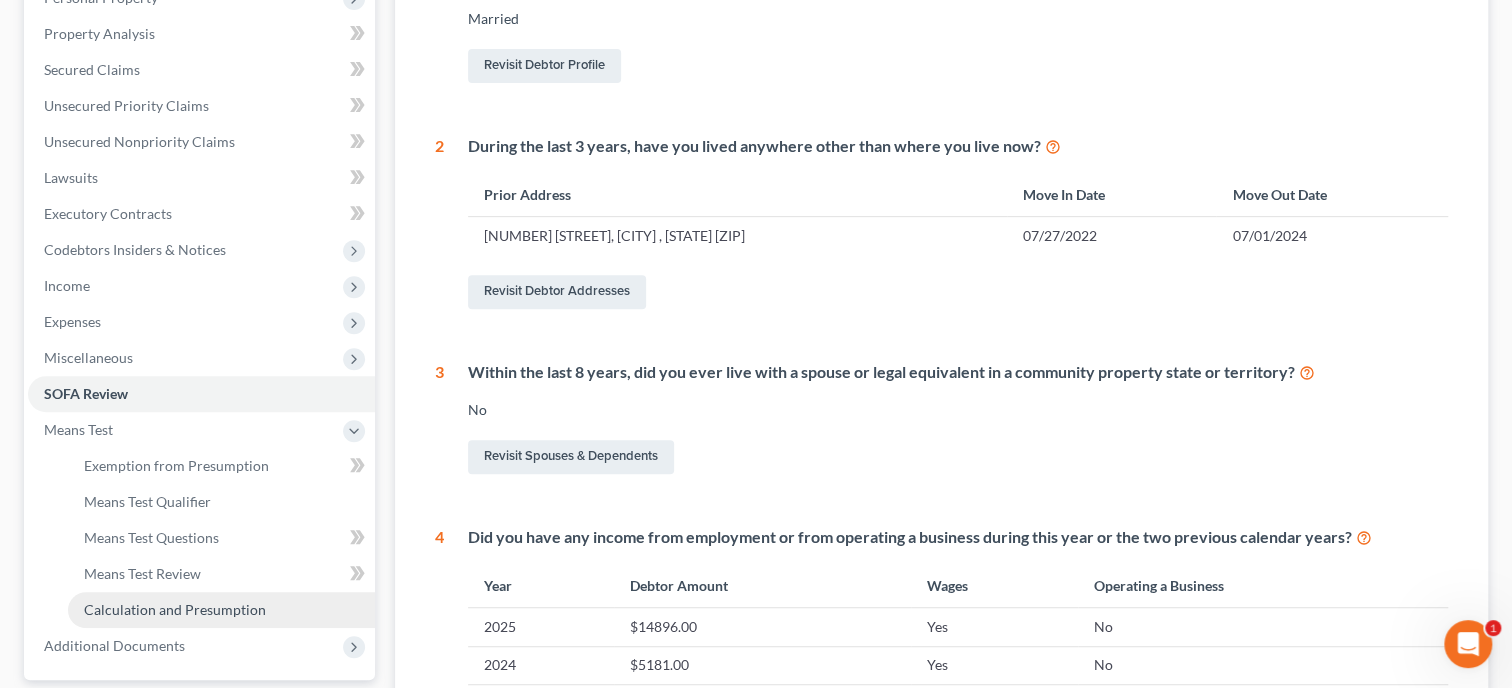 click on "Calculation and Presumption" at bounding box center [175, 609] 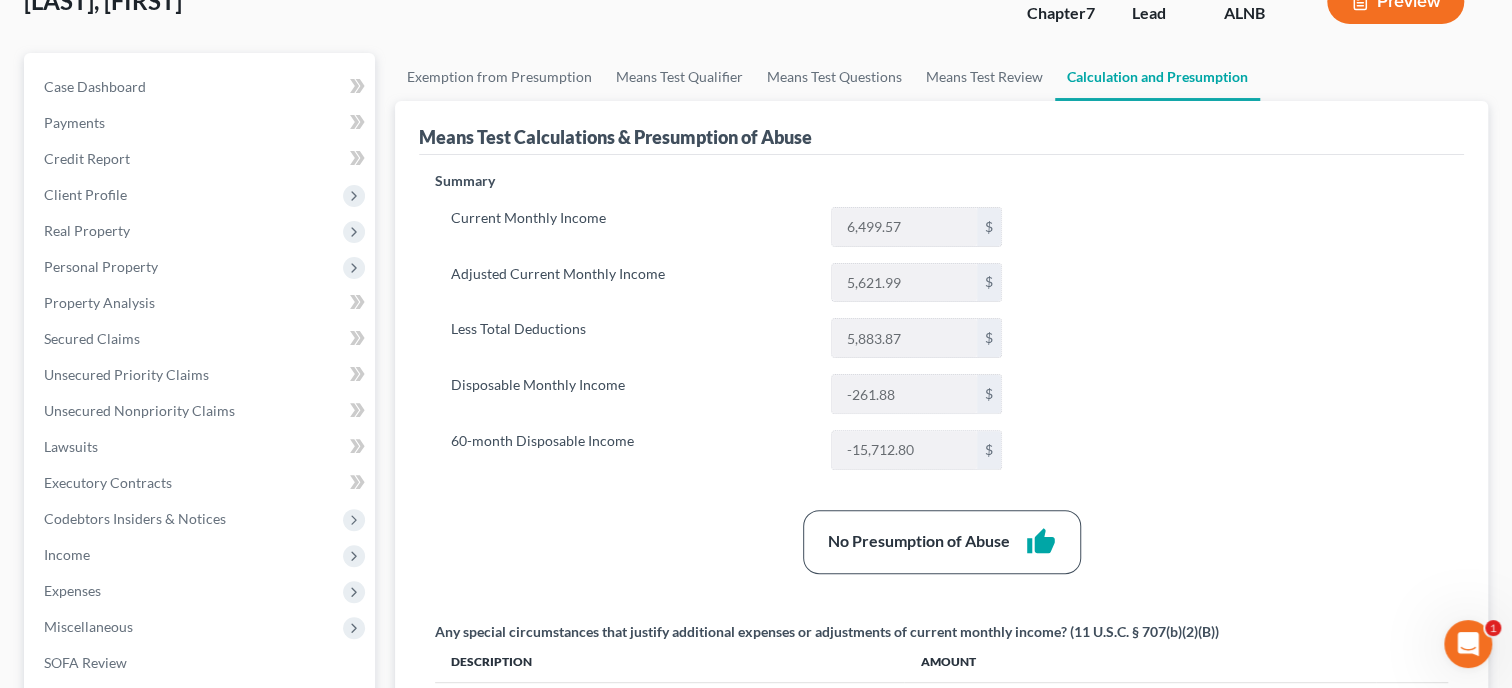 scroll, scrollTop: 0, scrollLeft: 0, axis: both 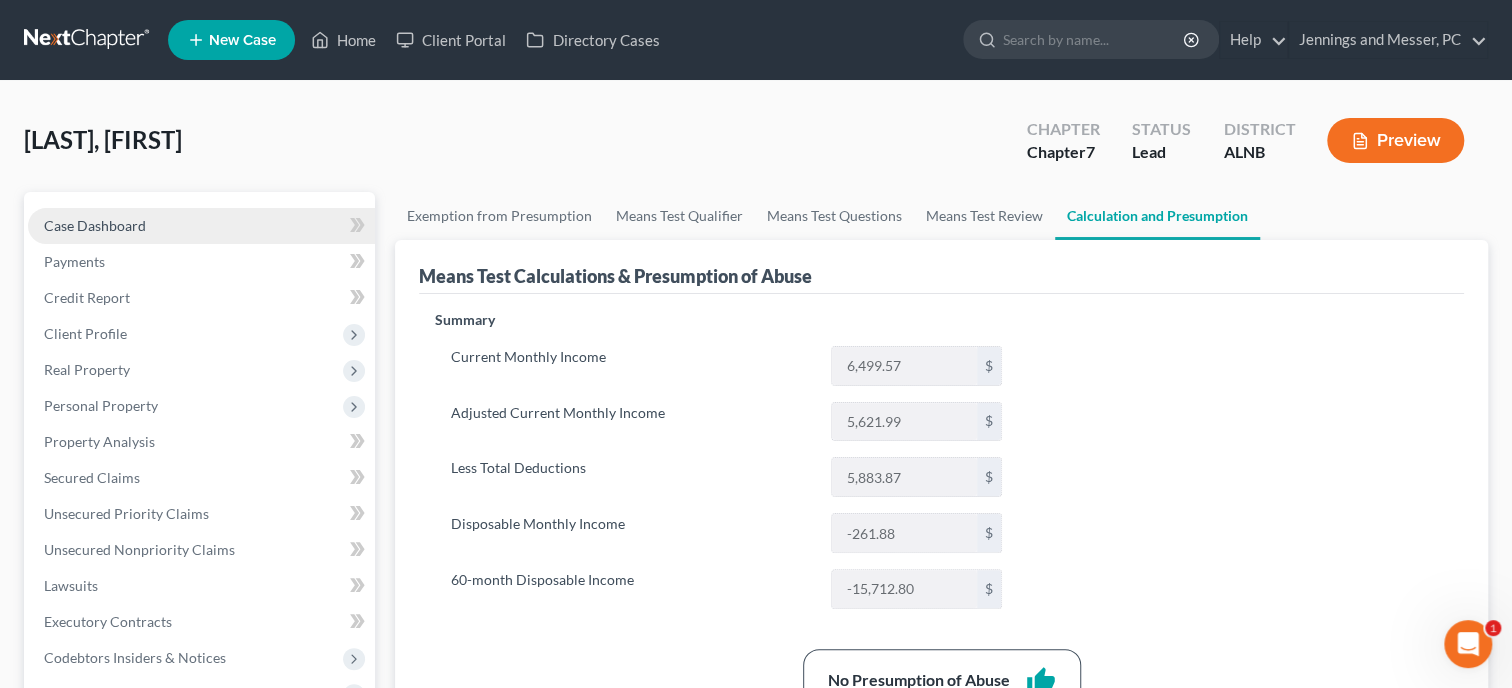 click on "Case Dashboard" at bounding box center [95, 225] 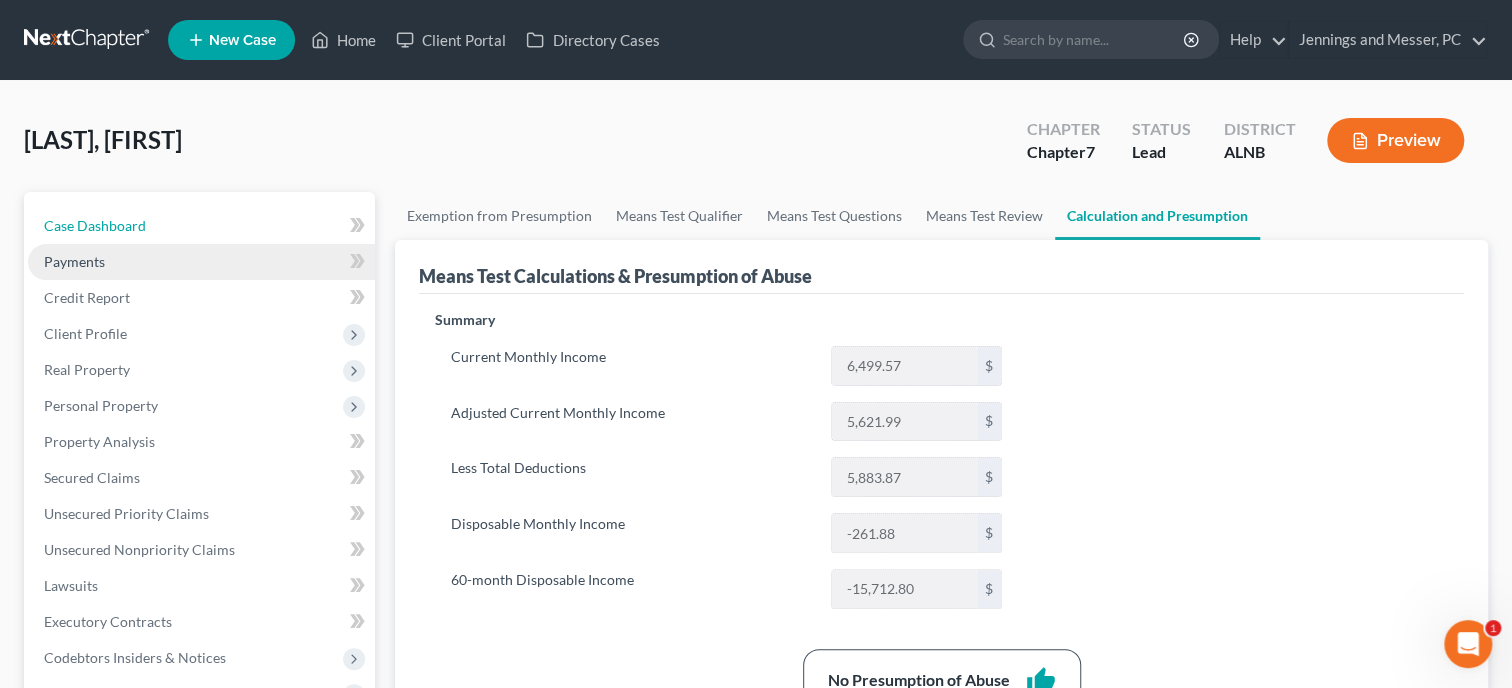 select on "6" 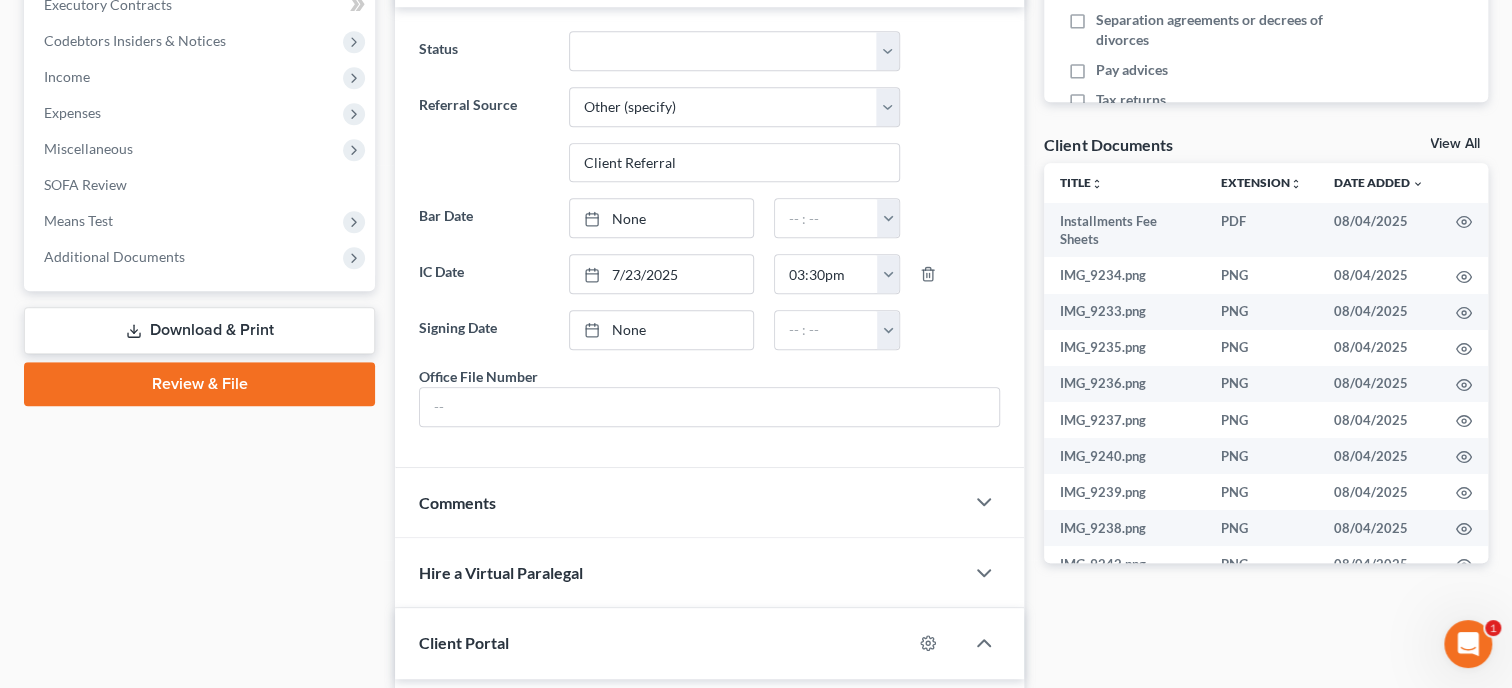 scroll, scrollTop: 720, scrollLeft: 0, axis: vertical 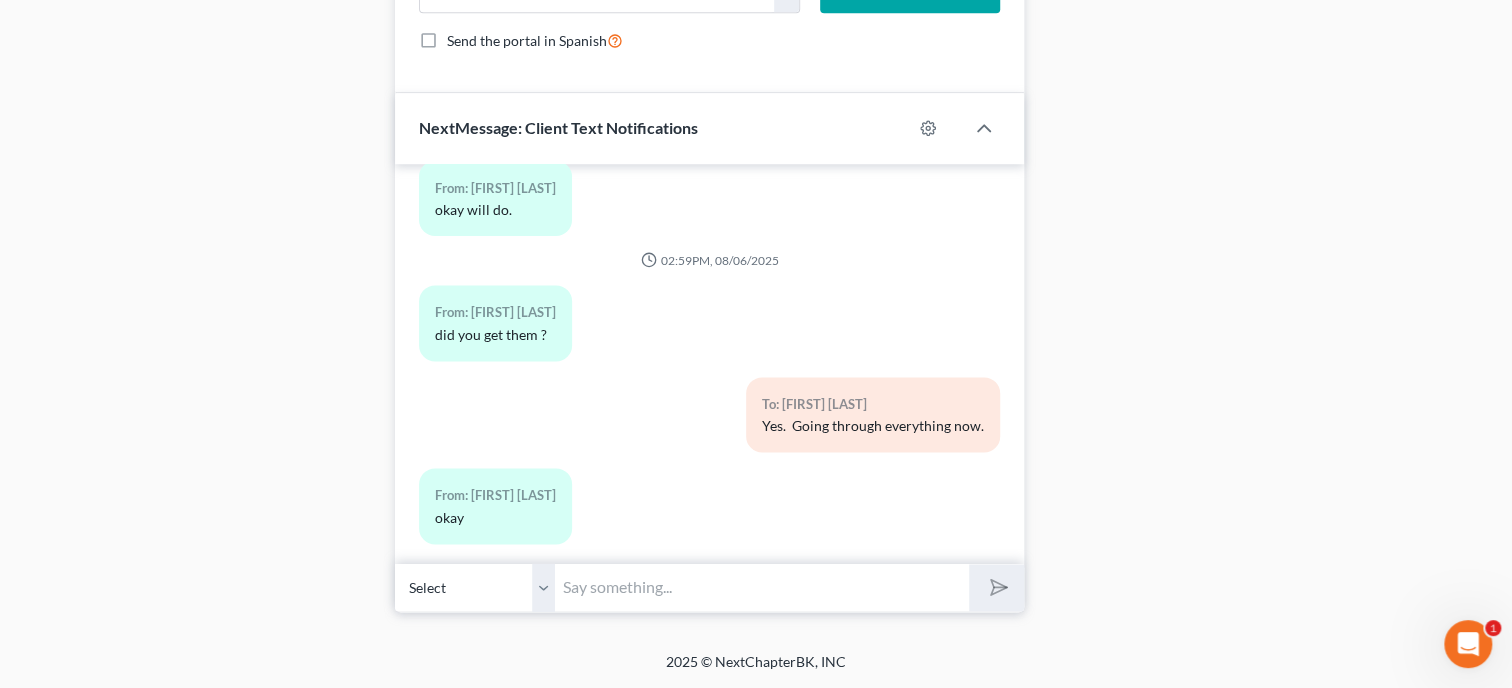 click at bounding box center [762, 587] 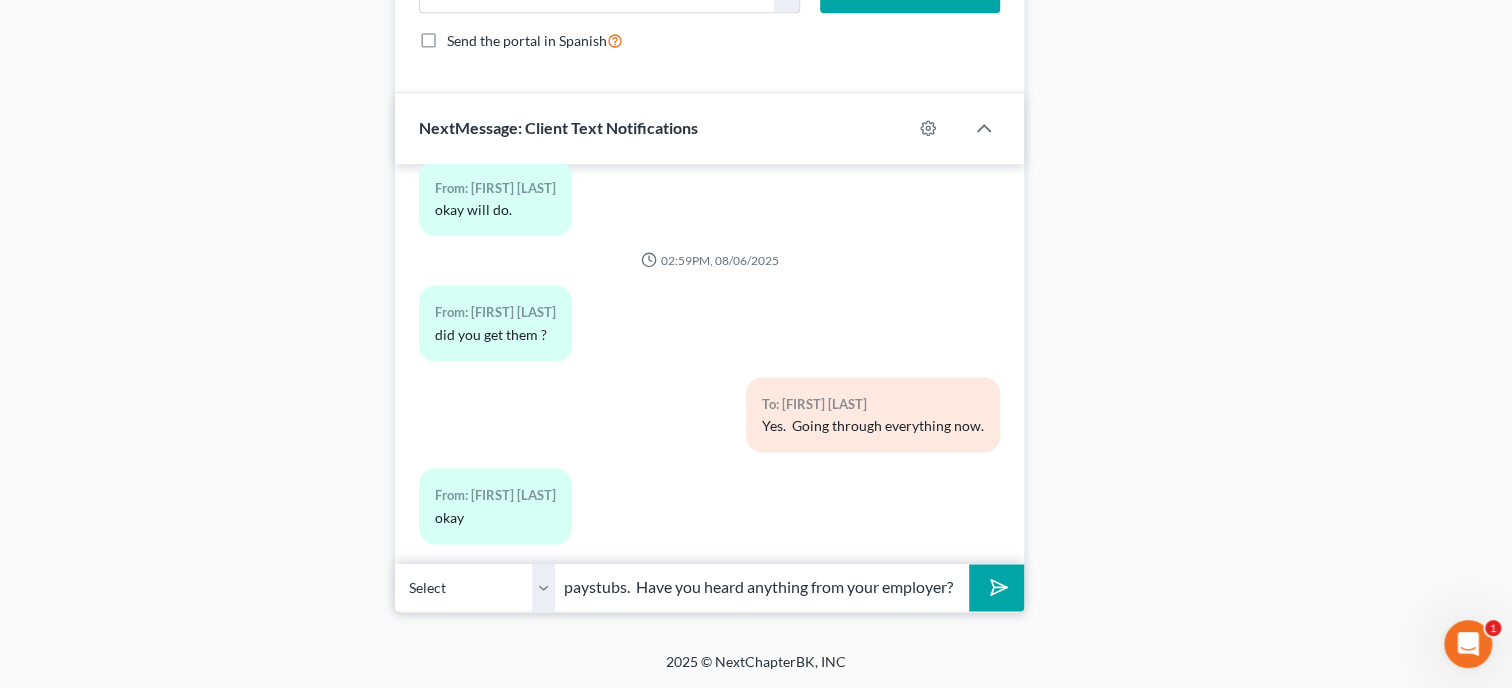 scroll, scrollTop: 0, scrollLeft: 388, axis: horizontal 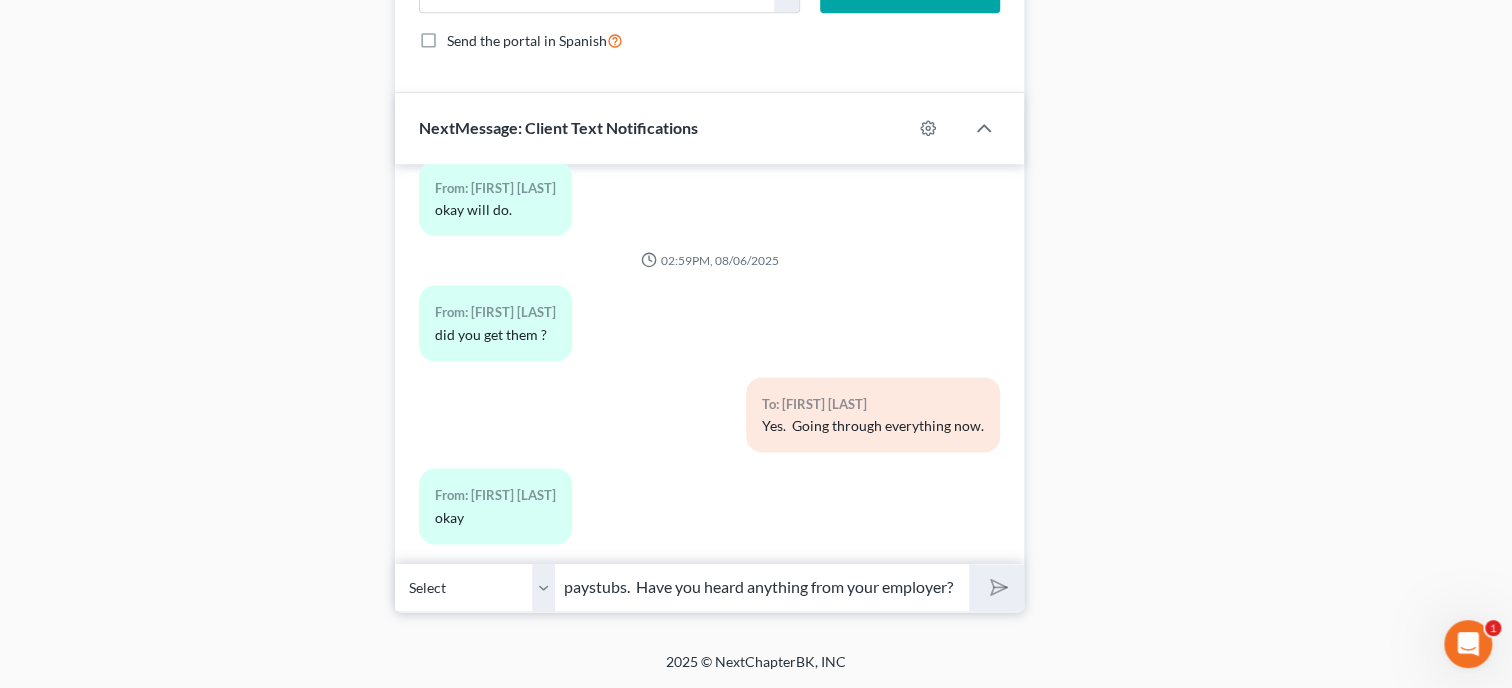 type 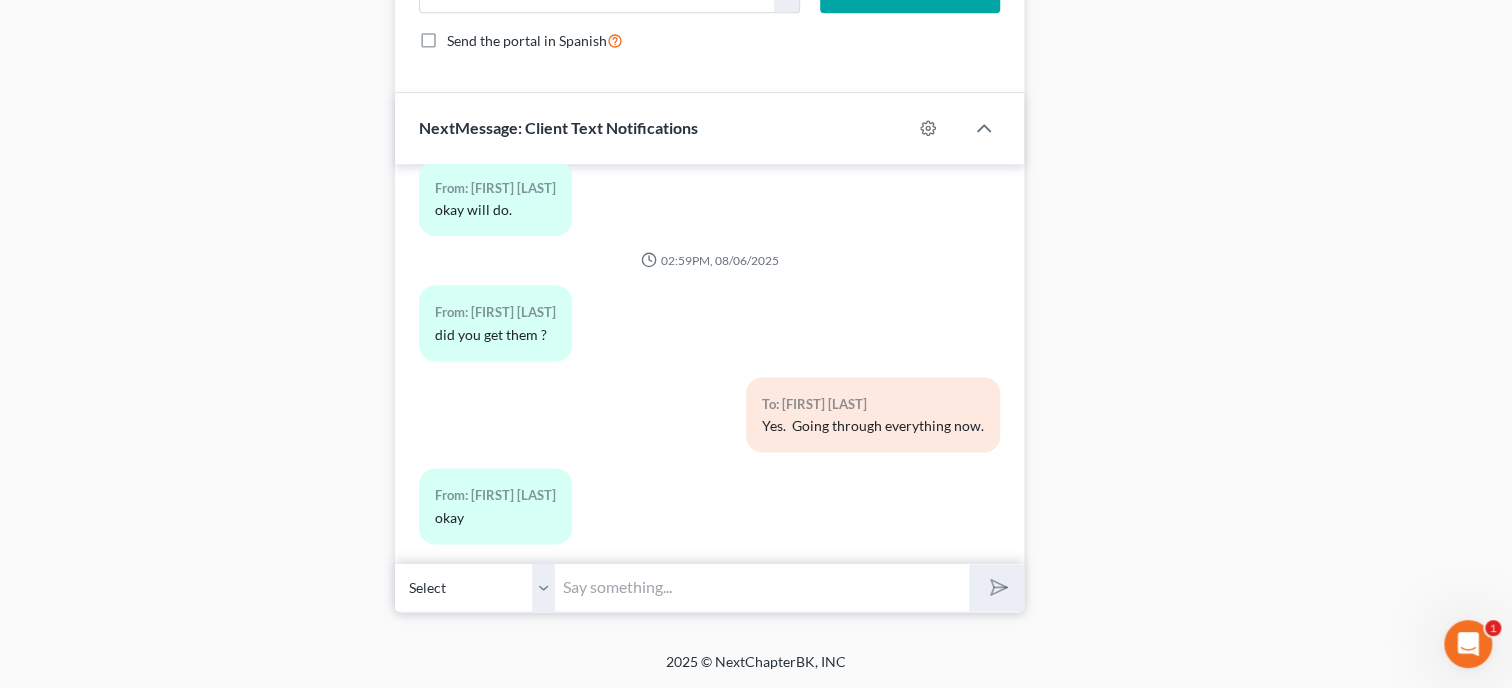 scroll, scrollTop: 0, scrollLeft: 0, axis: both 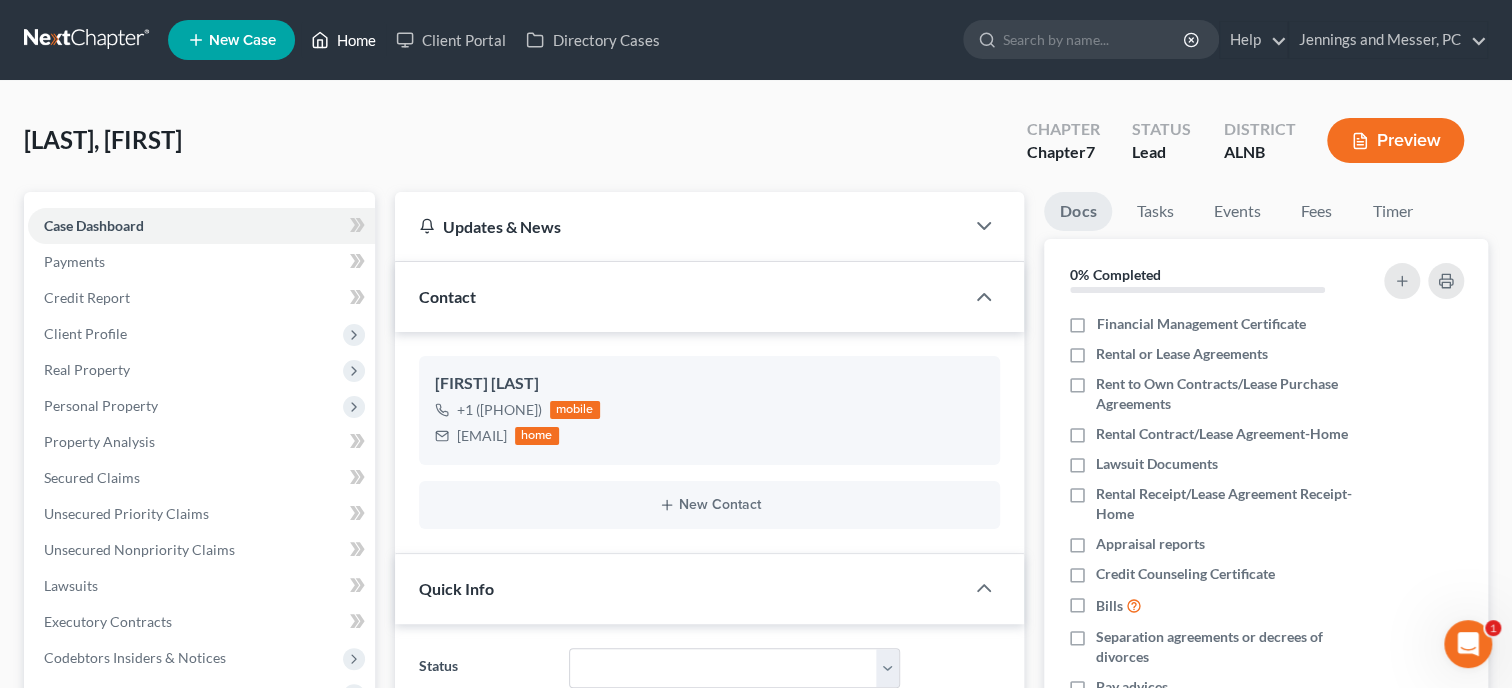 click on "Home" at bounding box center [343, 40] 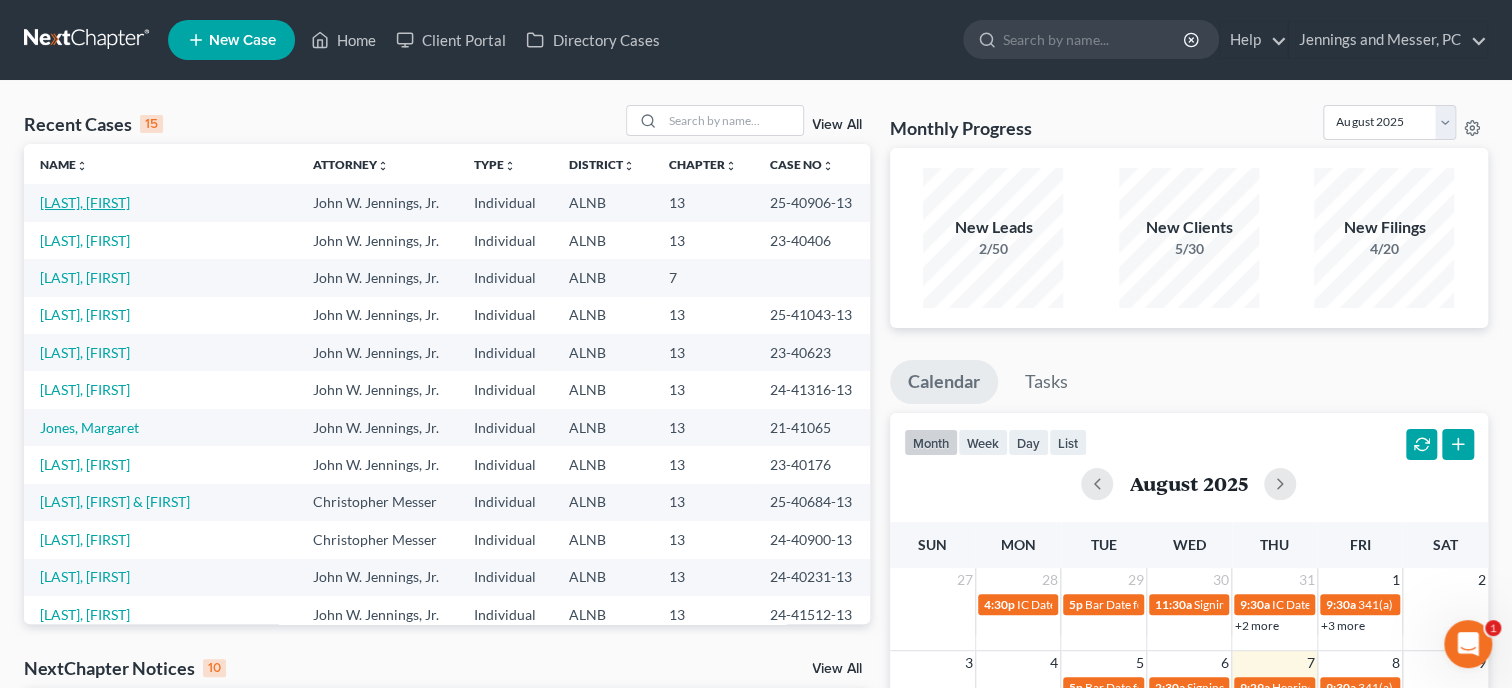 click on "[LAST], [FIRST]" at bounding box center [85, 202] 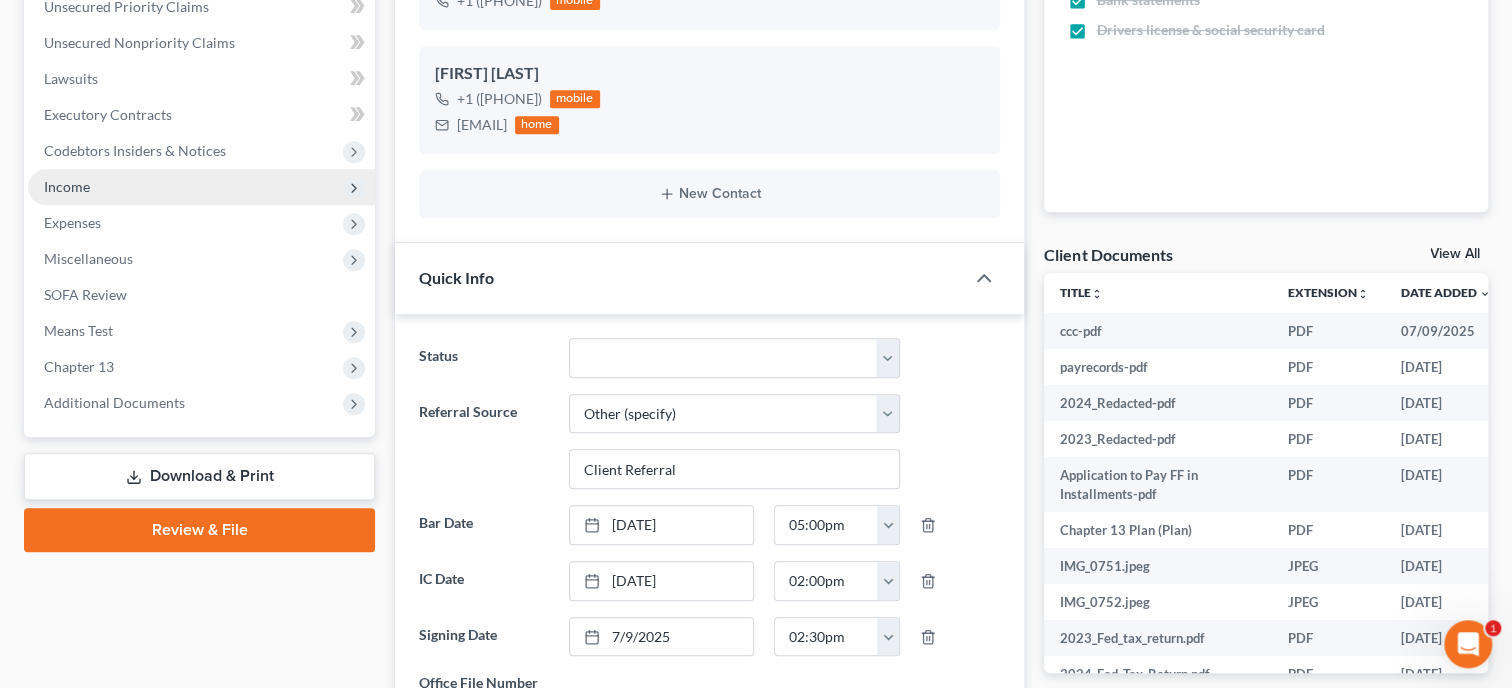 scroll, scrollTop: 514, scrollLeft: 0, axis: vertical 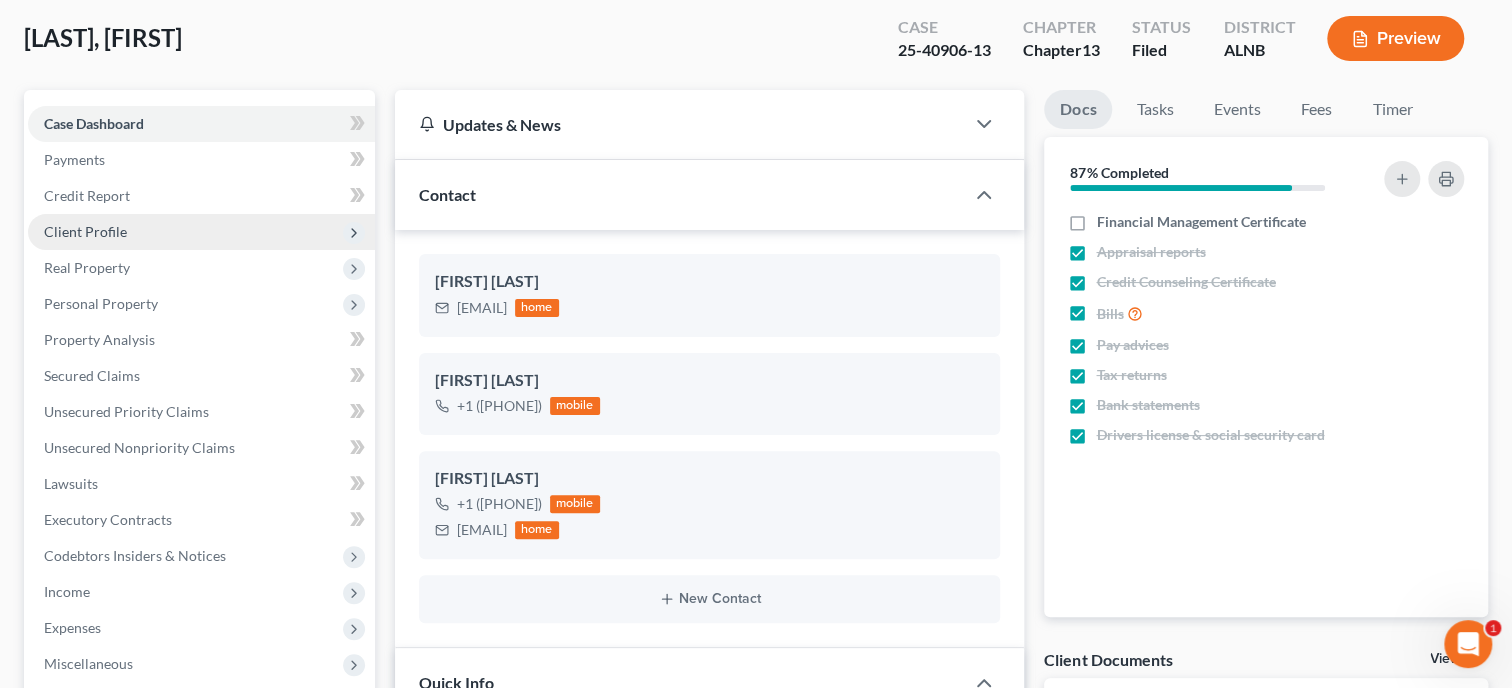 click on "Client Profile" at bounding box center [85, 231] 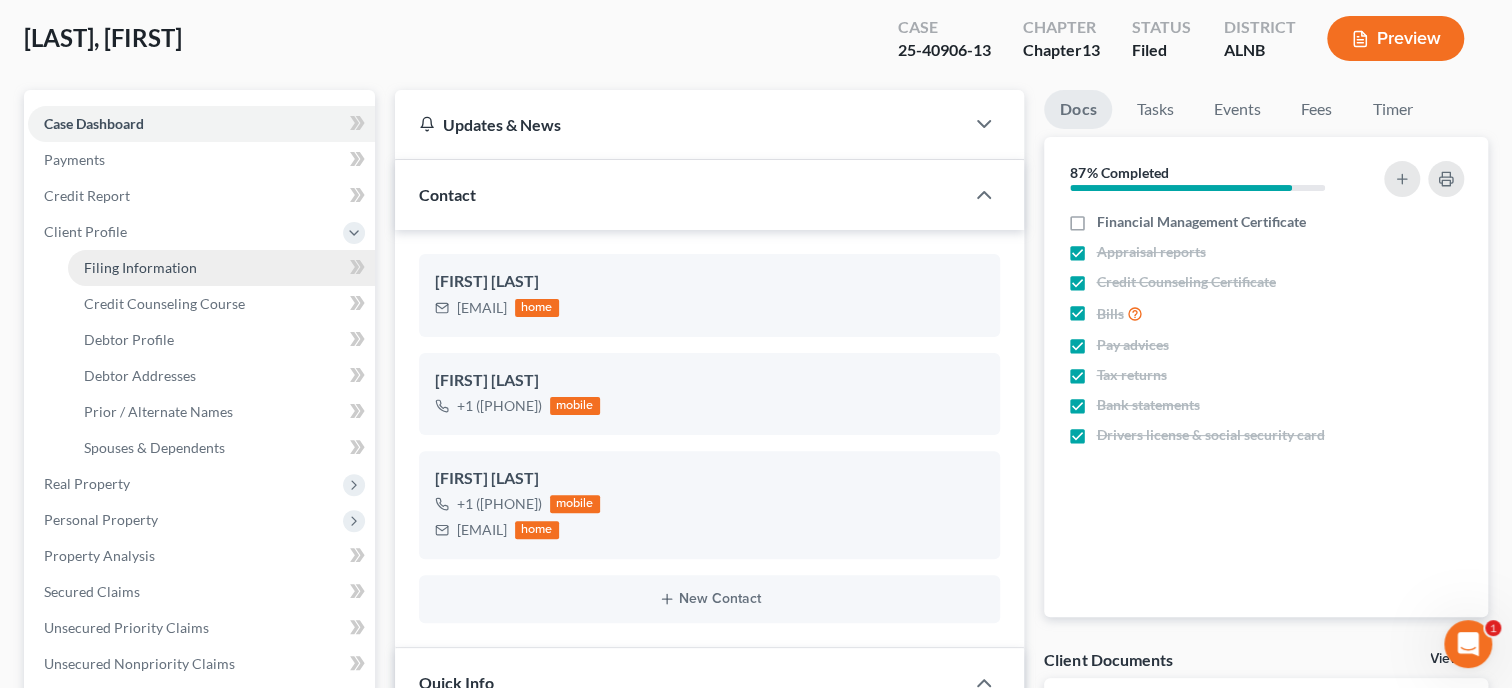 click on "Filing Information" at bounding box center (221, 268) 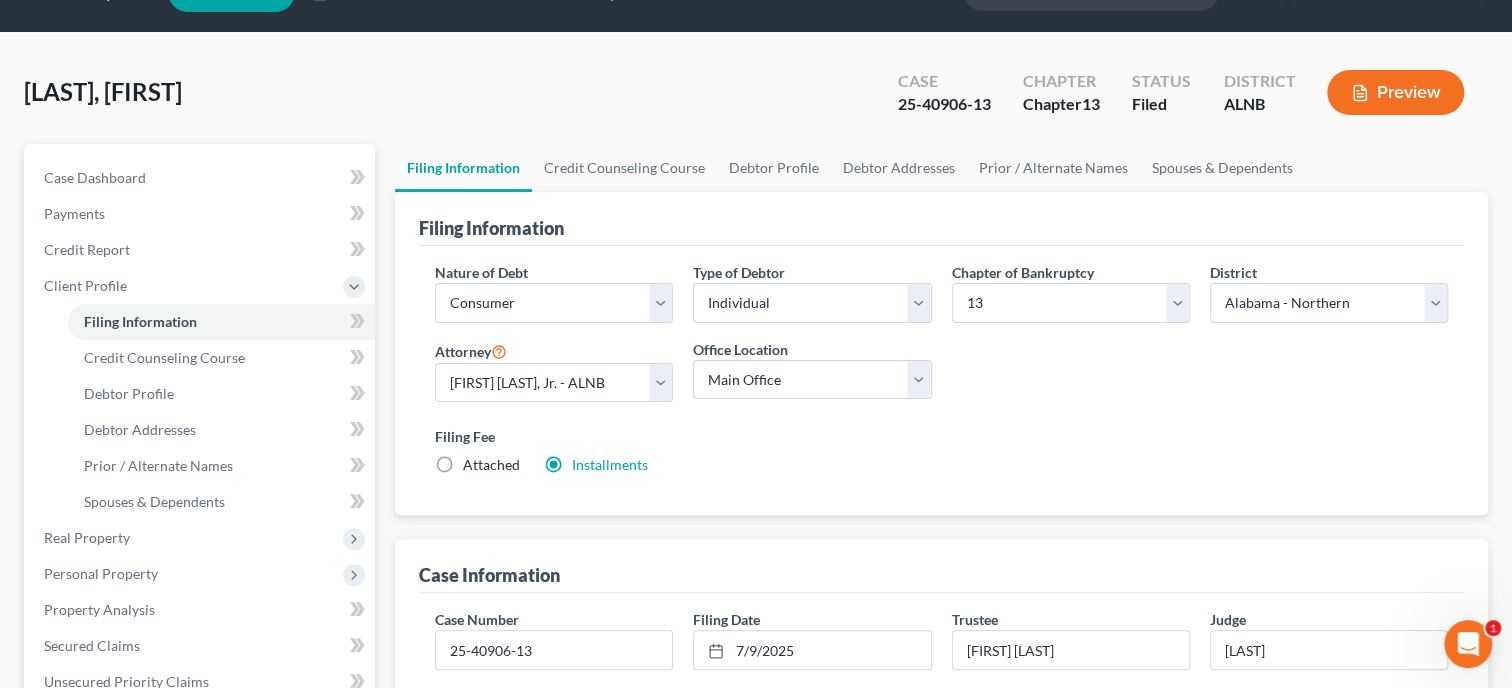 scroll, scrollTop: 0, scrollLeft: 0, axis: both 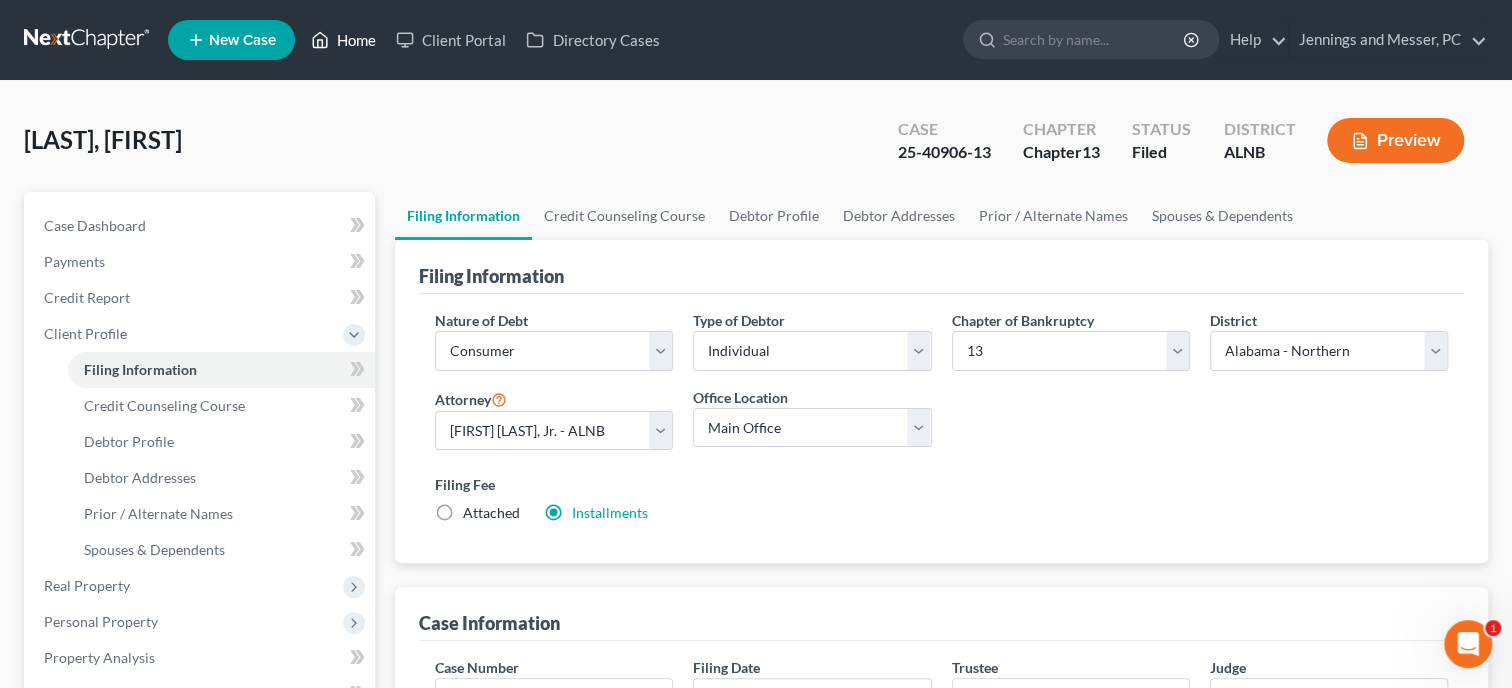 click on "Home" at bounding box center (343, 40) 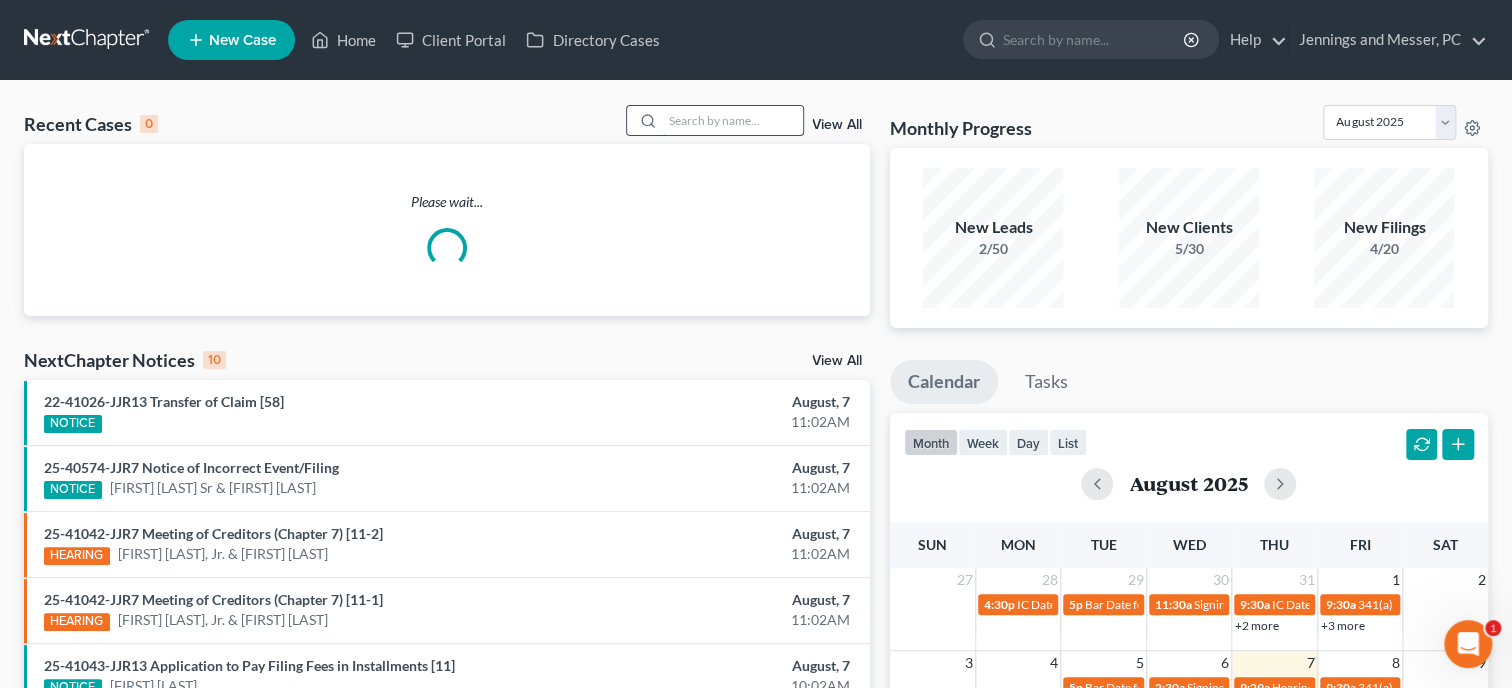 click at bounding box center [733, 120] 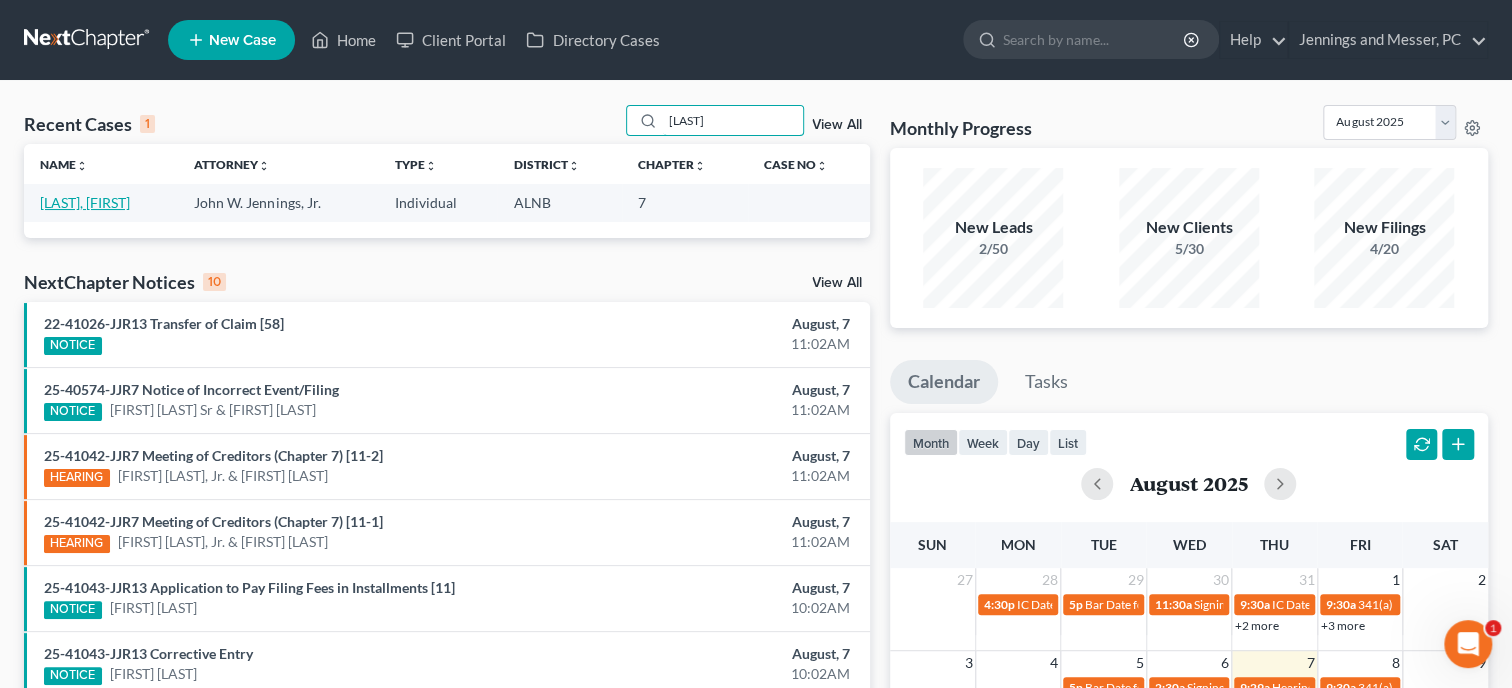 type on "devoe" 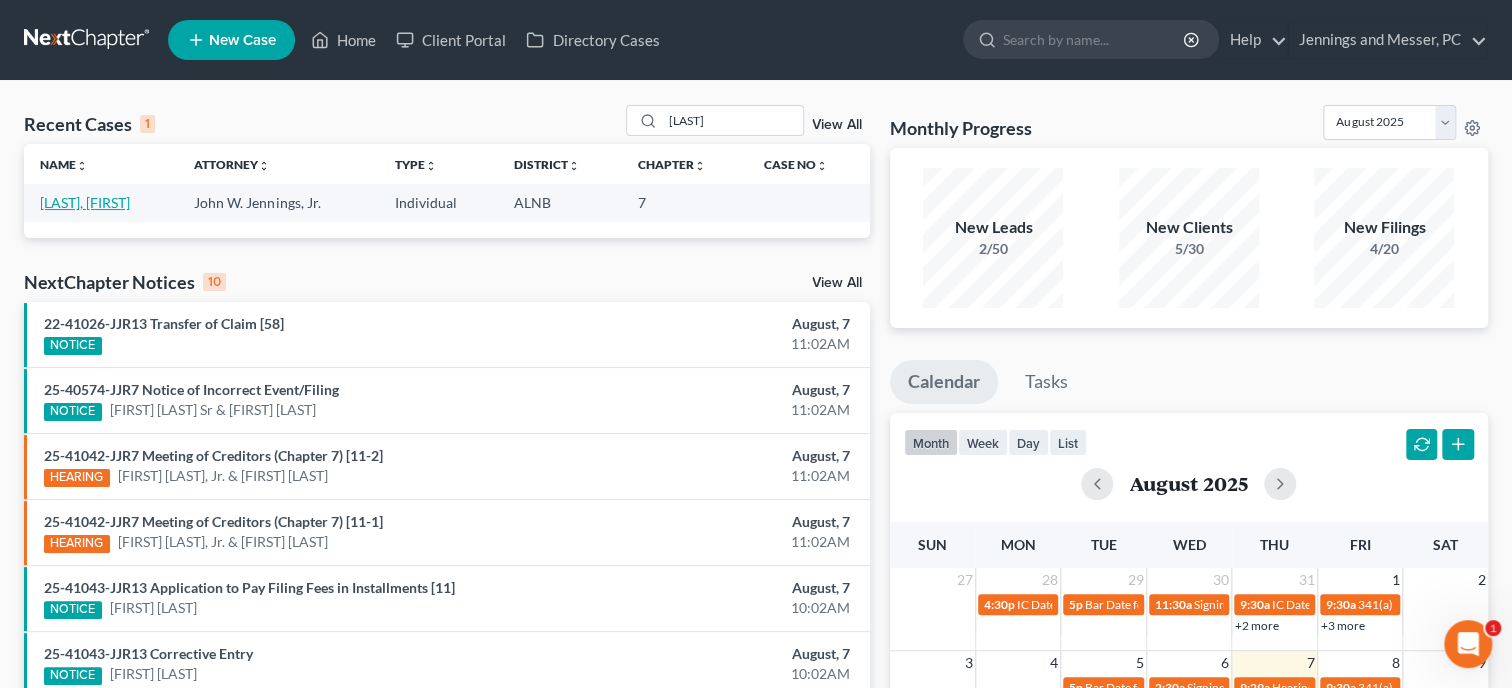 click on "Devoe, Christopher" at bounding box center (85, 202) 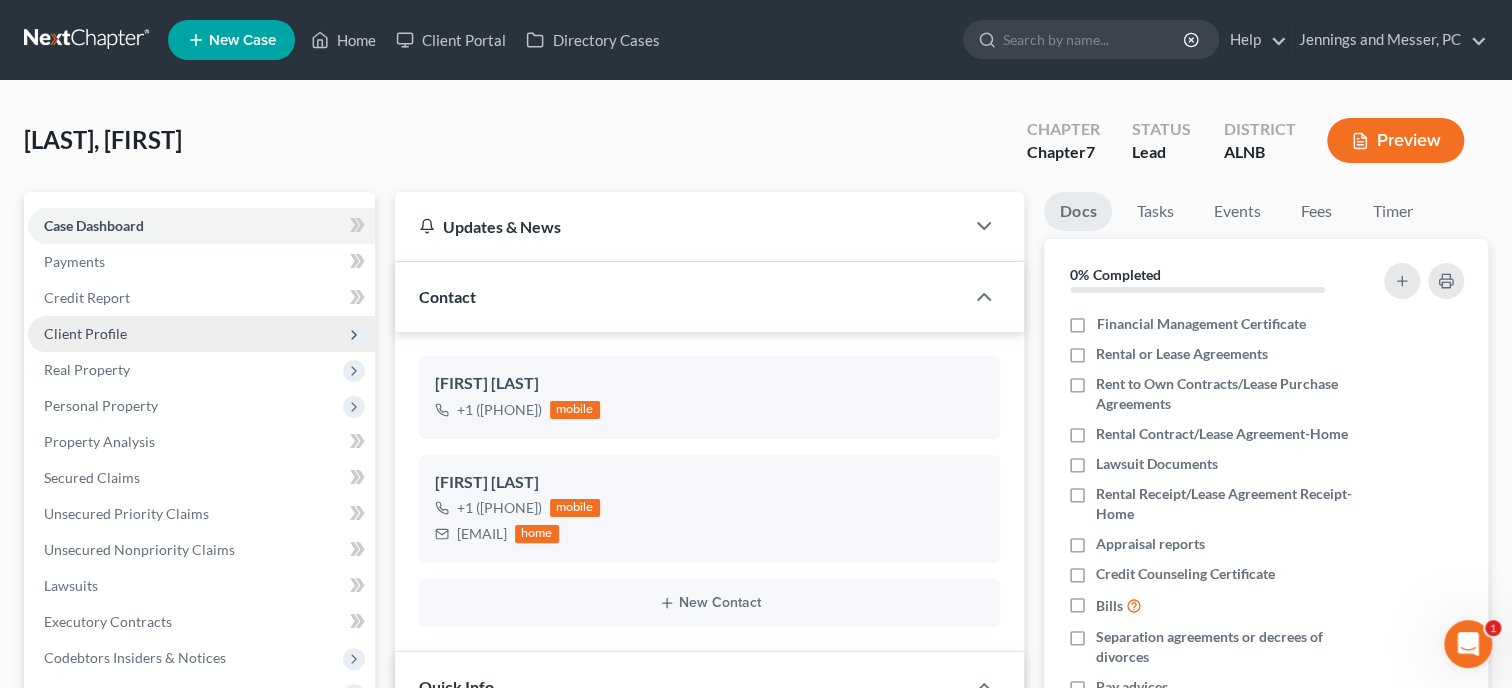 click on "Client Profile" at bounding box center (85, 333) 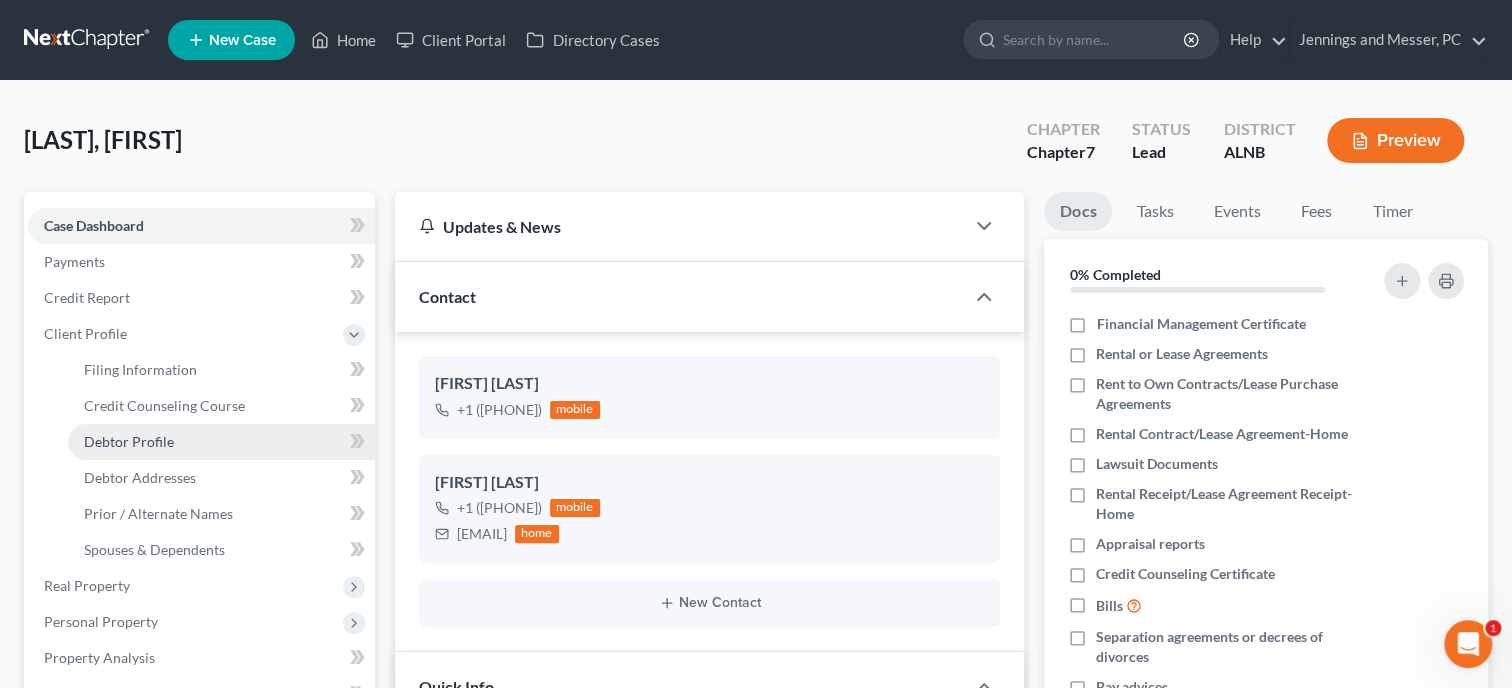click on "Debtor Profile" at bounding box center [129, 441] 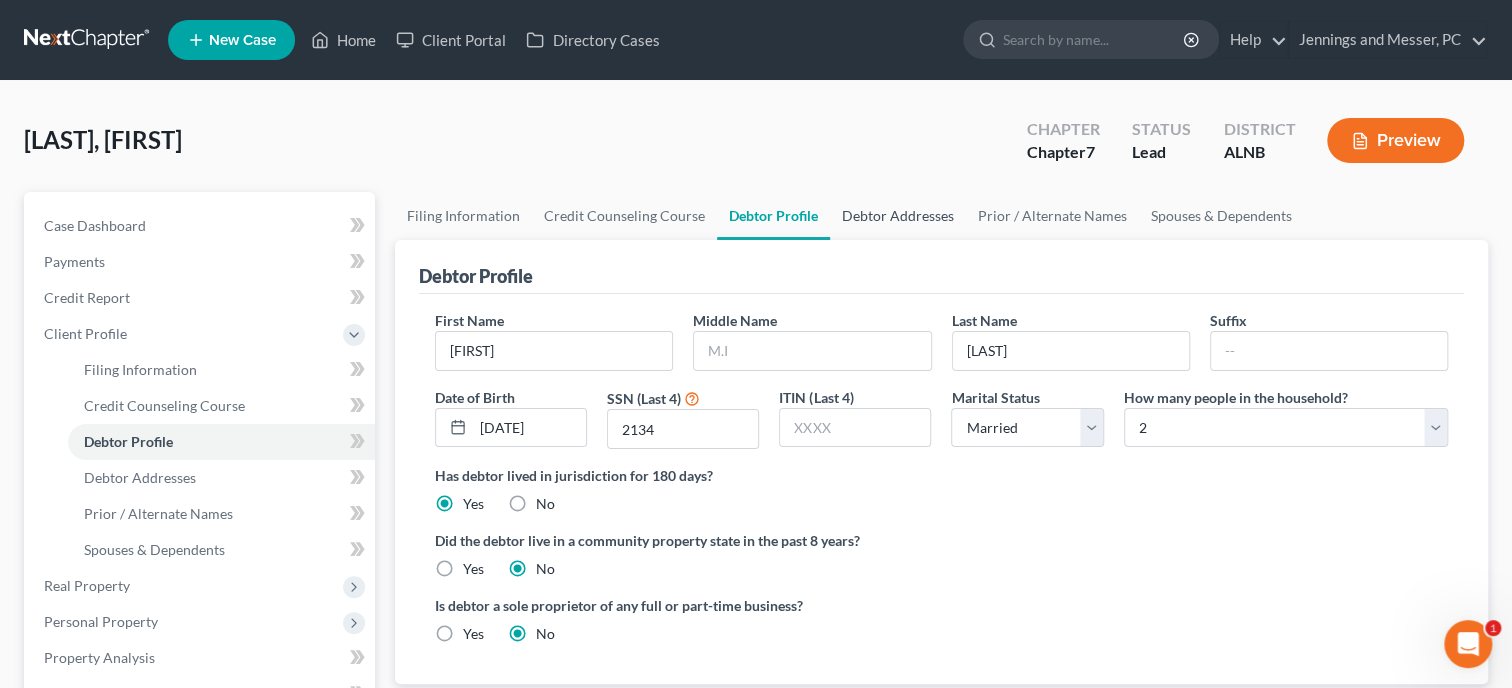 click on "Debtor Addresses" at bounding box center (898, 216) 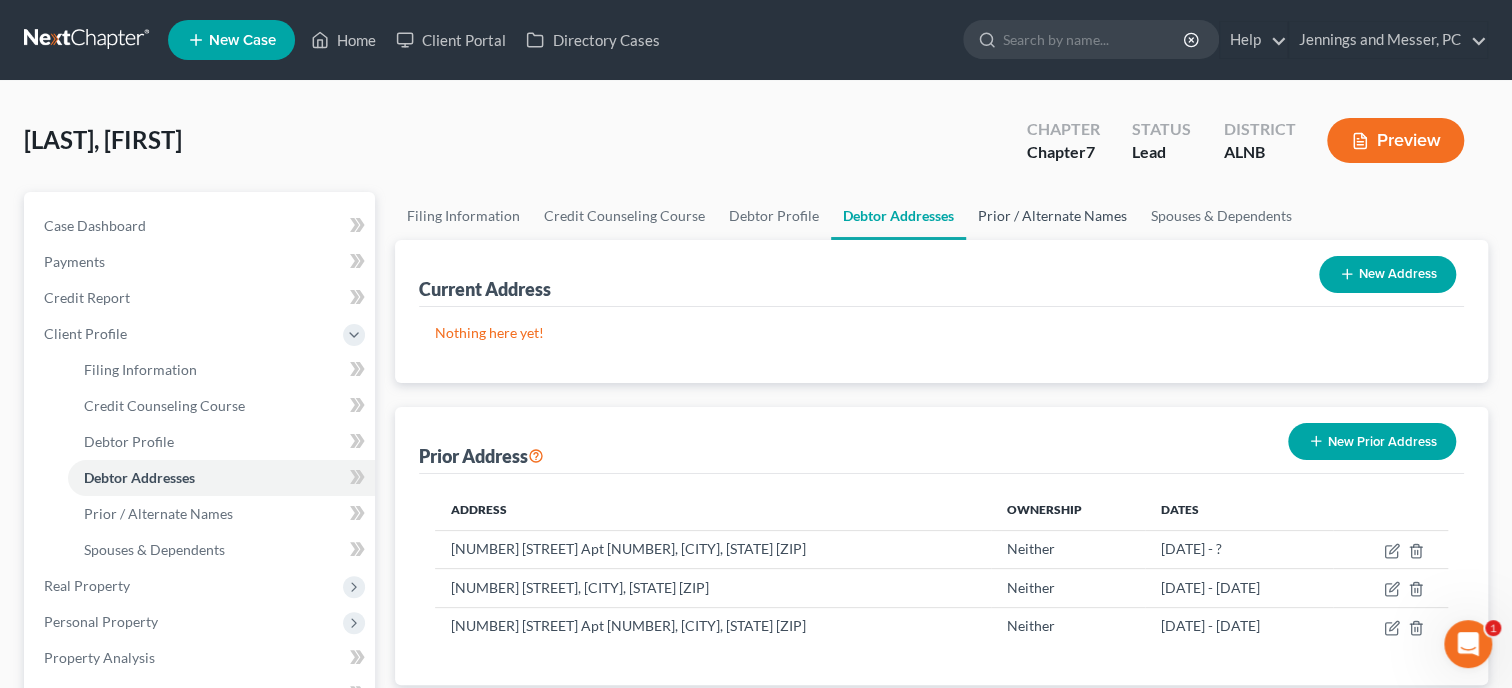click on "Prior / Alternate Names" at bounding box center (1052, 216) 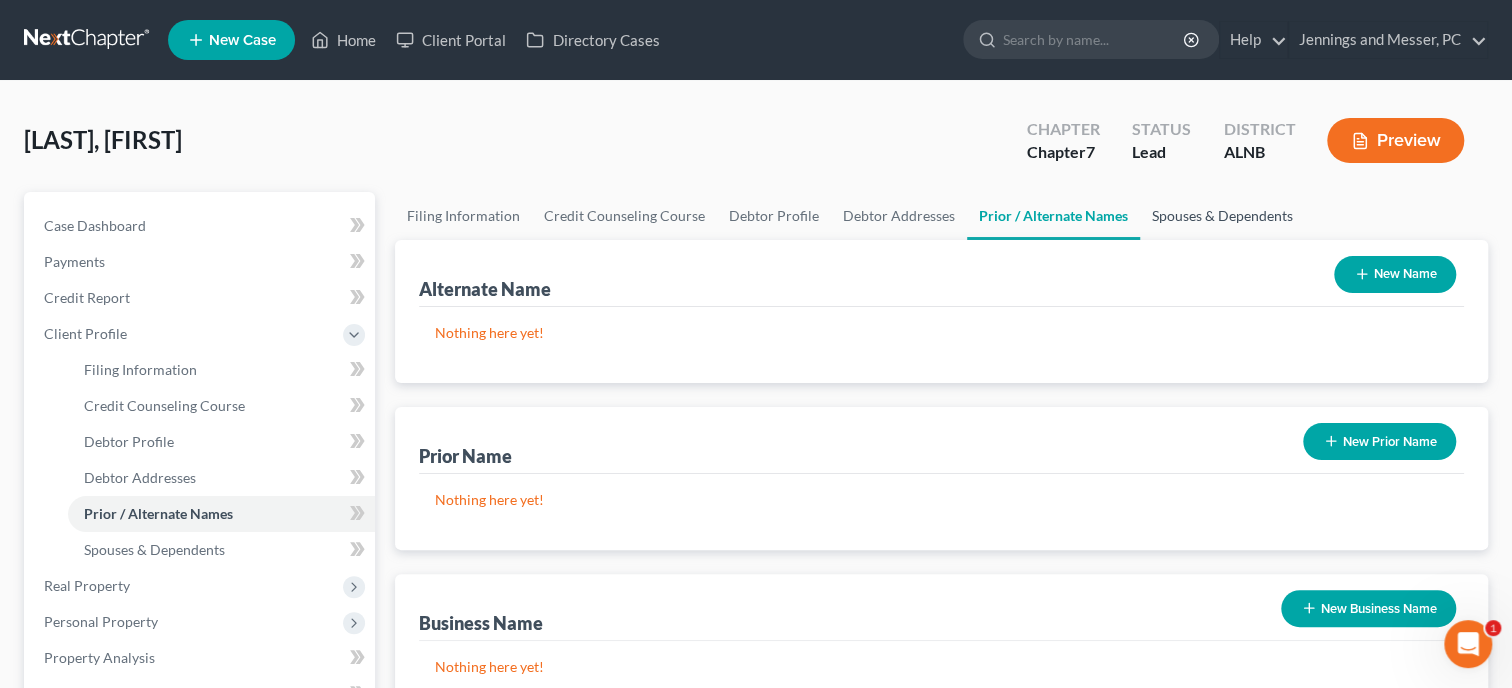 click on "Spouses & Dependents" at bounding box center [1222, 216] 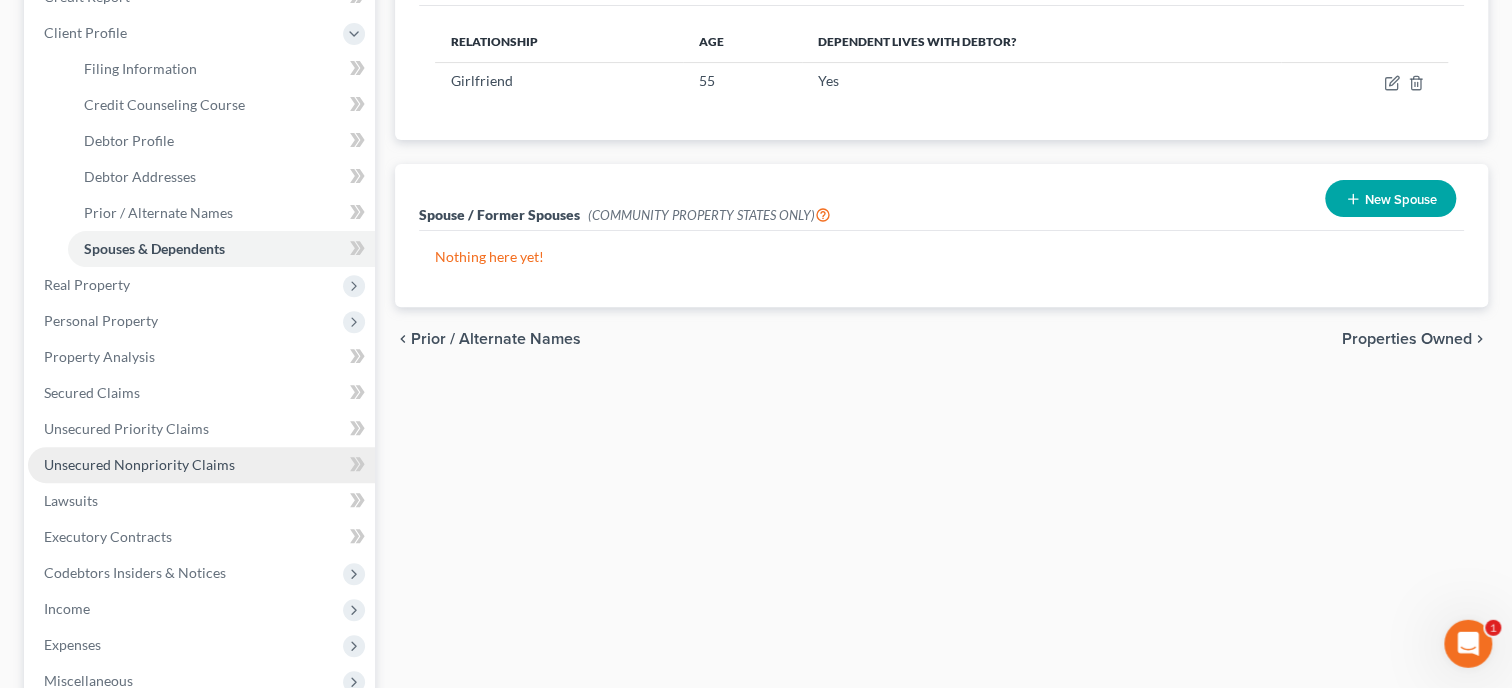 scroll, scrollTop: 308, scrollLeft: 0, axis: vertical 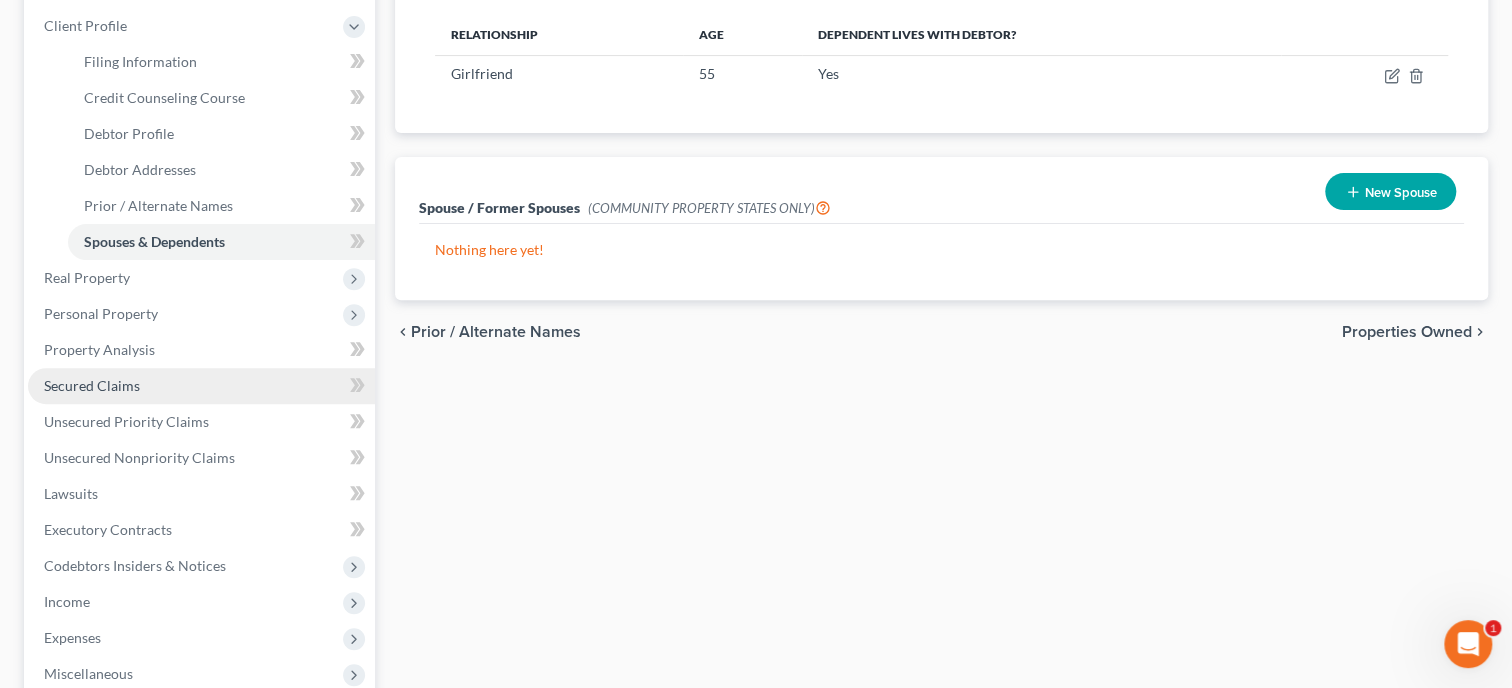 click on "Secured Claims" at bounding box center (92, 385) 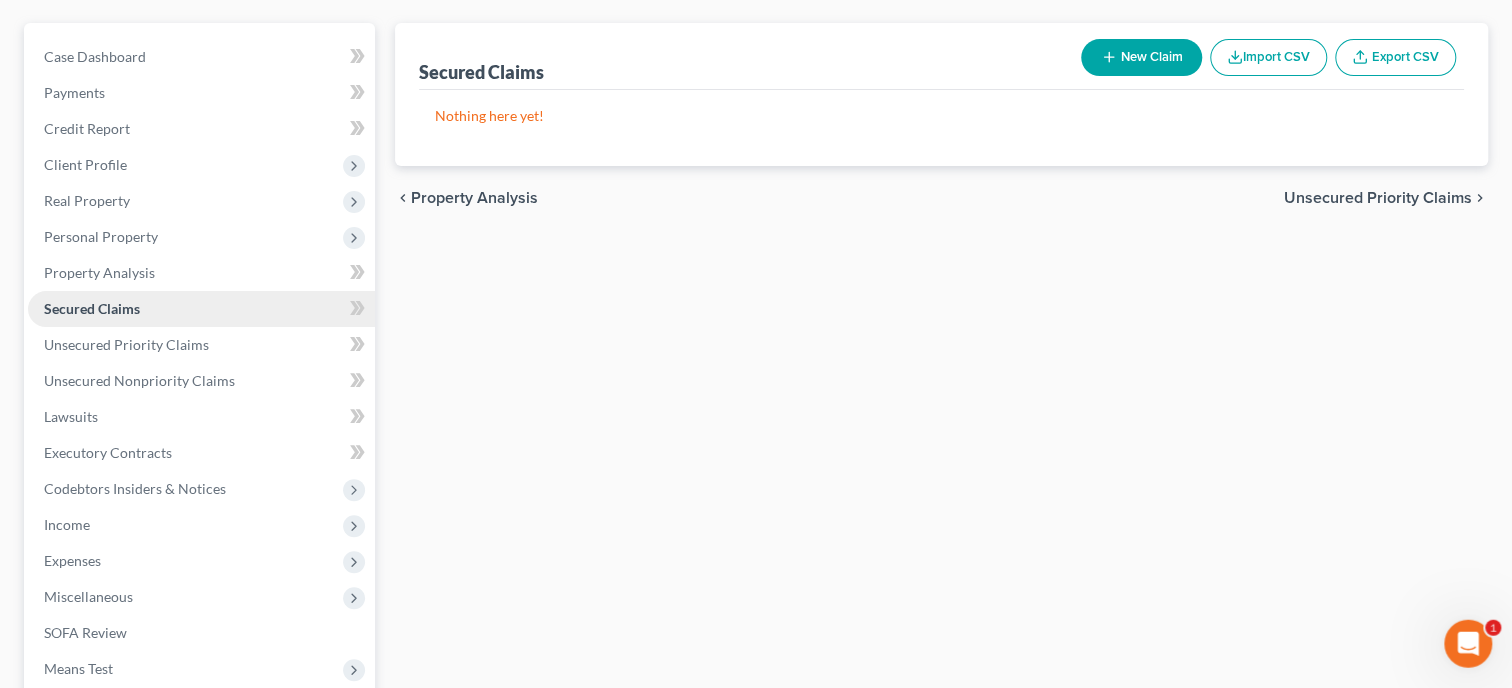 scroll, scrollTop: 408, scrollLeft: 0, axis: vertical 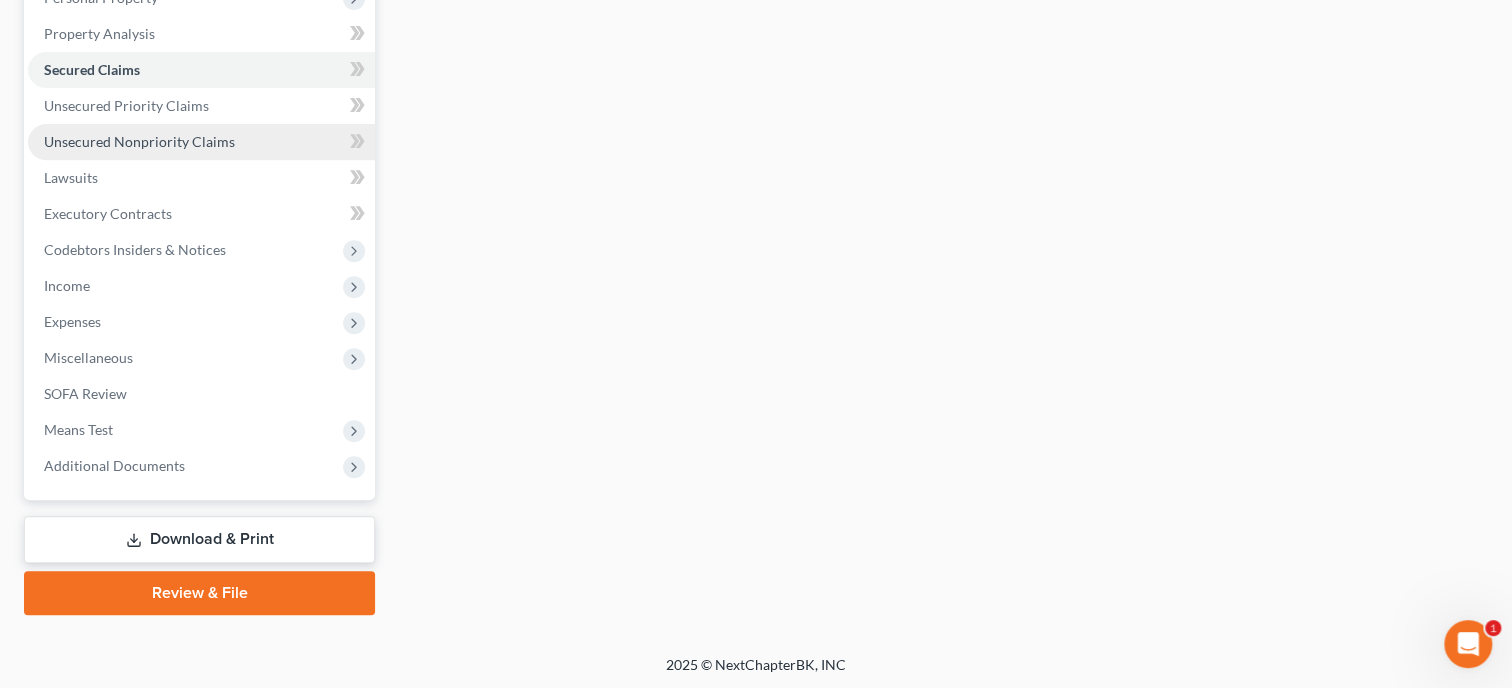 click on "Unsecured Nonpriority Claims" at bounding box center (139, 141) 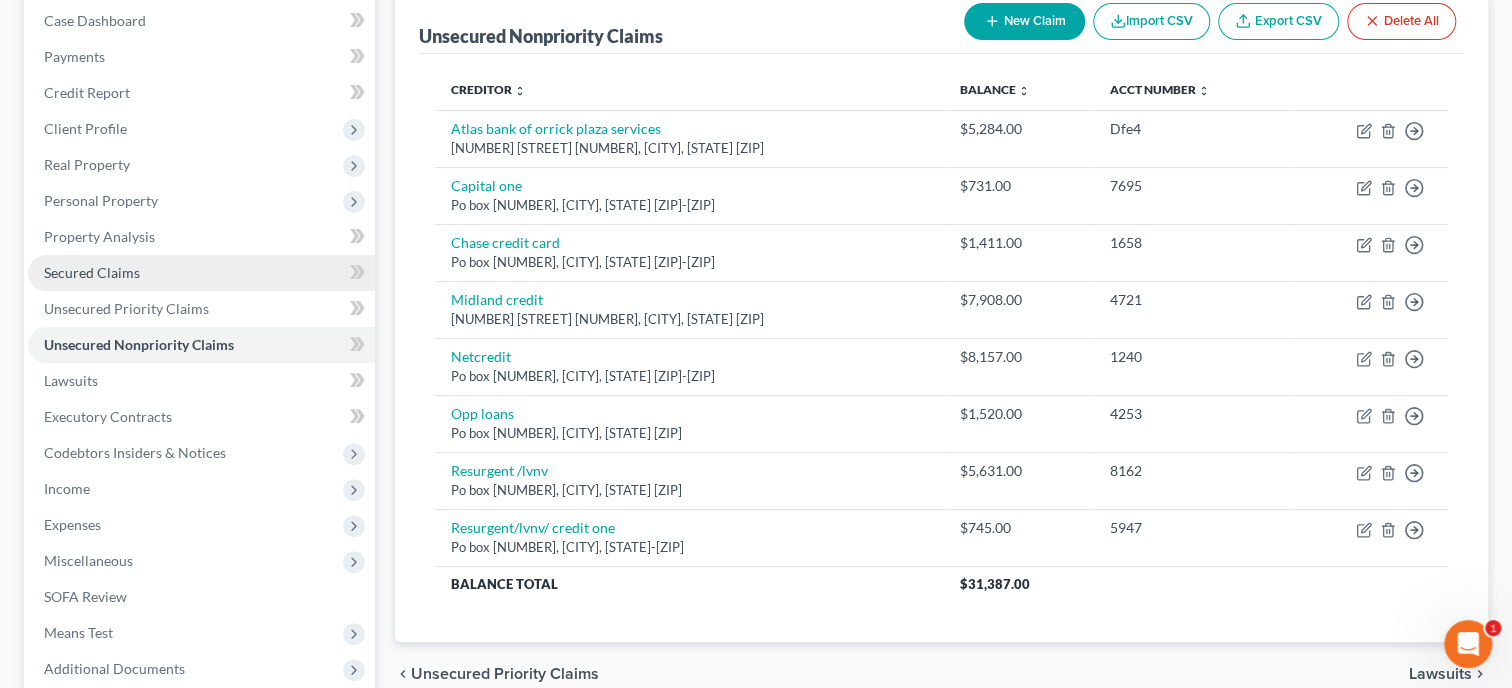 scroll, scrollTop: 308, scrollLeft: 0, axis: vertical 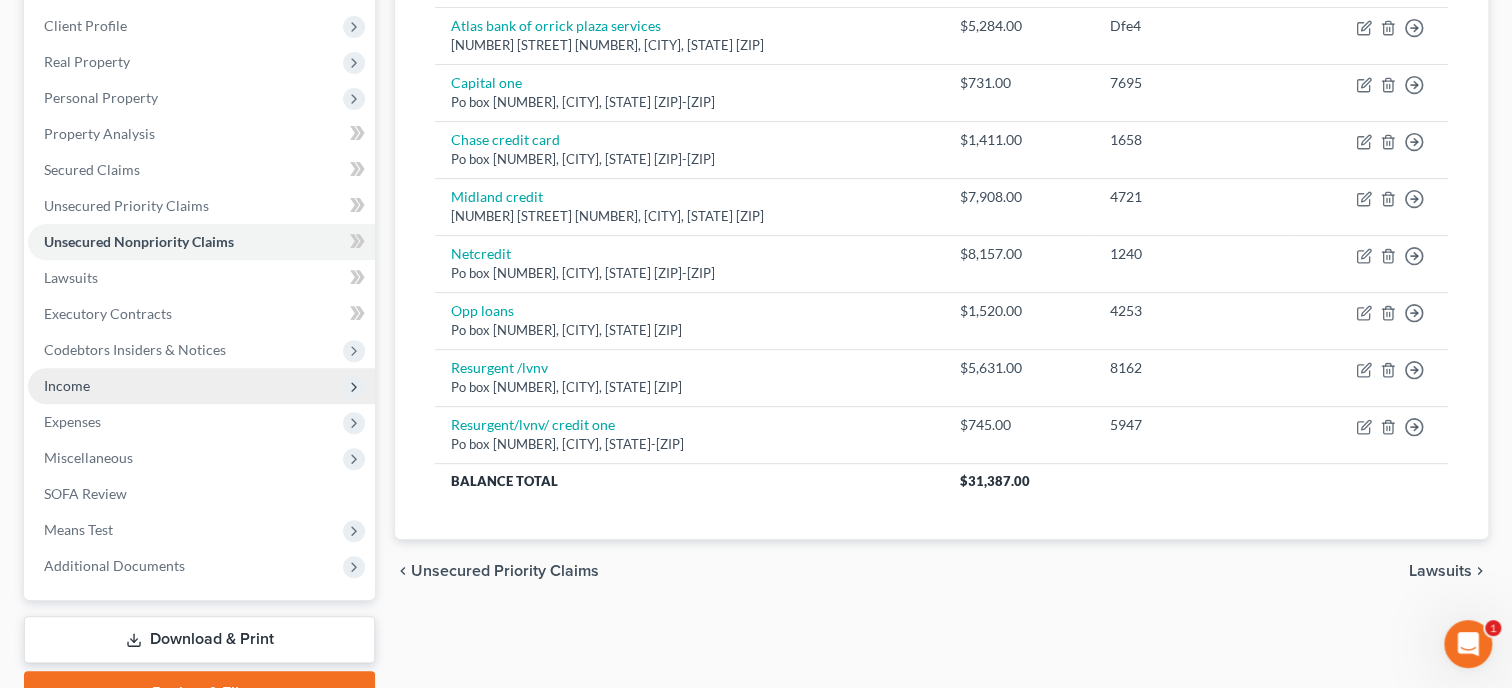 click on "Income" at bounding box center (201, 386) 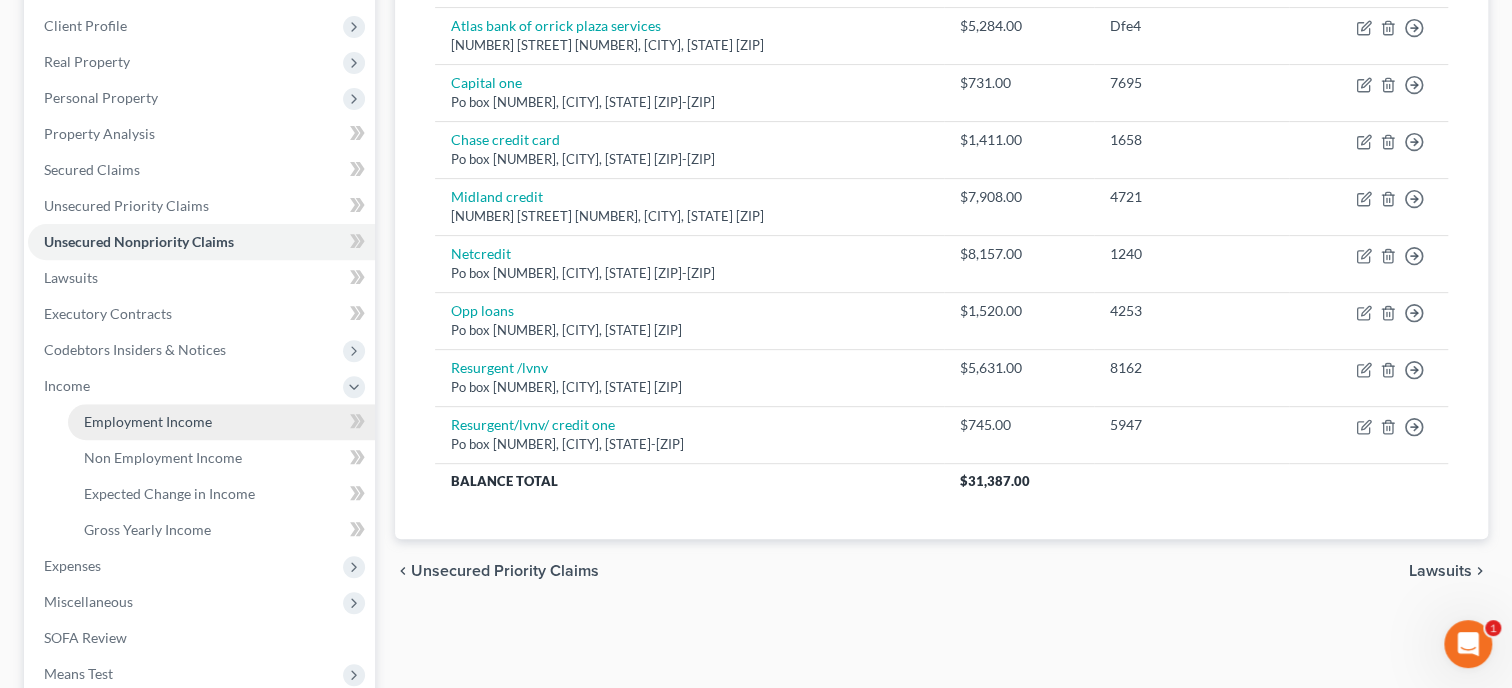 click on "Employment Income" at bounding box center [148, 421] 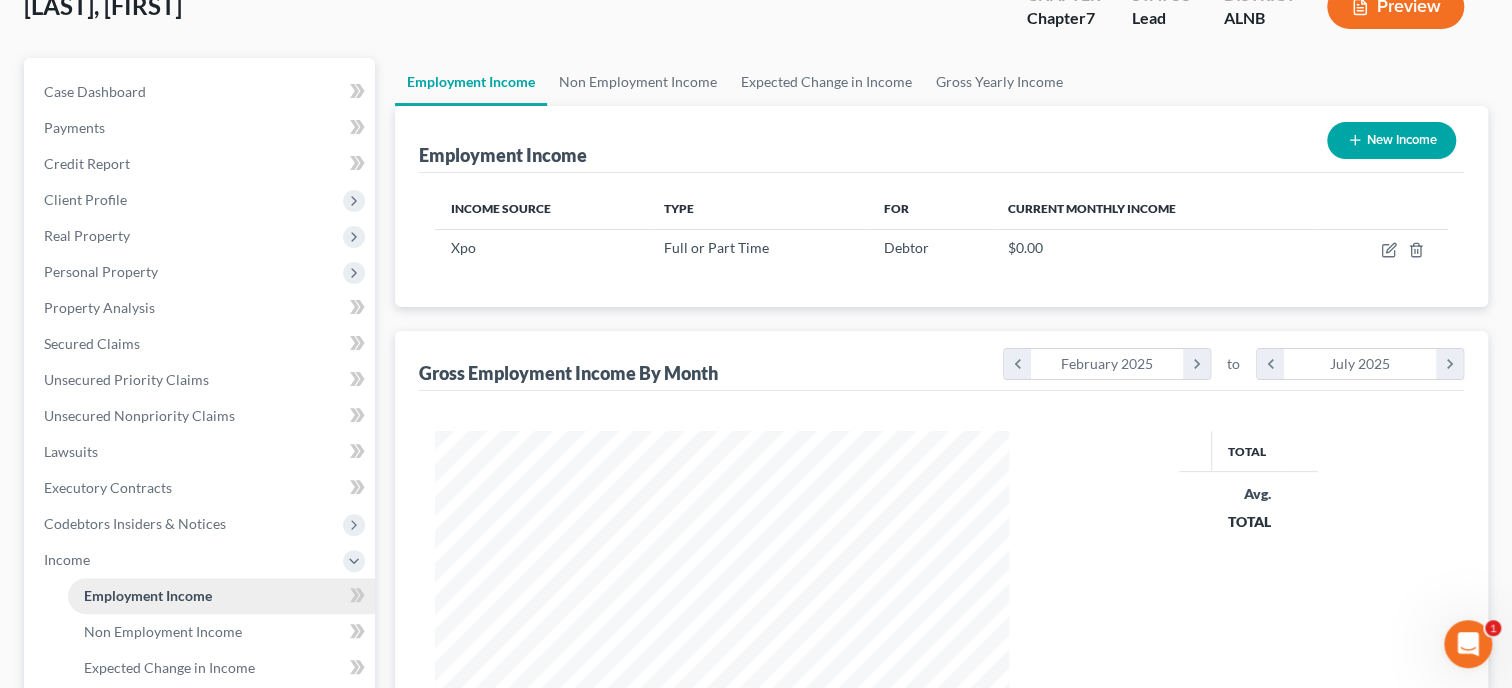 scroll, scrollTop: 0, scrollLeft: 0, axis: both 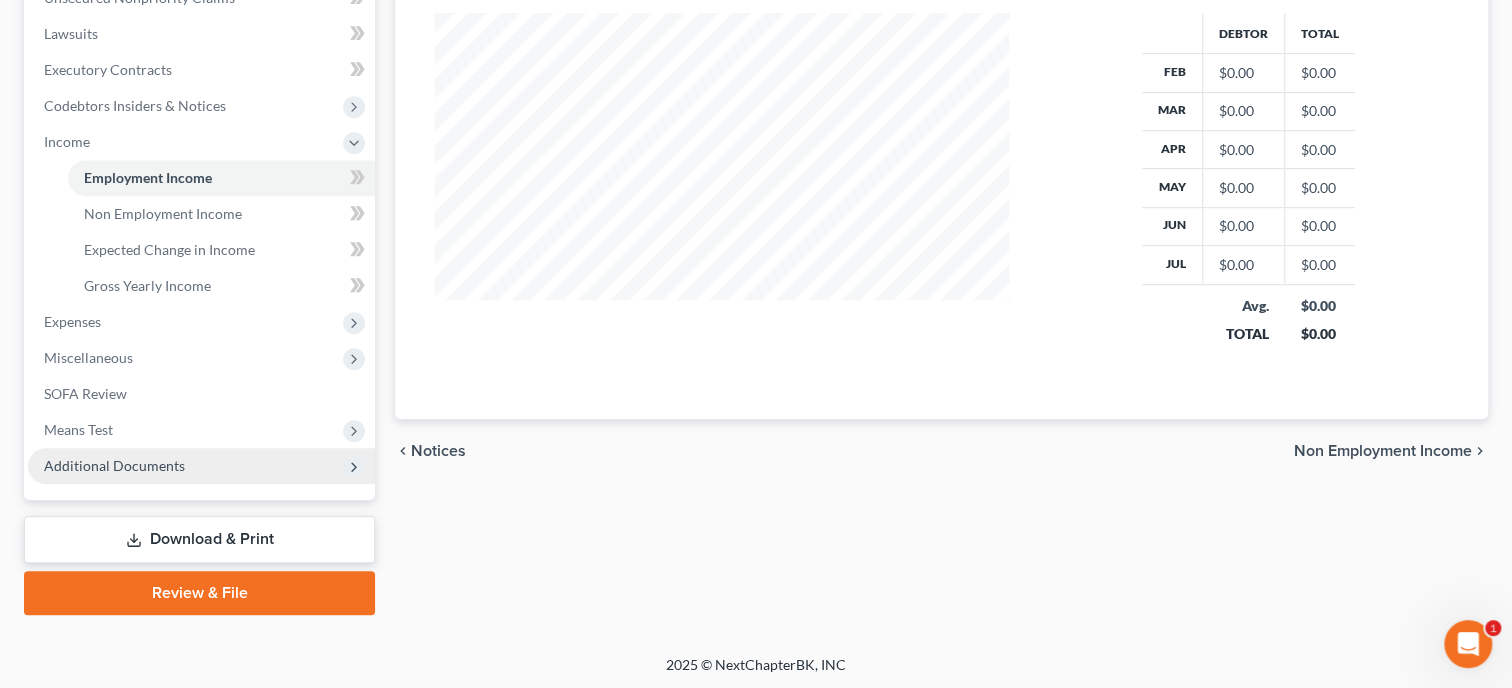 click on "Additional Documents" at bounding box center [114, 465] 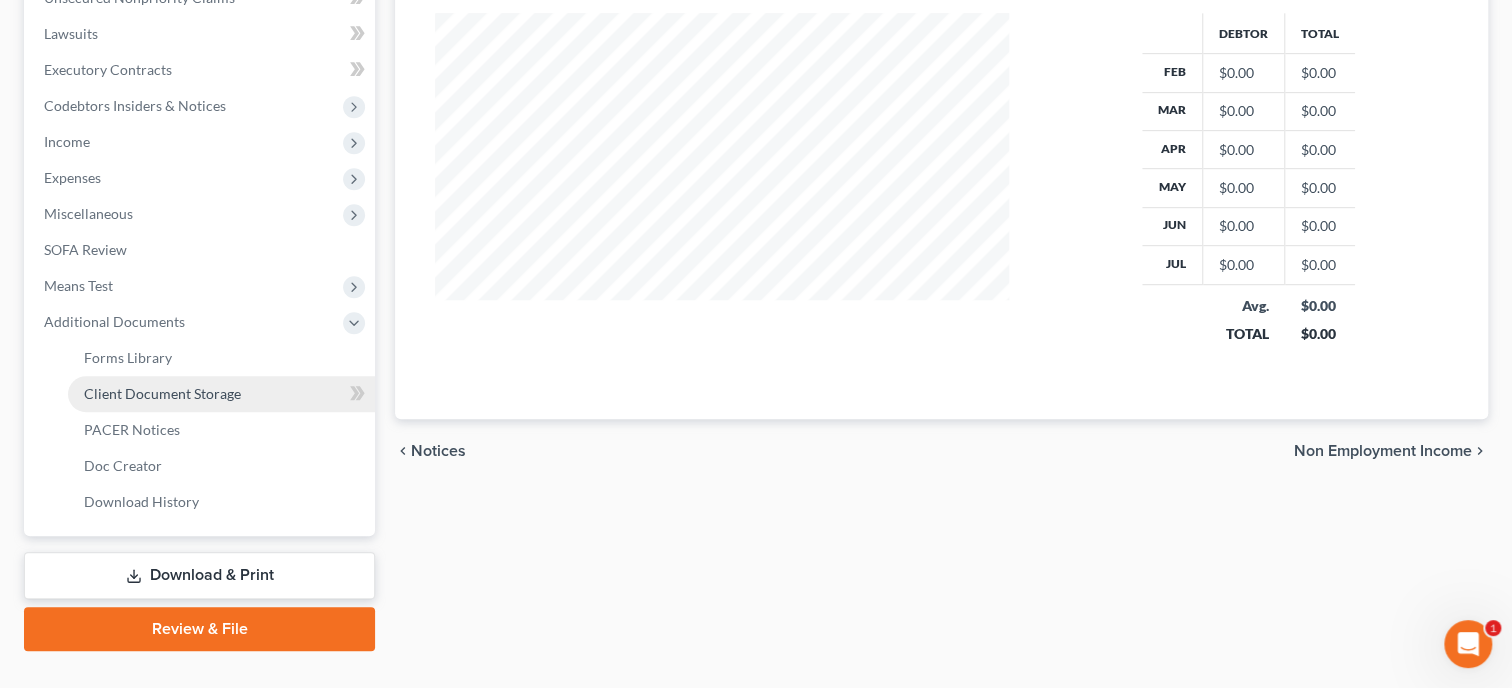 click on "Client Document Storage" at bounding box center (162, 393) 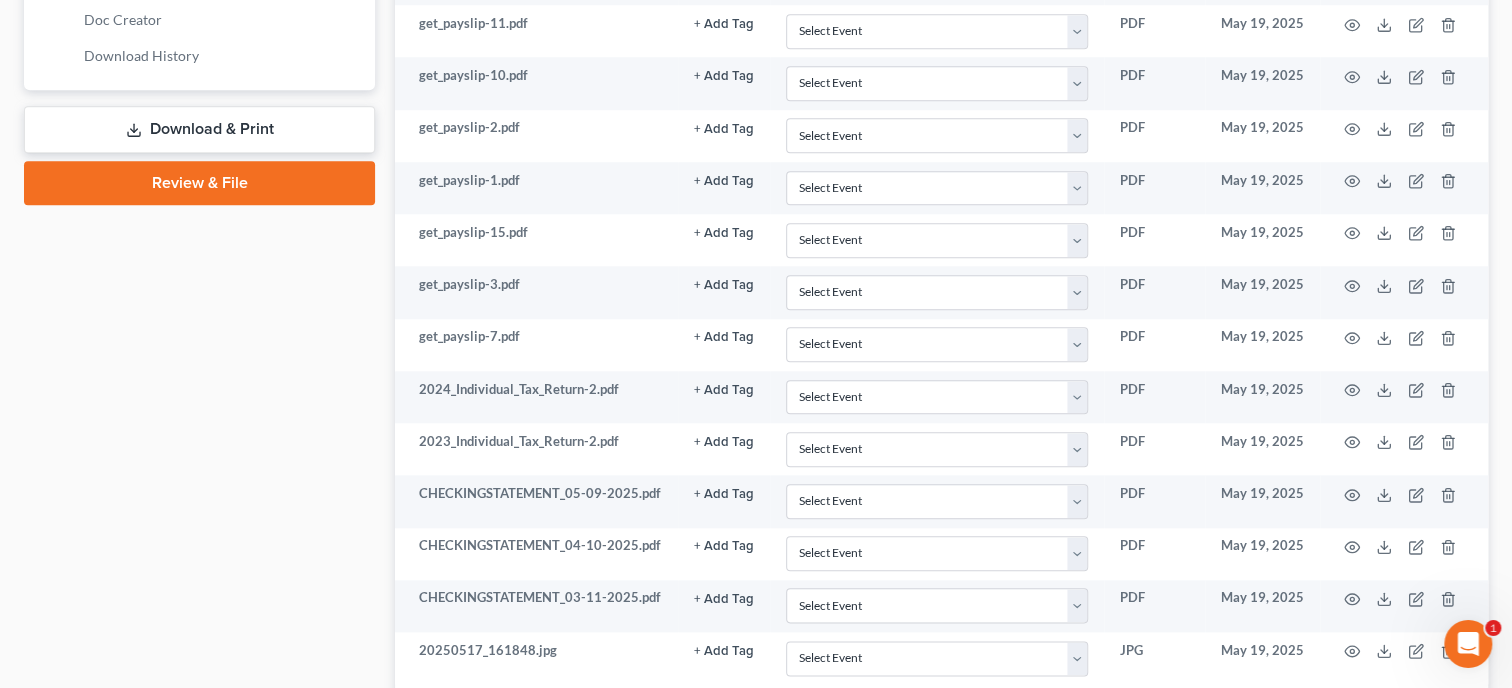 scroll, scrollTop: 1029, scrollLeft: 0, axis: vertical 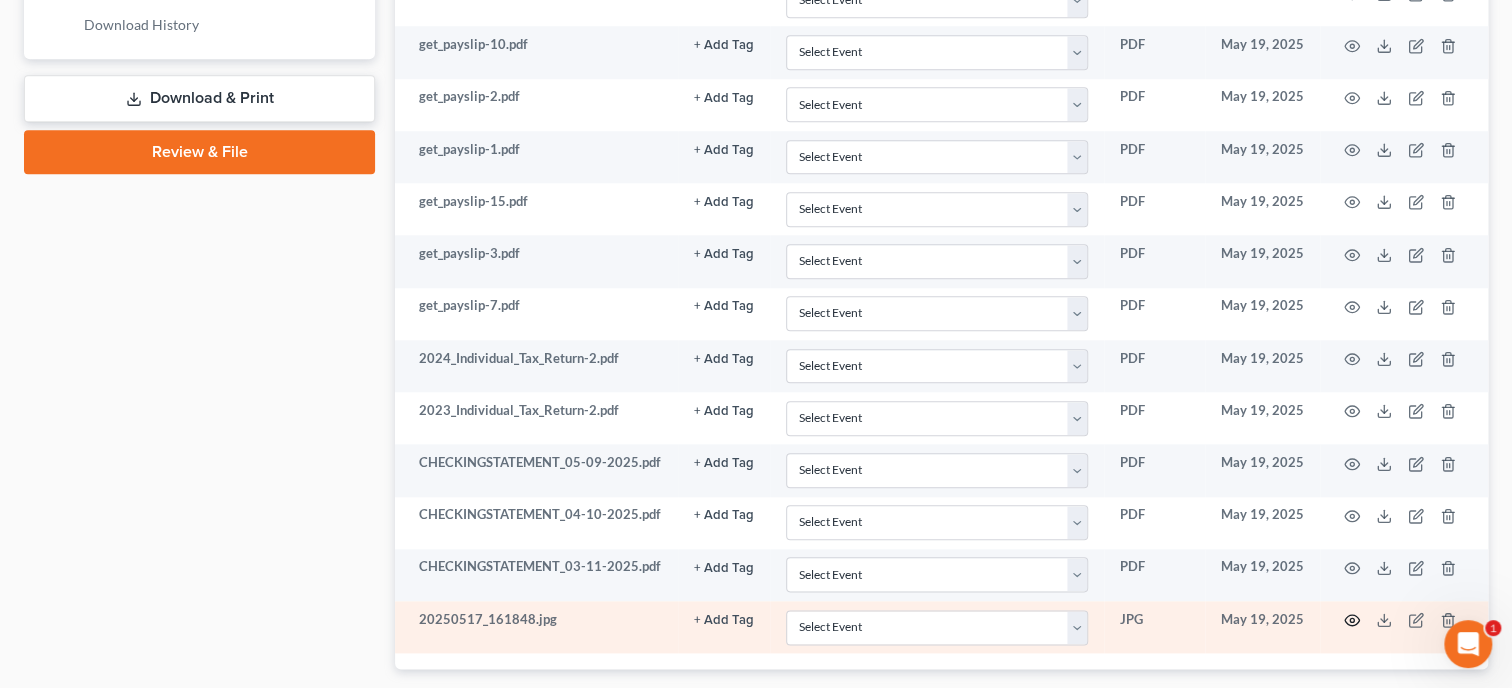 click 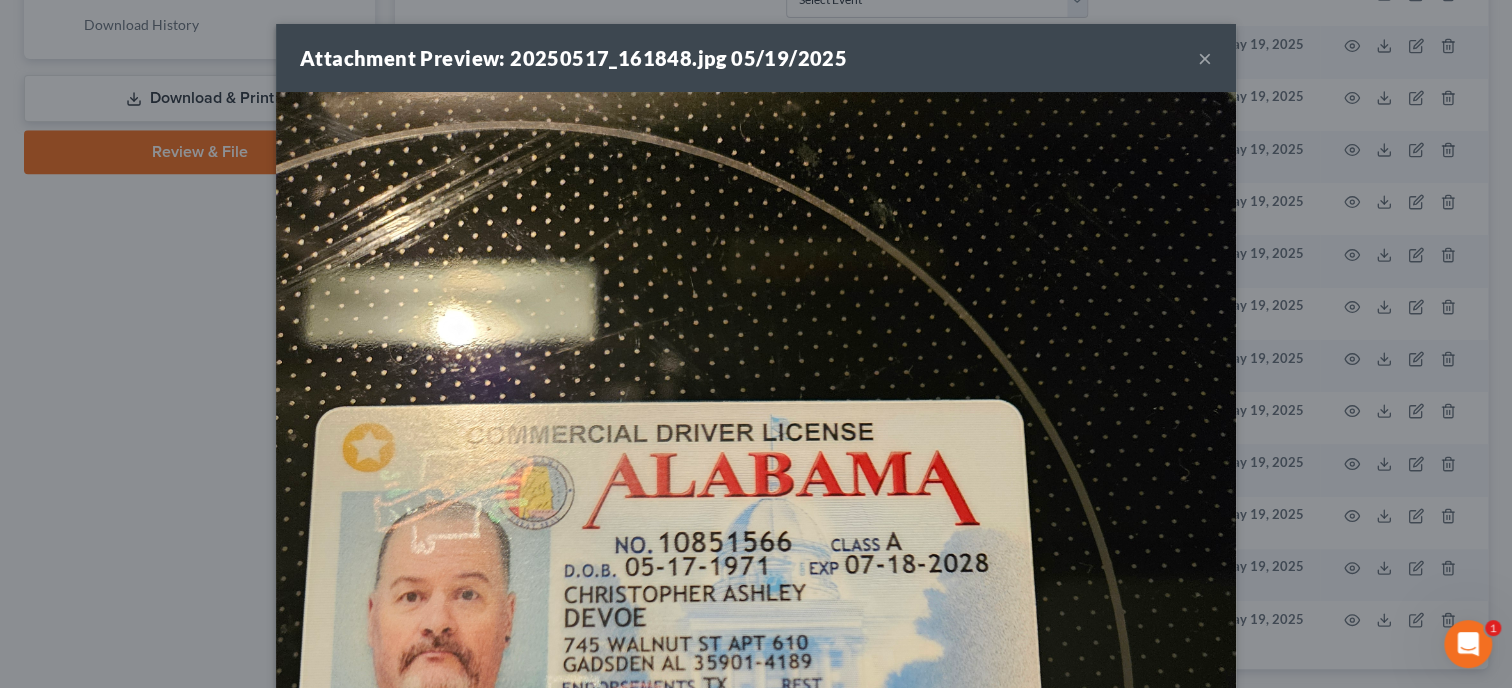 scroll, scrollTop: 308, scrollLeft: 0, axis: vertical 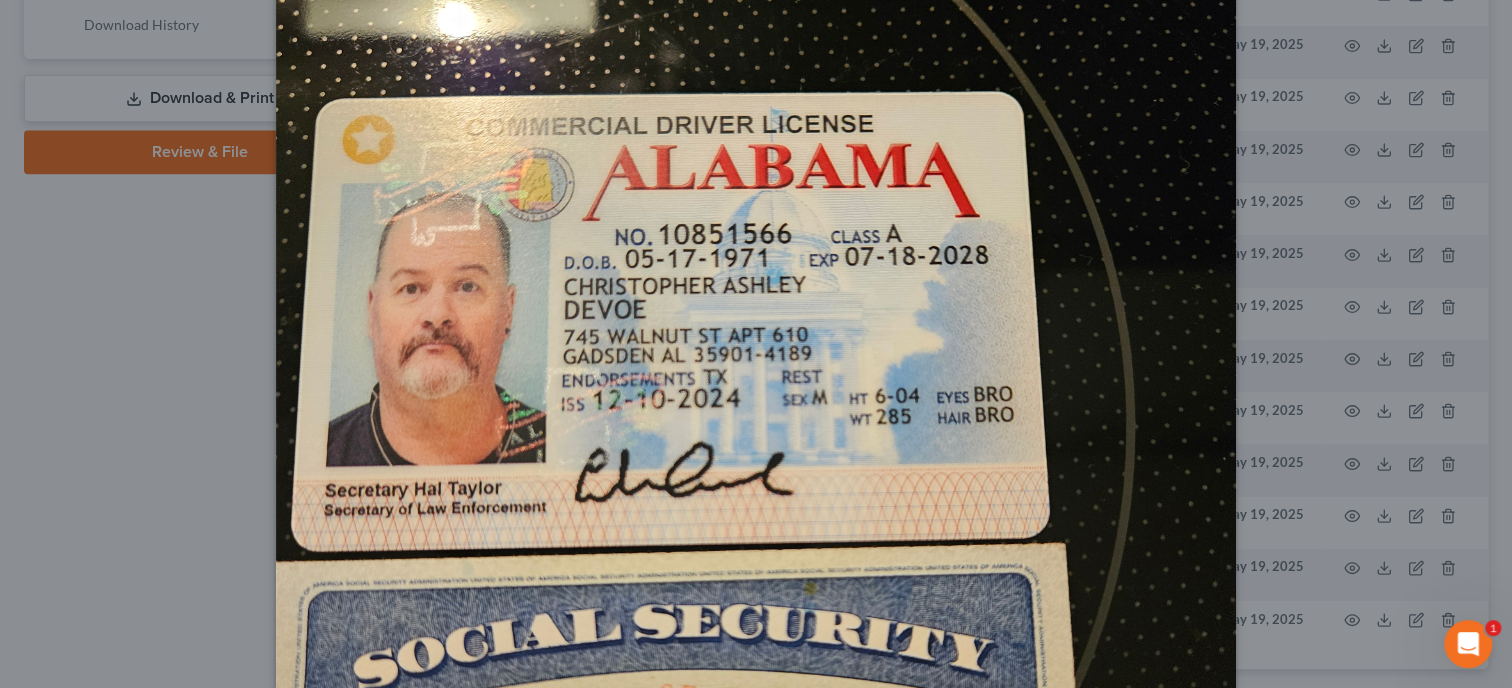 click at bounding box center (756, 424) 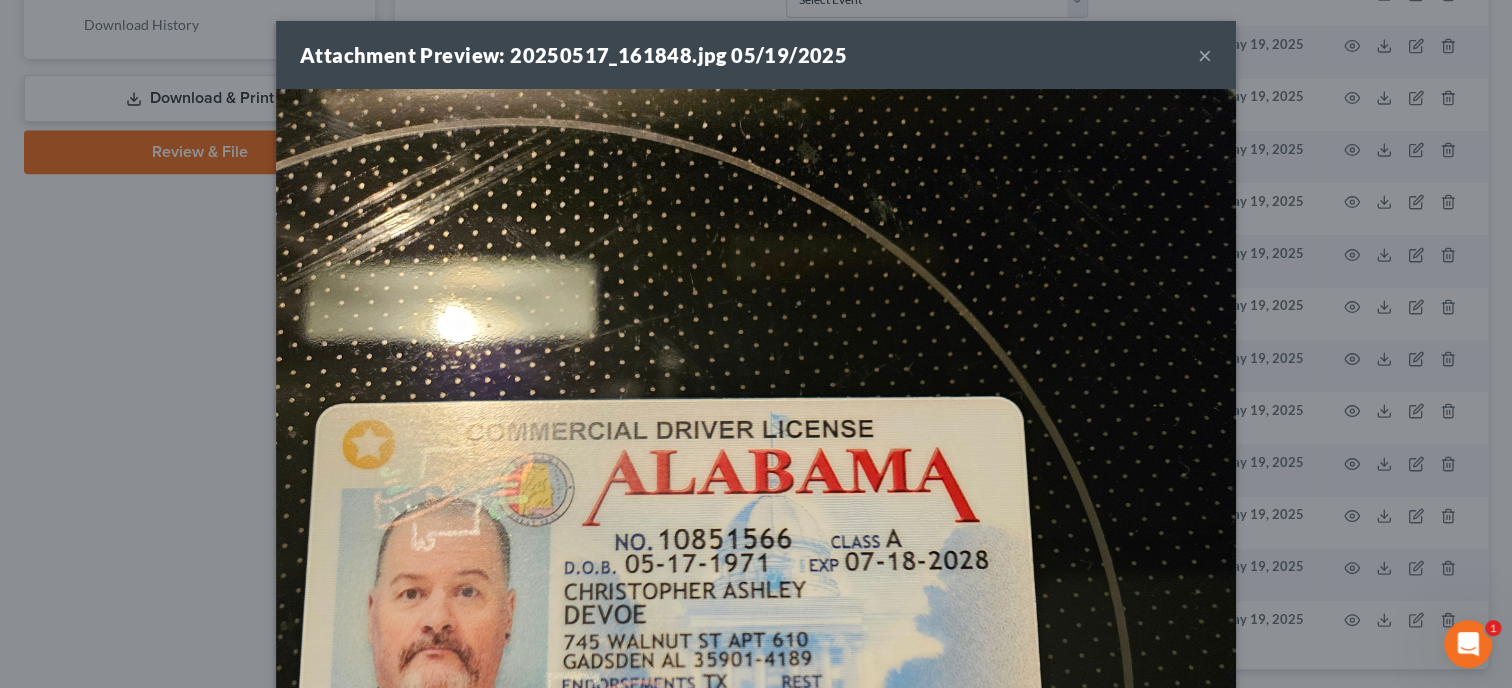 scroll, scrollTop: 0, scrollLeft: 0, axis: both 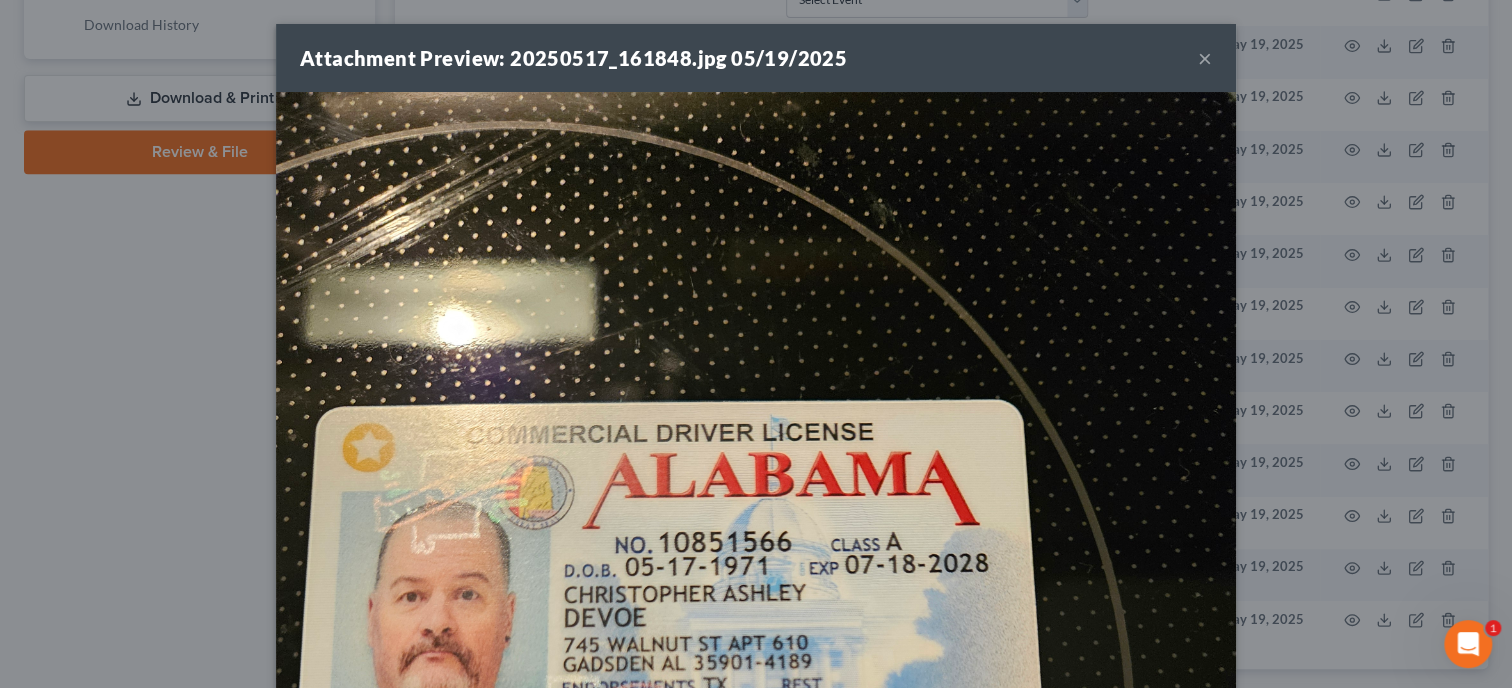 click on "×" at bounding box center [1205, 58] 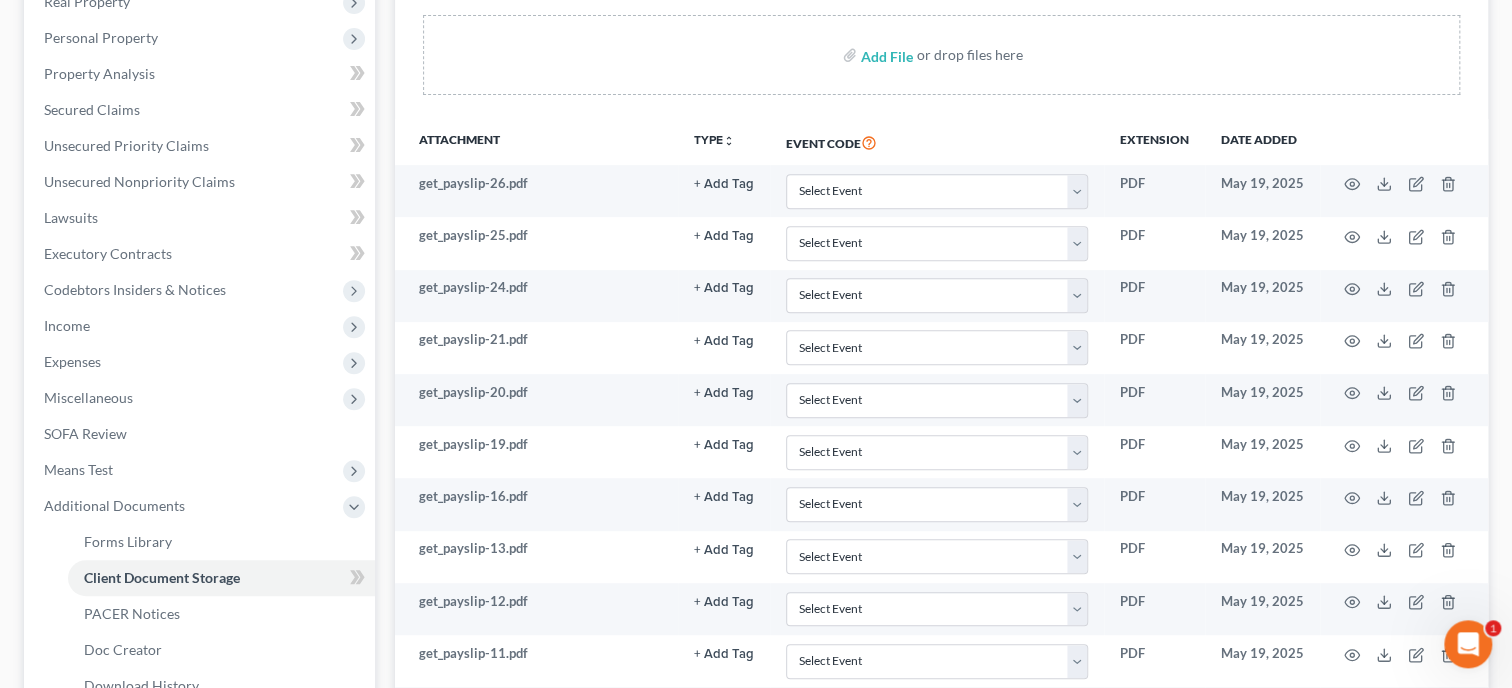 scroll, scrollTop: 308, scrollLeft: 0, axis: vertical 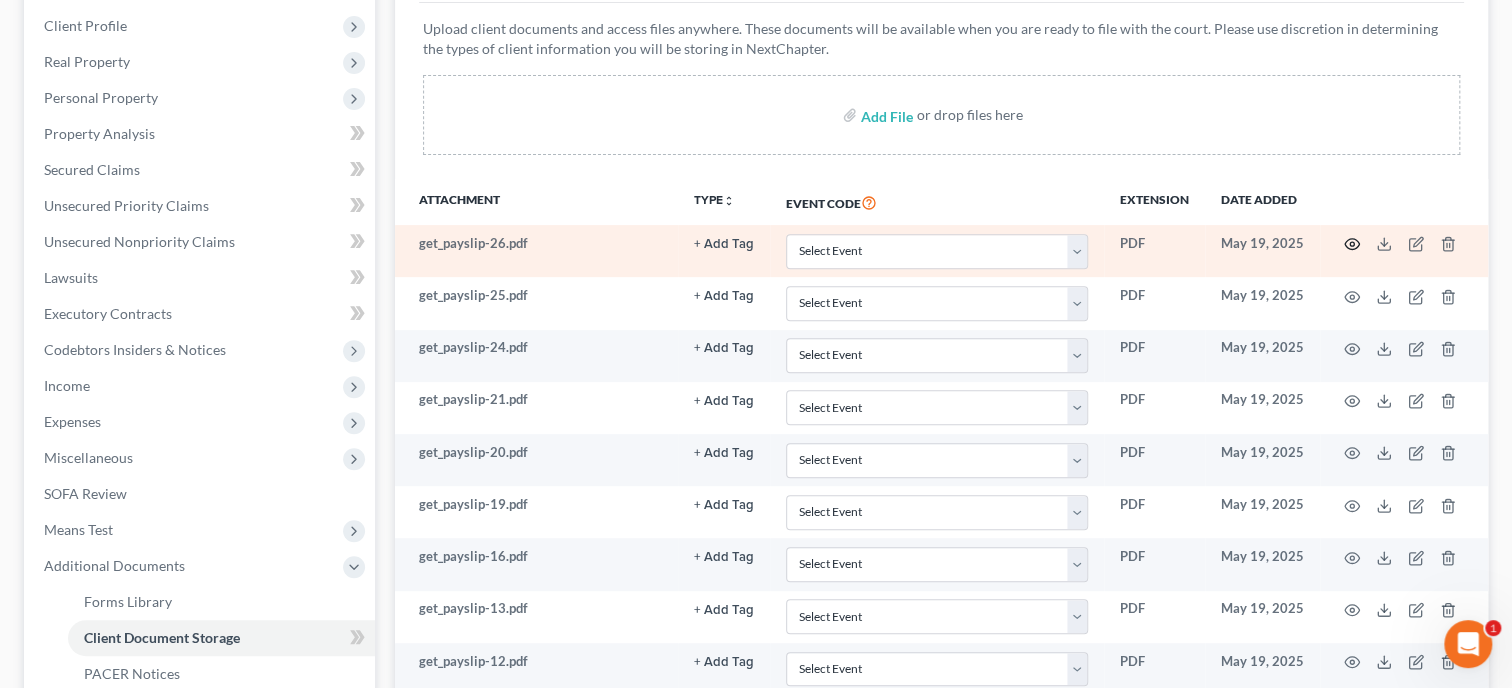 click 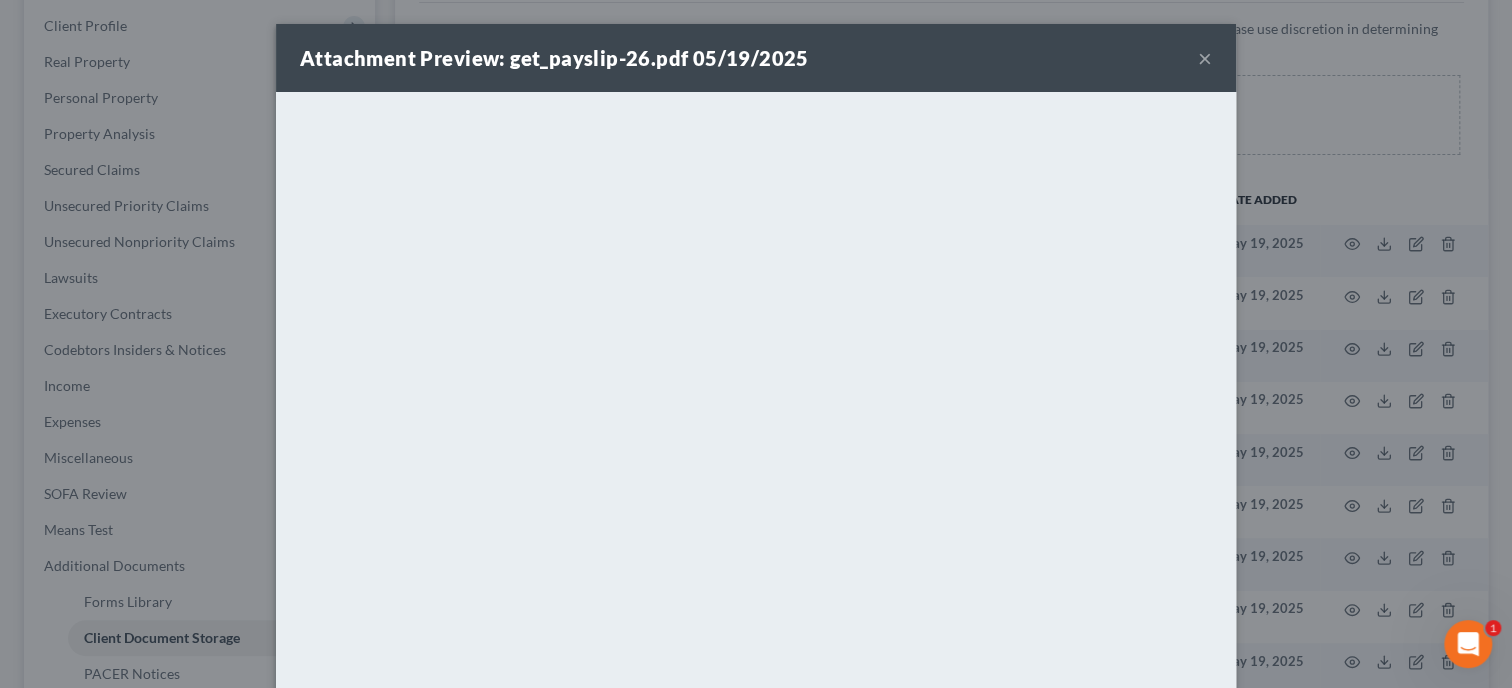 click on "×" at bounding box center [1205, 58] 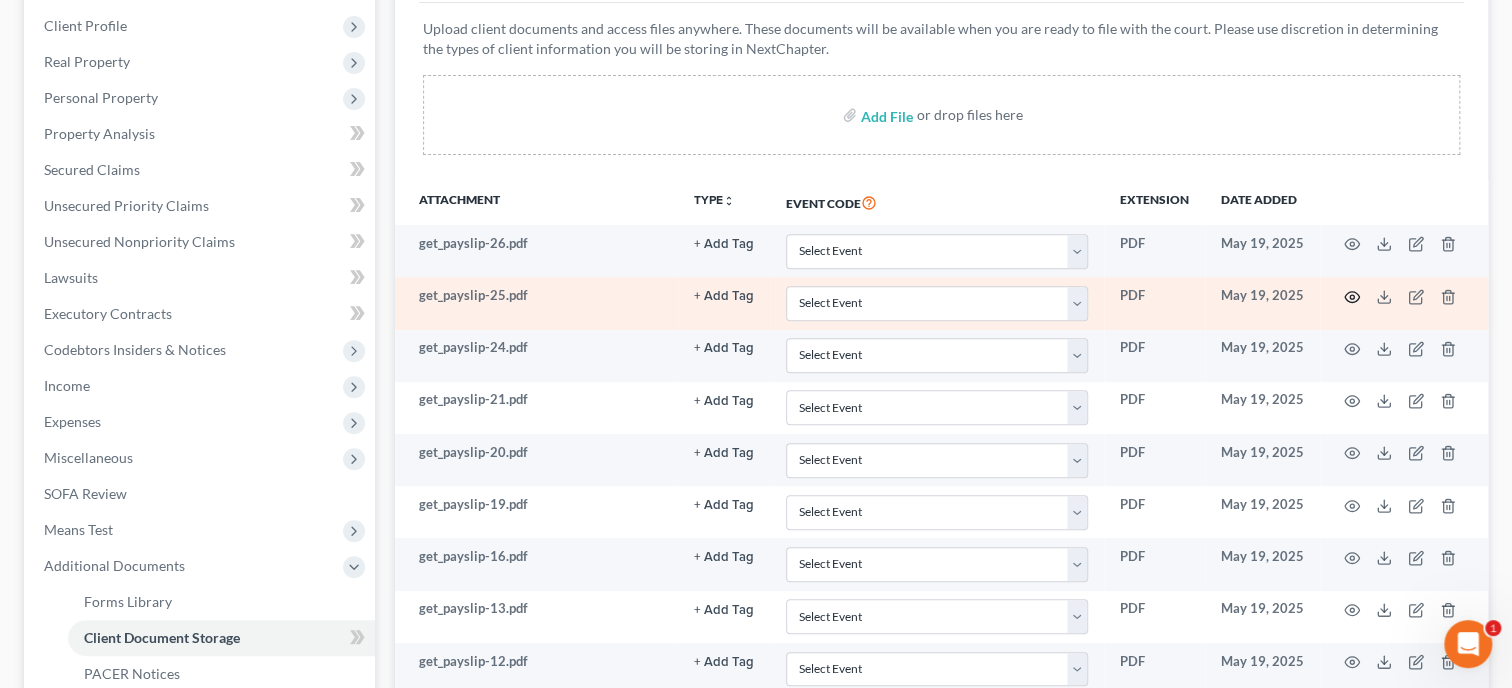 click 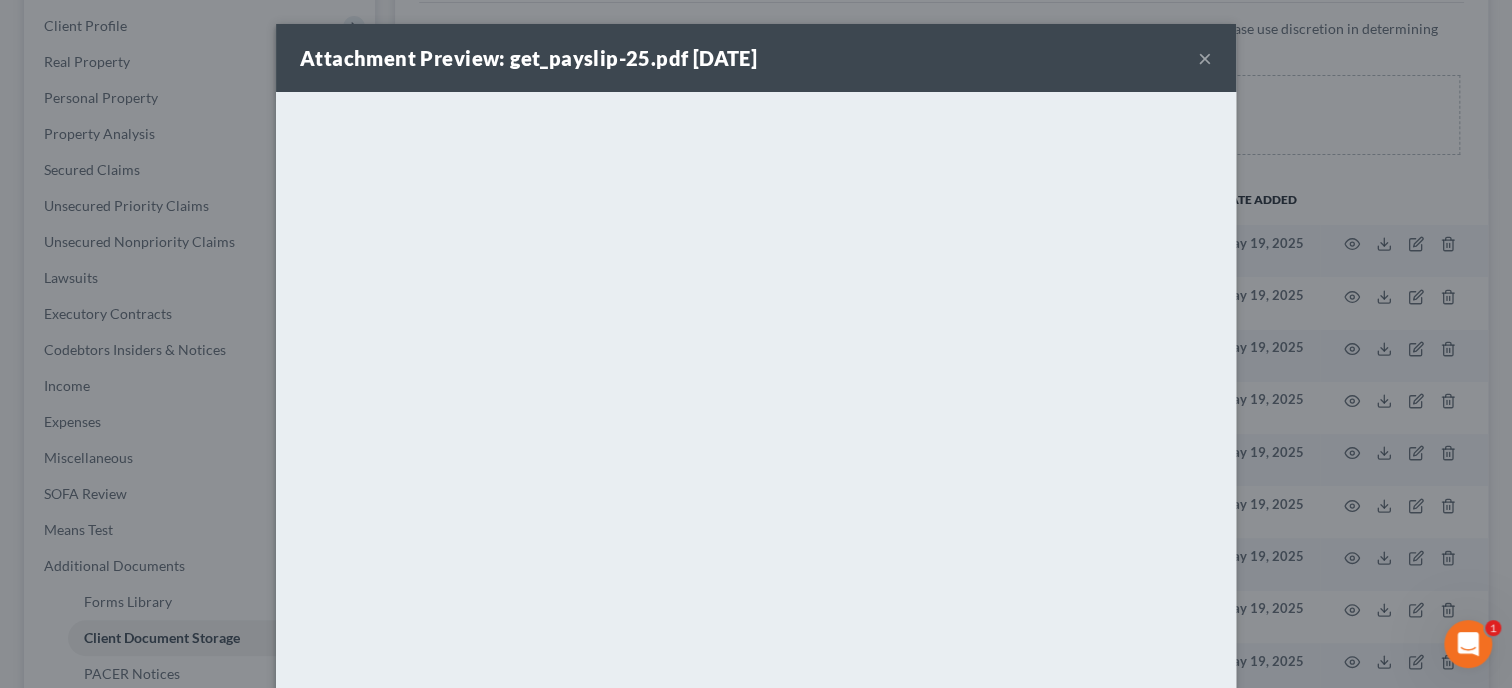 click on "×" at bounding box center [1205, 58] 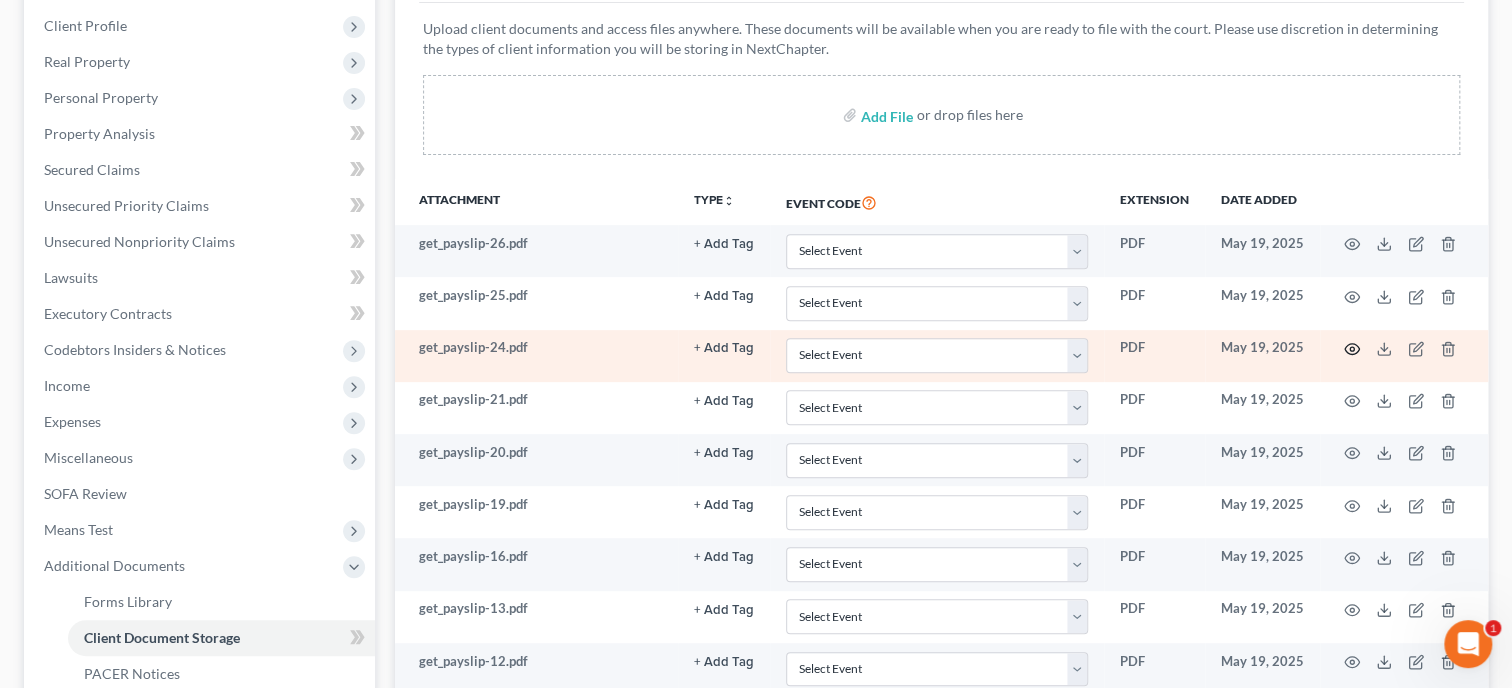 click 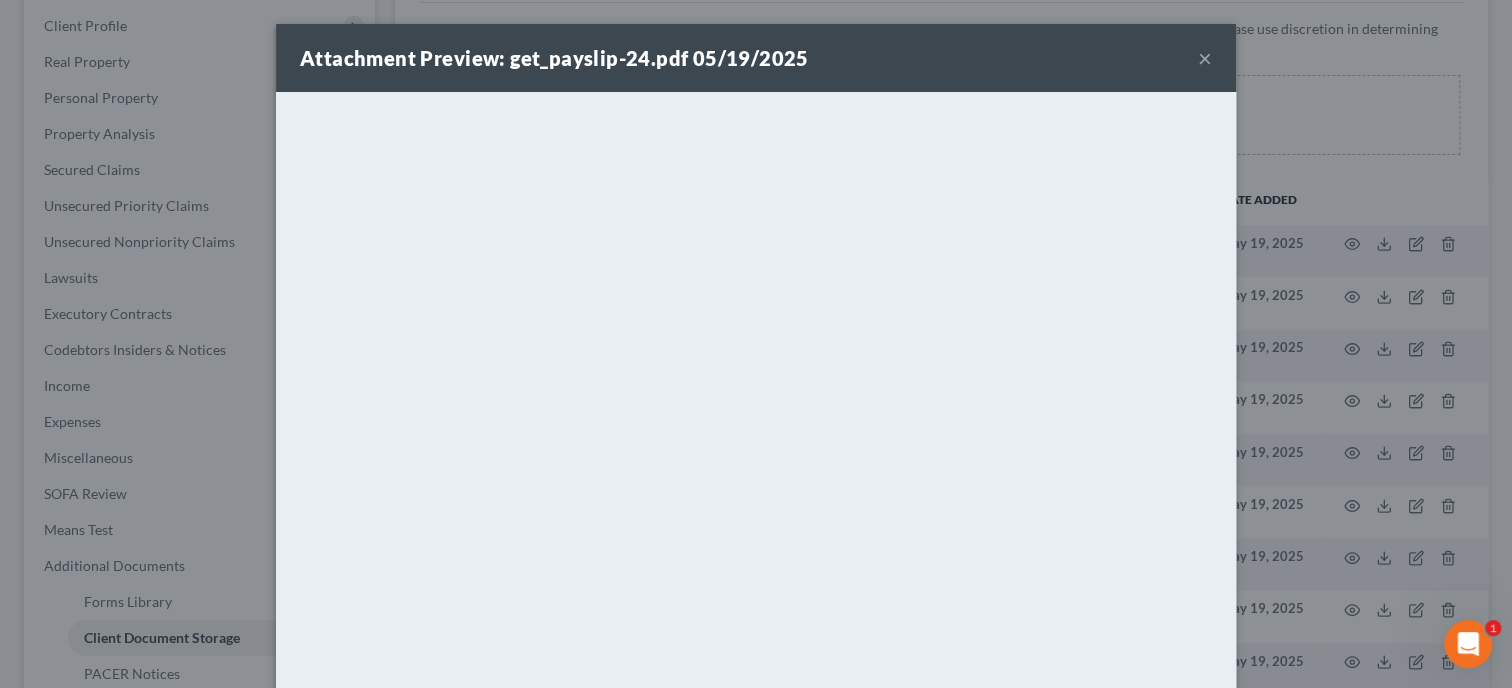 click on "×" at bounding box center [1205, 58] 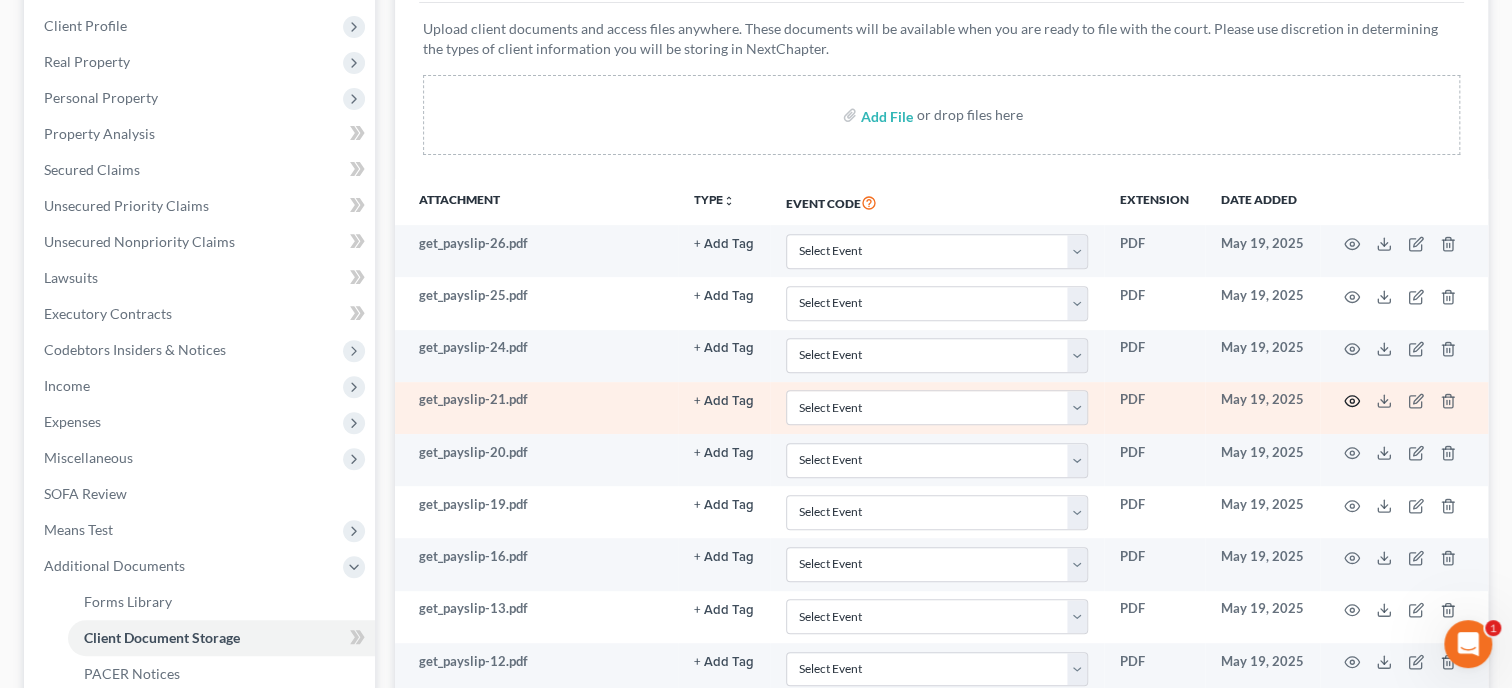click 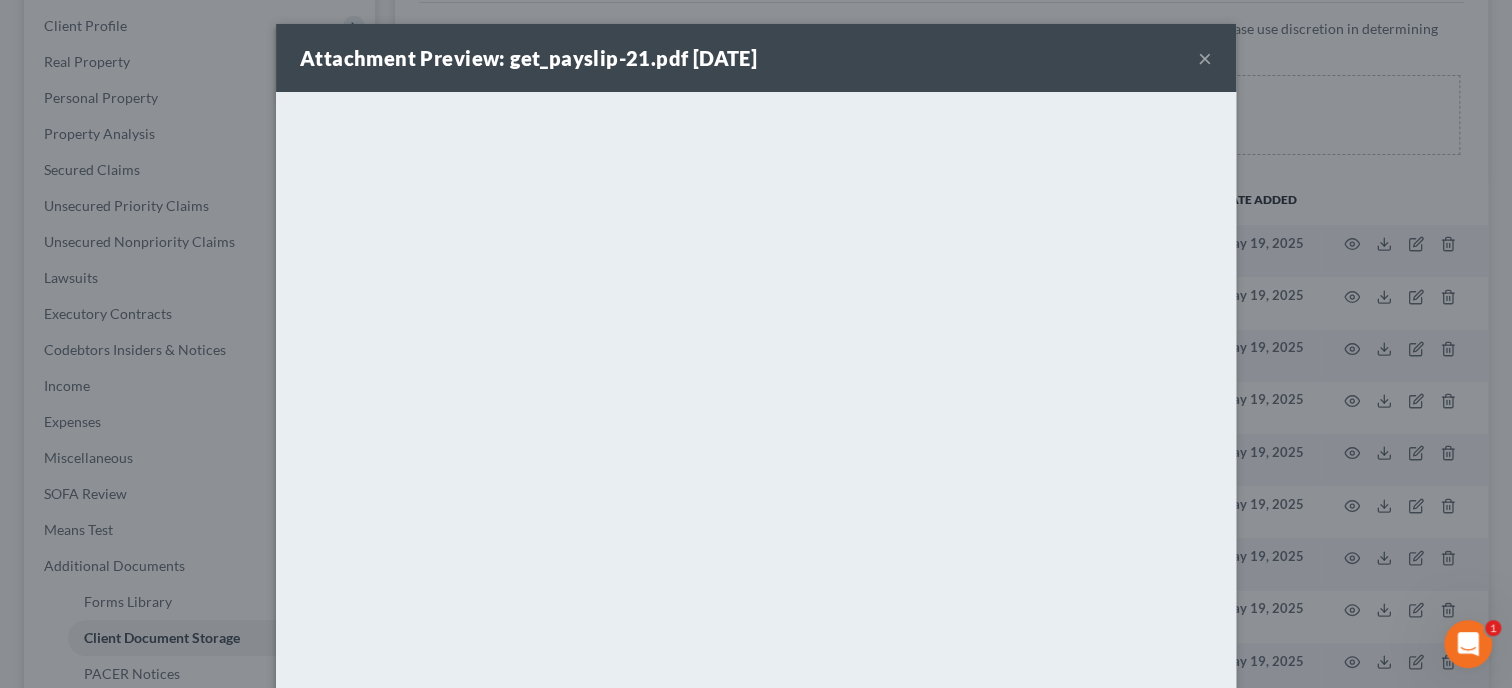 click on "×" at bounding box center (1205, 58) 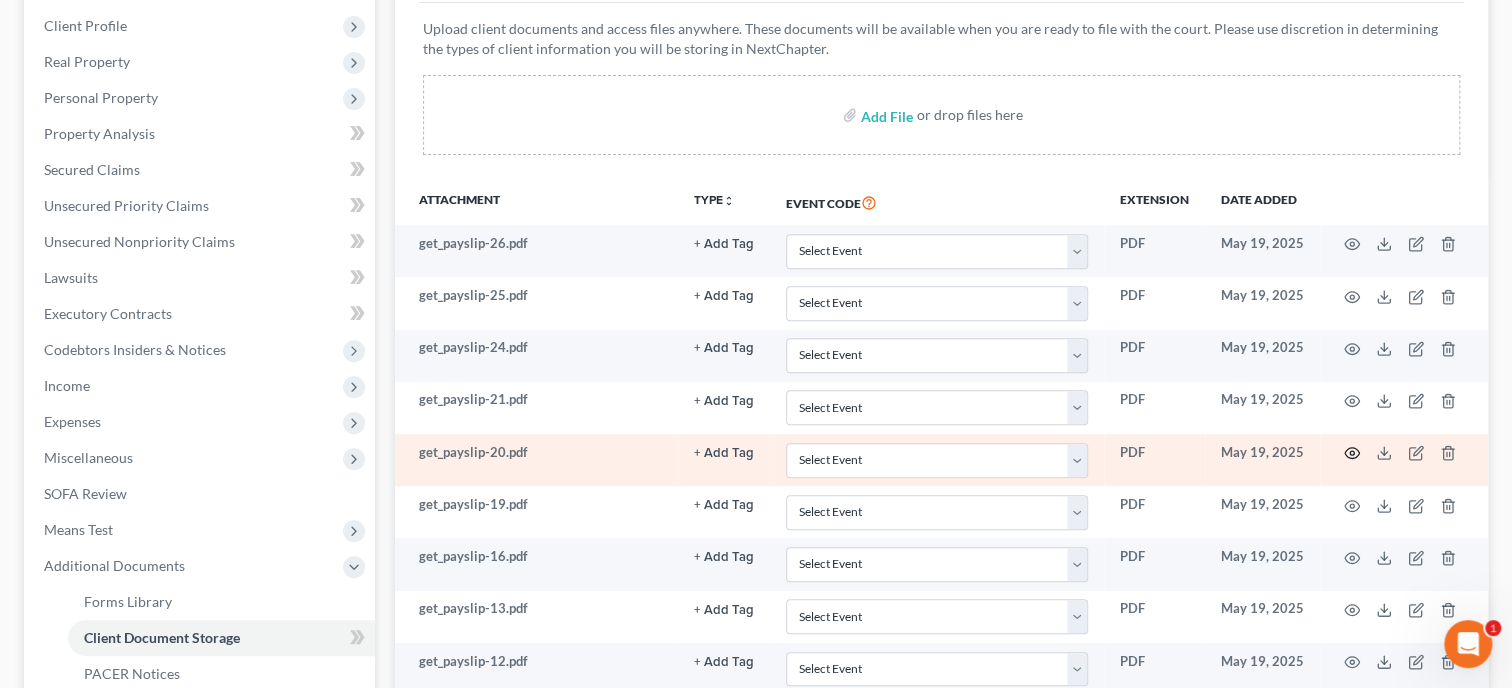 click 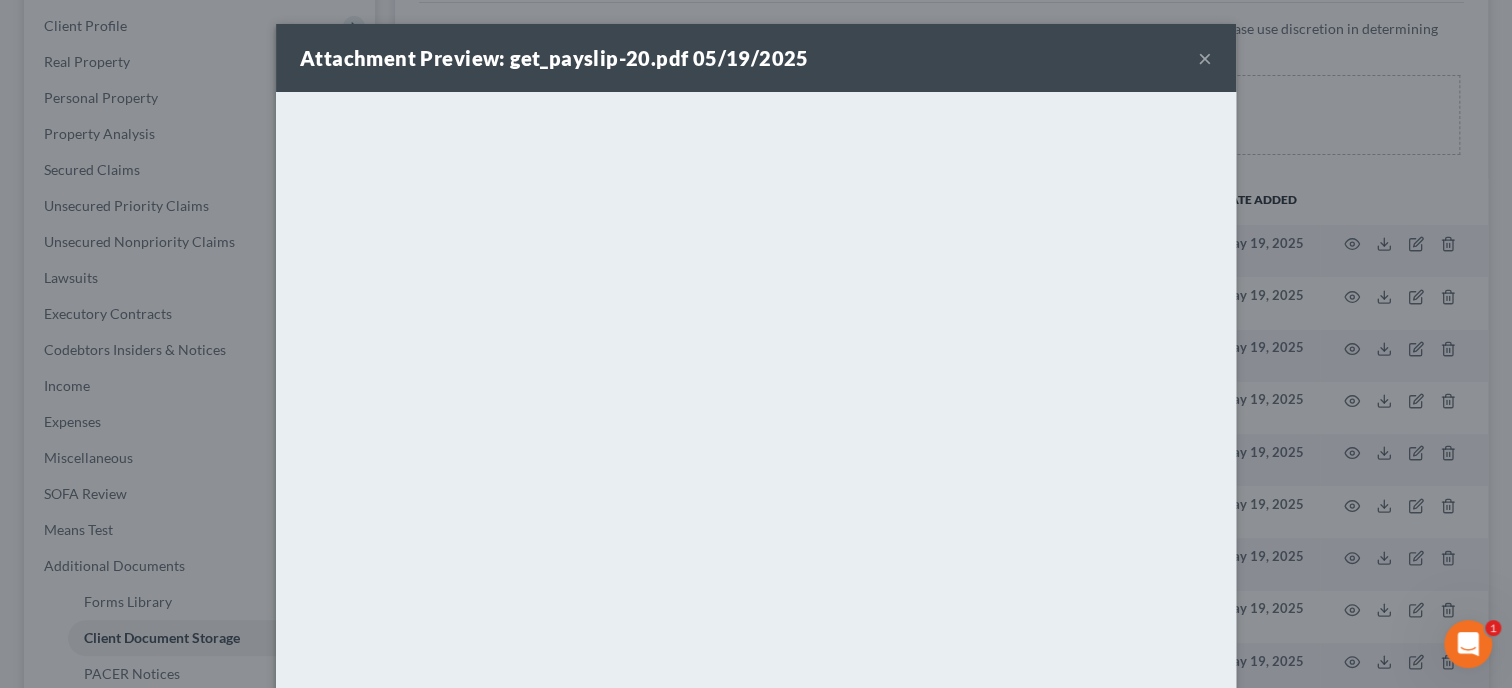 click on "×" at bounding box center [1205, 58] 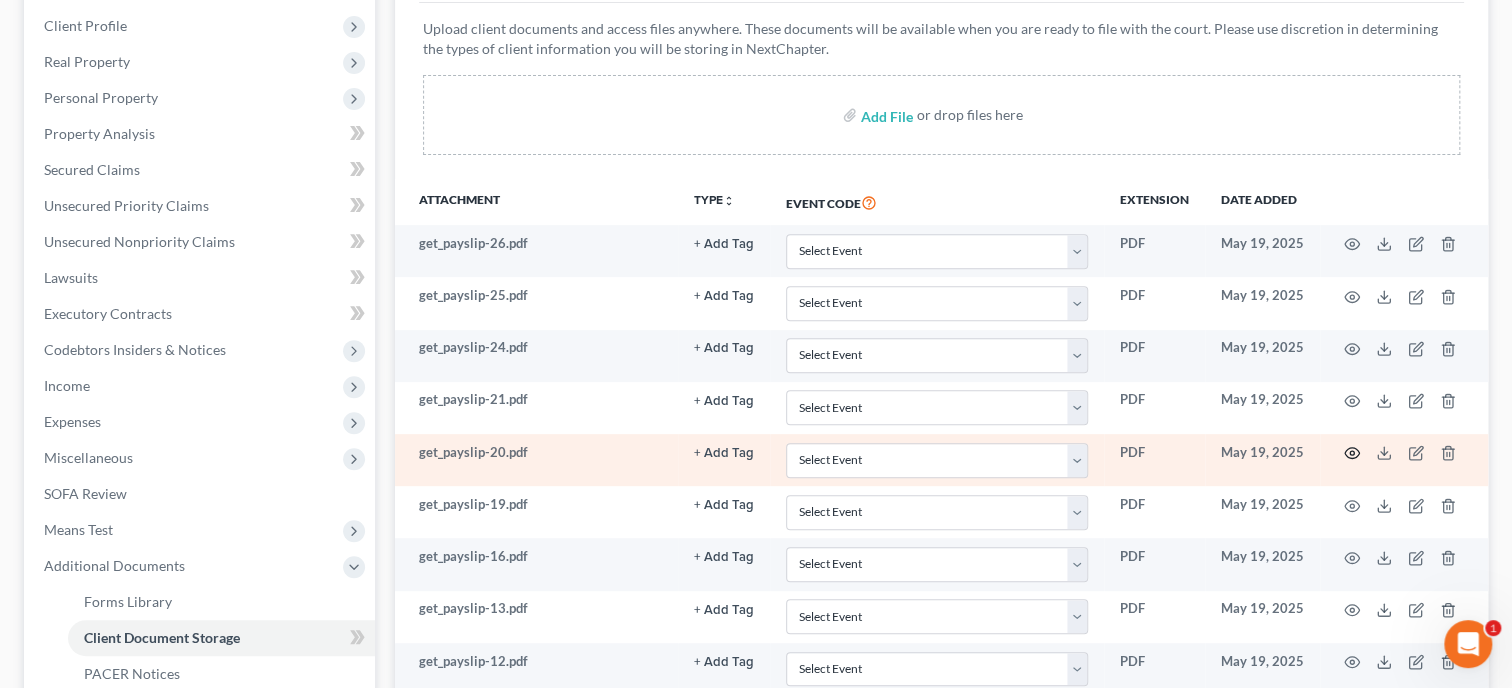 click 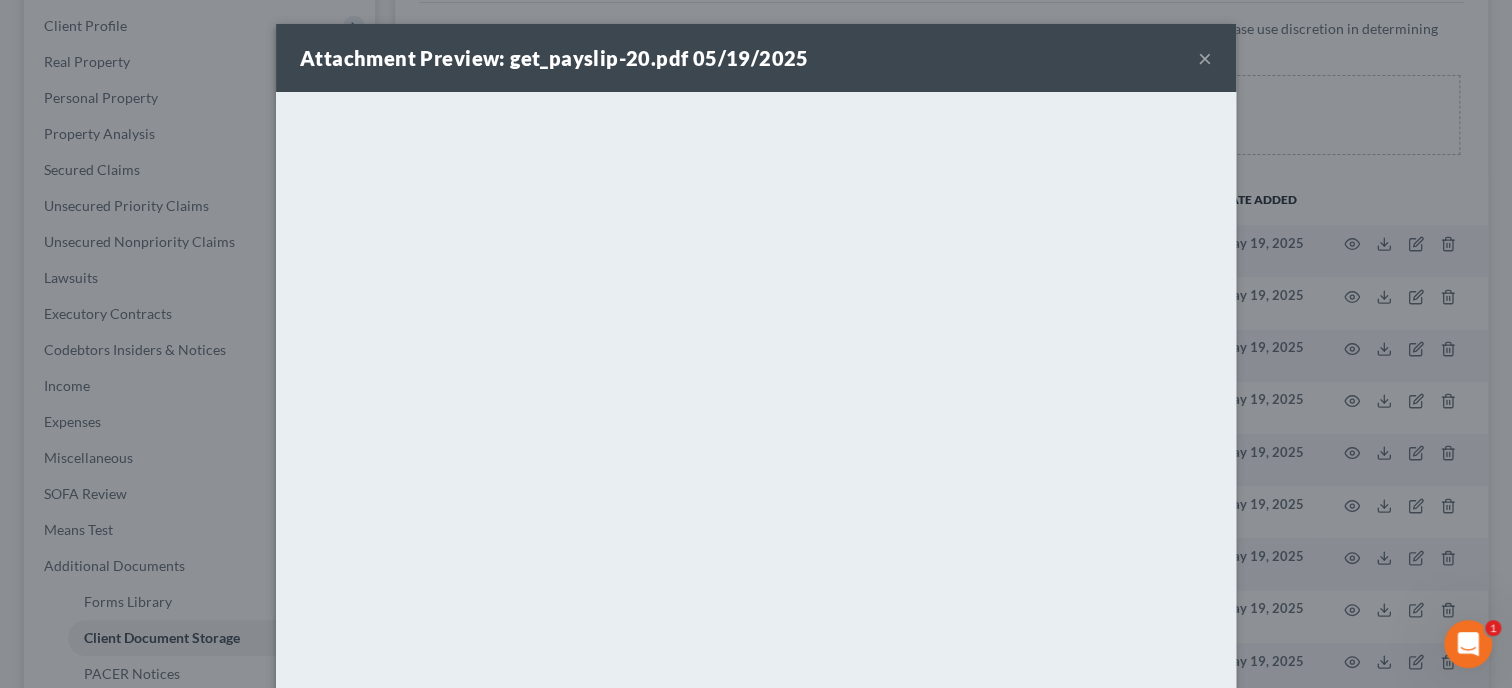 click on "×" at bounding box center (1205, 58) 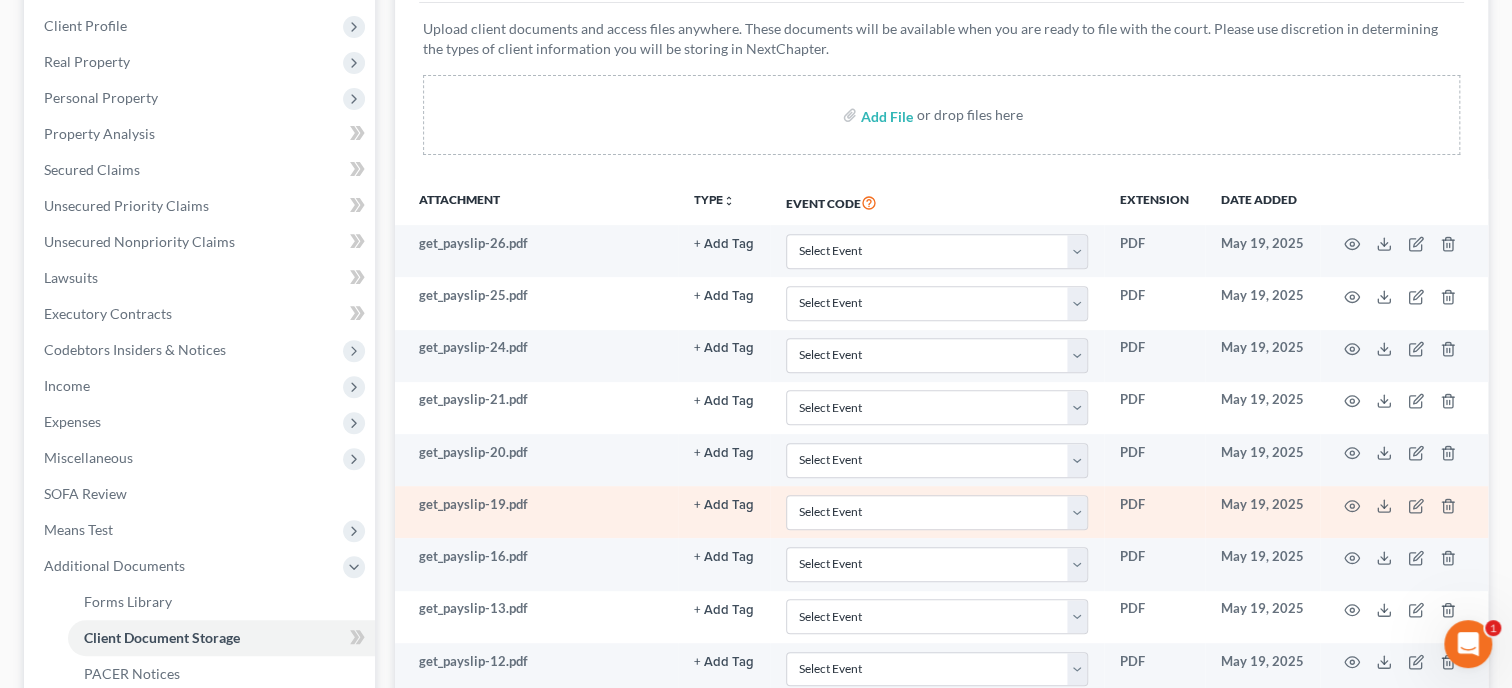 click at bounding box center (1404, 512) 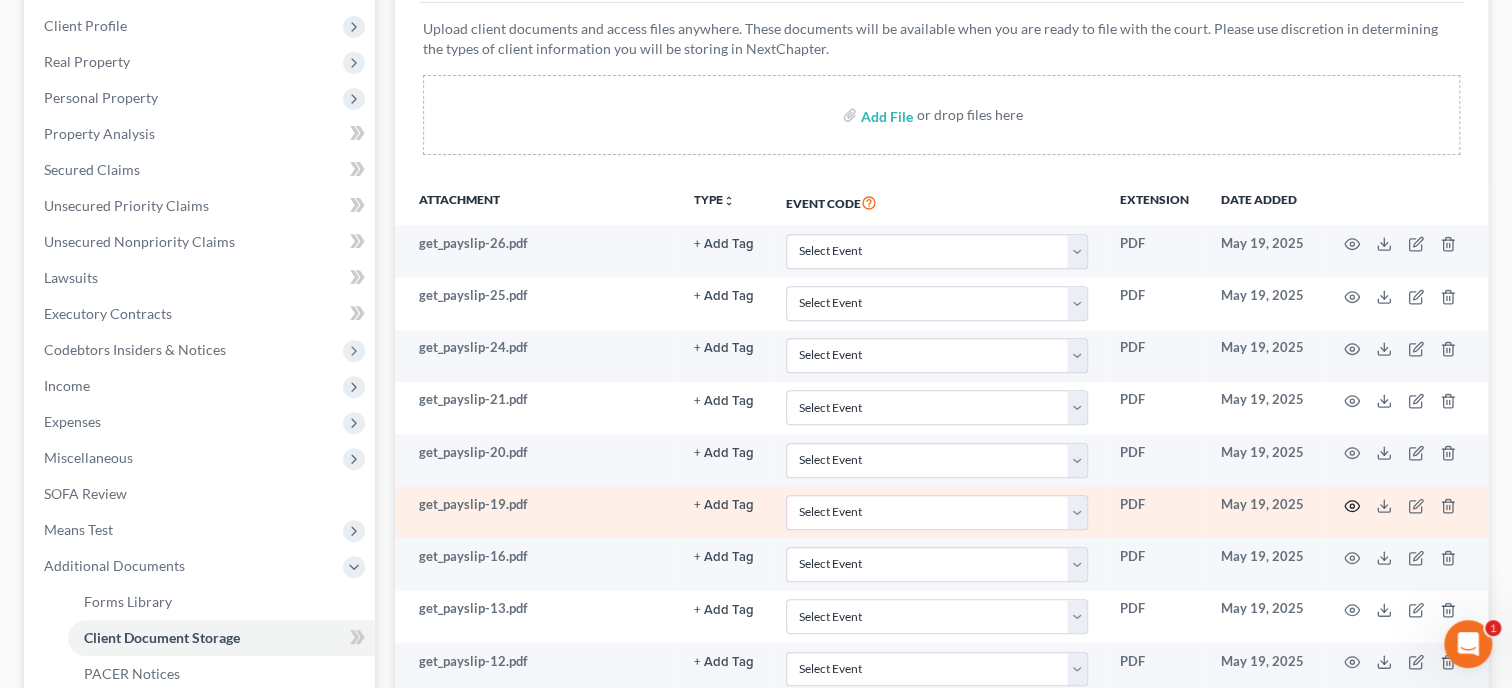 click 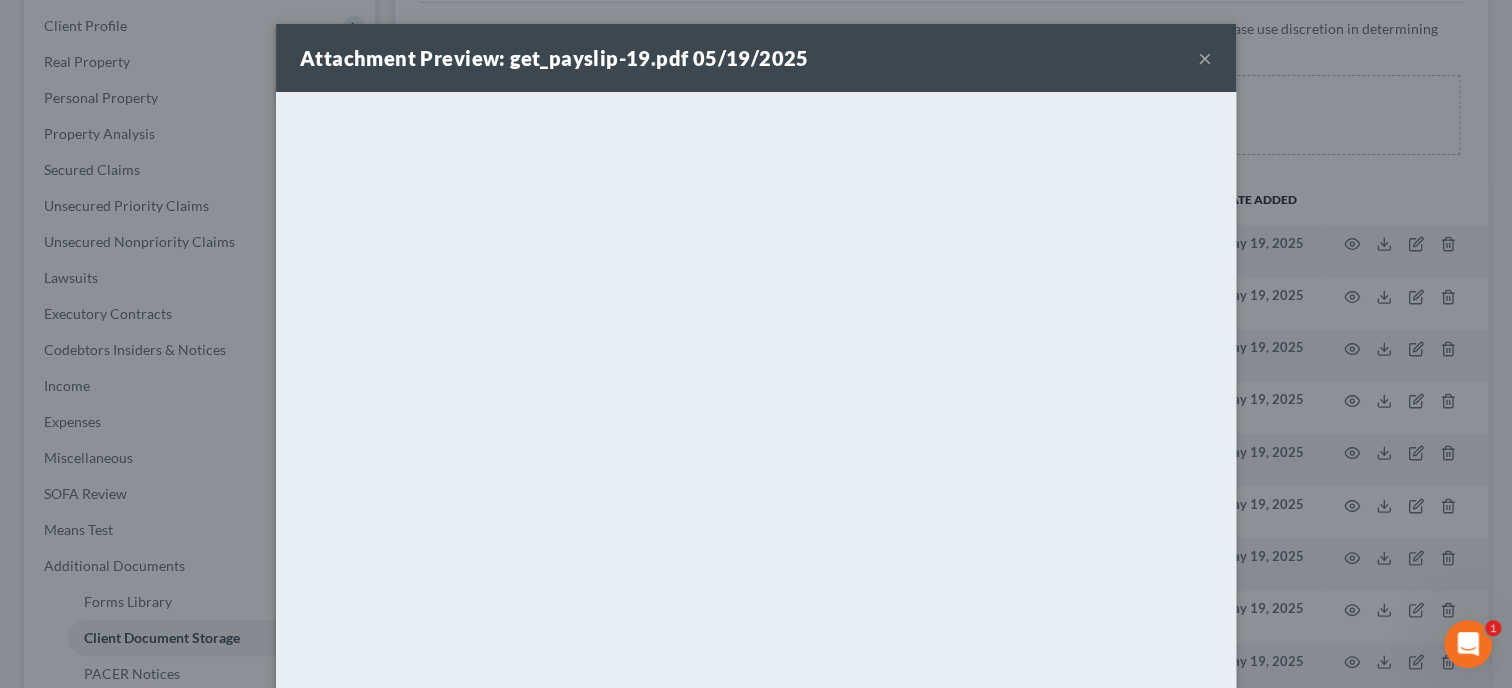 click on "Attachment Preview: get_payslip-19.pdf 05/19/2025 ×" at bounding box center [756, 58] 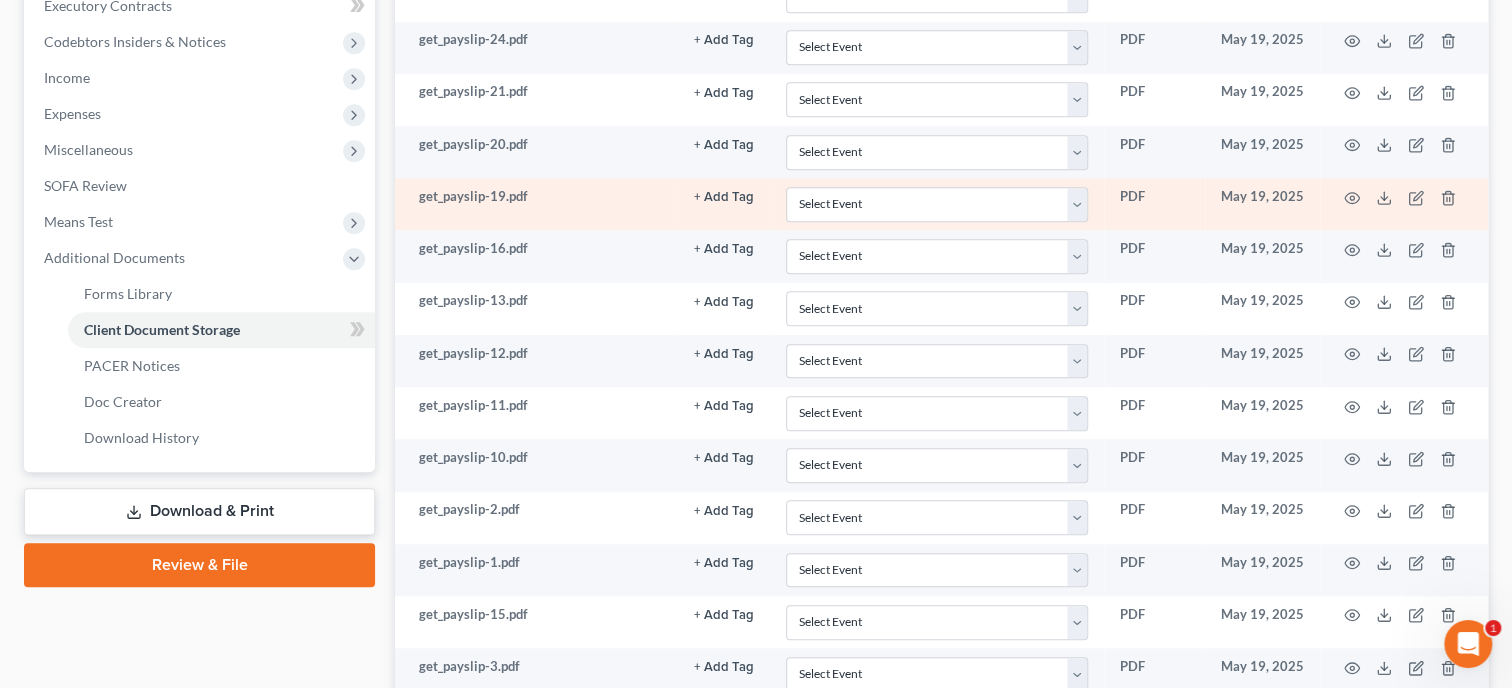 scroll, scrollTop: 617, scrollLeft: 0, axis: vertical 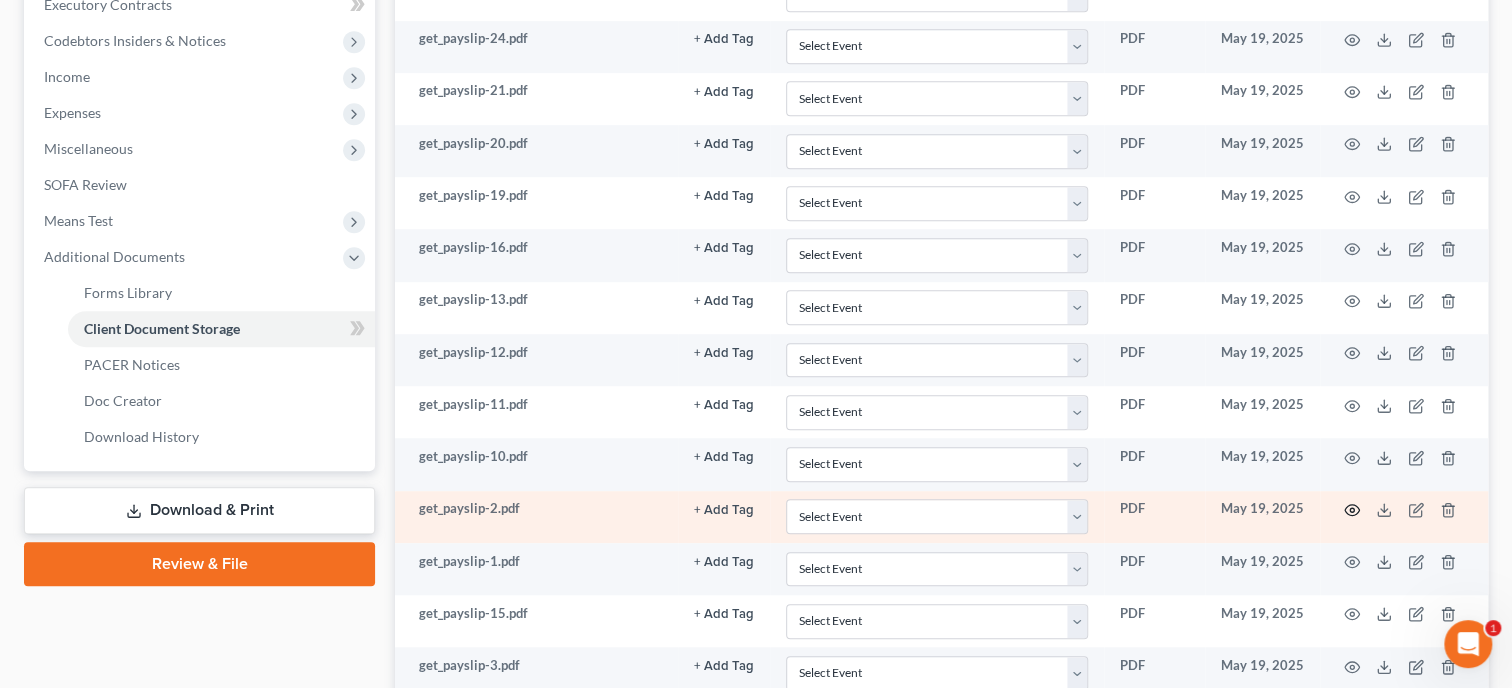 click 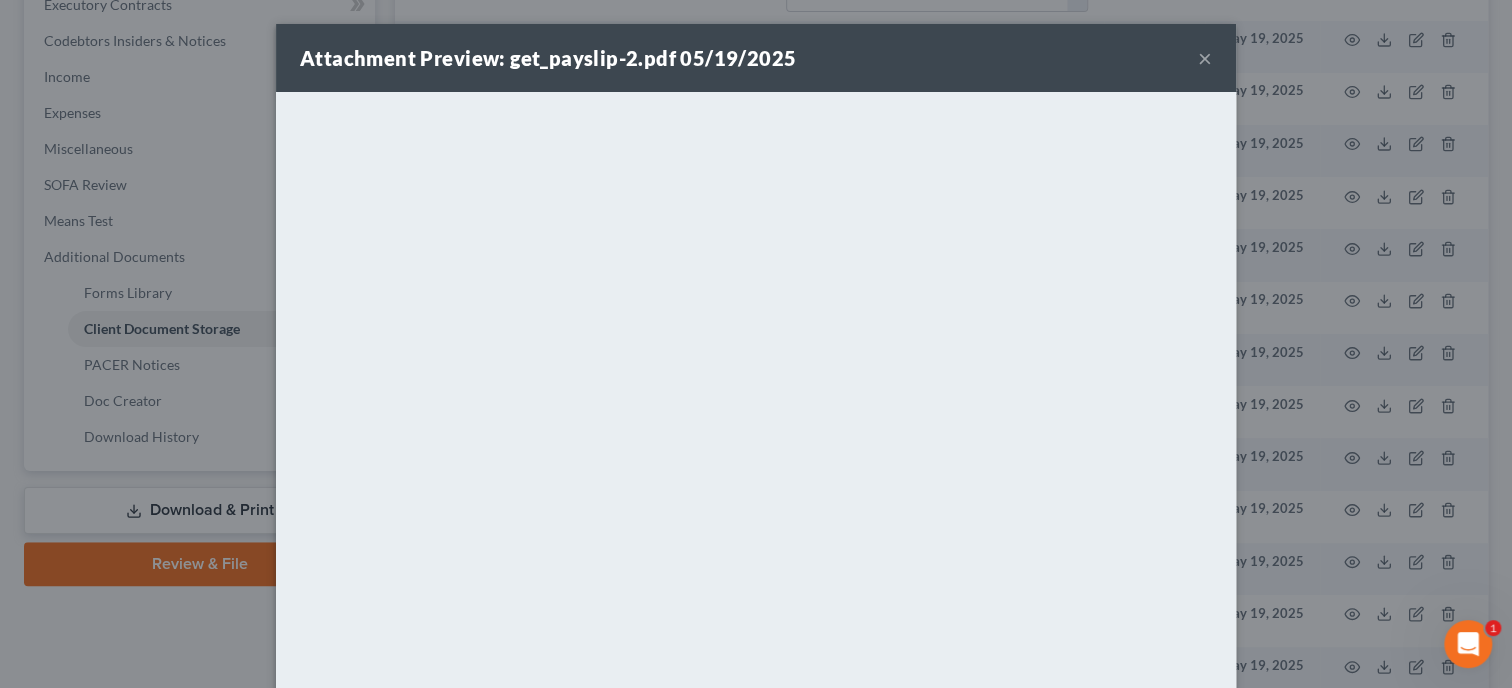 click on "×" at bounding box center (1205, 58) 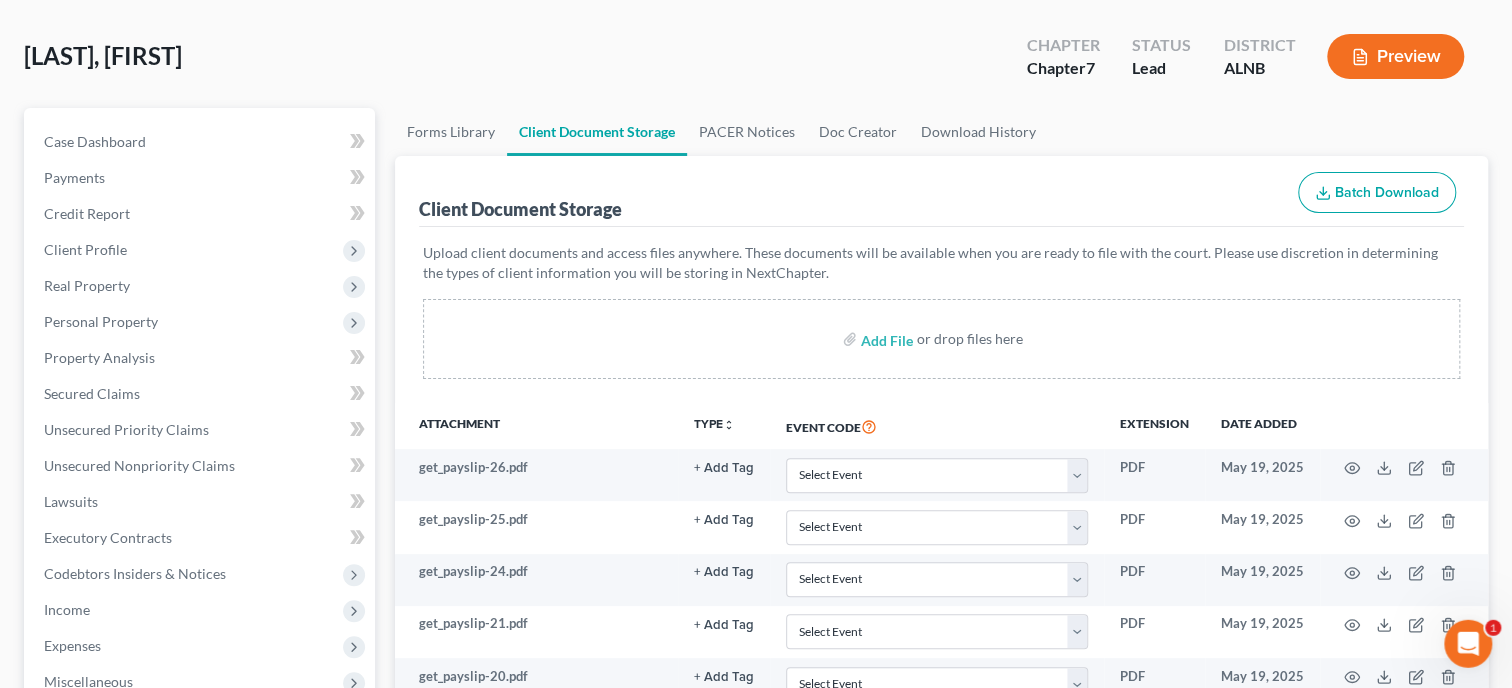 scroll, scrollTop: 0, scrollLeft: 0, axis: both 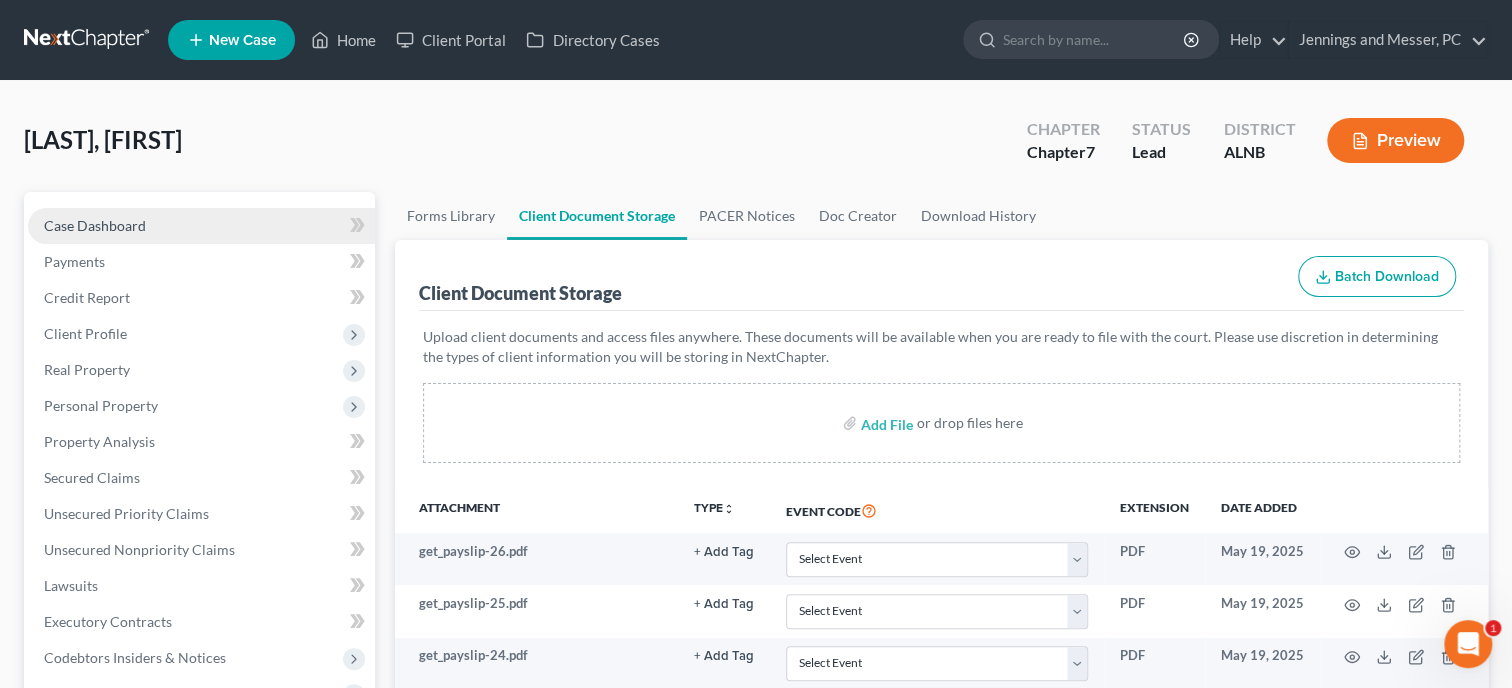 click on "Case Dashboard" at bounding box center [201, 226] 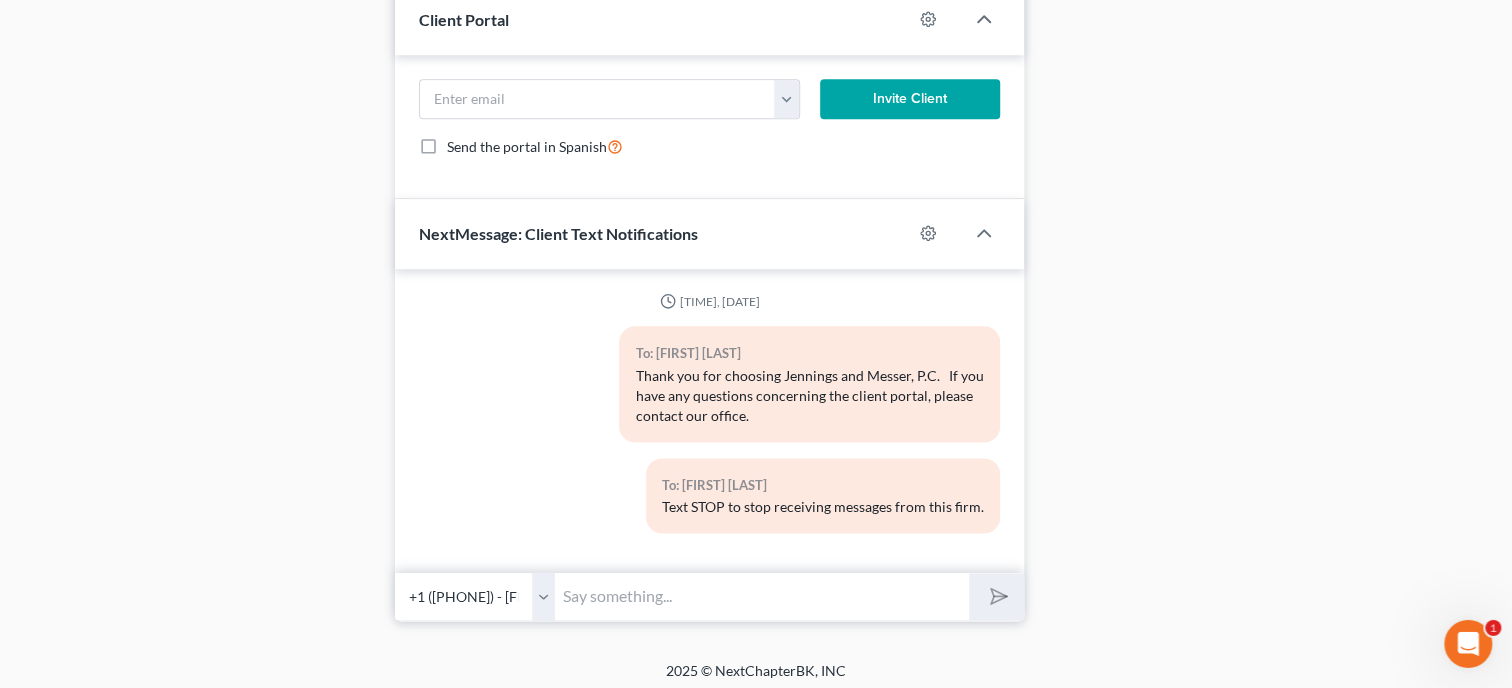scroll, scrollTop: 1307, scrollLeft: 0, axis: vertical 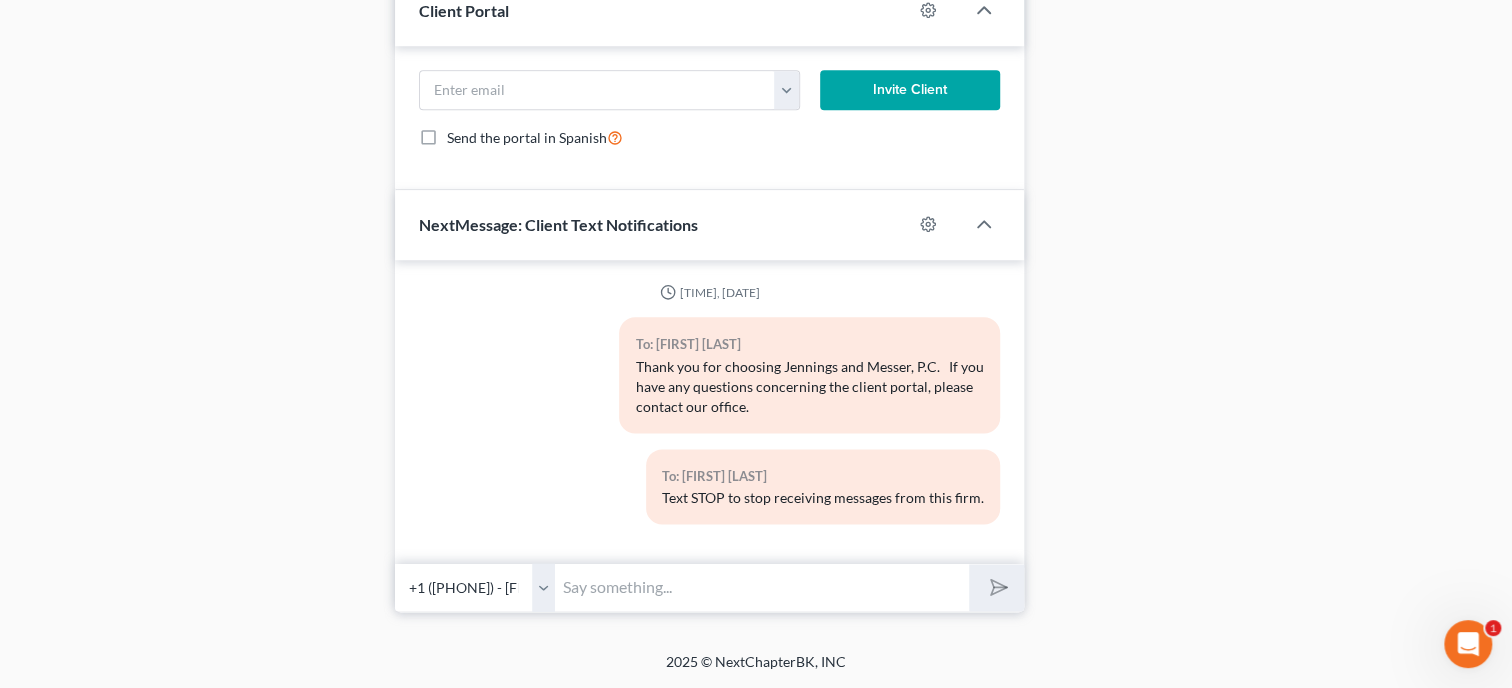 click at bounding box center (762, 587) 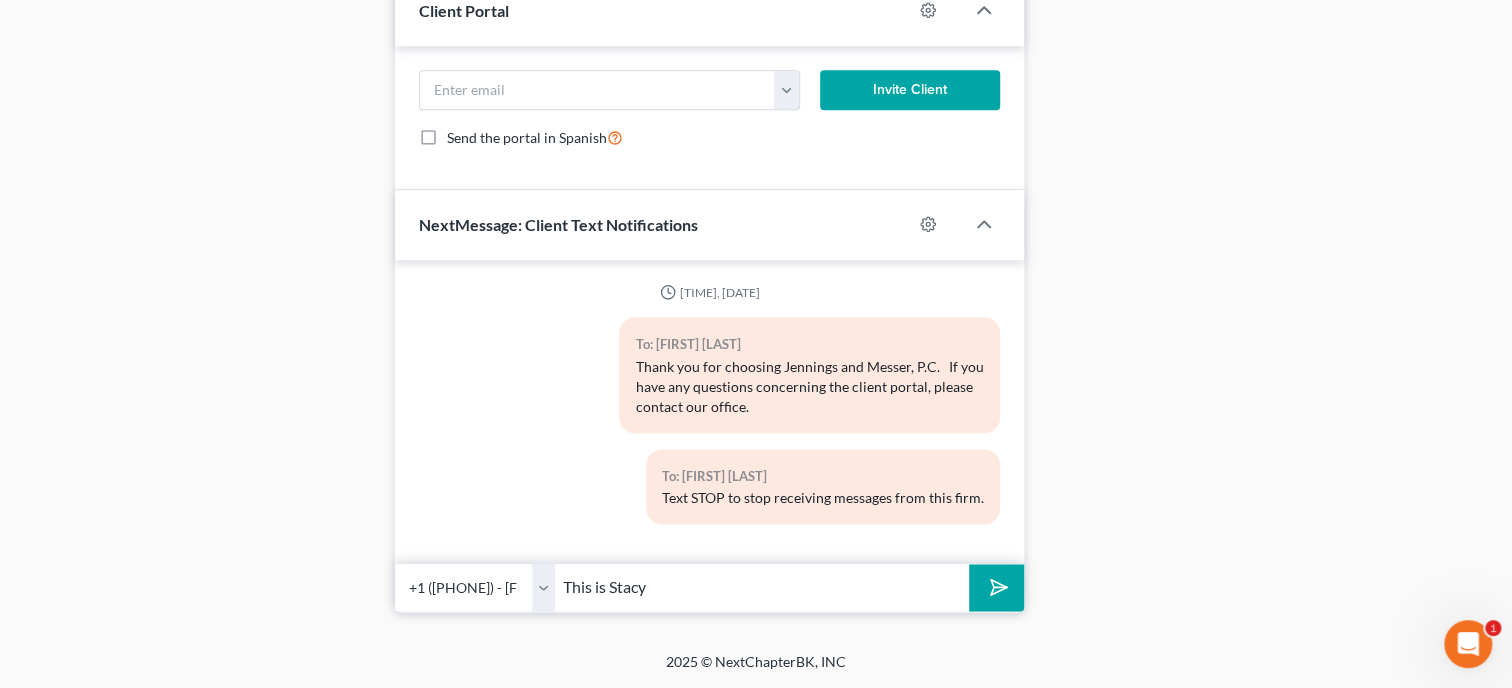 type on "This is Stacy" 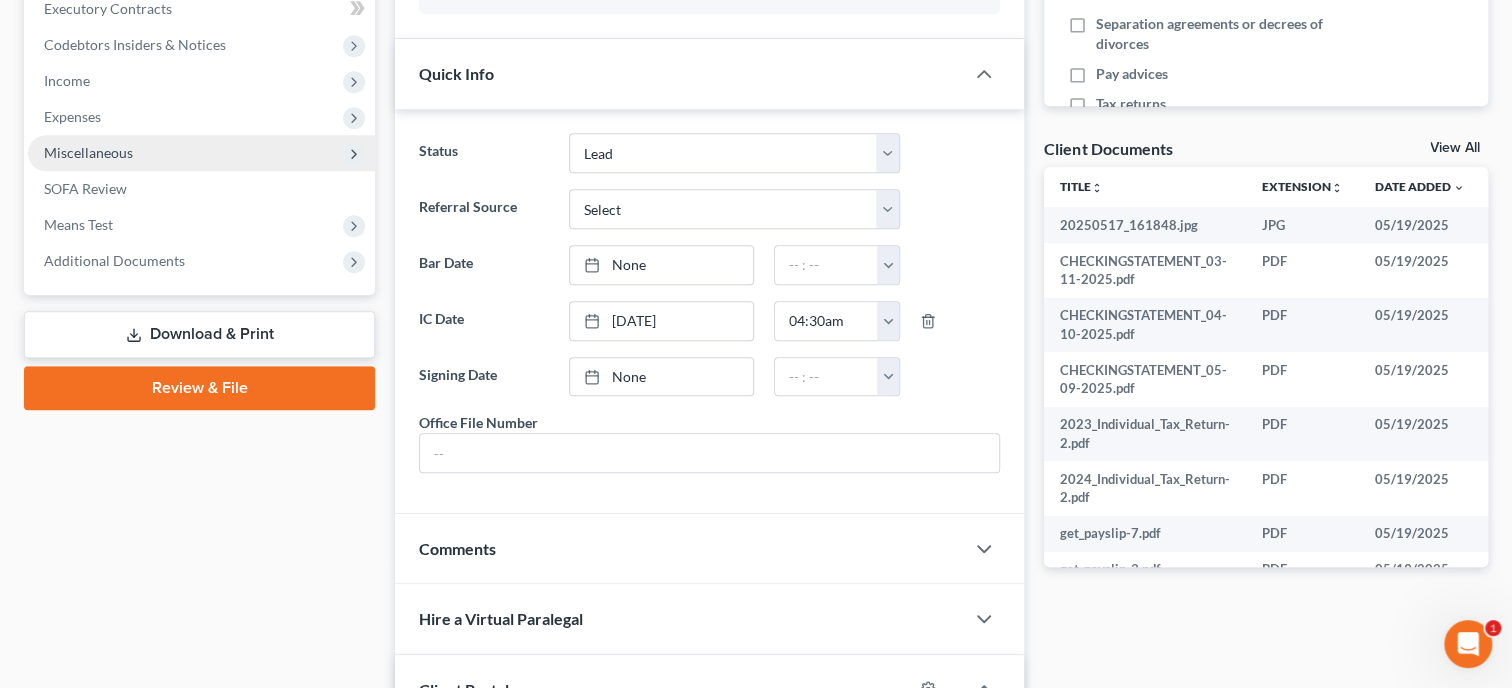 scroll, scrollTop: 617, scrollLeft: 0, axis: vertical 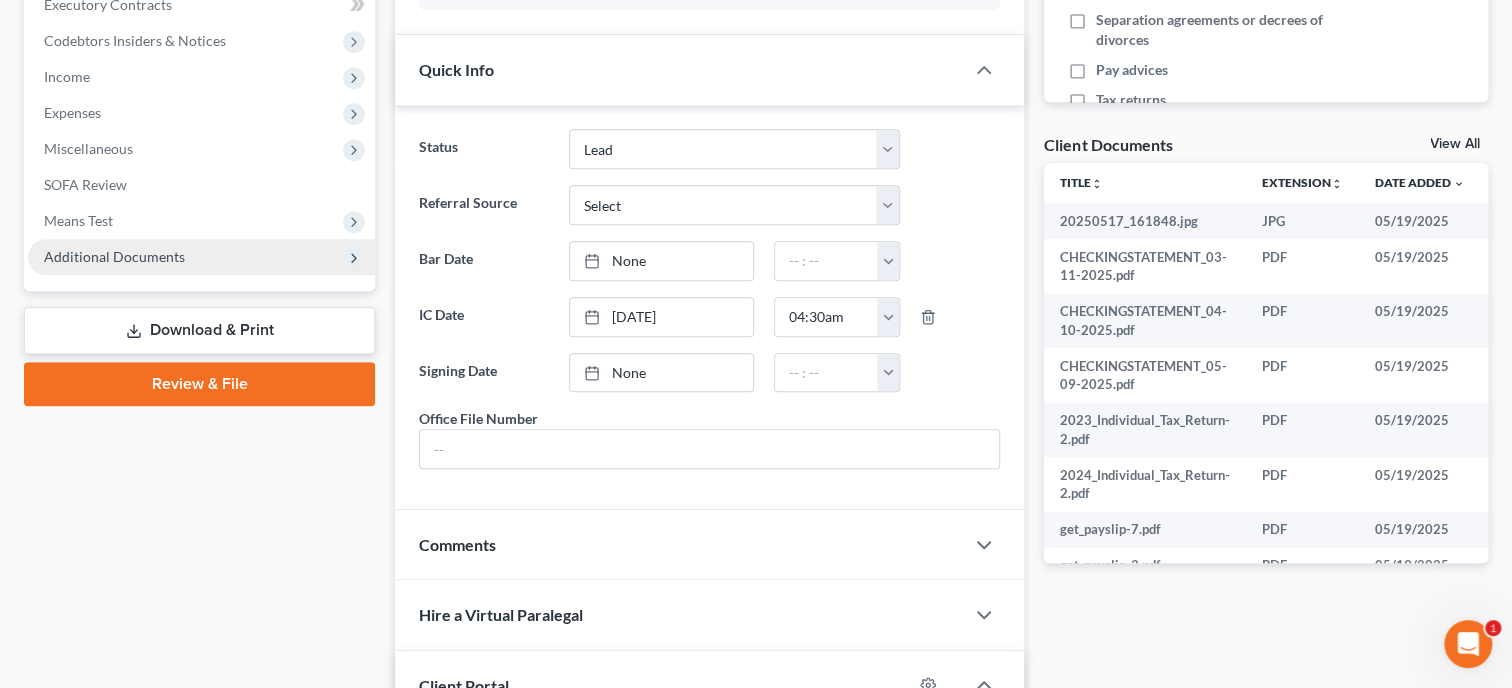 click on "Additional Documents" at bounding box center (114, 256) 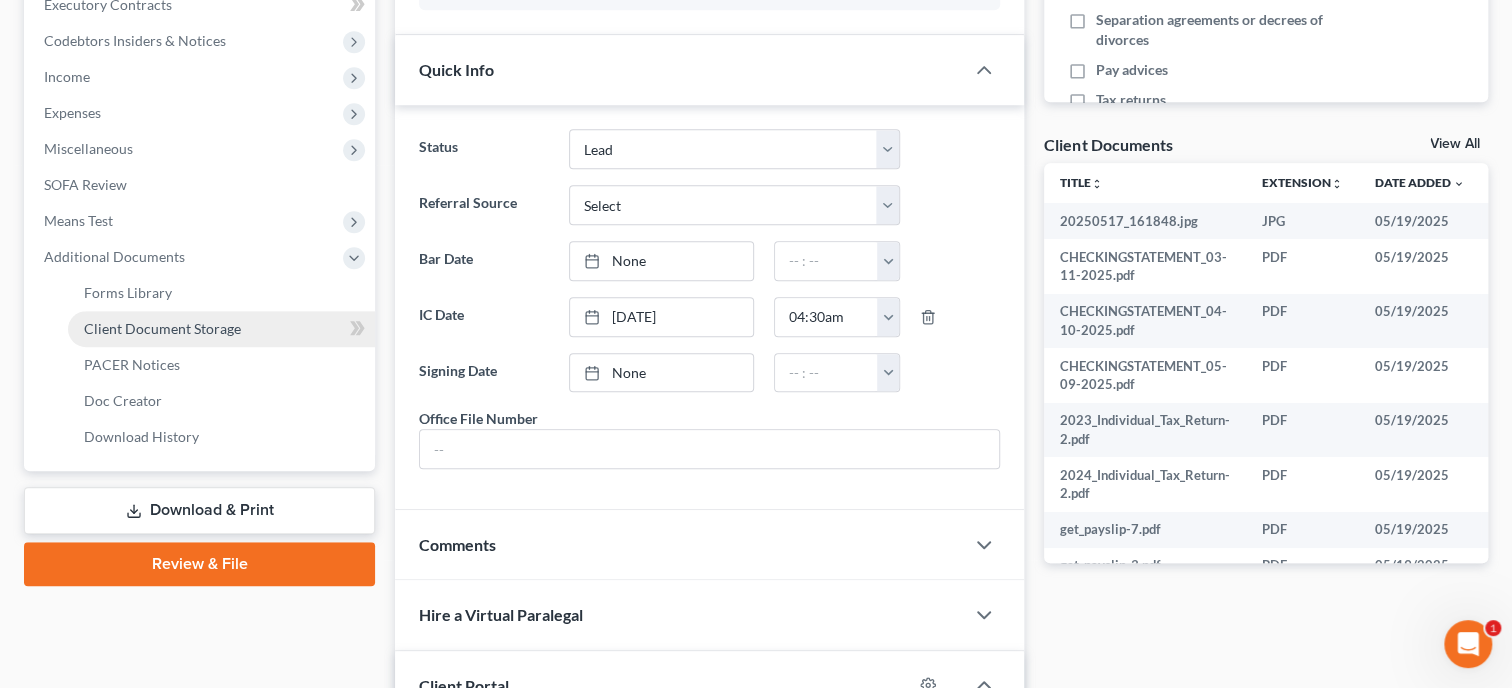 click on "Client Document Storage" at bounding box center [162, 328] 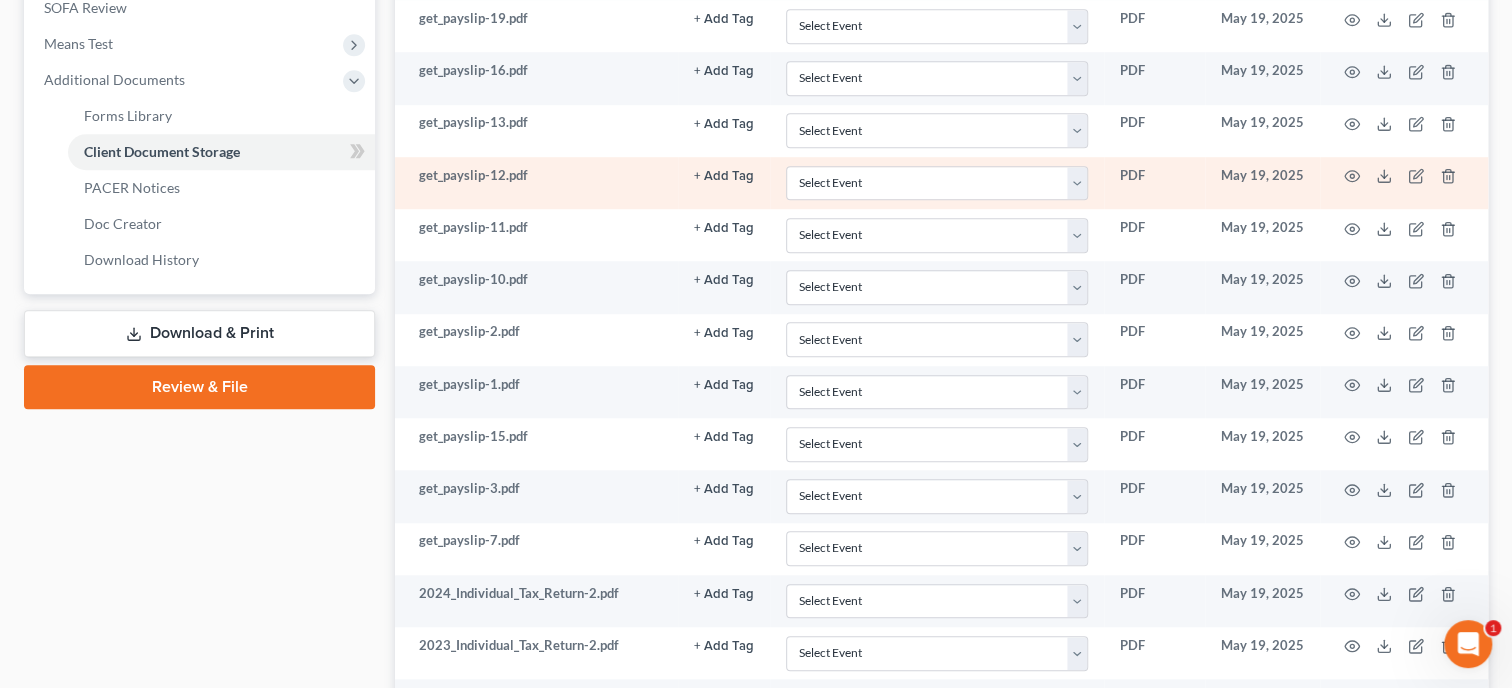 scroll, scrollTop: 897, scrollLeft: 0, axis: vertical 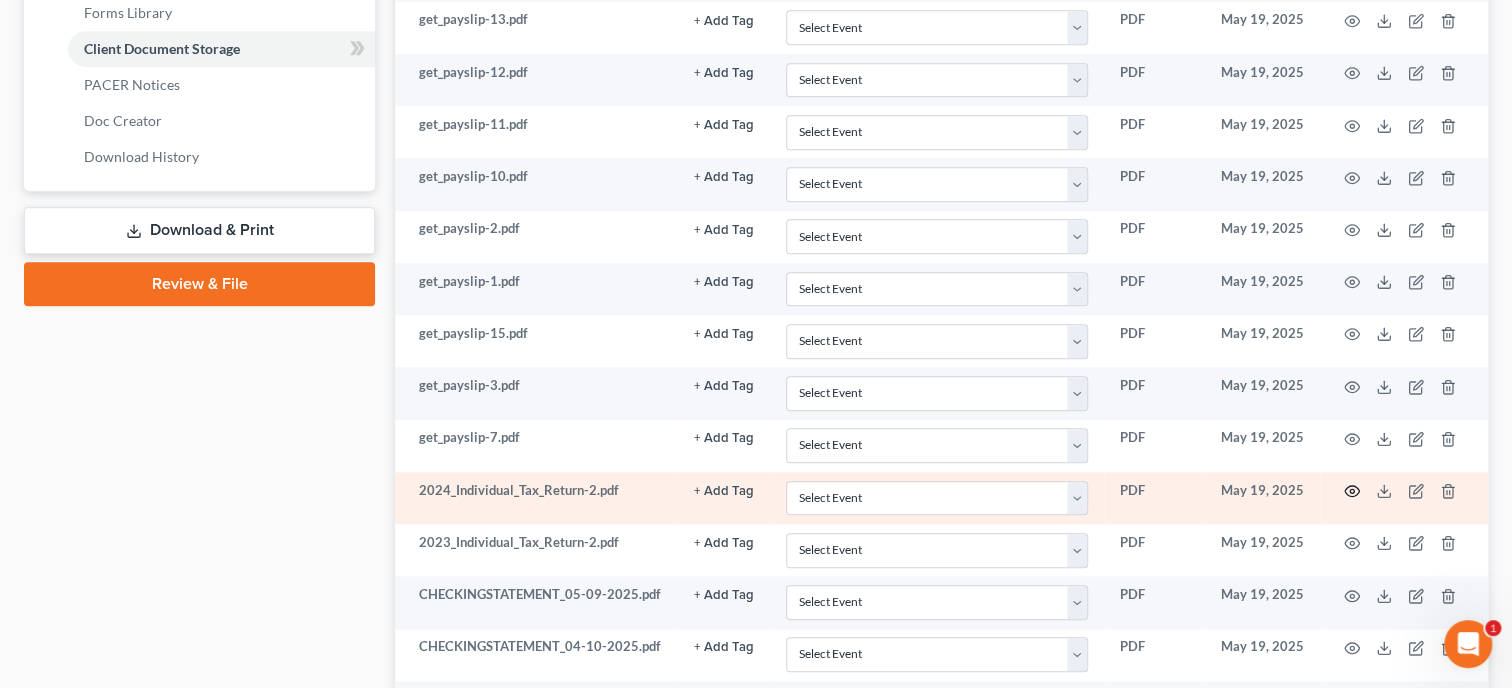 click 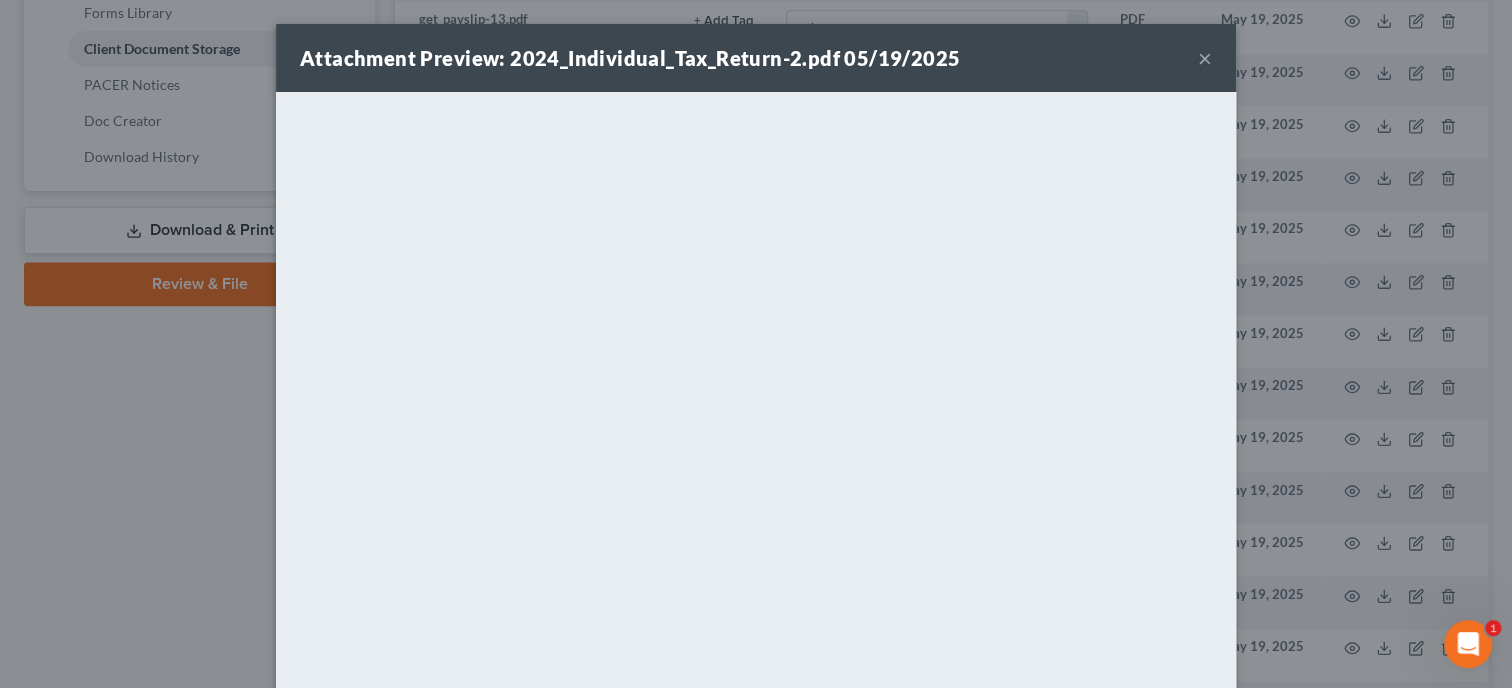 click on "×" at bounding box center [1205, 58] 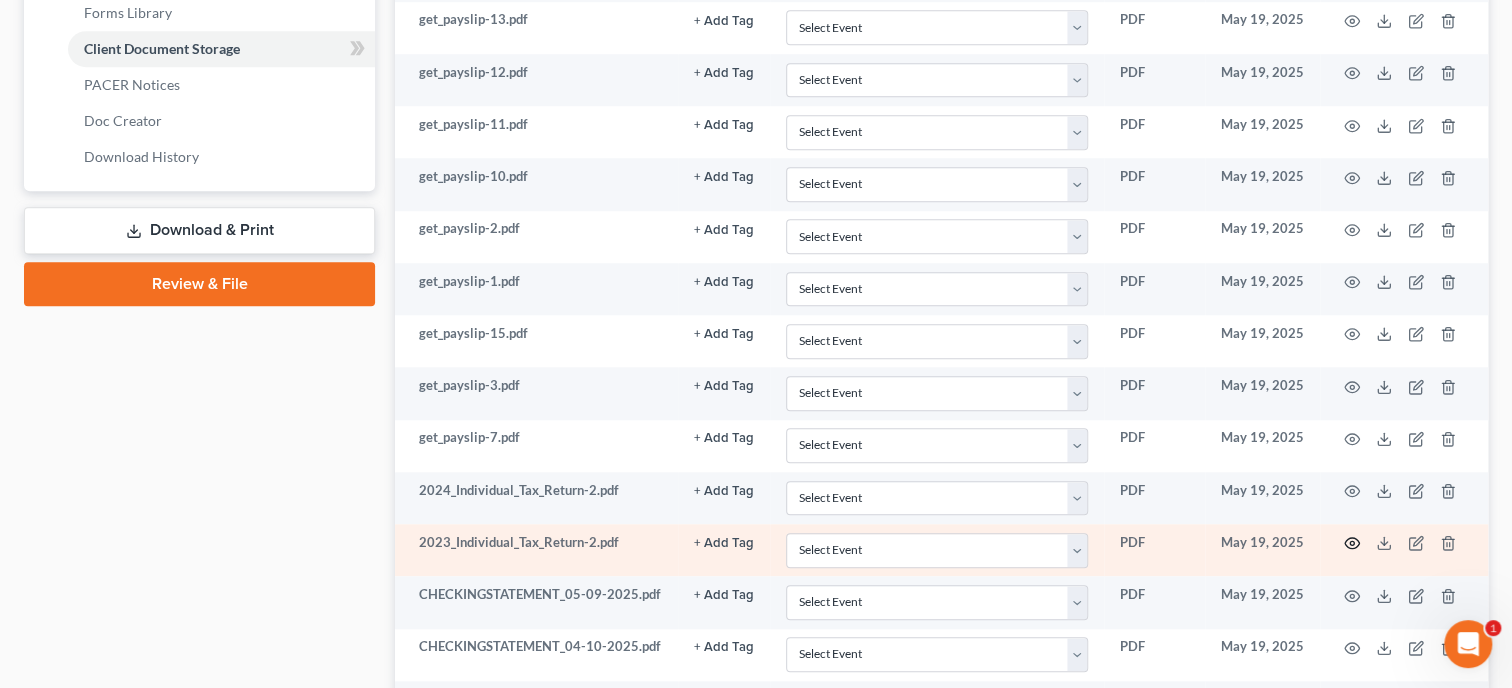 click 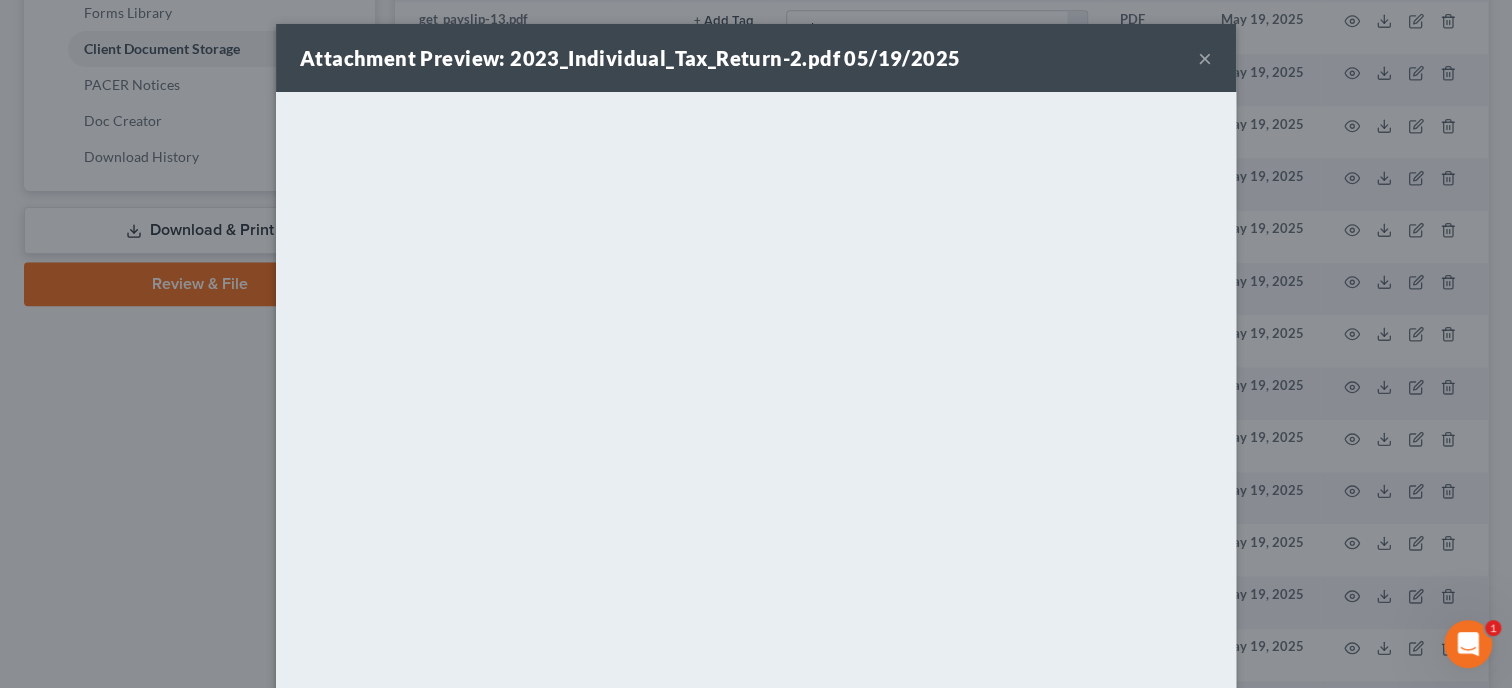 click on "×" at bounding box center (1205, 58) 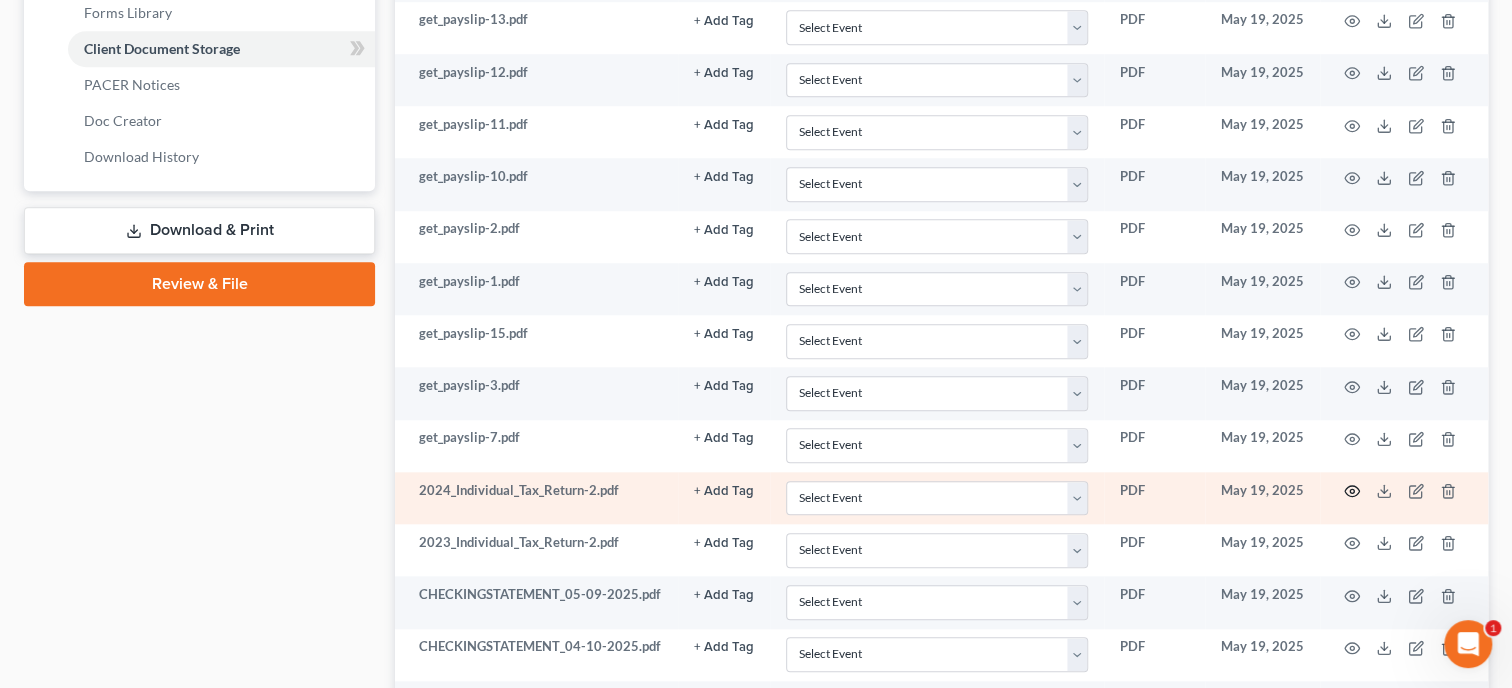 click 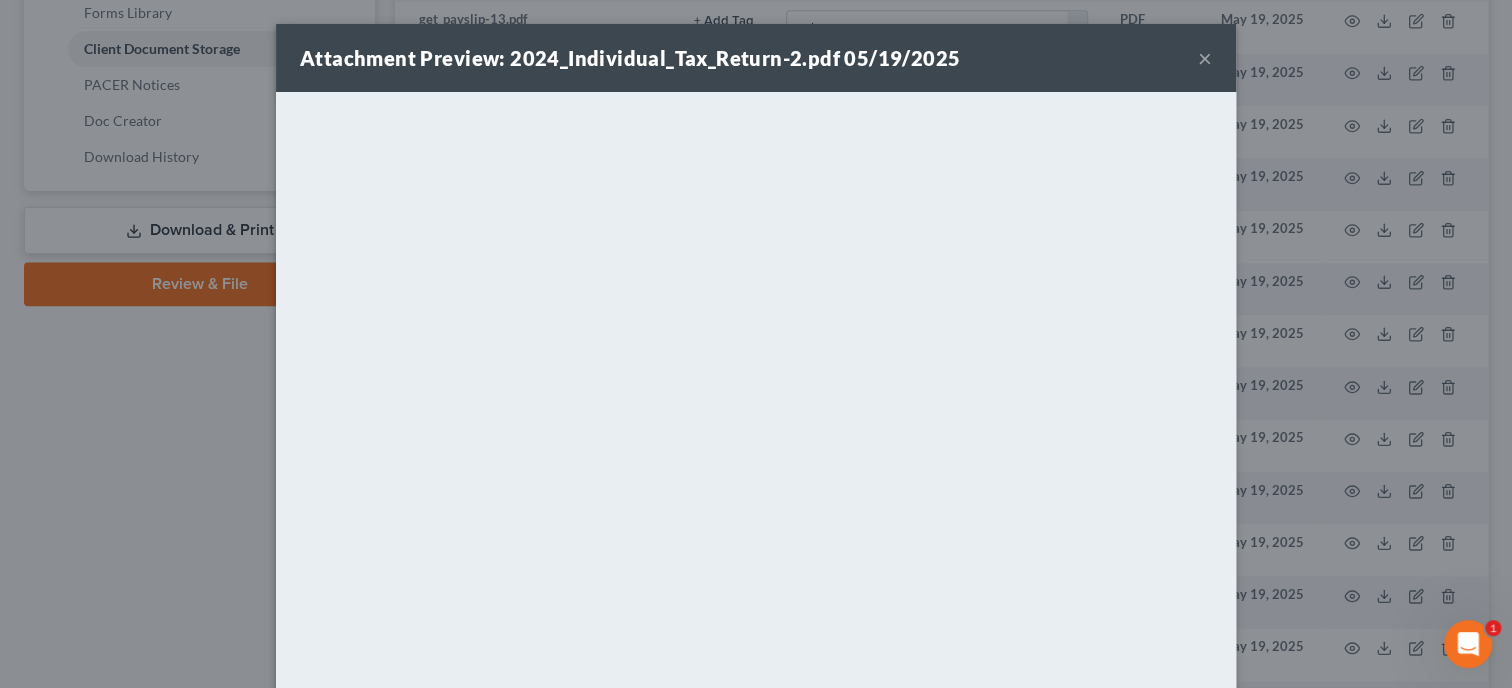 click on "×" at bounding box center [1205, 58] 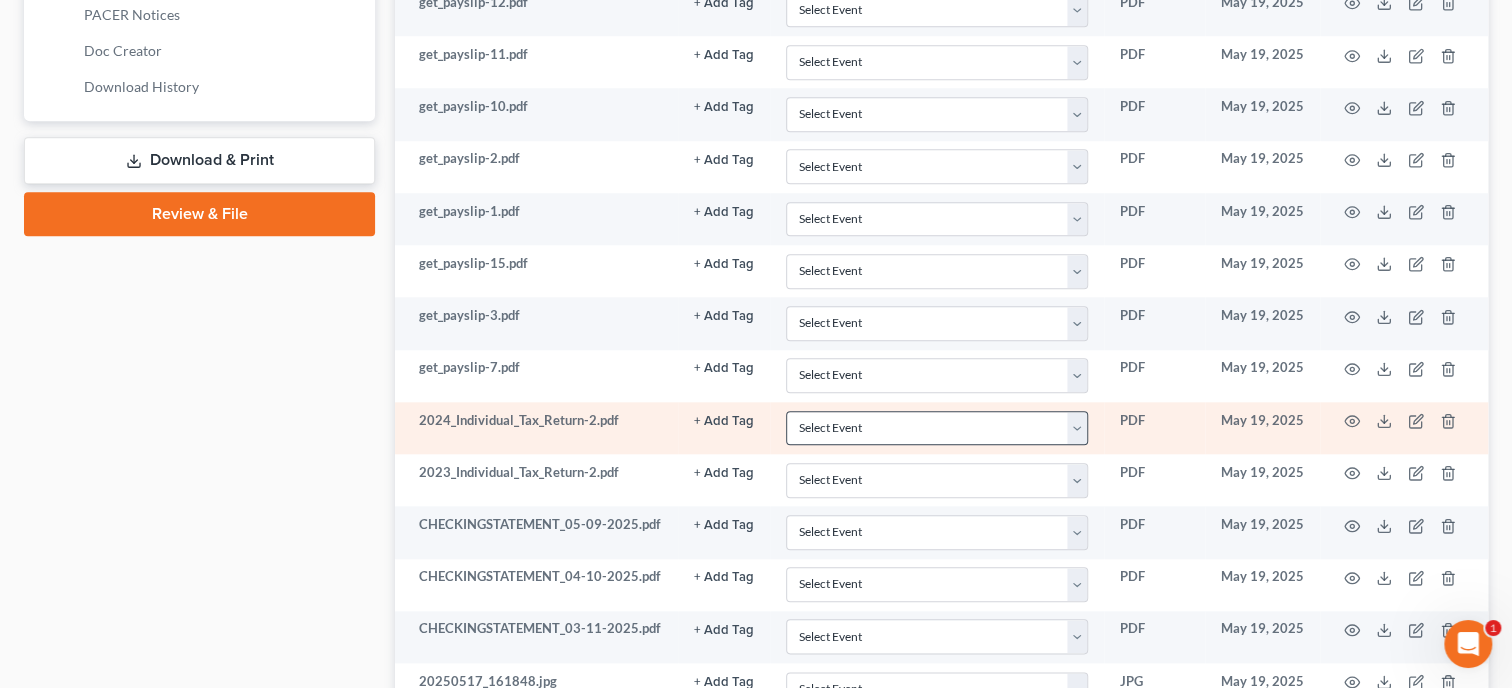 scroll, scrollTop: 1103, scrollLeft: 0, axis: vertical 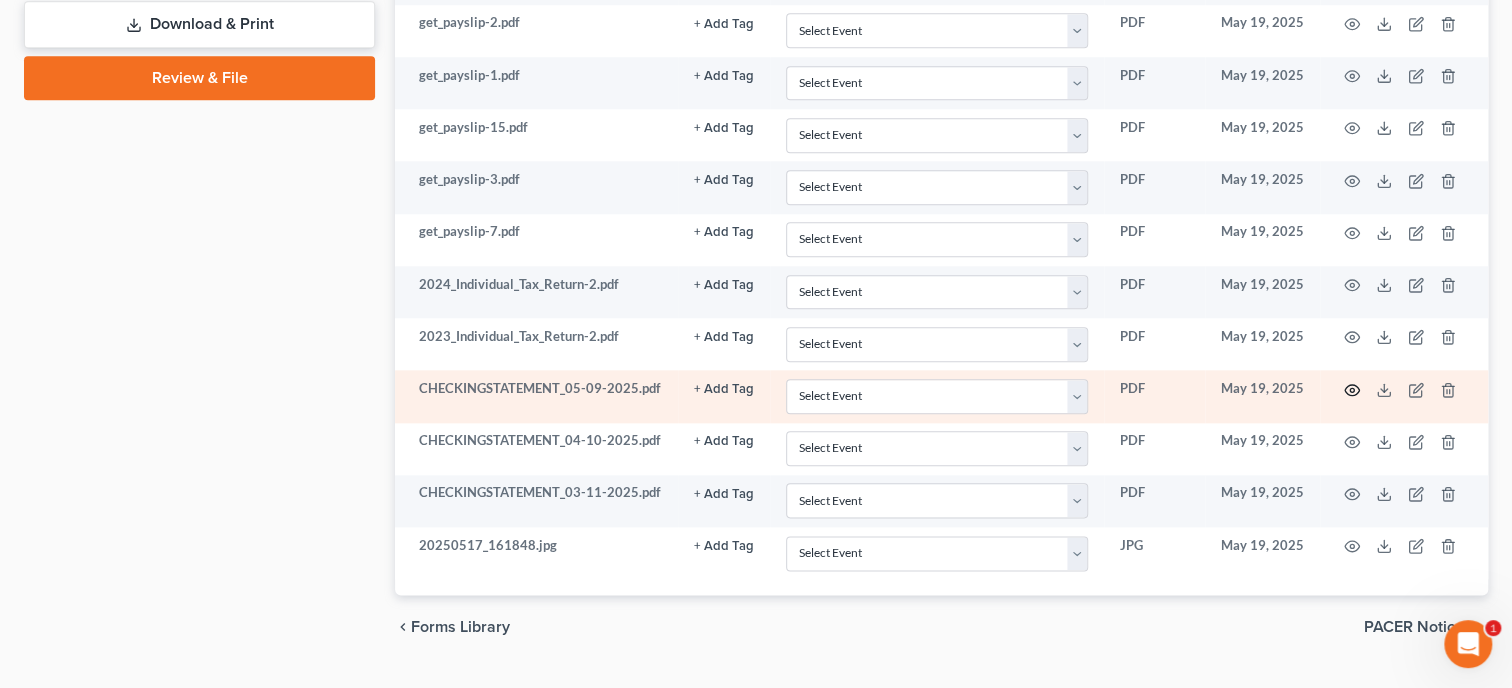 click 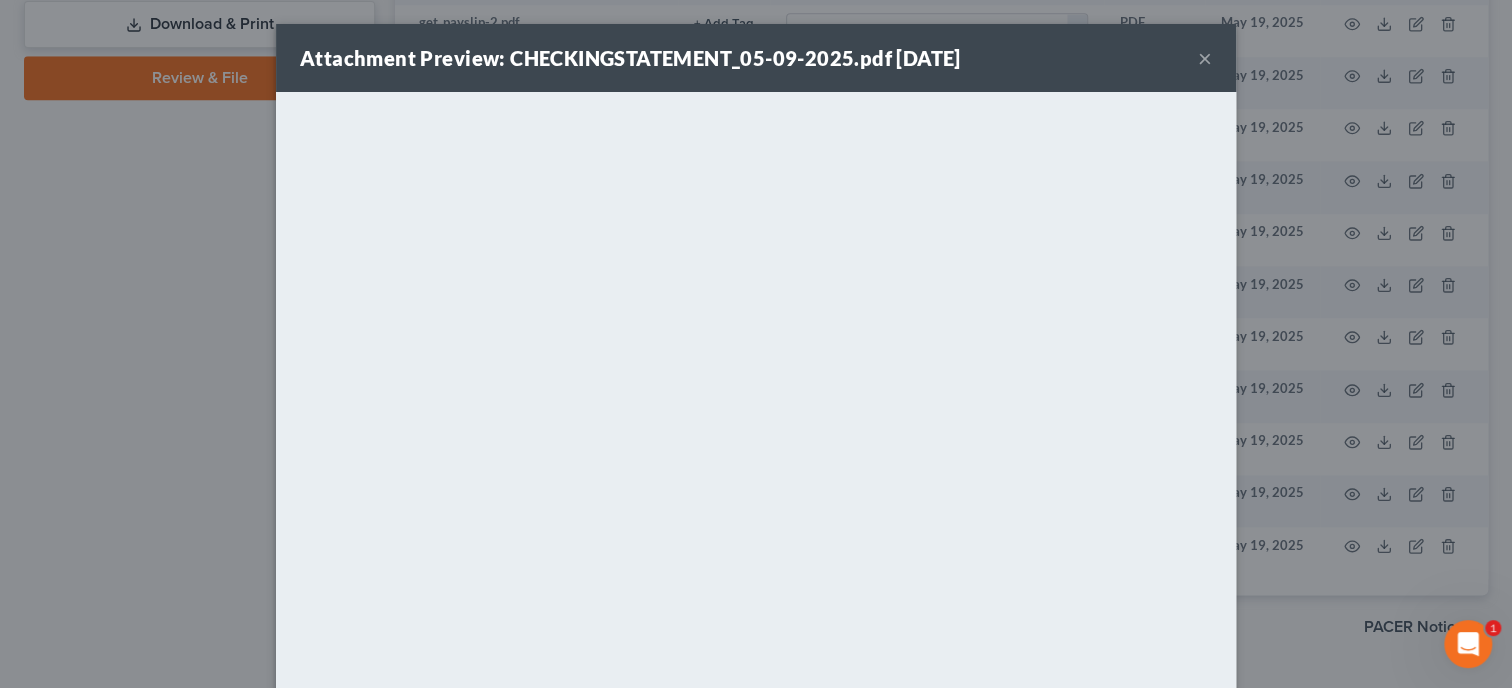 click on "×" at bounding box center (1205, 58) 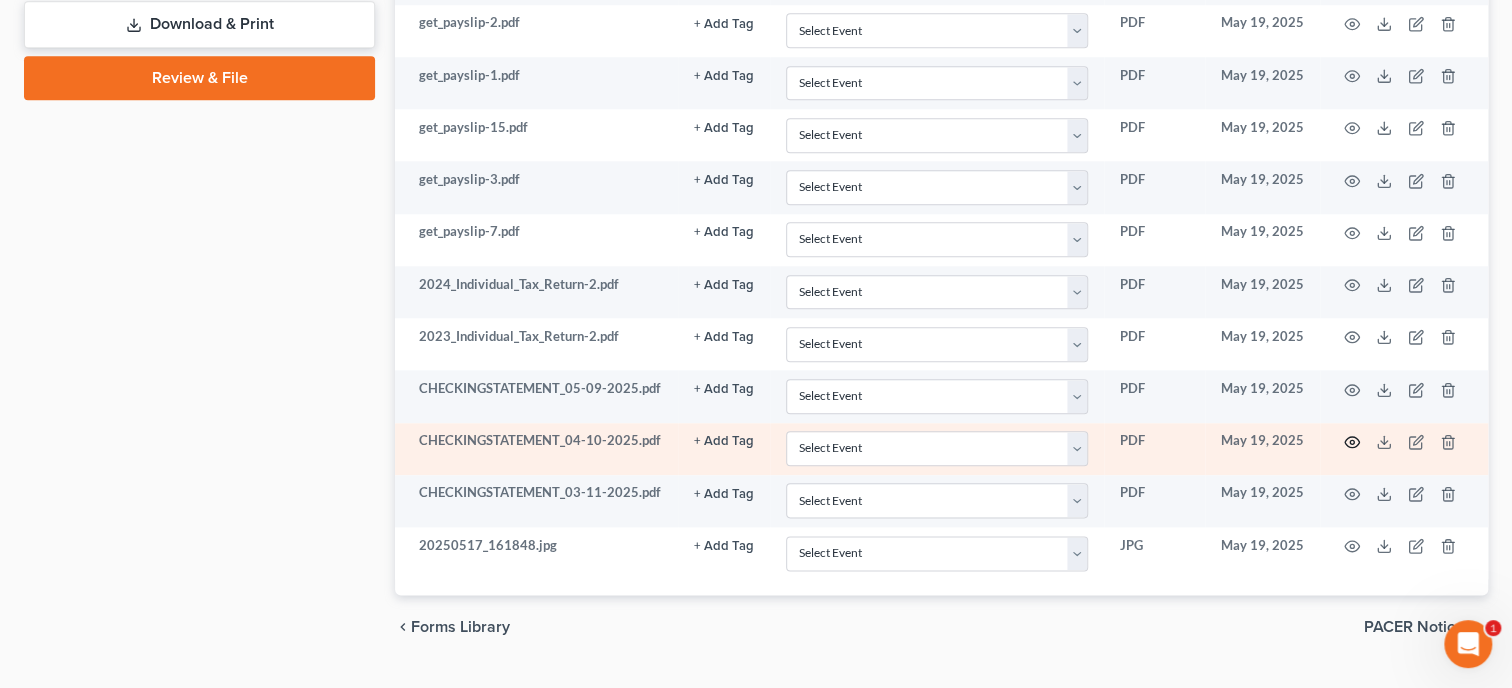 click 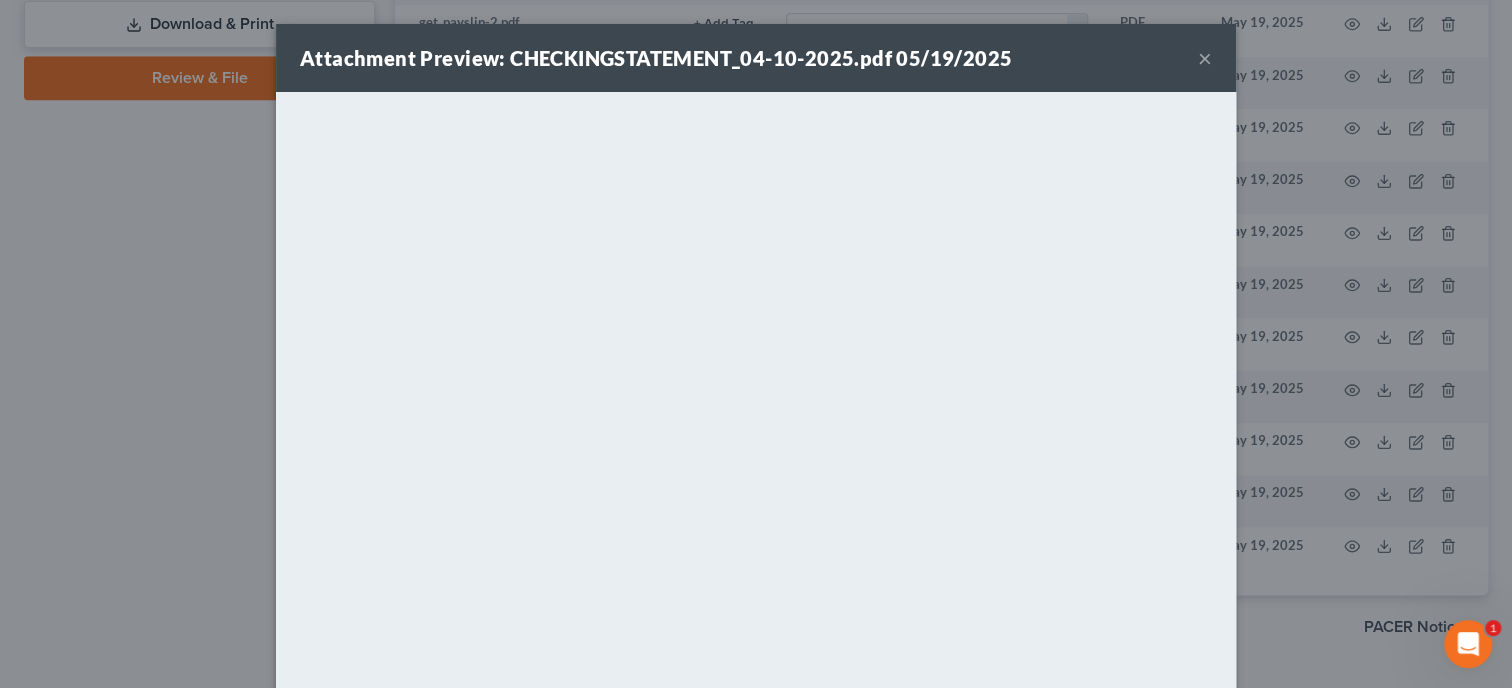 click on "×" at bounding box center [1205, 58] 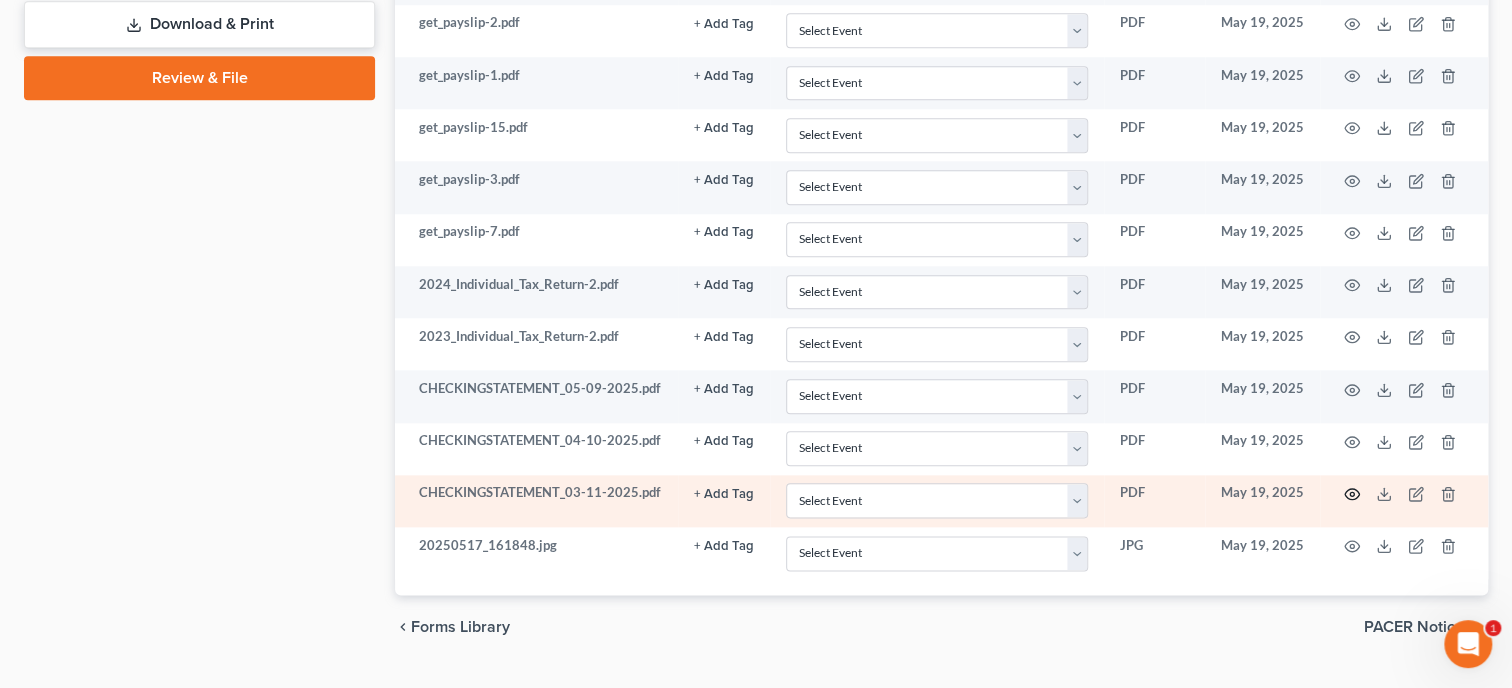 click 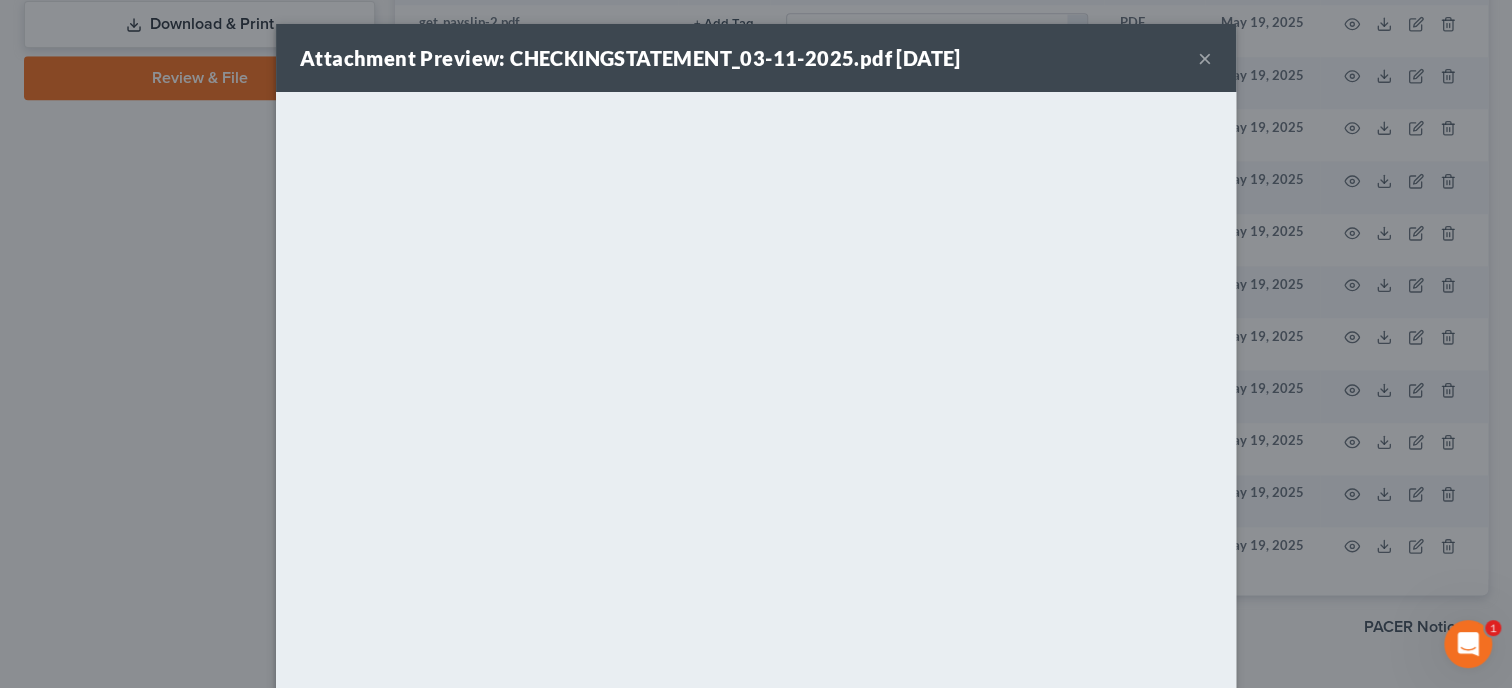 click on "×" at bounding box center [1205, 58] 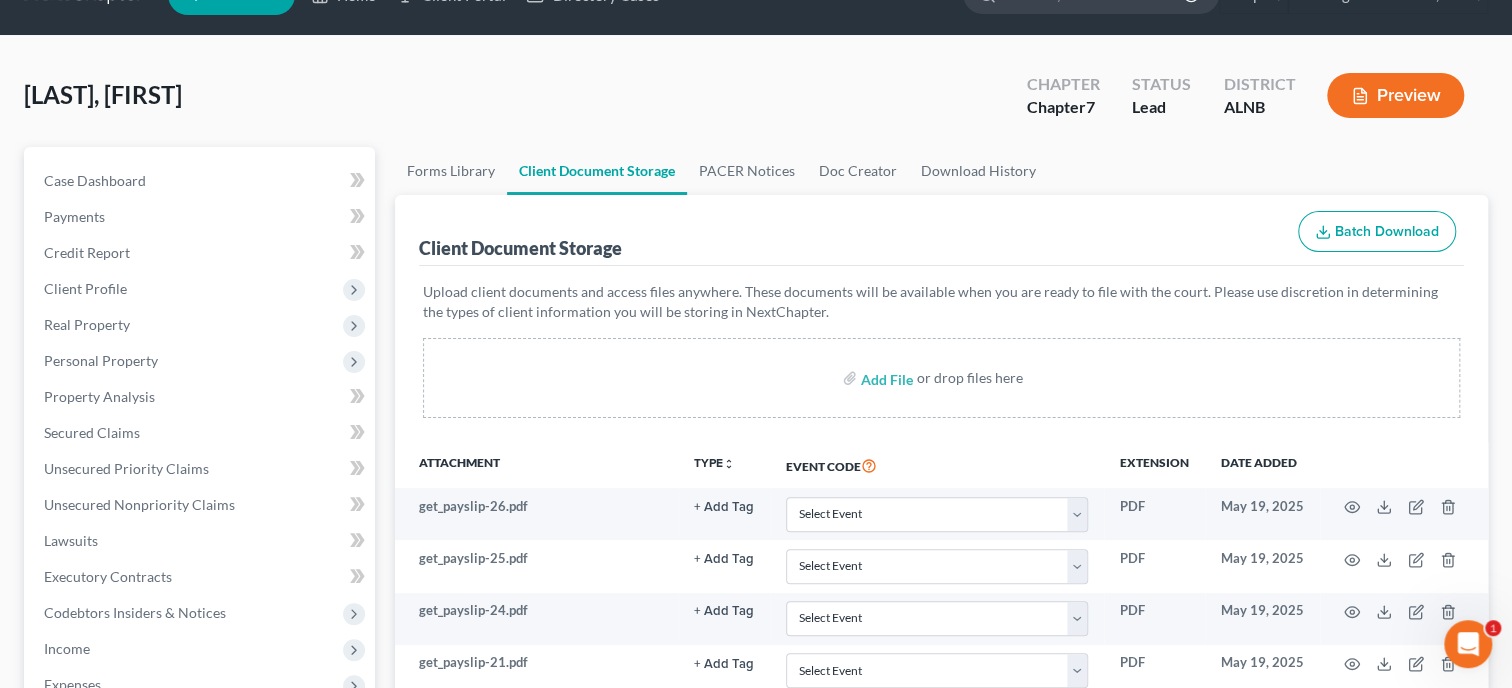scroll, scrollTop: 0, scrollLeft: 0, axis: both 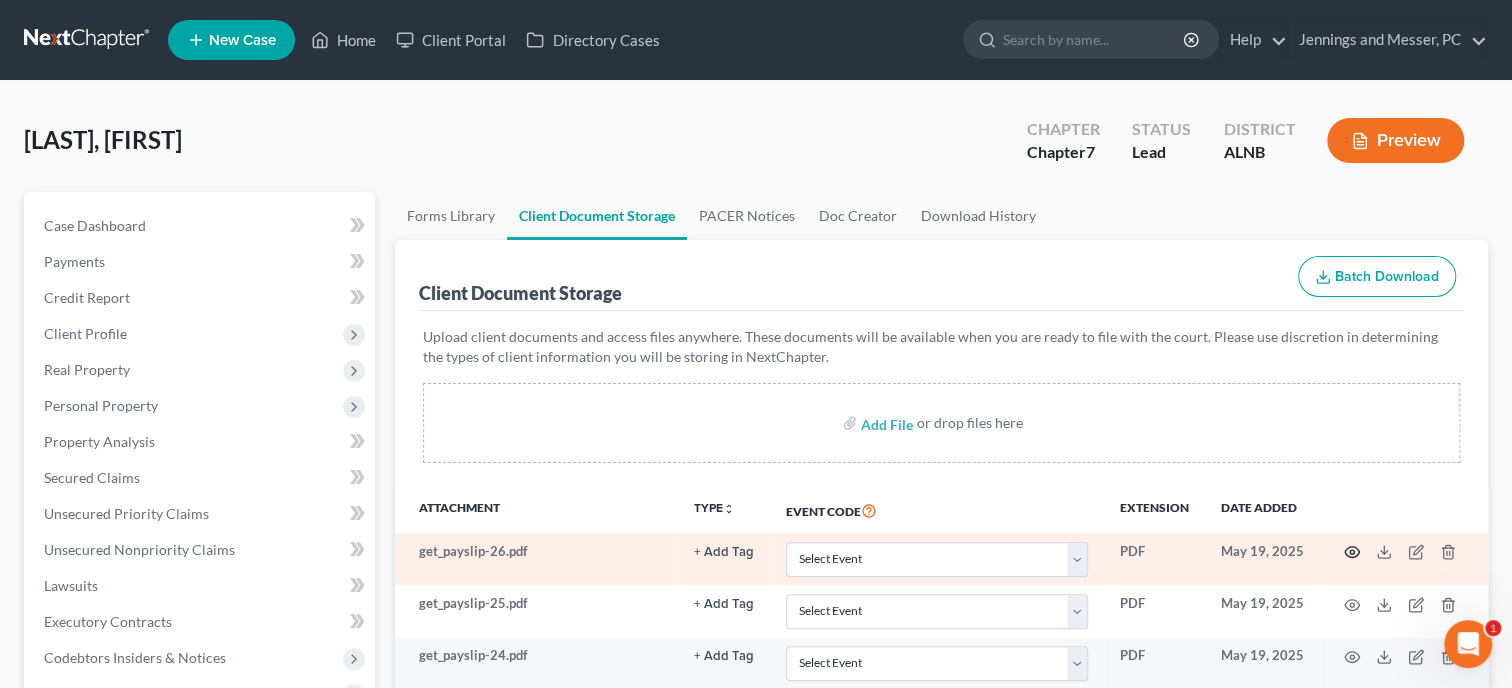 click 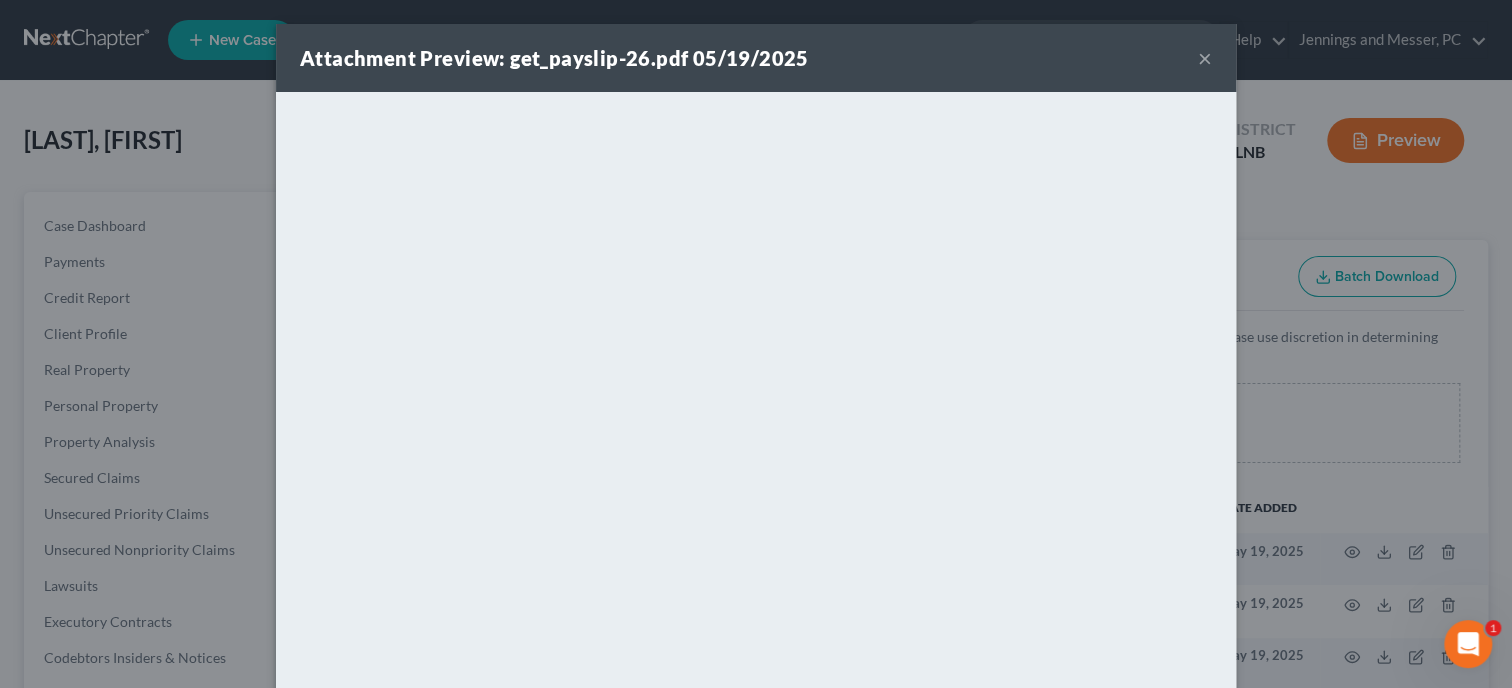 click on "×" at bounding box center [1205, 58] 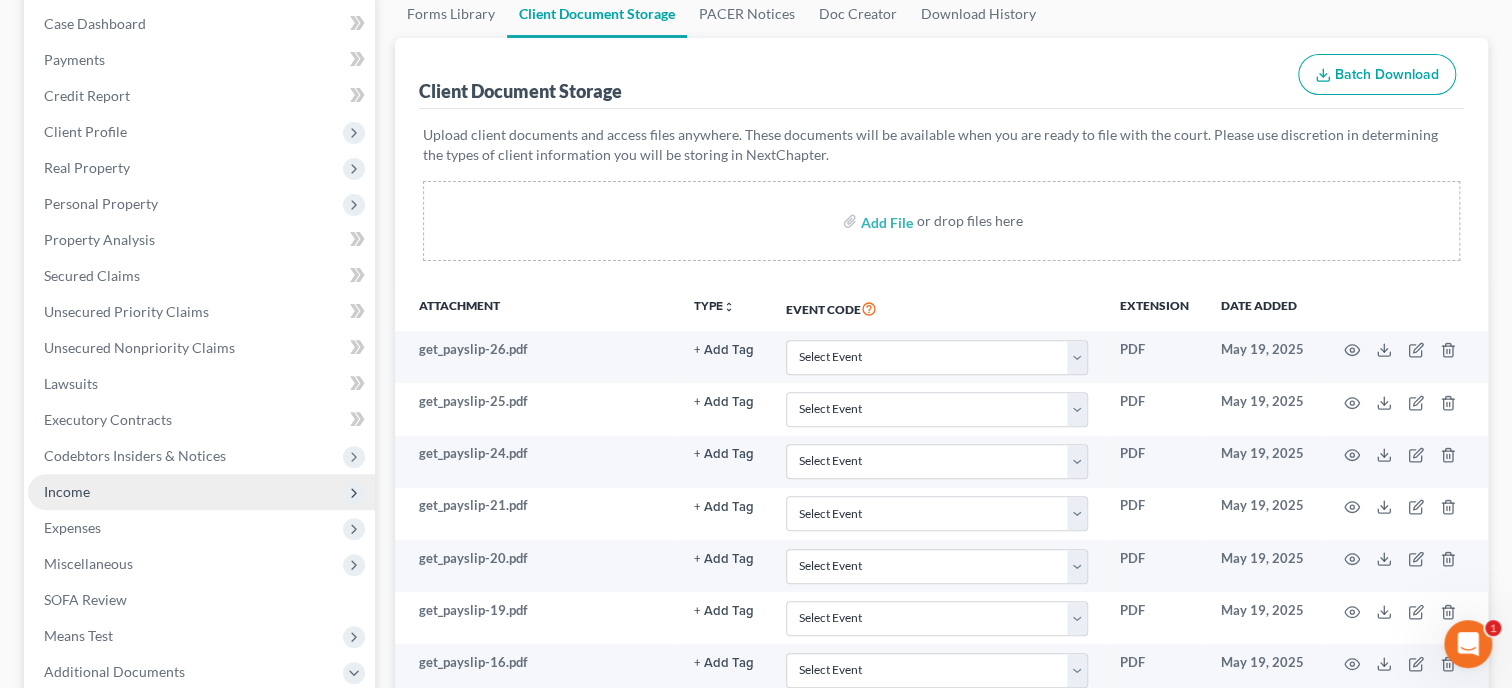 scroll, scrollTop: 205, scrollLeft: 0, axis: vertical 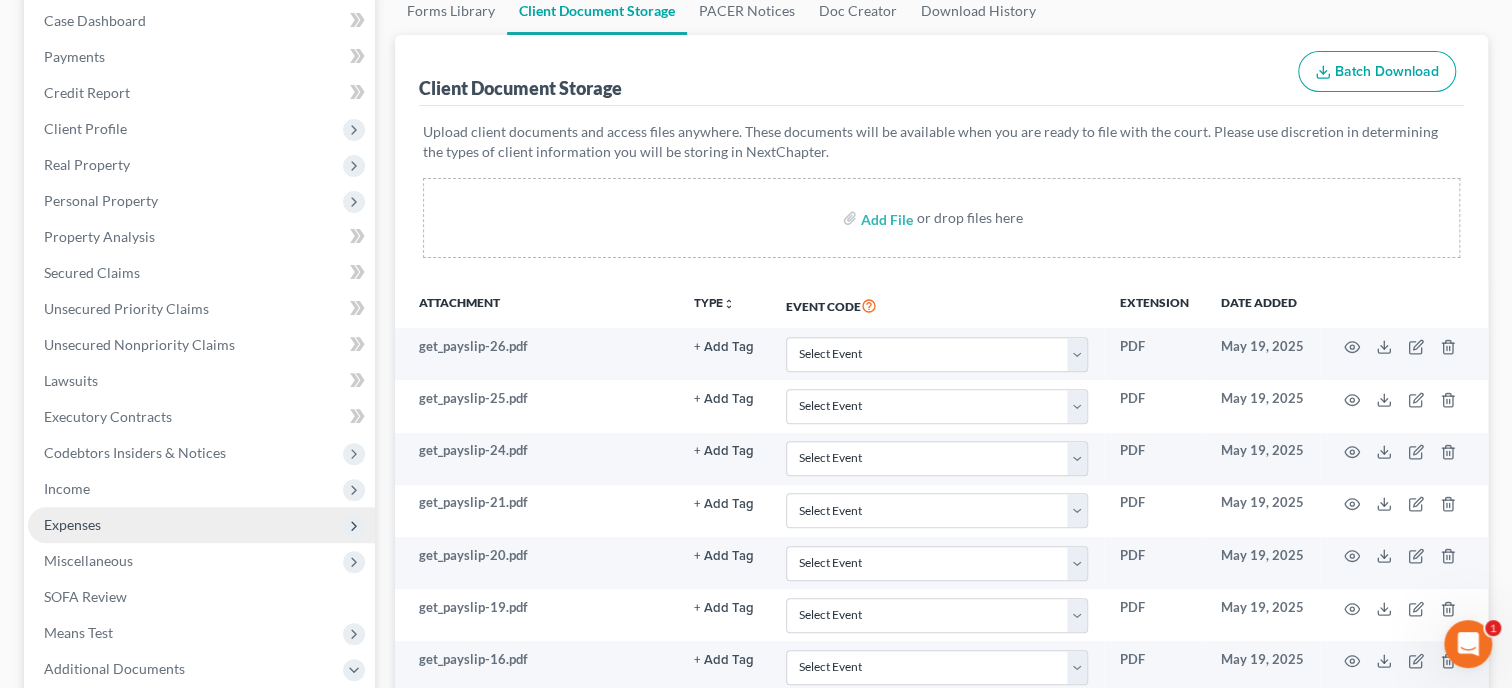 click on "Expenses" at bounding box center (72, 524) 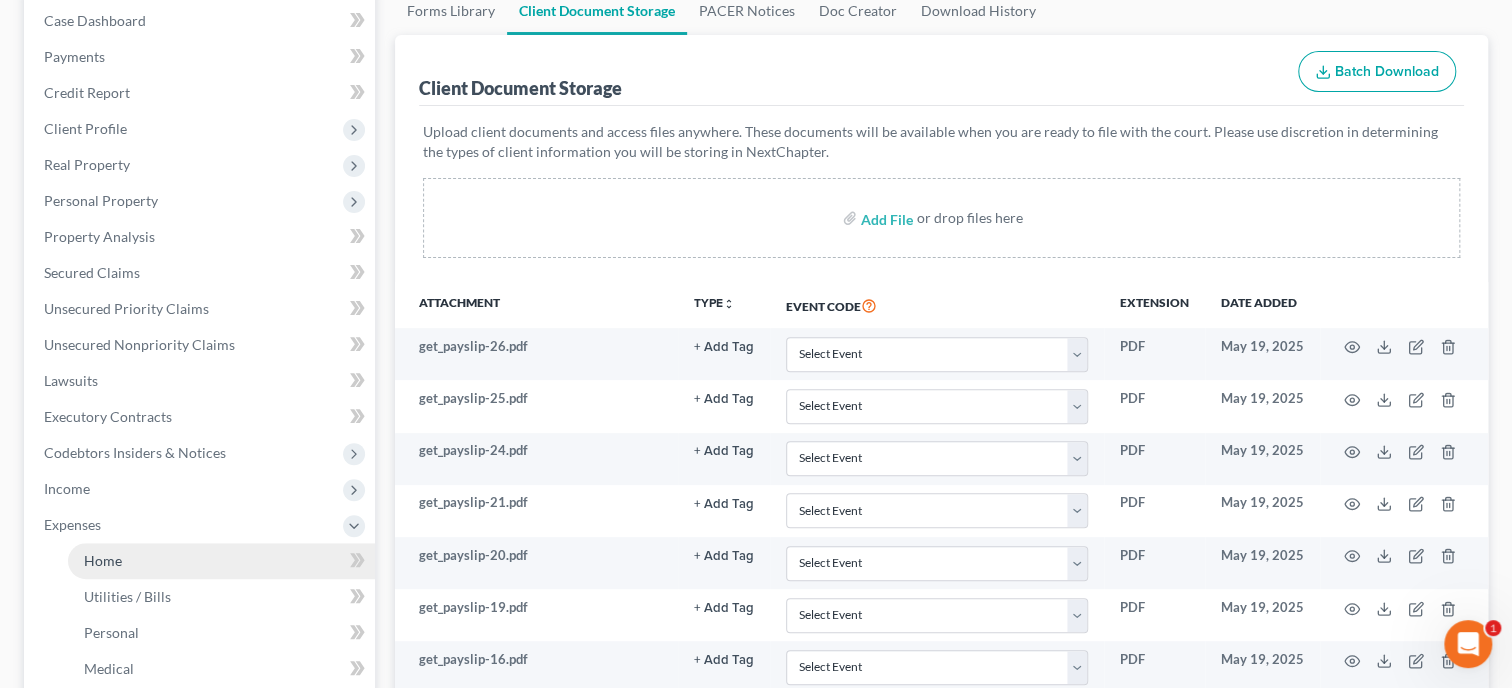 click on "Home" at bounding box center (103, 560) 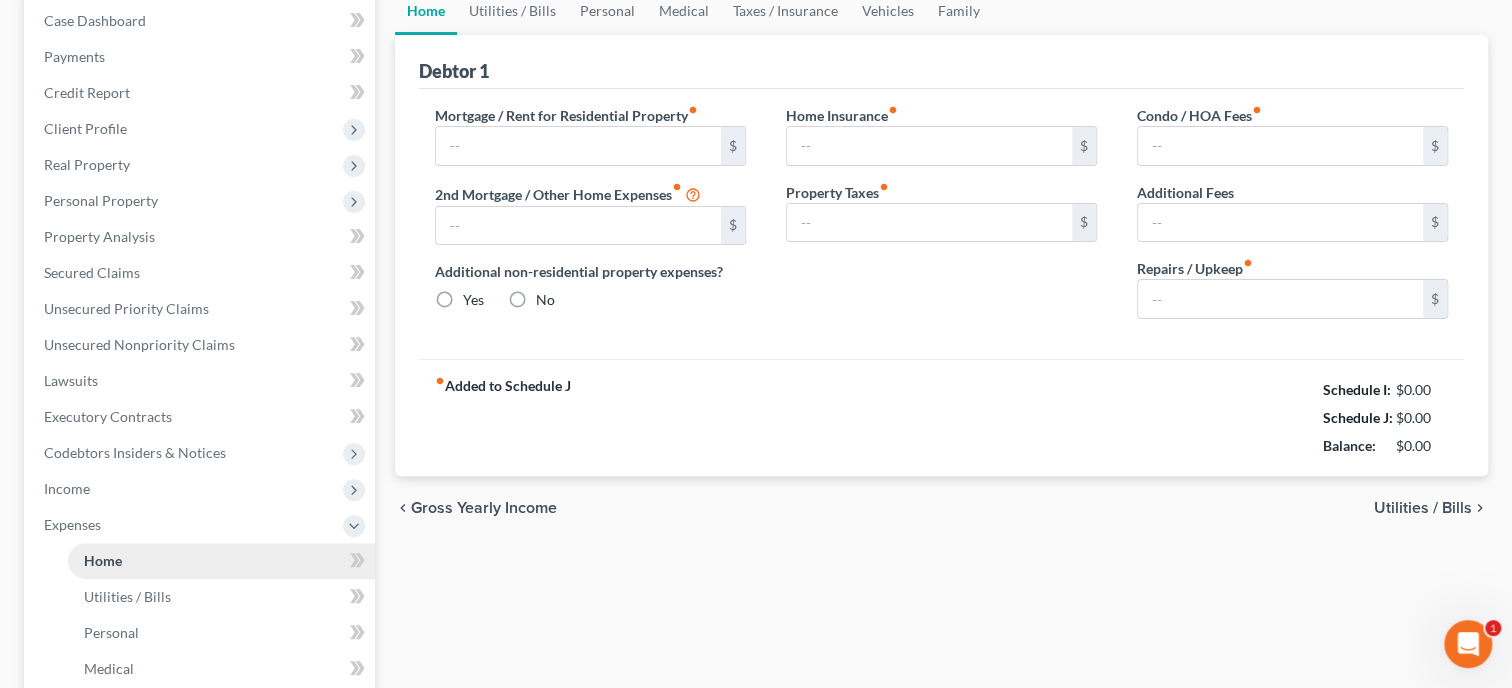 type on "941.00" 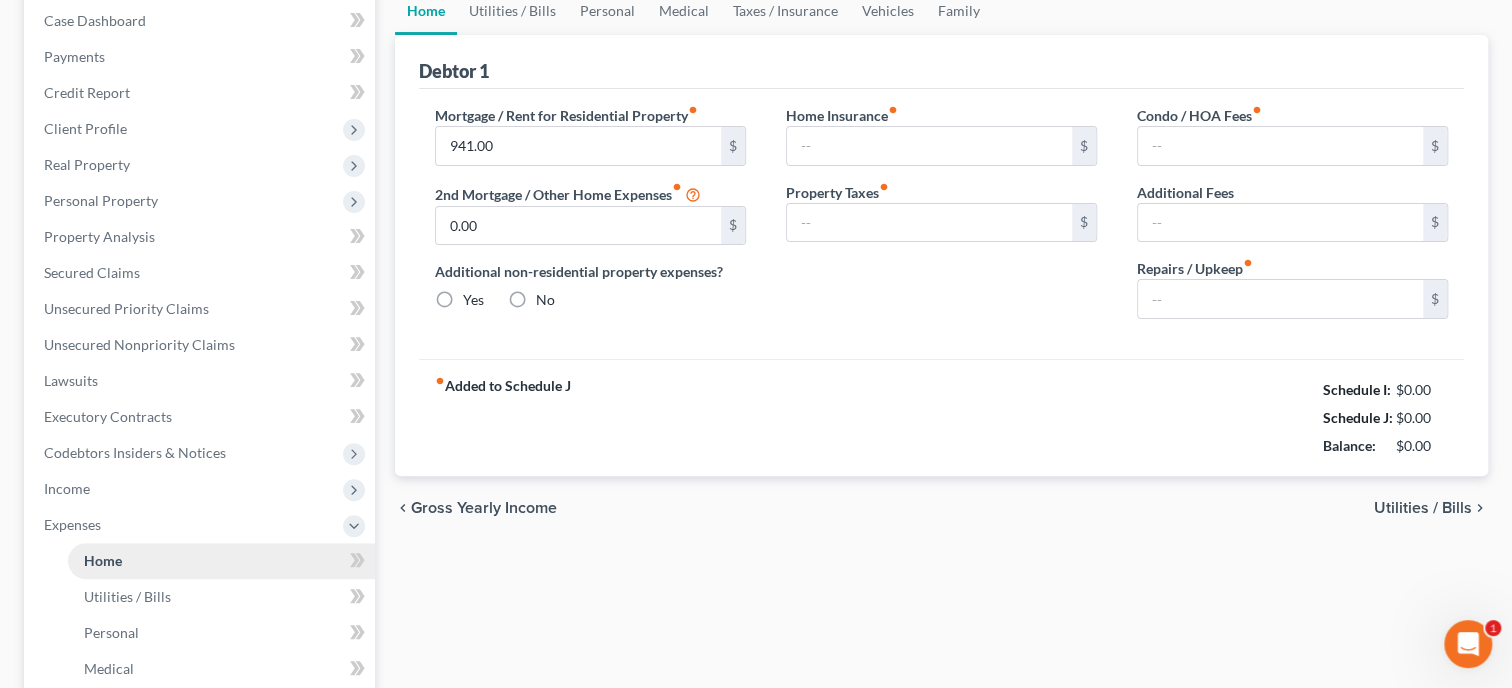 radio on "true" 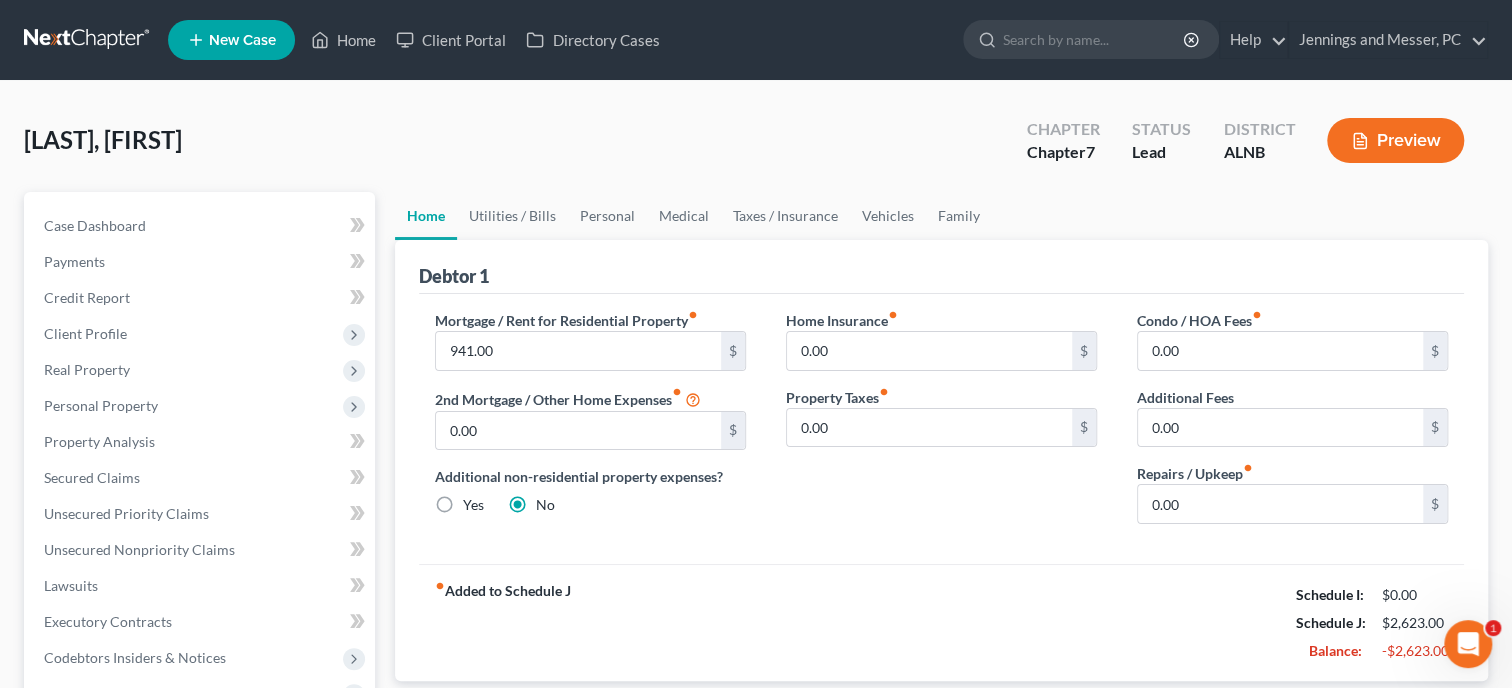 scroll, scrollTop: 0, scrollLeft: 0, axis: both 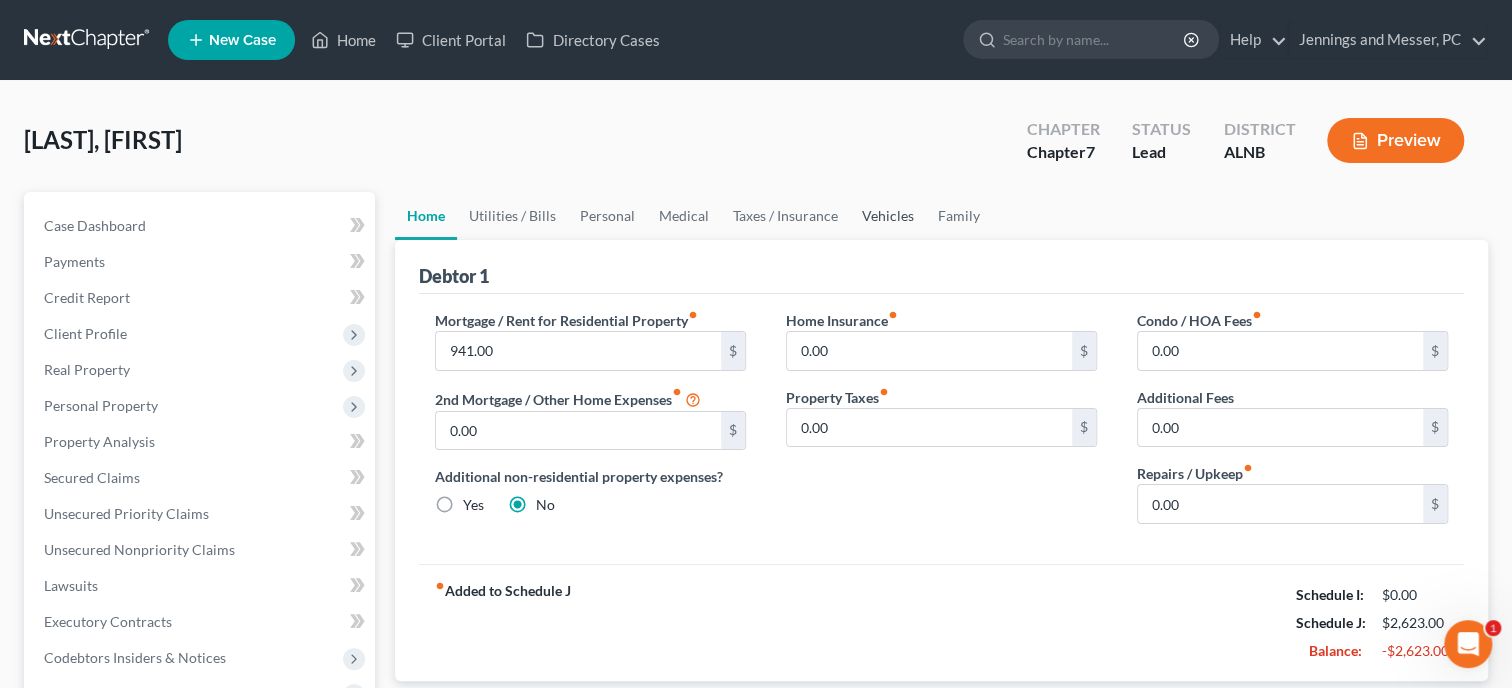 click on "Vehicles" at bounding box center (888, 216) 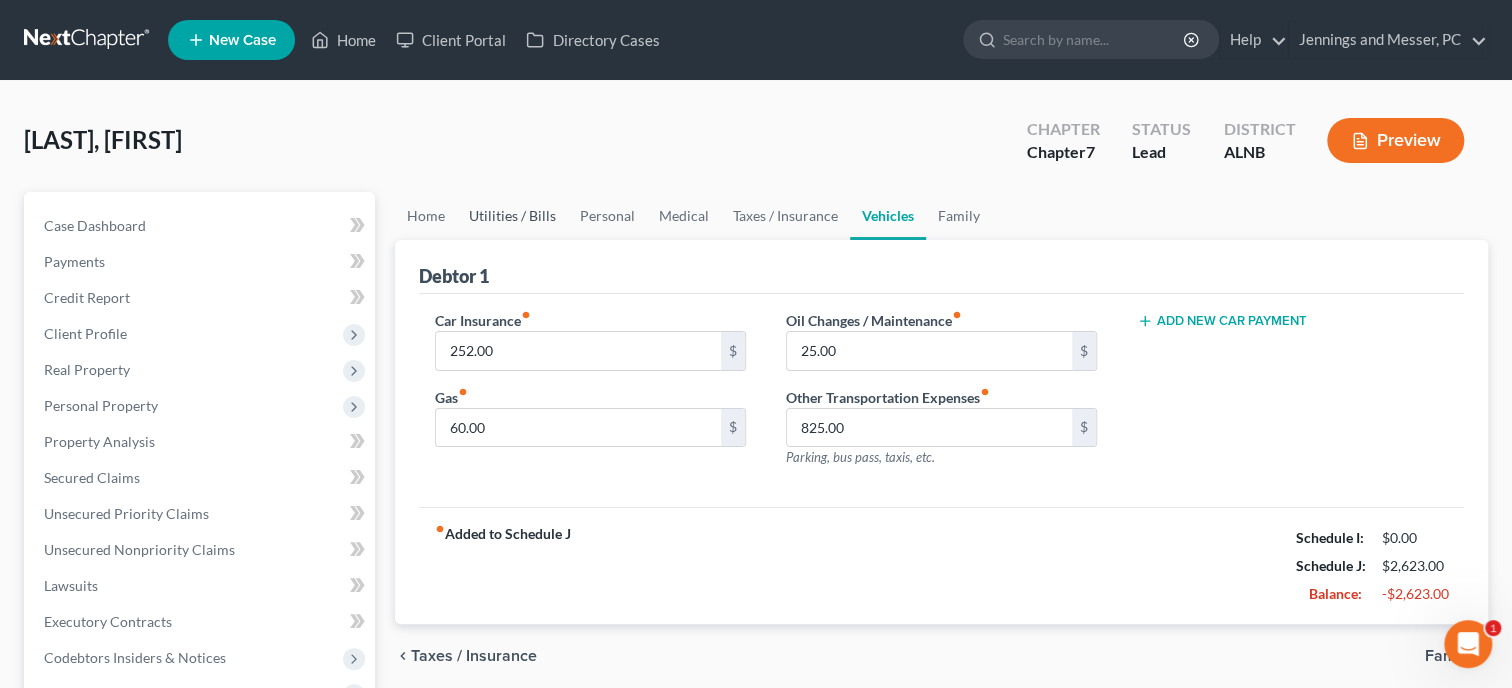 click on "Utilities / Bills" at bounding box center [512, 216] 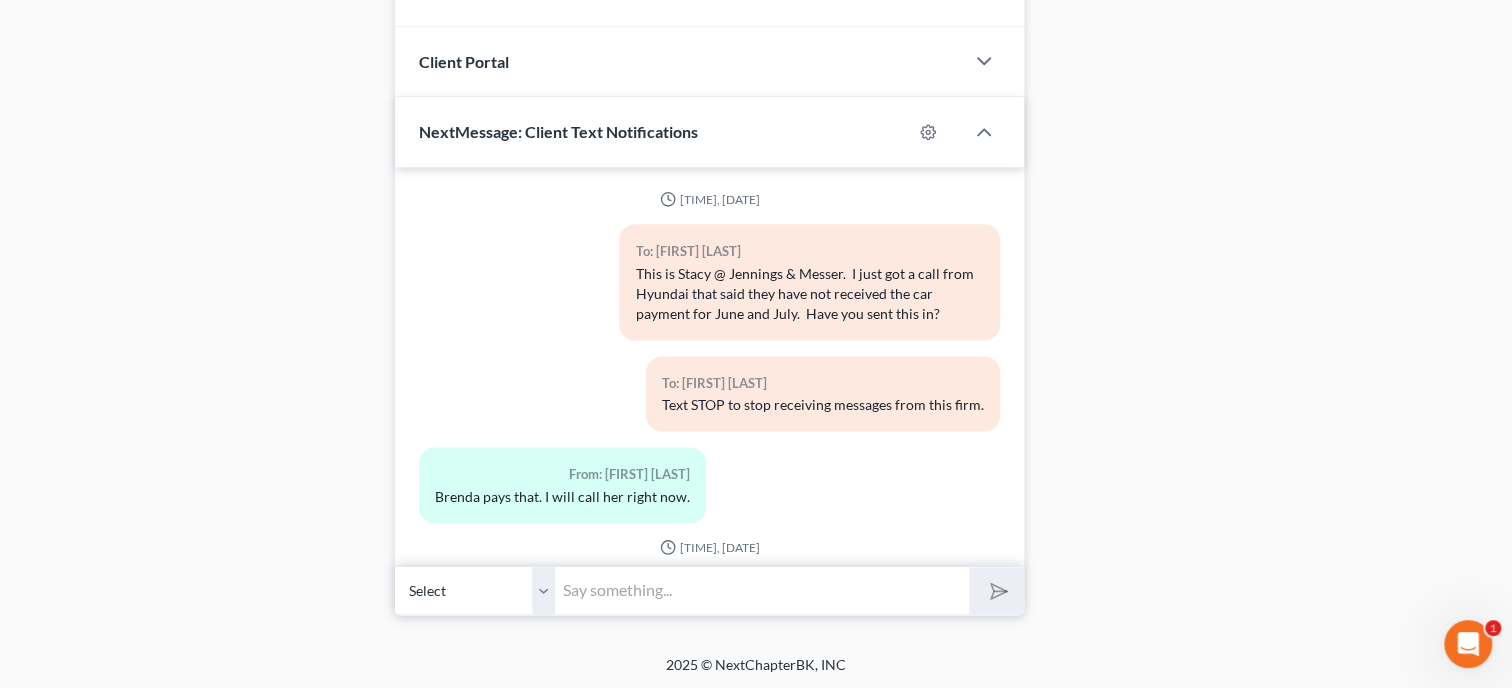 scroll, scrollTop: 0, scrollLeft: 0, axis: both 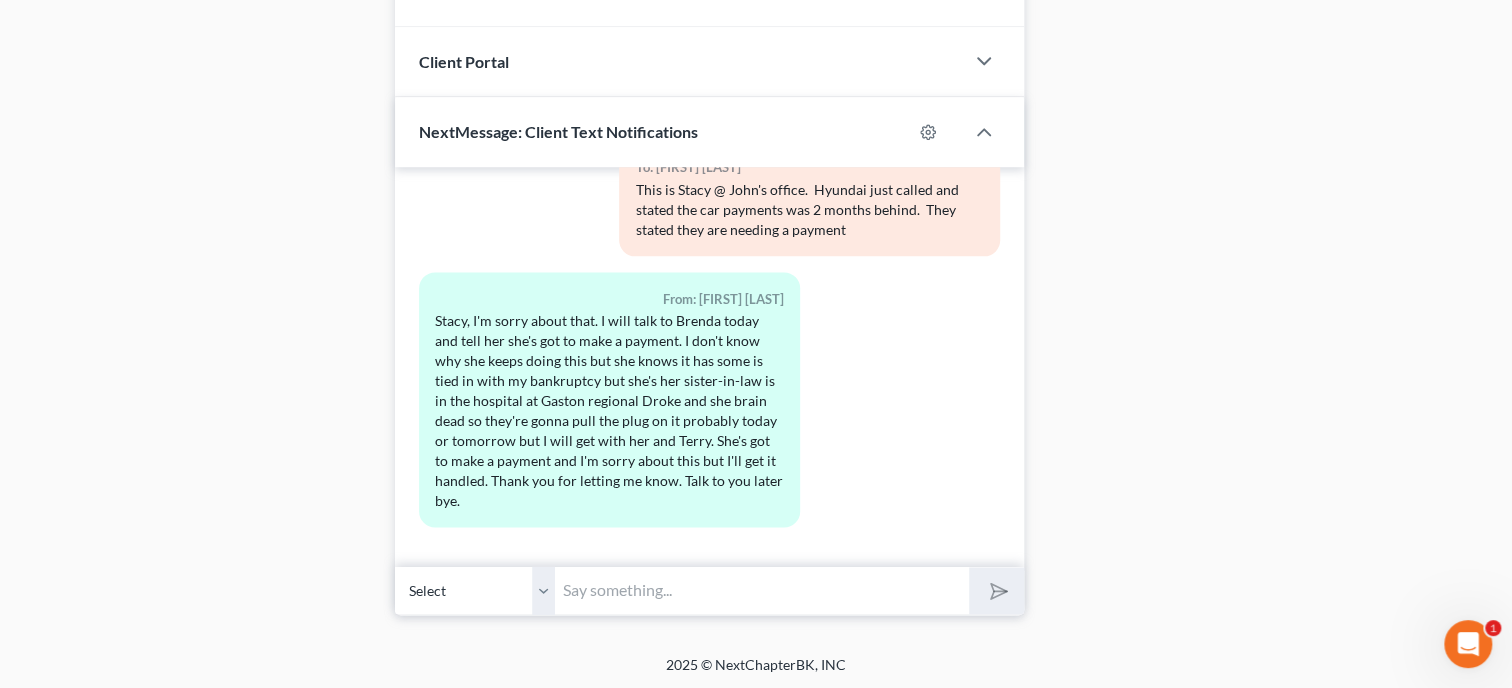 click at bounding box center (762, 590) 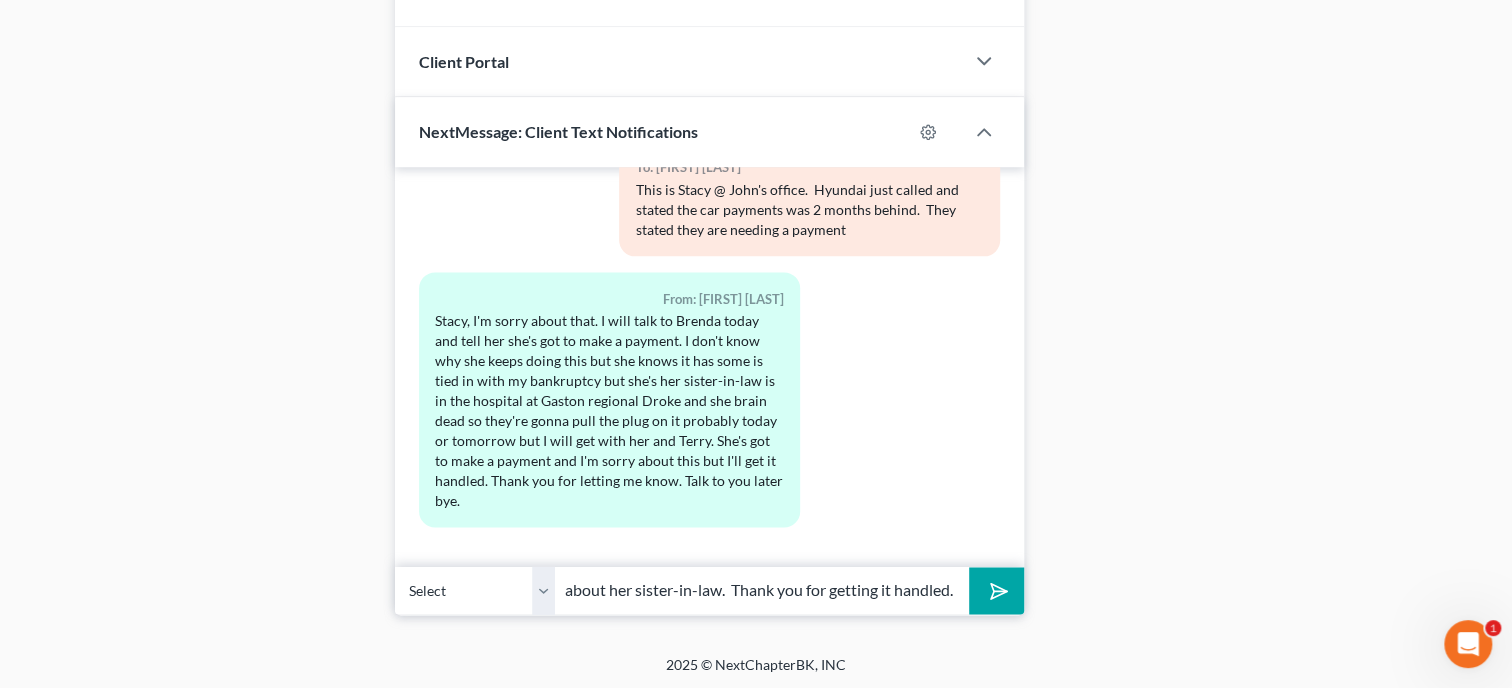 scroll, scrollTop: 0, scrollLeft: 152, axis: horizontal 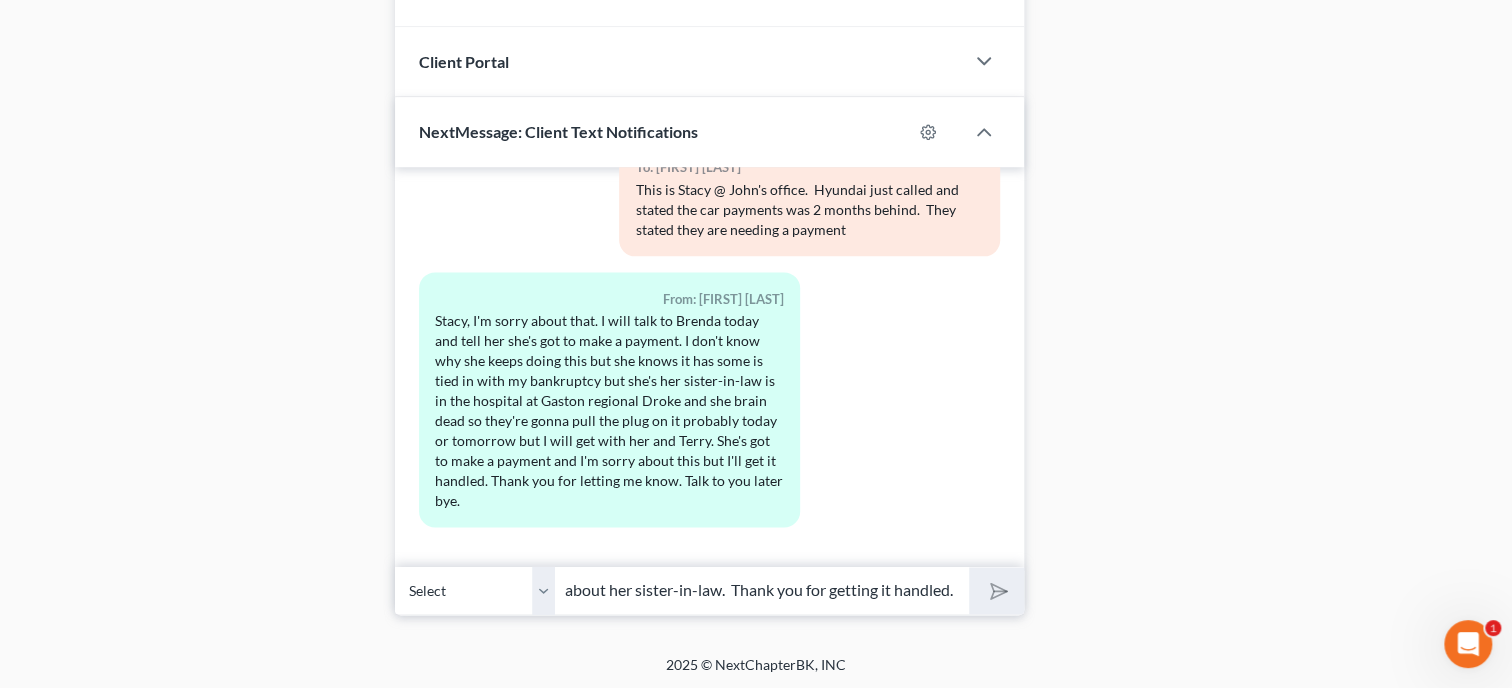 type 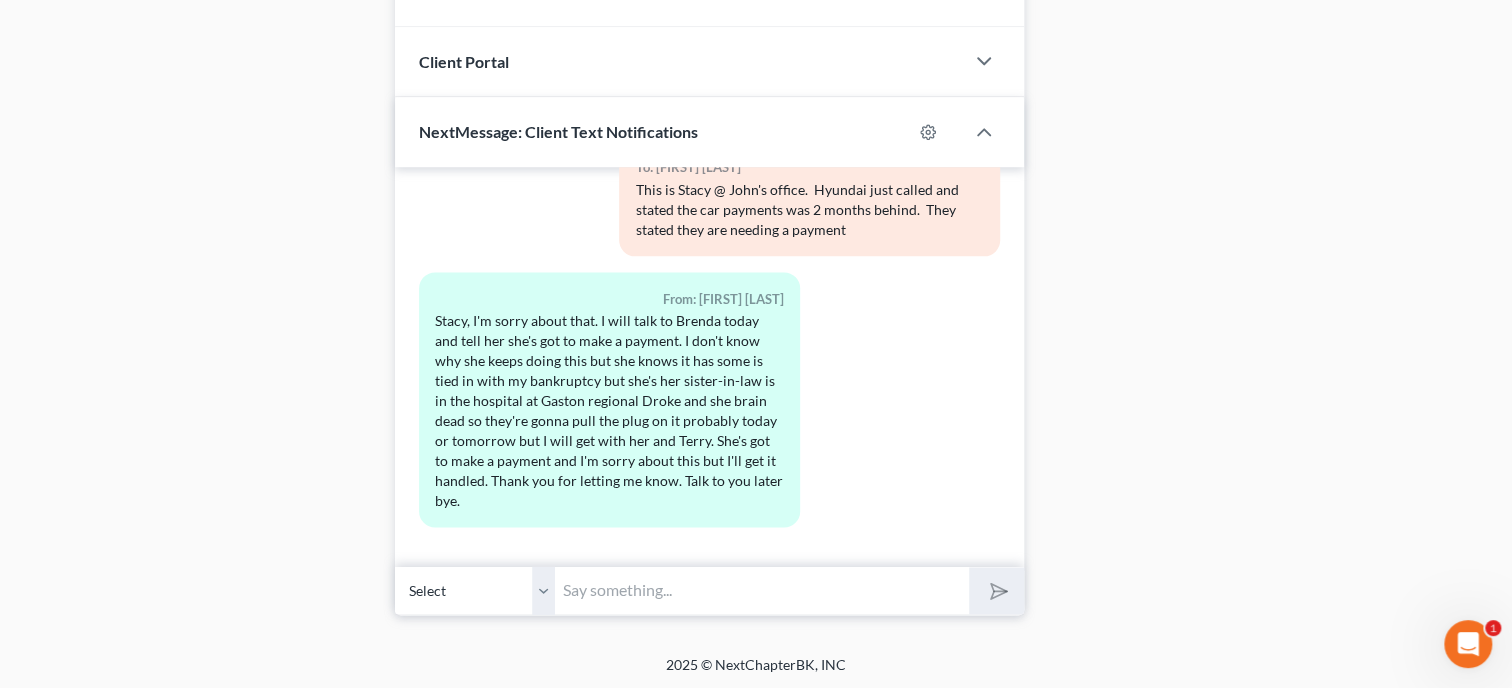 scroll, scrollTop: 0, scrollLeft: 0, axis: both 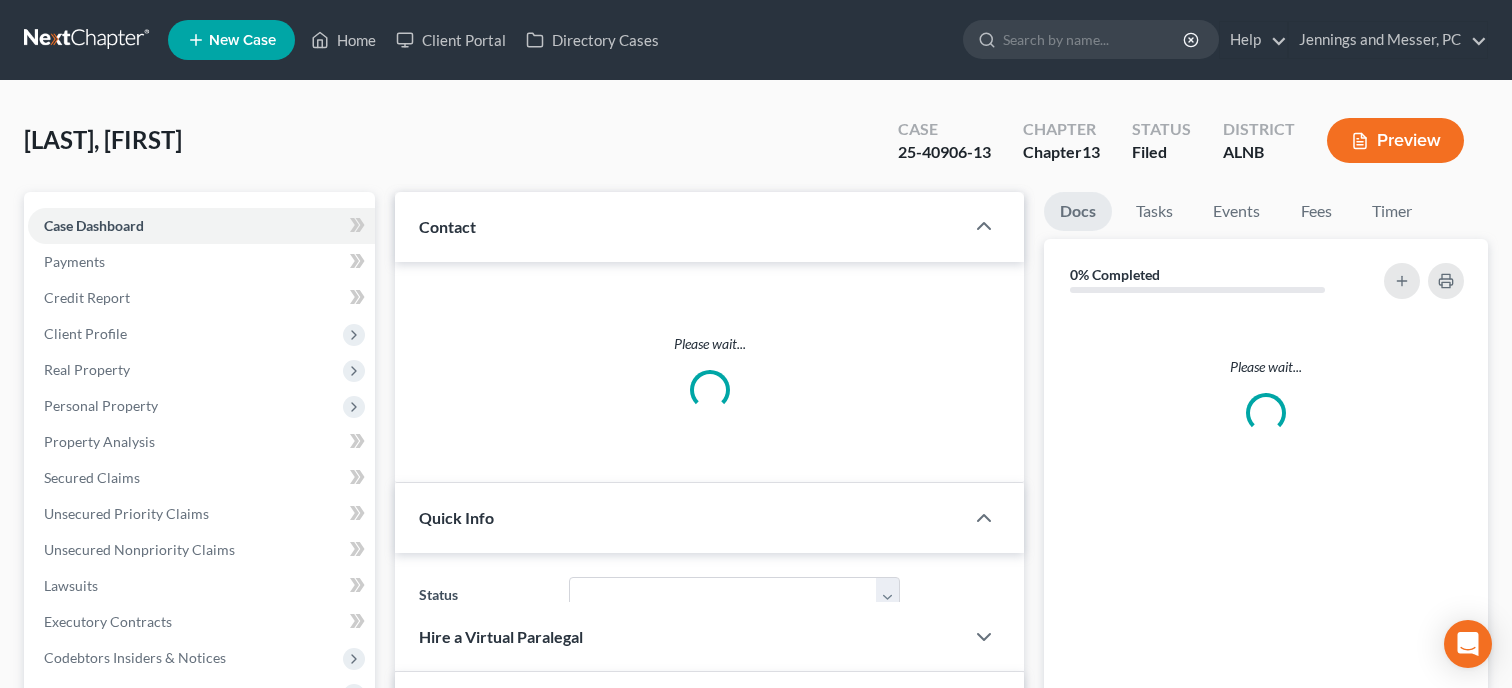 select on "6" 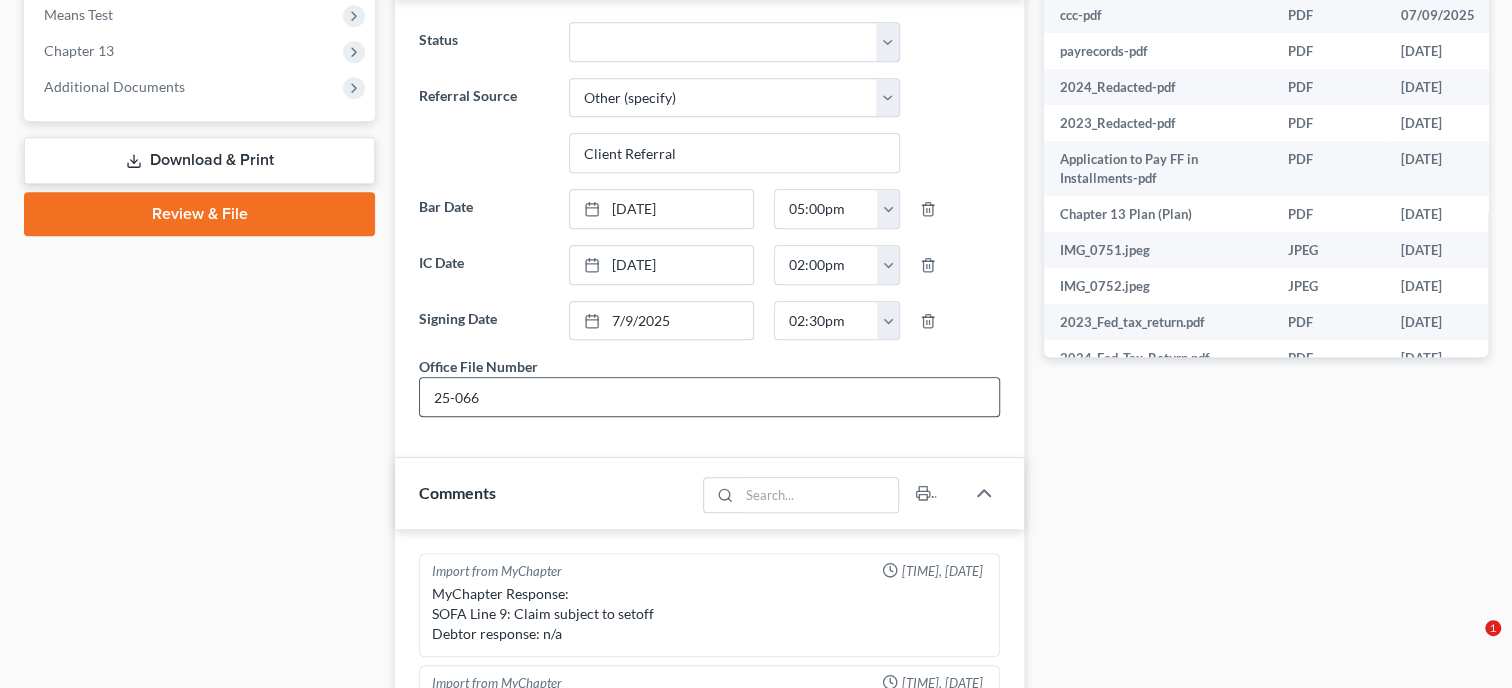 scroll, scrollTop: 895, scrollLeft: 0, axis: vertical 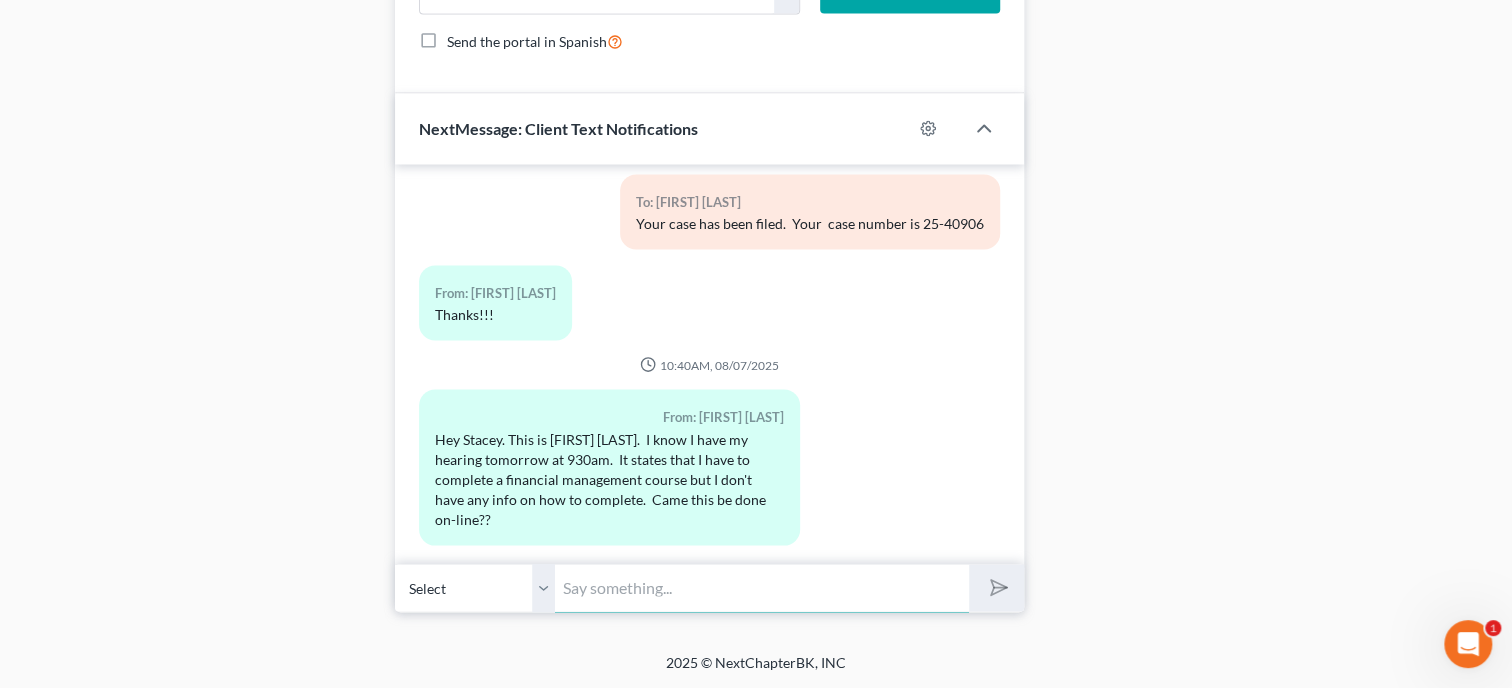 click at bounding box center [762, 587] 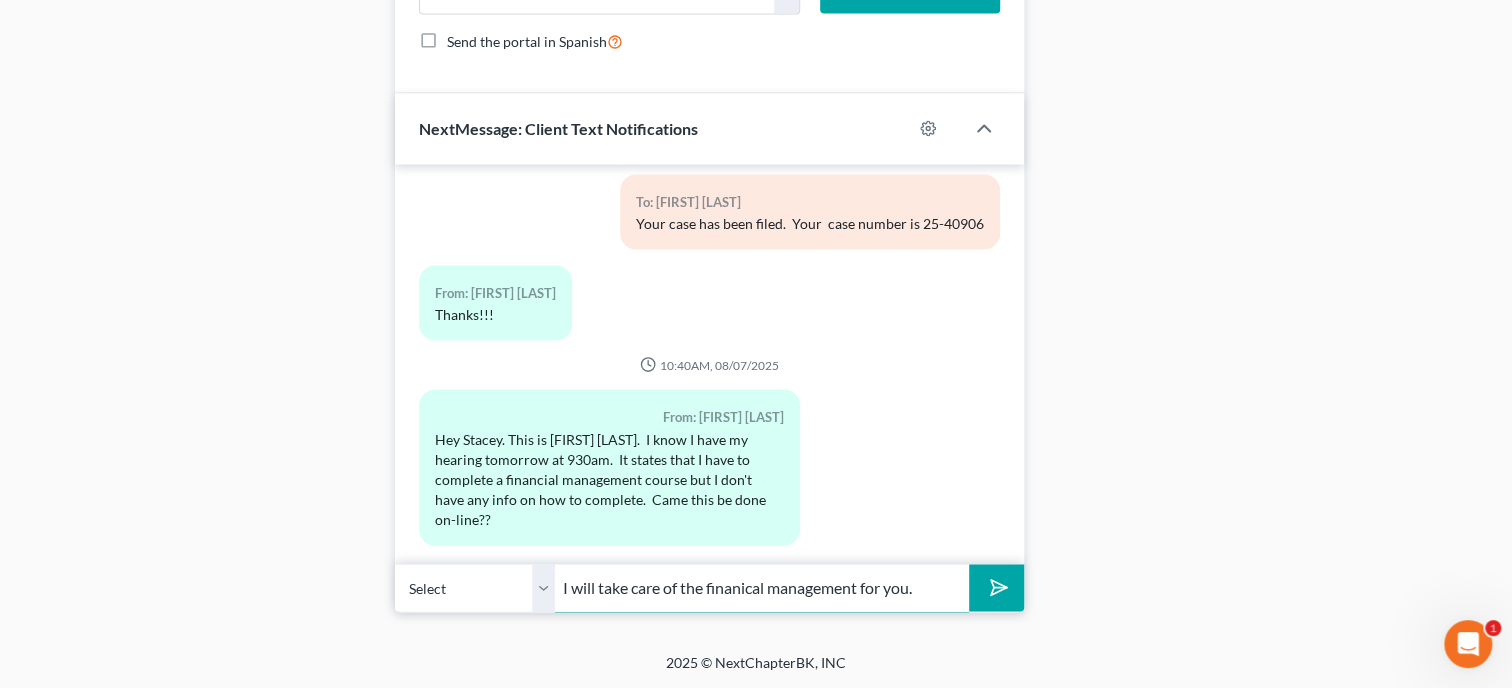 type on "I will take care of the finanical management for you." 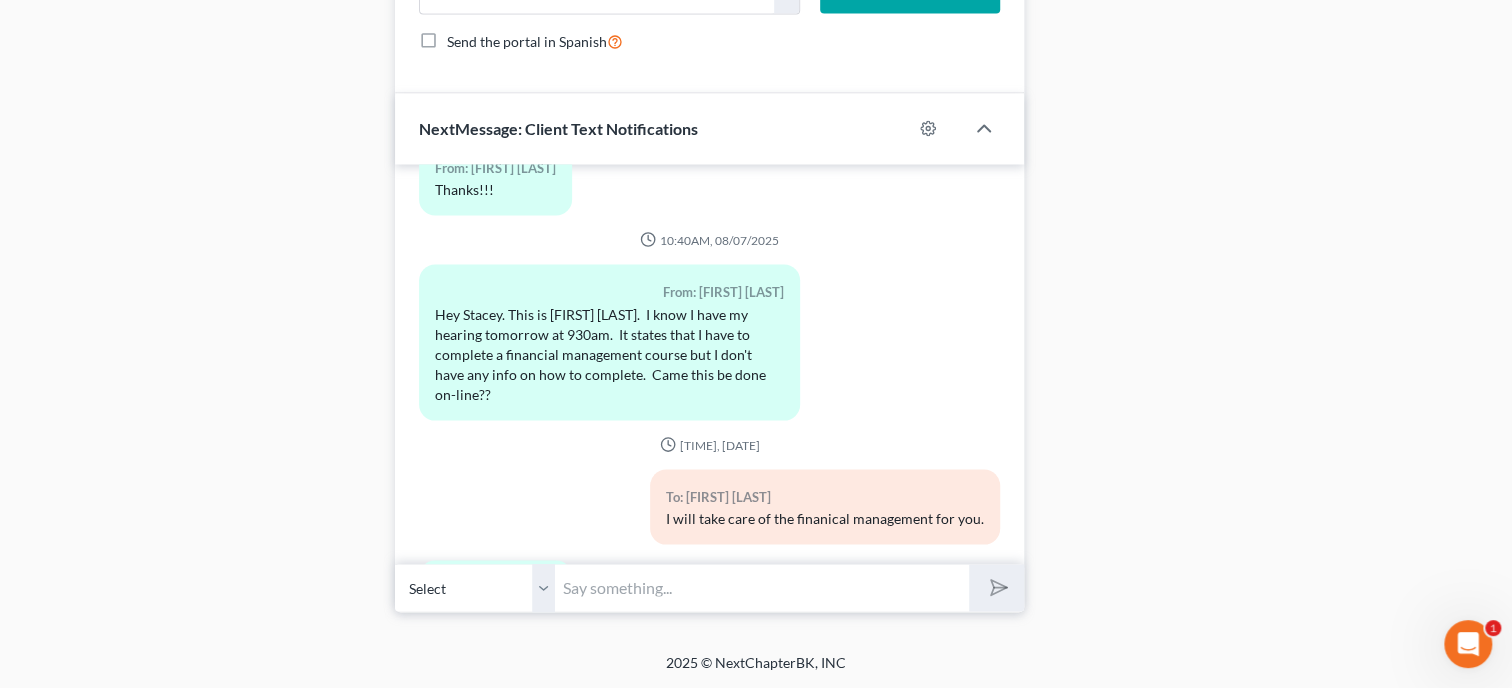 scroll, scrollTop: 1745, scrollLeft: 0, axis: vertical 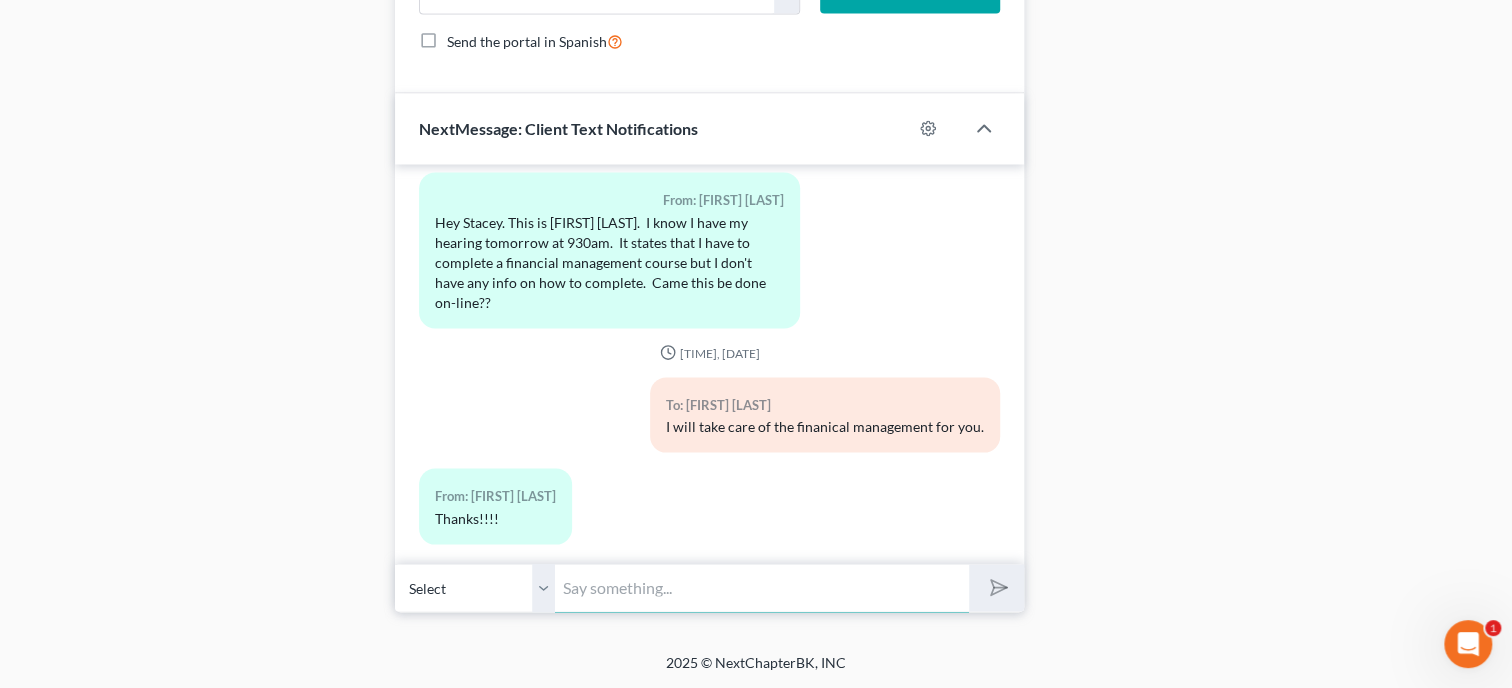 click at bounding box center [762, 587] 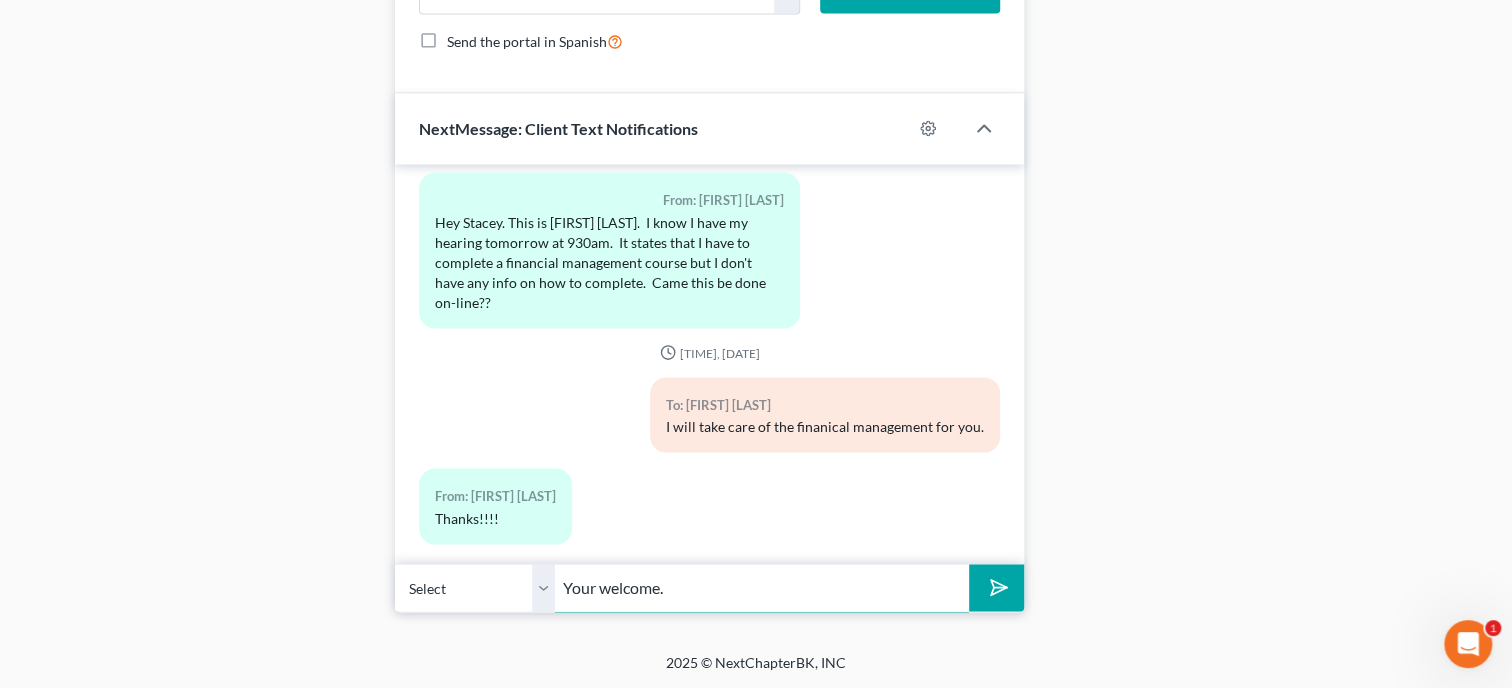 type on "Your welcome." 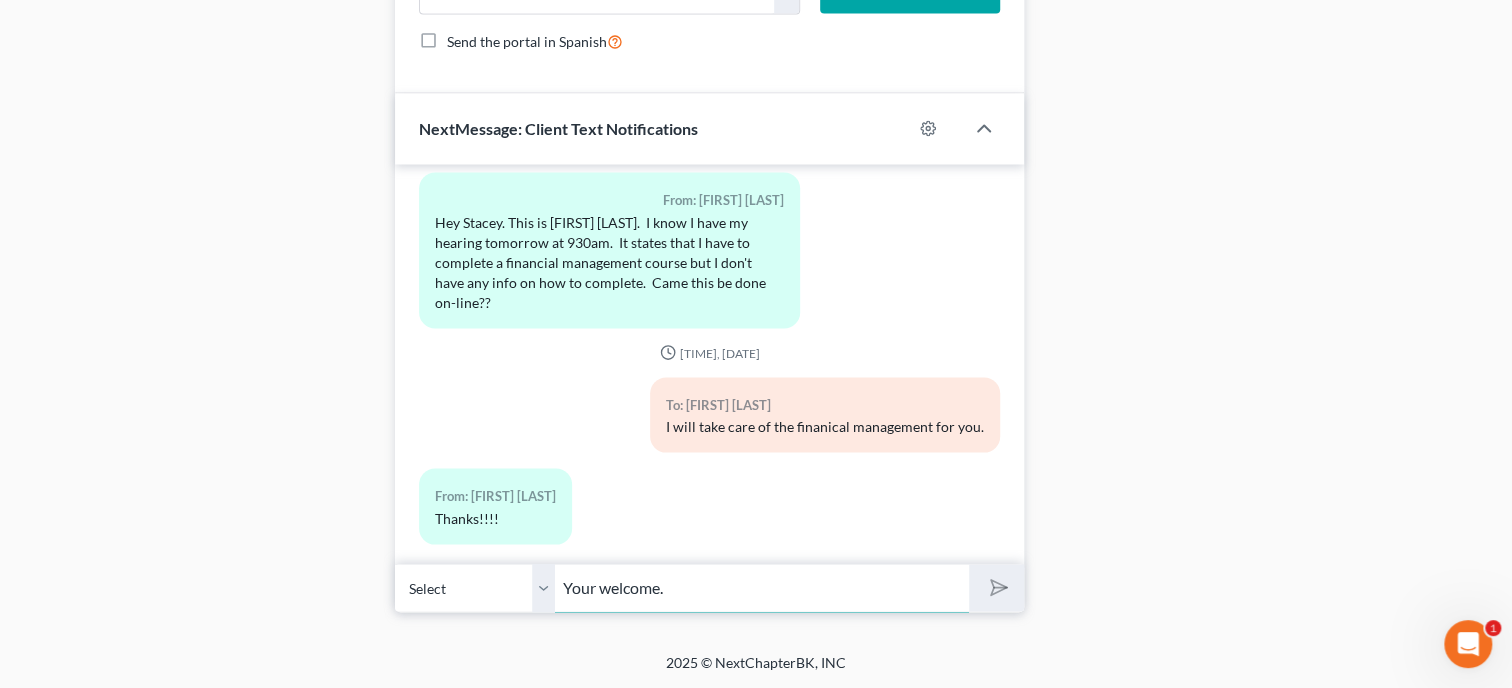 type 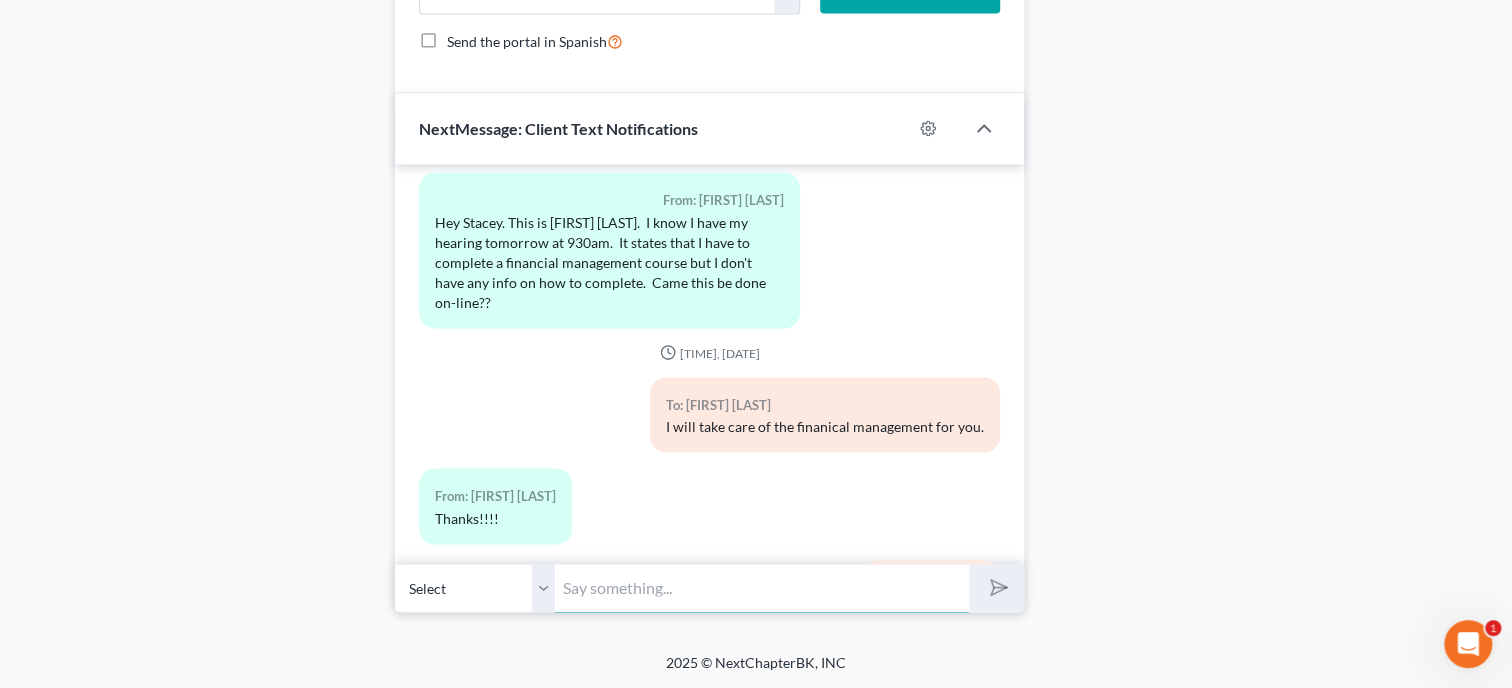 scroll, scrollTop: 1836, scrollLeft: 0, axis: vertical 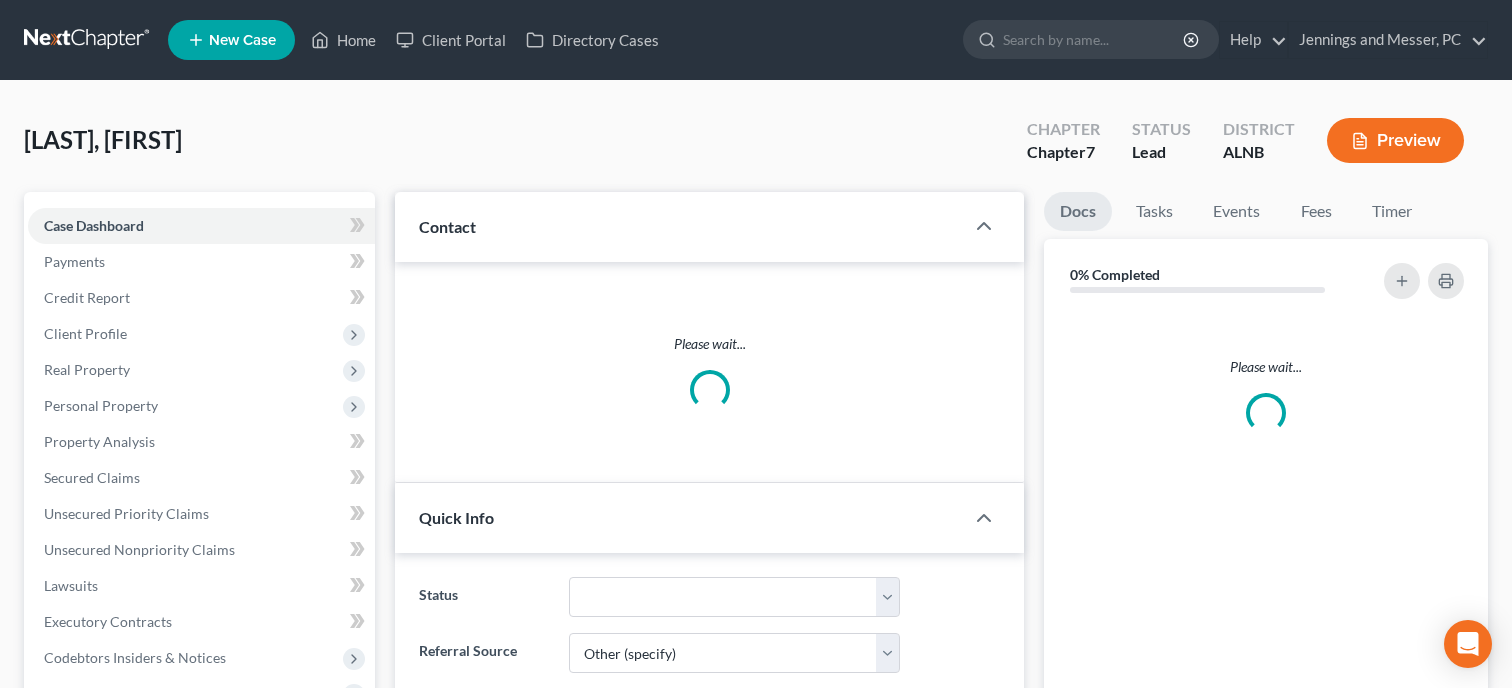 select on "6" 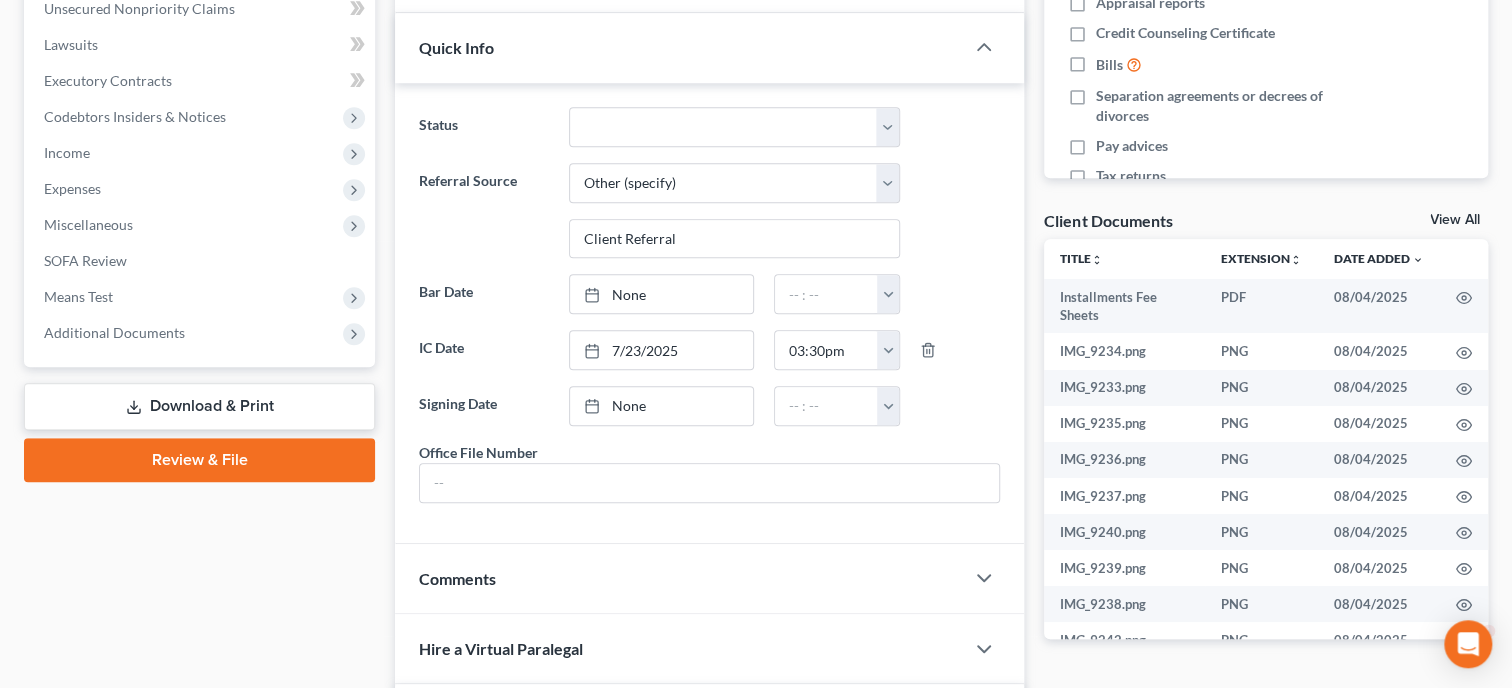 scroll, scrollTop: 1361, scrollLeft: 0, axis: vertical 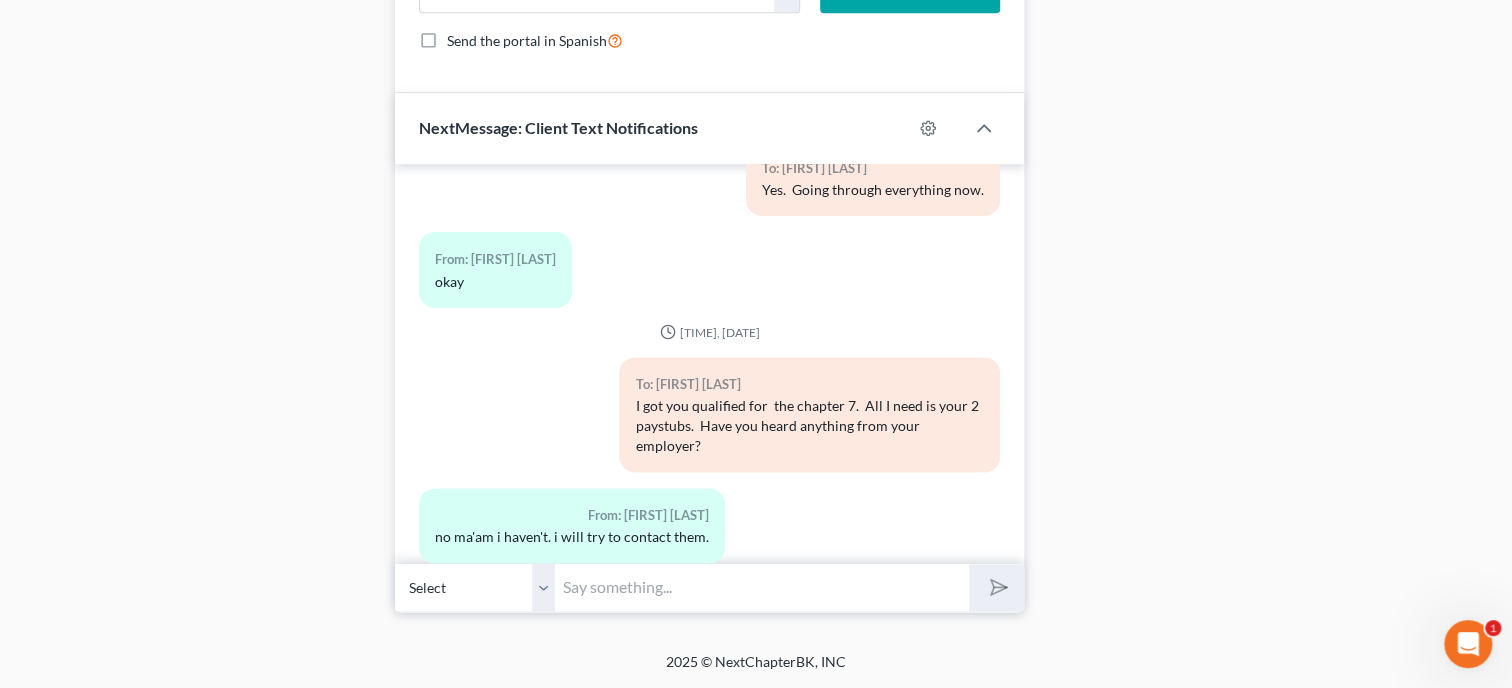 click at bounding box center (762, 587) 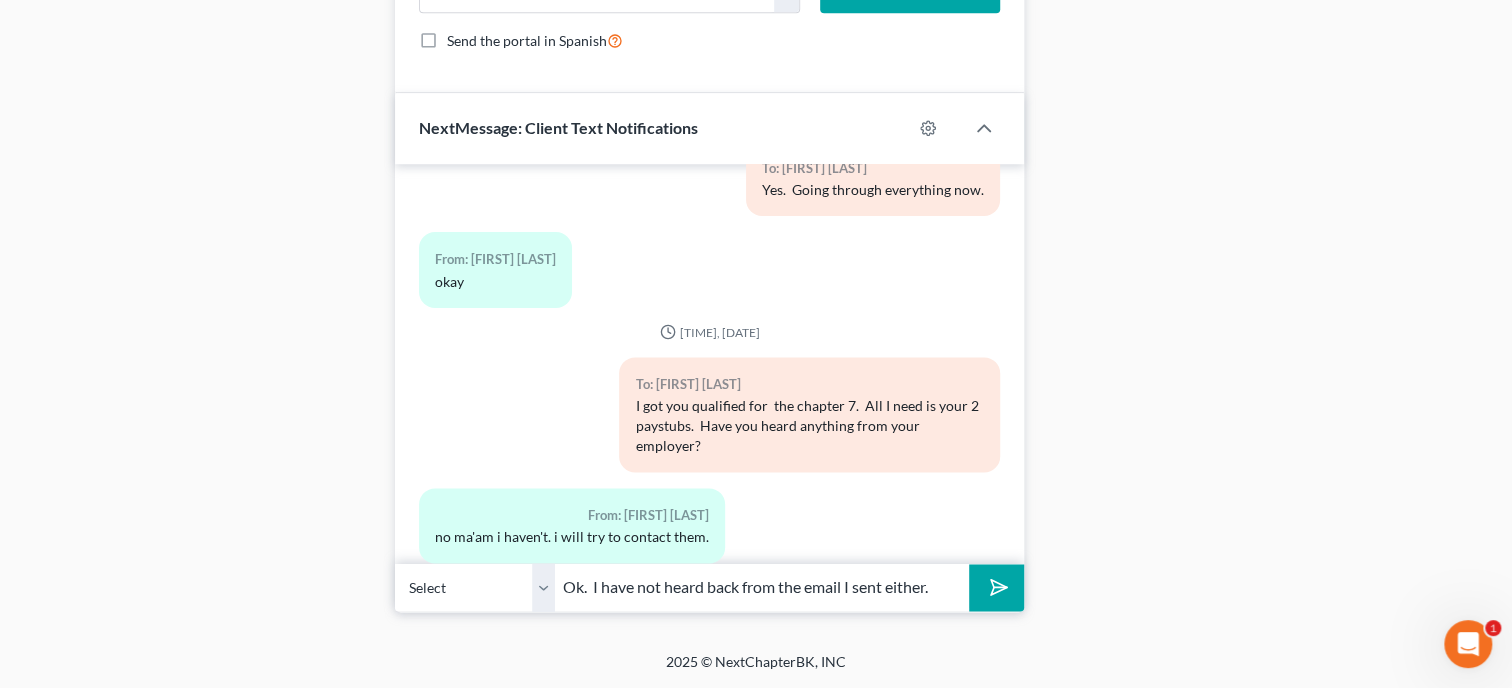type on "Ok.  I have not heard back from the email I sent either." 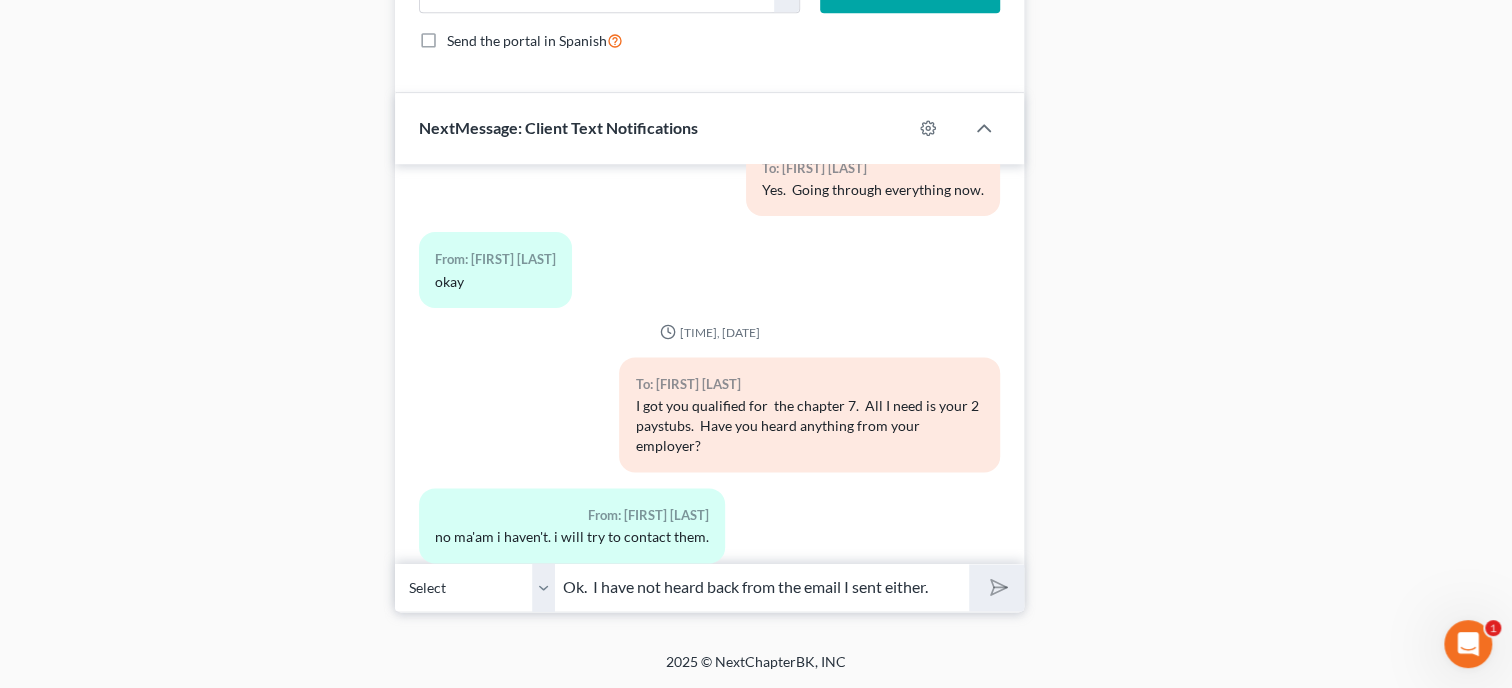type 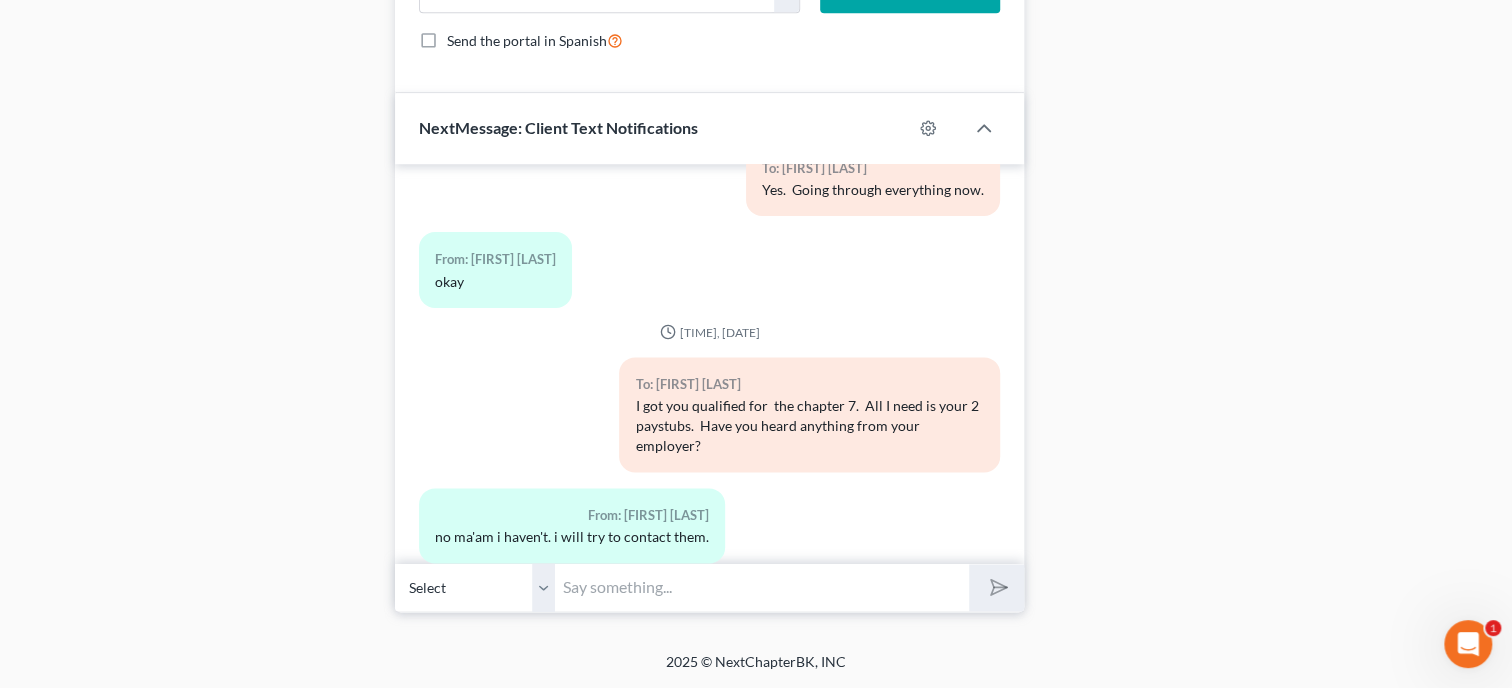 scroll, scrollTop: 4081, scrollLeft: 0, axis: vertical 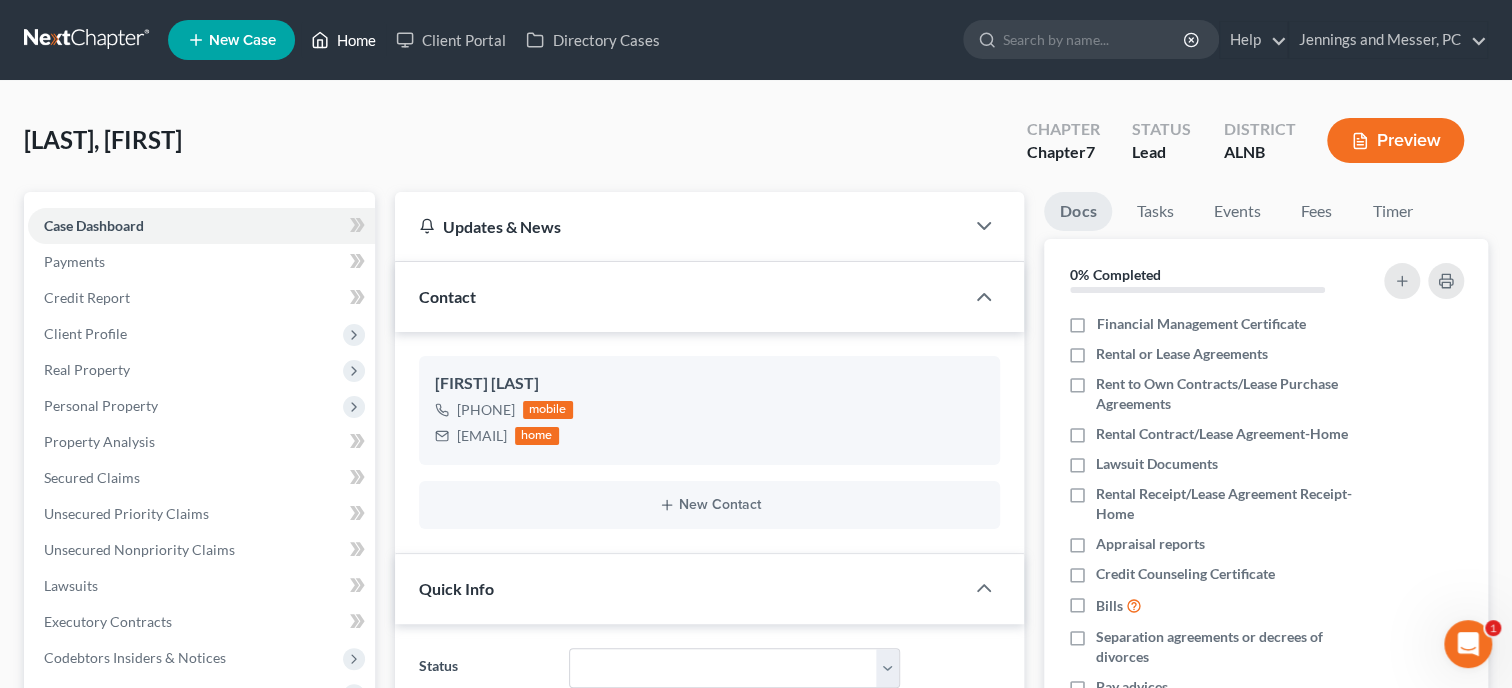 click on "Home" at bounding box center [343, 40] 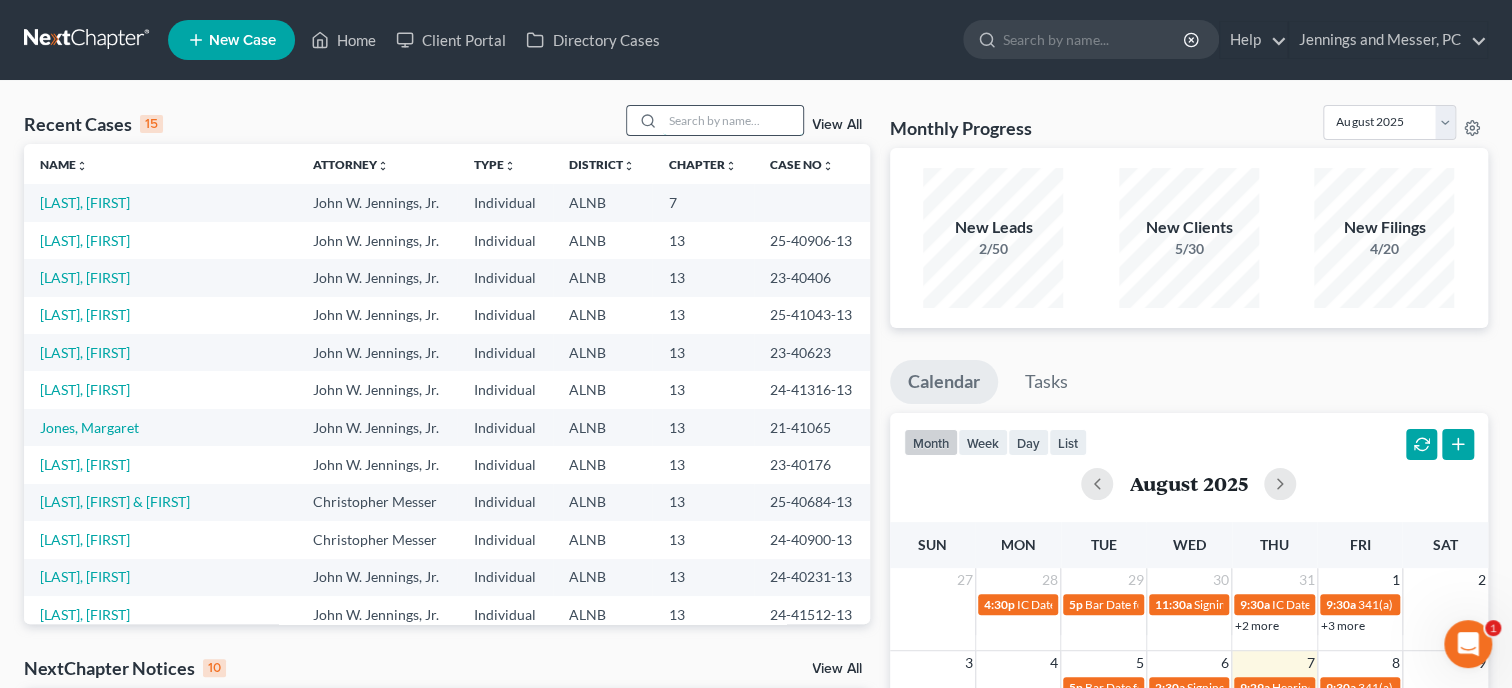 click at bounding box center (733, 120) 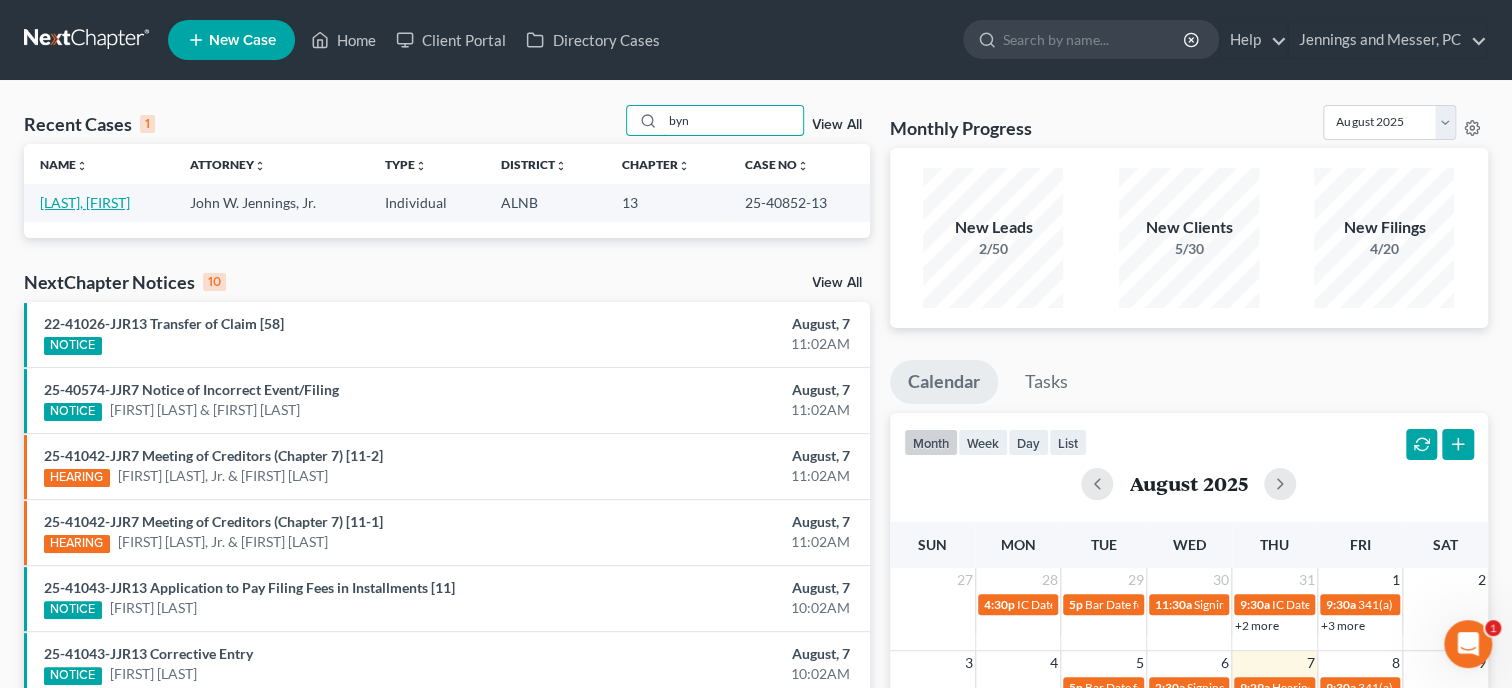 type on "byn" 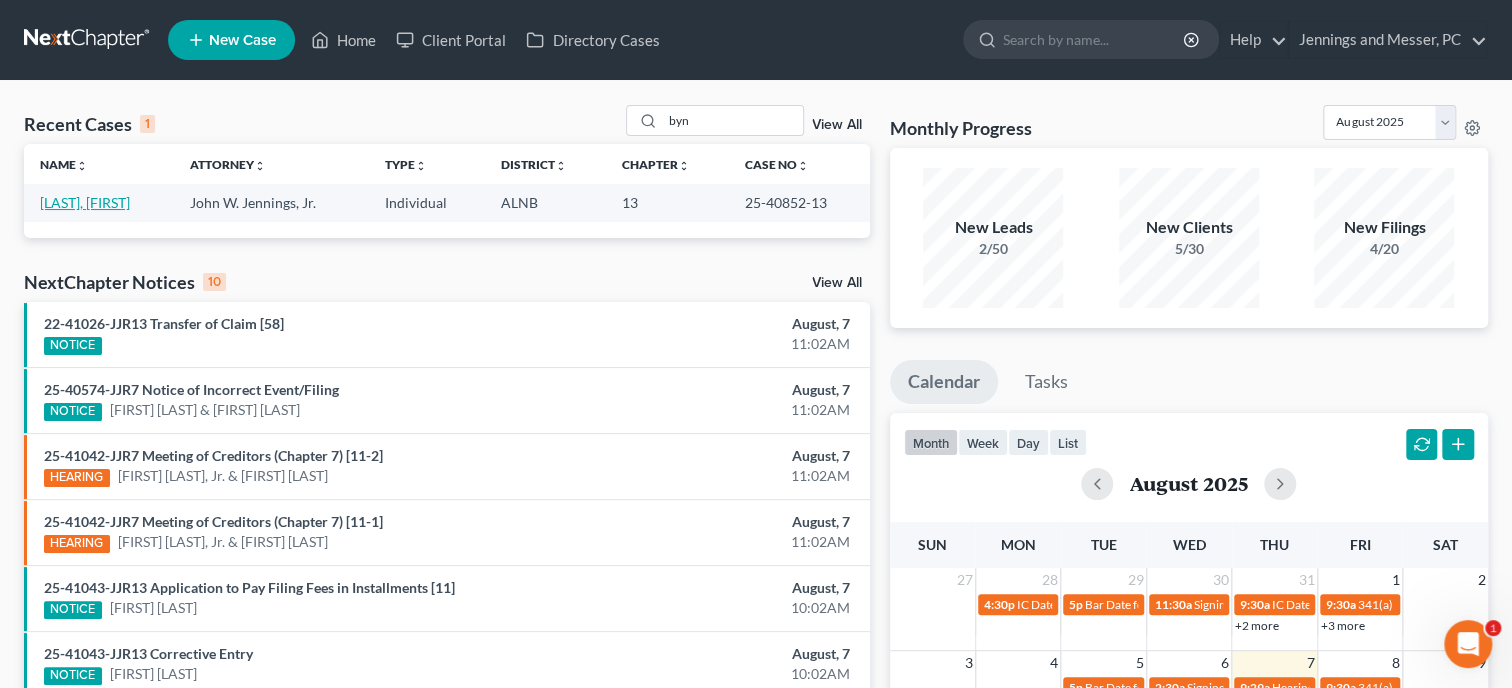 click on "[LAST], [FIRST]" at bounding box center (85, 202) 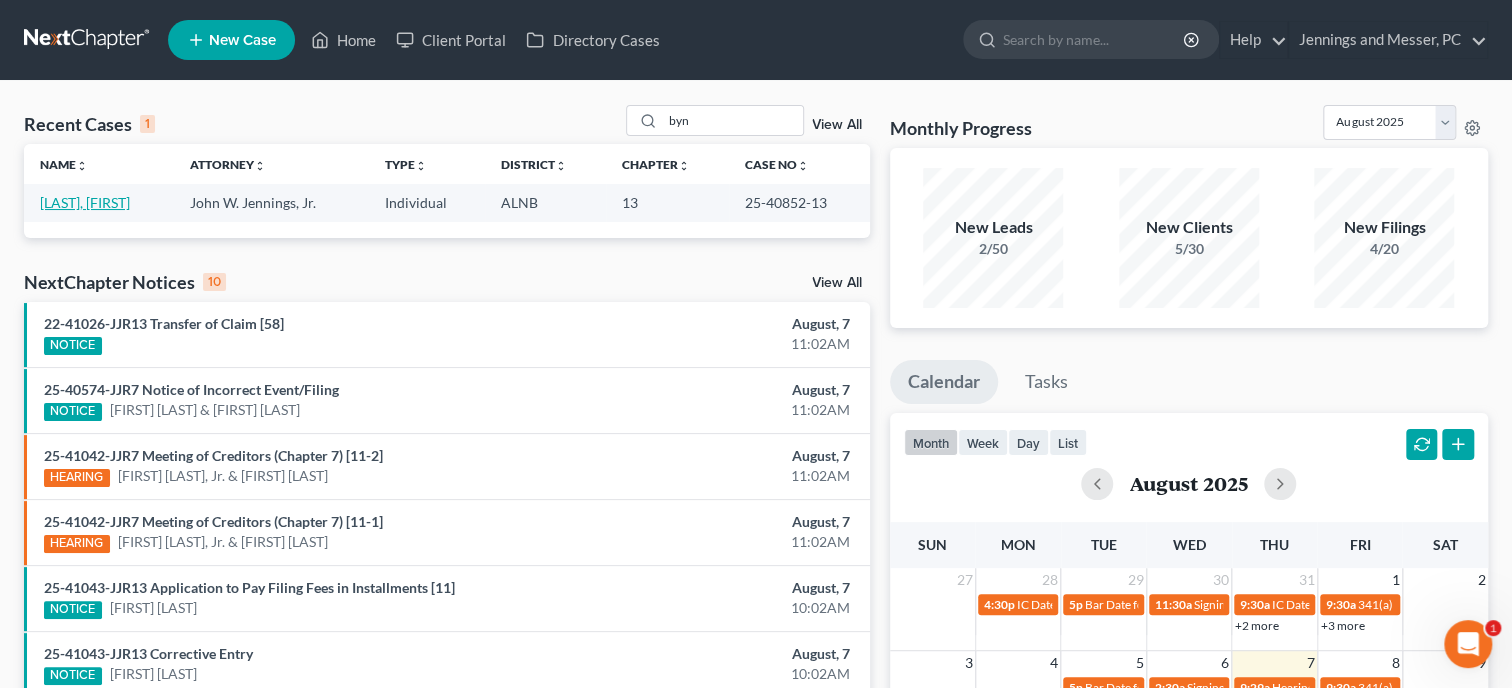 select on "6" 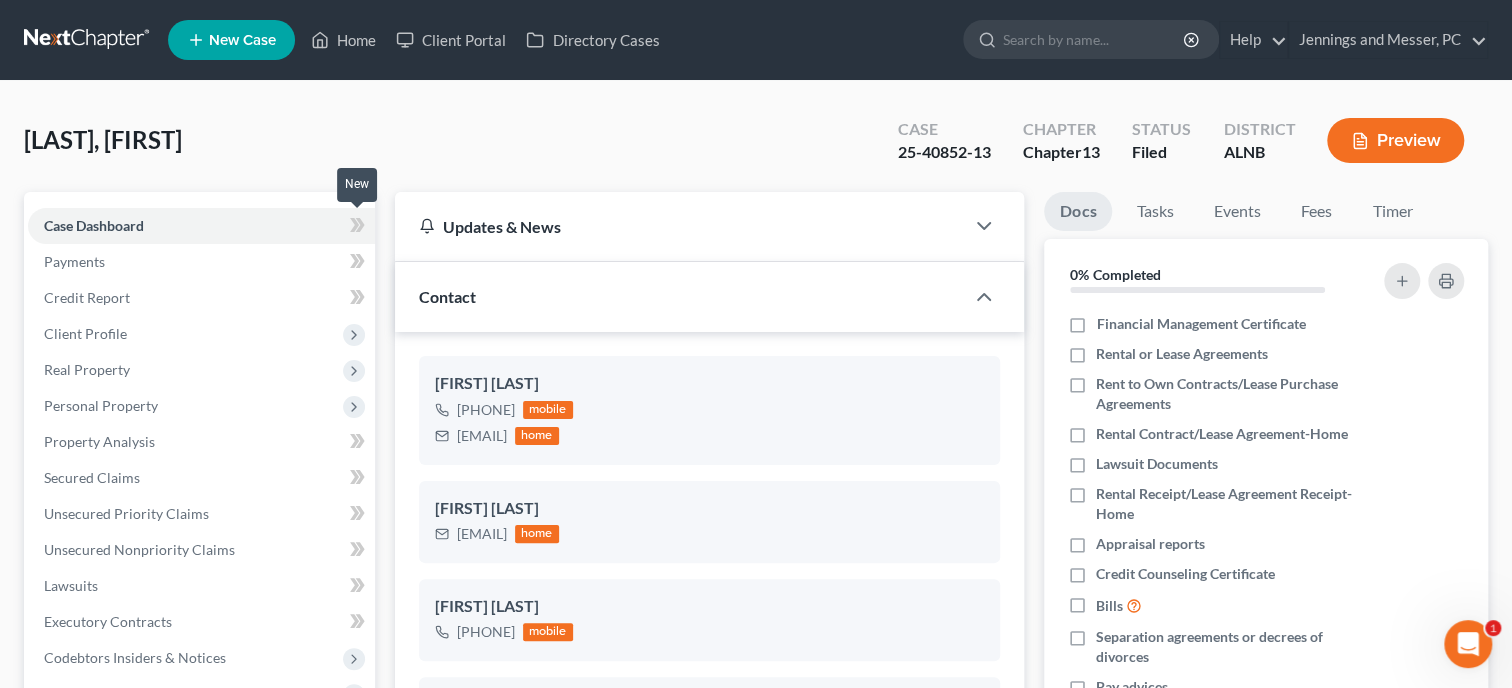 scroll, scrollTop: 338, scrollLeft: 0, axis: vertical 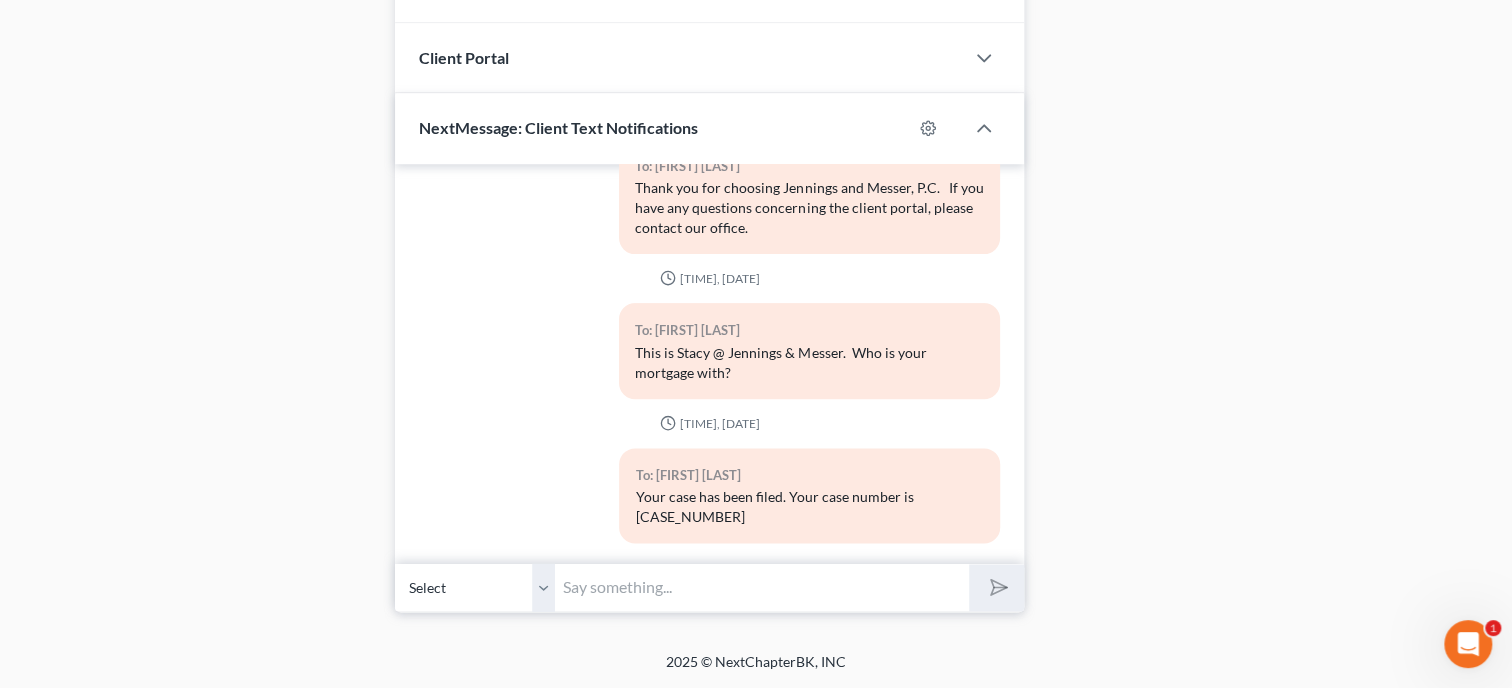 click at bounding box center (762, 587) 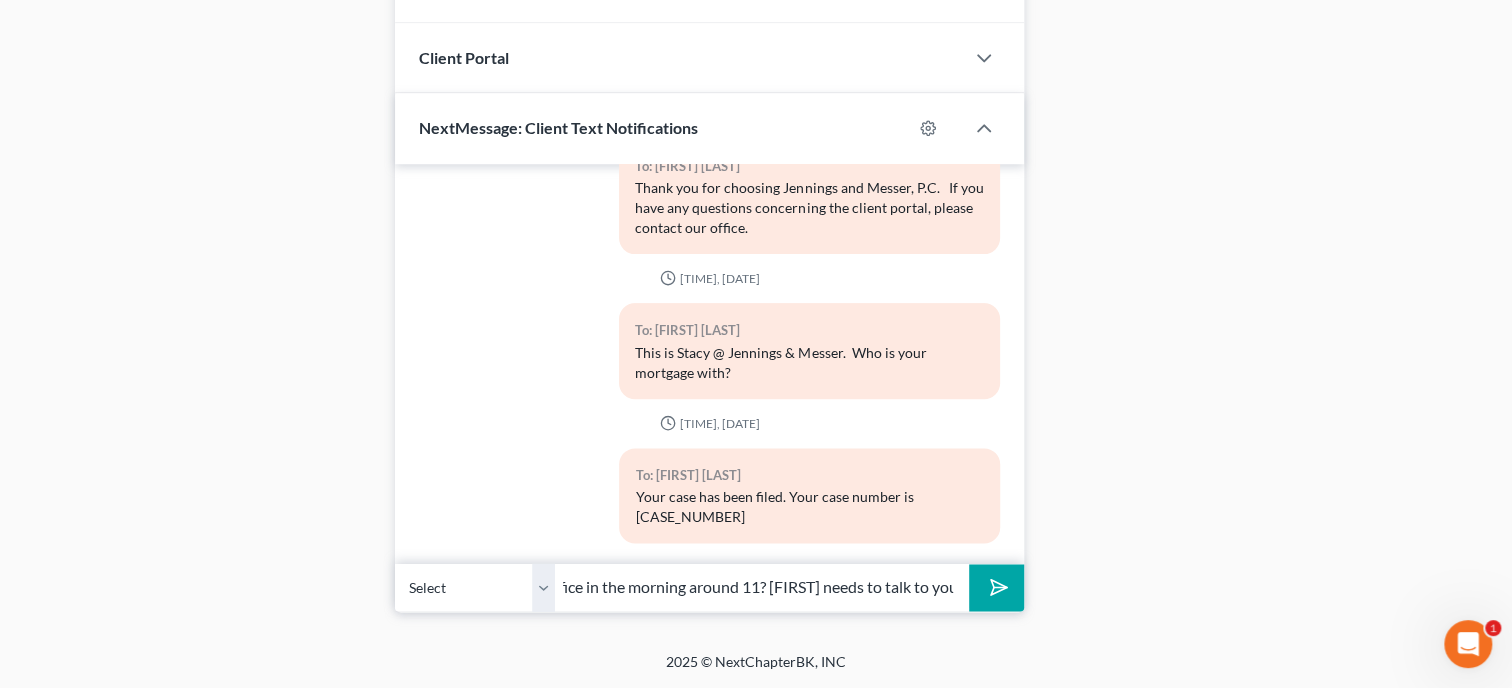scroll, scrollTop: 0, scrollLeft: 160, axis: horizontal 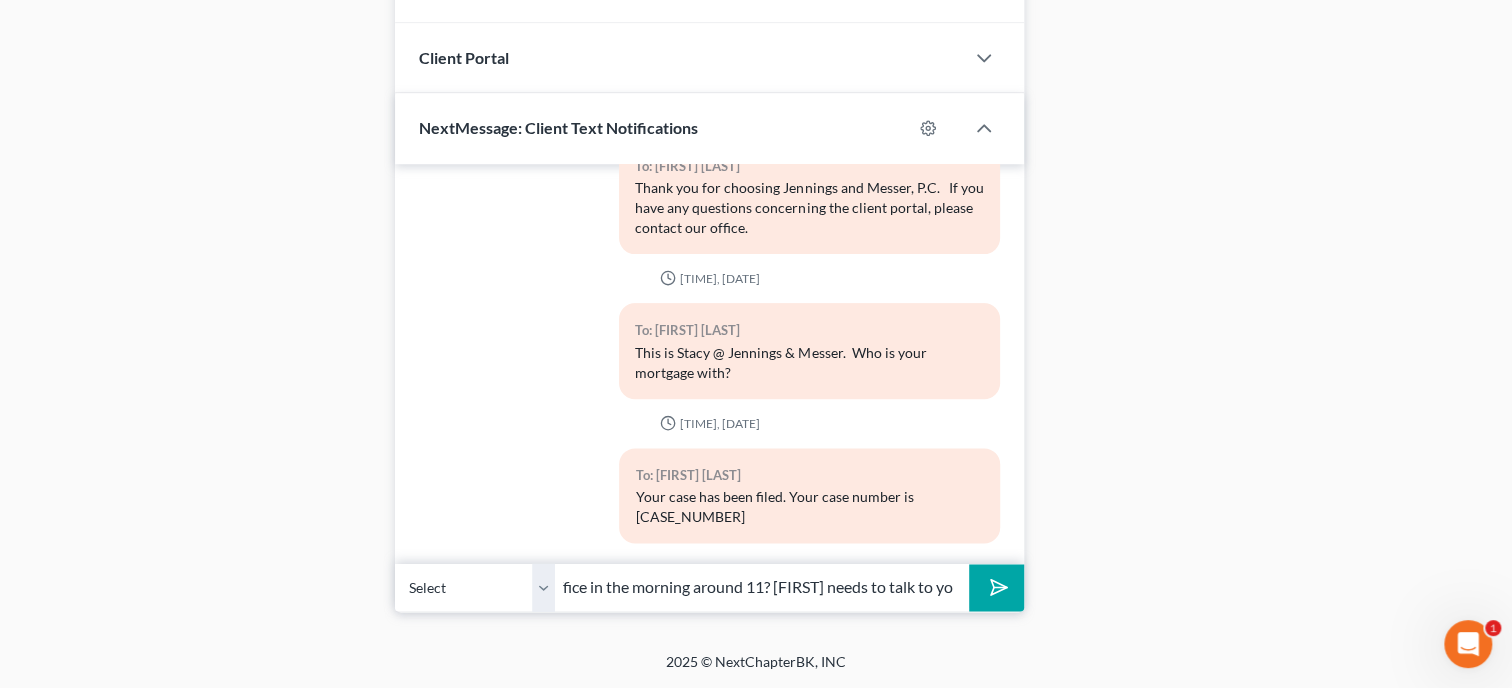 type on "Can you come by the office in the morning around 11? [FIRST] needs to talk to you" 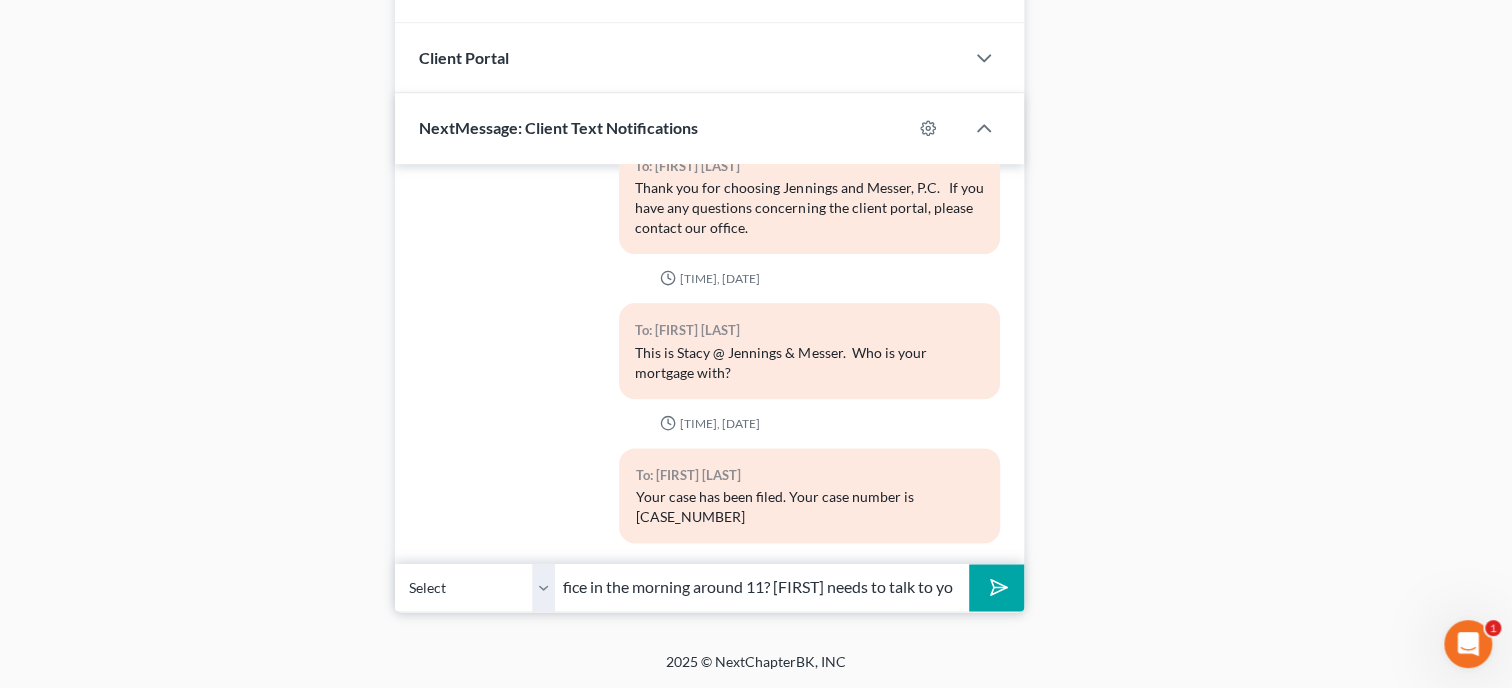 click at bounding box center [996, 587] 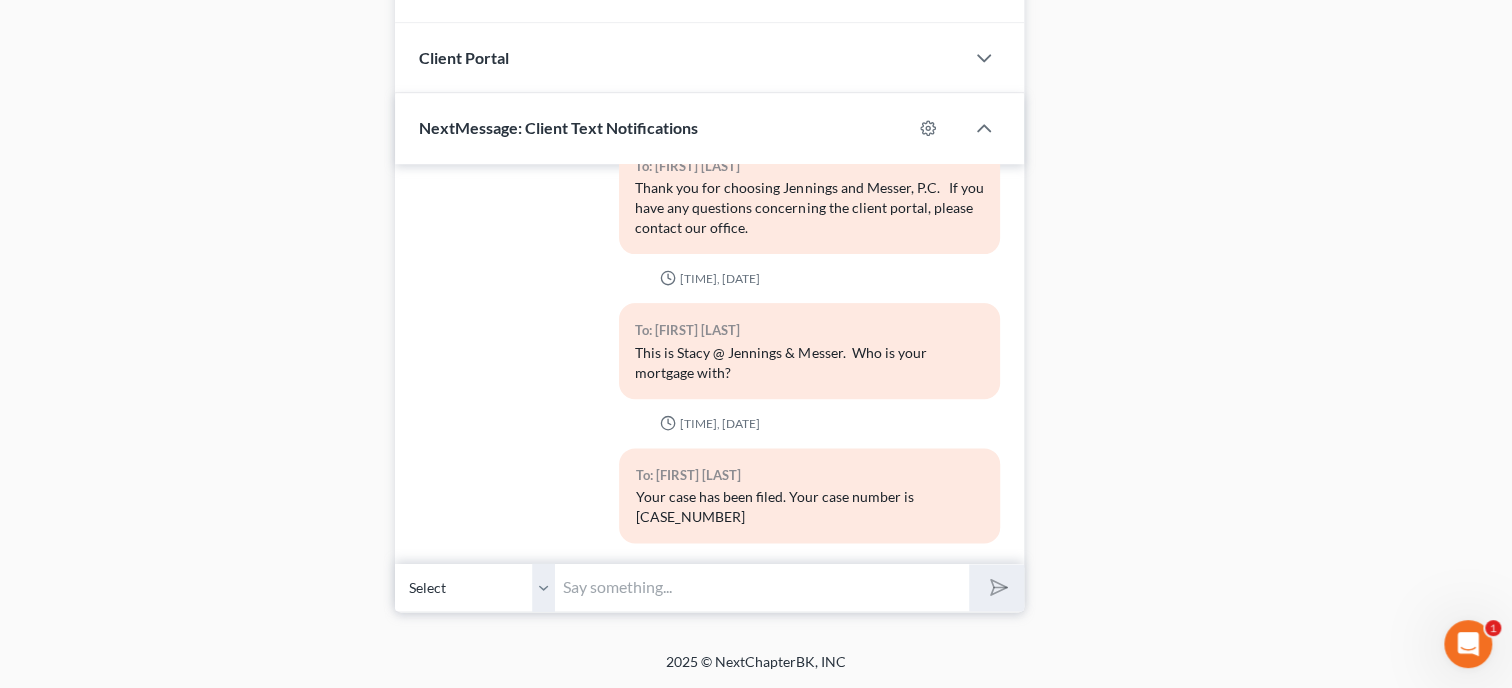 scroll, scrollTop: 0, scrollLeft: 0, axis: both 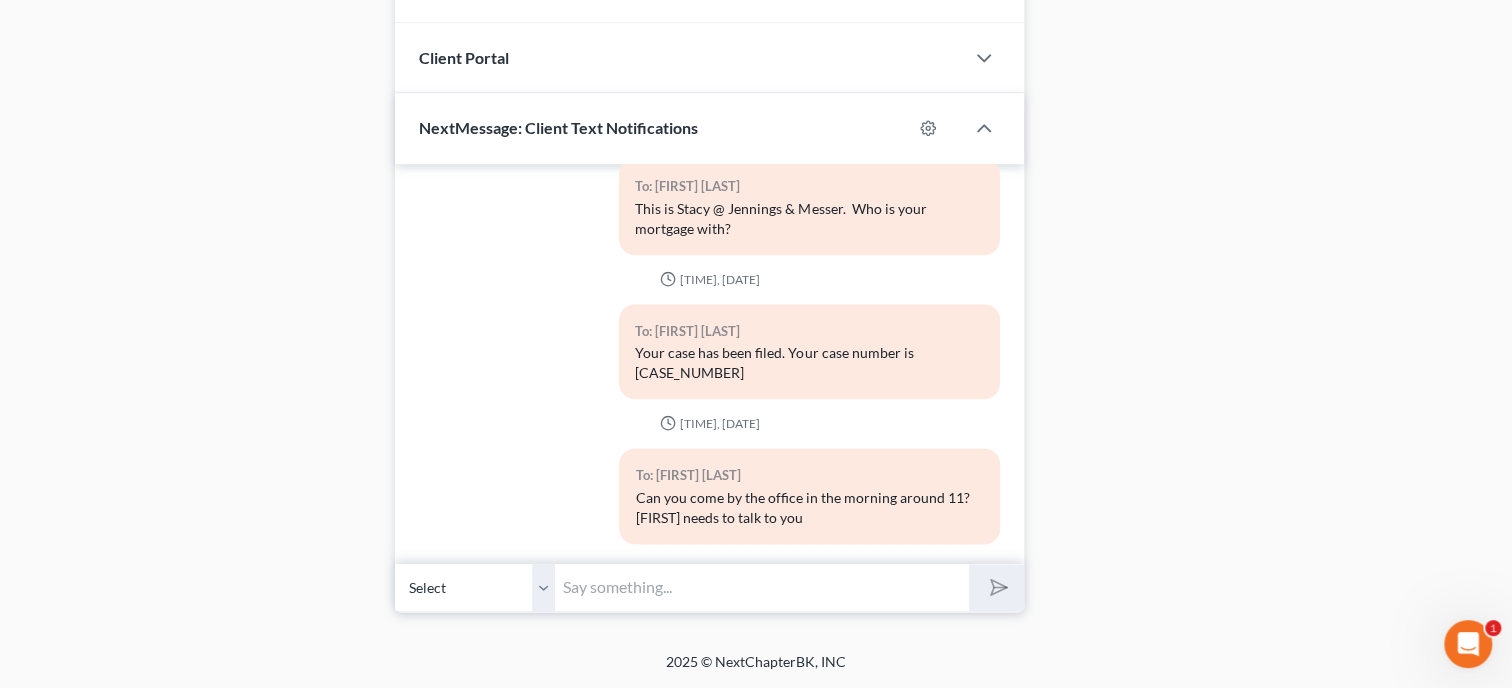 click at bounding box center (762, 587) 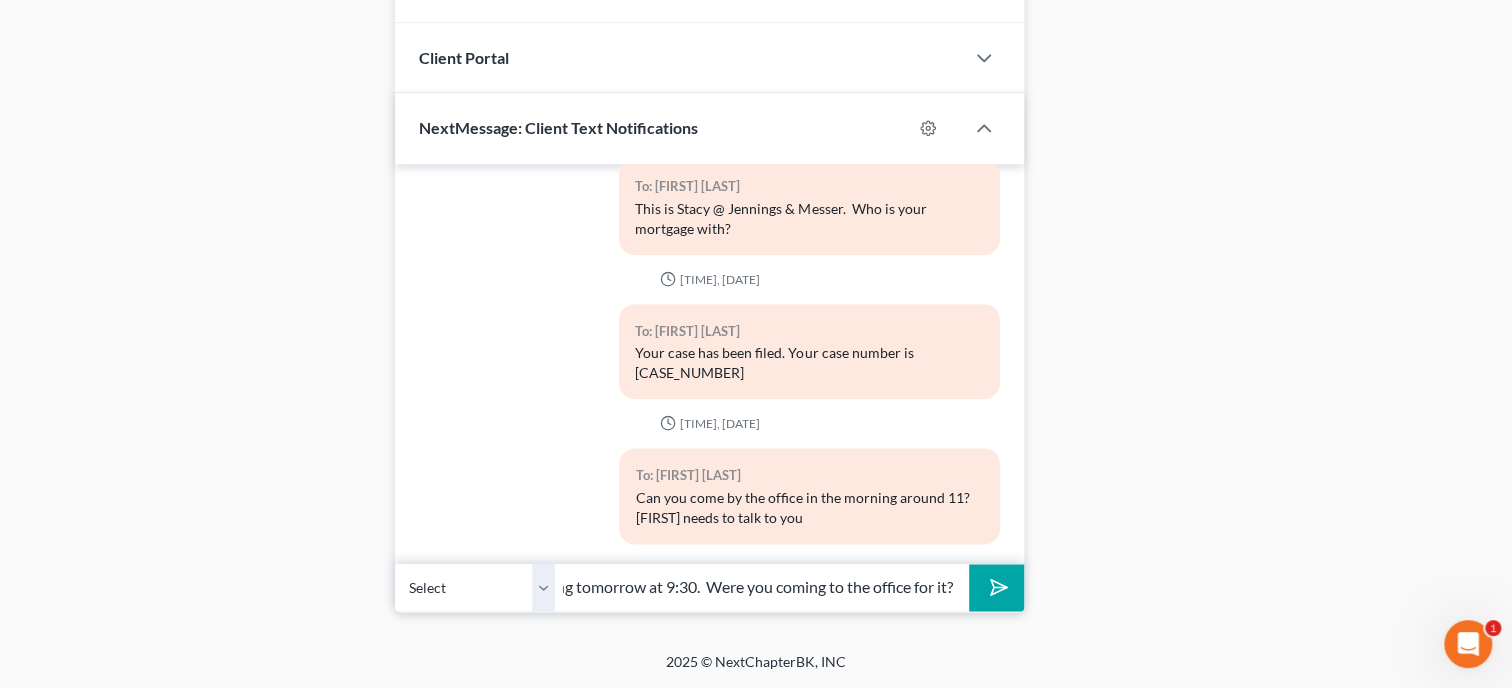 scroll, scrollTop: 0, scrollLeft: 214, axis: horizontal 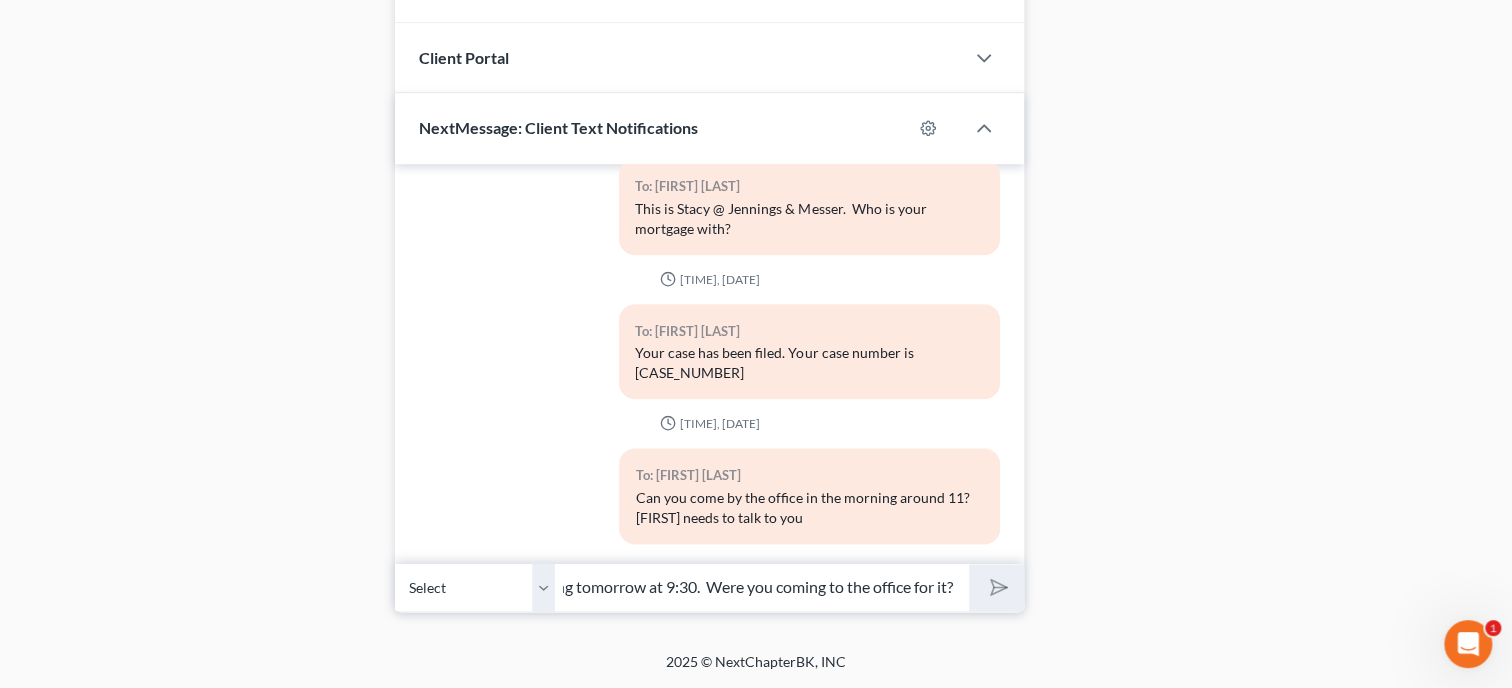 type 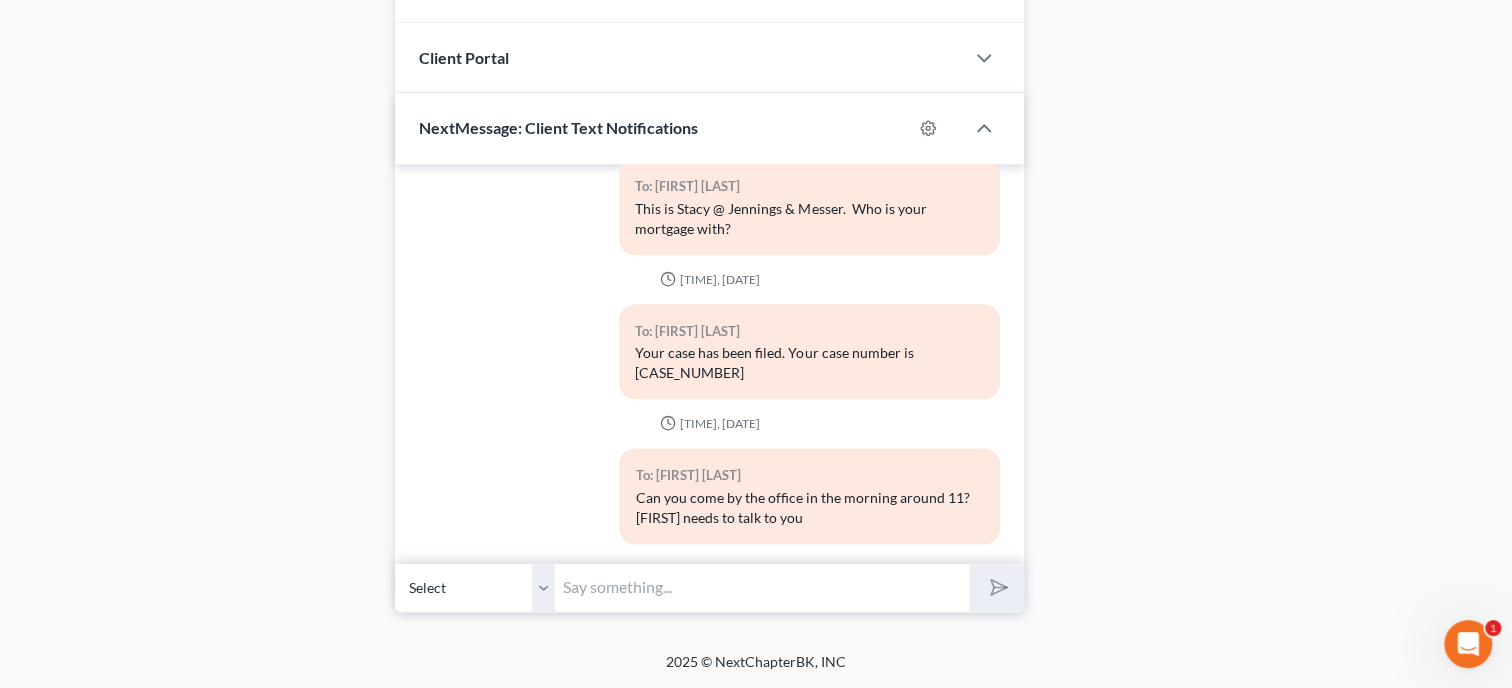 scroll, scrollTop: 0, scrollLeft: 0, axis: both 